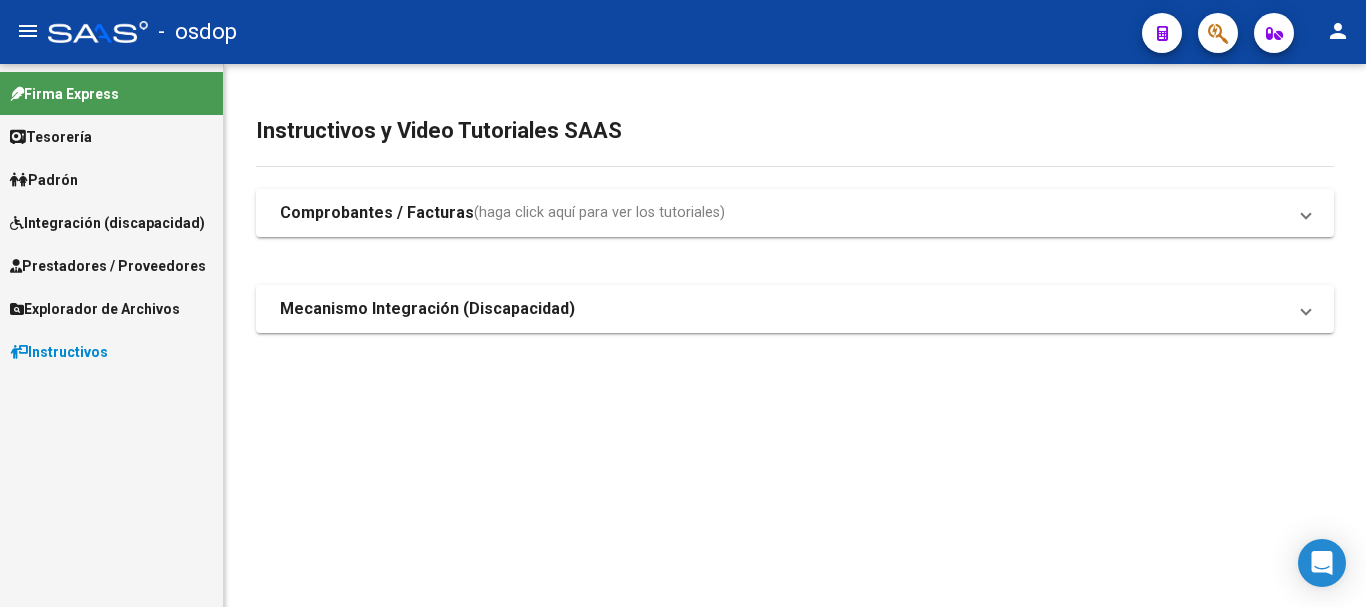 scroll, scrollTop: 0, scrollLeft: 0, axis: both 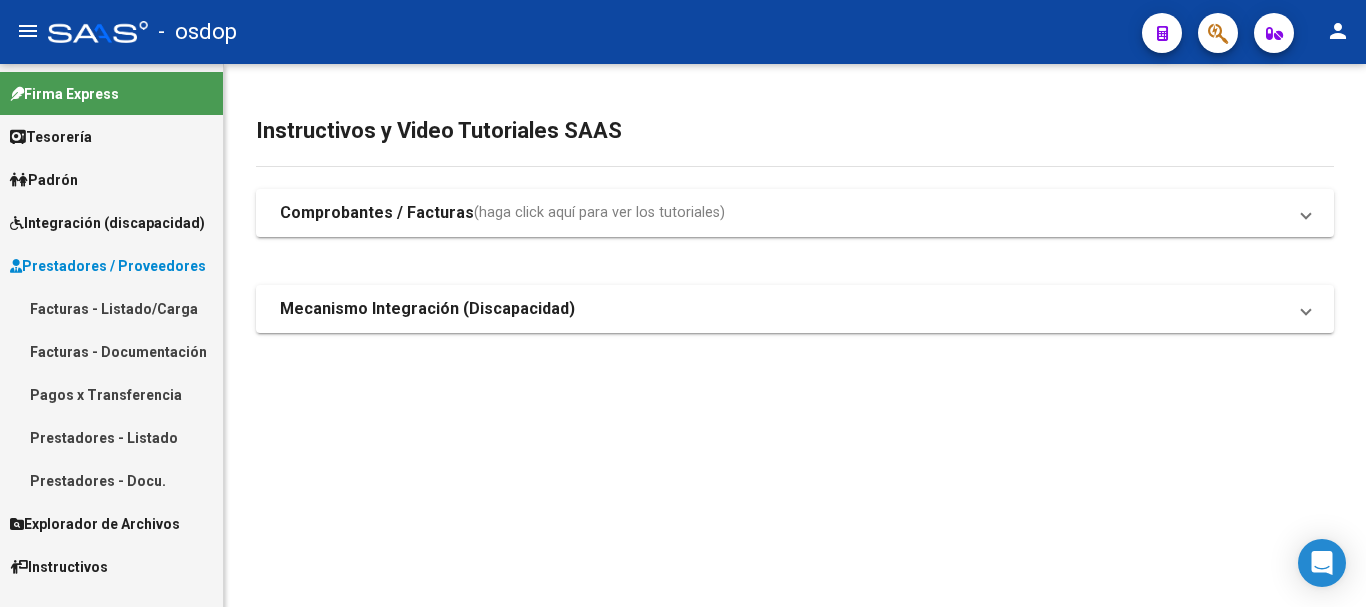 click on "Facturas - Listado/Carga" at bounding box center [111, 308] 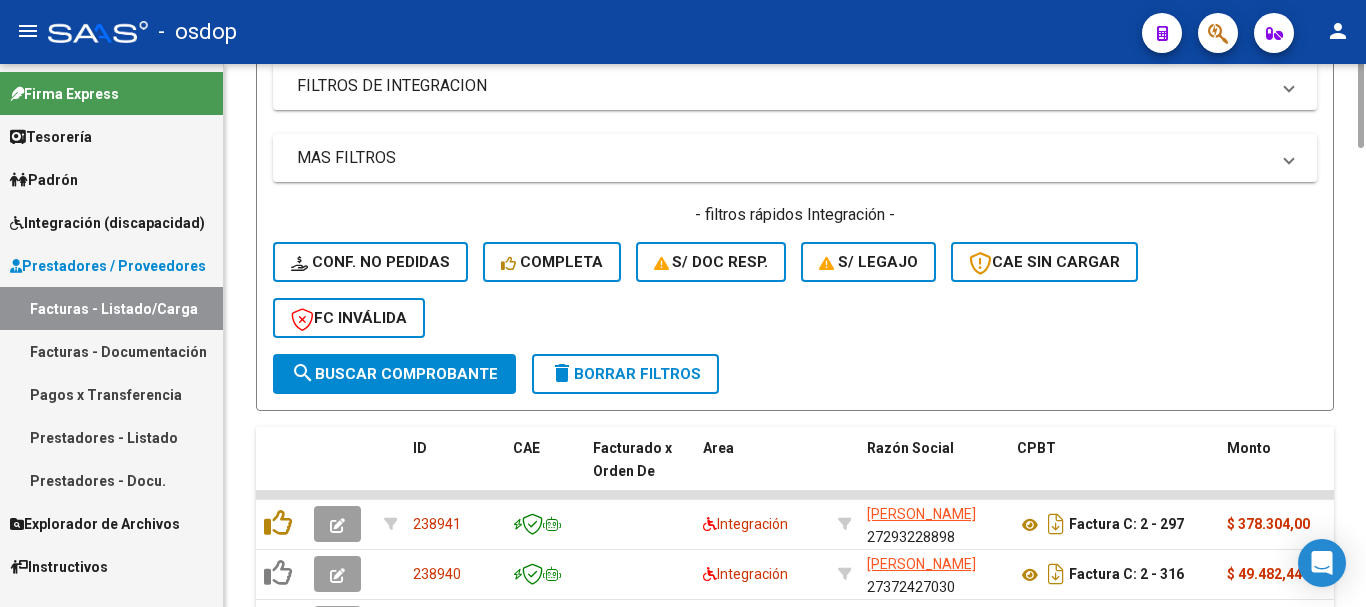 scroll, scrollTop: 200, scrollLeft: 0, axis: vertical 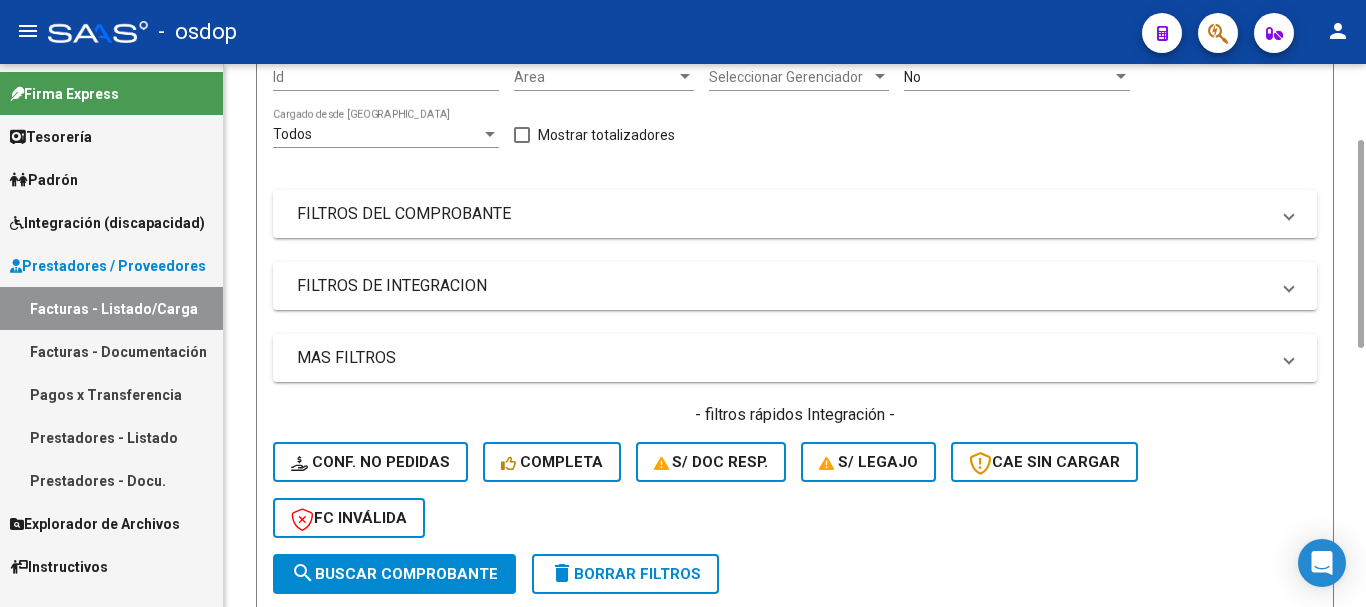 click on "FILTROS DEL COMPROBANTE" at bounding box center (783, 214) 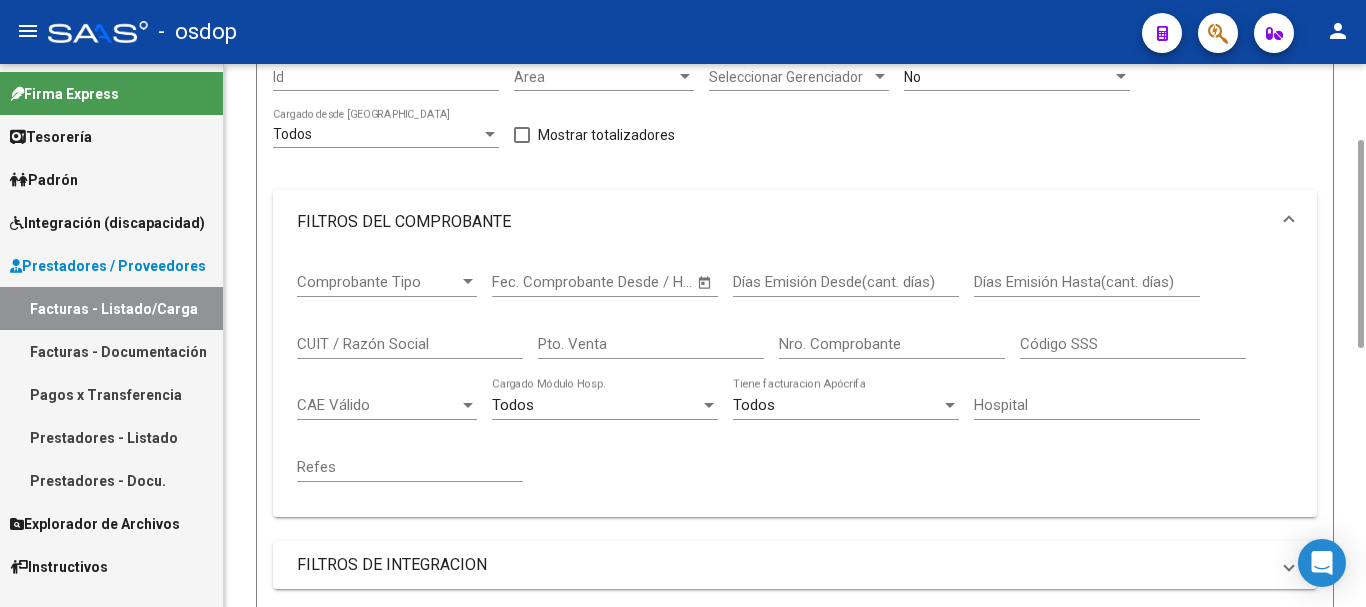 click on "CUIT / Razón Social" 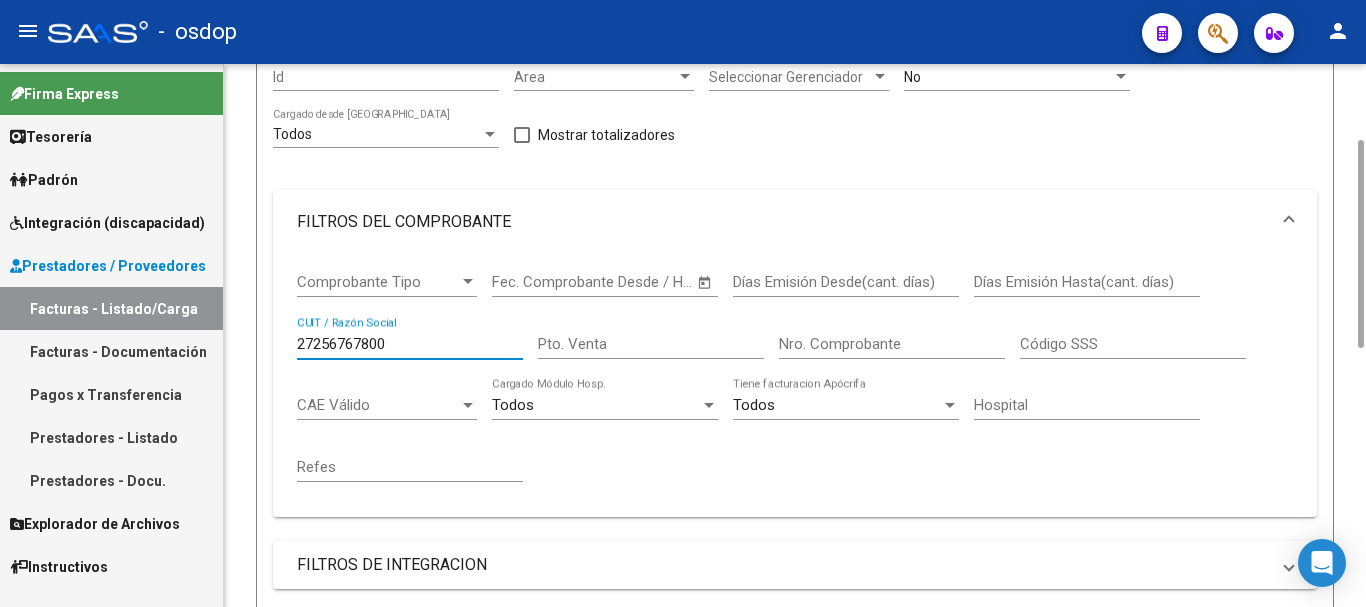 scroll, scrollTop: 800, scrollLeft: 0, axis: vertical 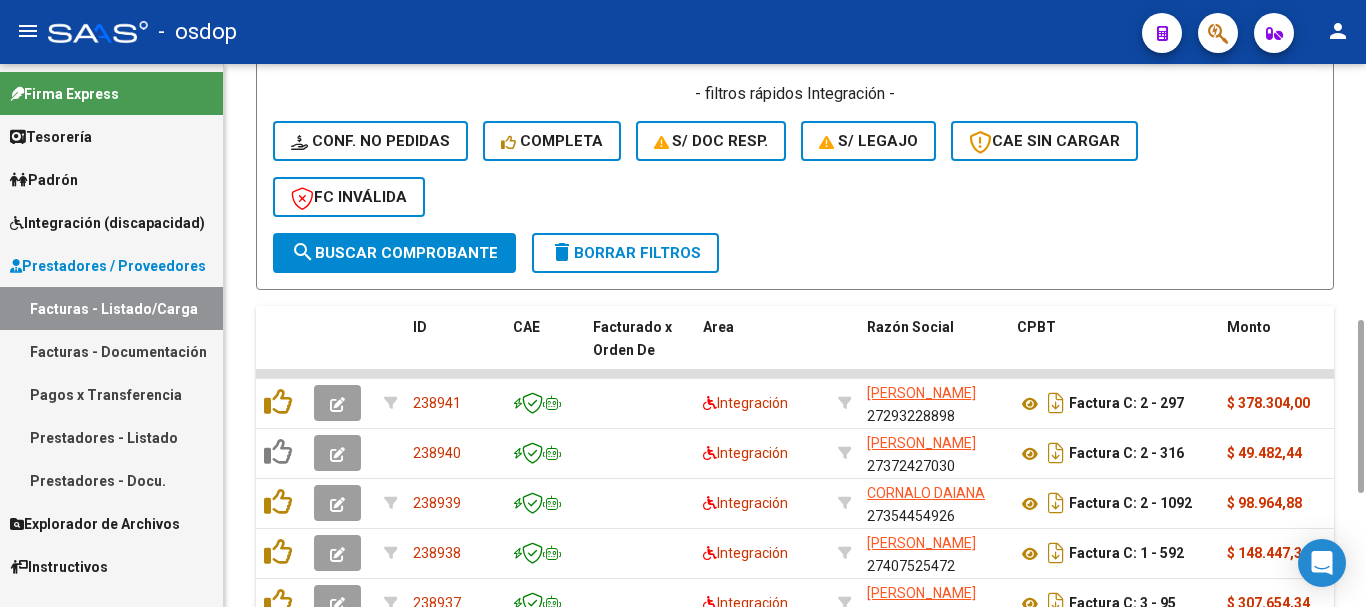 type on "27256767800" 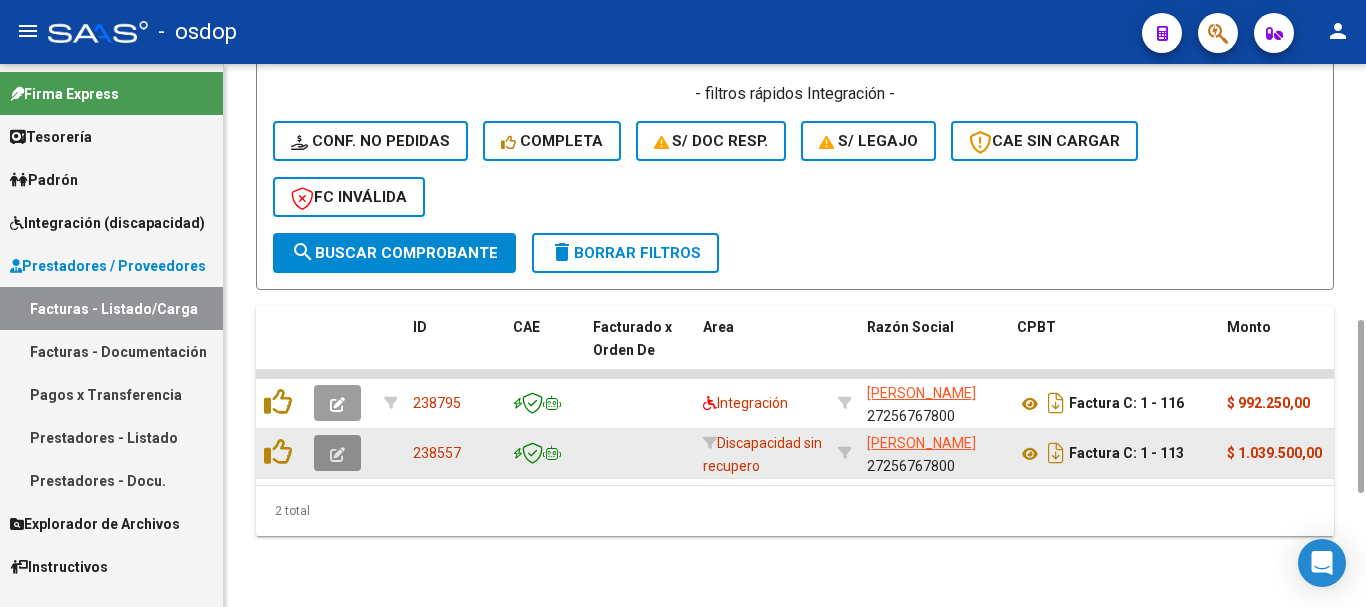 click 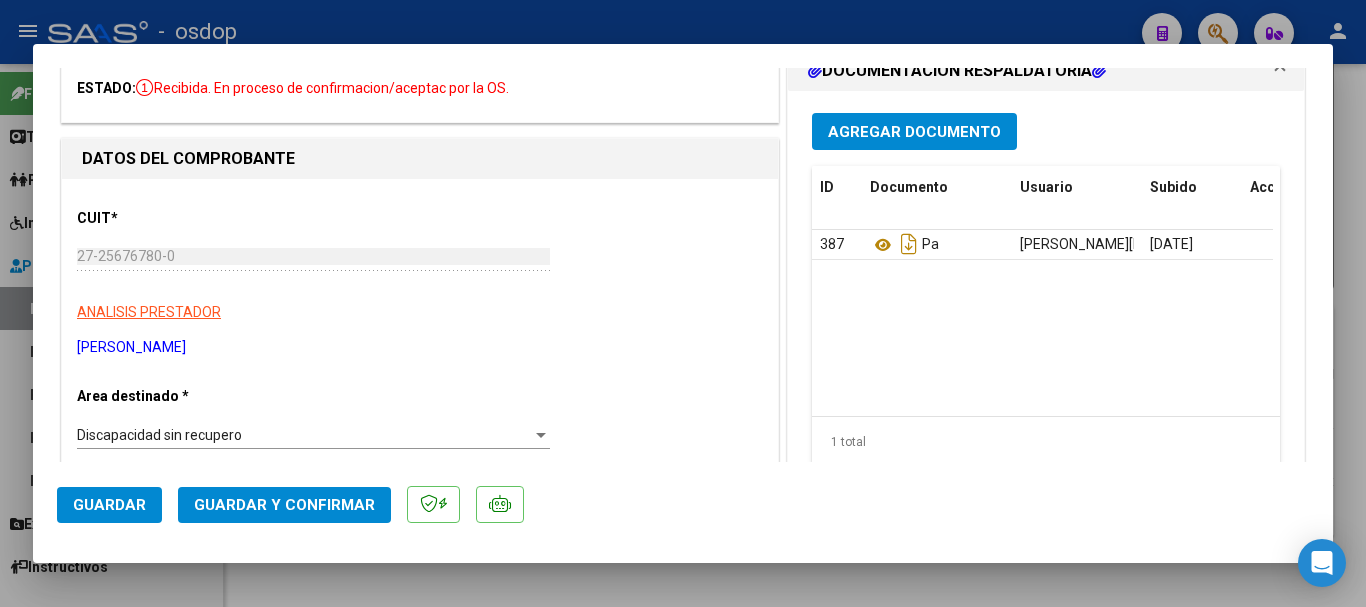 scroll, scrollTop: 0, scrollLeft: 0, axis: both 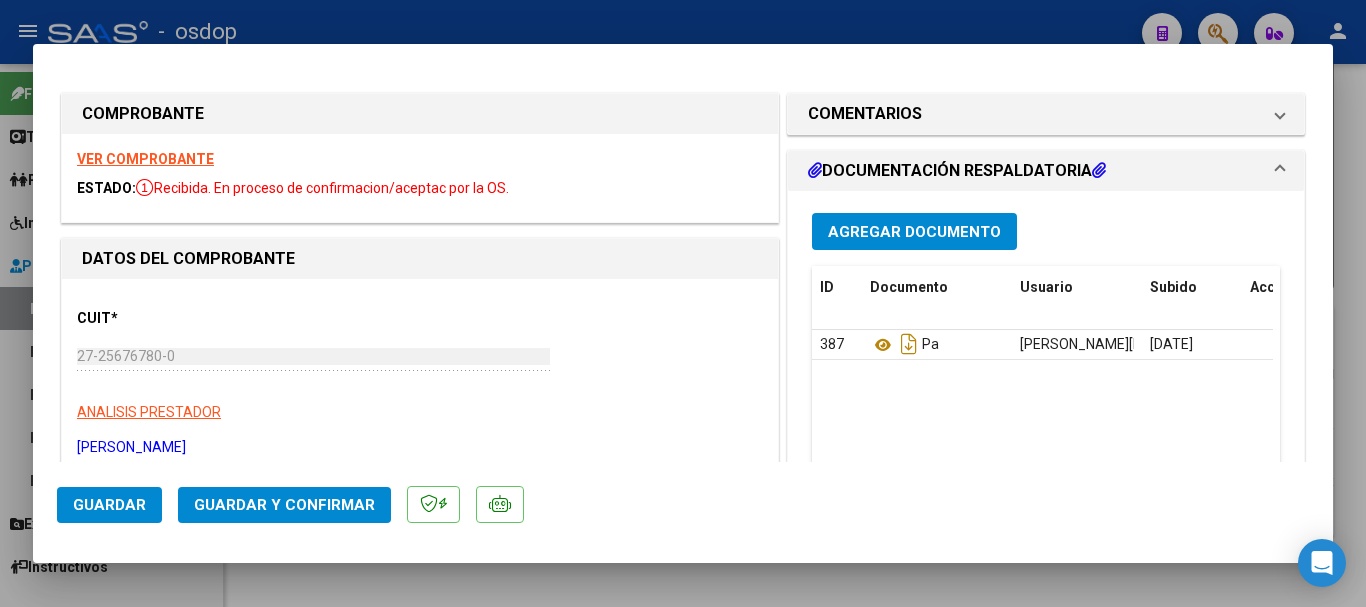 click on "VER COMPROBANTE" at bounding box center (145, 159) 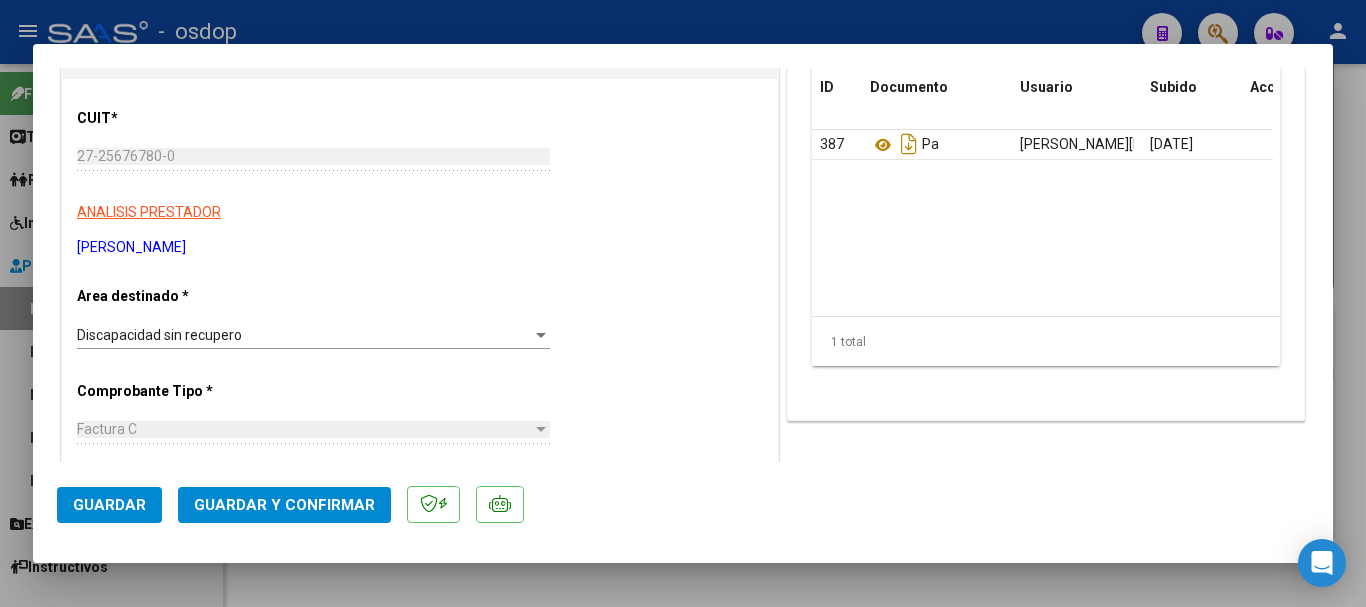click on "CUIT  *   27-25676780-0 Ingresar CUIT  ANALISIS PRESTADOR  ROLDAN MIRNA CAROLINA  ARCA Padrón  Area destinado * Discapacidad sin recupero Seleccionar Area  Comprobante Tipo * Factura C Seleccionar Tipo Punto de Venta  *   1 Ingresar el Nro.  Número  *   113 Ingresar el Nro.  Monto  *   $ 1.039.500,00 Ingresar el monto  Fecha del Cpbt.  *   2025-06-02 Ingresar la fecha  CAE / CAEA (no ingrese CAI)    75220871487489 Ingresar el CAE o CAEA (no ingrese CAI)  Fecha Recibido  *   2025-06-17 Ingresar la fecha  Fecha de Vencimiento    Ingresar la fecha  Ref. Externa    Ingresar la ref.  N° Liquidación    Ingresar el N° Liquidación" at bounding box center [420, 741] 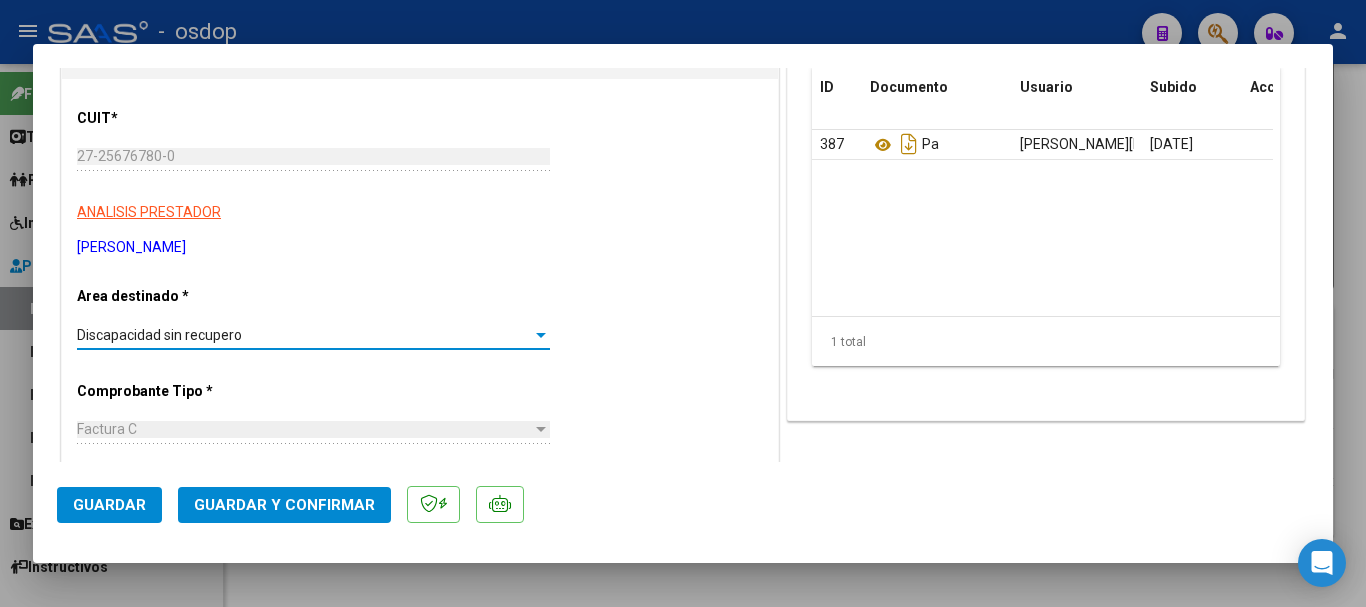 click on "Discapacidad sin recupero" at bounding box center [304, 335] 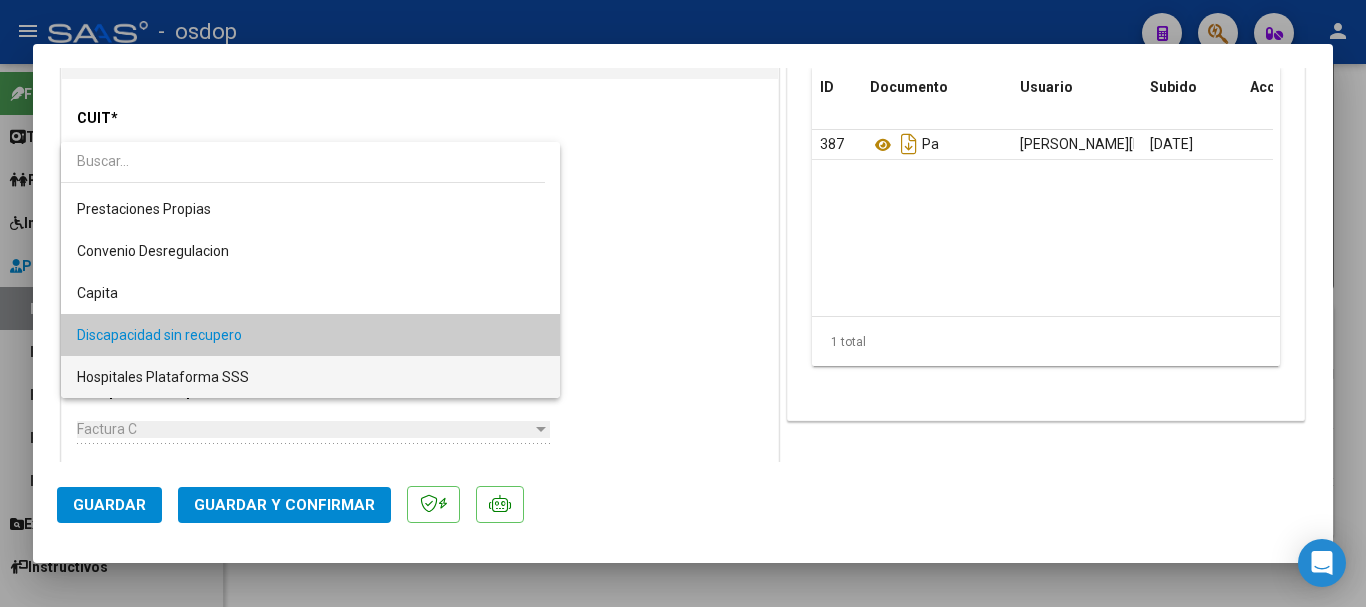 scroll, scrollTop: 0, scrollLeft: 0, axis: both 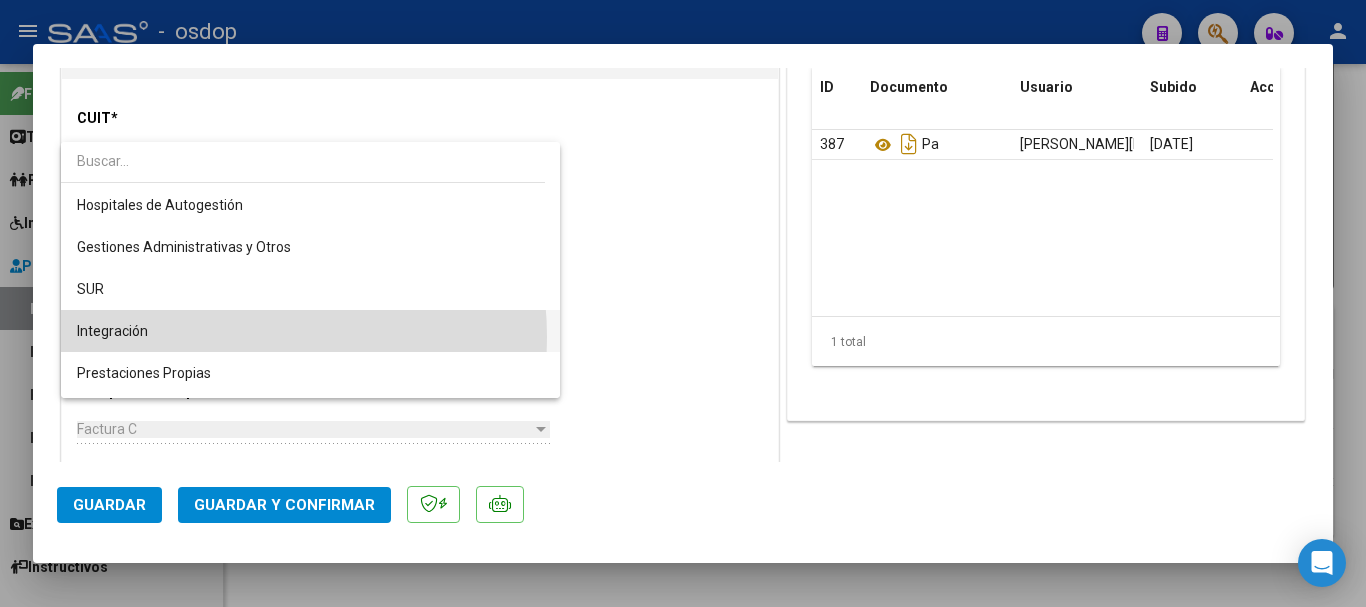 click on "Integración" at bounding box center [310, 331] 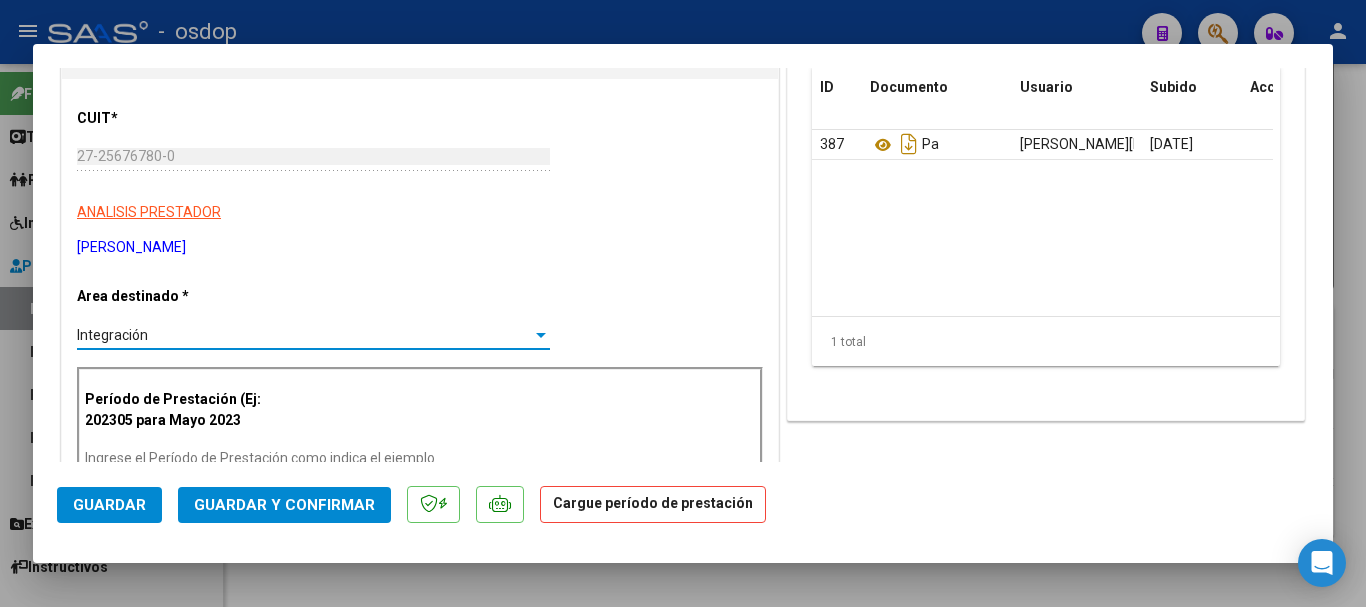 scroll, scrollTop: 400, scrollLeft: 0, axis: vertical 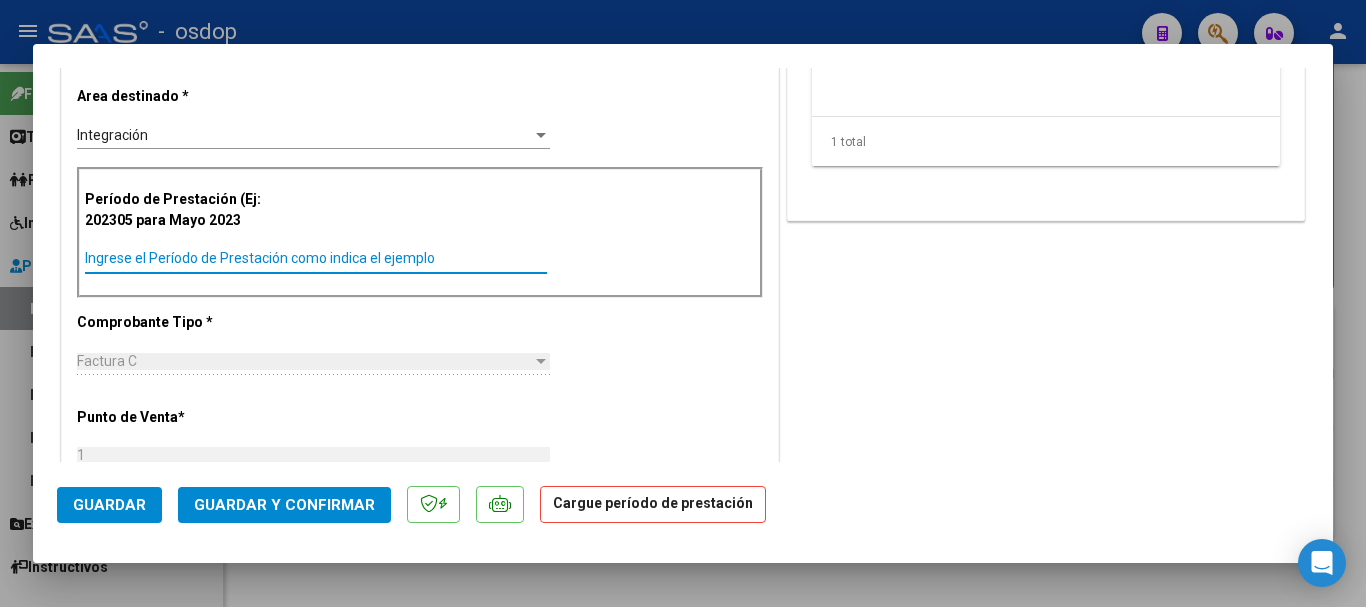 click on "Ingrese el Período de Prestación como indica el ejemplo" at bounding box center [316, 258] 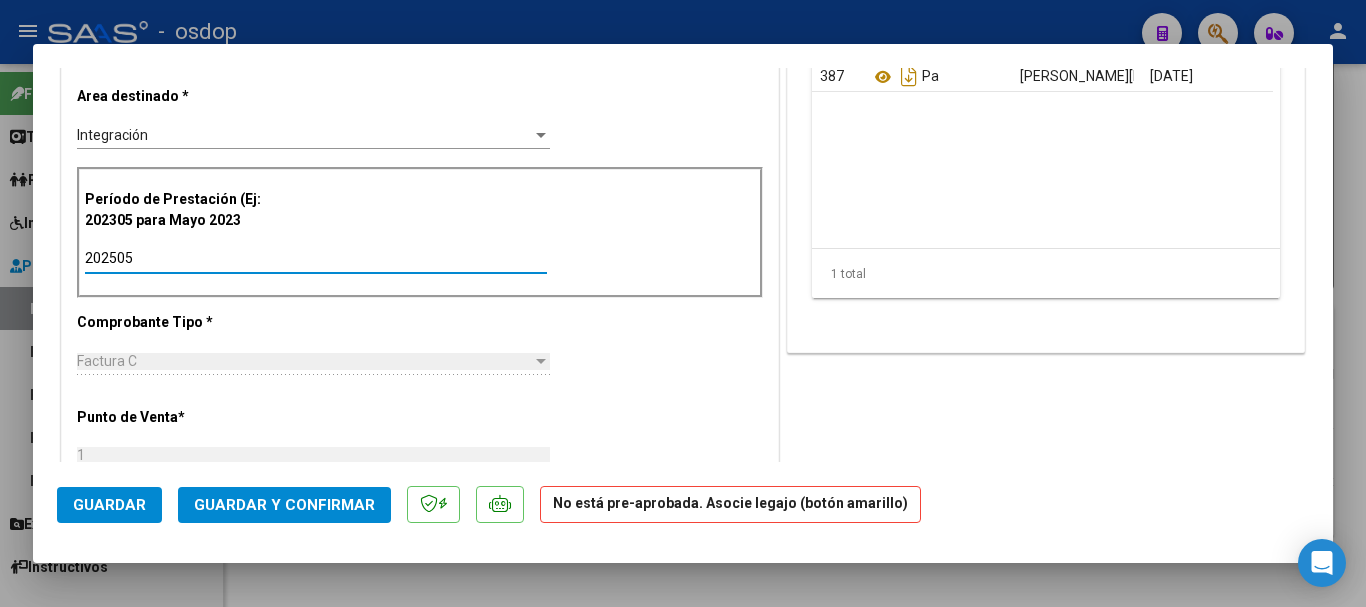 scroll, scrollTop: 0, scrollLeft: 0, axis: both 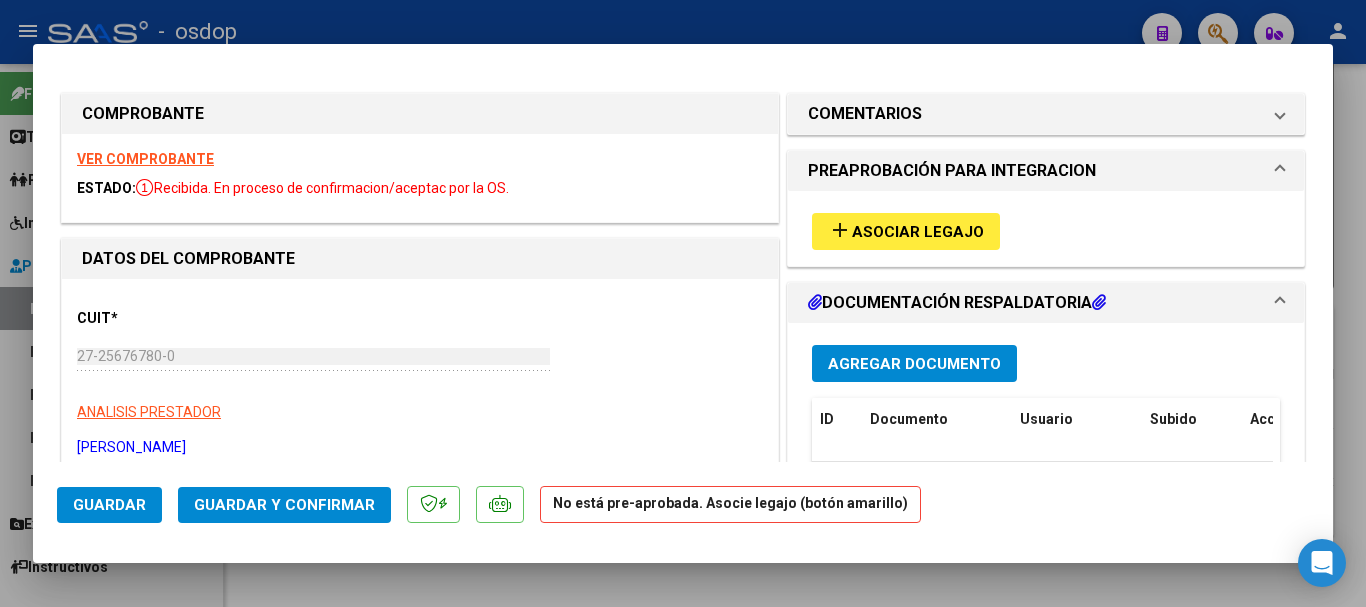 type on "202505" 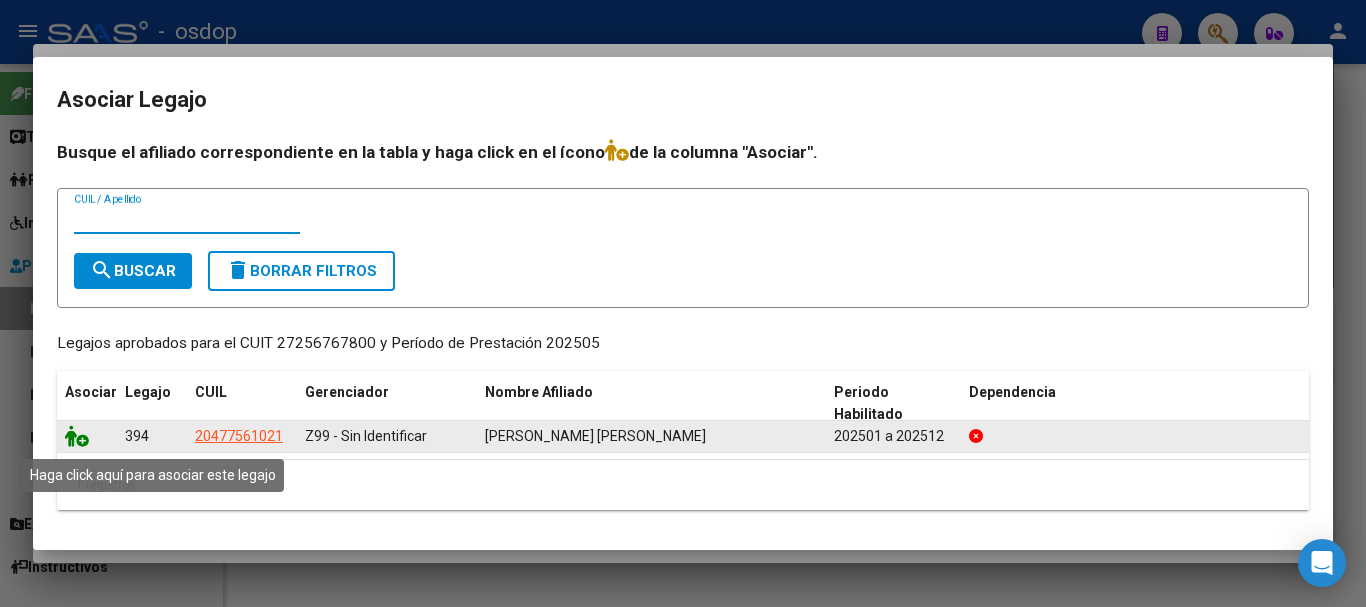 click 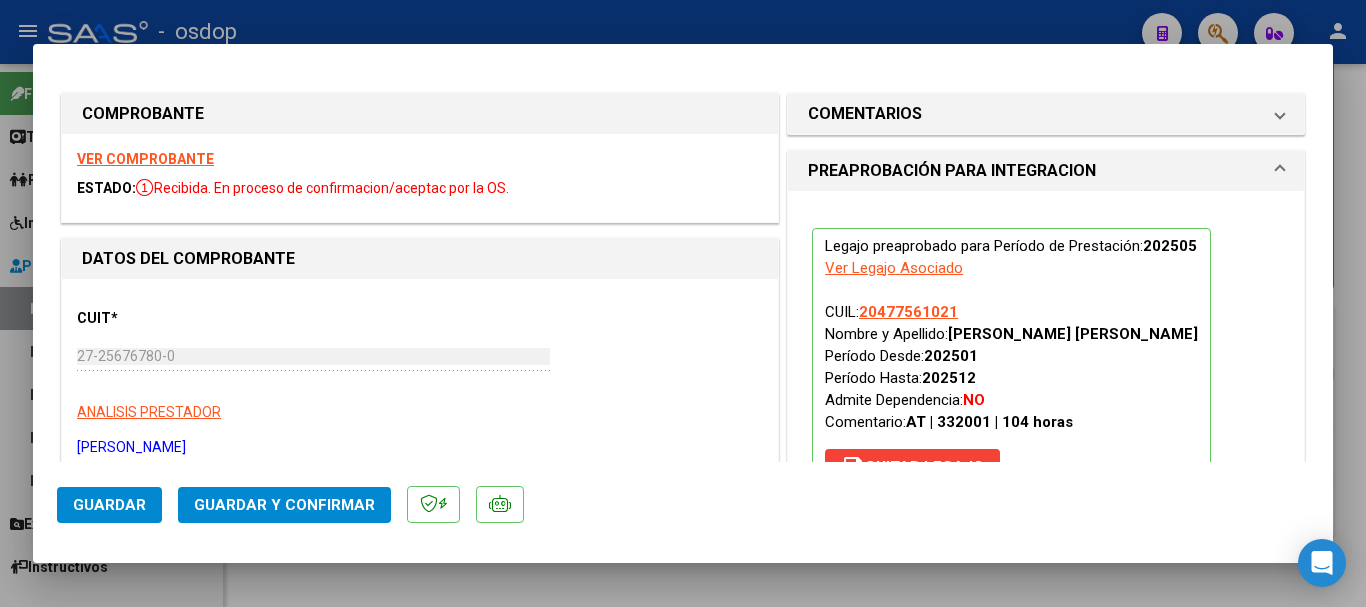 click on "Guardar" 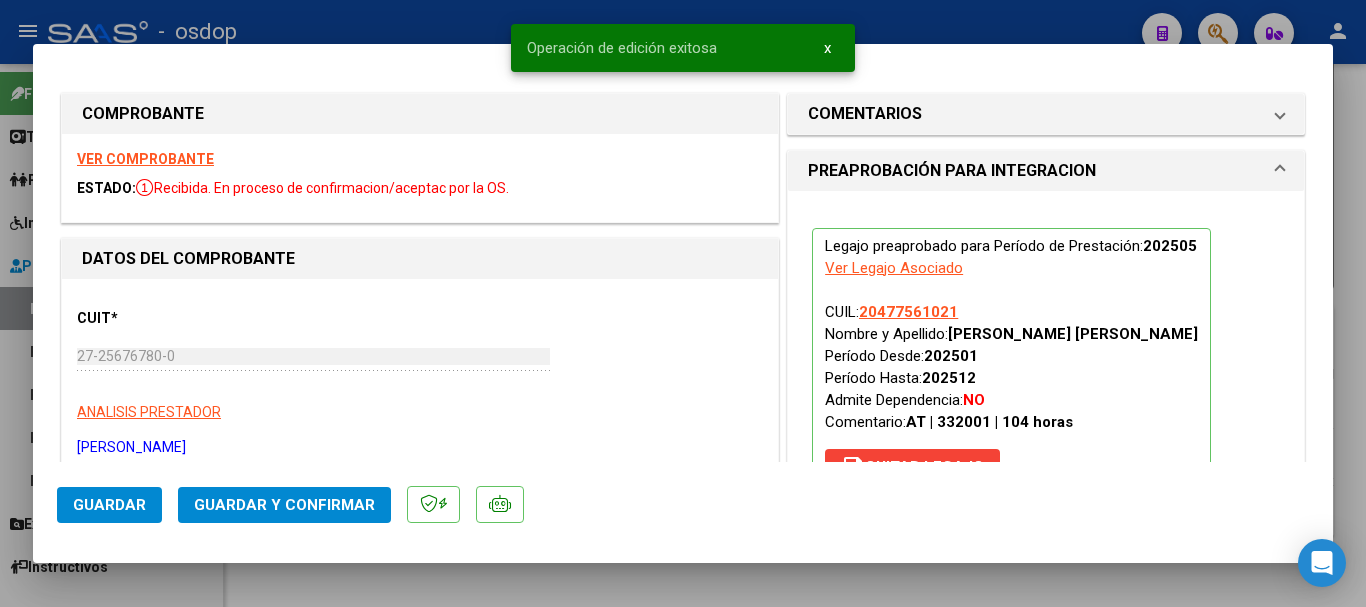 click at bounding box center [683, 303] 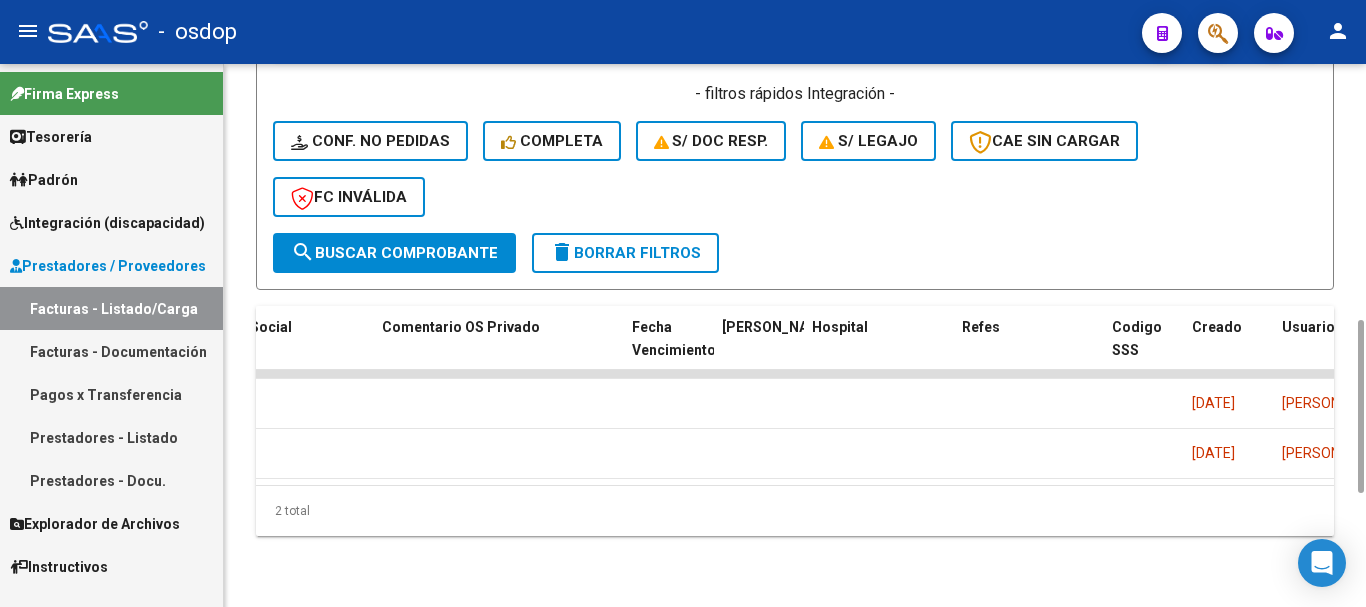 scroll, scrollTop: 0, scrollLeft: 3638, axis: horizontal 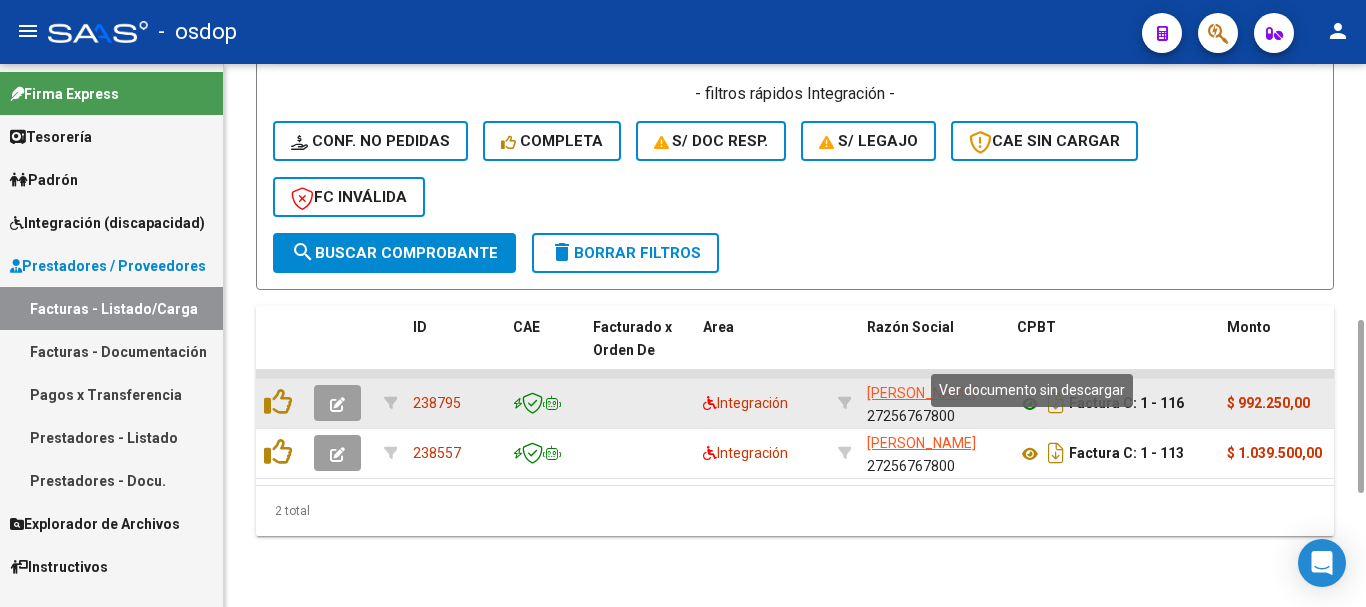 click 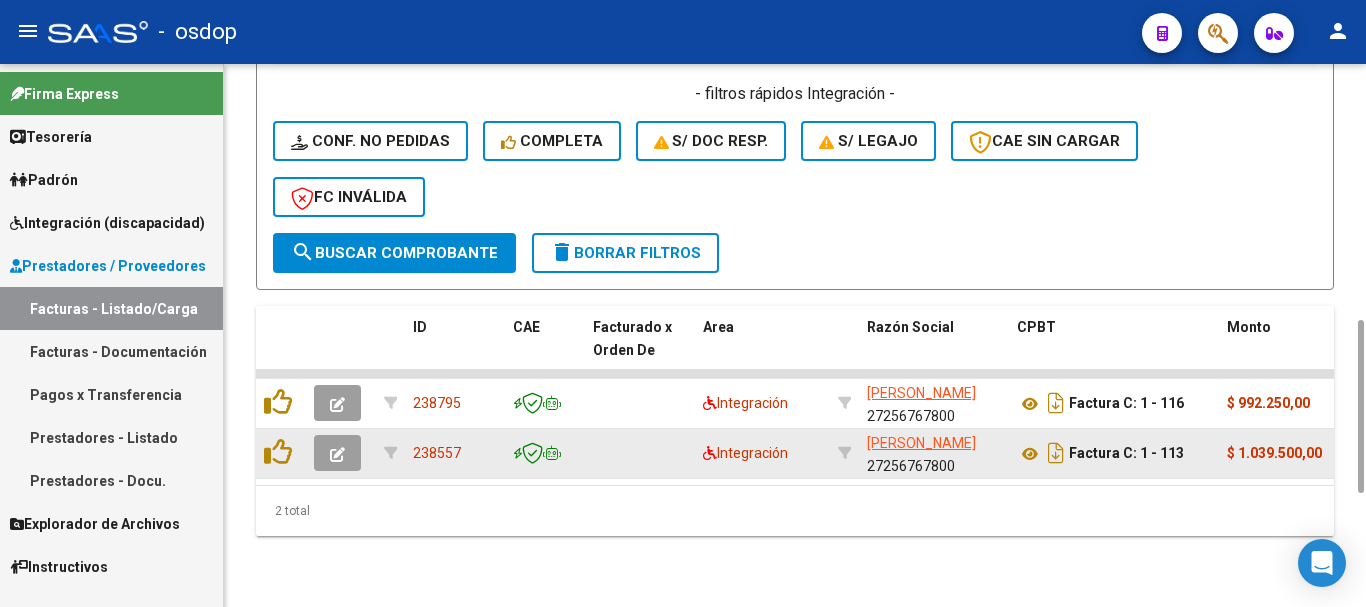 click 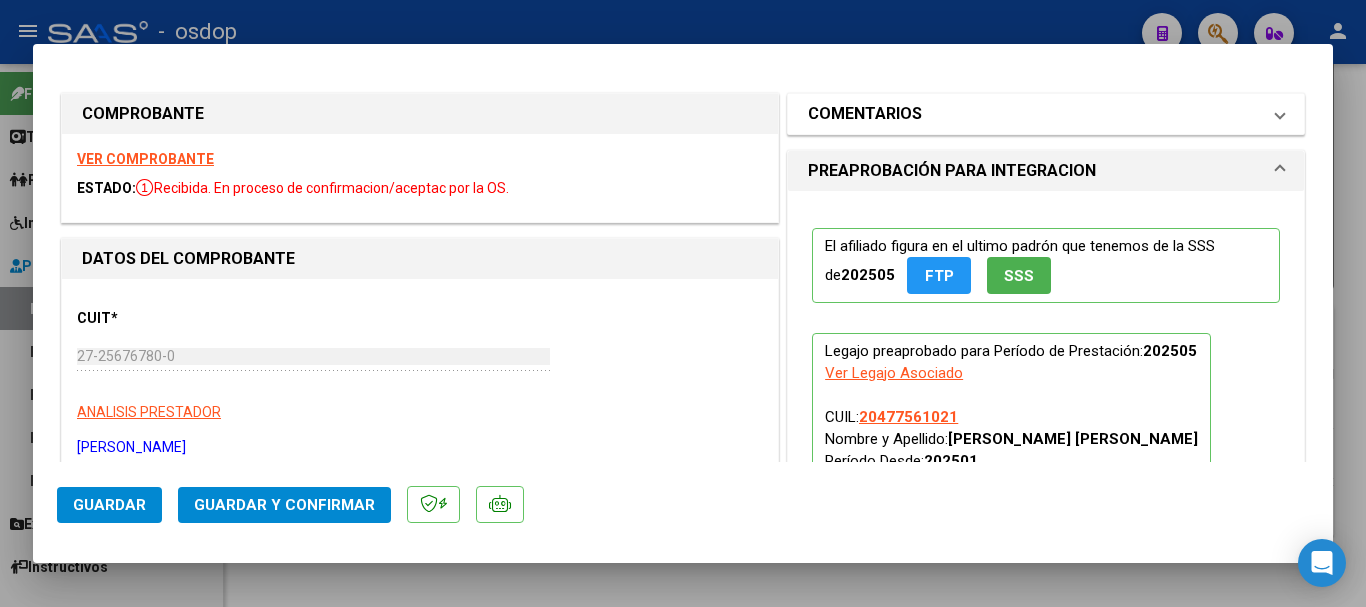 click on "COMENTARIOS" at bounding box center [865, 114] 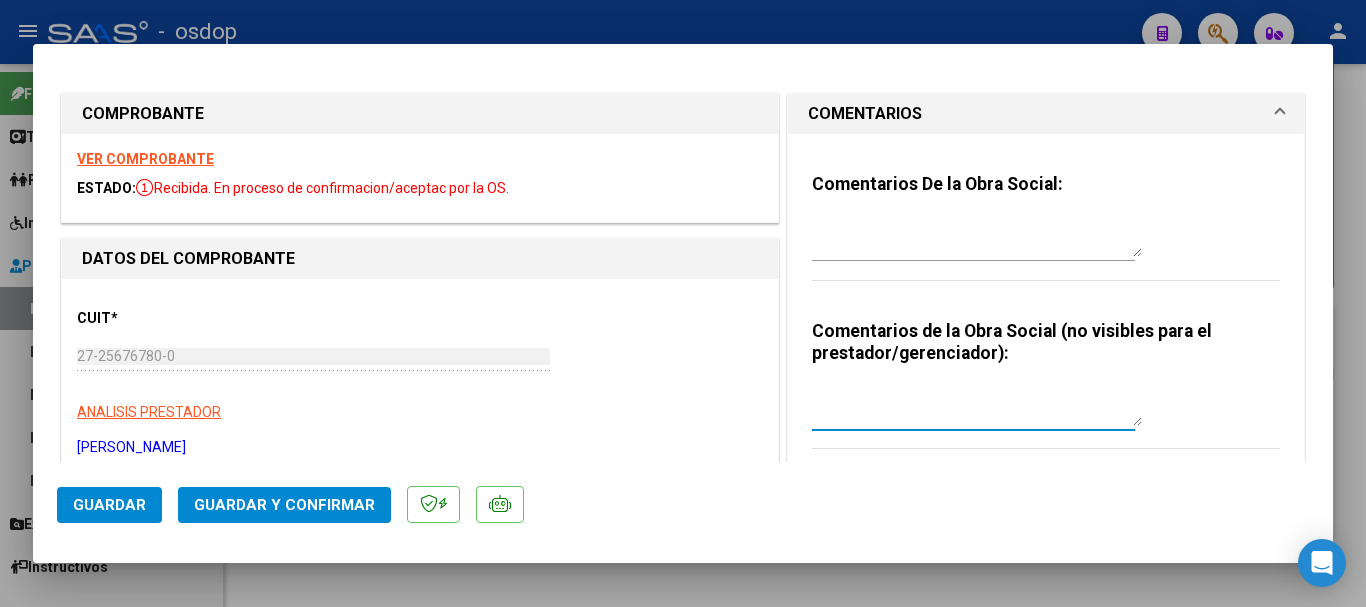 click at bounding box center [977, 406] 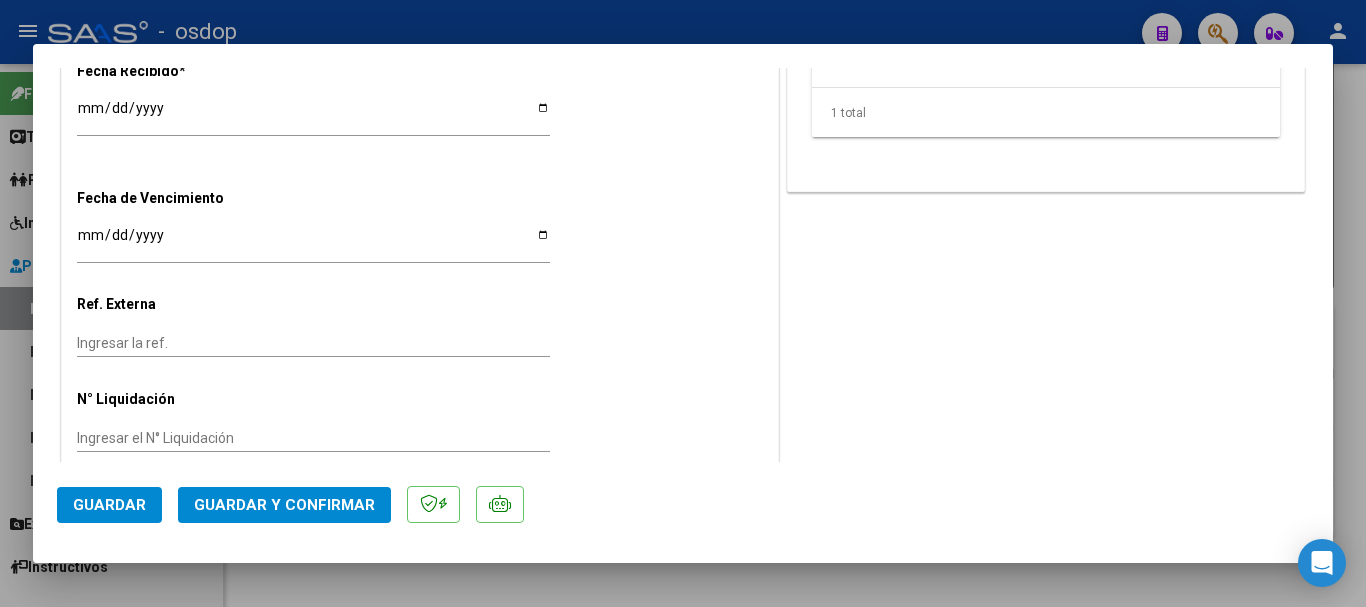 scroll, scrollTop: 1327, scrollLeft: 0, axis: vertical 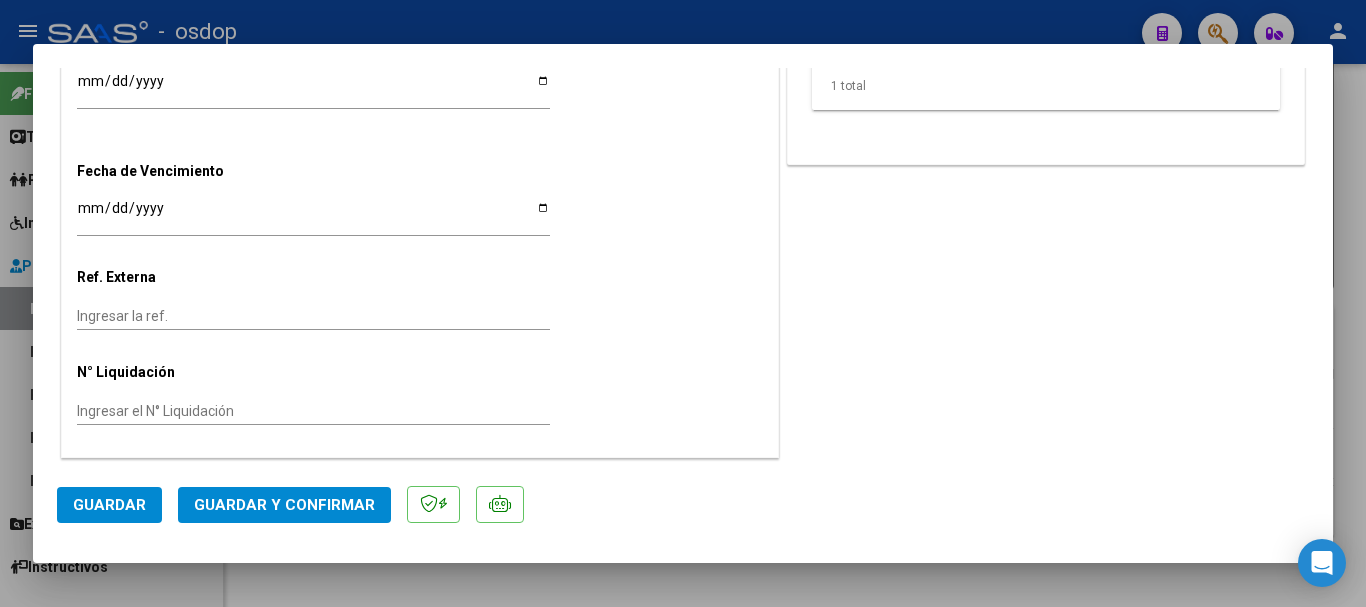 type on "ACO // 99hrs a $10500" 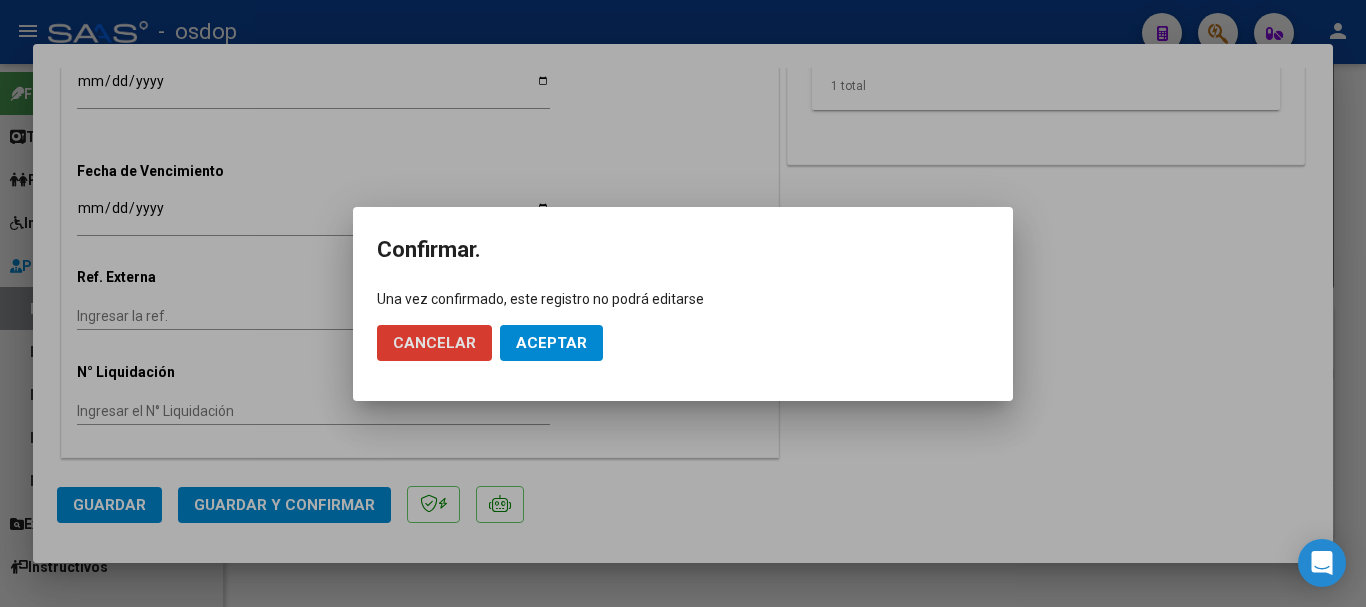 click on "Aceptar" 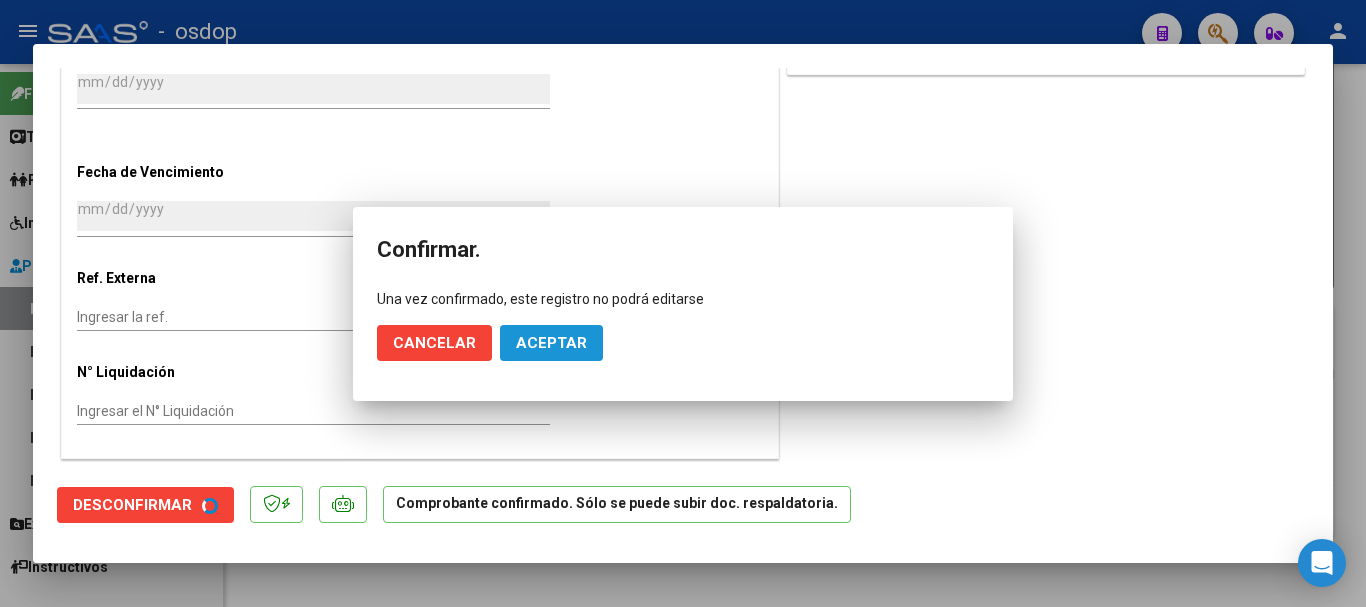 scroll, scrollTop: 1211, scrollLeft: 0, axis: vertical 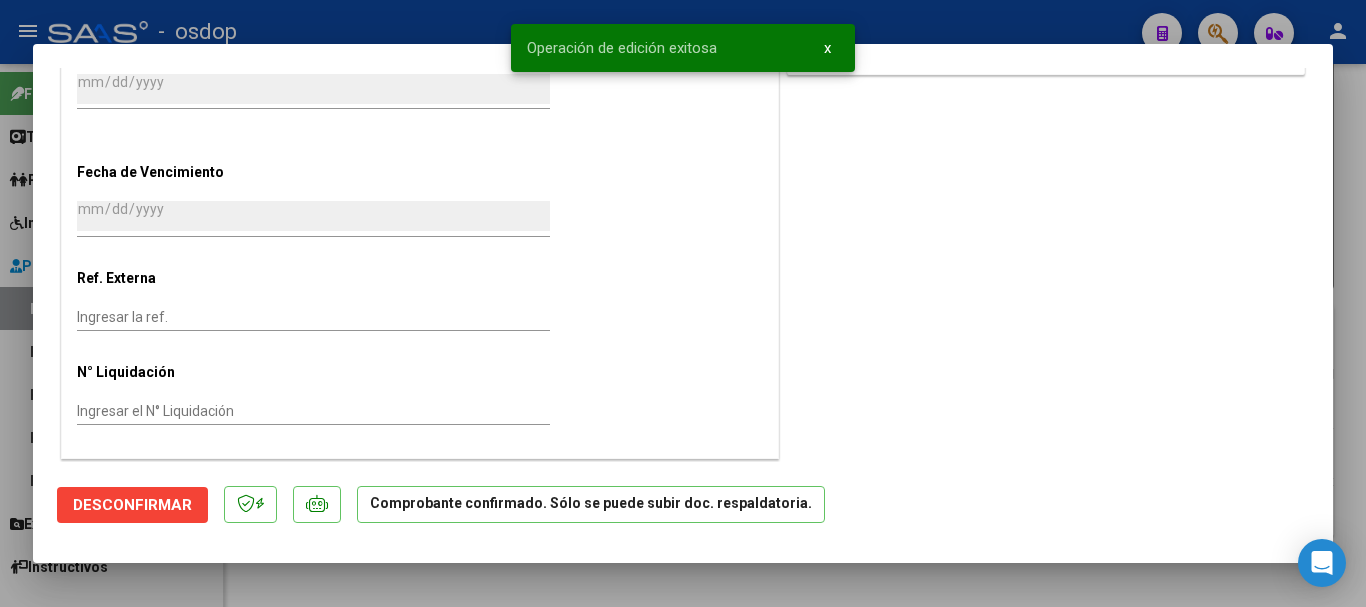 click at bounding box center [683, 303] 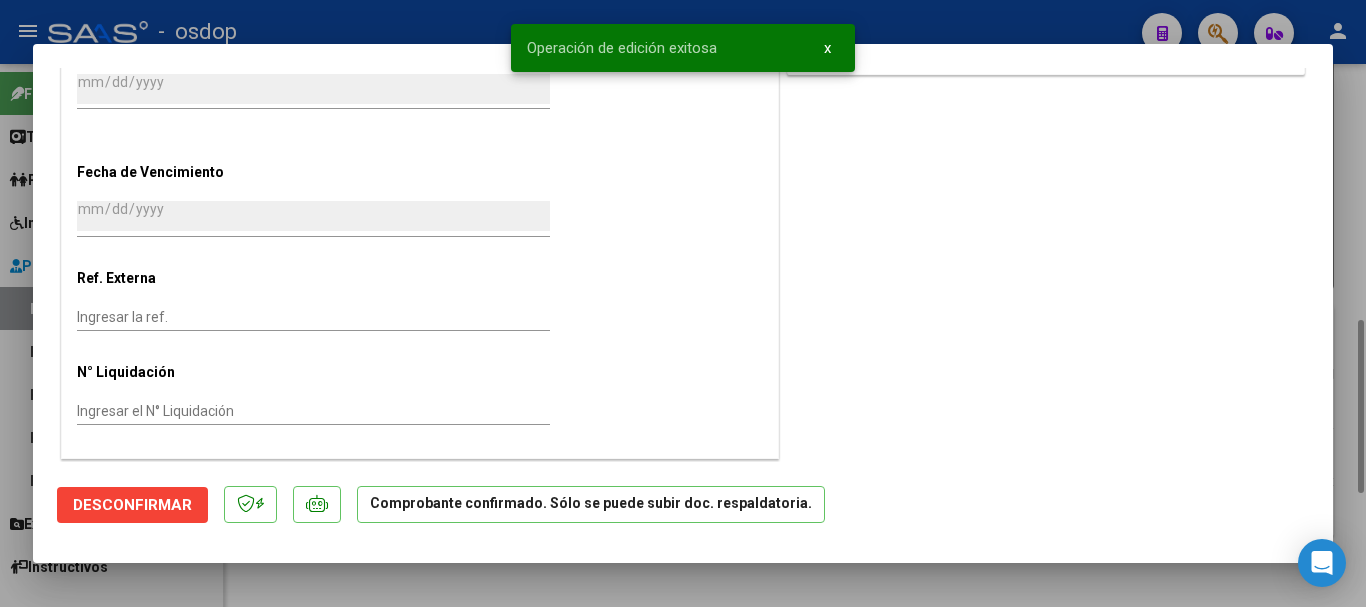 type 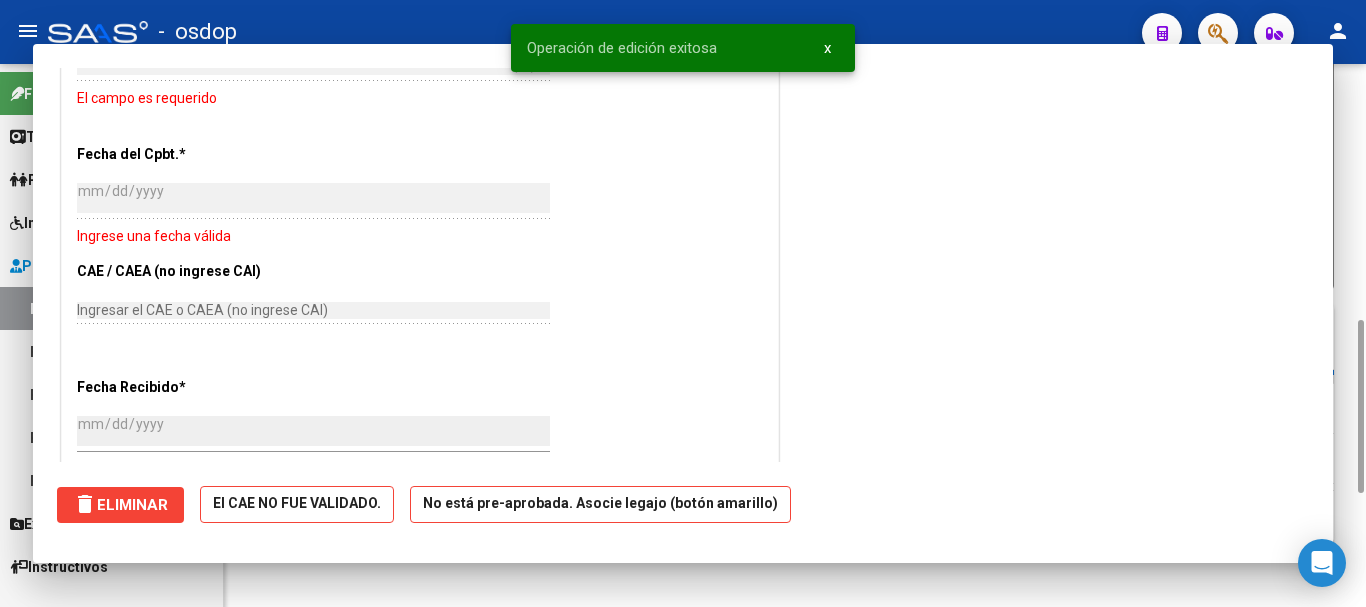 scroll, scrollTop: 0, scrollLeft: 0, axis: both 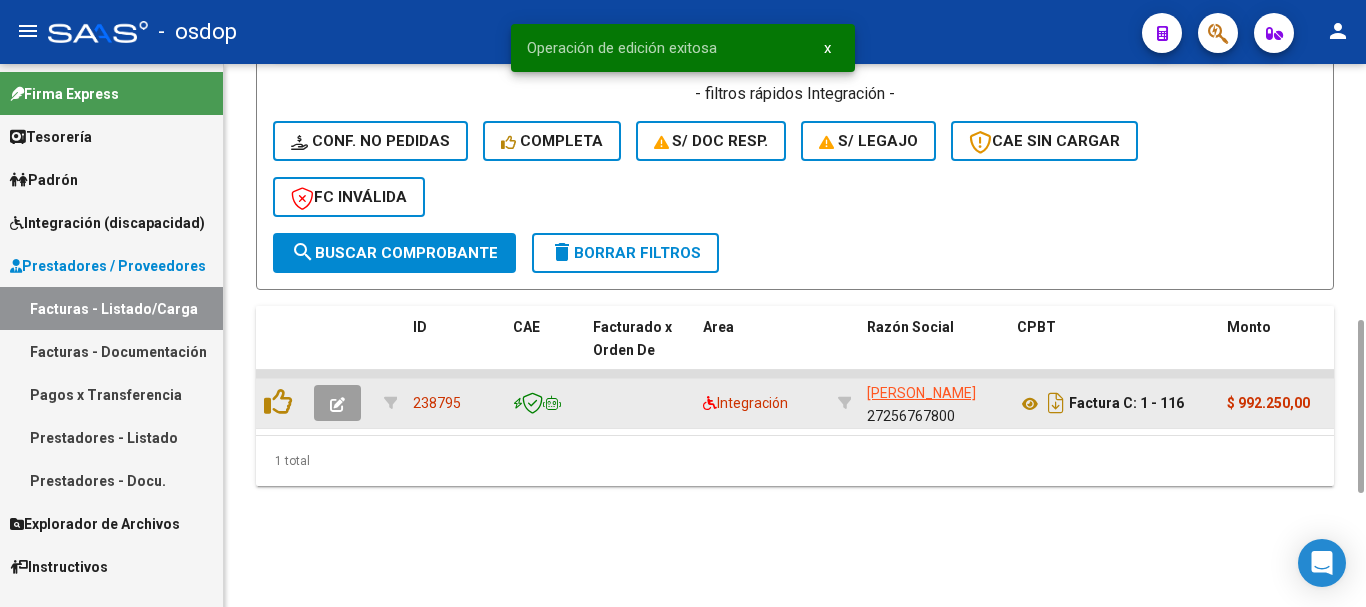click 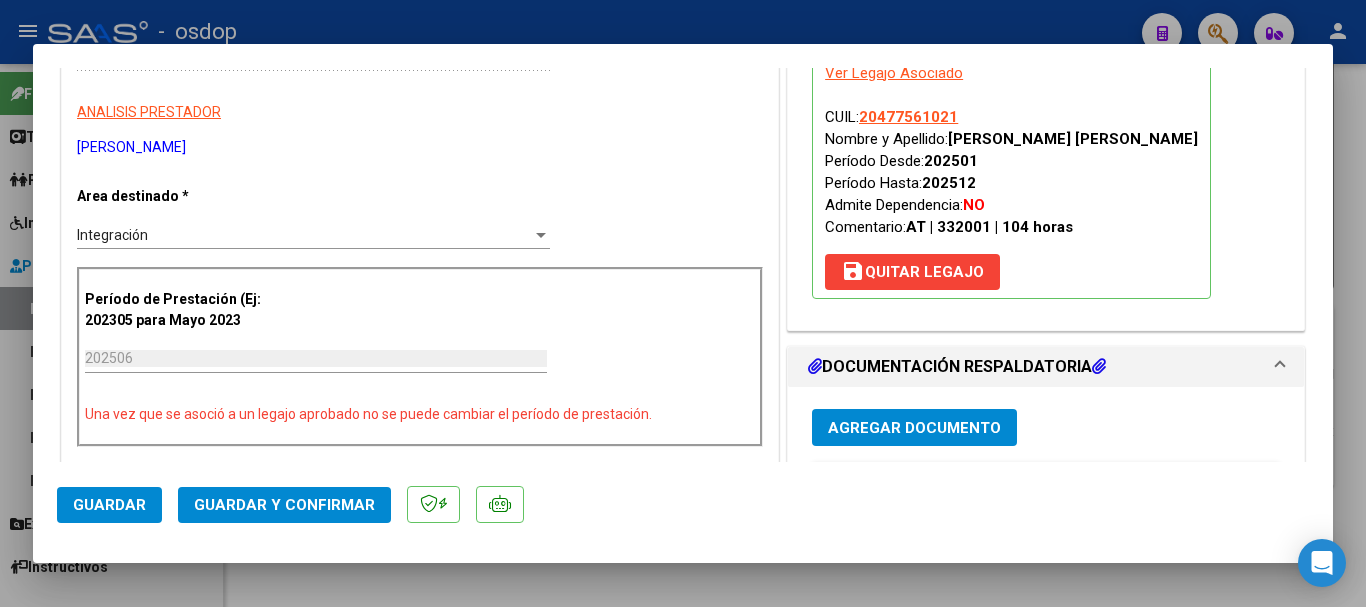 scroll, scrollTop: 0, scrollLeft: 0, axis: both 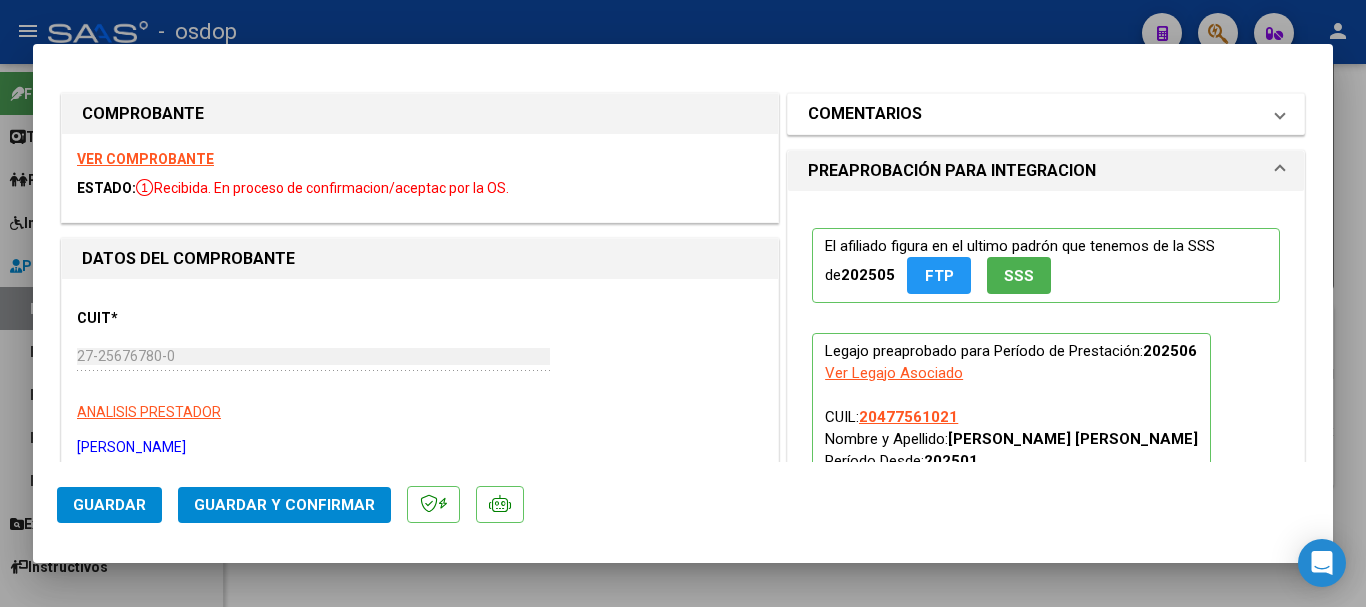 click on "COMENTARIOS" at bounding box center (1034, 114) 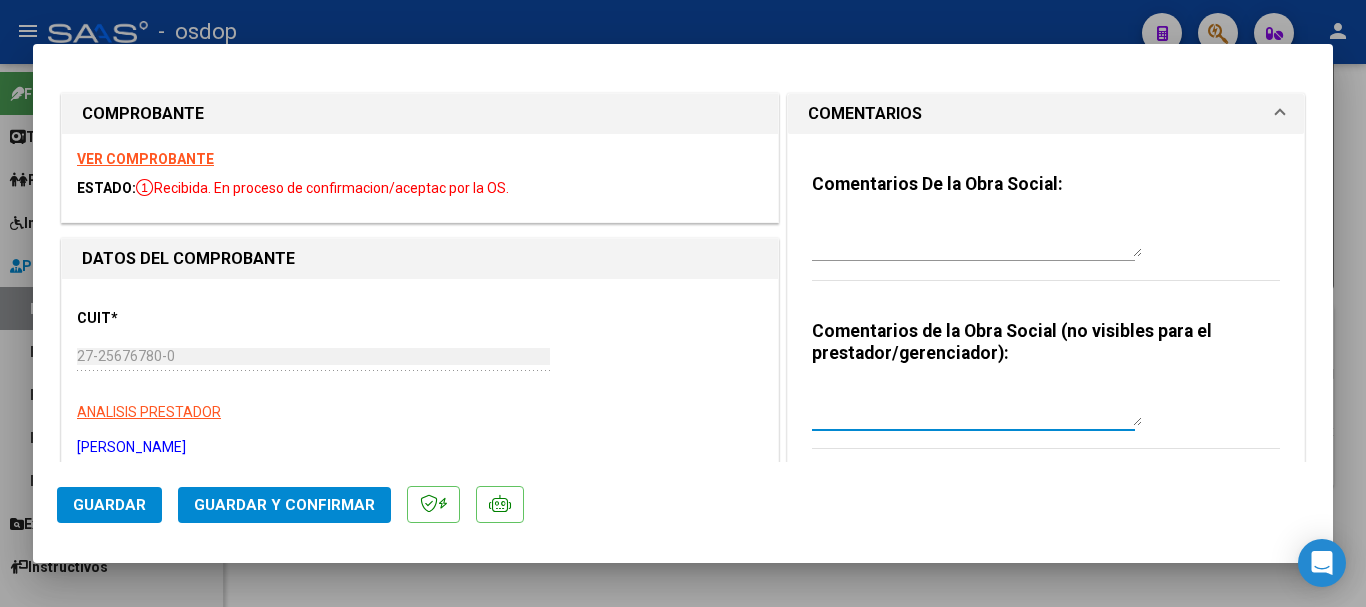 click at bounding box center [977, 406] 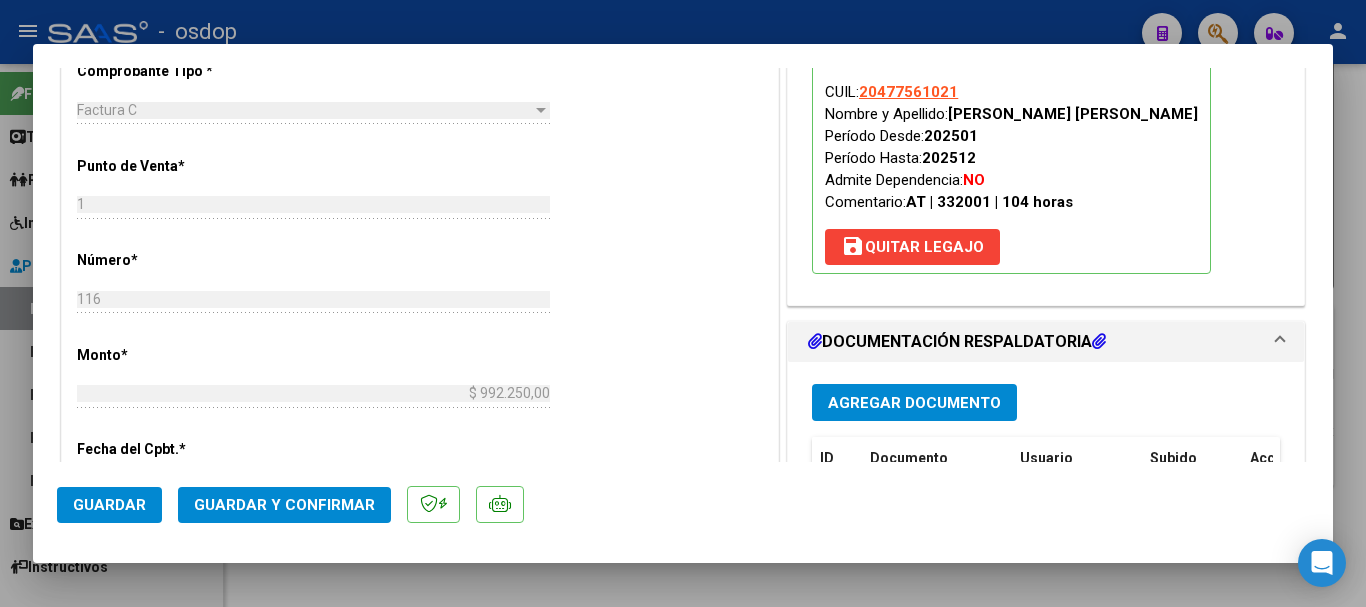 scroll, scrollTop: 1300, scrollLeft: 0, axis: vertical 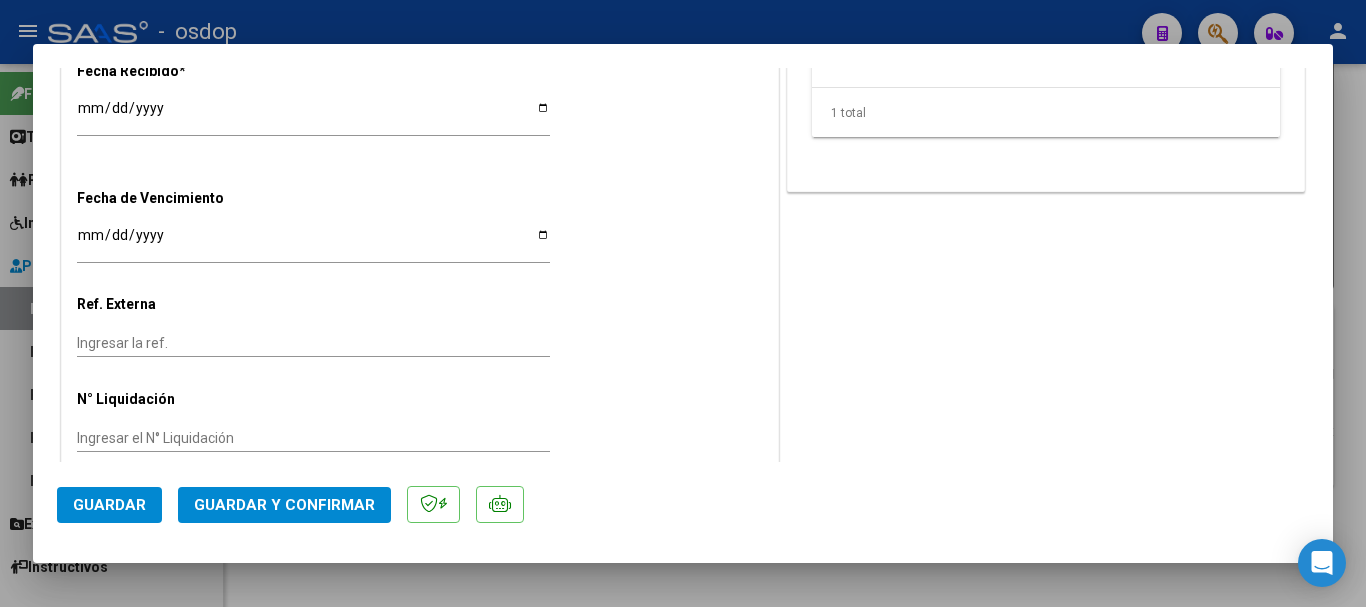type on "ACO // 94.5hrs a $10500" 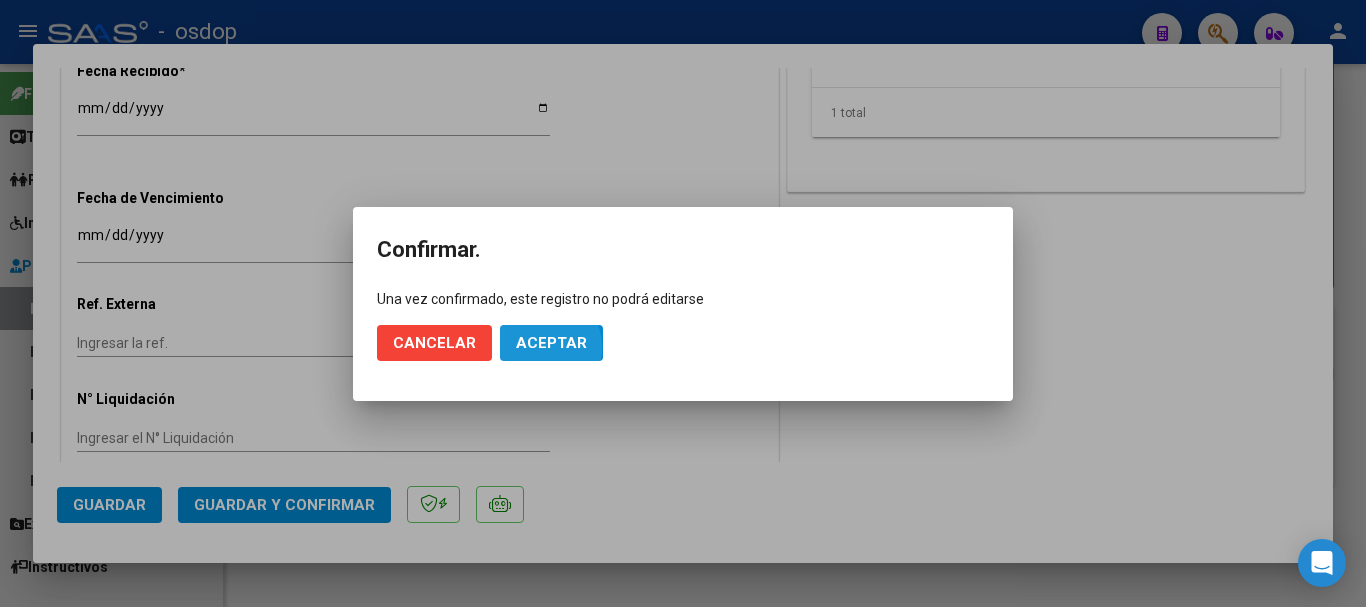 click on "Aceptar" 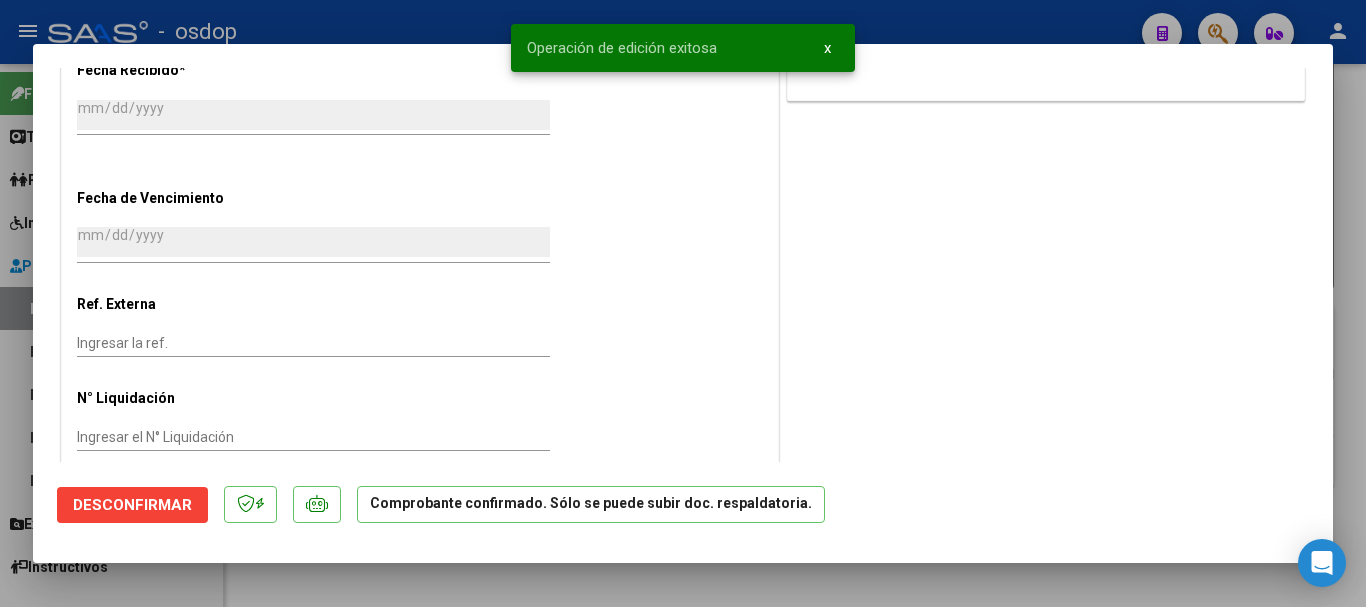 click at bounding box center (683, 303) 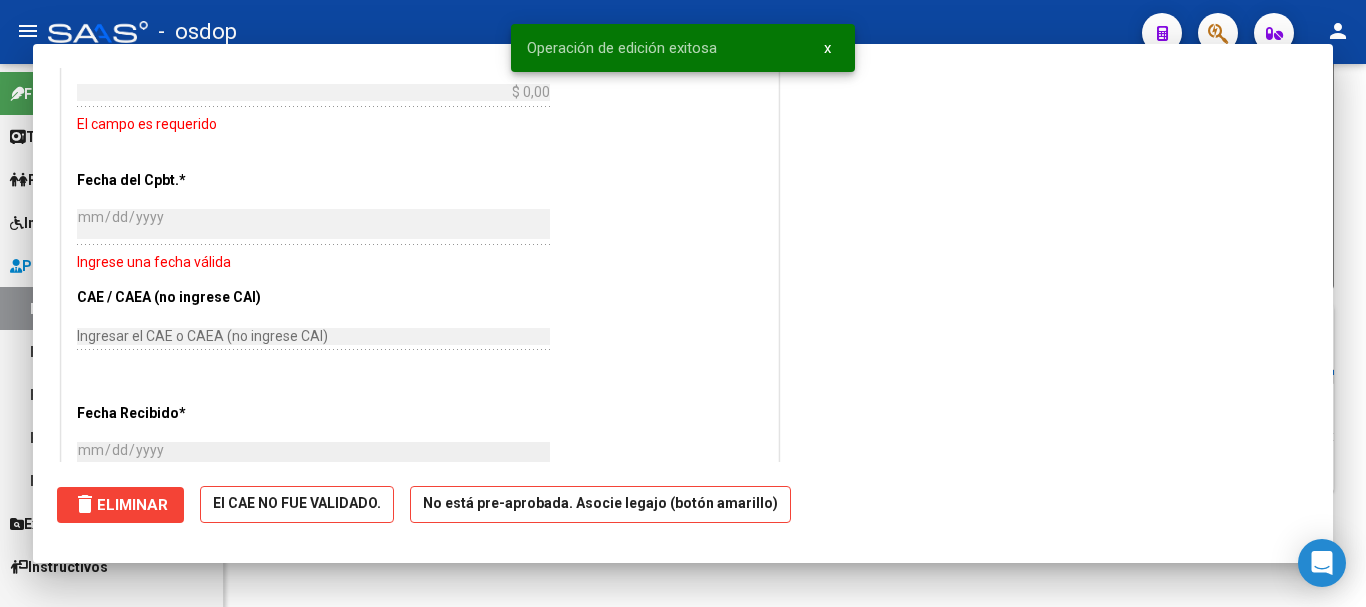 scroll, scrollTop: 0, scrollLeft: 0, axis: both 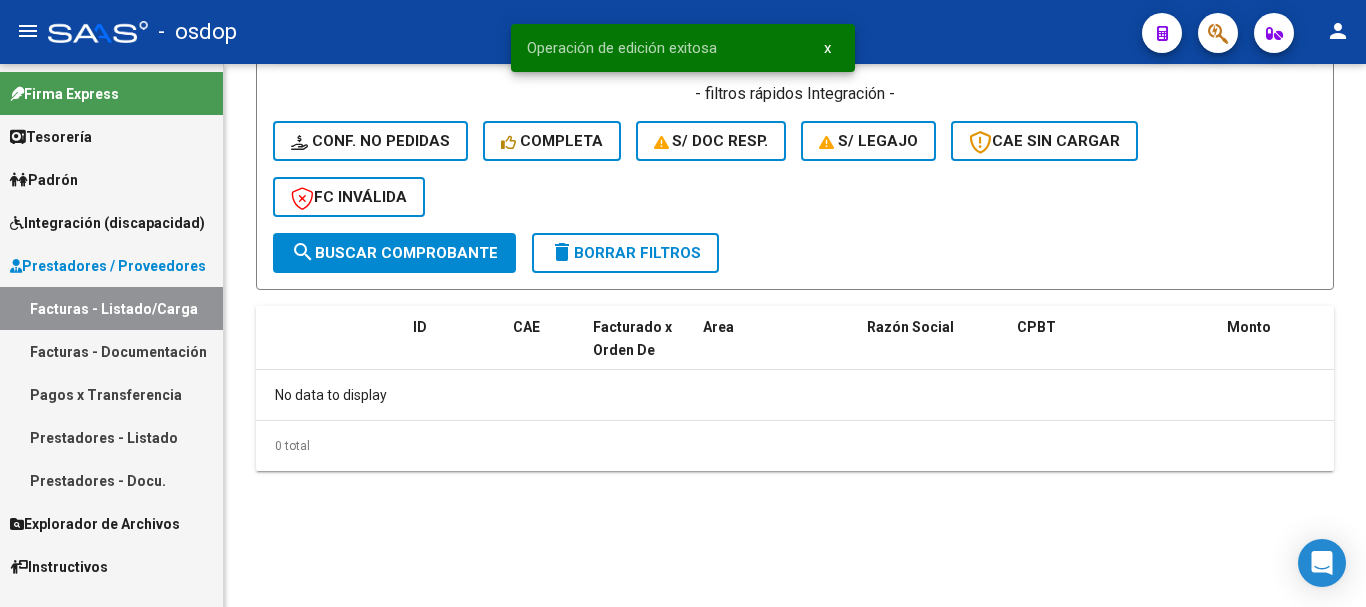 click on "Integración (discapacidad)" at bounding box center (107, 223) 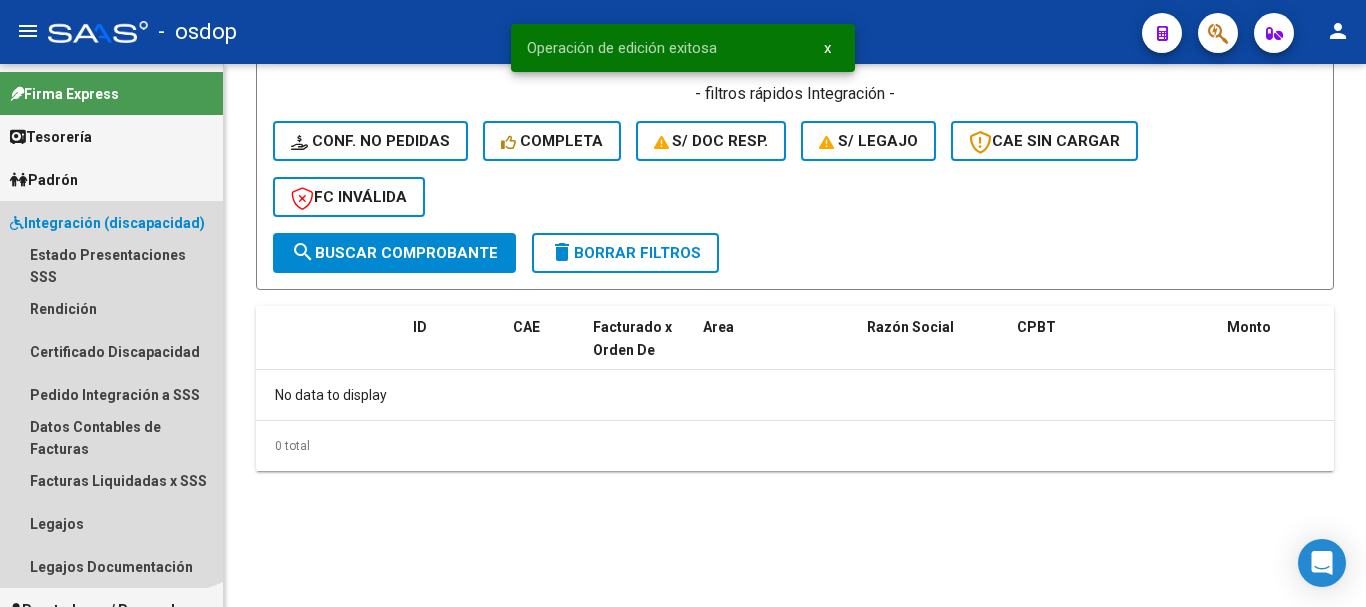 click on "Integración (discapacidad)" at bounding box center [107, 223] 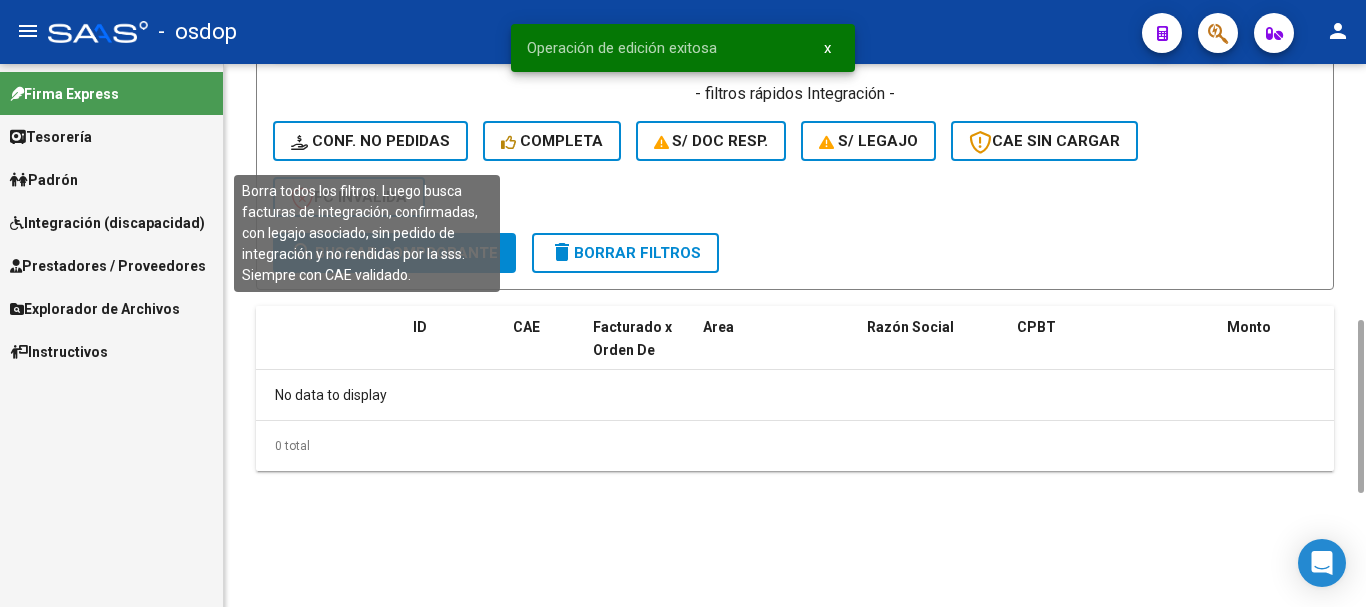 click on "Conf. no pedidas" 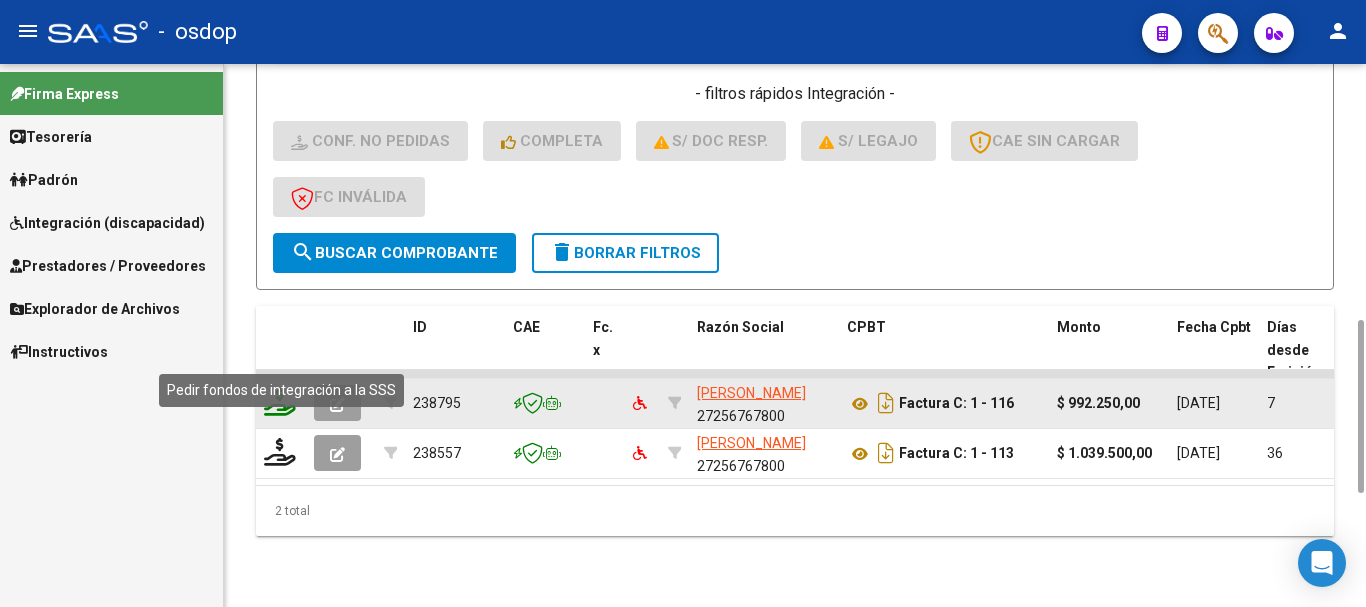 click 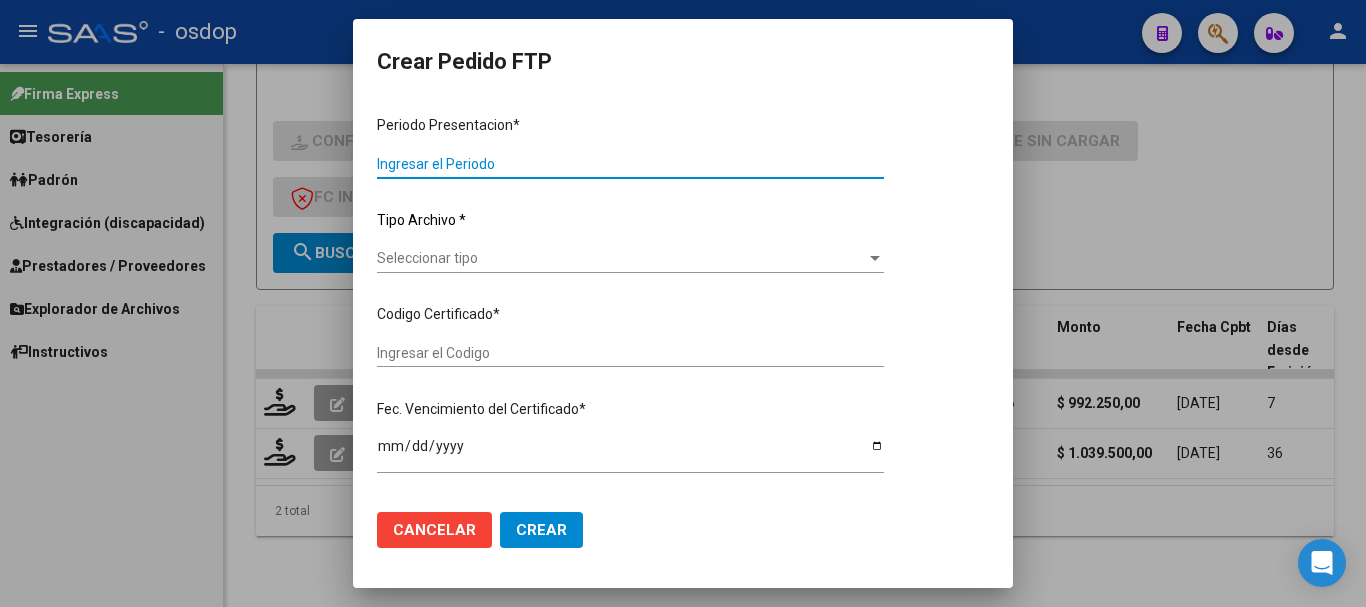 type on "202506" 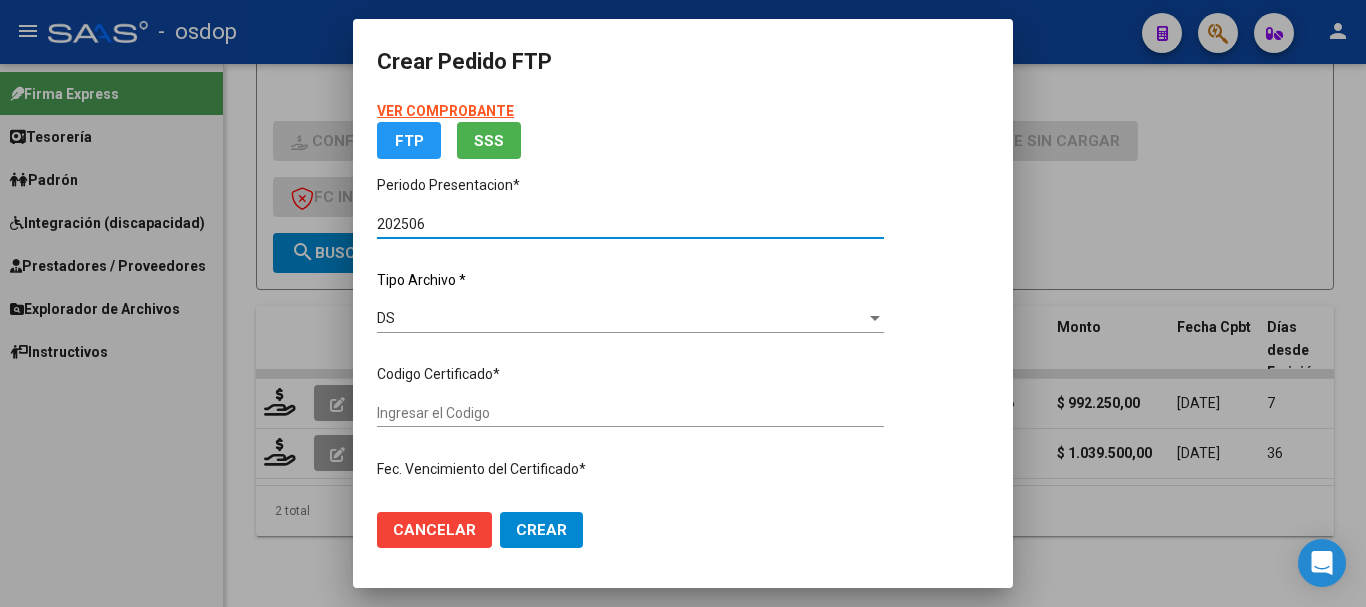 type on "1554836302" 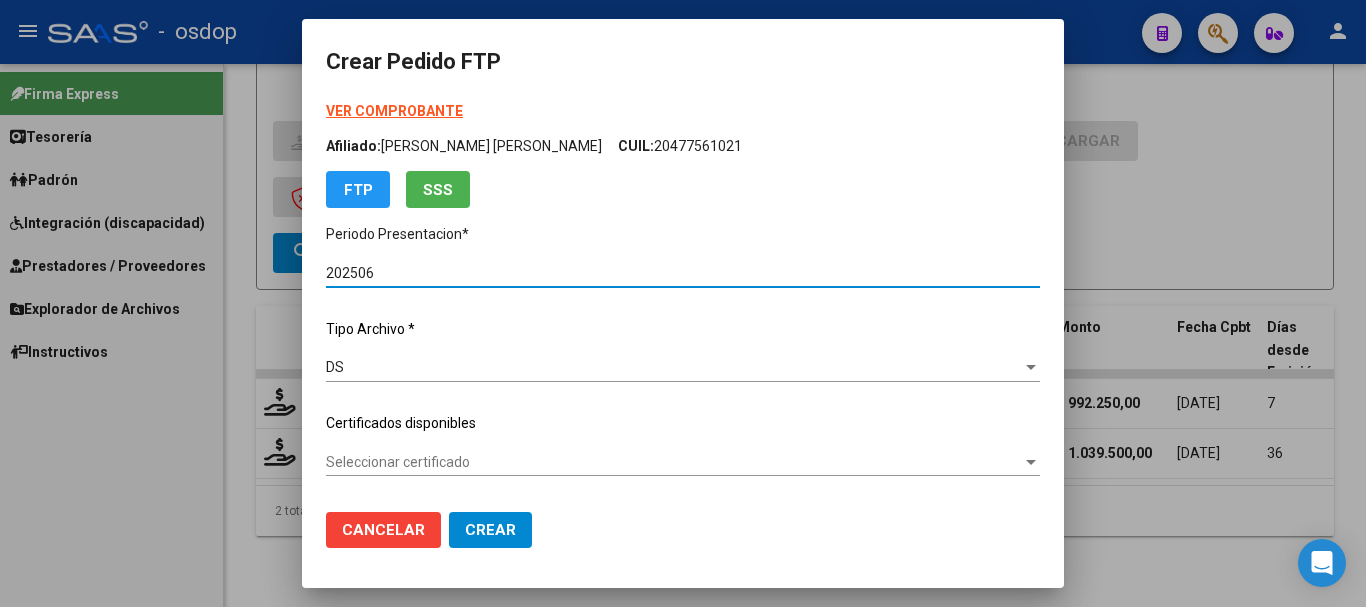click on "Seleccionar certificado" at bounding box center [674, 462] 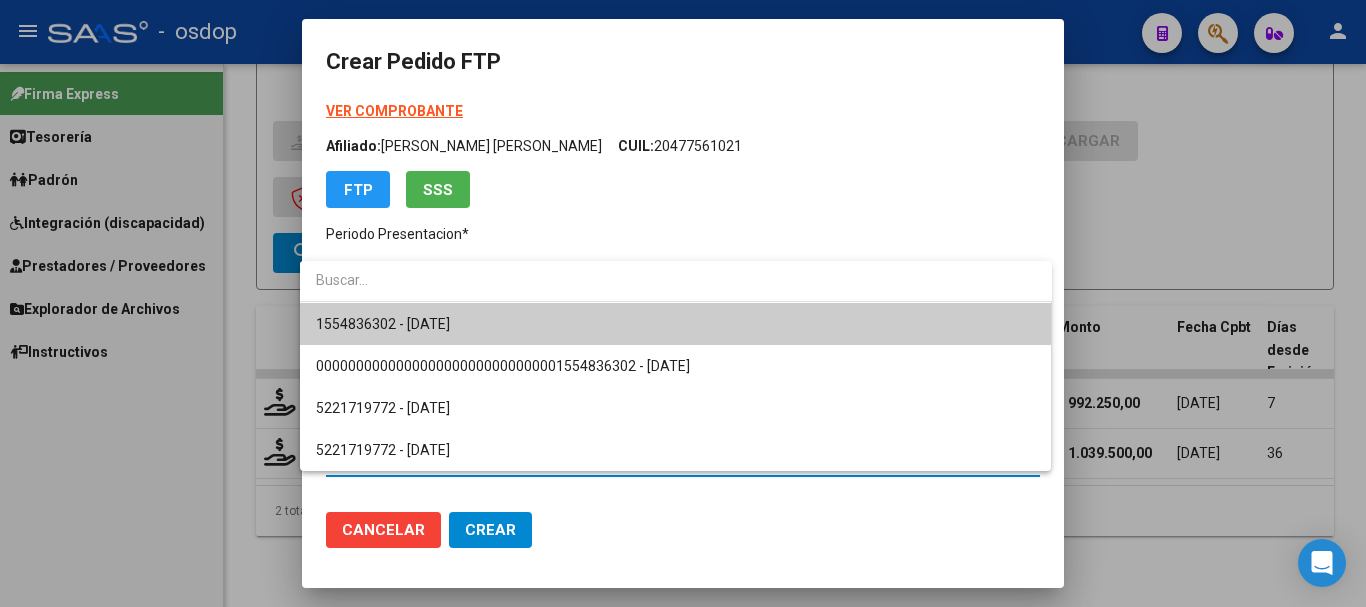 click on "1554836302 - 2032-10-14" at bounding box center (676, 324) 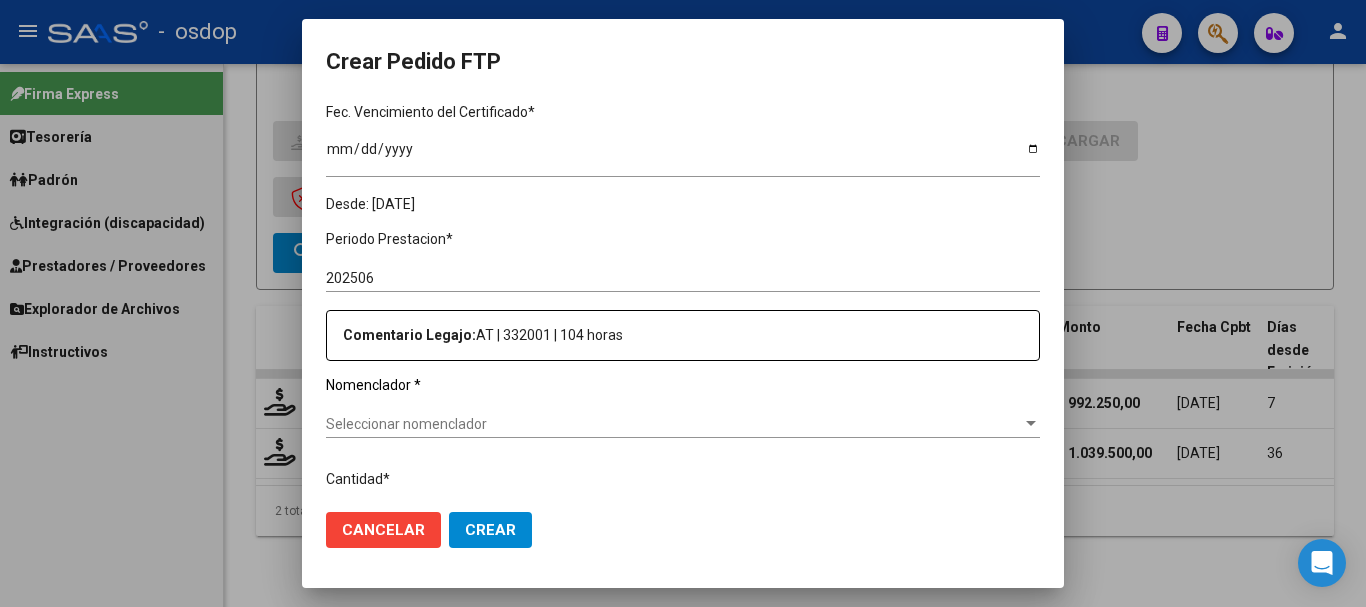 scroll, scrollTop: 700, scrollLeft: 0, axis: vertical 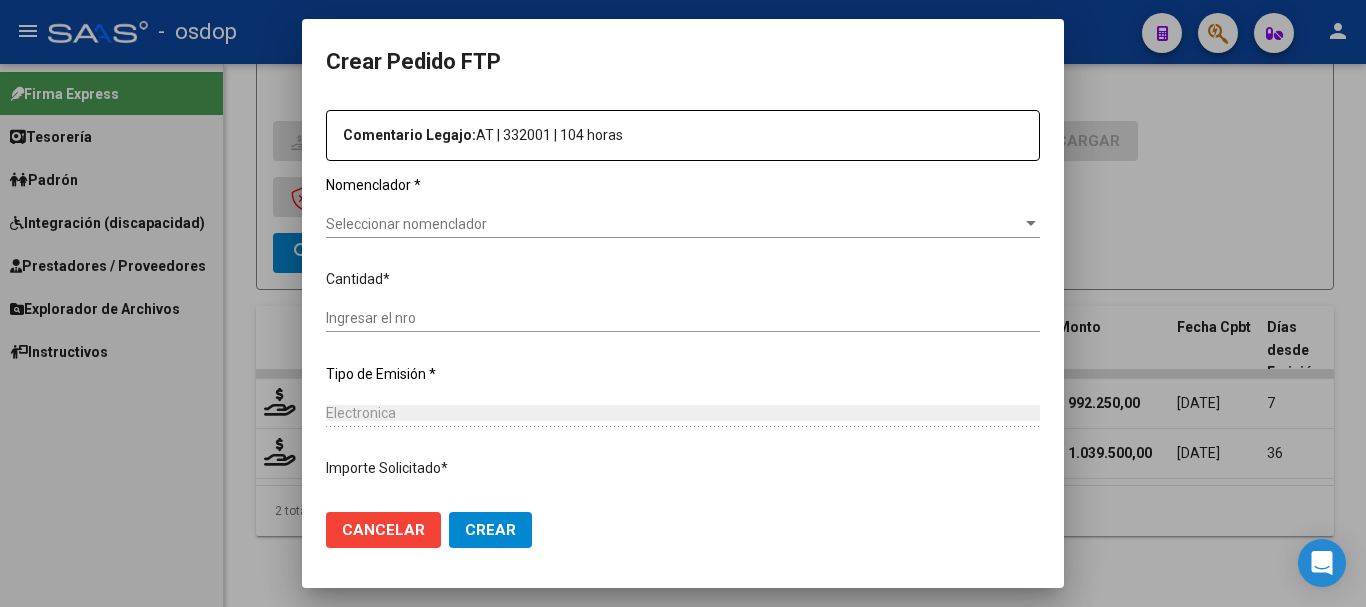 click on "Seleccionar nomenclador" at bounding box center [674, 224] 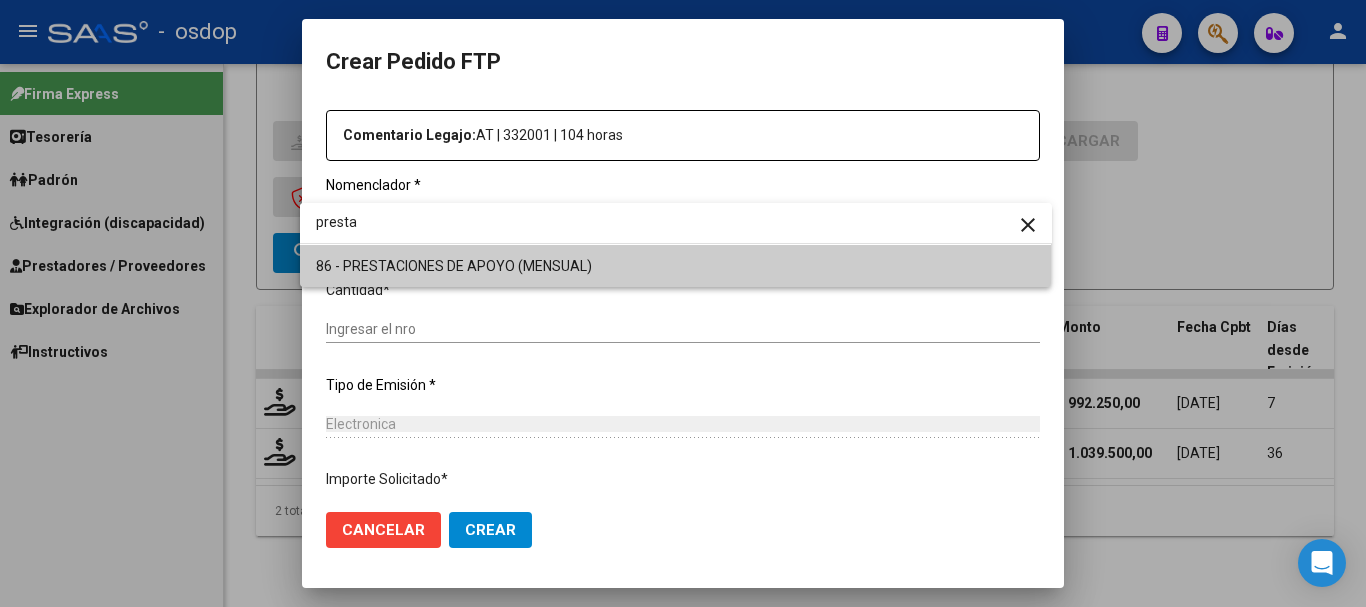 type on "presta" 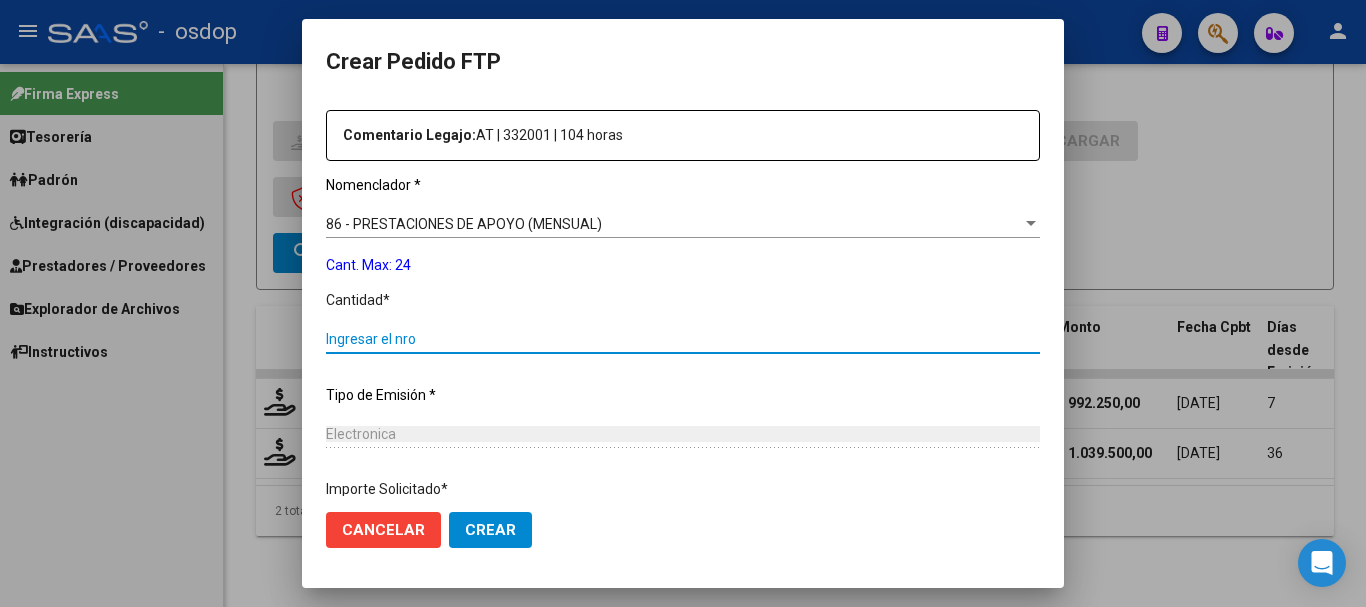 click on "Ingresar el nro" at bounding box center [683, 339] 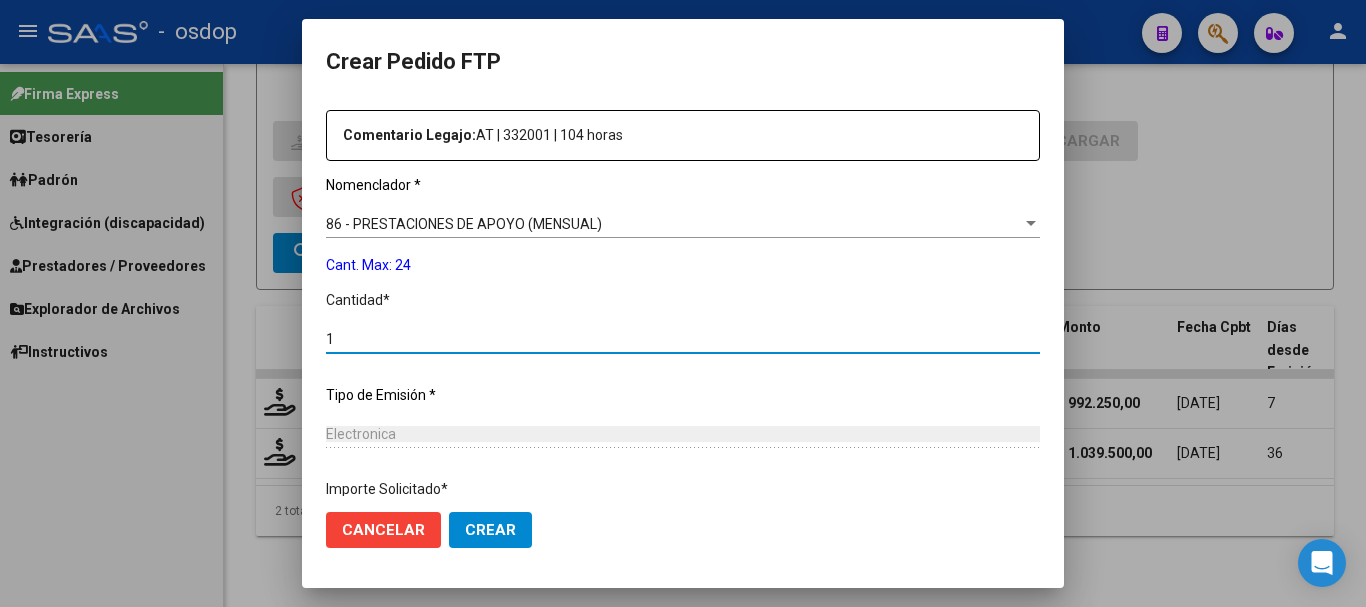type on "1" 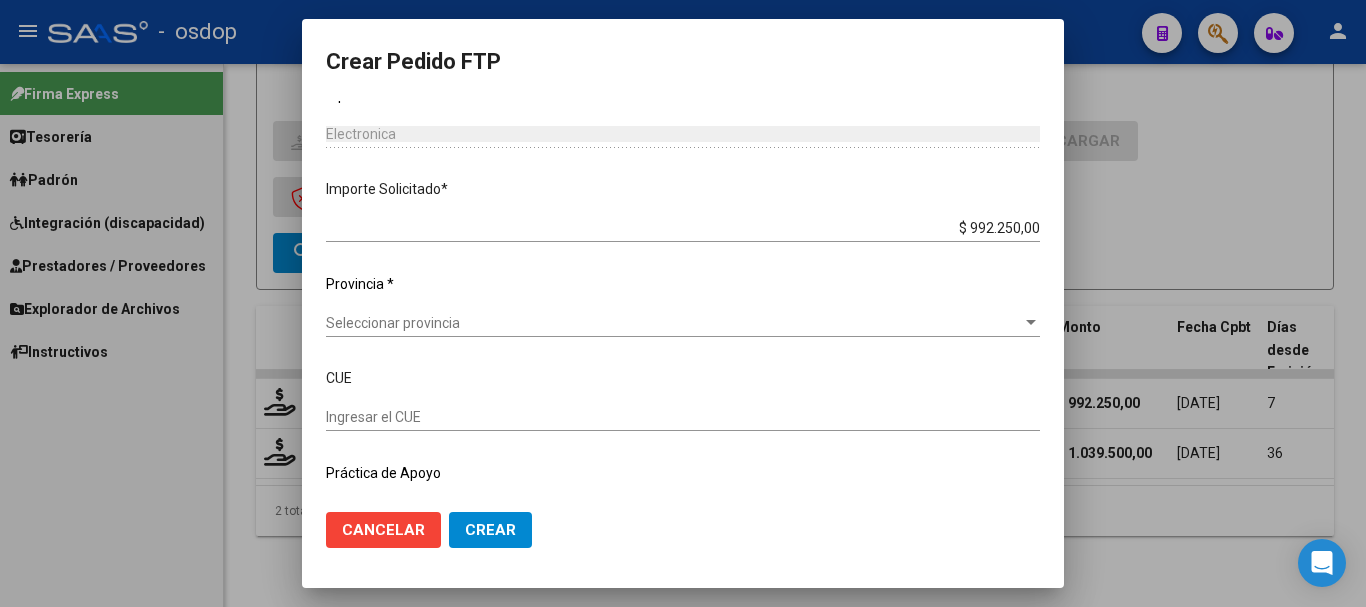 scroll, scrollTop: 1047, scrollLeft: 0, axis: vertical 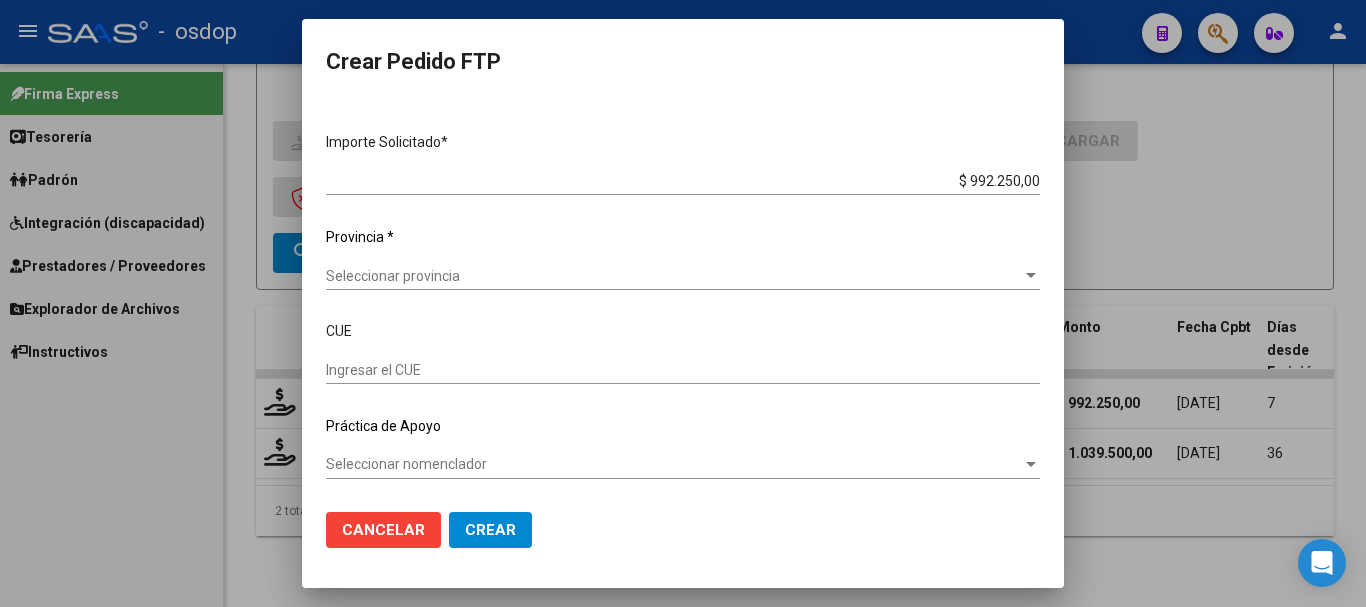 click on "Seleccionar provincia" at bounding box center [674, 276] 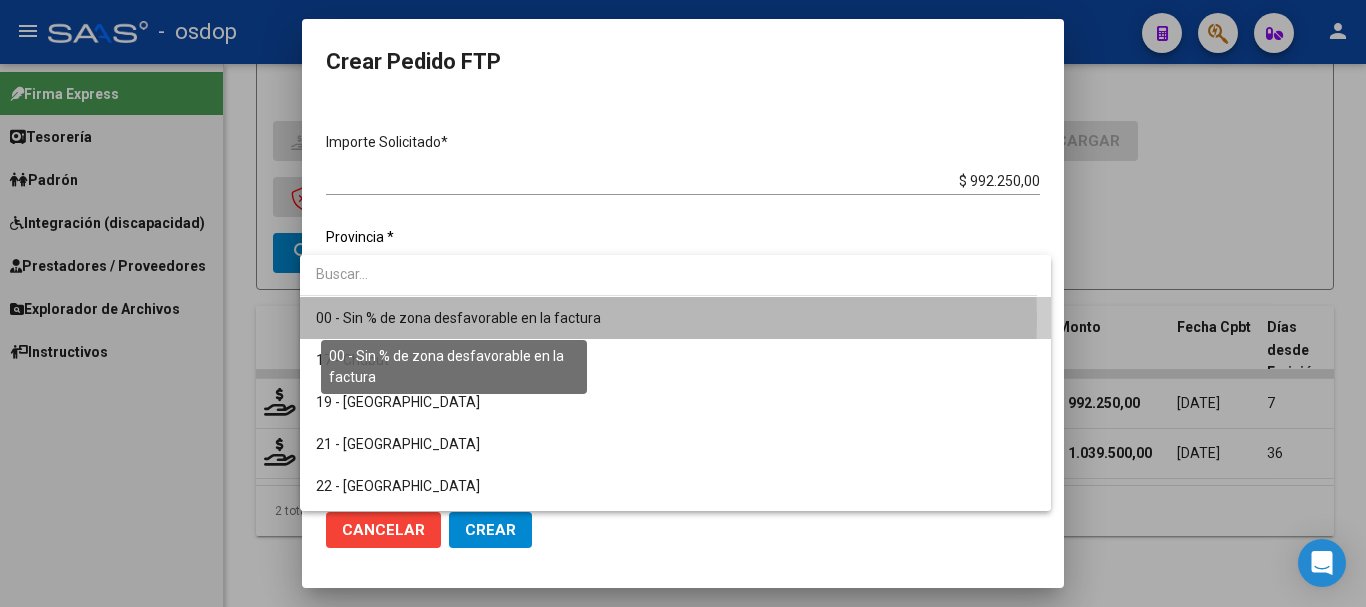 click on "00 - Sin % de zona desfavorable en la factura" at bounding box center [458, 318] 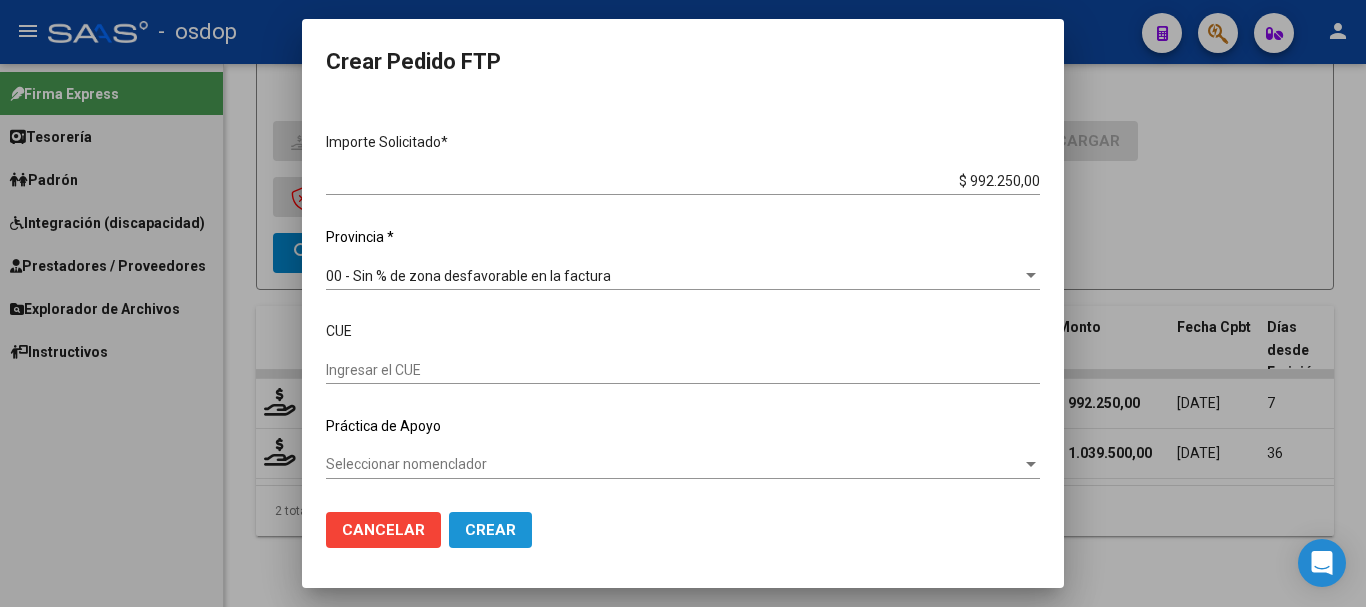 click on "Crear" 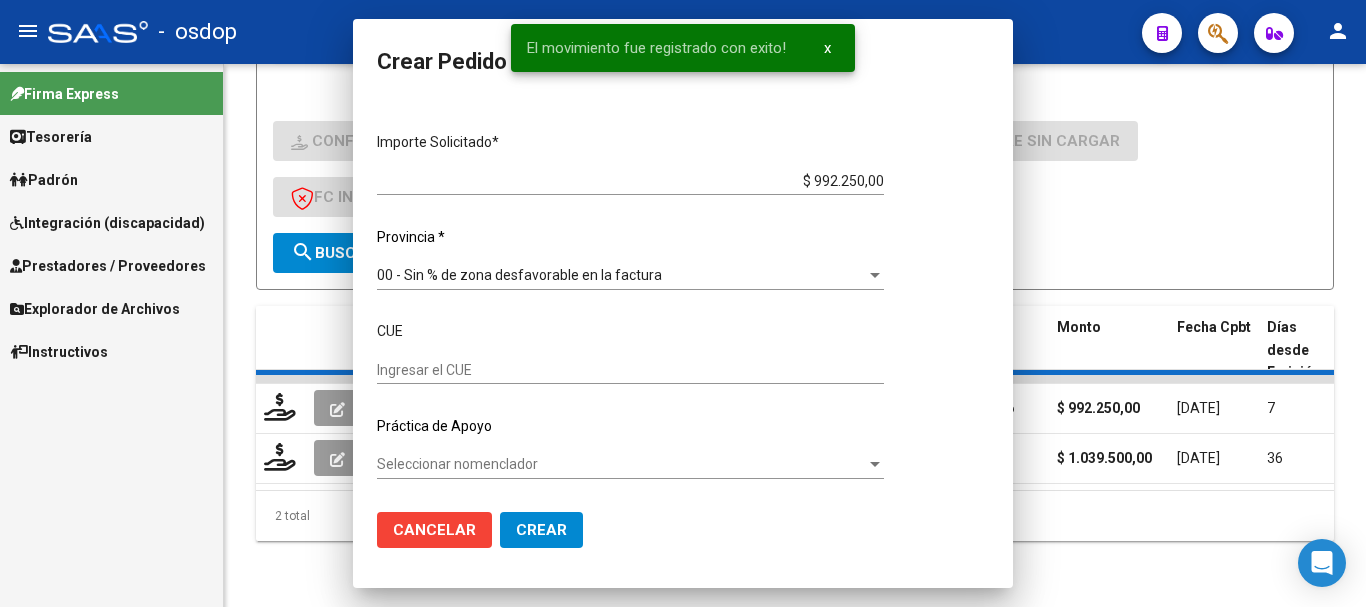 scroll, scrollTop: 0, scrollLeft: 0, axis: both 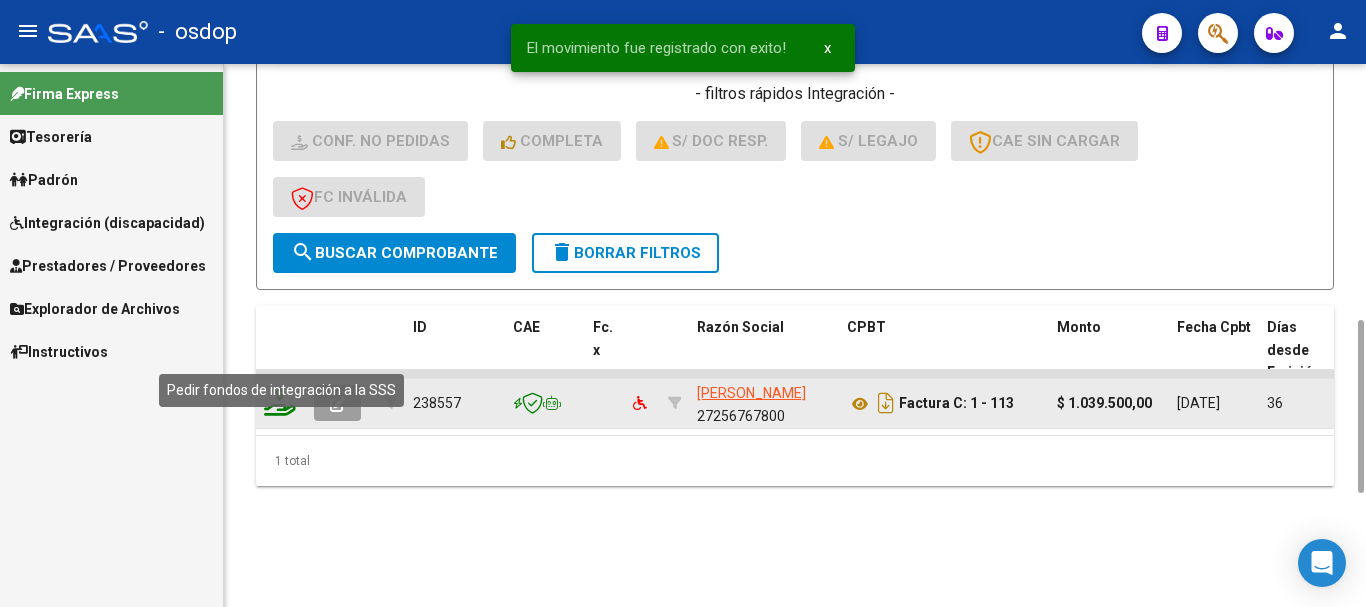 click 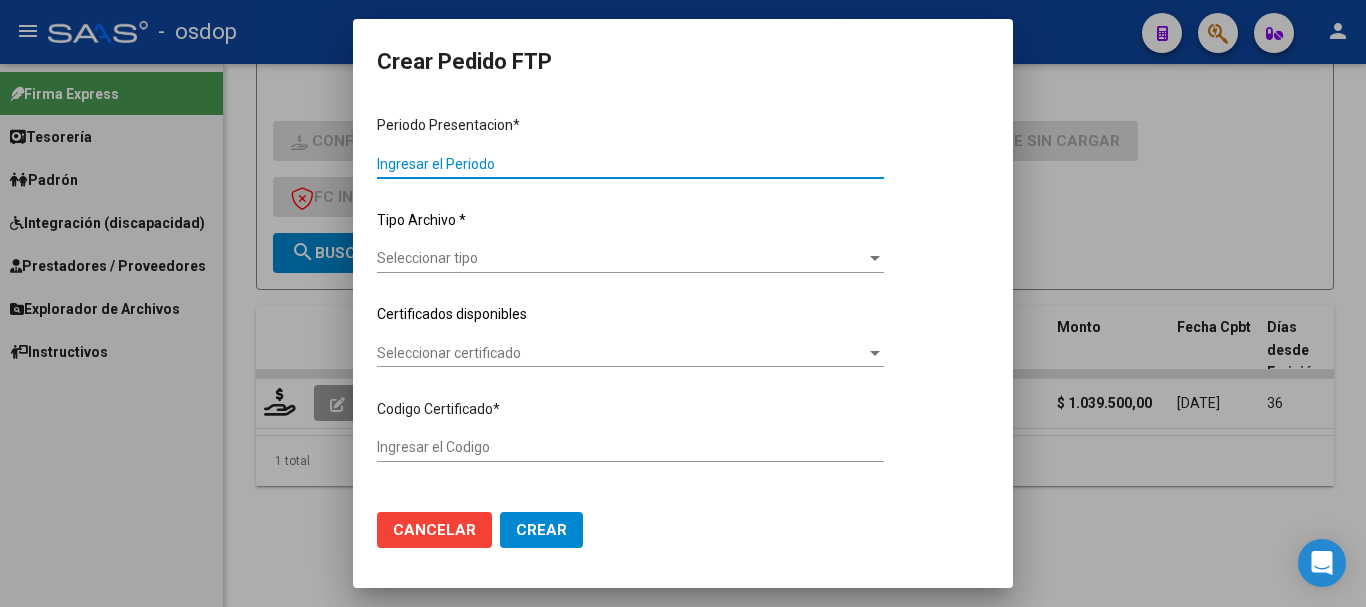type on "202506" 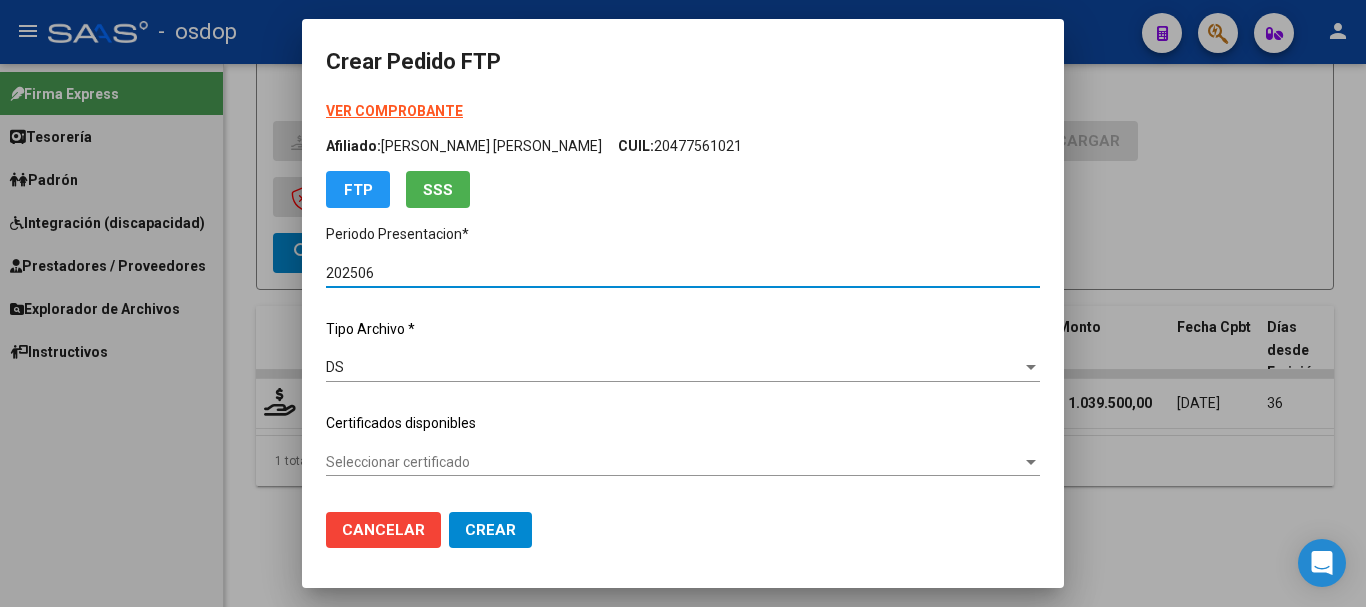 type on "1554836302" 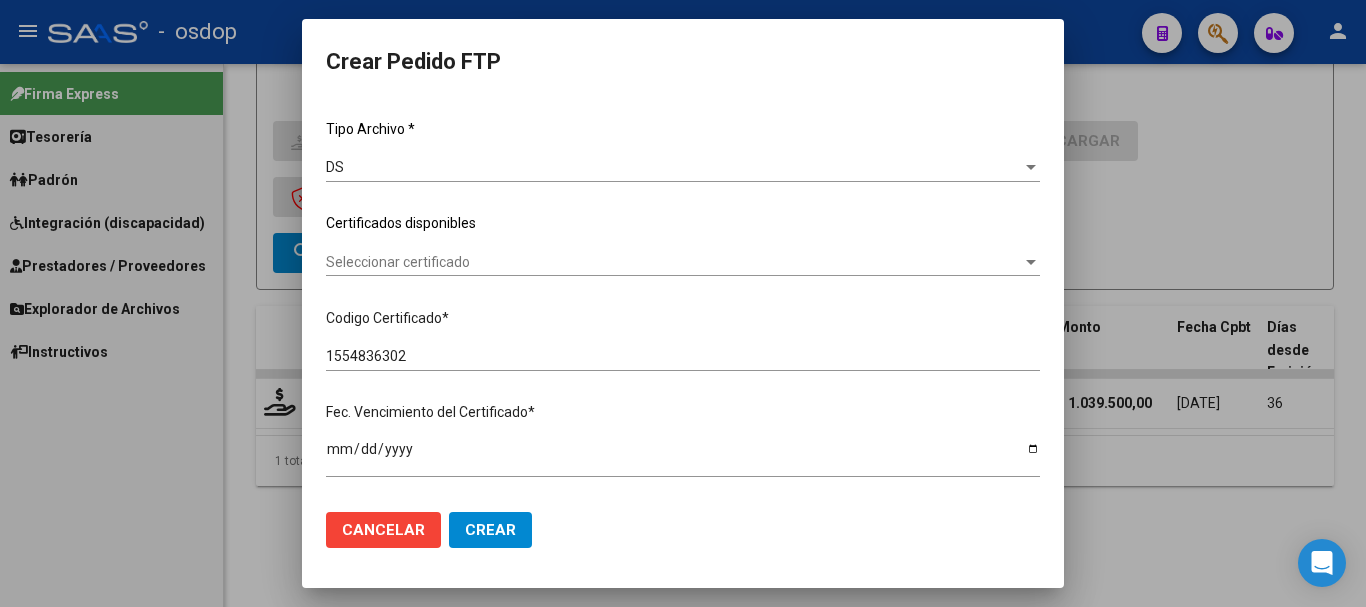 click on "Seleccionar certificado" at bounding box center (674, 262) 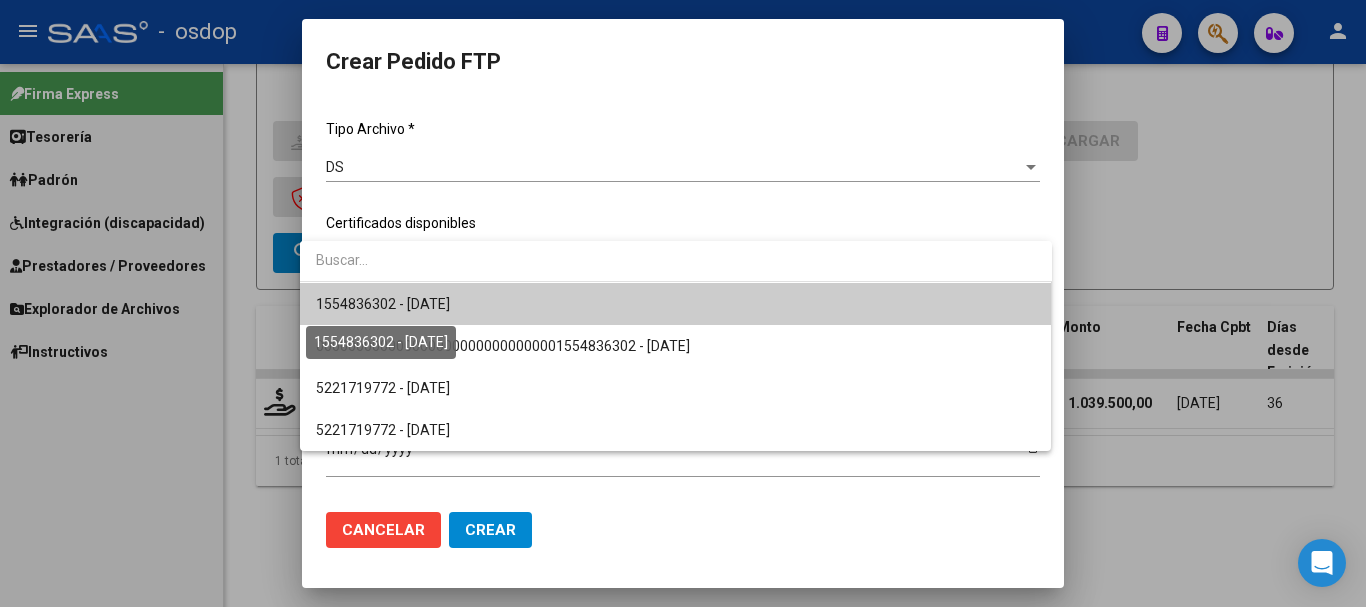 click on "1554836302 - 2032-10-14" at bounding box center [383, 304] 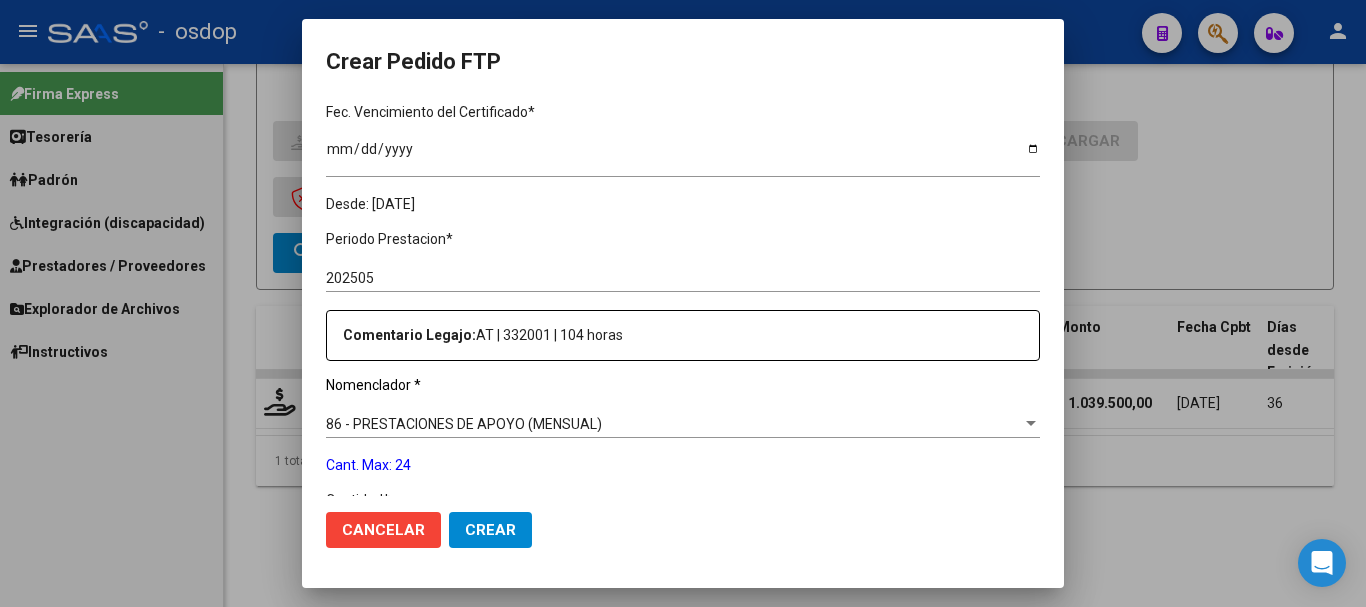 scroll, scrollTop: 700, scrollLeft: 0, axis: vertical 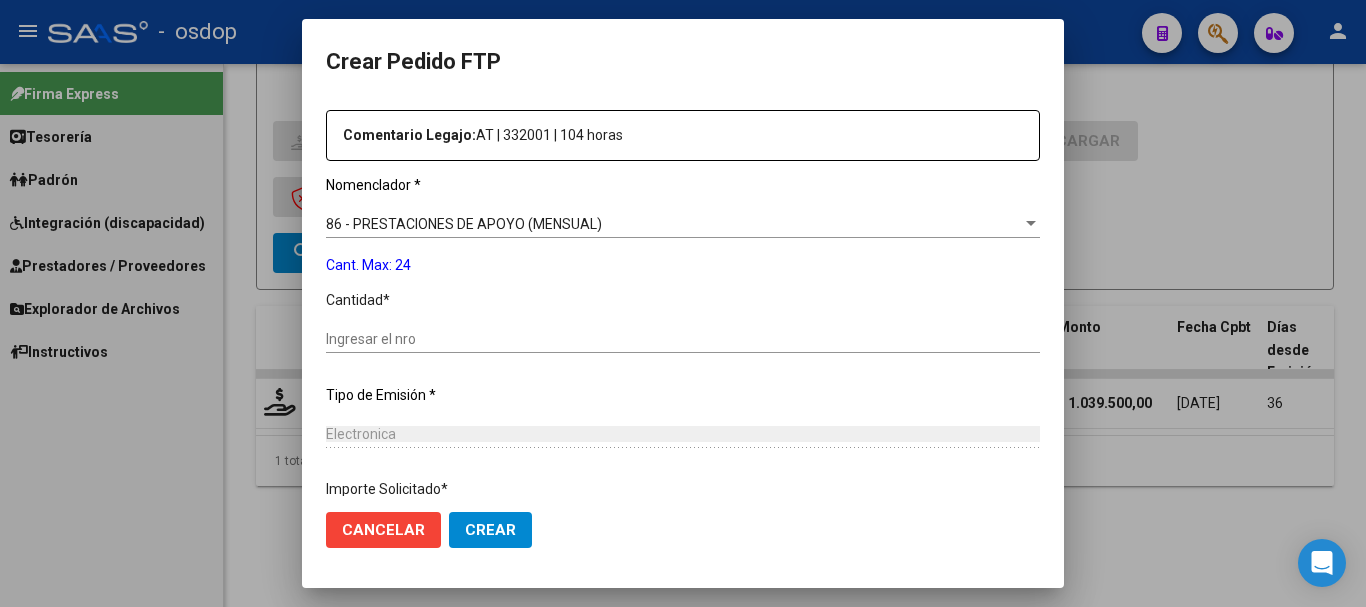 click on "Ingresar el nro" at bounding box center (683, 339) 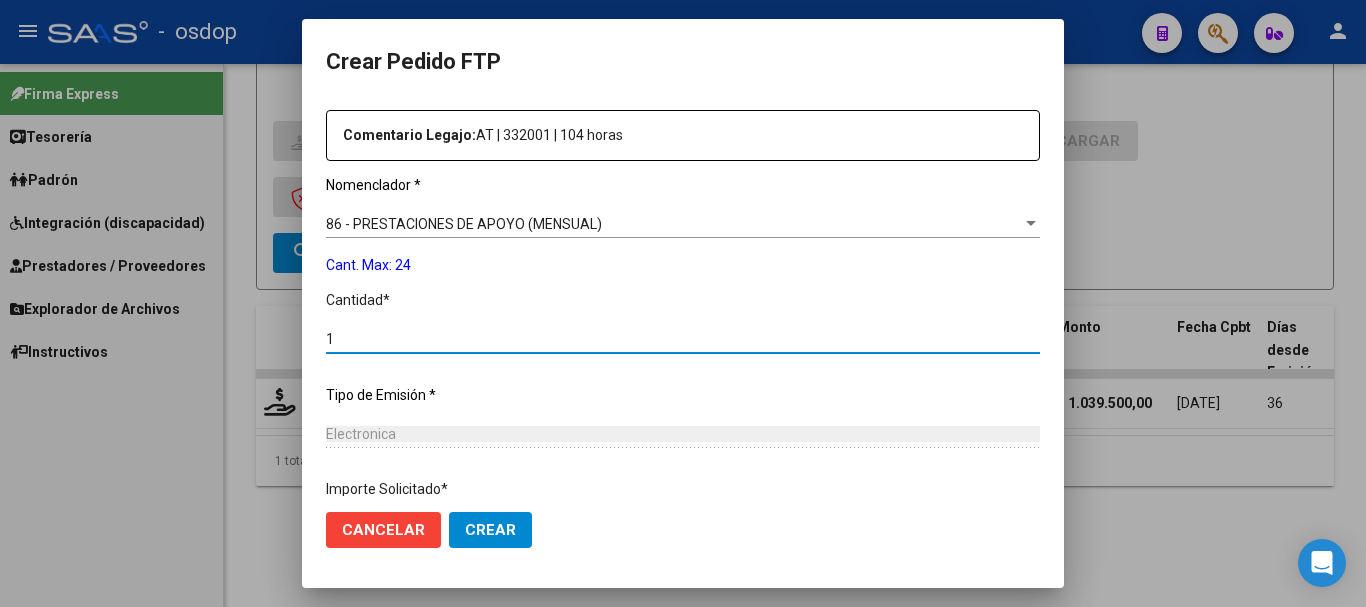 type on "1" 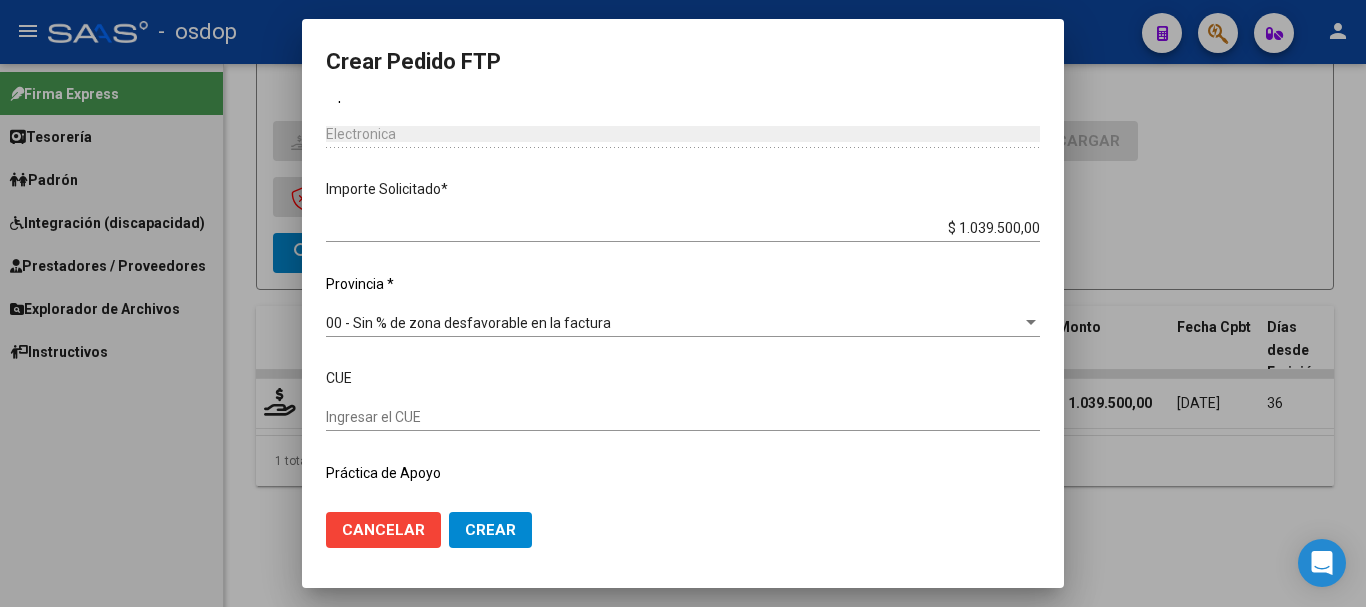 click on "Crear" 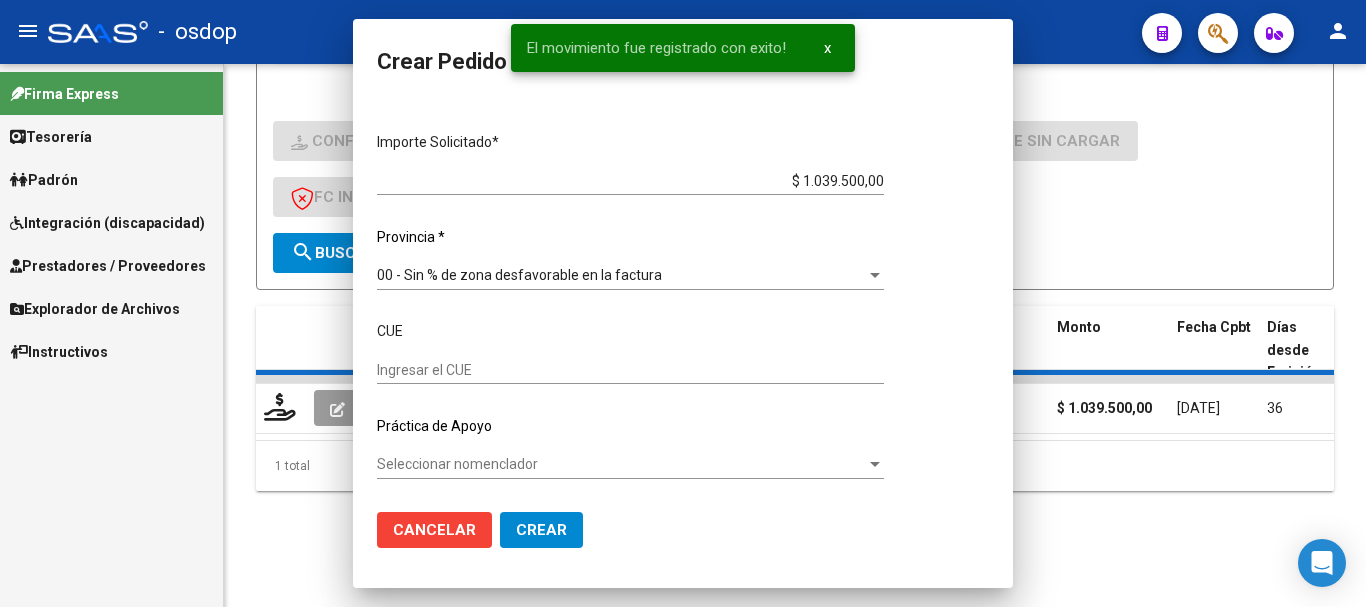 scroll, scrollTop: 891, scrollLeft: 0, axis: vertical 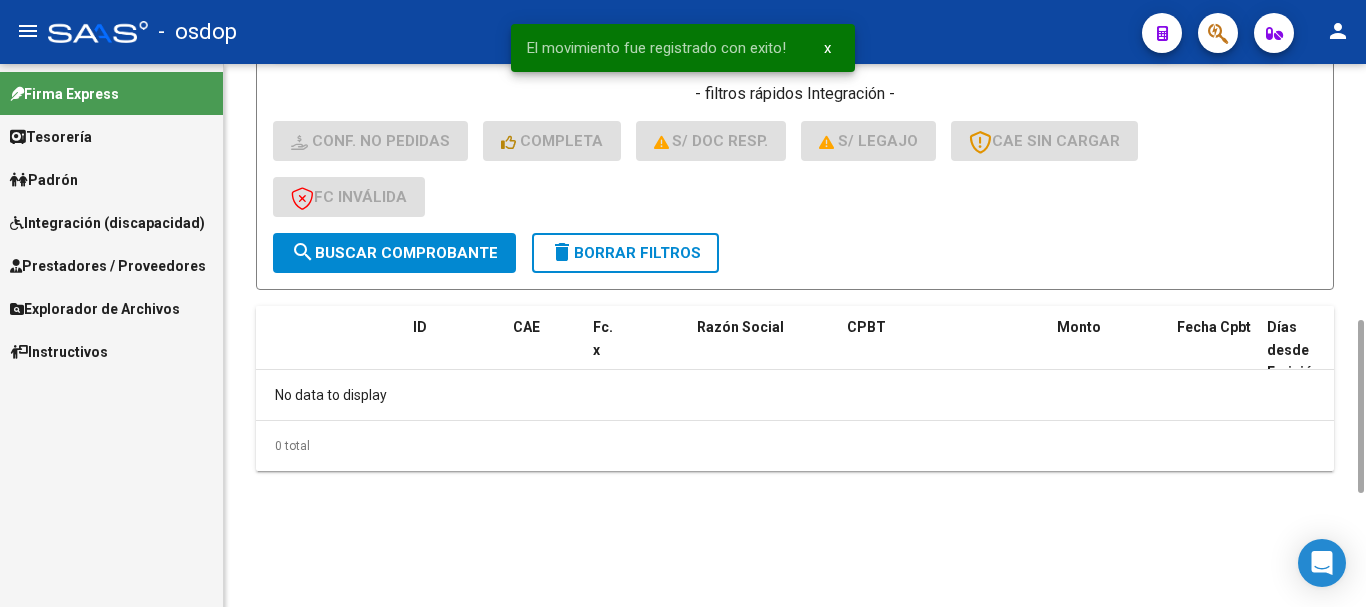 click on "delete  Borrar Filtros" 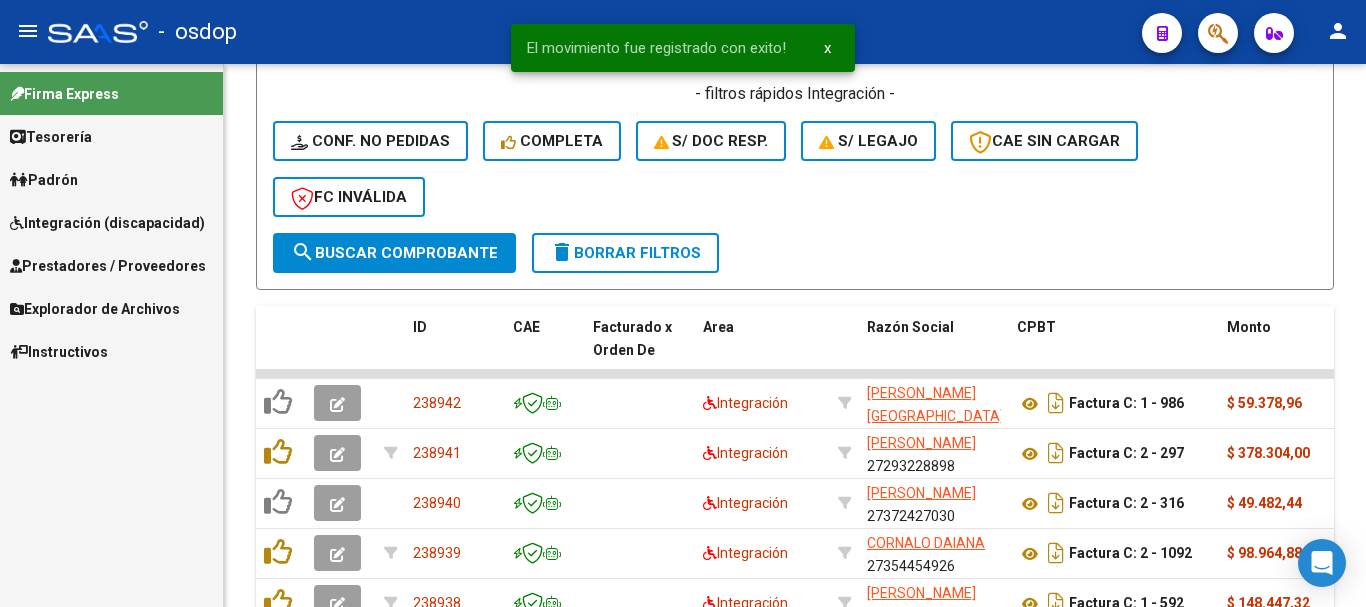 click on "Integración (discapacidad)" at bounding box center (107, 223) 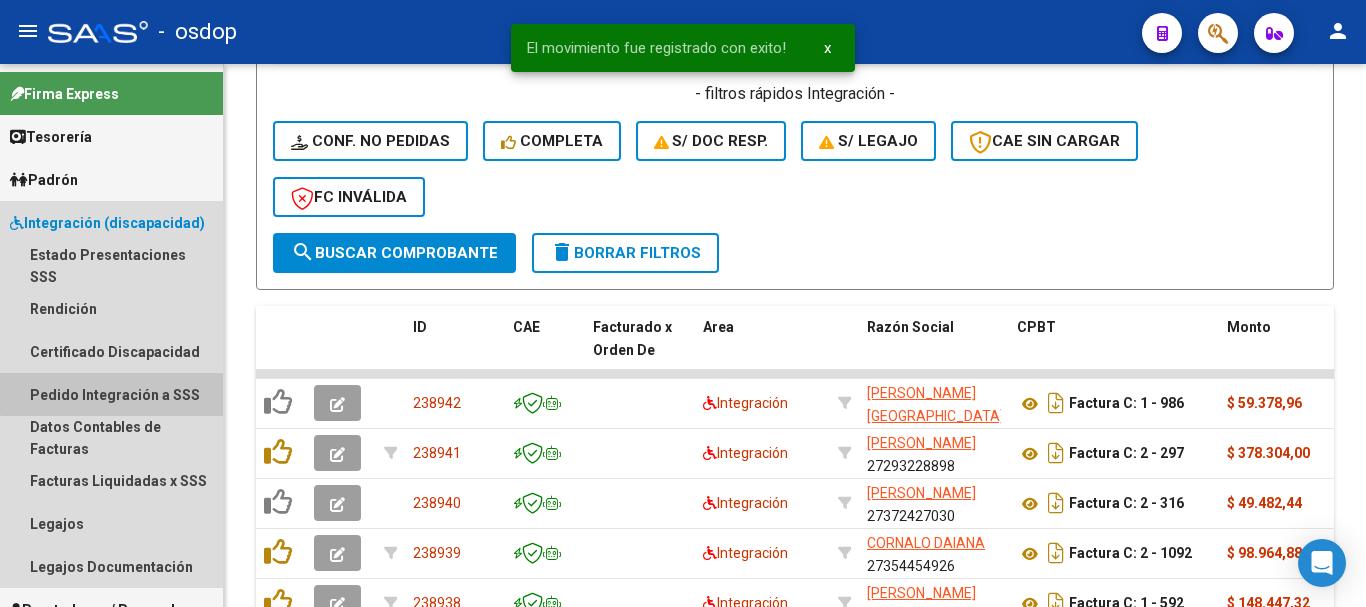 click on "Pedido Integración a SSS" at bounding box center (111, 394) 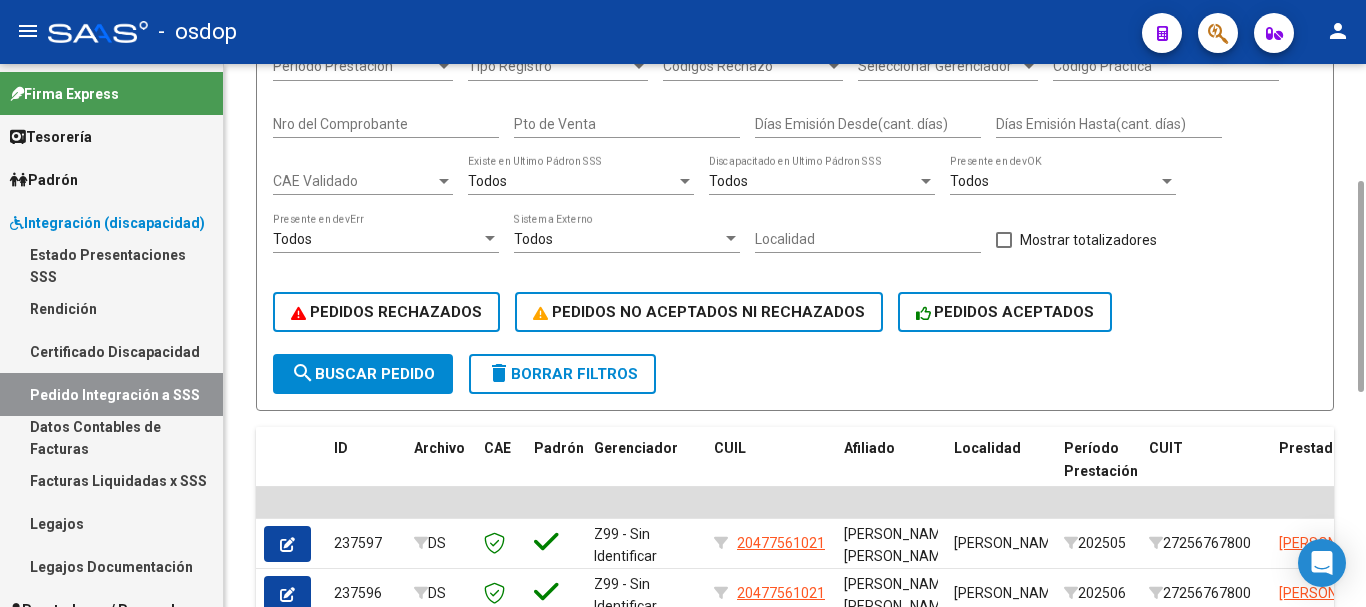 scroll, scrollTop: 501, scrollLeft: 0, axis: vertical 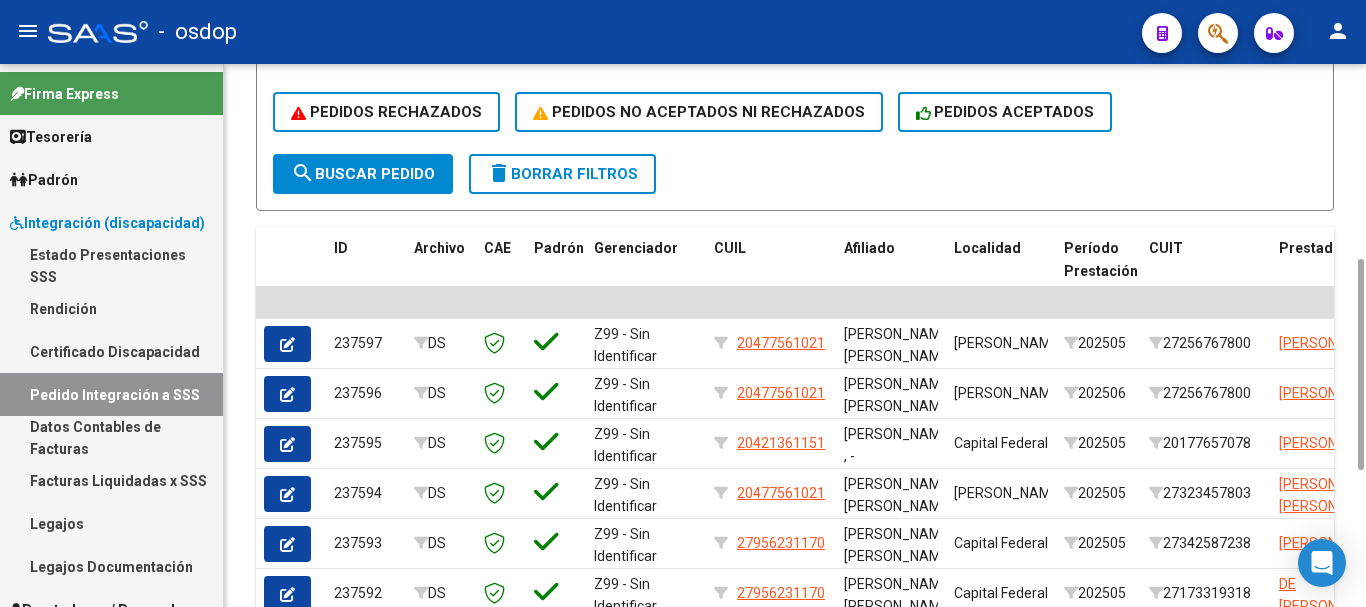 click on "delete  Borrar Filtros" 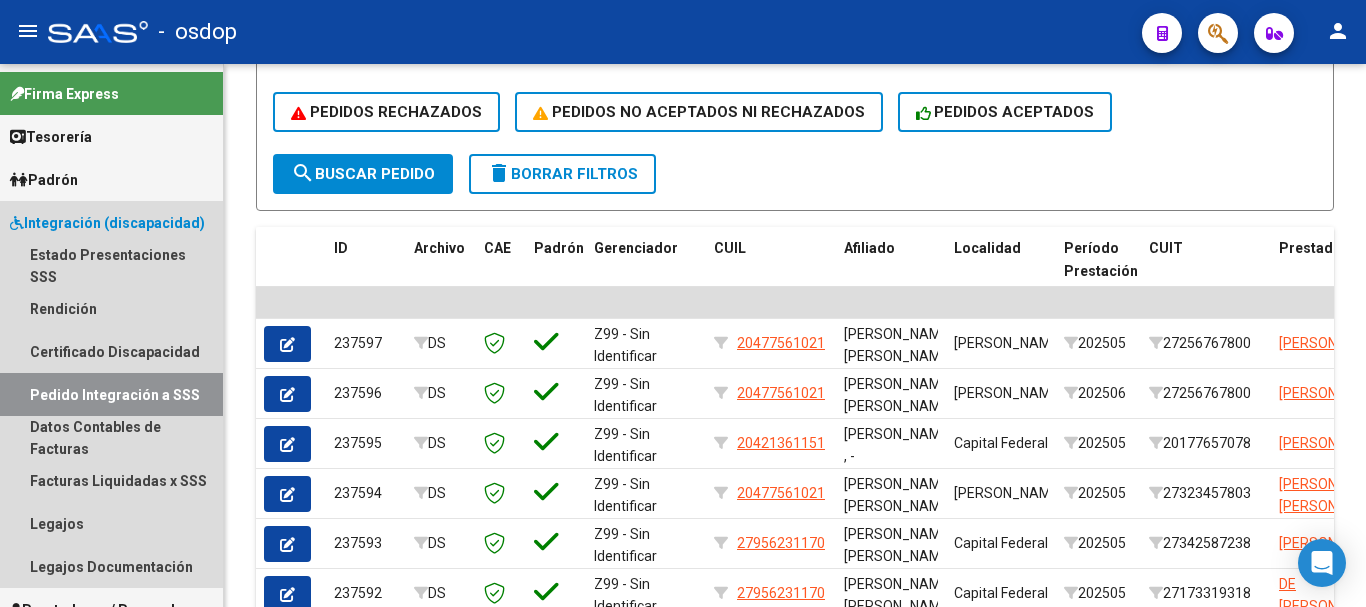 click on "Integración (discapacidad)" at bounding box center (107, 223) 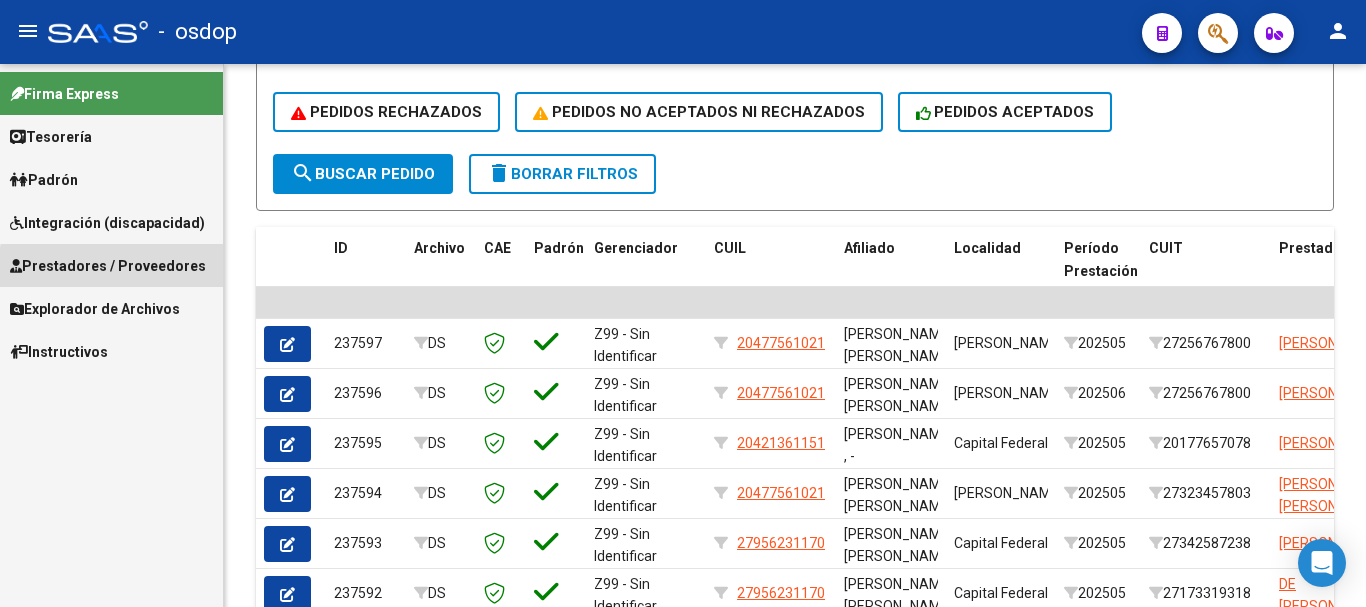 click on "Prestadores / Proveedores" at bounding box center (108, 266) 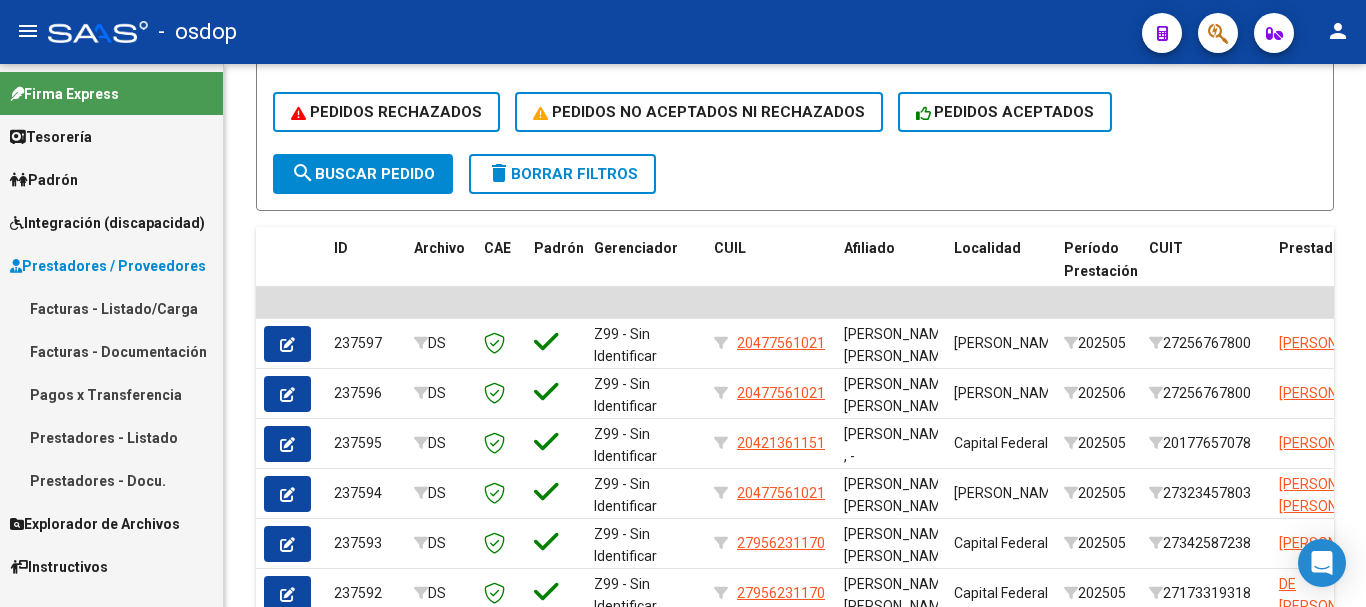 click on "Facturas - Listado/Carga" at bounding box center (111, 308) 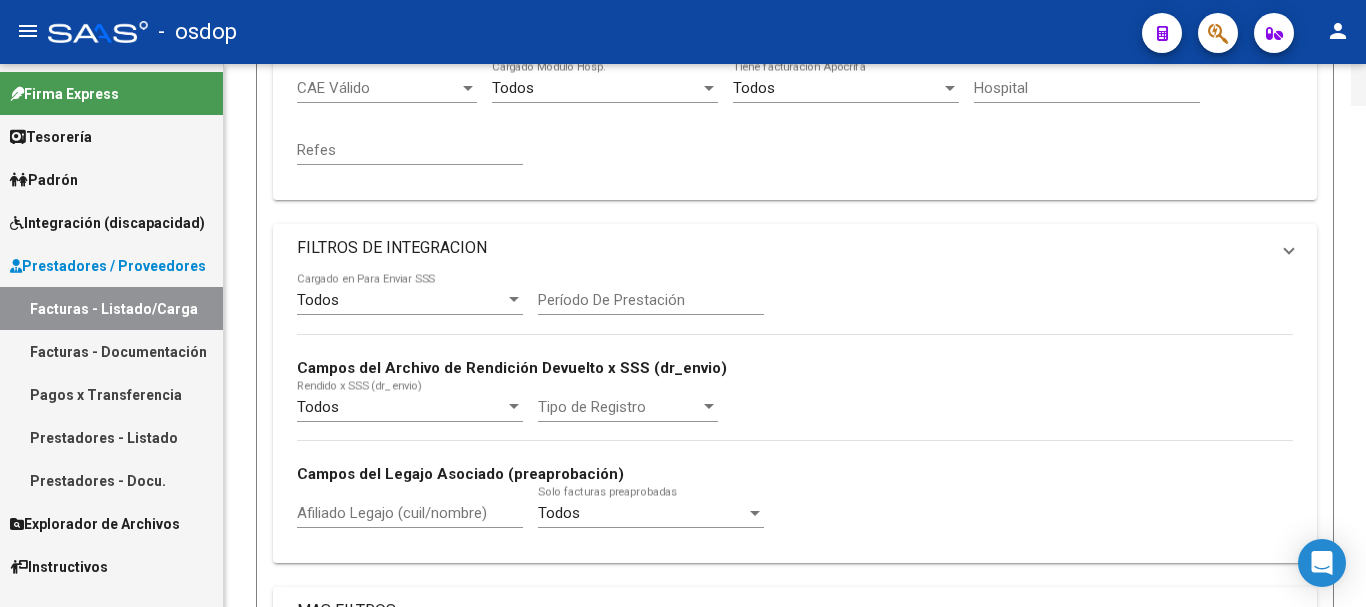 scroll, scrollTop: 0, scrollLeft: 0, axis: both 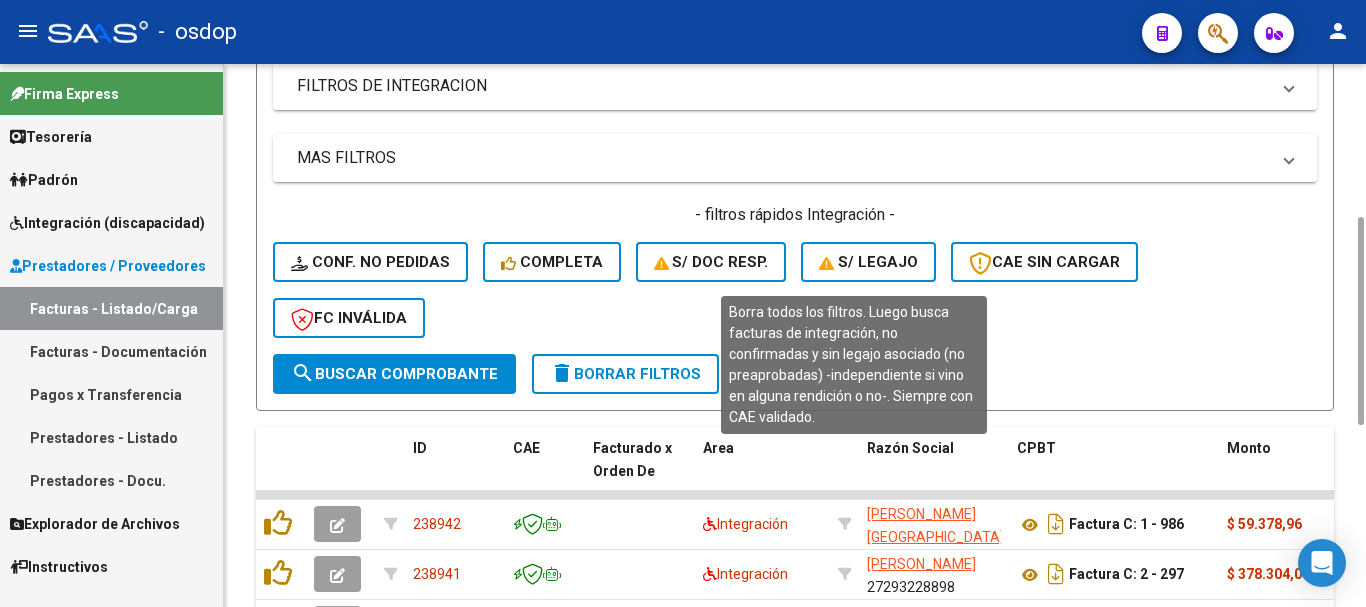 click on "S/ legajo" 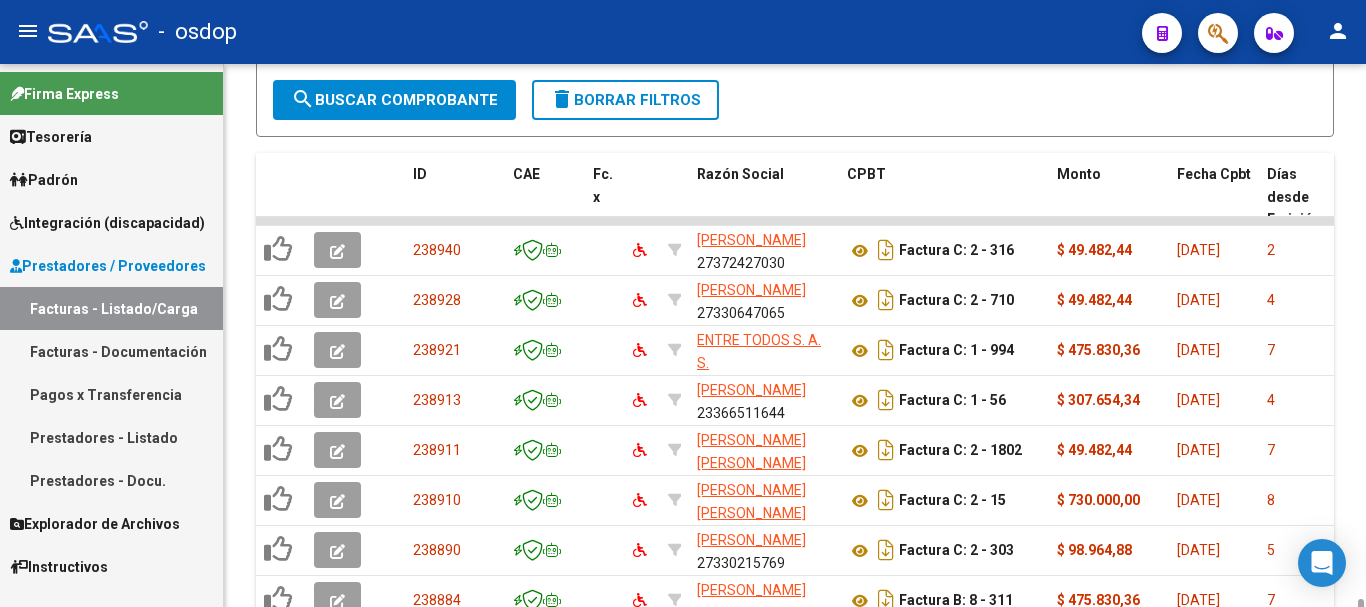 scroll, scrollTop: 874, scrollLeft: 0, axis: vertical 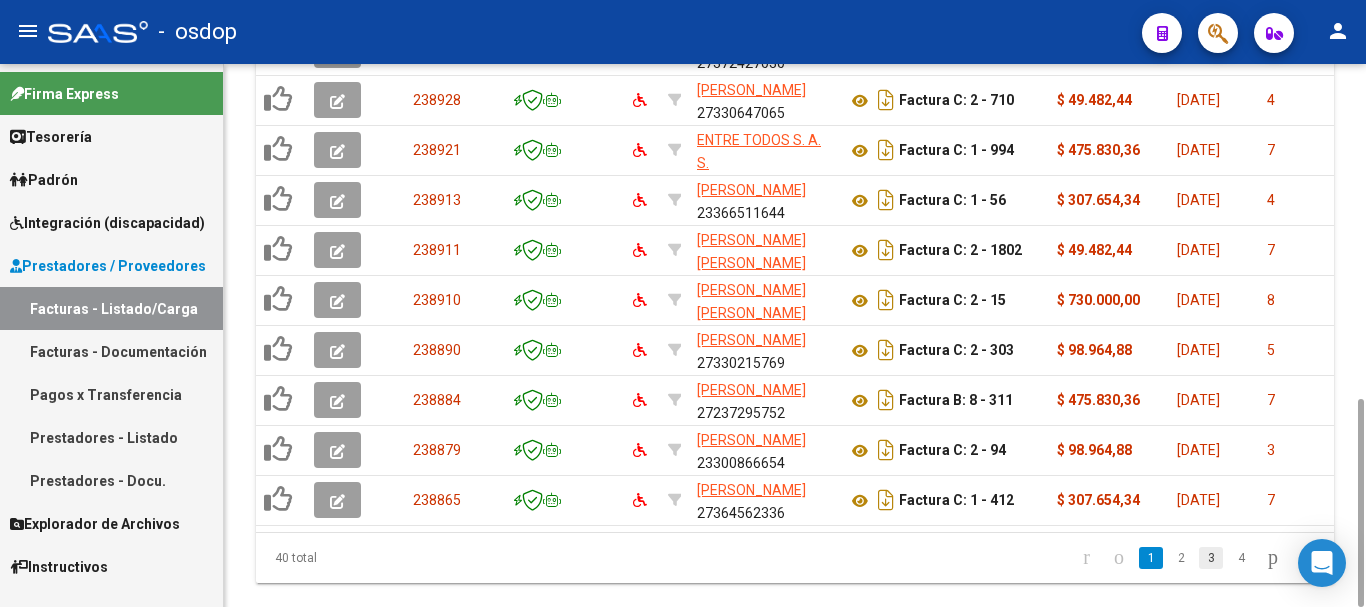 click on "3" 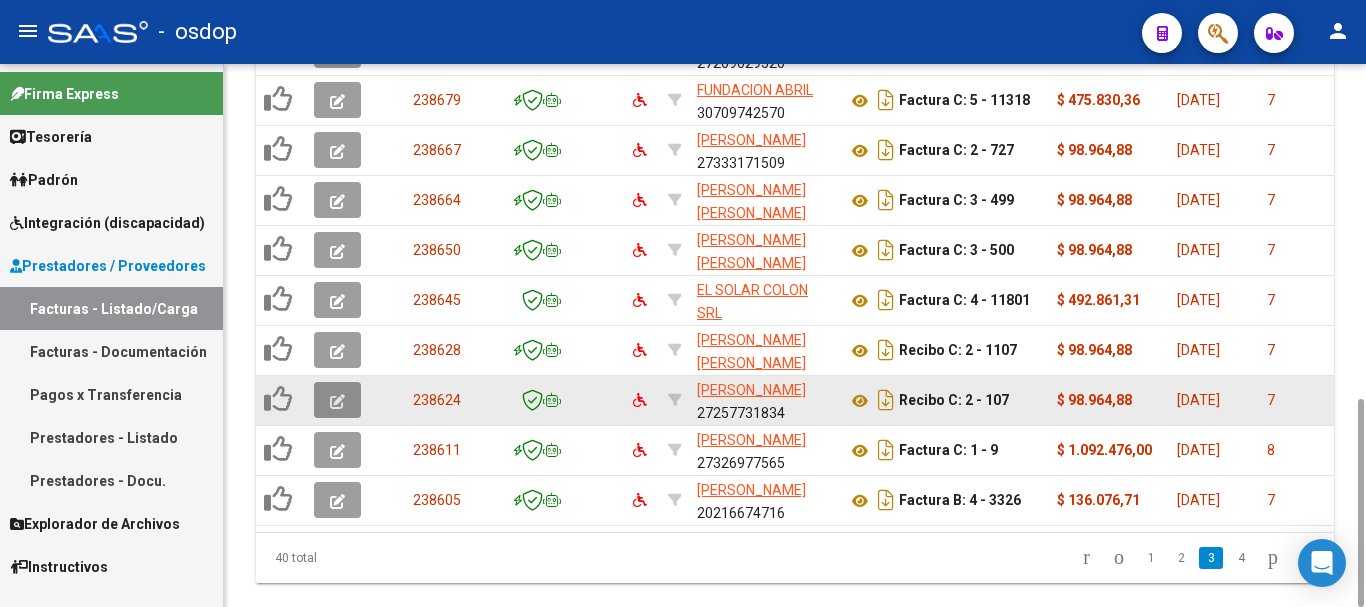 click 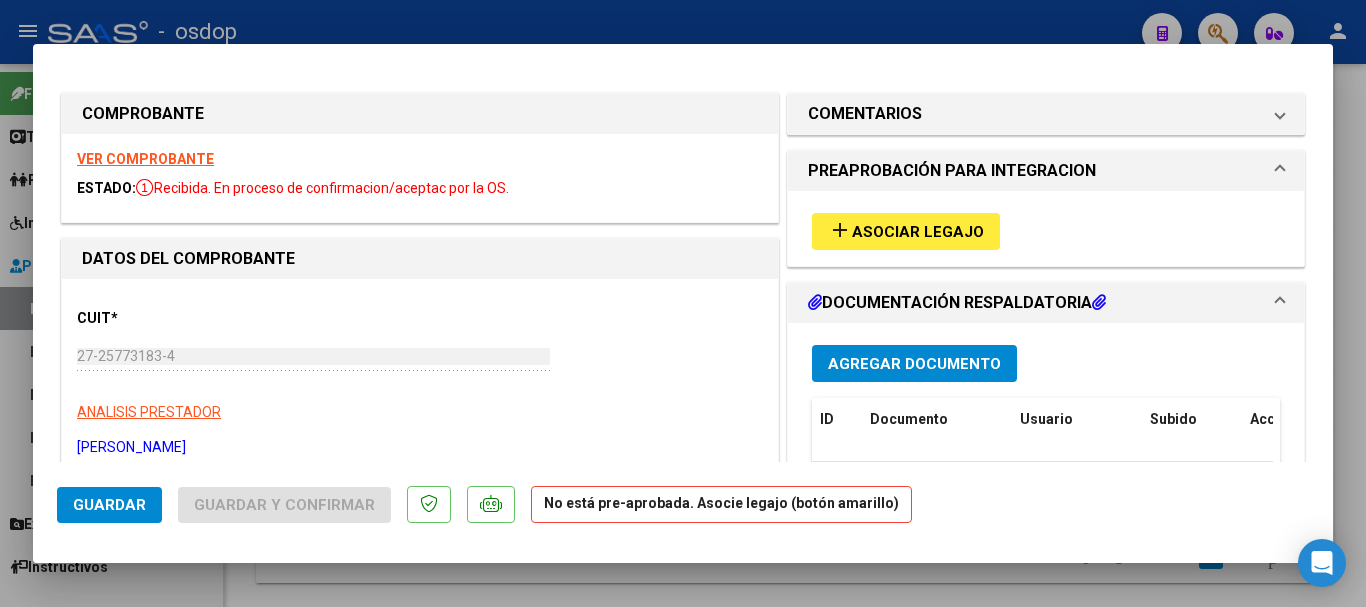 click on "VER COMPROBANTE" at bounding box center (145, 159) 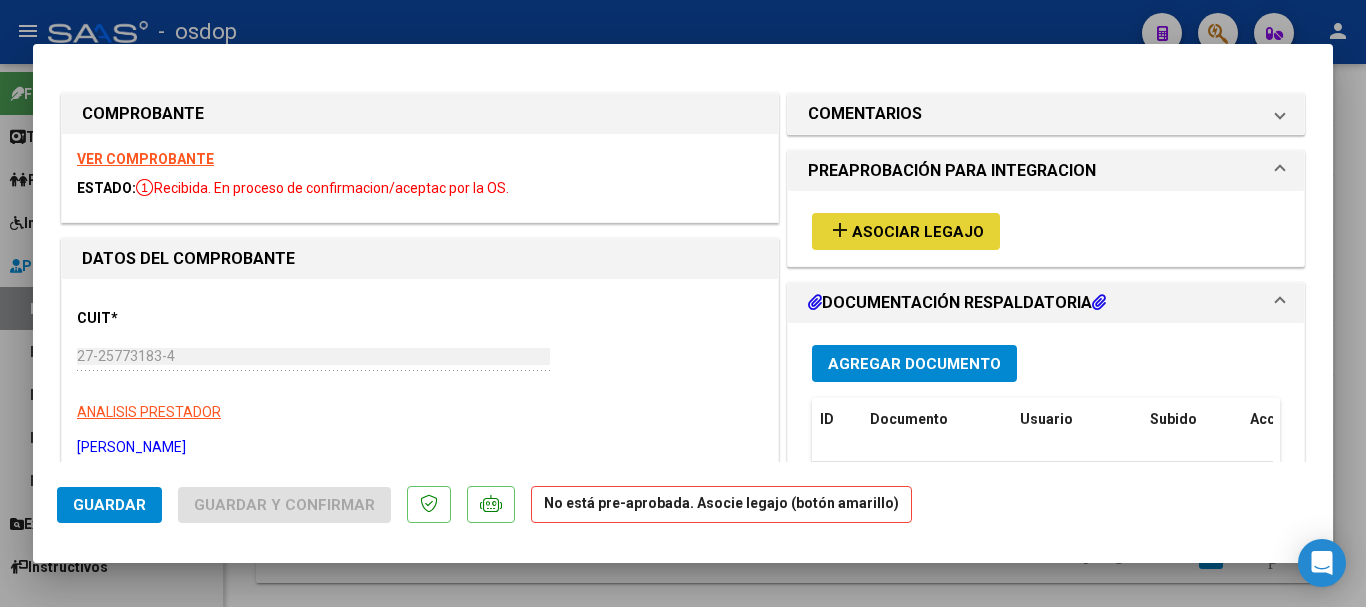 click on "Asociar Legajo" at bounding box center (918, 232) 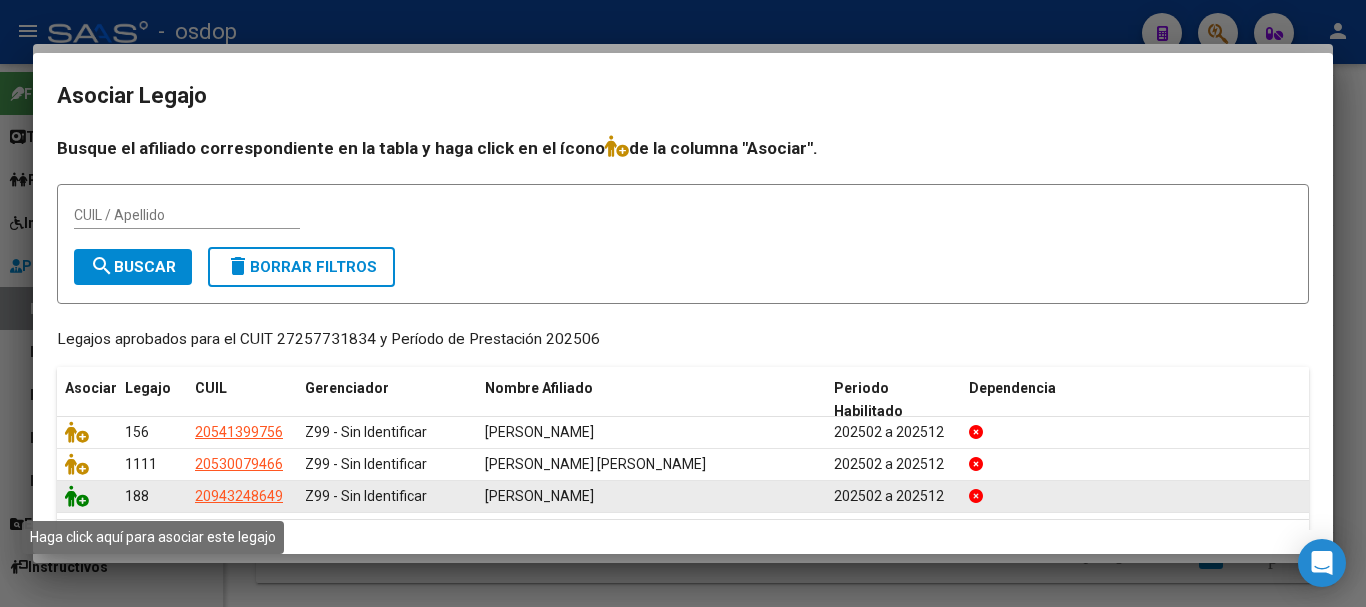 click 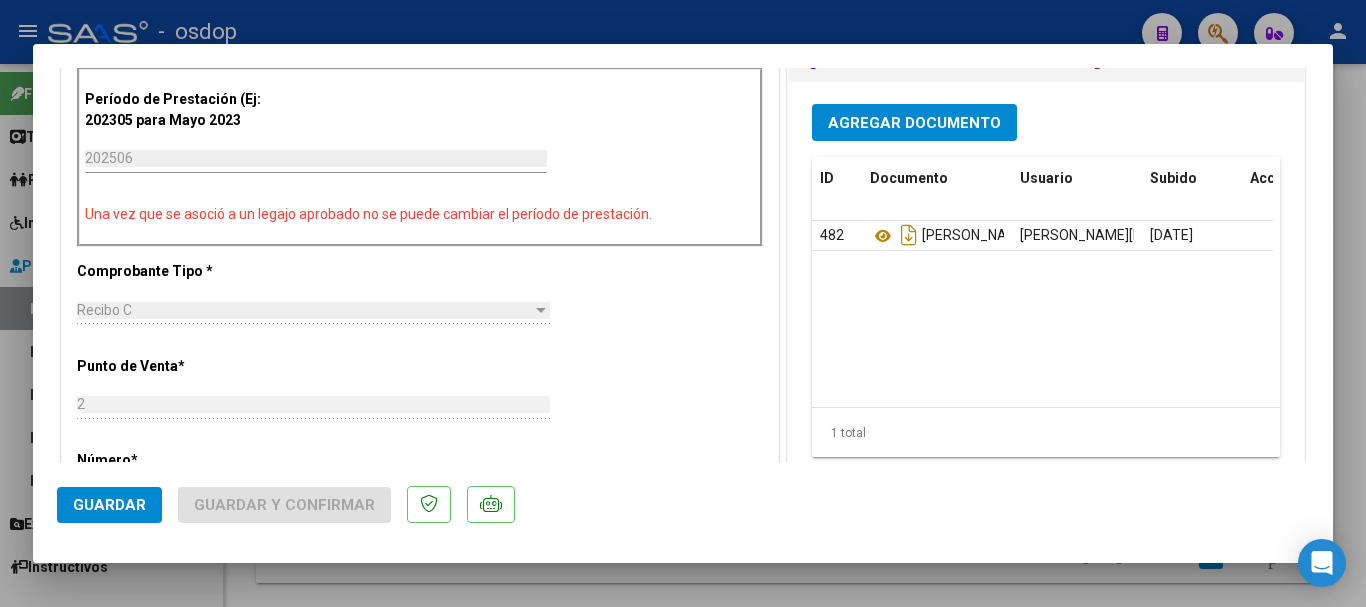 scroll, scrollTop: 1200, scrollLeft: 0, axis: vertical 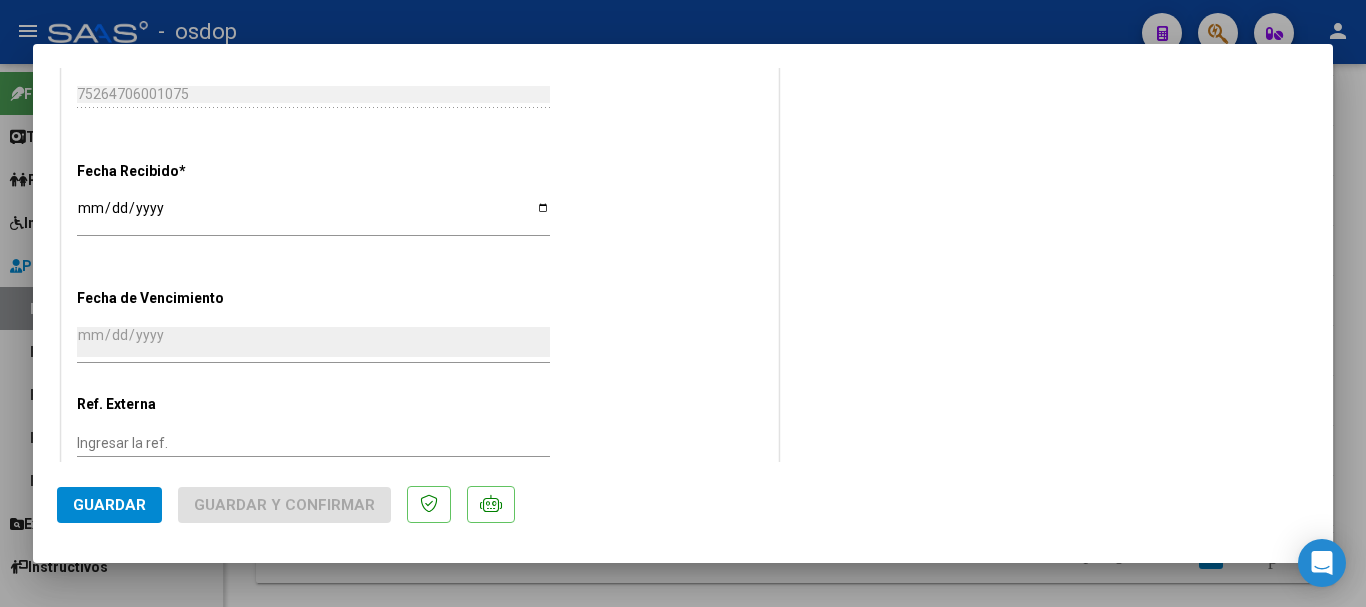 click on "Guardar" 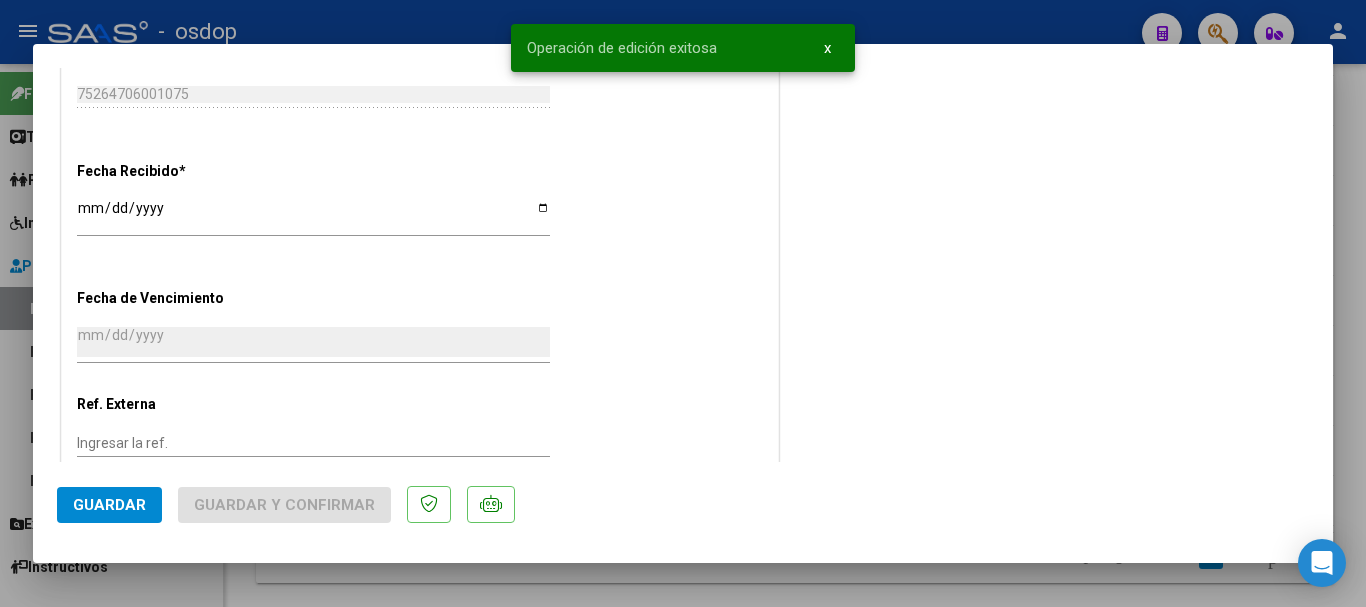 drag, startPoint x: 552, startPoint y: 579, endPoint x: 529, endPoint y: 128, distance: 451.5861 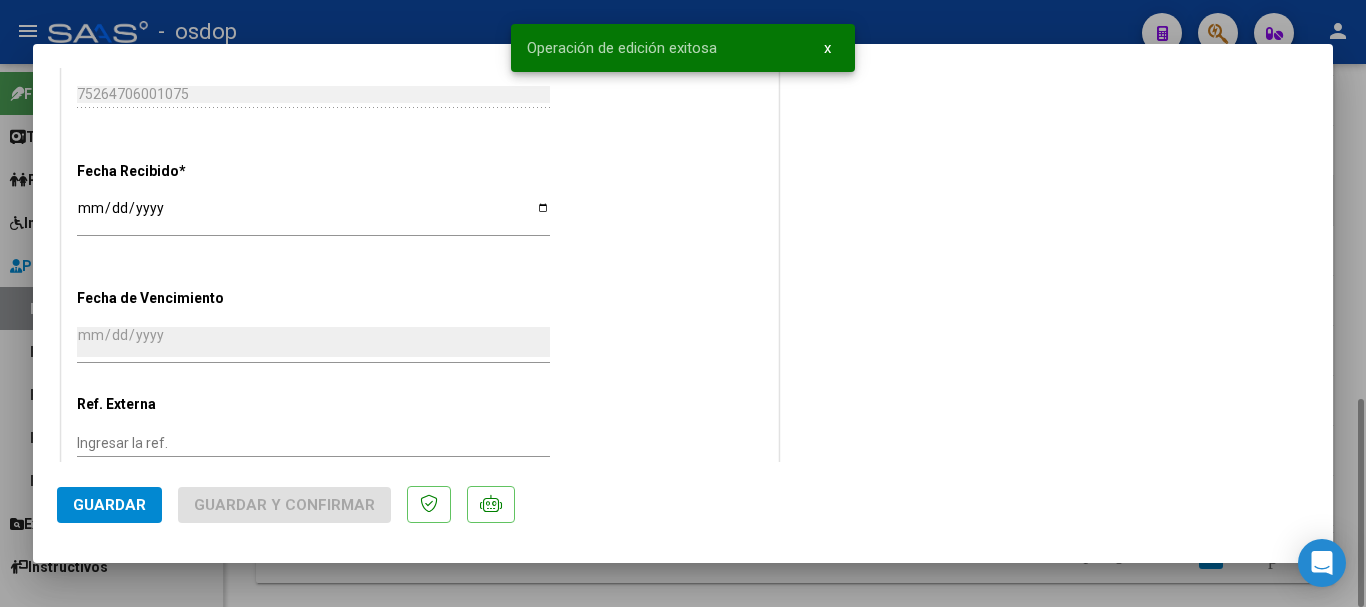 type 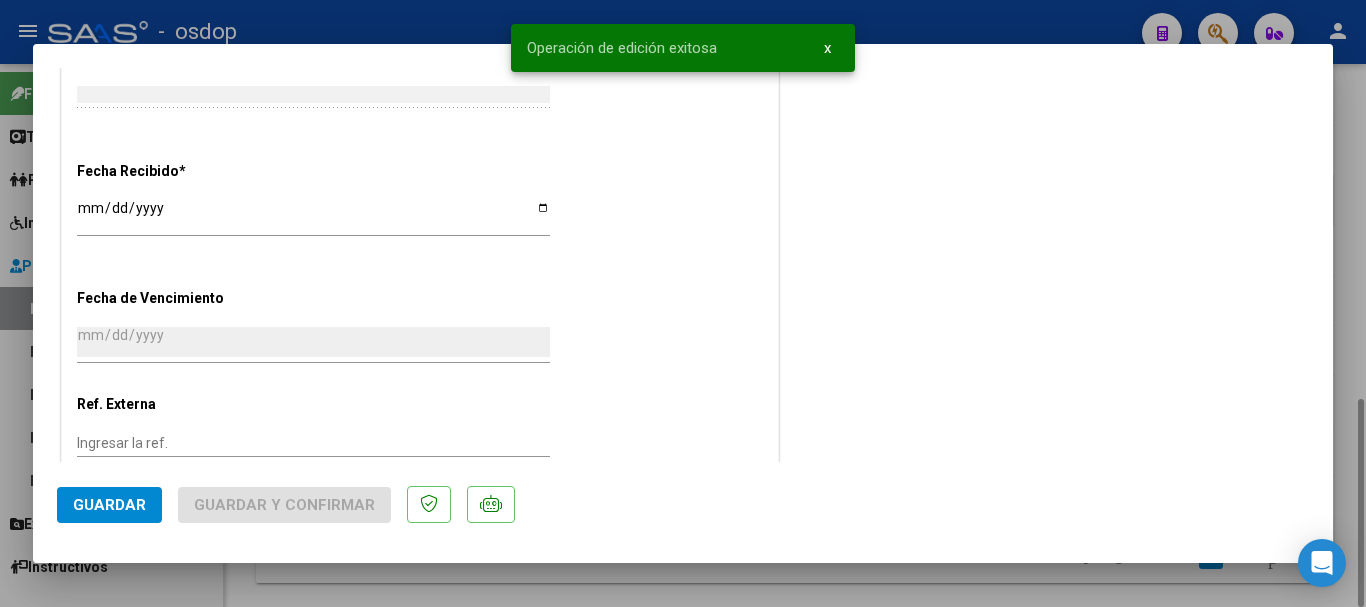 scroll, scrollTop: 0, scrollLeft: 0, axis: both 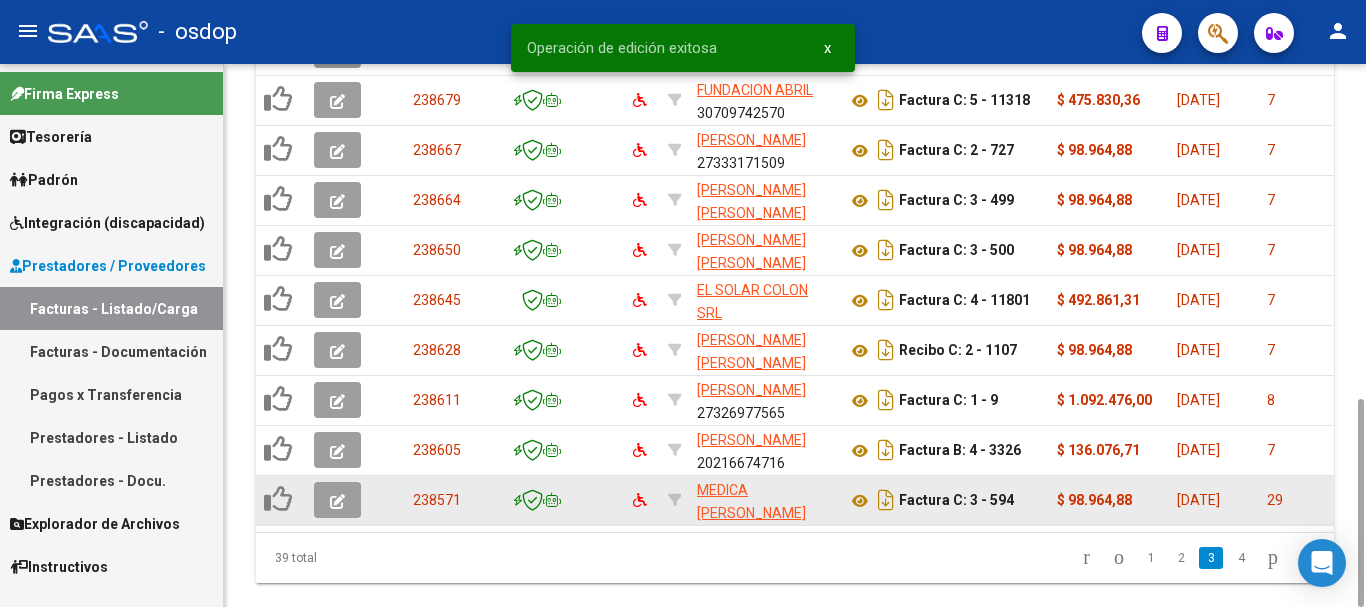 click 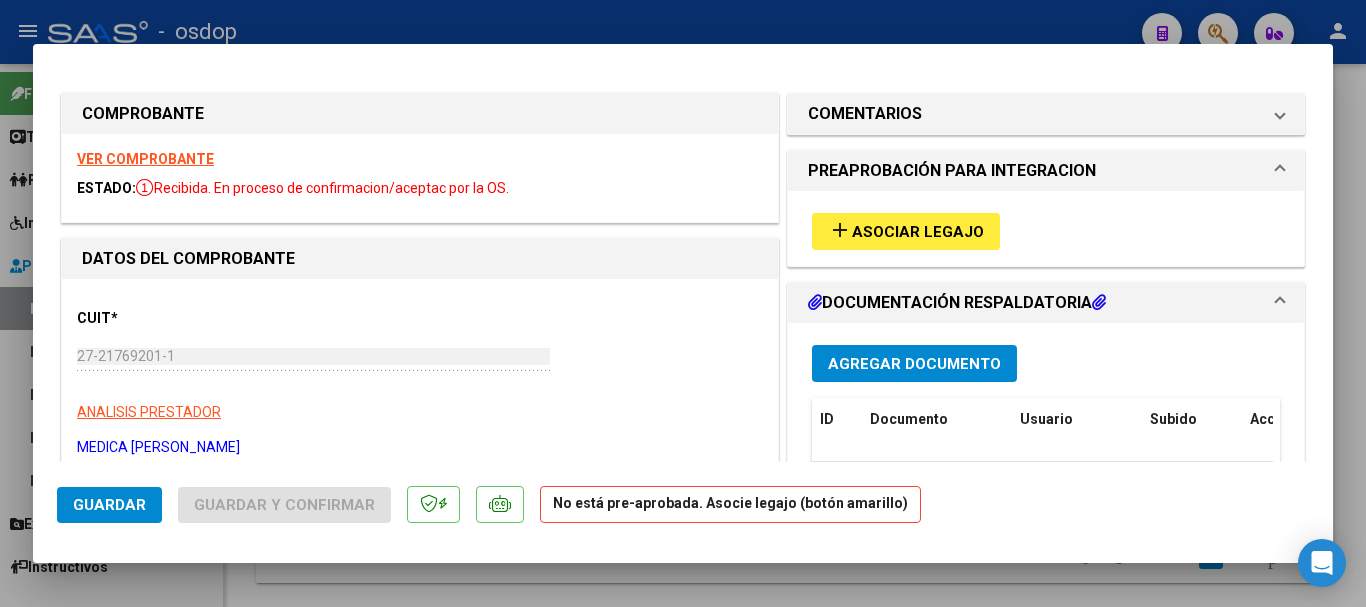 click on "Asociar Legajo" at bounding box center [918, 232] 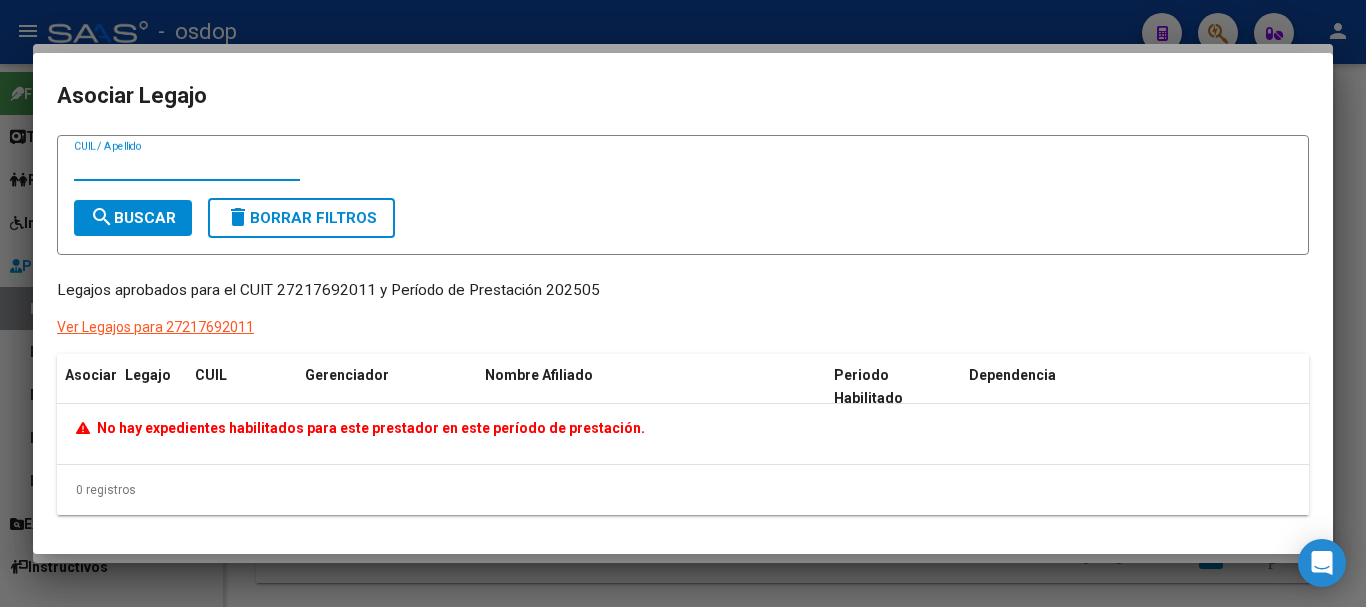 click at bounding box center (683, 303) 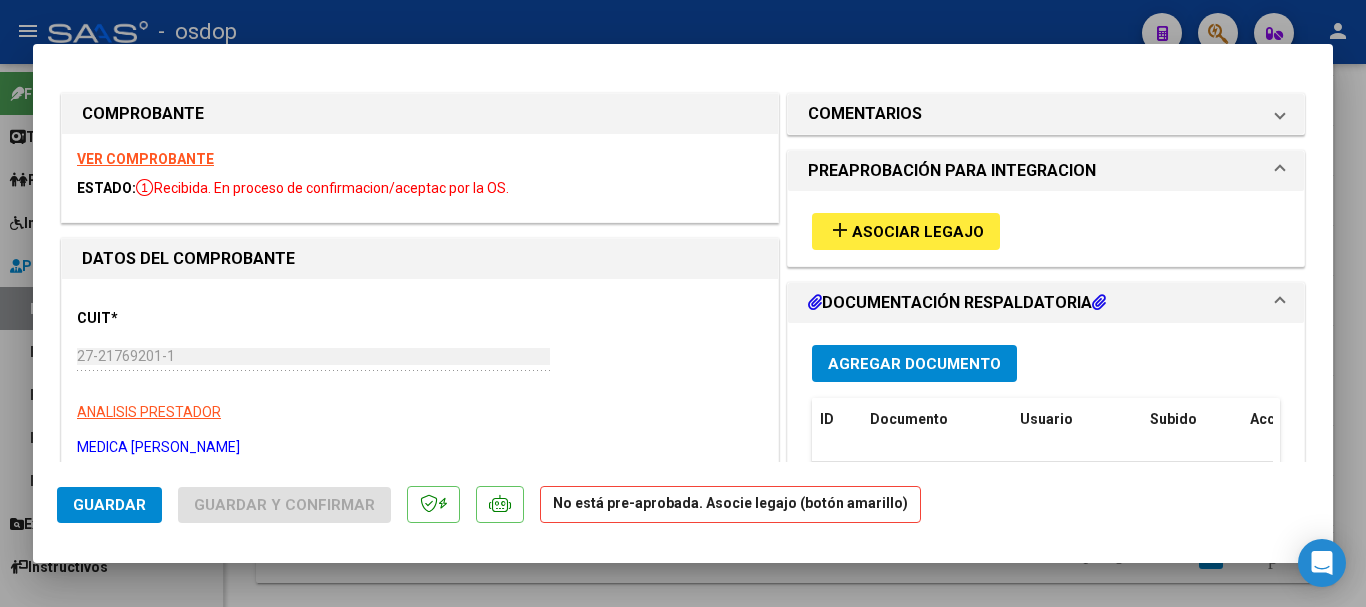 click on "VER COMPROBANTE" at bounding box center [145, 159] 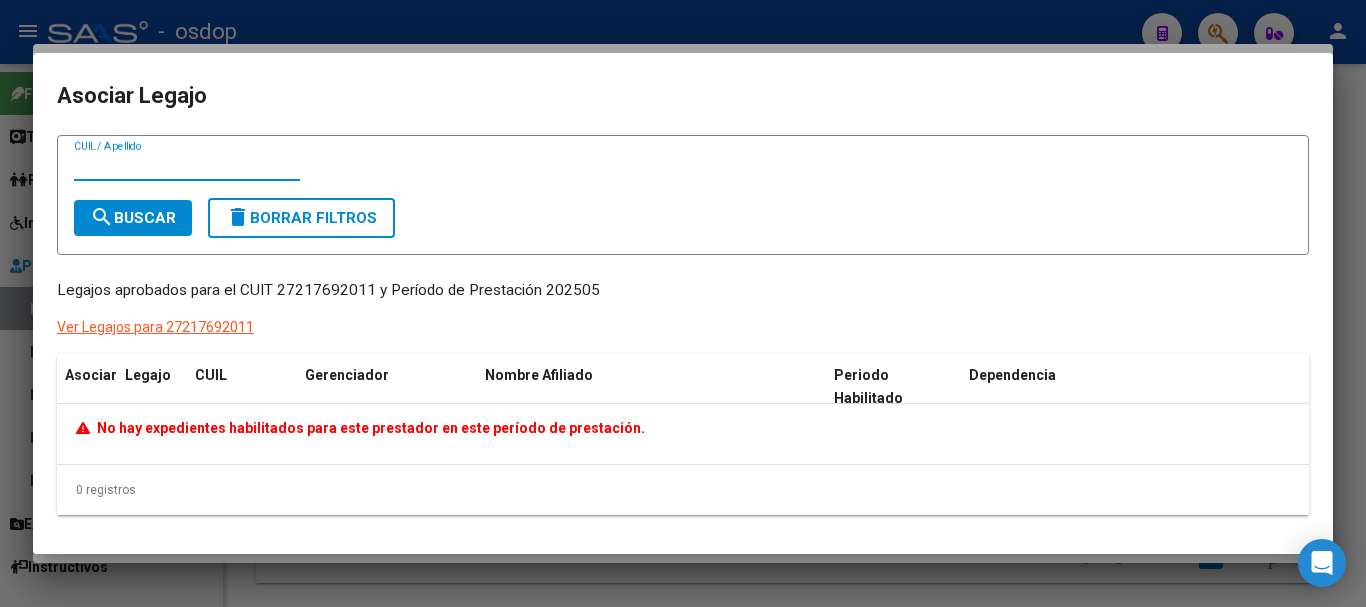 click at bounding box center [683, 303] 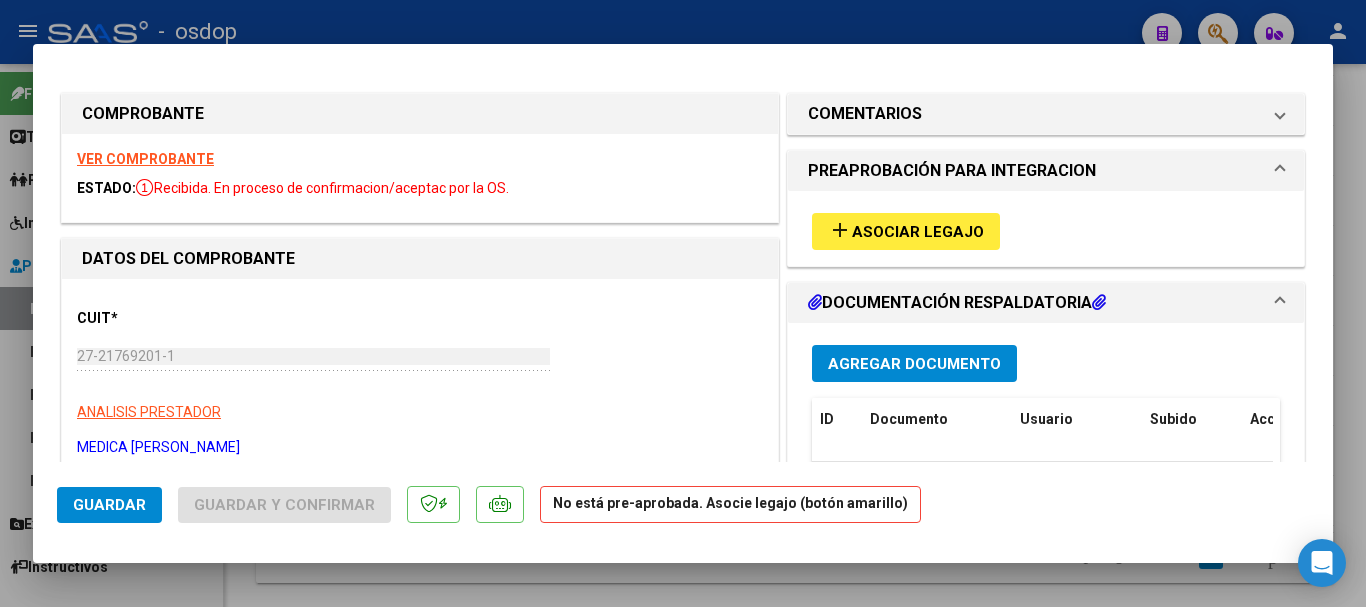 click at bounding box center (683, 303) 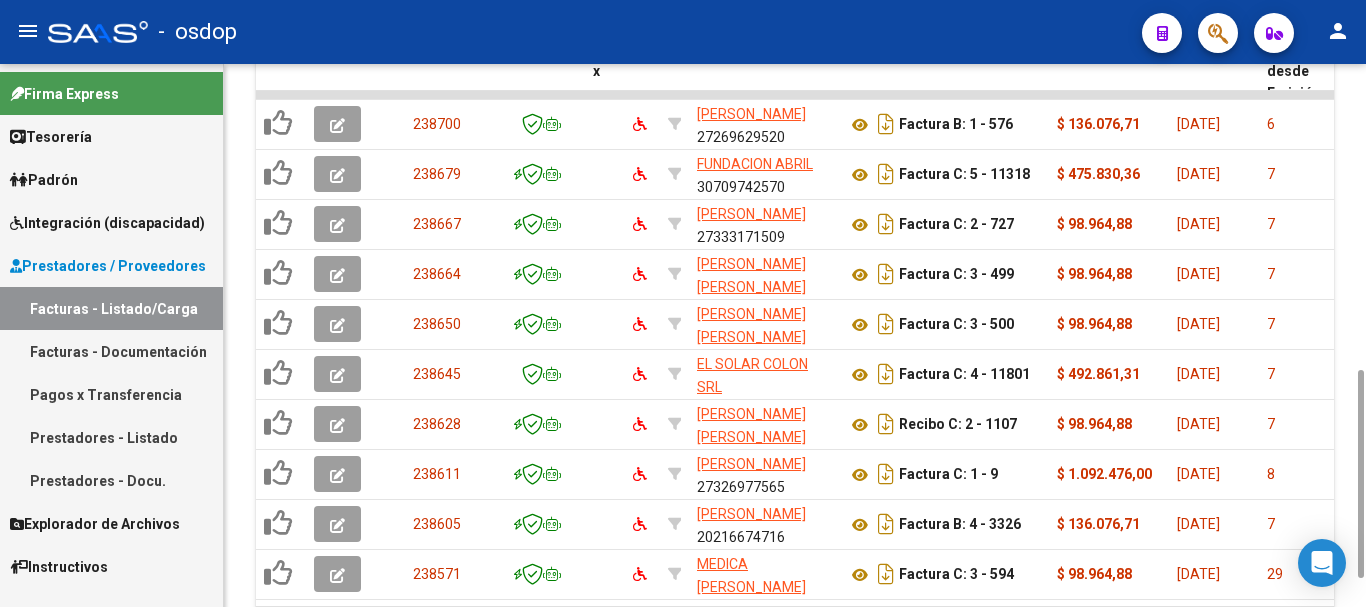 scroll, scrollTop: 874, scrollLeft: 0, axis: vertical 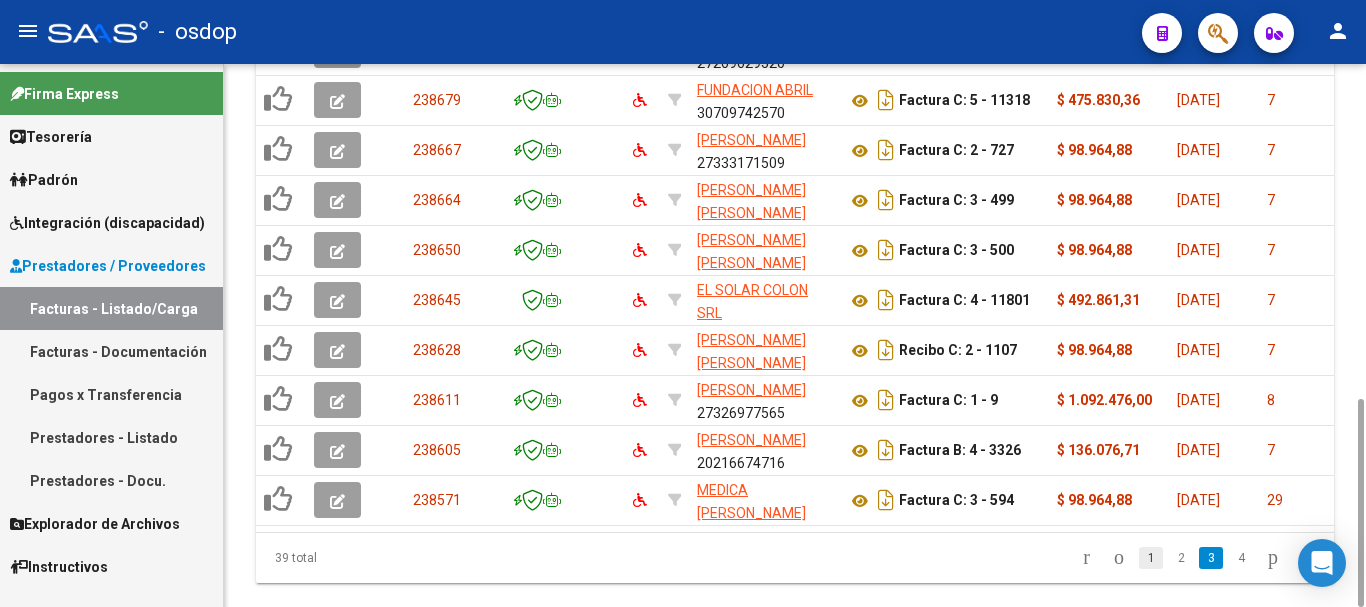 click on "1" 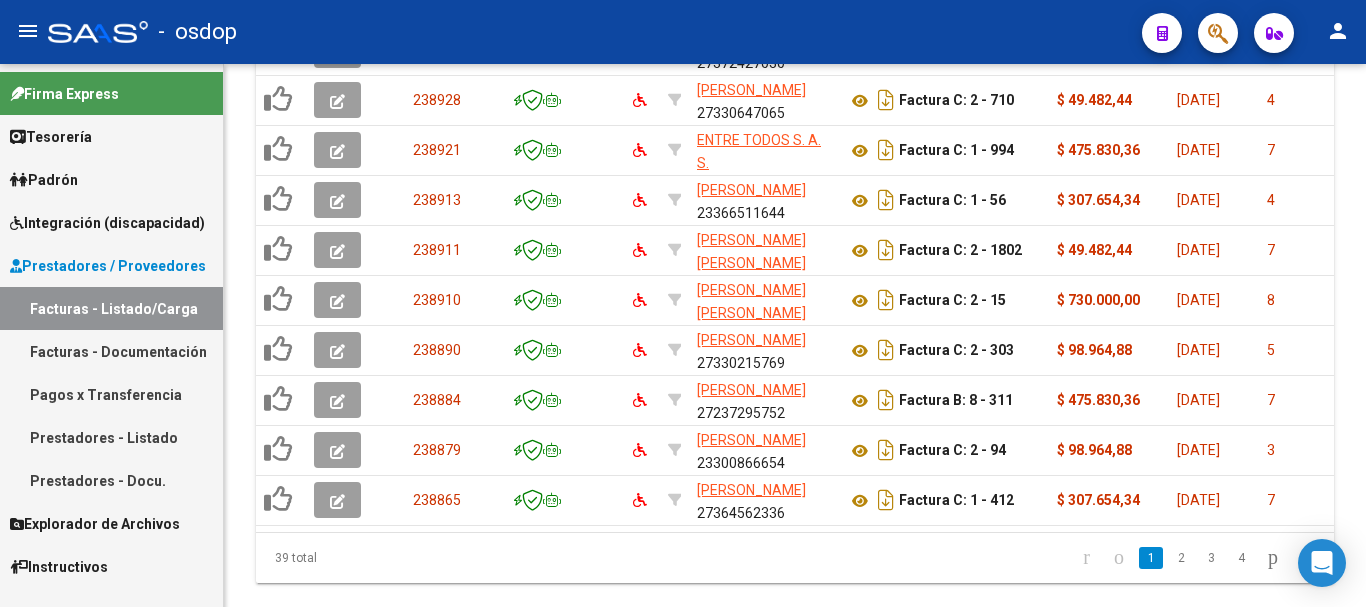 click on "Facturas - Listado/Carga" at bounding box center (111, 308) 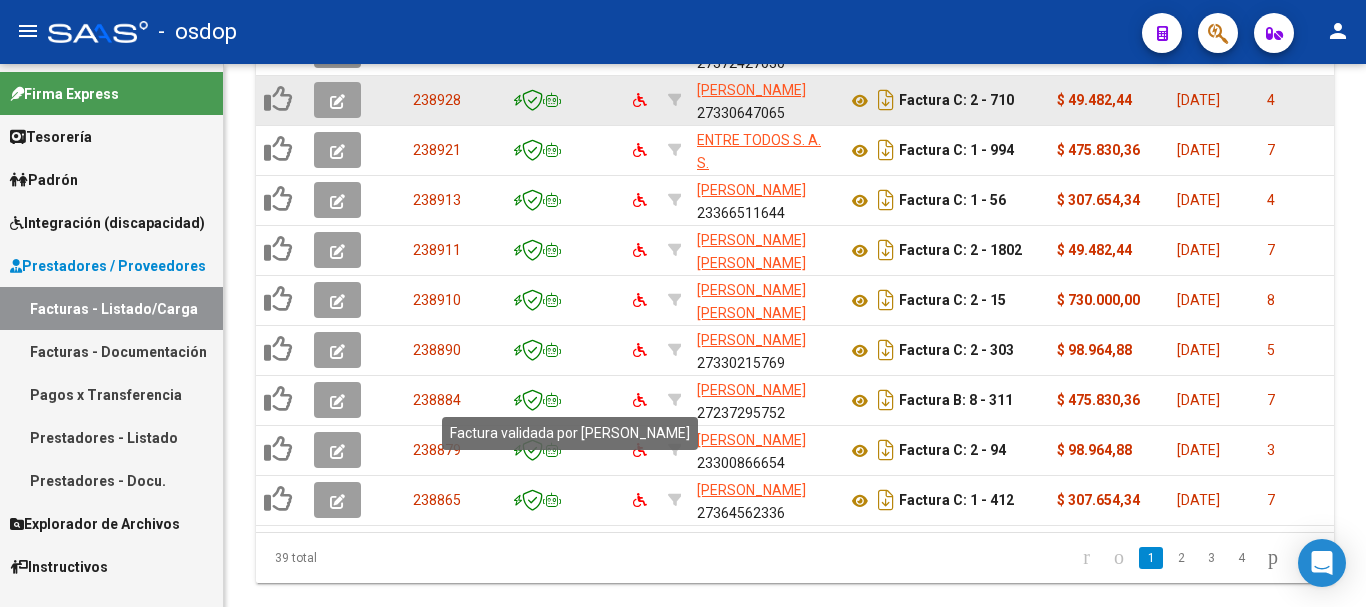 scroll, scrollTop: 474, scrollLeft: 0, axis: vertical 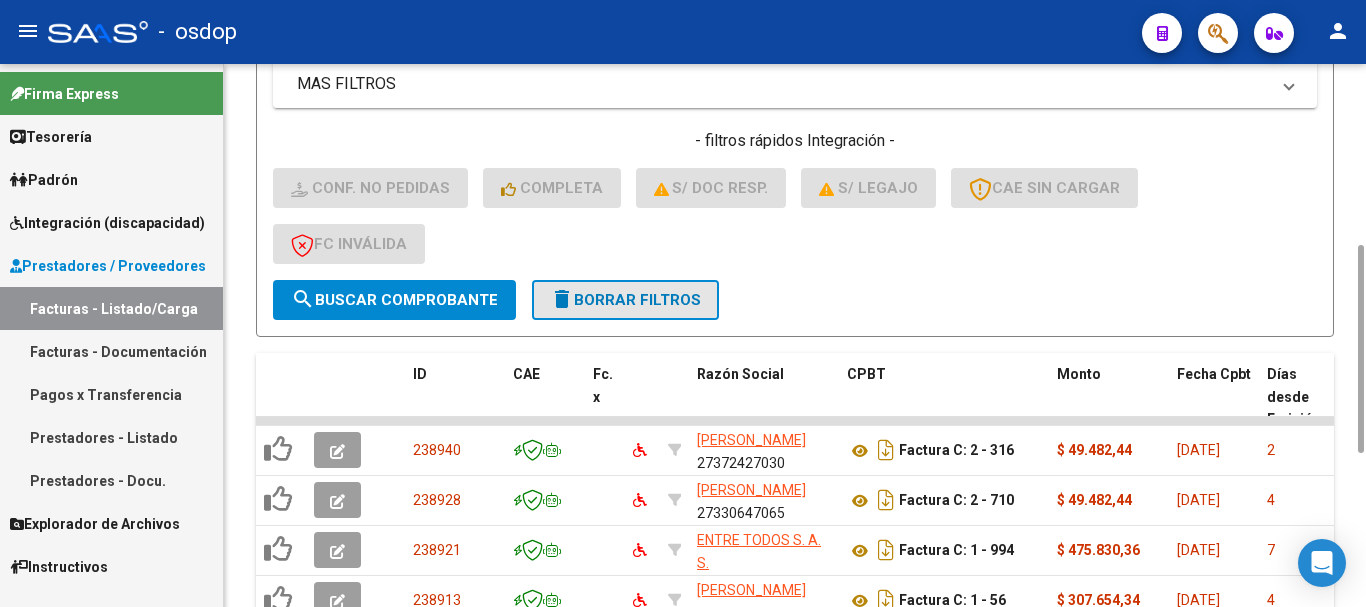 click on "delete  Borrar Filtros" 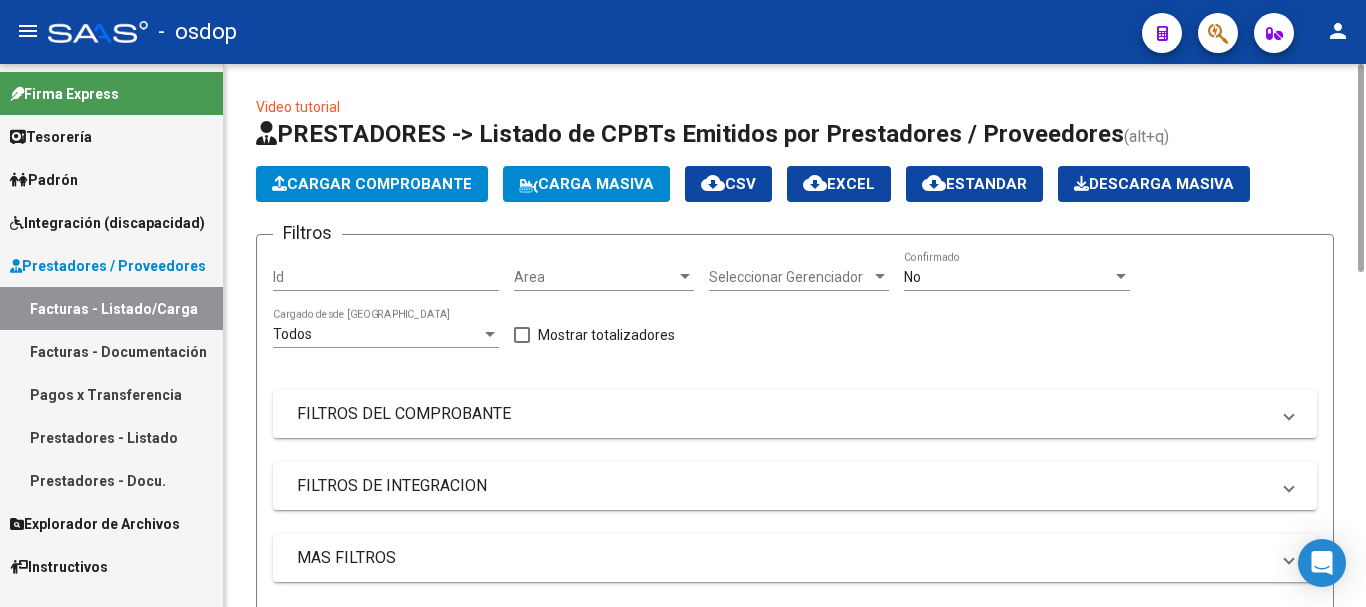 scroll, scrollTop: 400, scrollLeft: 0, axis: vertical 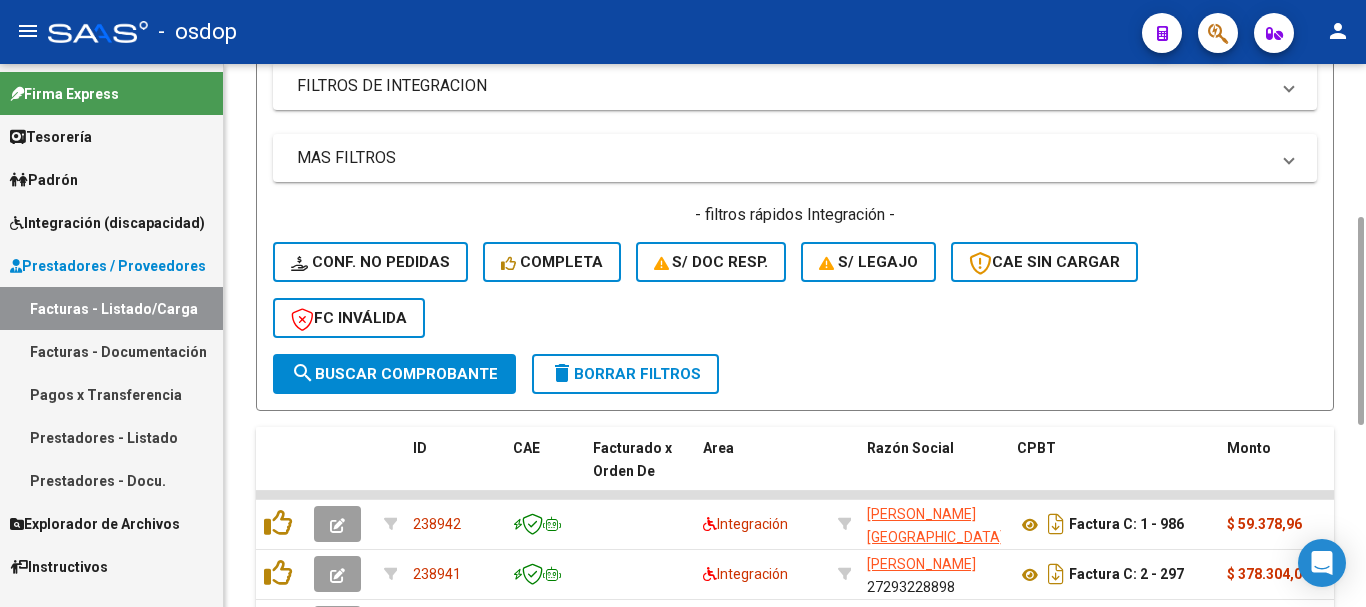 click on "S/ legajo" 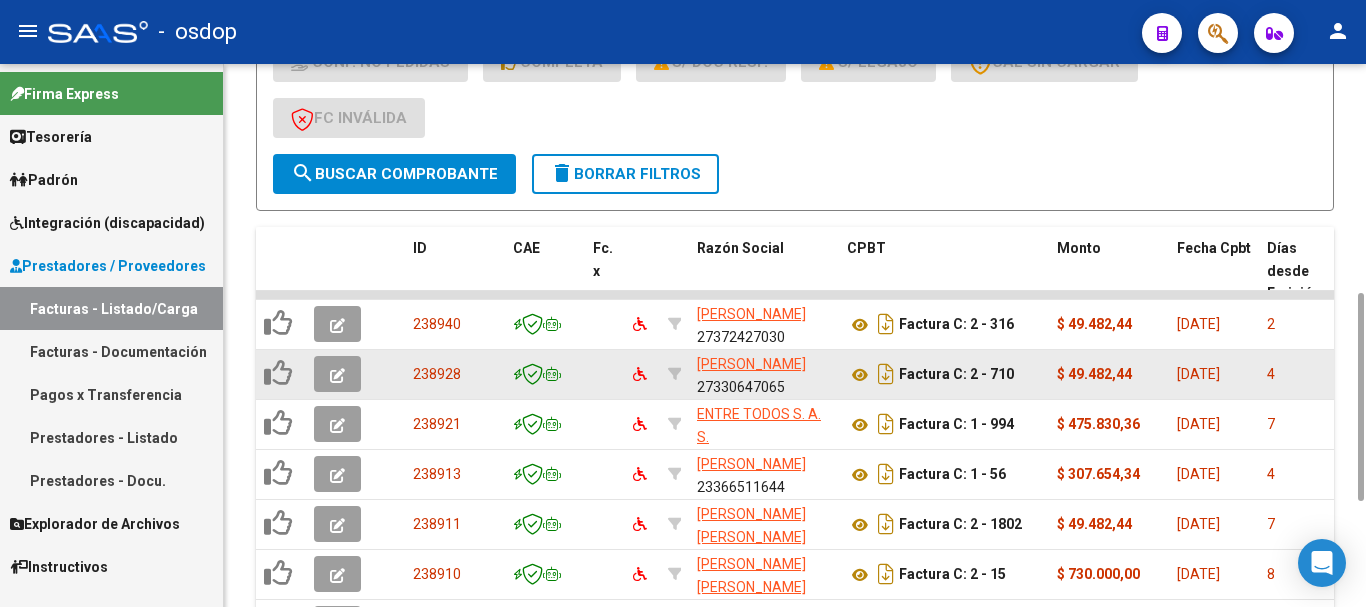 scroll, scrollTop: 874, scrollLeft: 0, axis: vertical 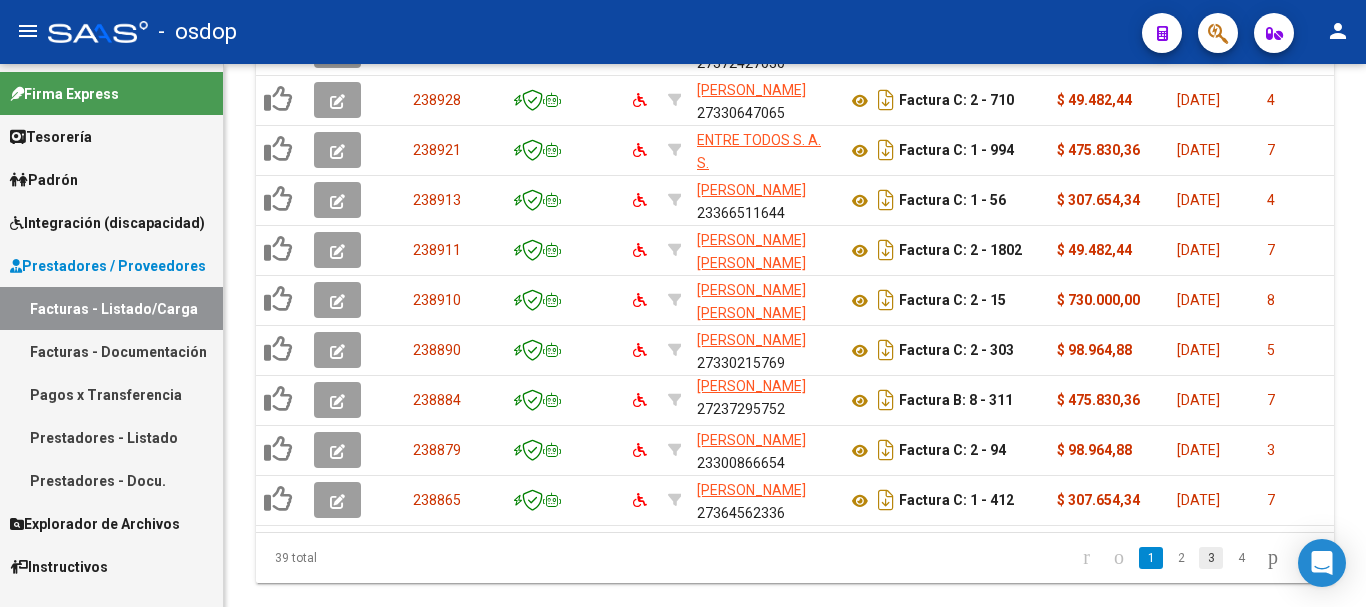 click on "3" 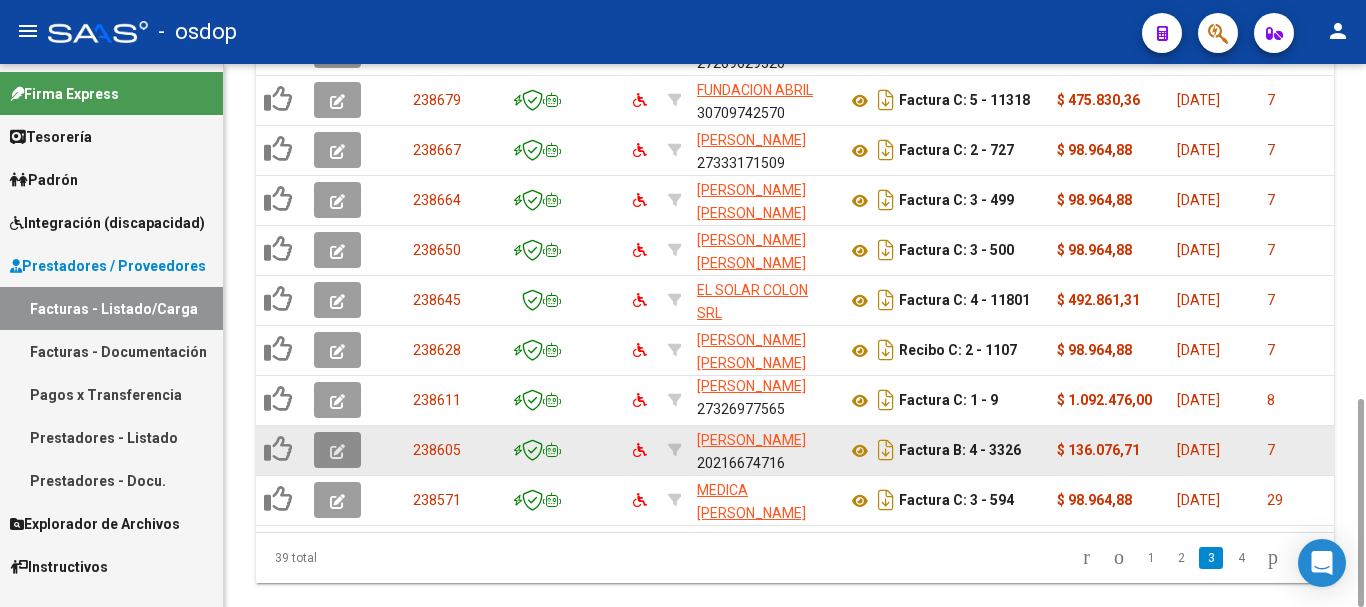 click 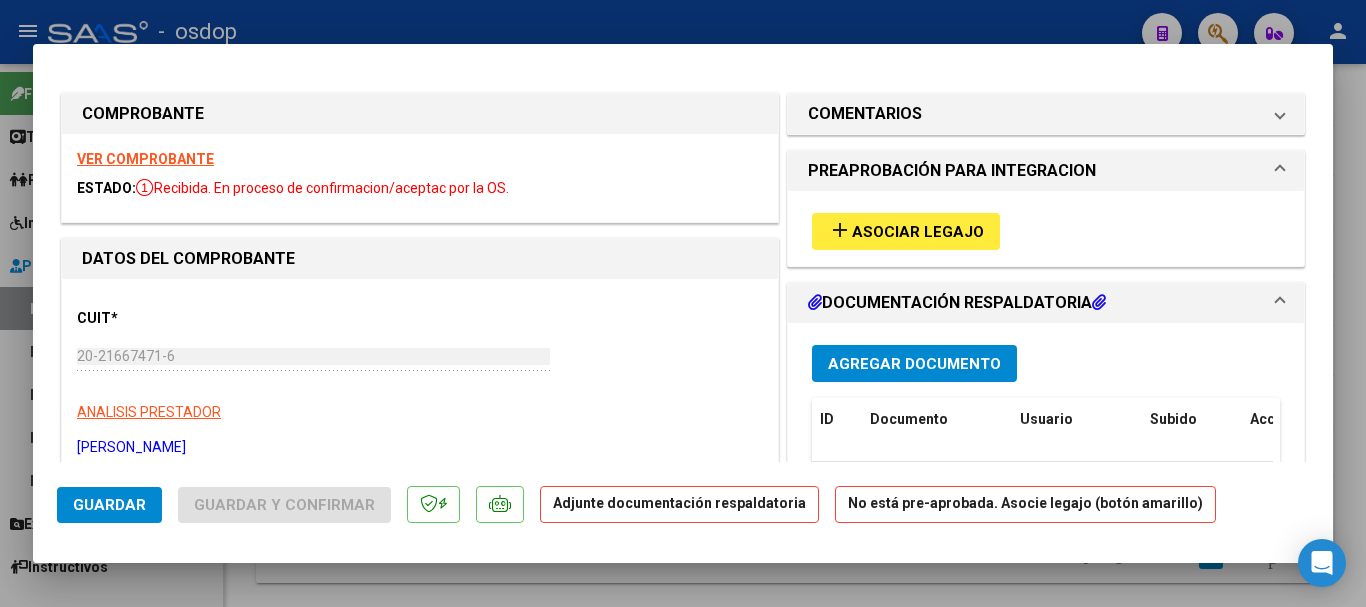 click on "VER COMPROBANTE" at bounding box center (145, 159) 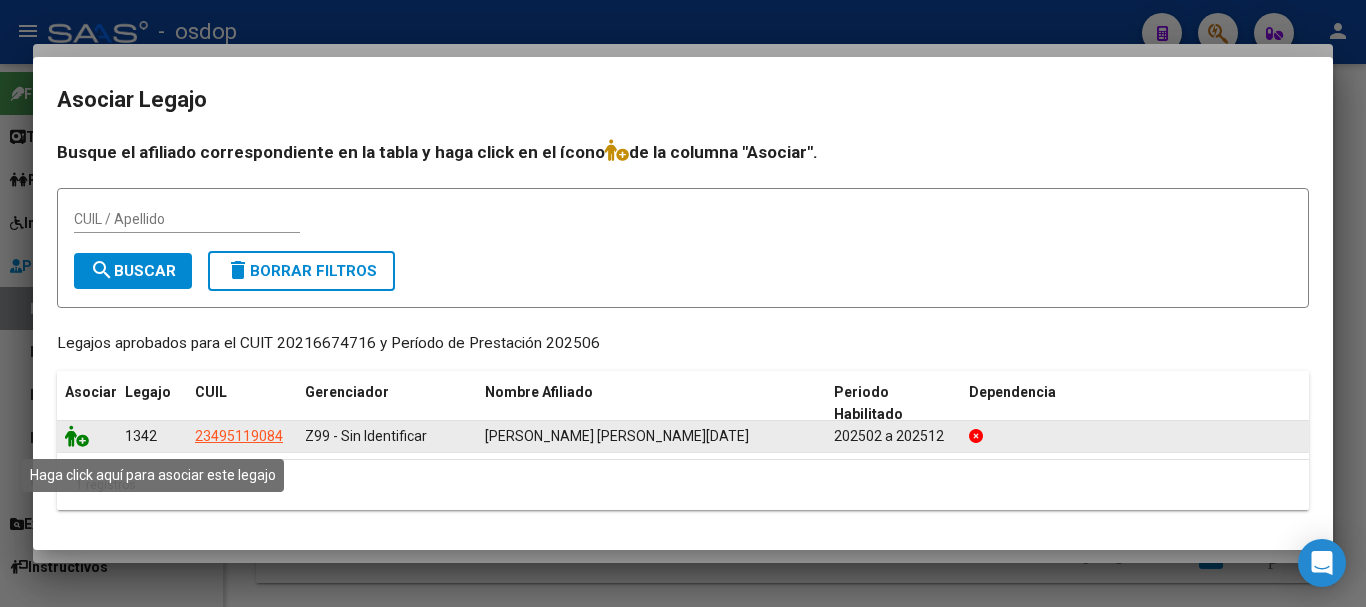 click 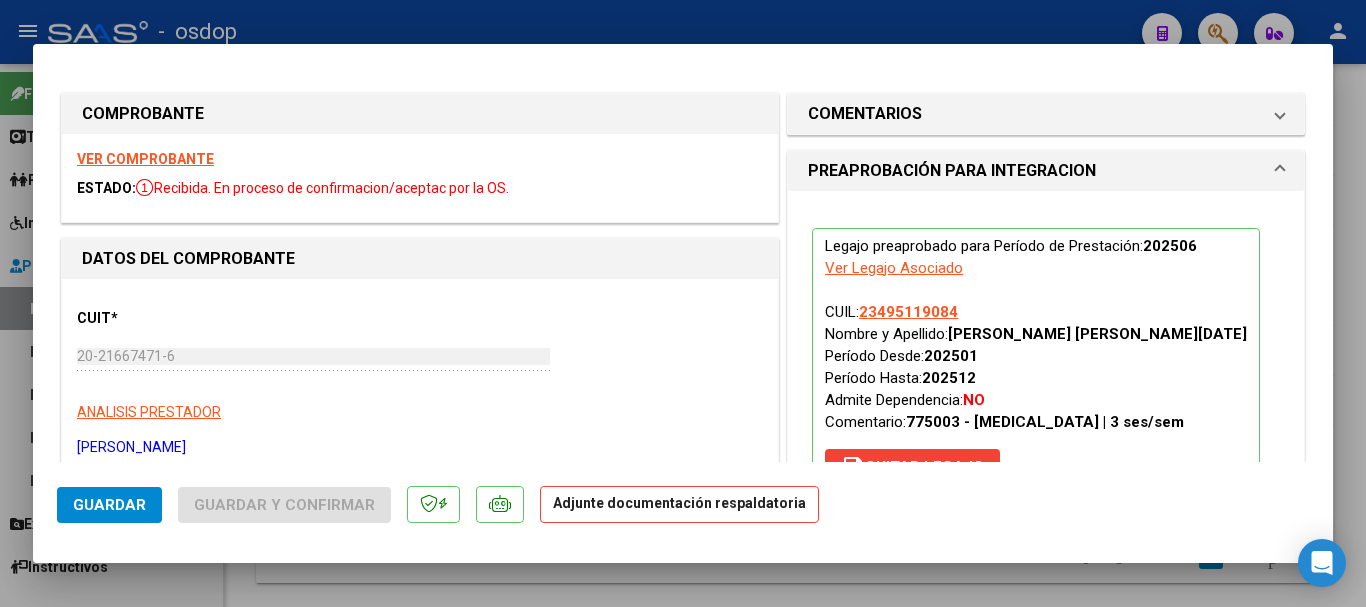 click on "Guardar" 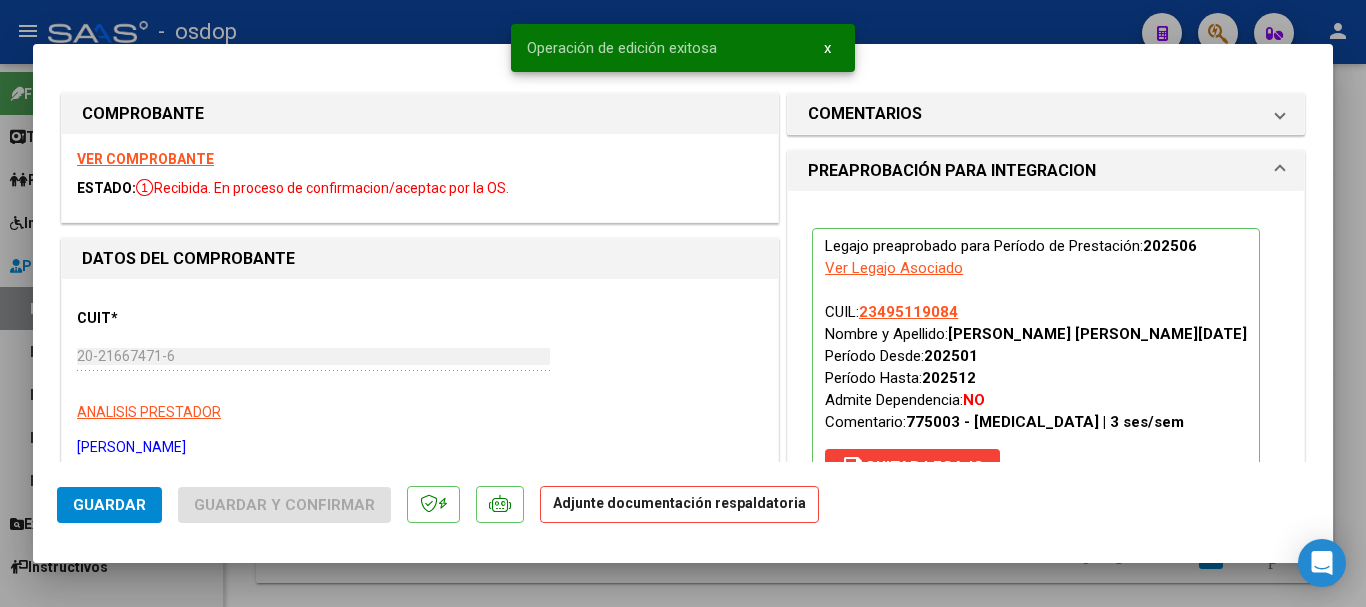 click at bounding box center (683, 303) 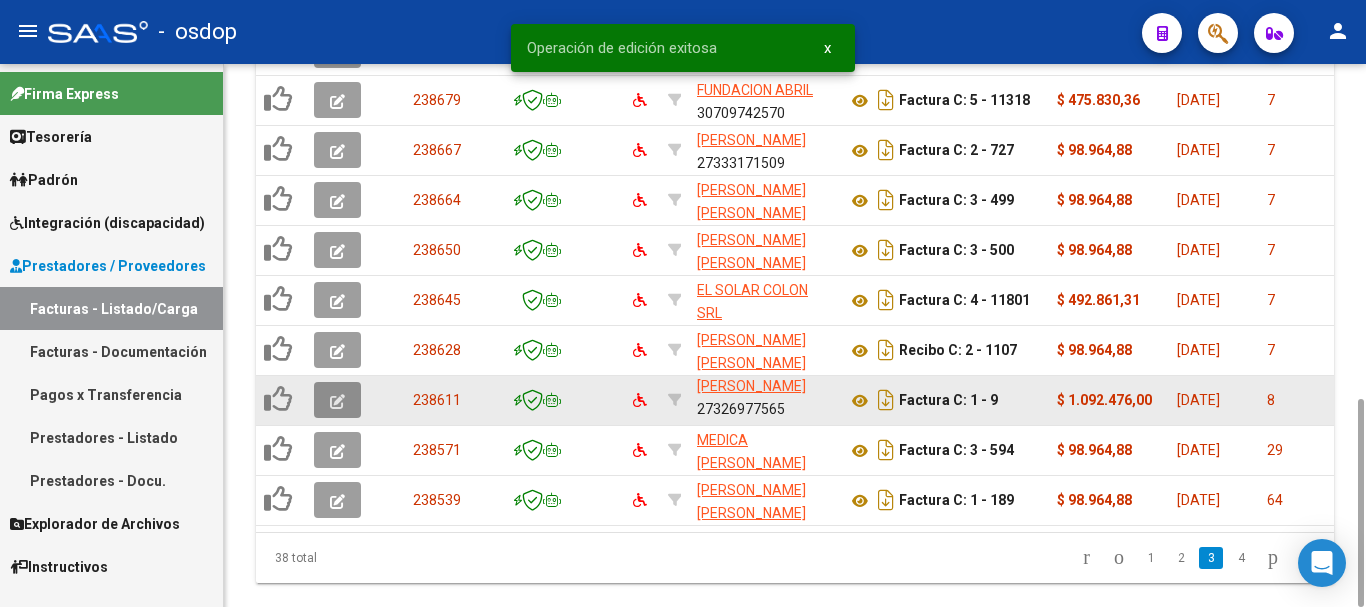 click 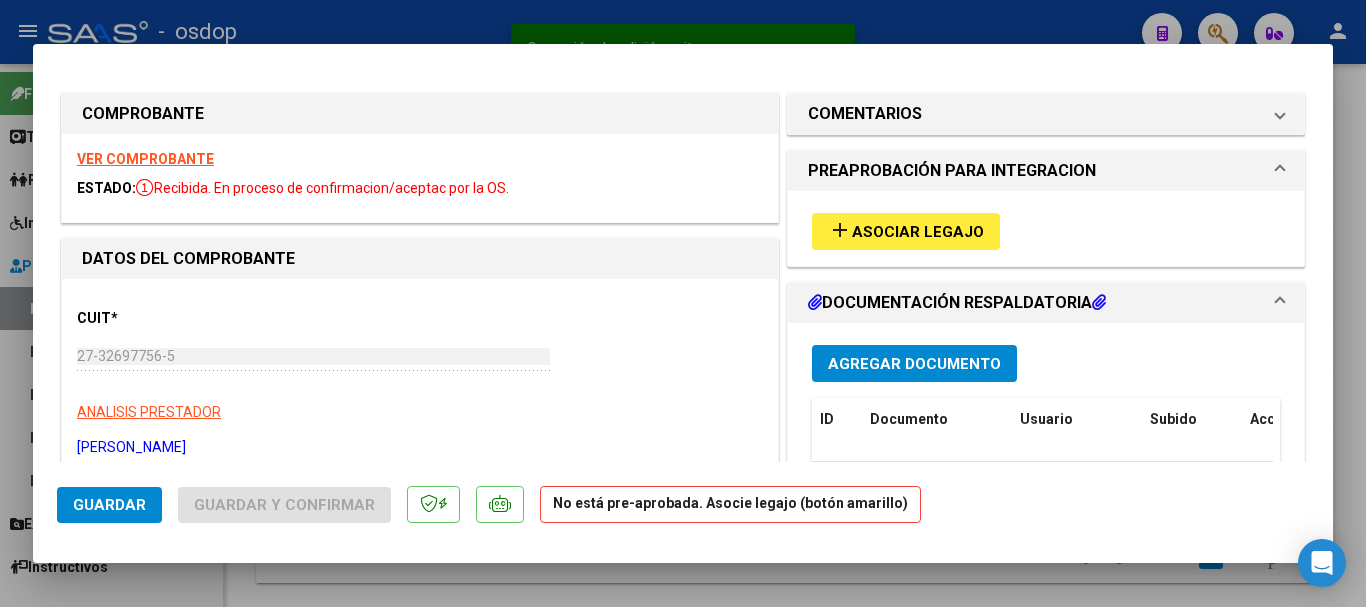 click on "VER COMPROBANTE" at bounding box center (145, 159) 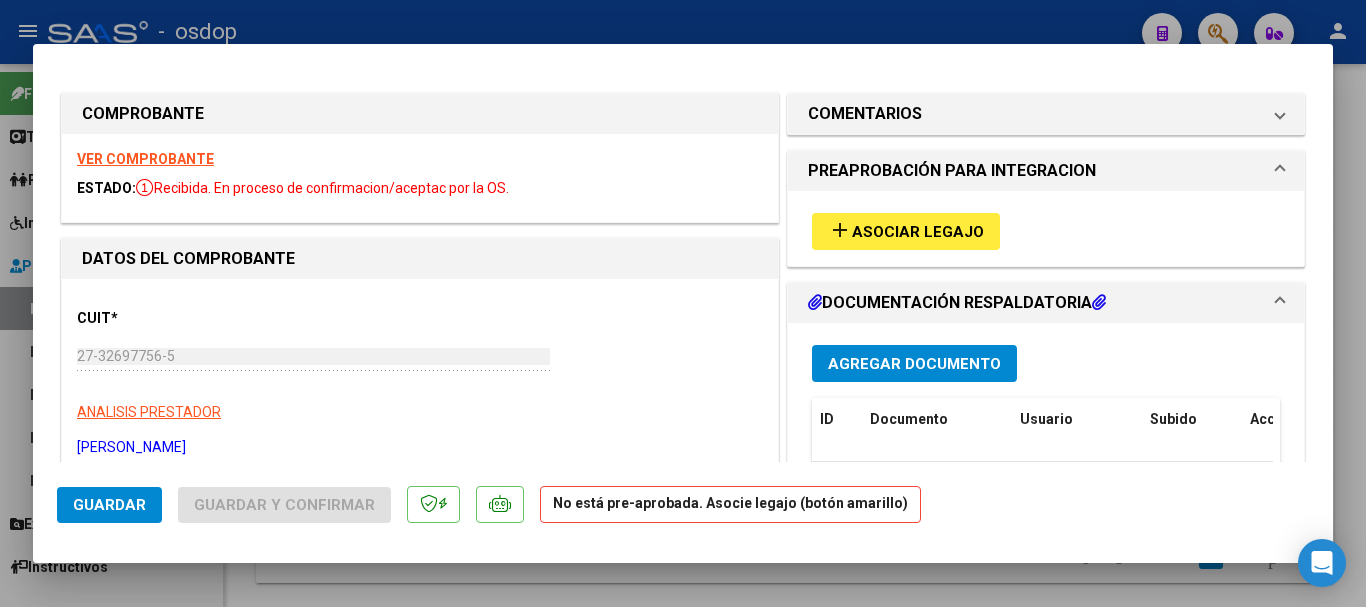 click on "Asociar Legajo" at bounding box center (918, 232) 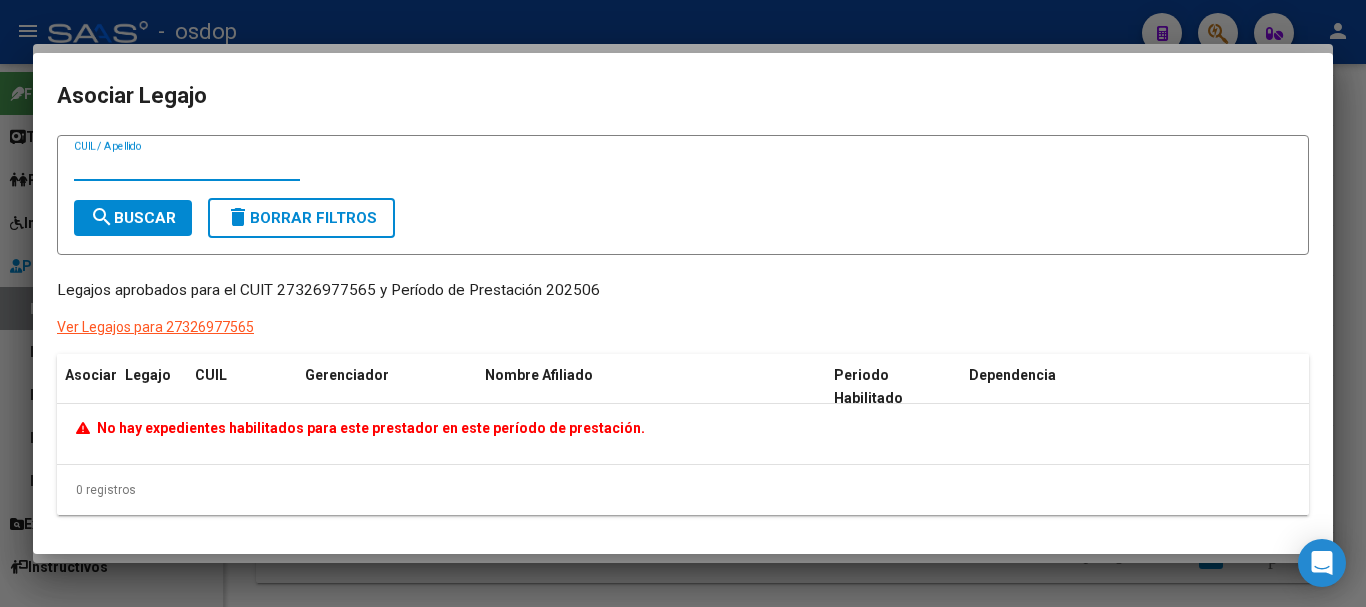 click at bounding box center (683, 303) 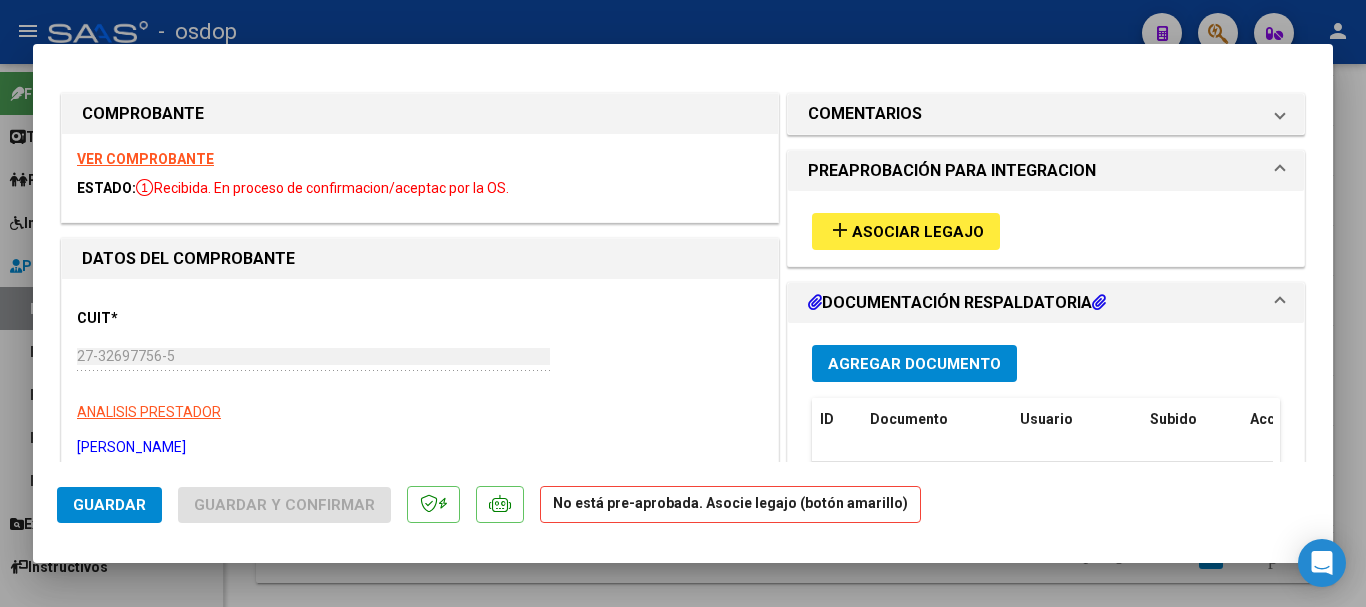 scroll, scrollTop: 200, scrollLeft: 0, axis: vertical 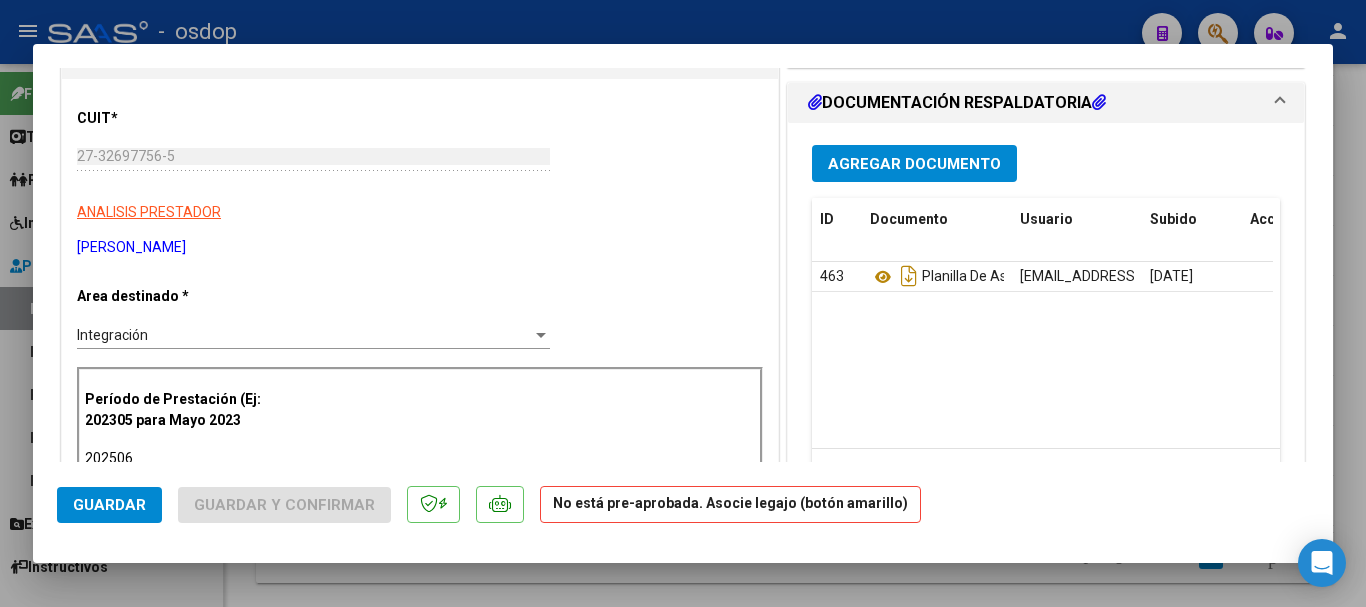 click at bounding box center [683, 303] 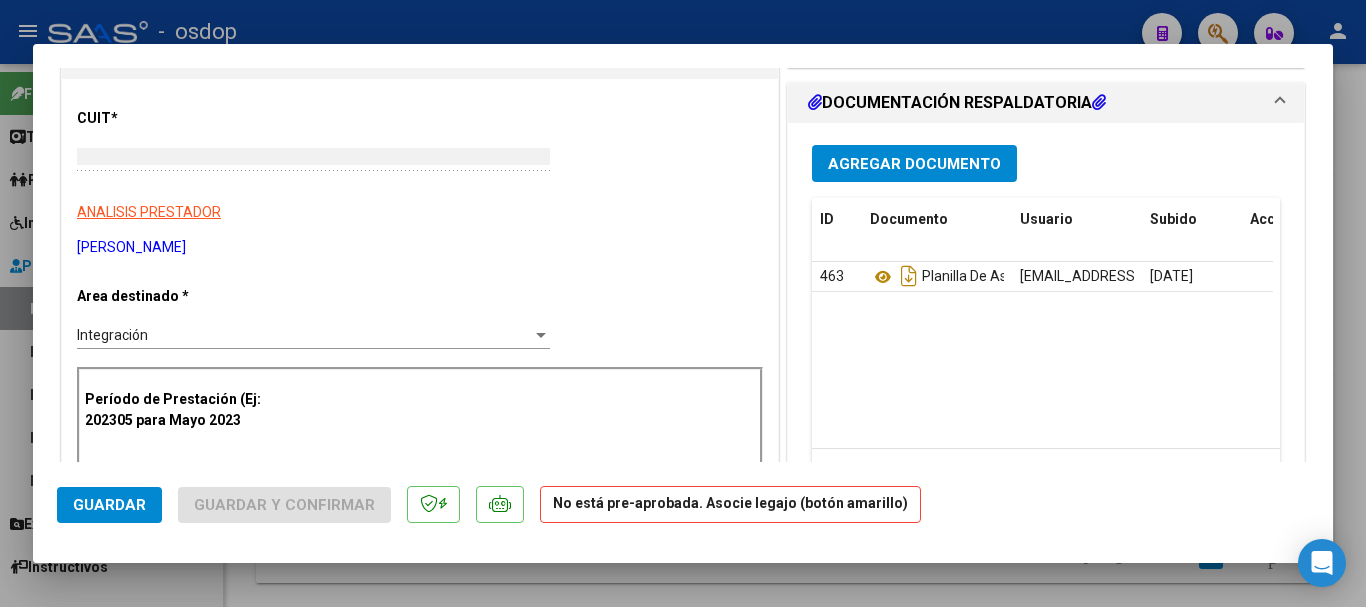 scroll, scrollTop: 0, scrollLeft: 0, axis: both 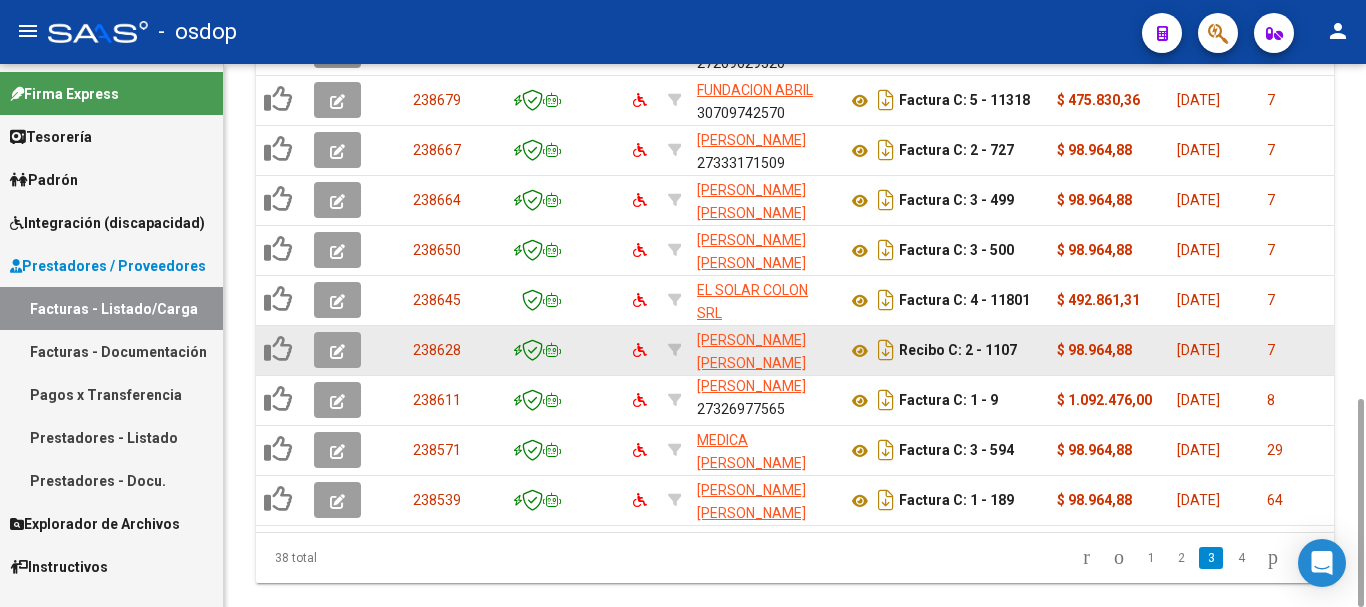click 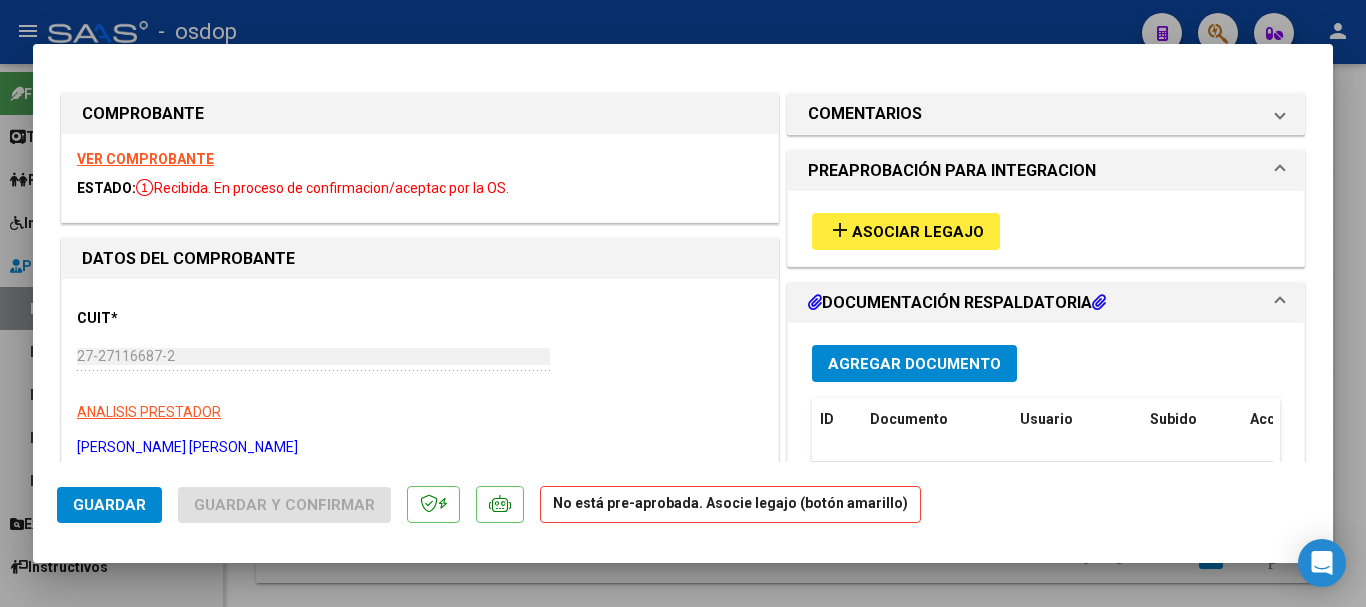 click on "VER COMPROBANTE" at bounding box center [145, 159] 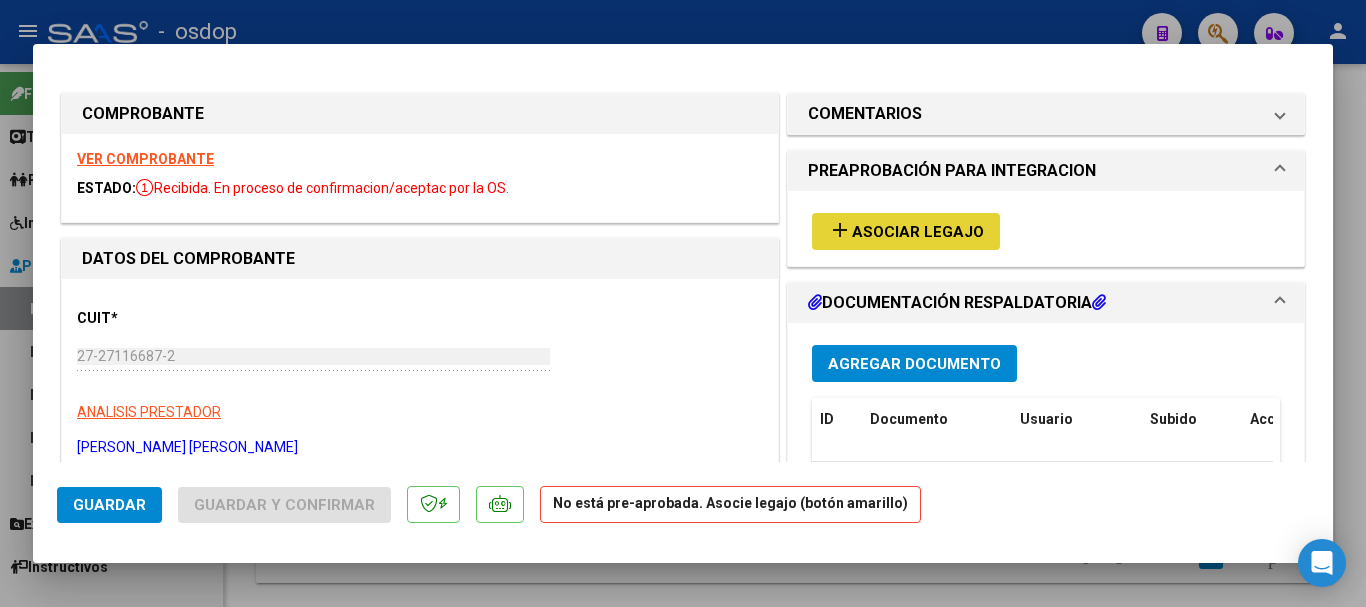 click on "Asociar Legajo" at bounding box center (918, 232) 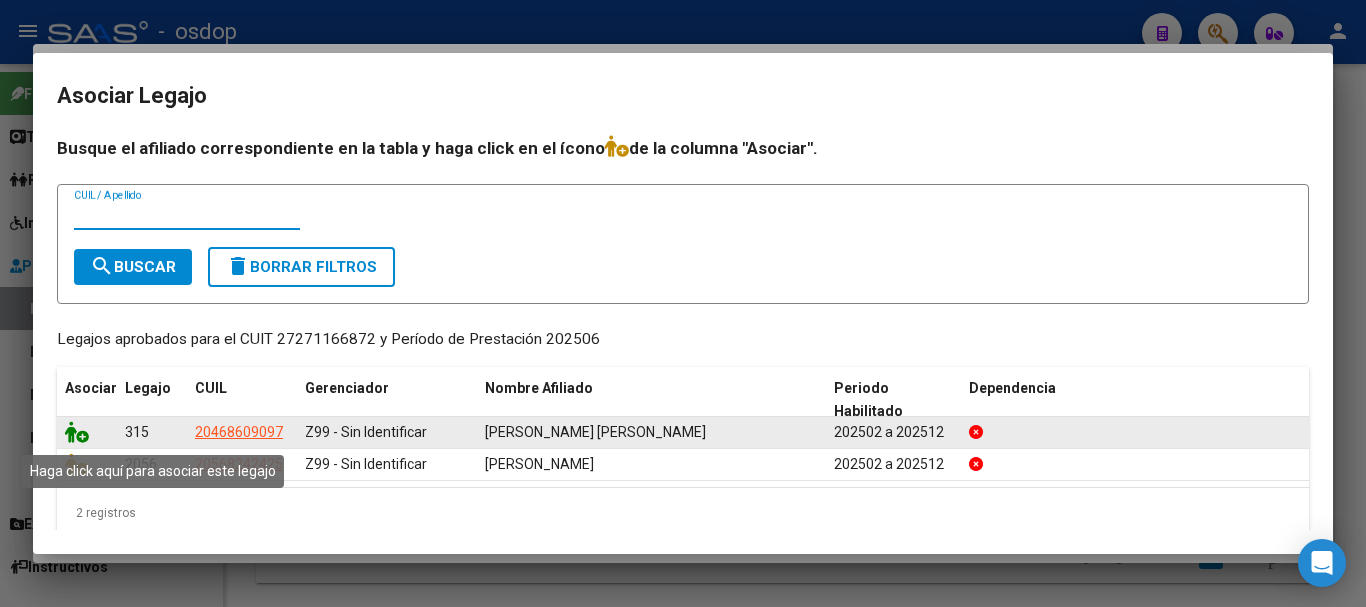 click 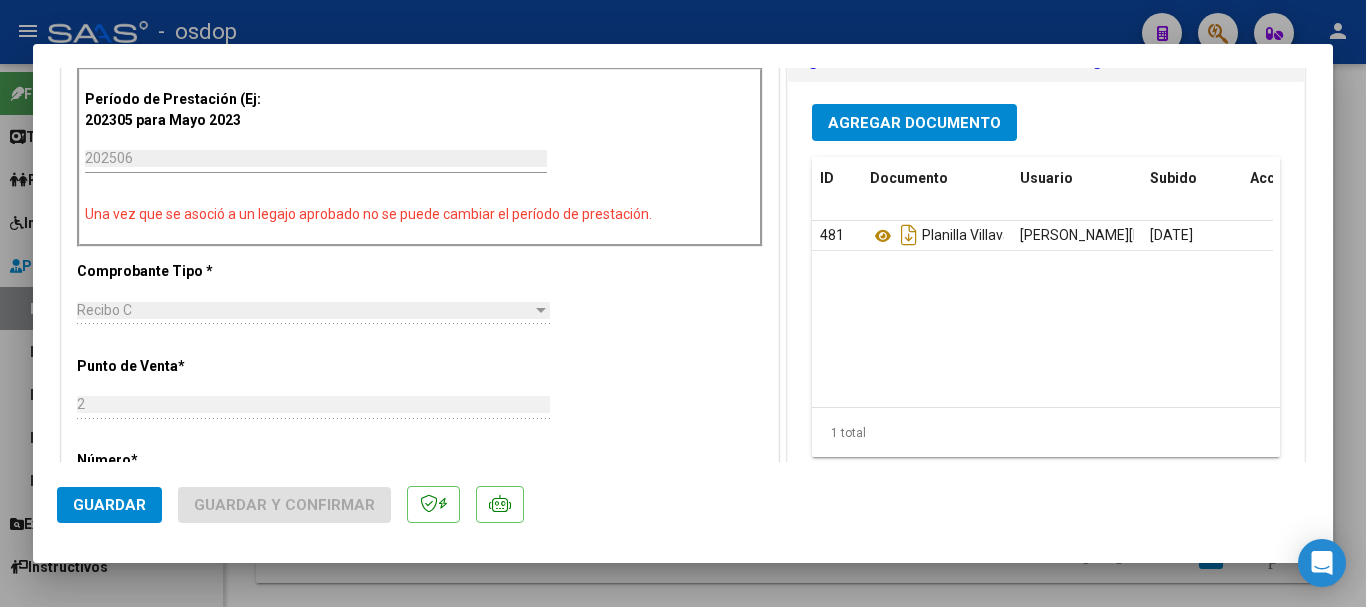 scroll, scrollTop: 1000, scrollLeft: 0, axis: vertical 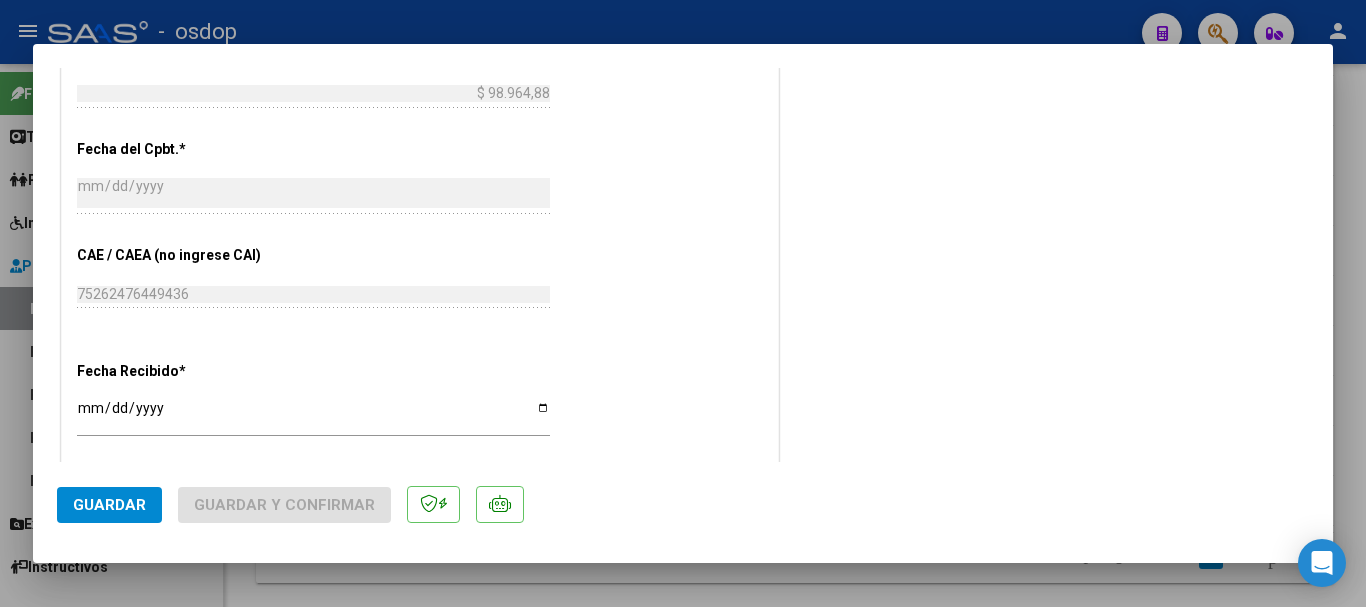 click on "Guardar" 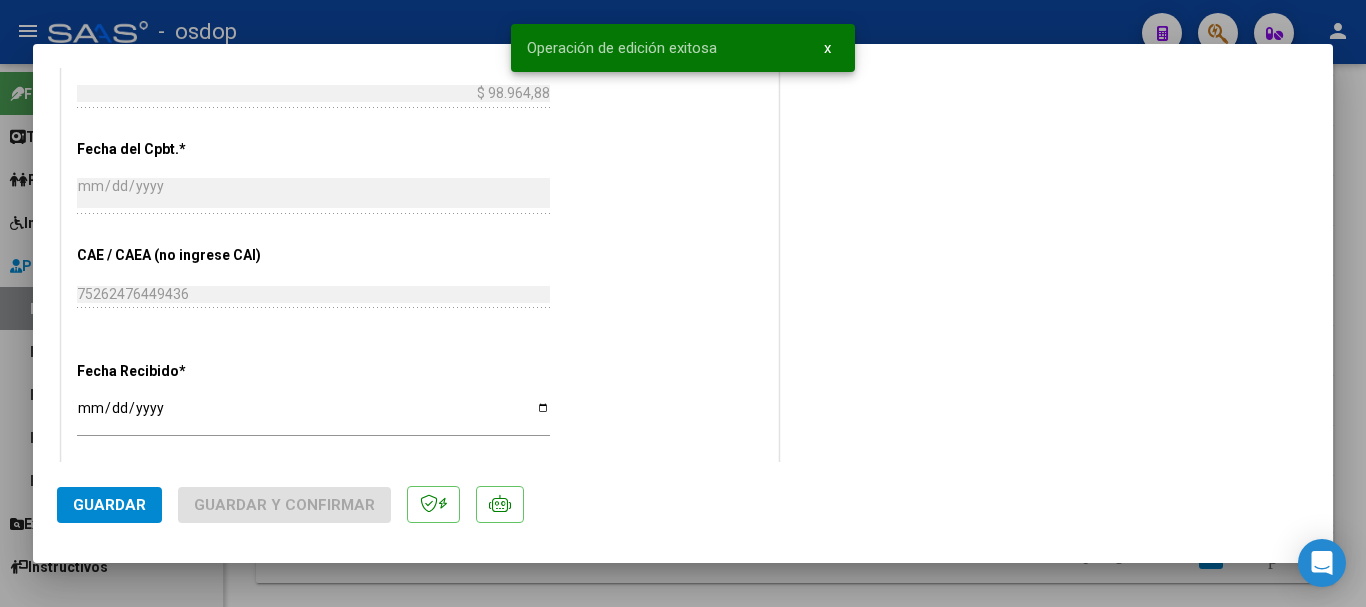 click at bounding box center [683, 303] 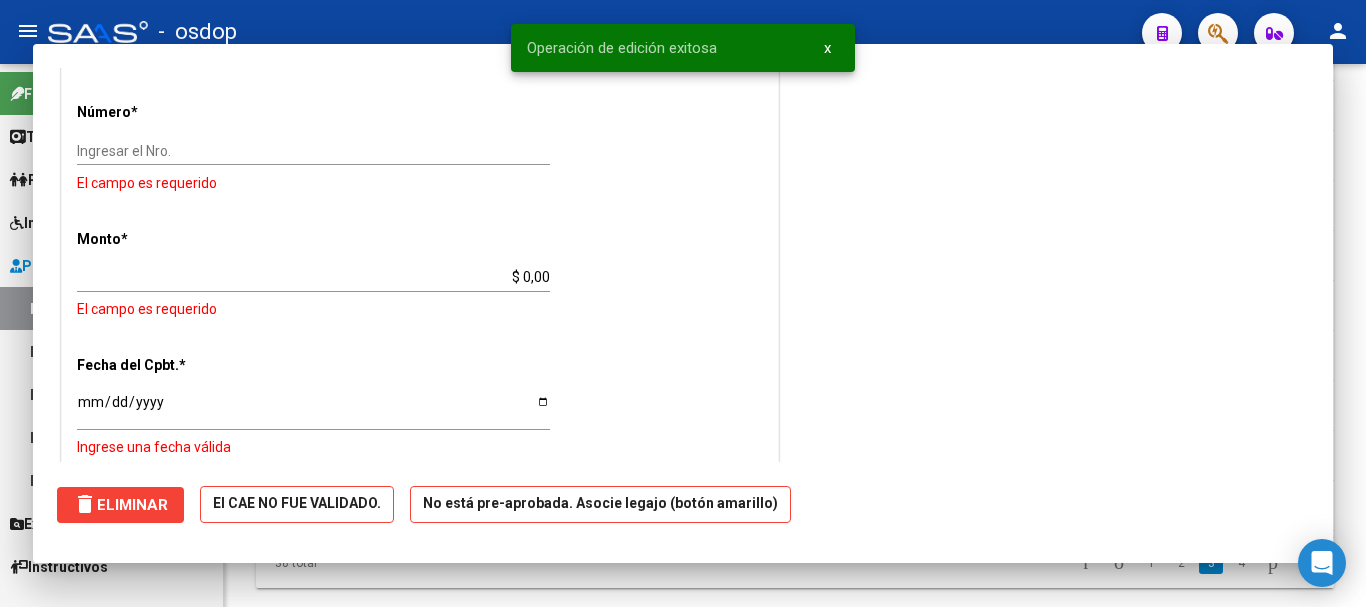 scroll, scrollTop: 0, scrollLeft: 0, axis: both 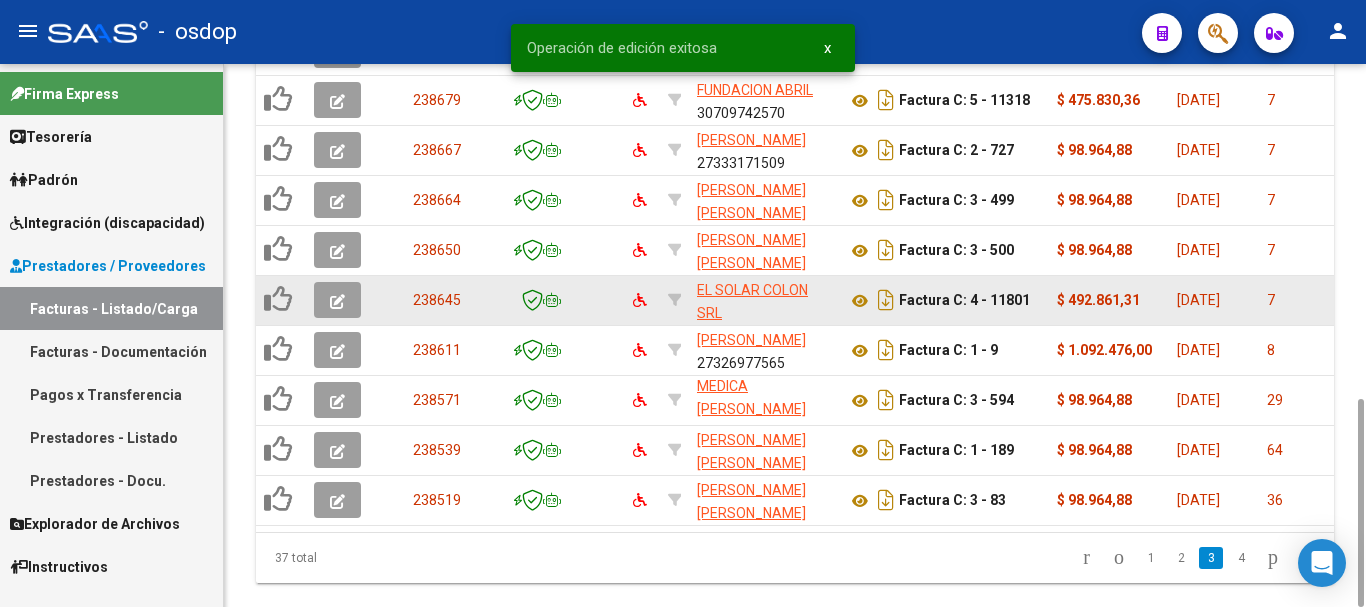 click 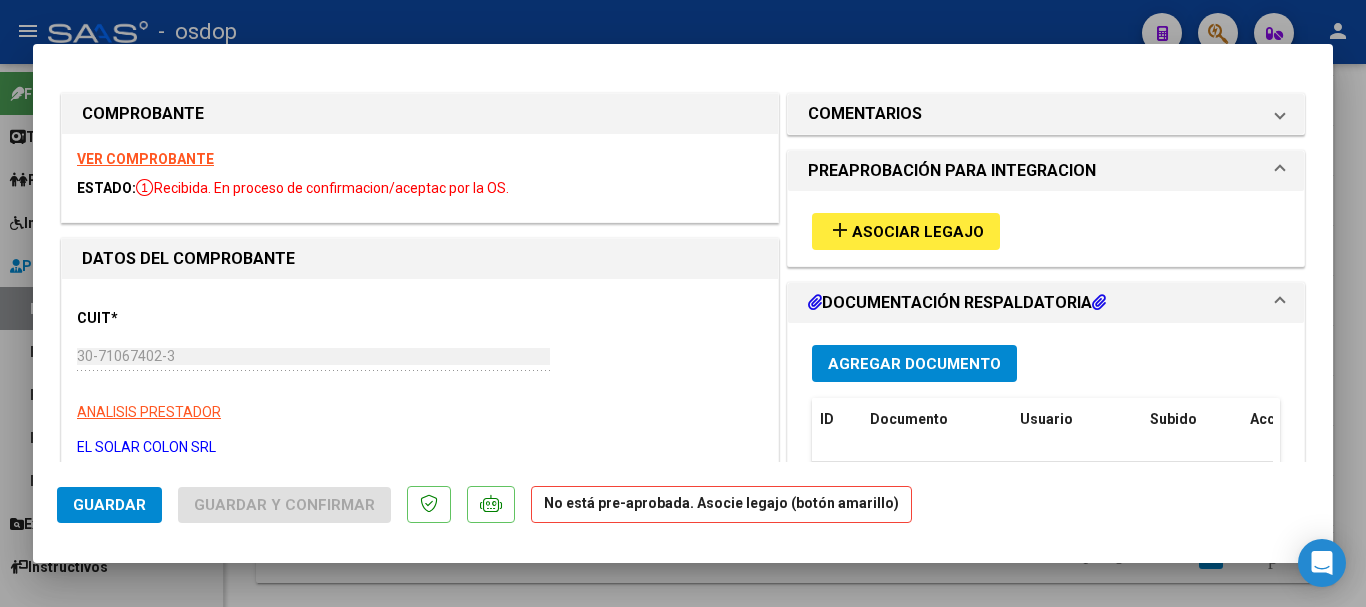 click on "VER COMPROBANTE" at bounding box center [145, 159] 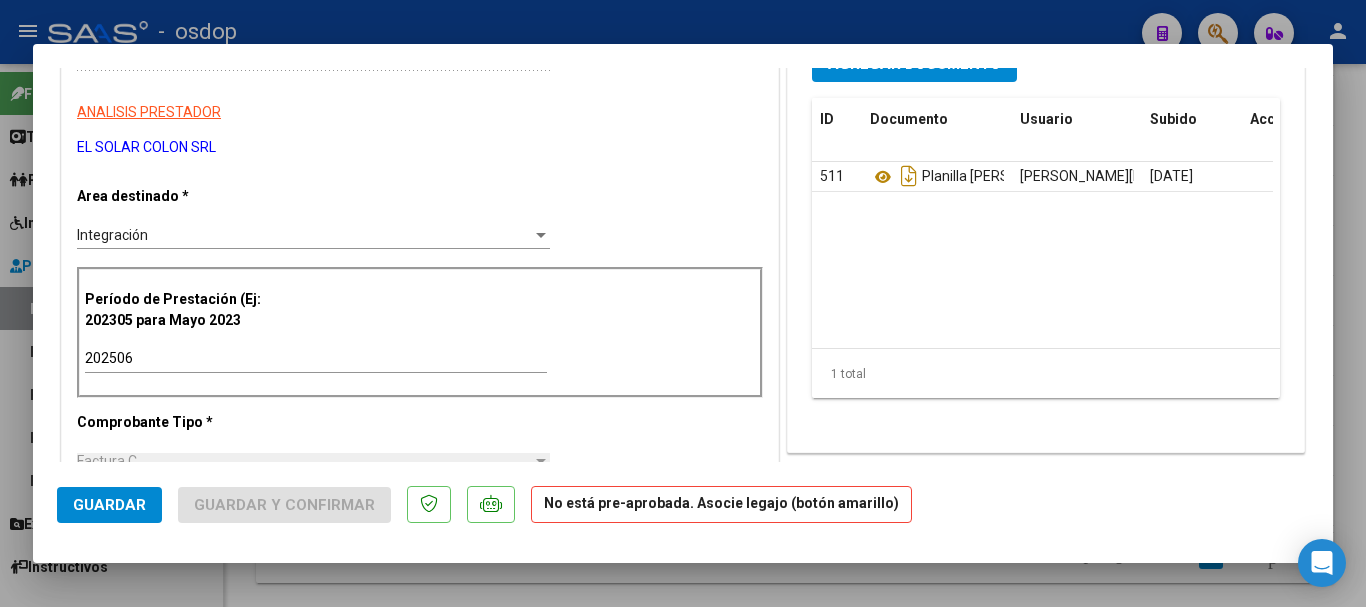 scroll, scrollTop: 0, scrollLeft: 0, axis: both 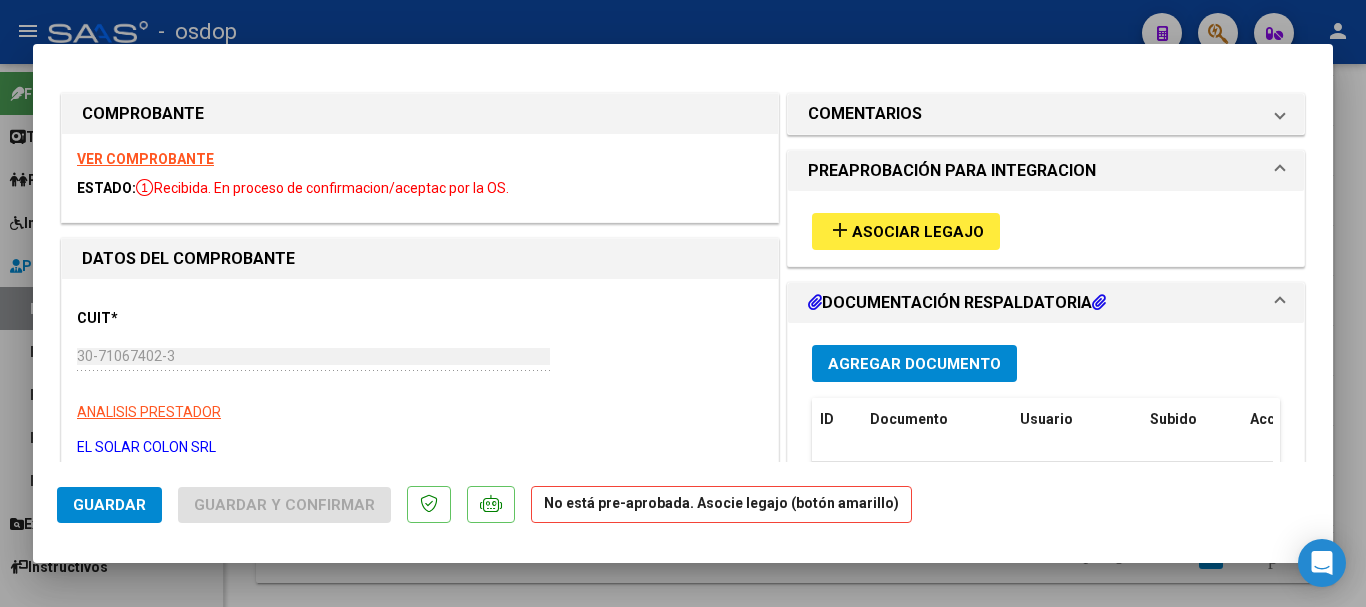 click on "Asociar Legajo" at bounding box center [918, 232] 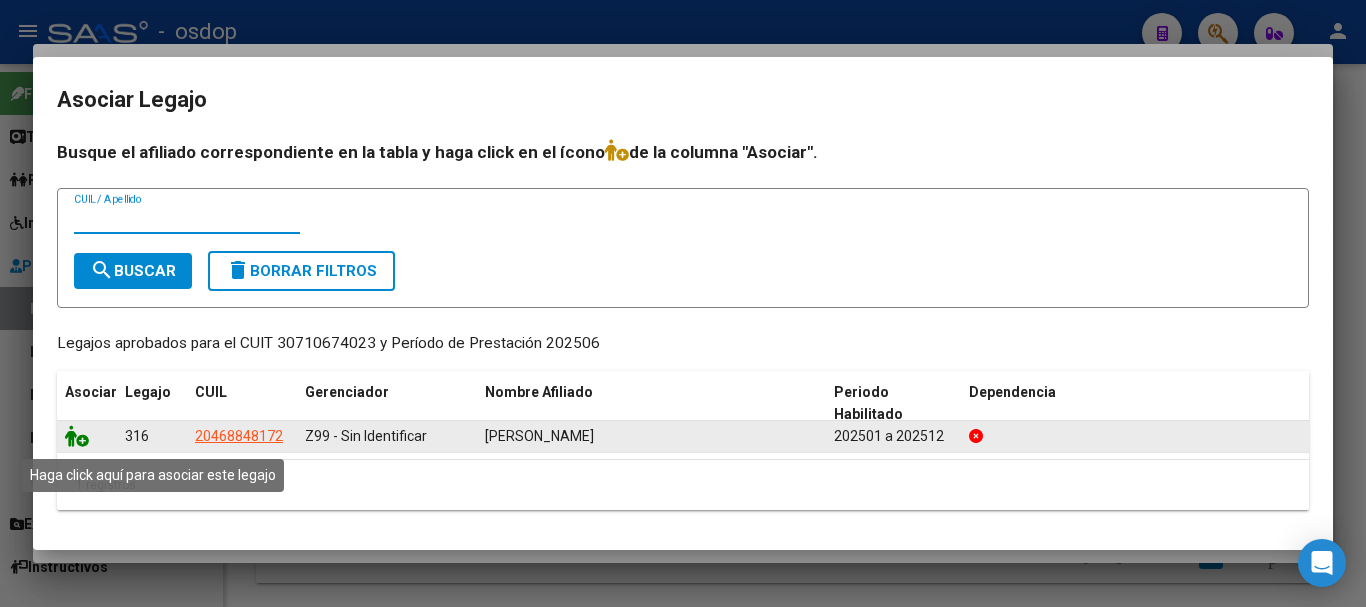 click 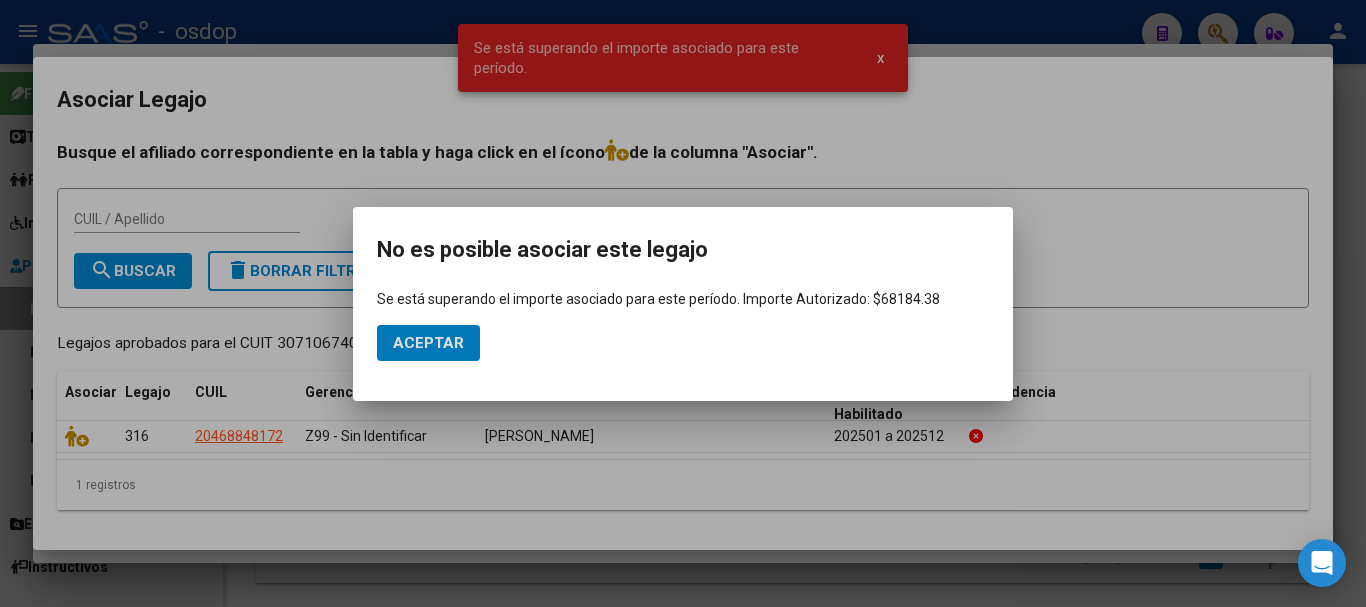 click on "Aceptar" 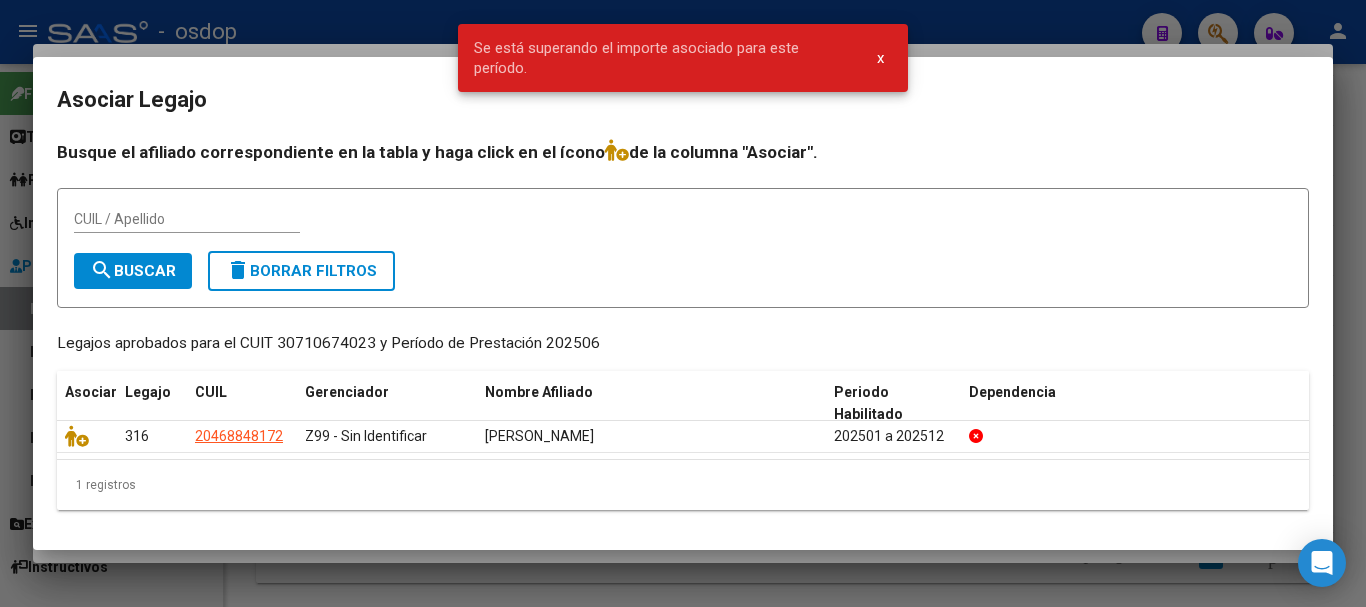 click at bounding box center [683, 303] 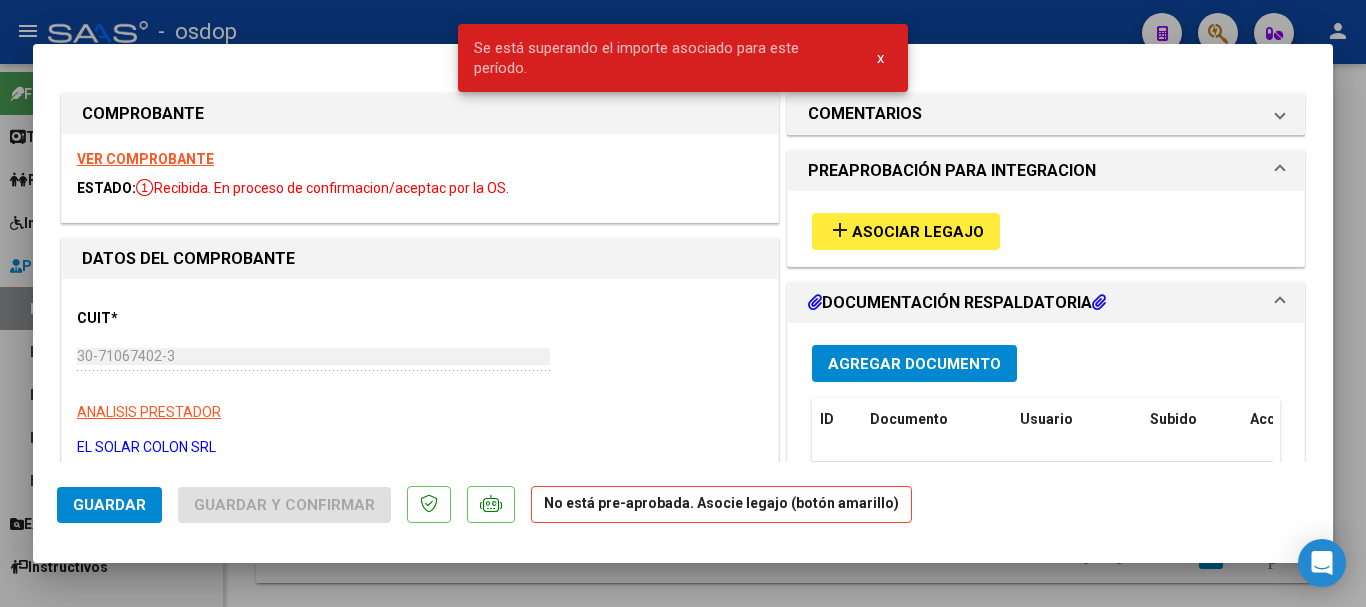 click on "x" at bounding box center [880, 58] 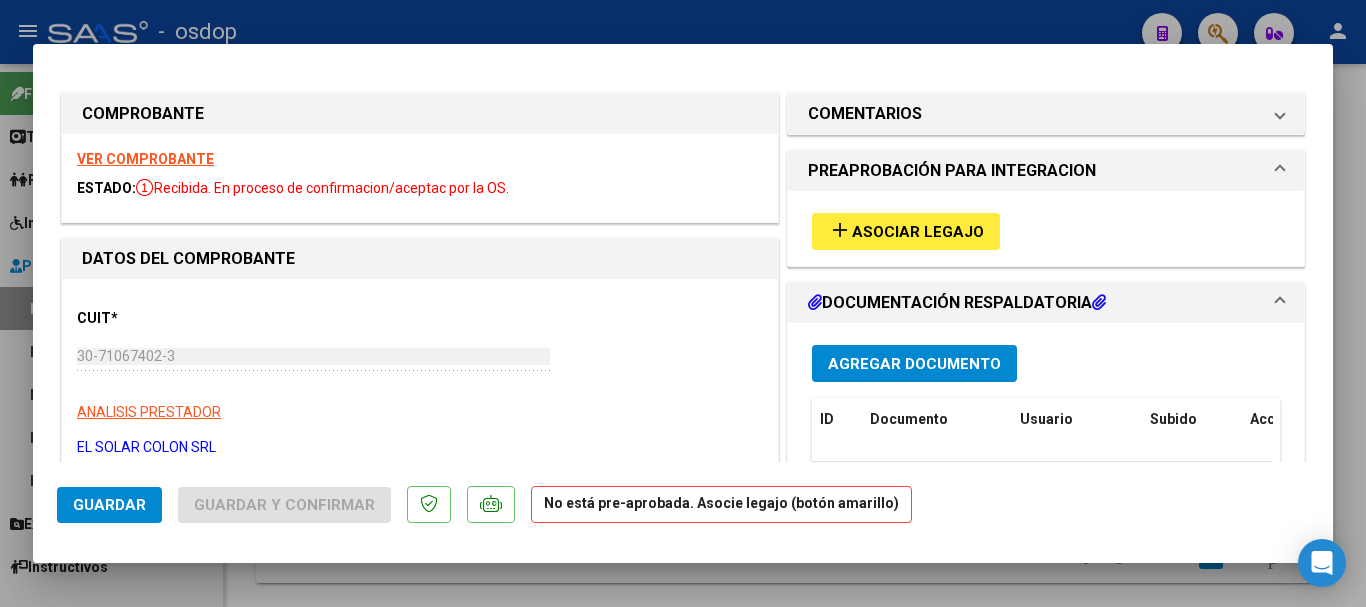 click at bounding box center [683, 303] 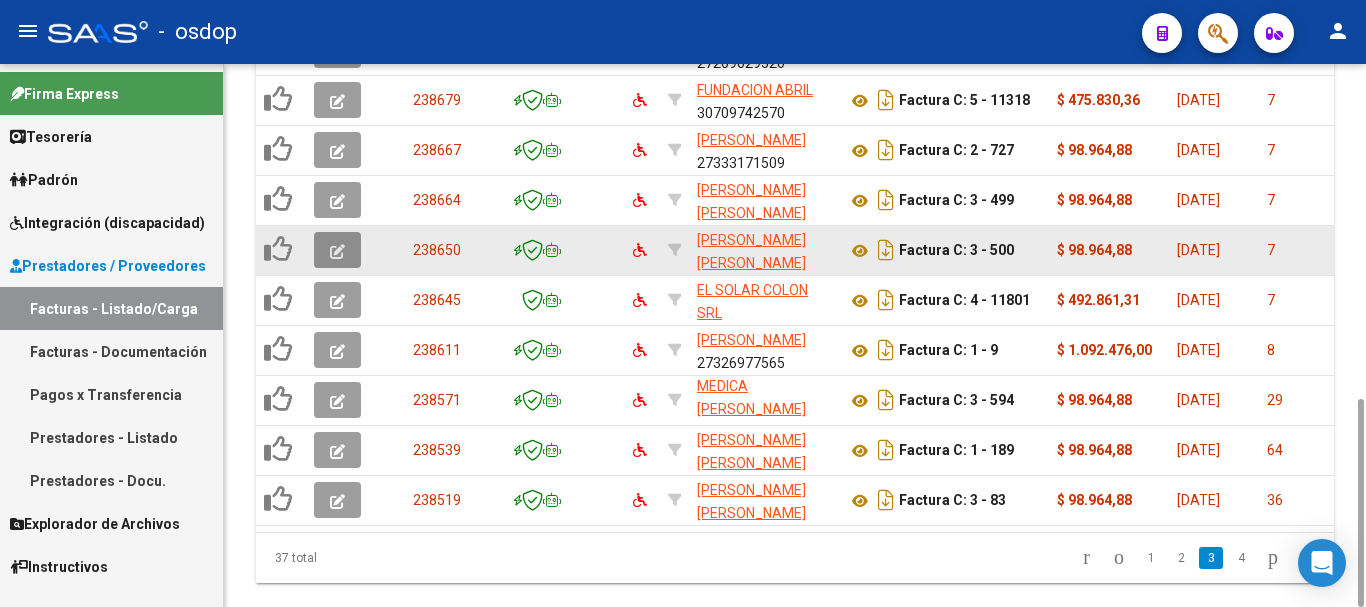 click 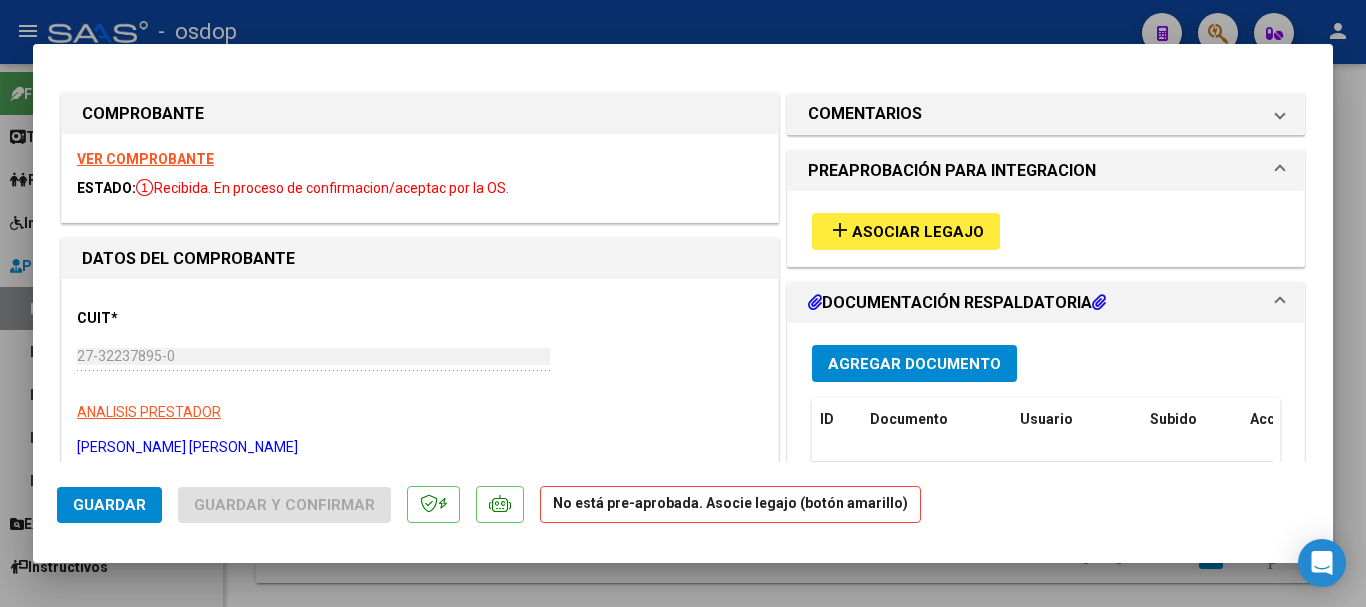click on "VER COMPROBANTE" at bounding box center [145, 159] 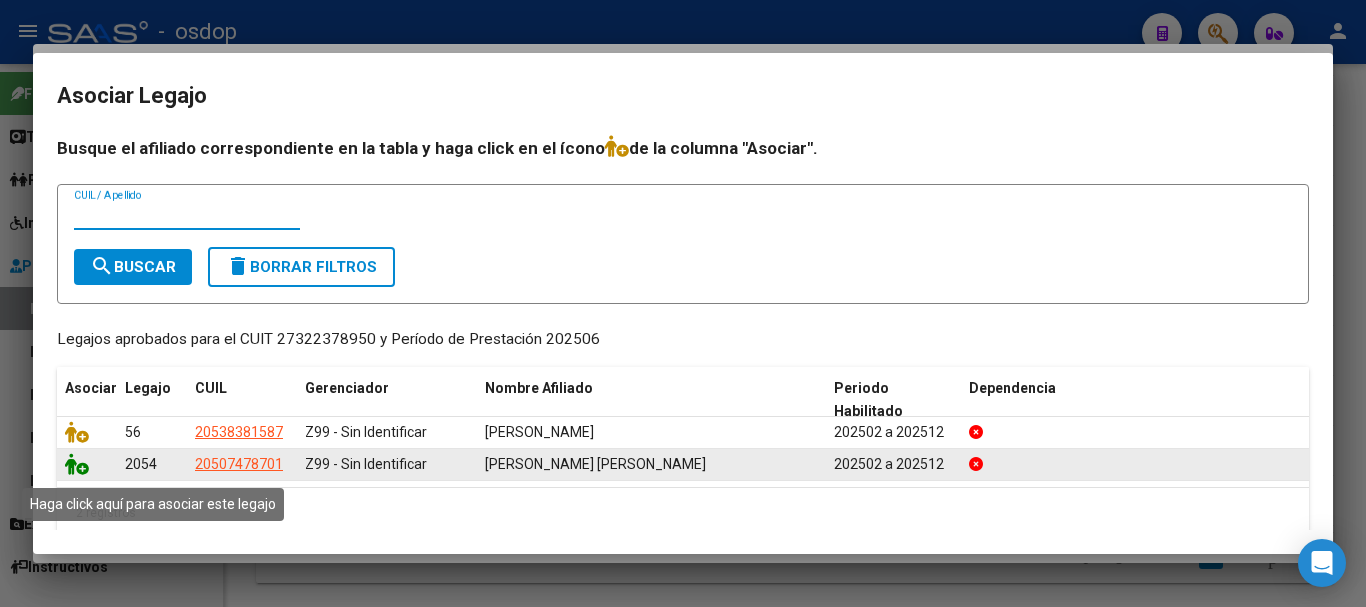 click 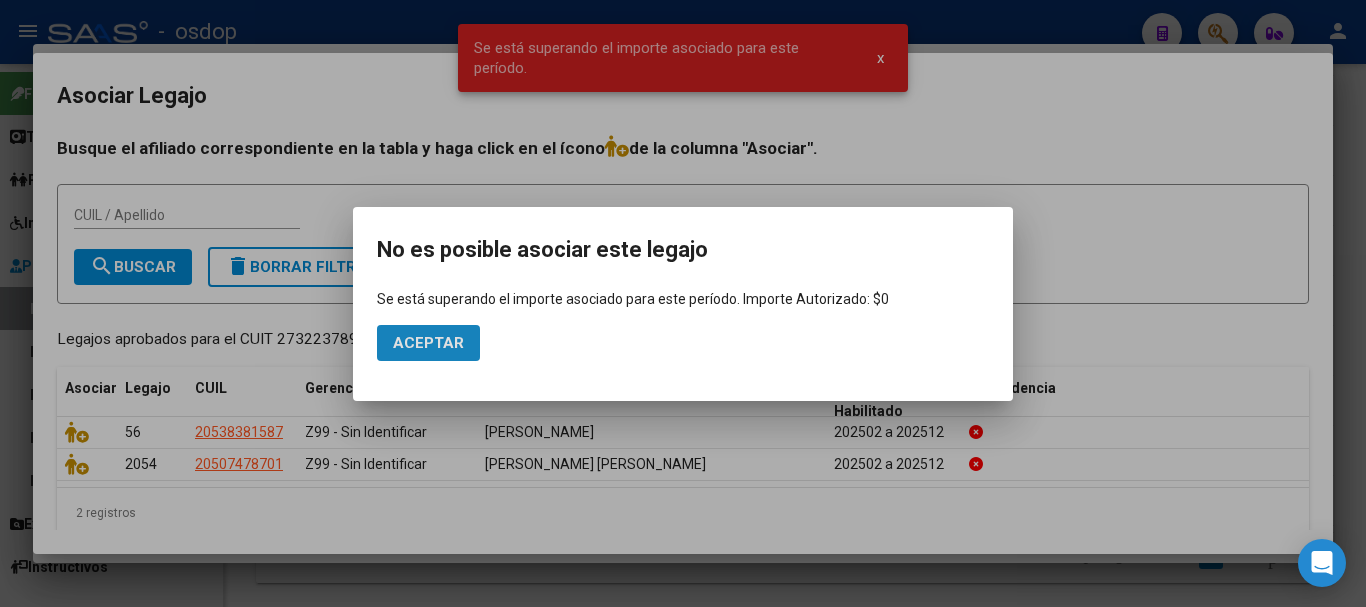click on "Aceptar" 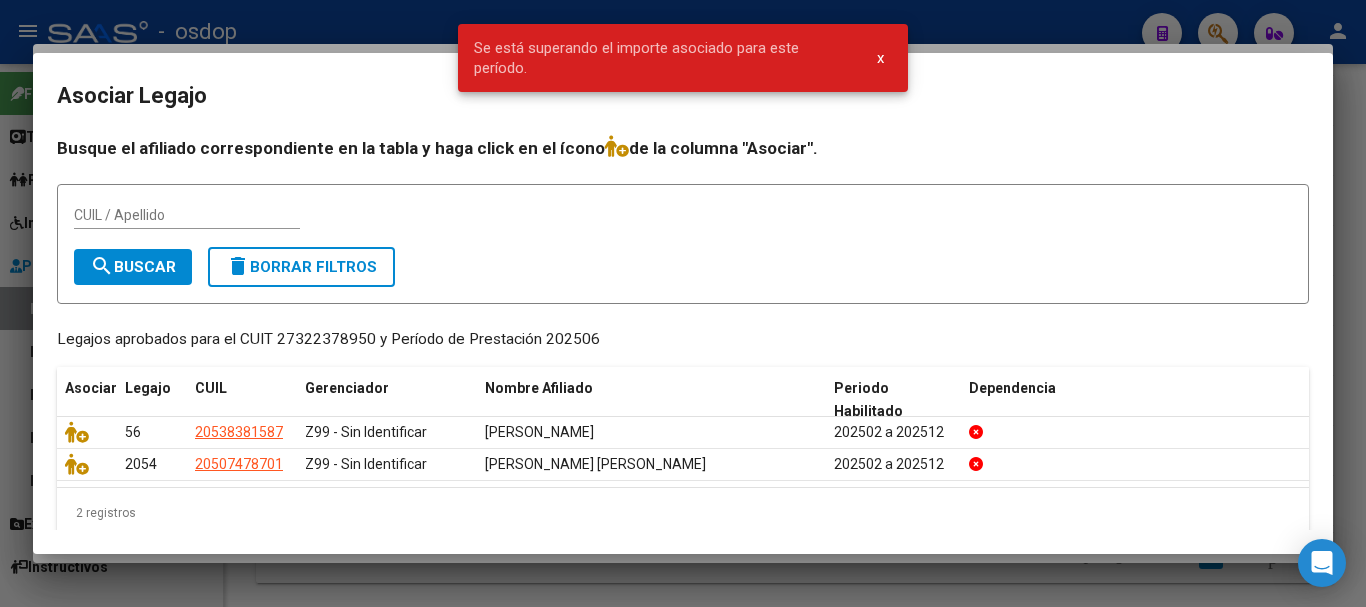 click at bounding box center (683, 303) 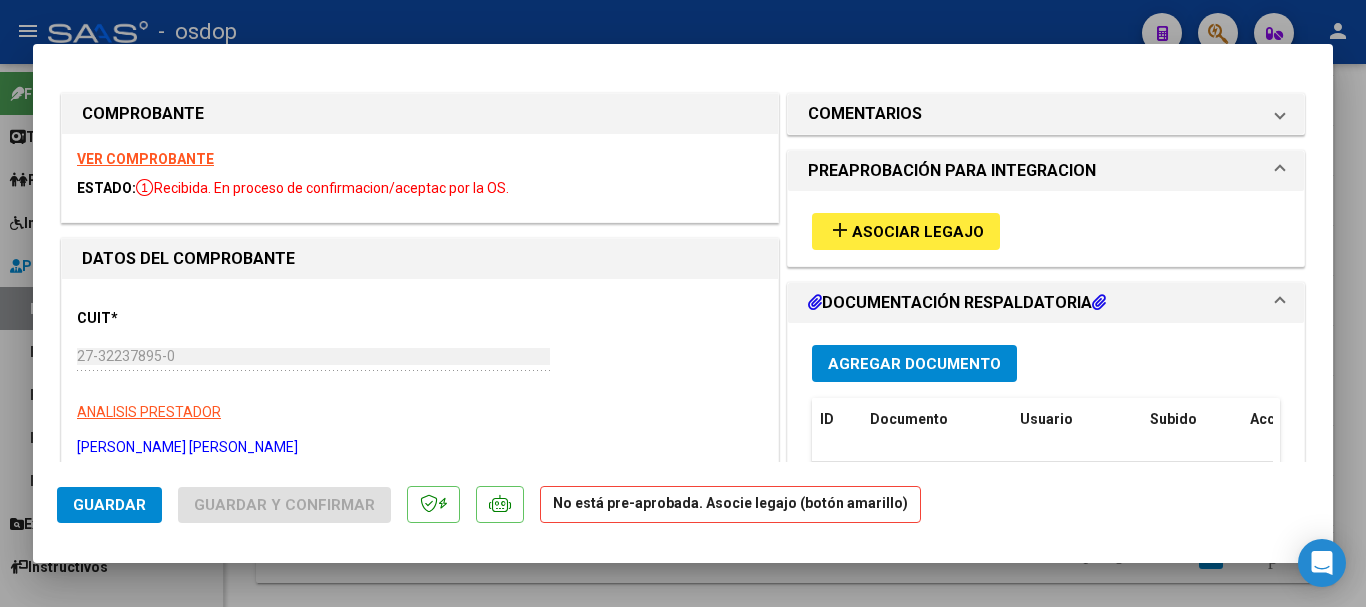 click at bounding box center [683, 303] 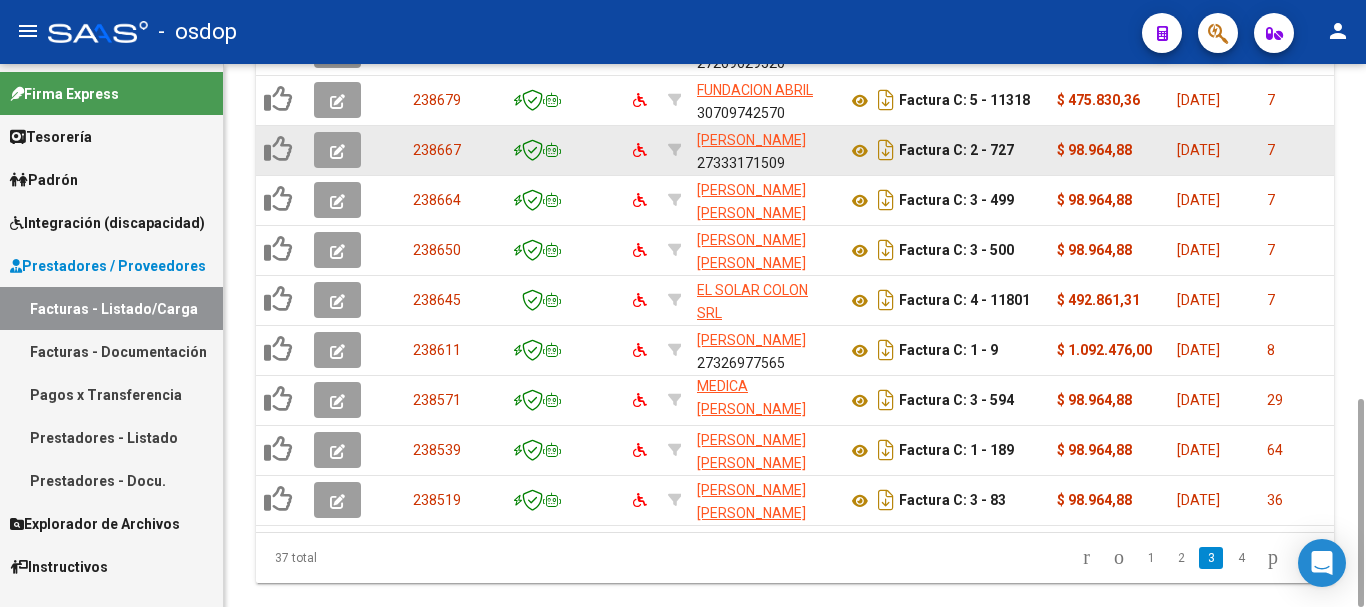 click 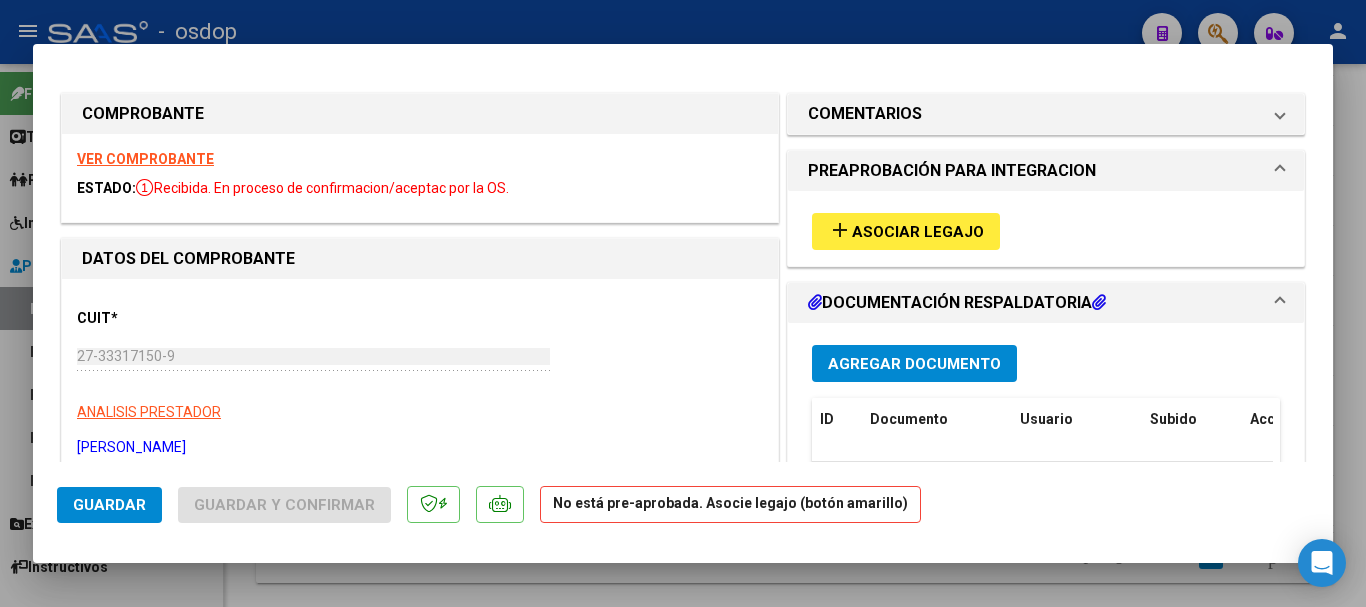 click on "VER COMPROBANTE" at bounding box center (145, 159) 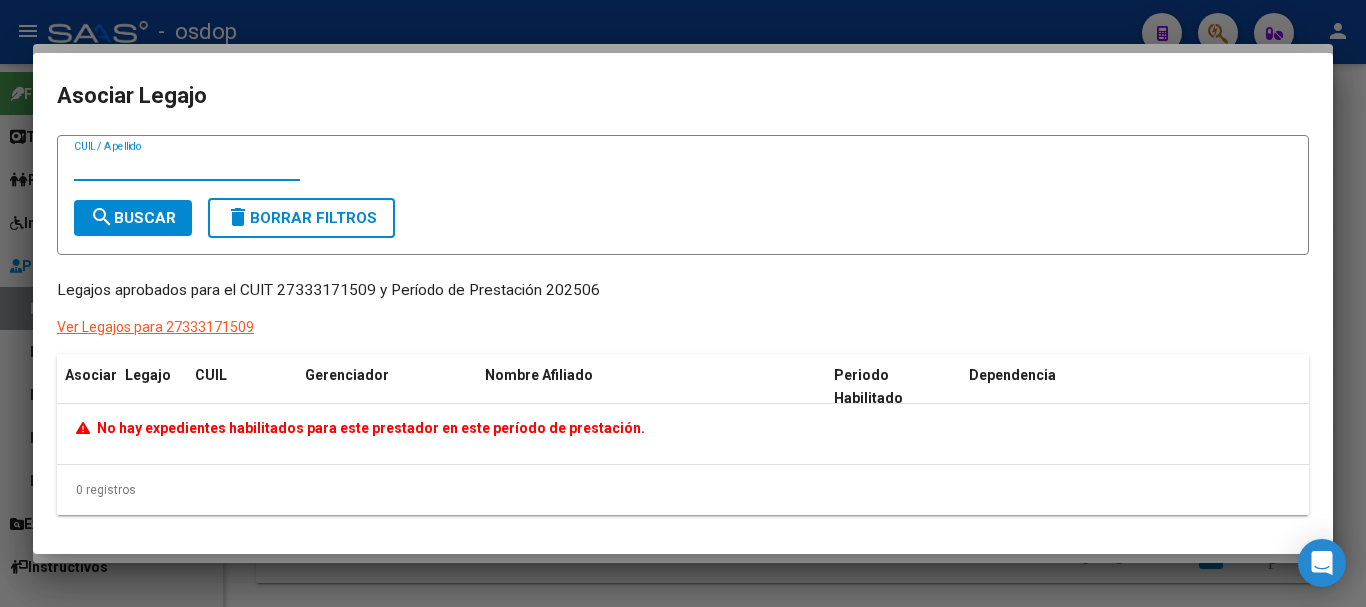click at bounding box center (683, 303) 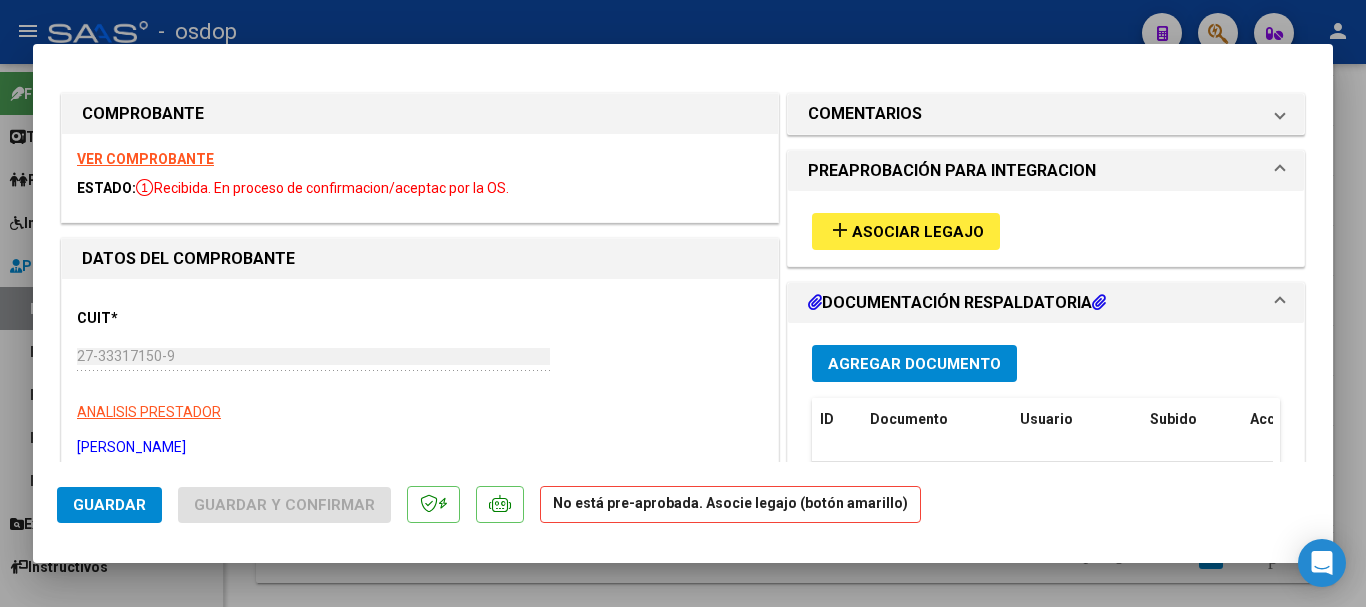 click at bounding box center [683, 303] 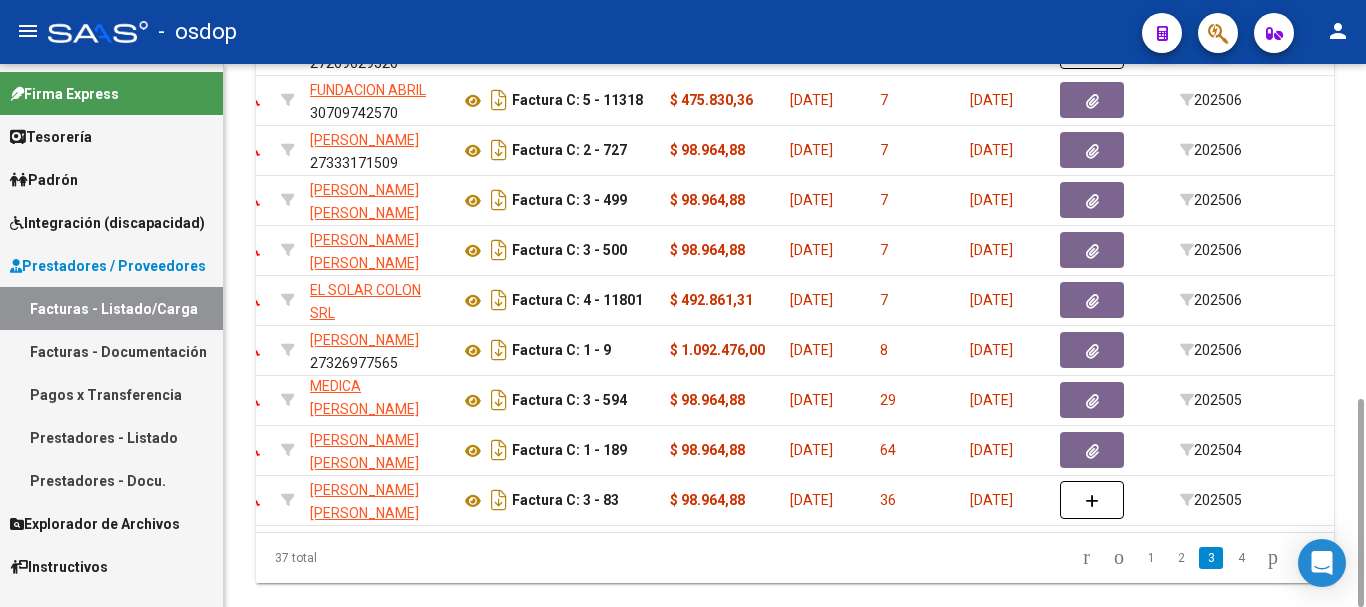 scroll, scrollTop: 0, scrollLeft: 0, axis: both 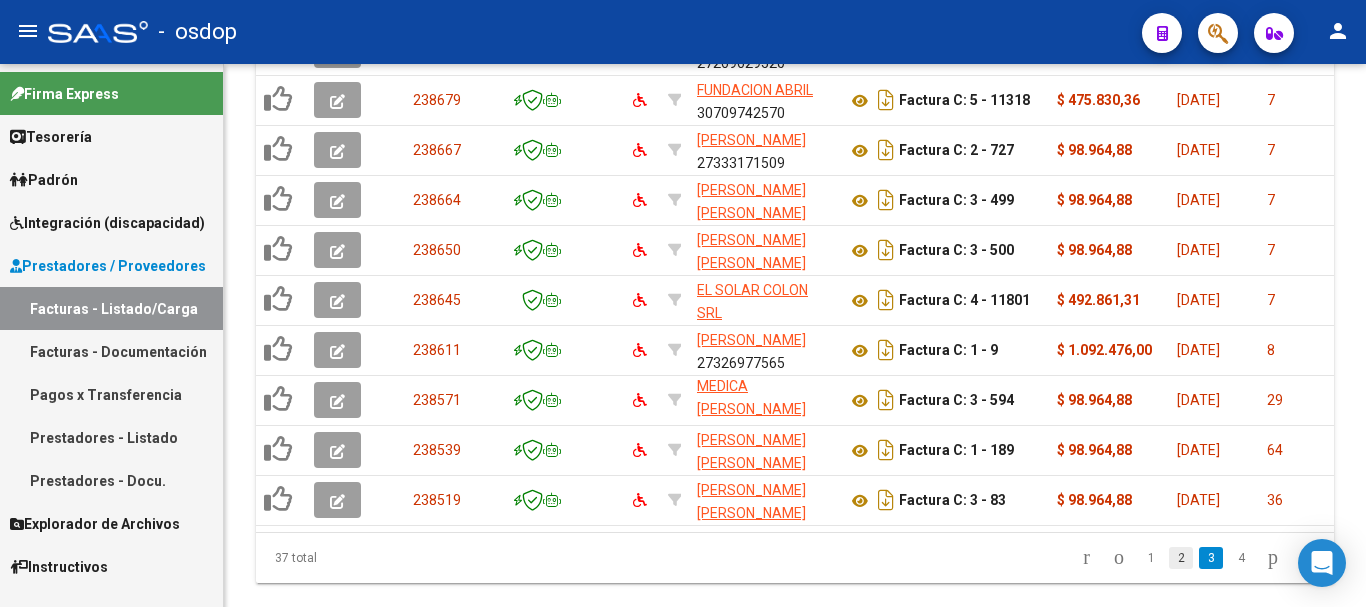 click on "2" 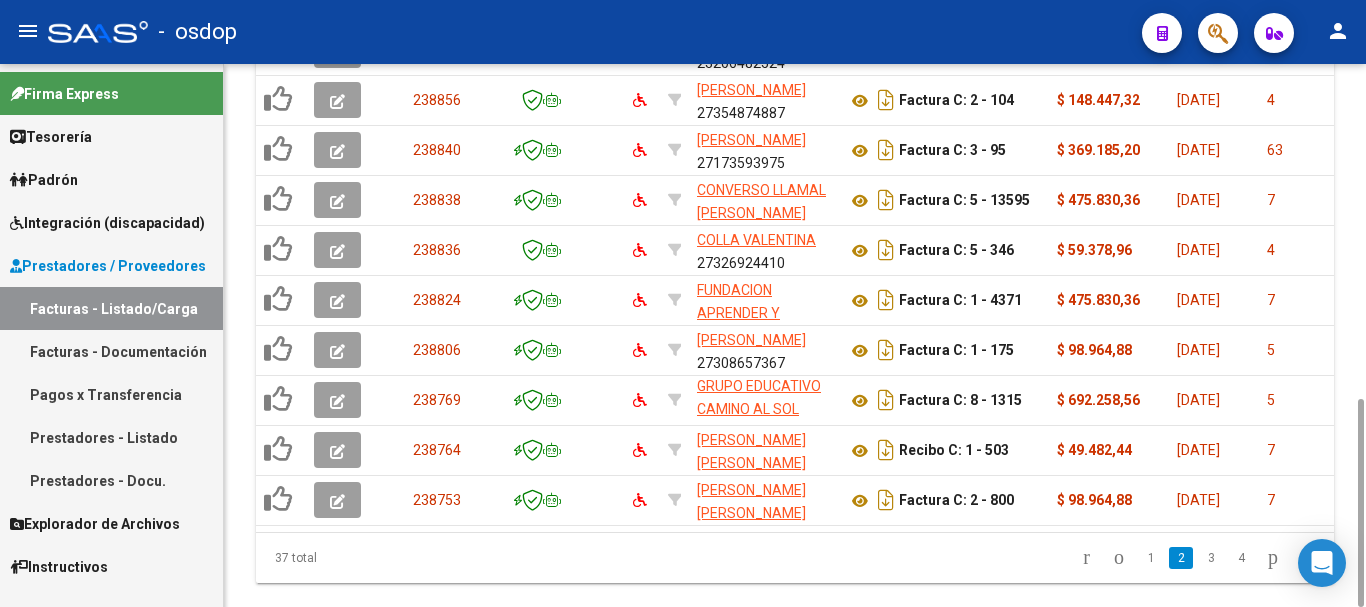 scroll, scrollTop: 26, scrollLeft: 0, axis: vertical 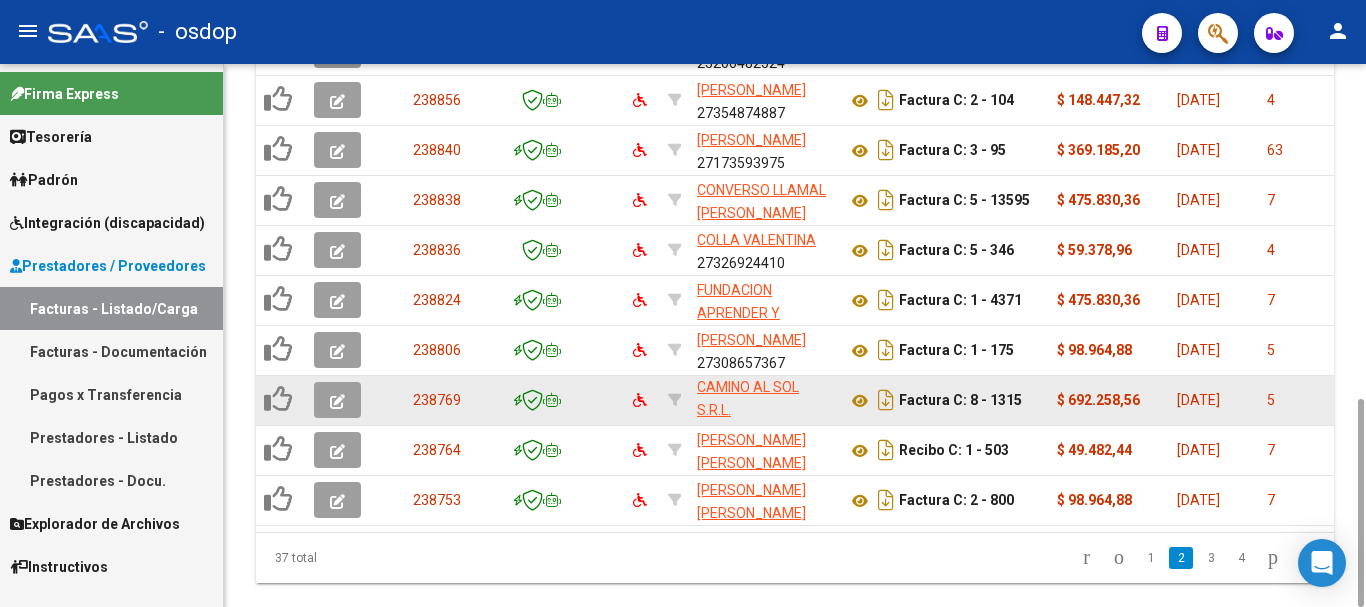 click 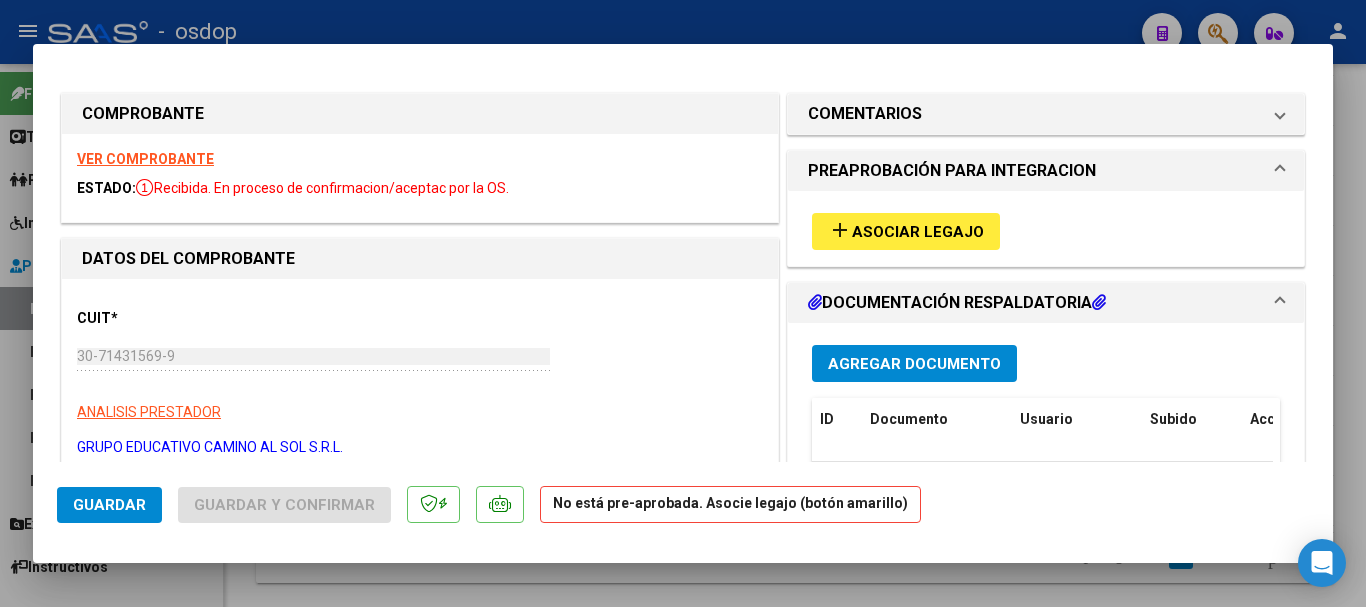 click on "VER COMPROBANTE" at bounding box center [145, 159] 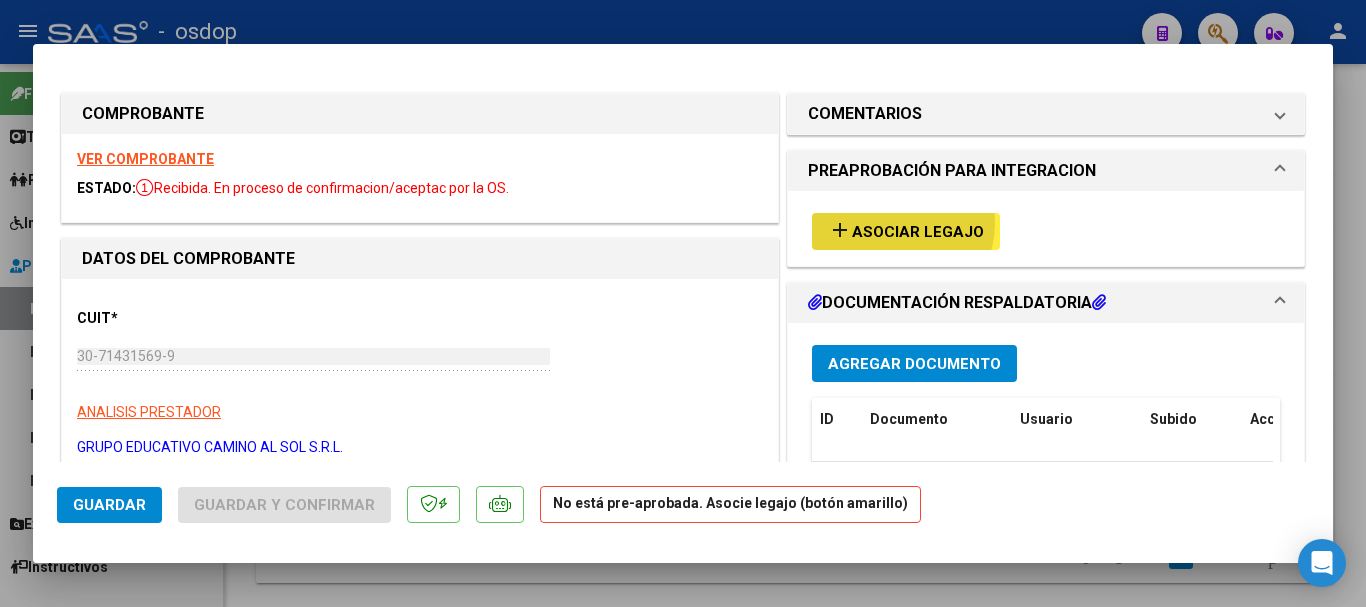 click on "Asociar Legajo" at bounding box center [918, 232] 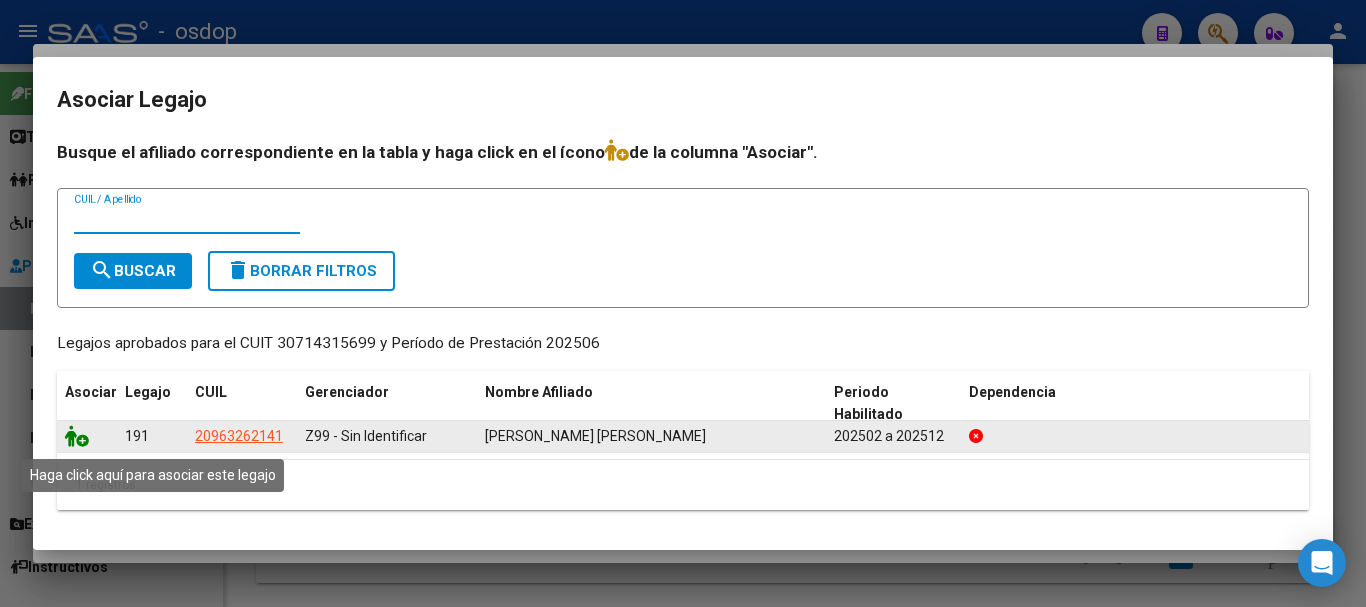 click 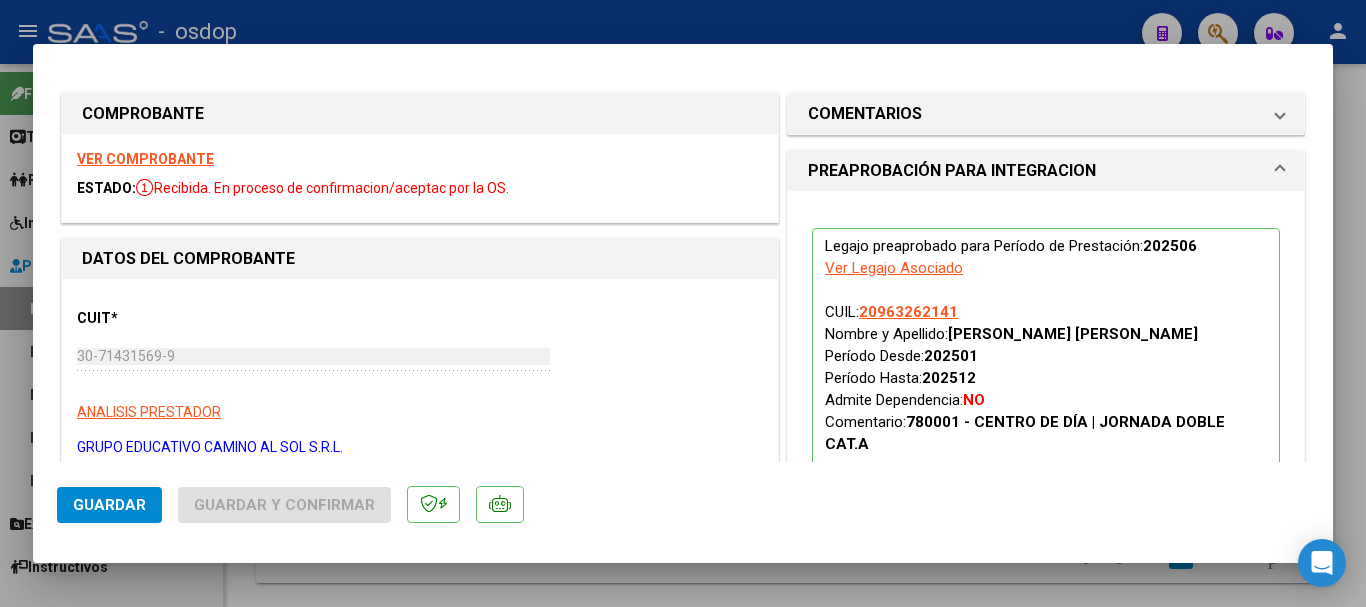 scroll, scrollTop: 400, scrollLeft: 0, axis: vertical 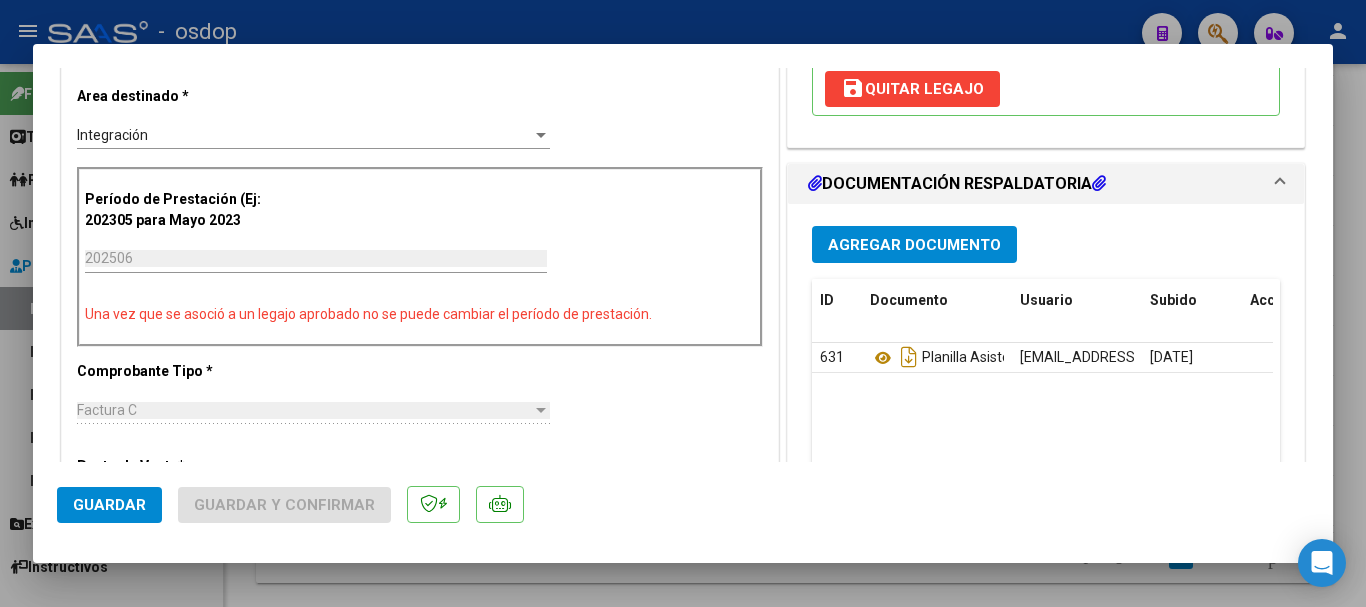 click on "Guardar" 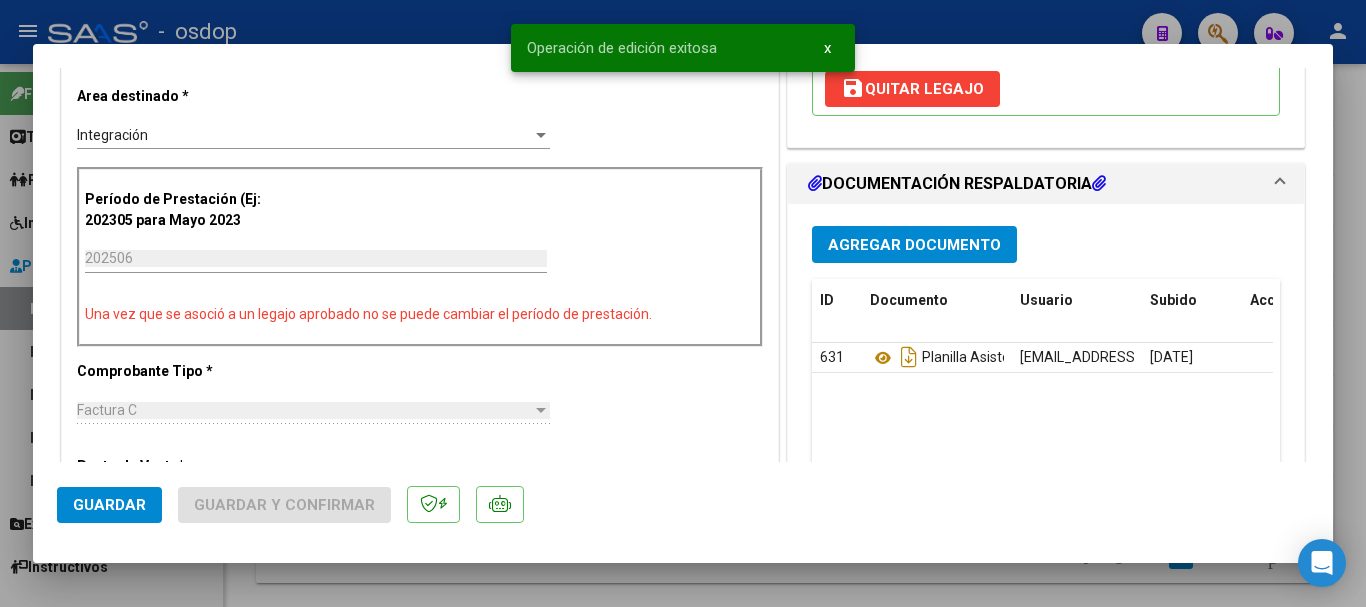 click at bounding box center (683, 303) 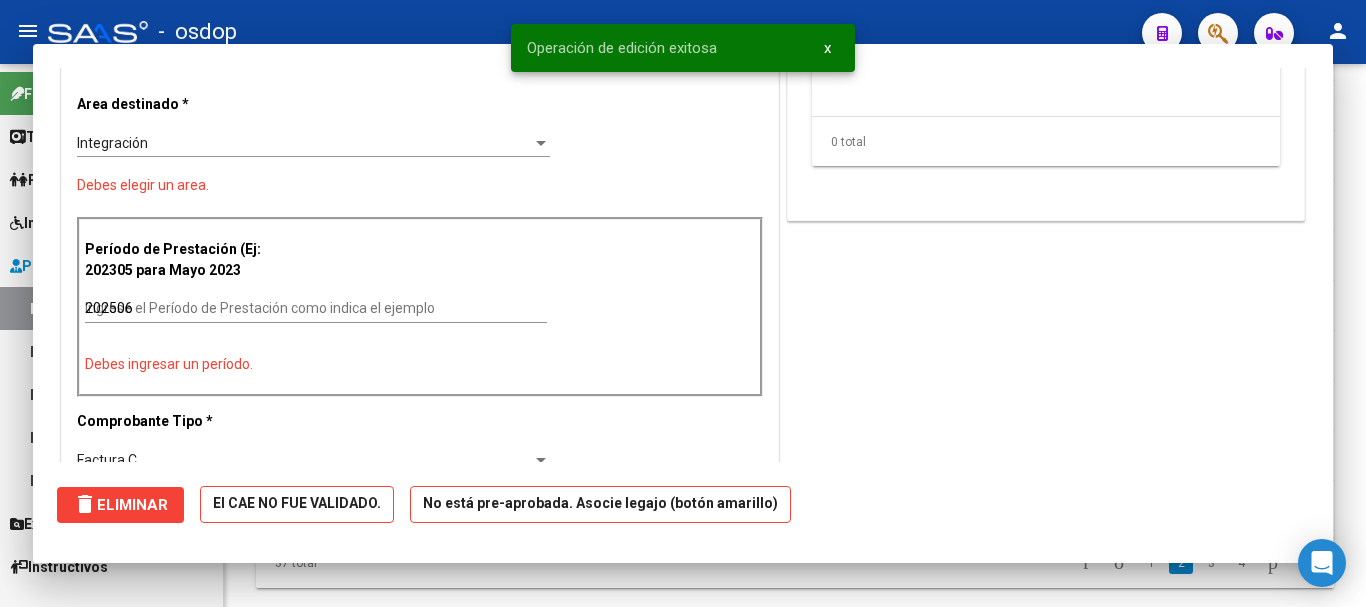 type 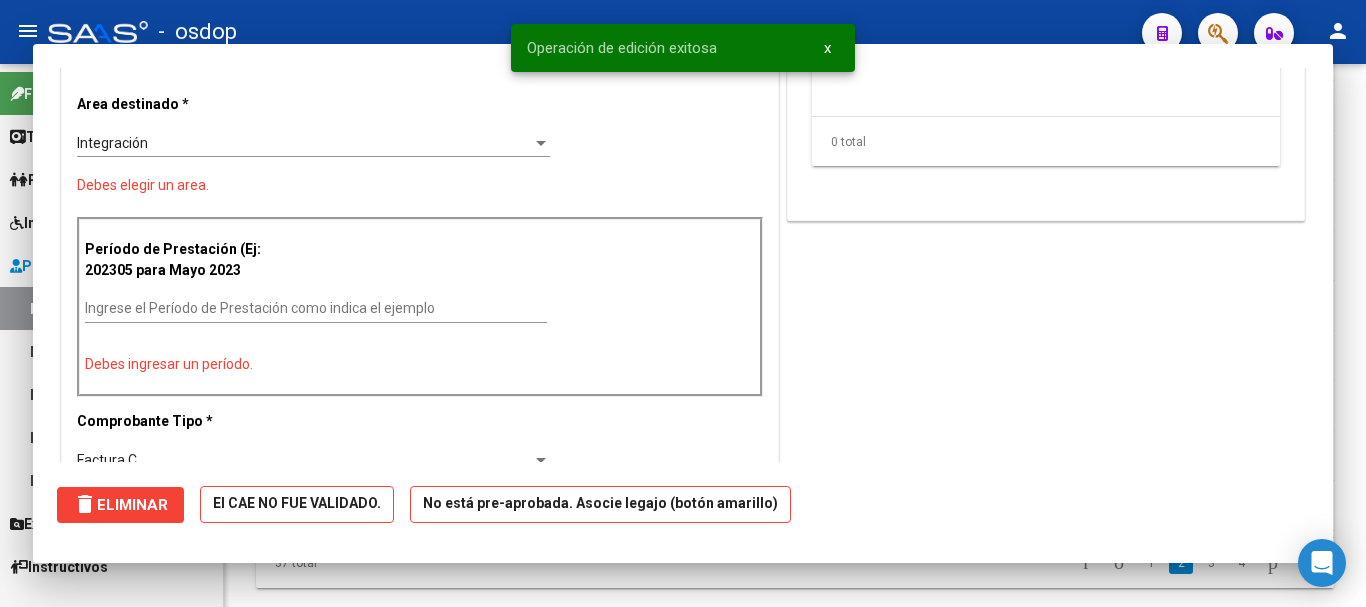 scroll, scrollTop: 0, scrollLeft: 0, axis: both 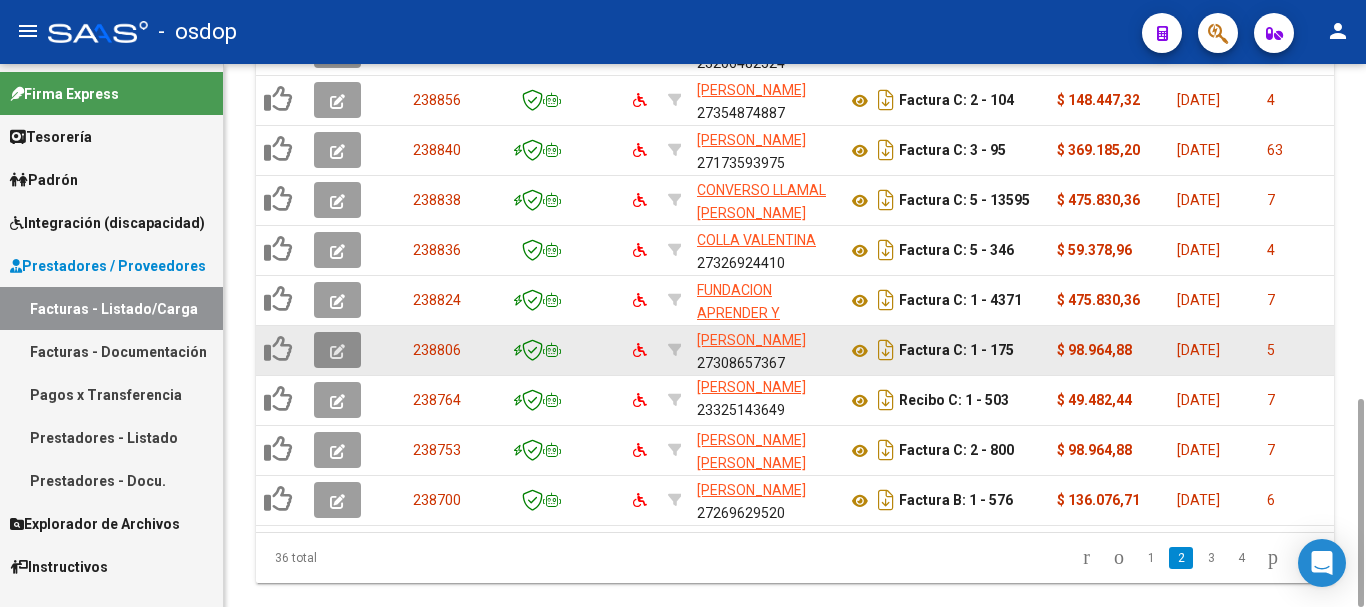 click 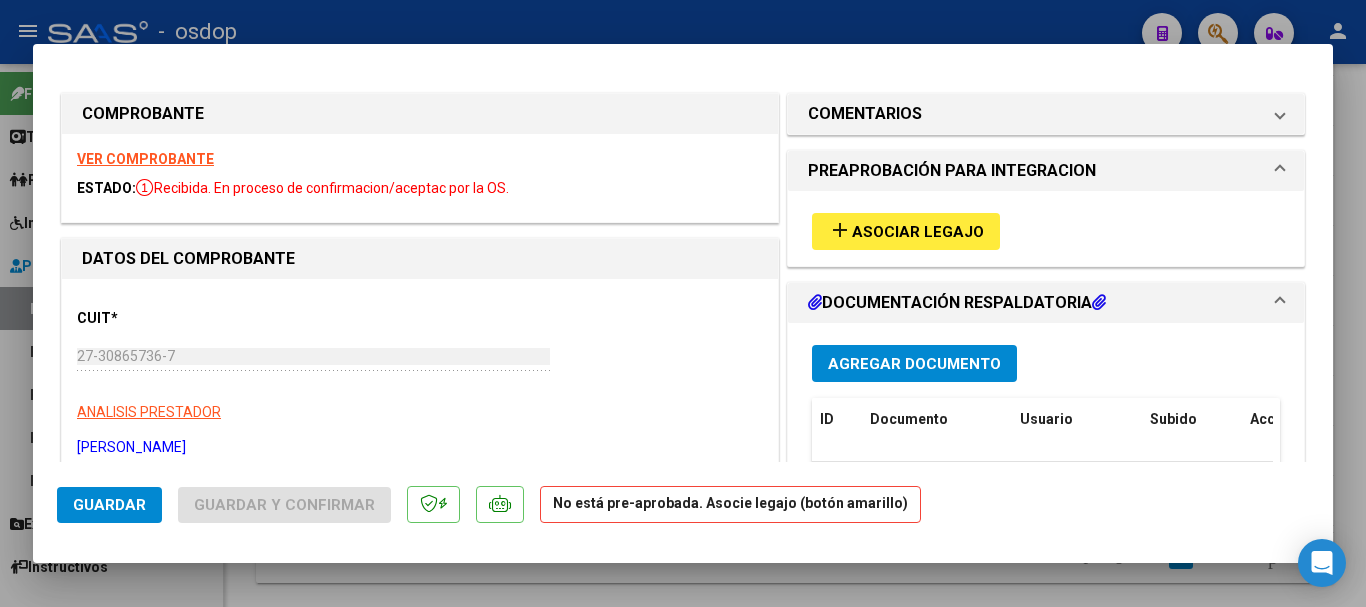 click on "VER COMPROBANTE" at bounding box center [145, 159] 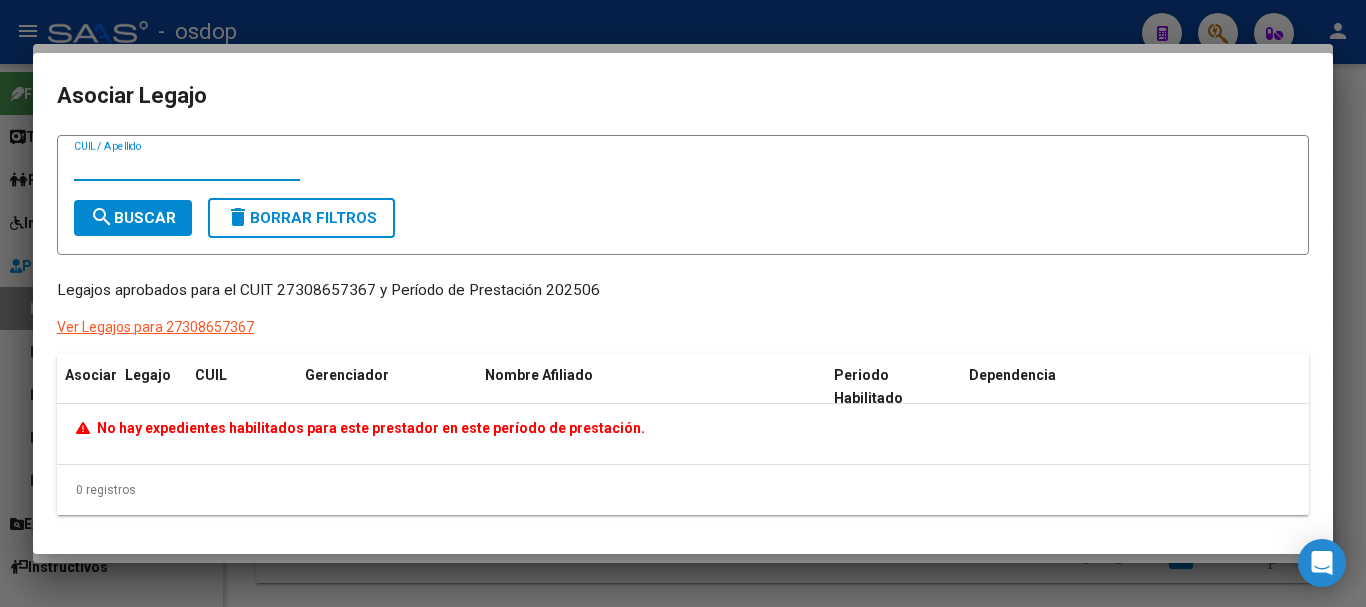 click at bounding box center (683, 303) 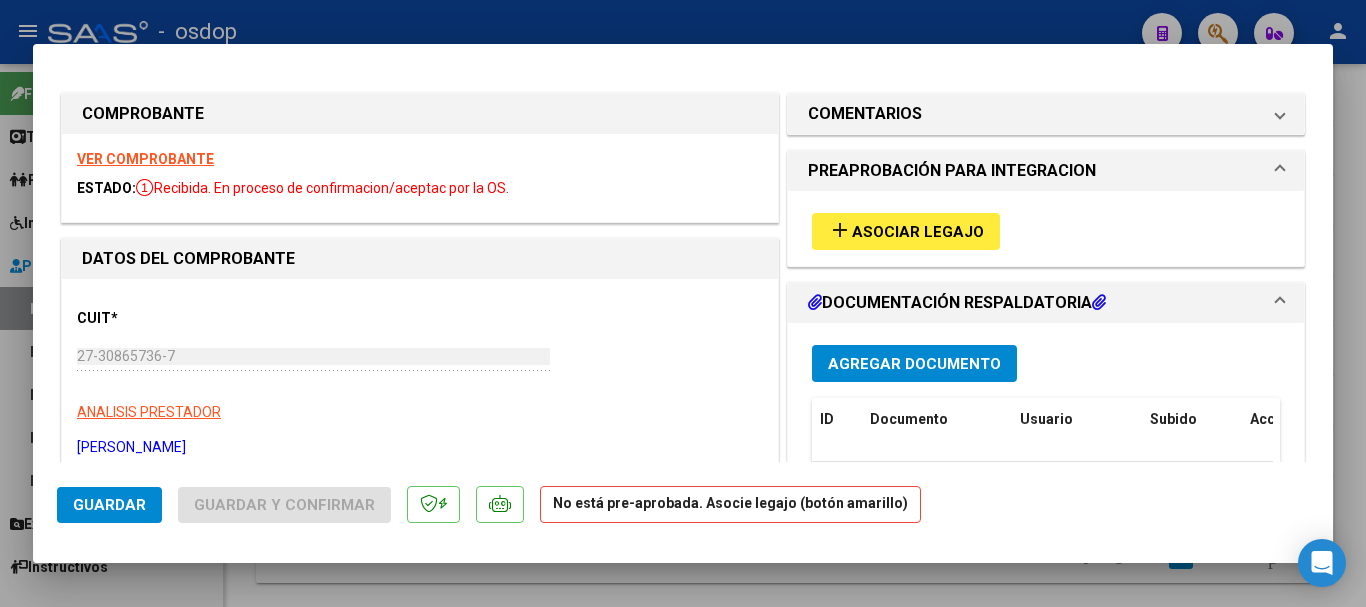 click at bounding box center [683, 303] 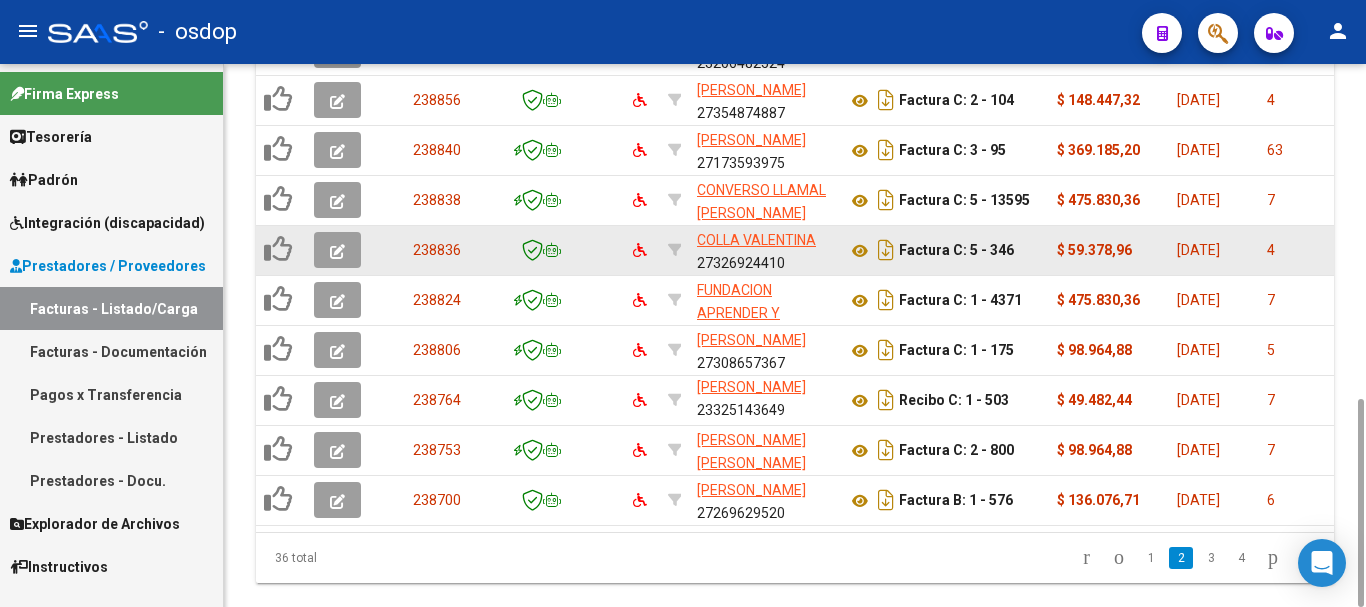 click 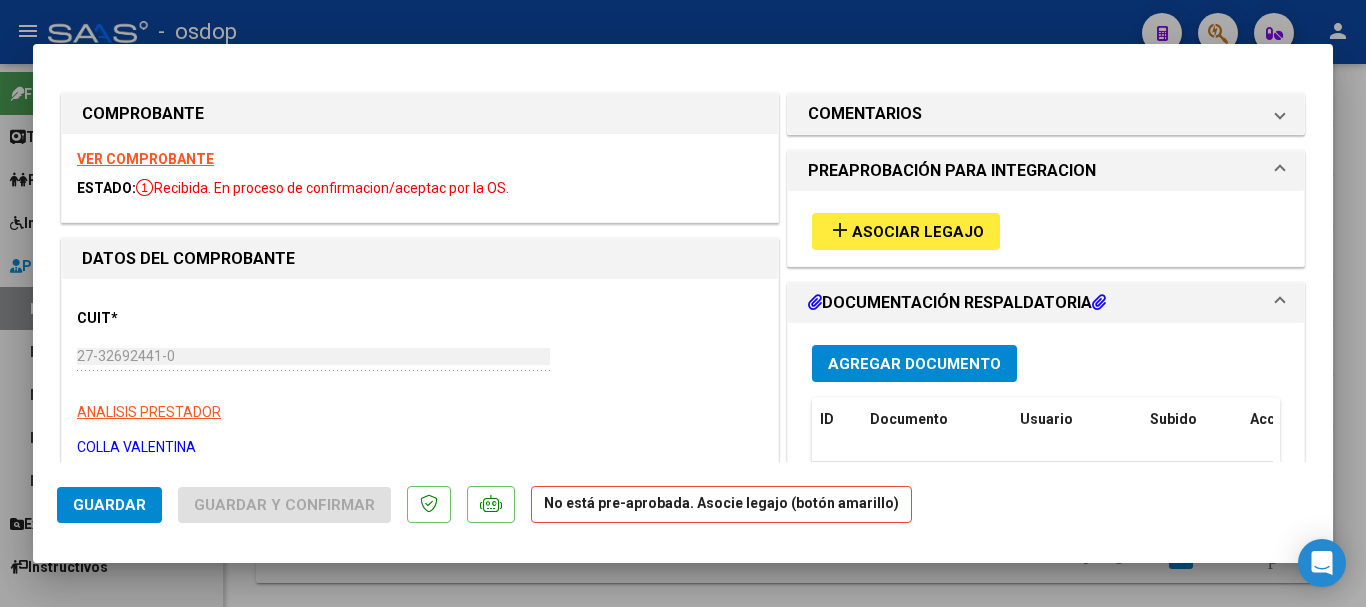 click on "VER COMPROBANTE" at bounding box center [145, 159] 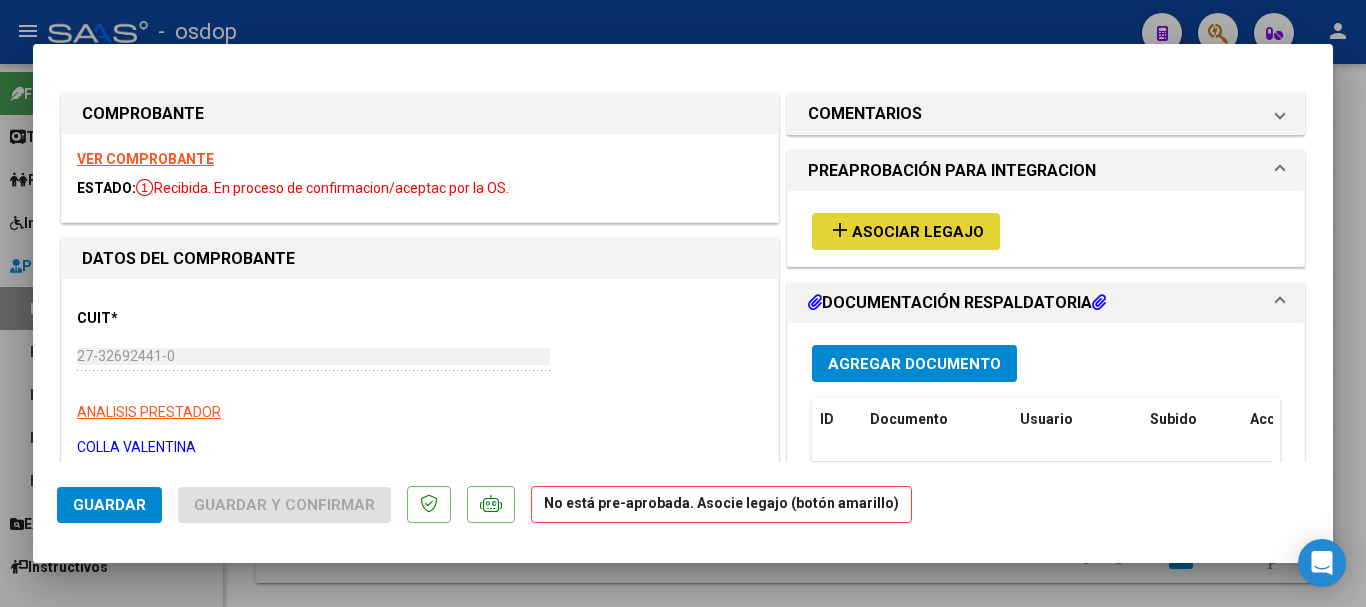 click on "add Asociar Legajo" at bounding box center [906, 231] 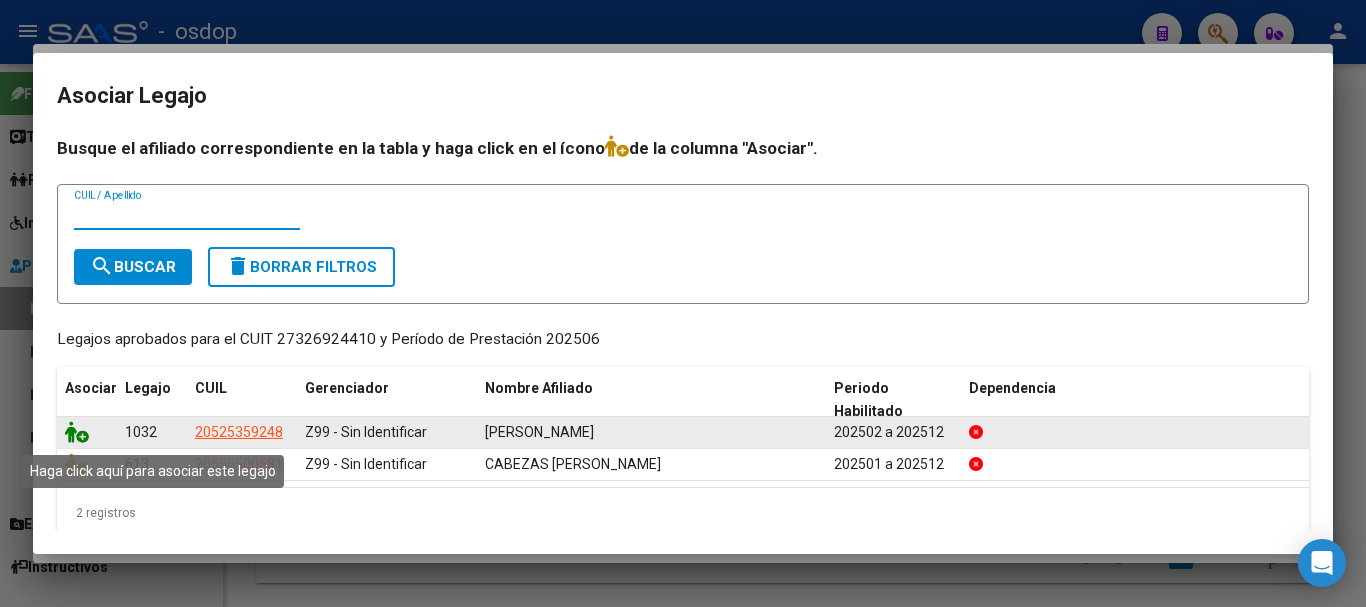 click 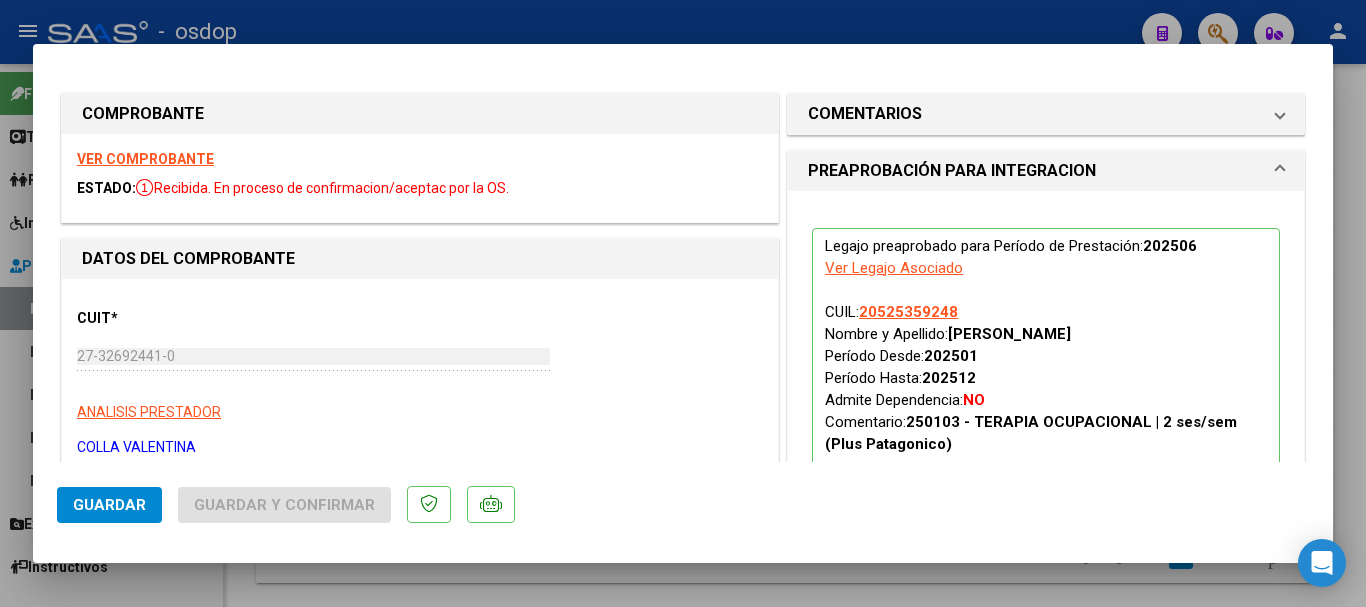 click on "Guardar" 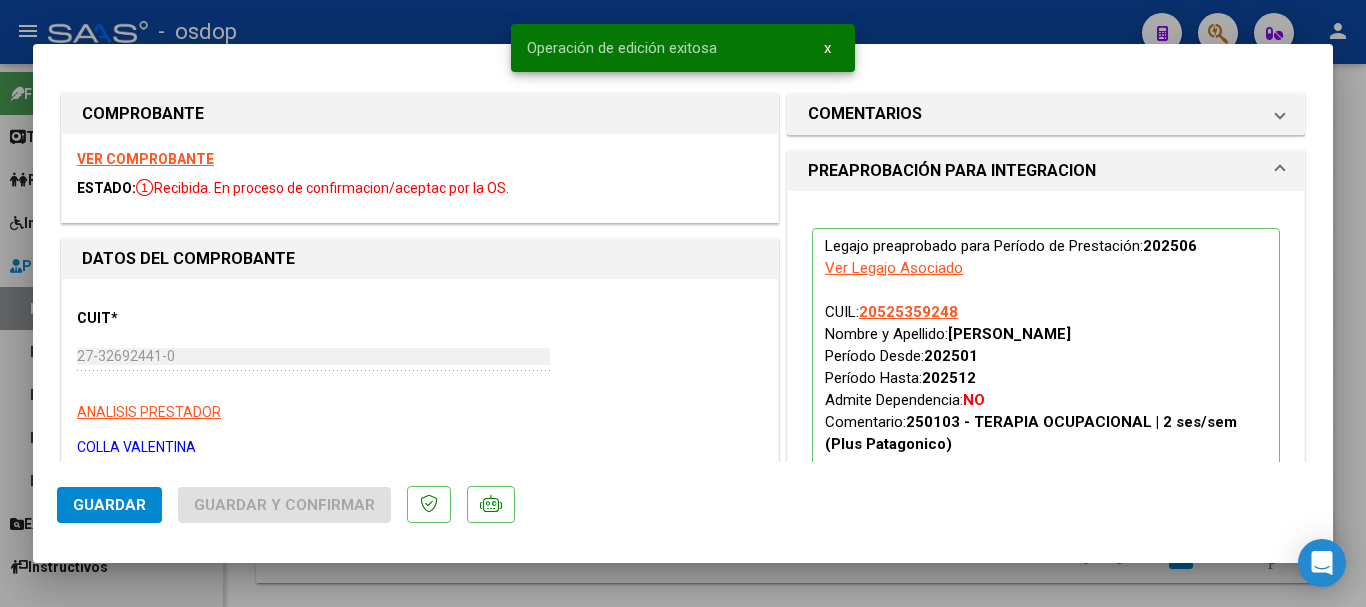 click at bounding box center [683, 303] 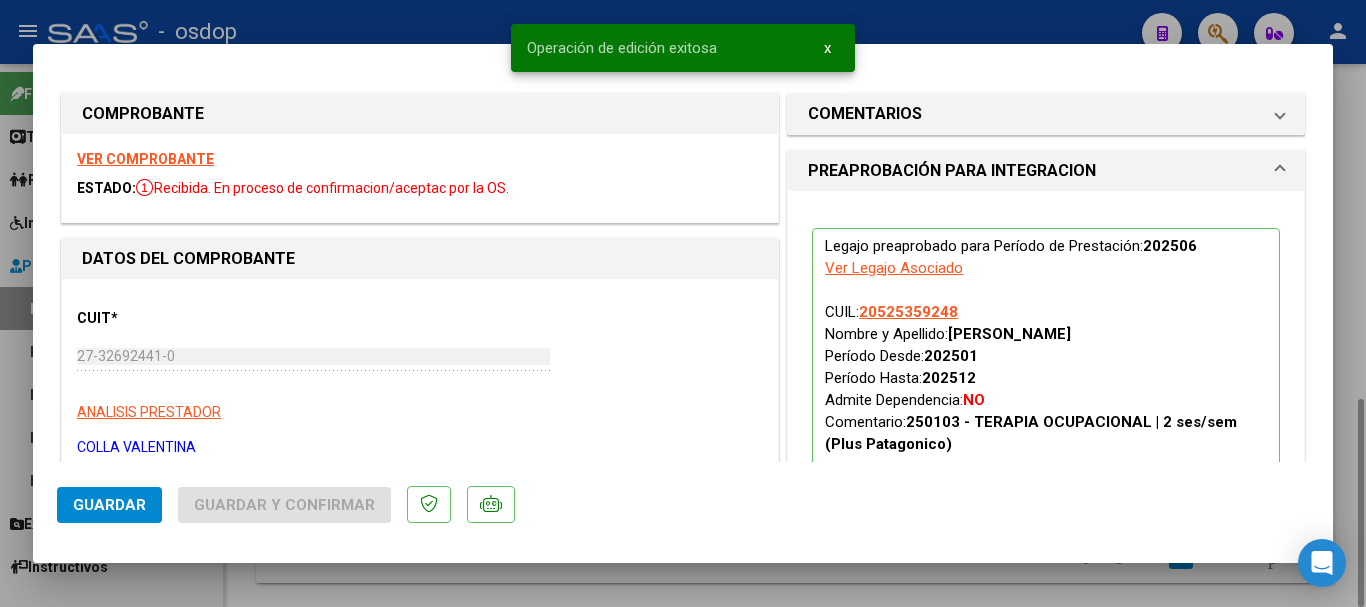 type 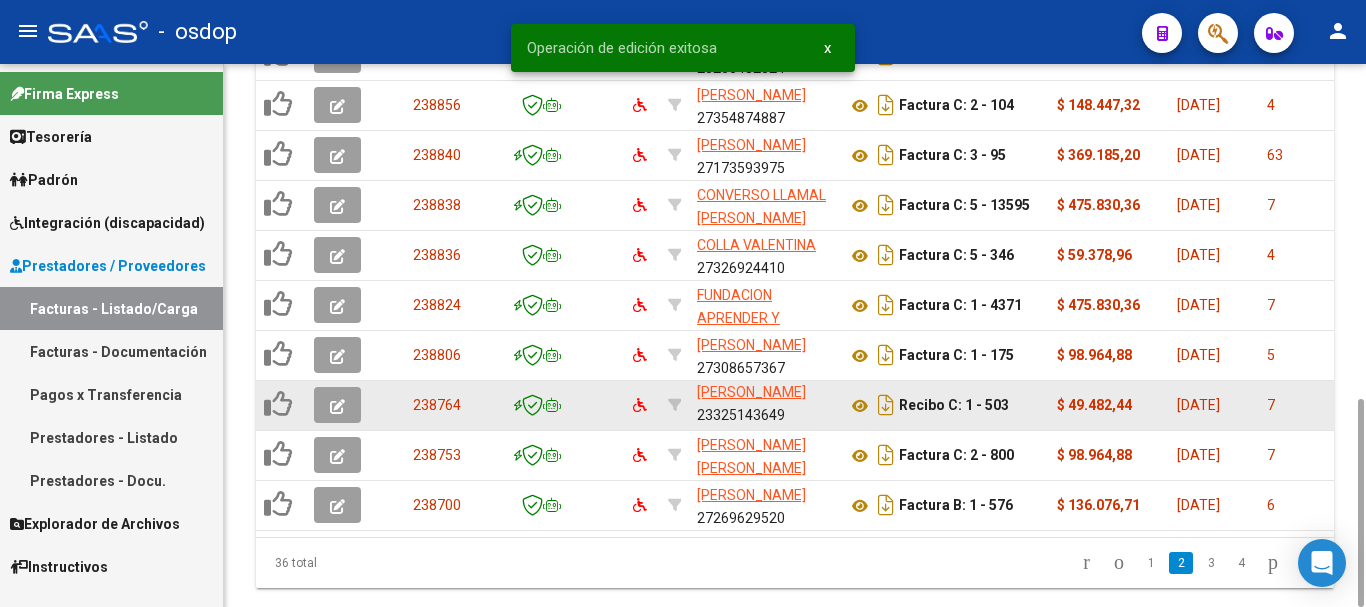 scroll, scrollTop: 4, scrollLeft: 0, axis: vertical 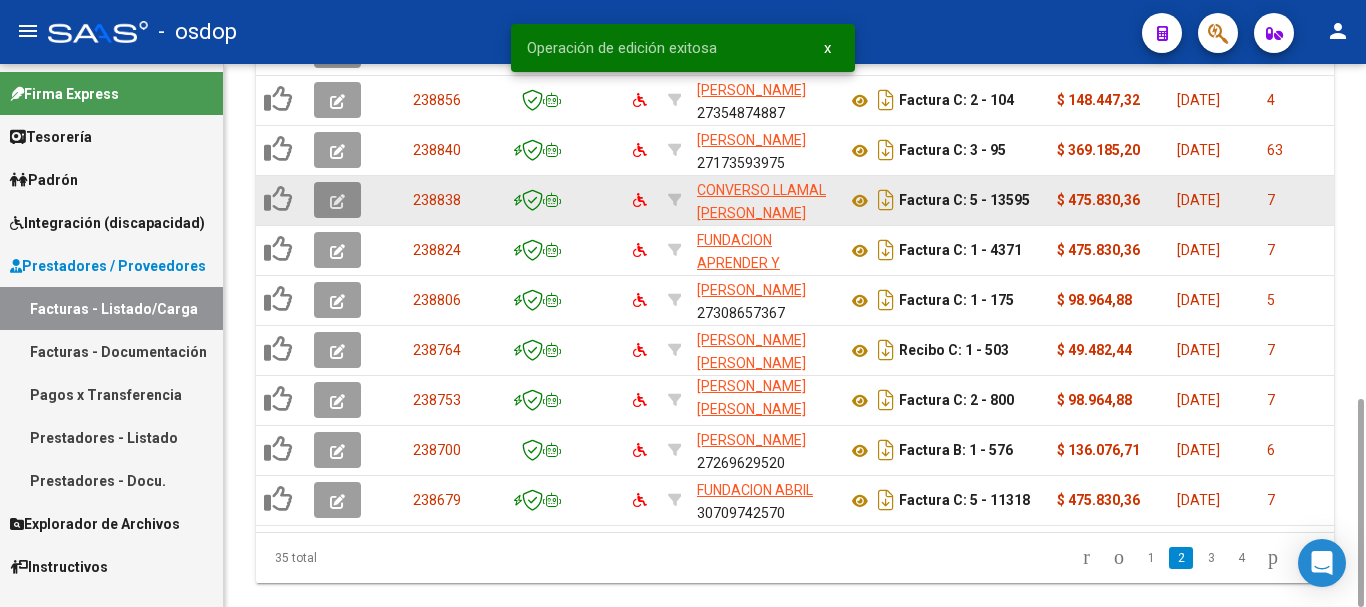 click 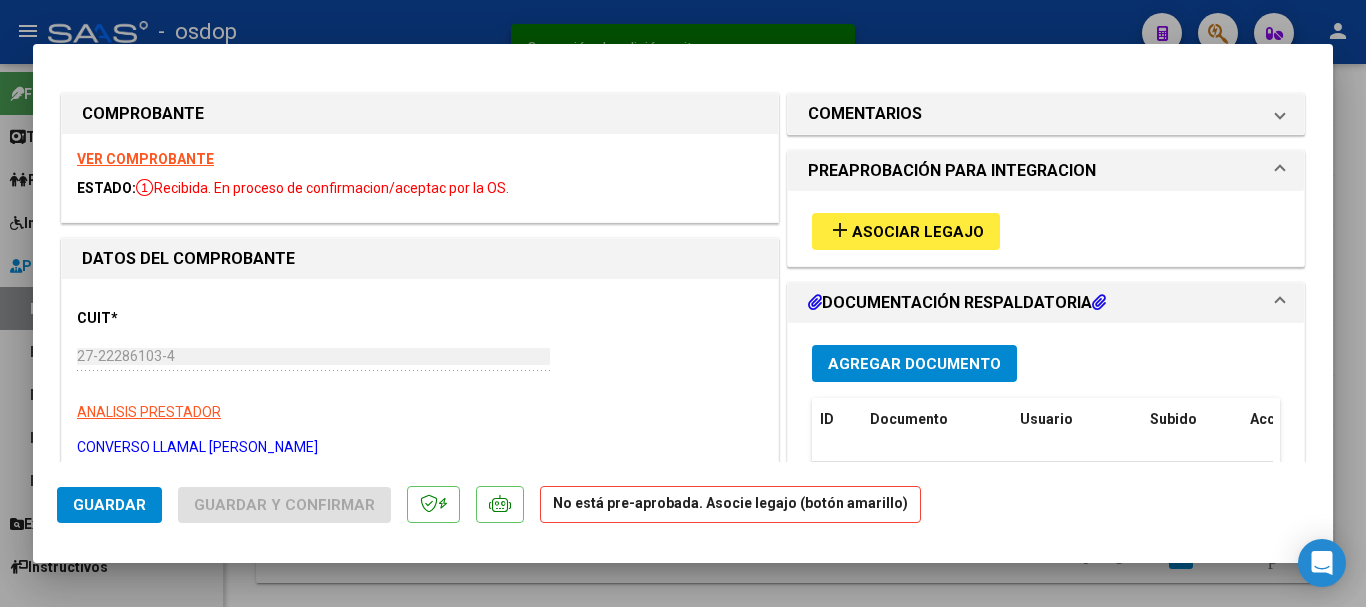click on "VER COMPROBANTE" at bounding box center [145, 159] 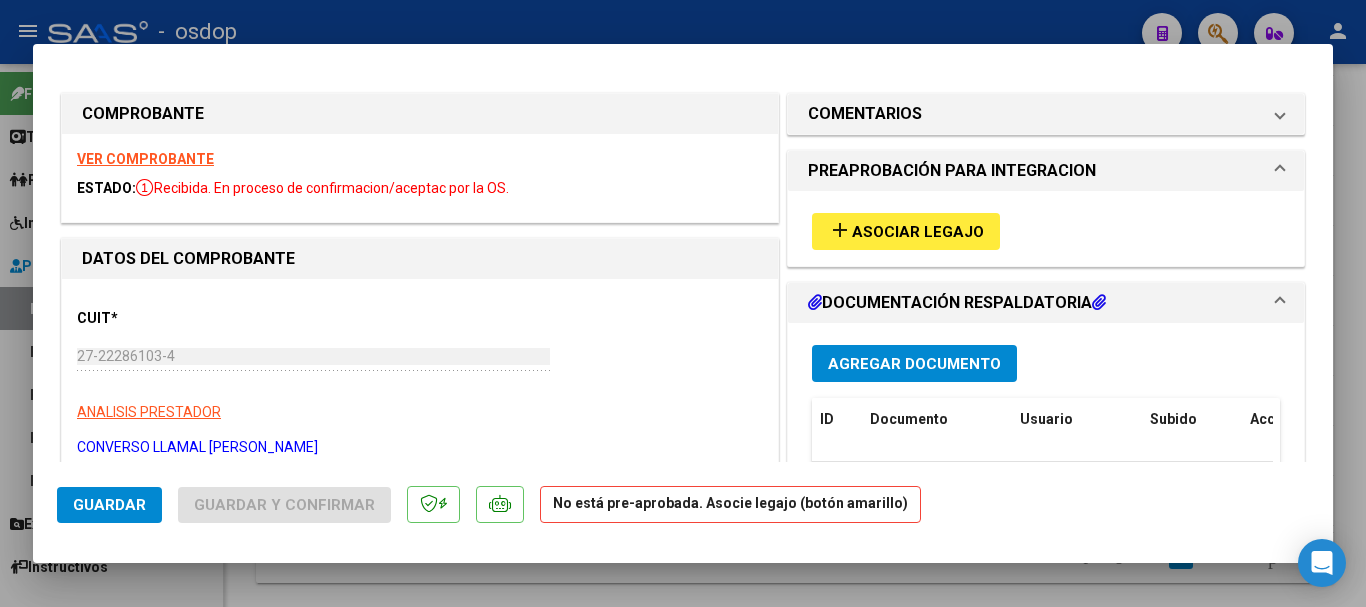click on "add Asociar Legajo" at bounding box center [906, 231] 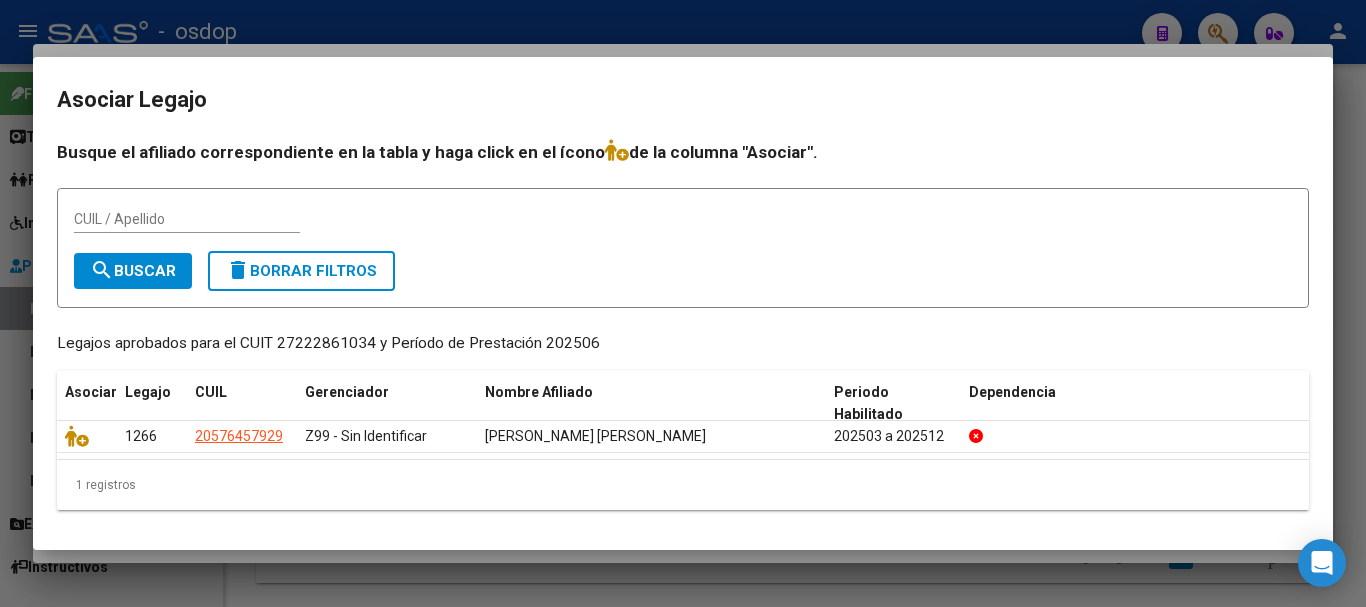 click at bounding box center (683, 303) 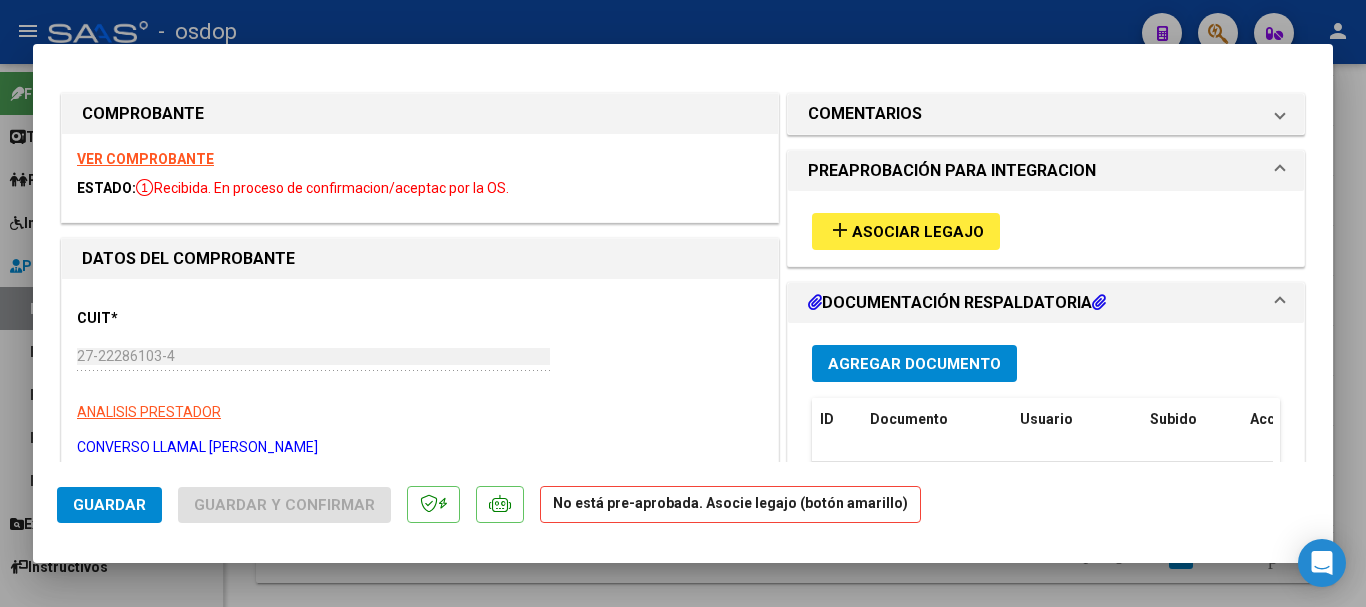 click at bounding box center [683, 303] 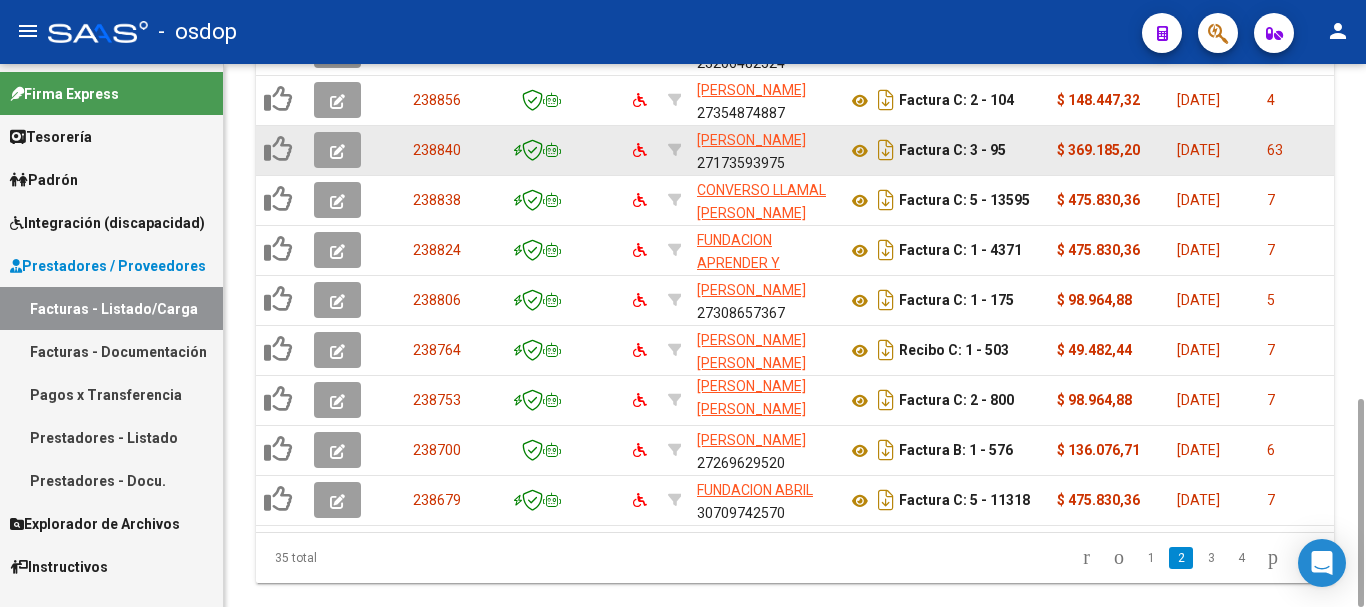 click 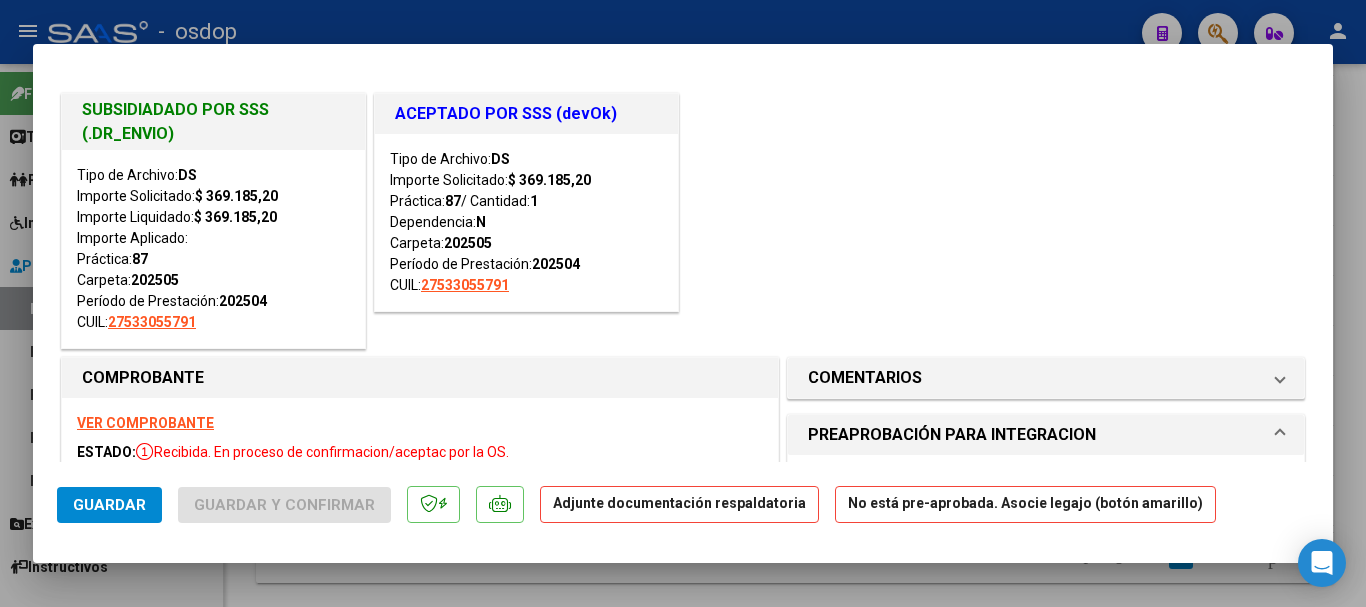 click at bounding box center (683, 303) 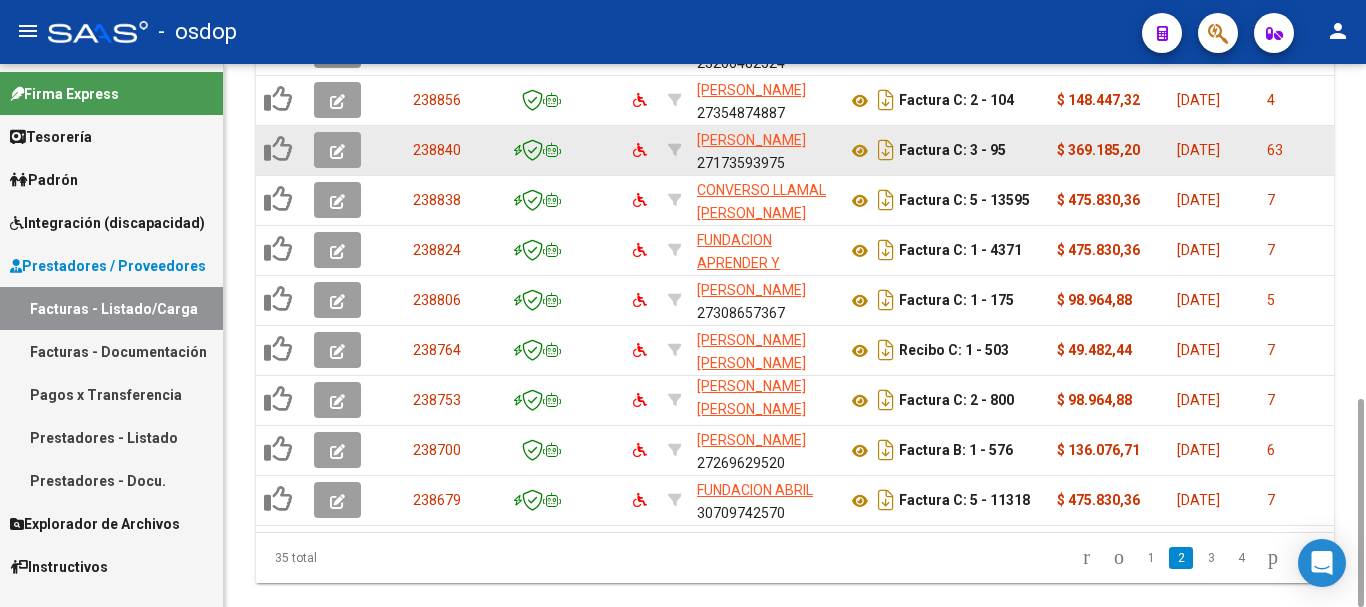 click 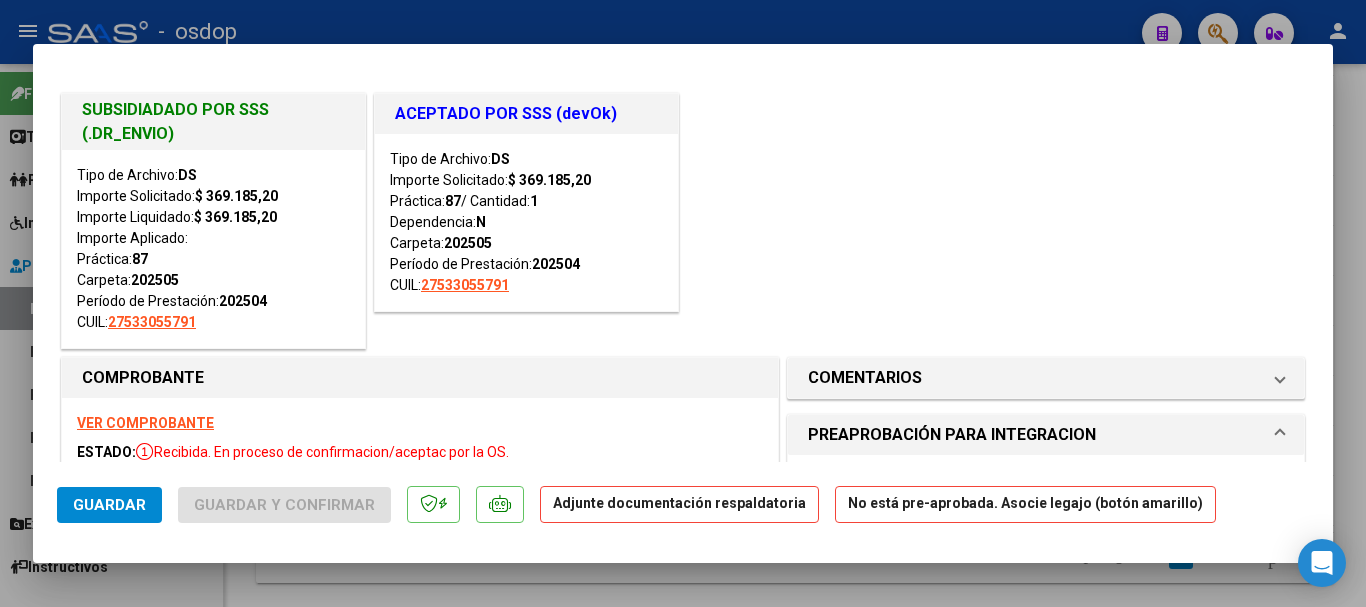 click on "VER COMPROBANTE" at bounding box center [145, 423] 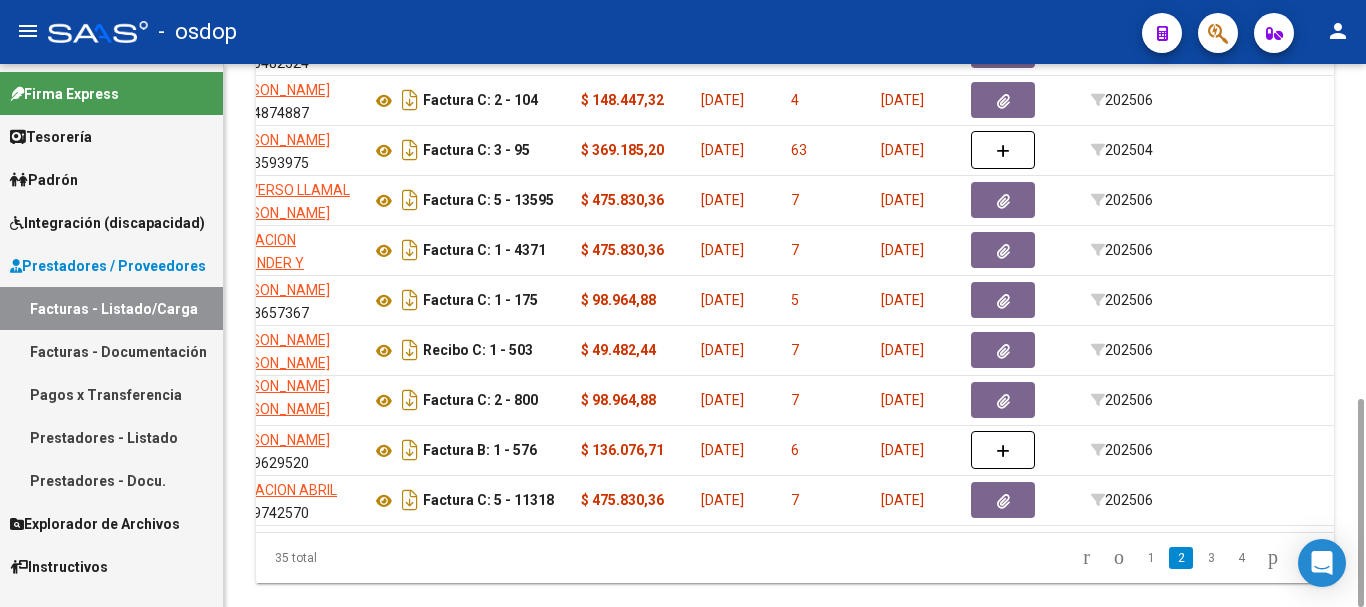 scroll, scrollTop: 0, scrollLeft: 0, axis: both 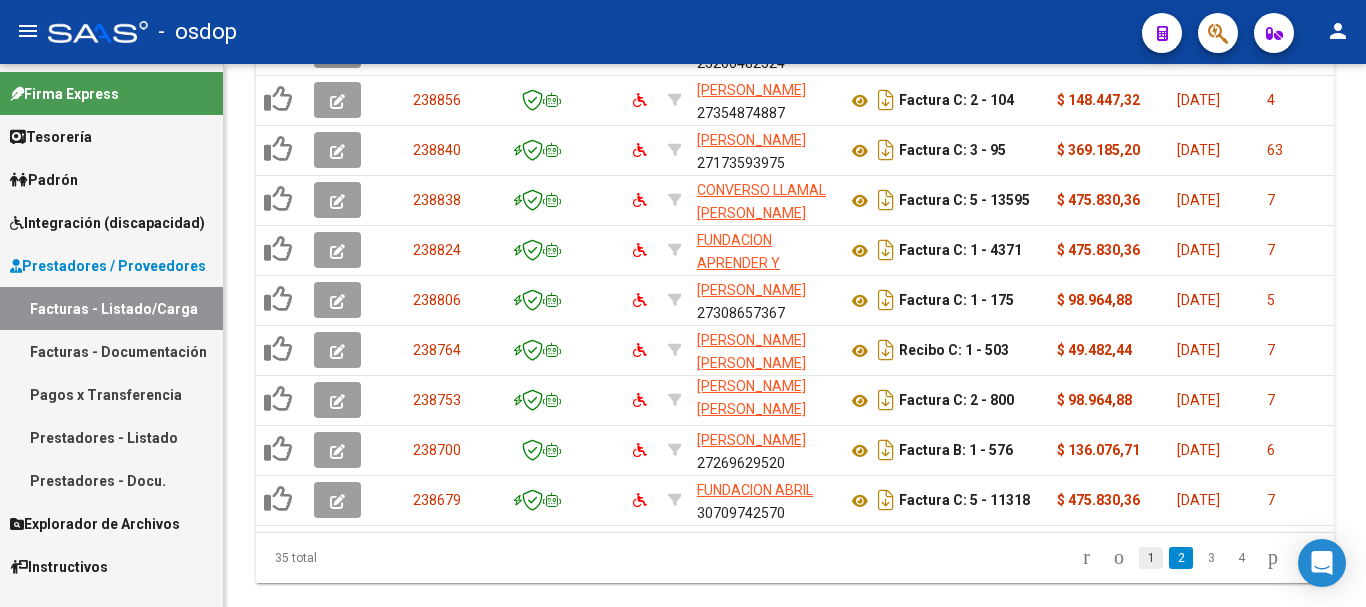 click on "1" 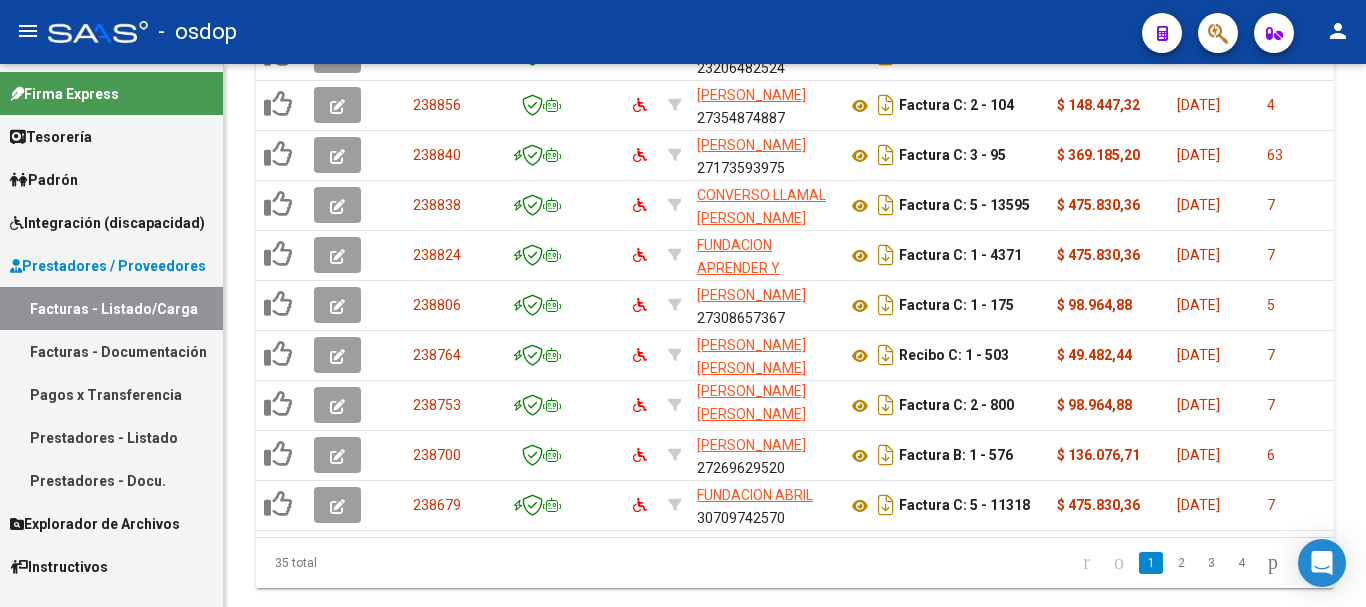 scroll, scrollTop: 26, scrollLeft: 0, axis: vertical 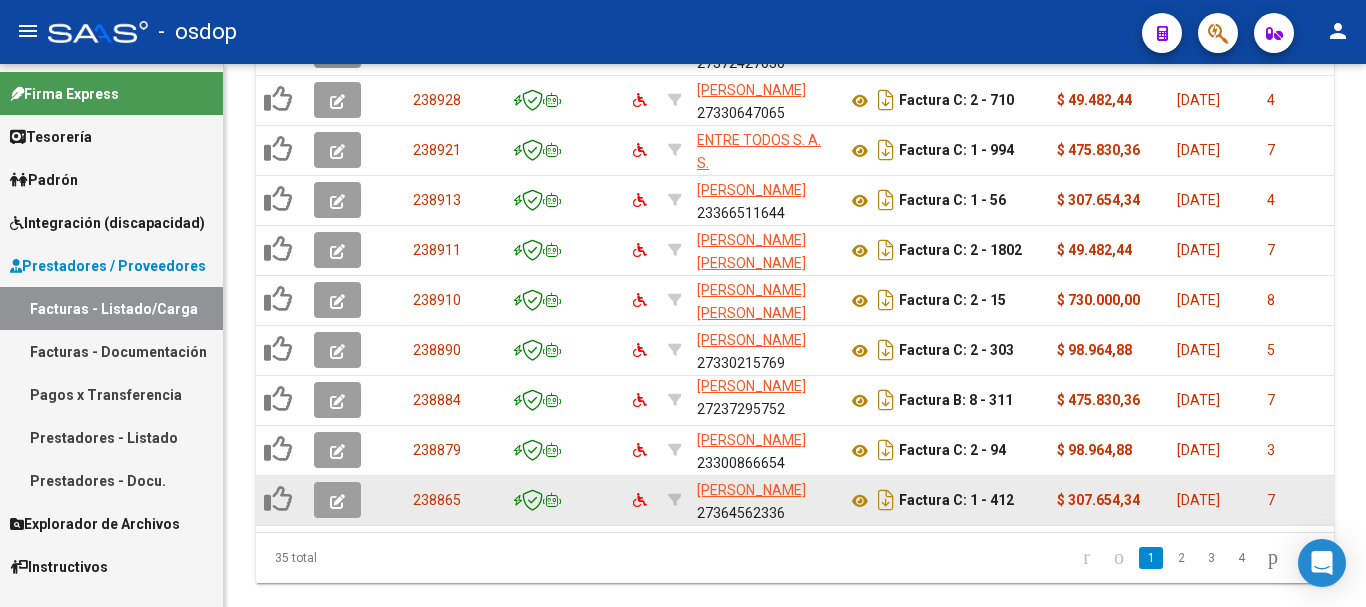 click 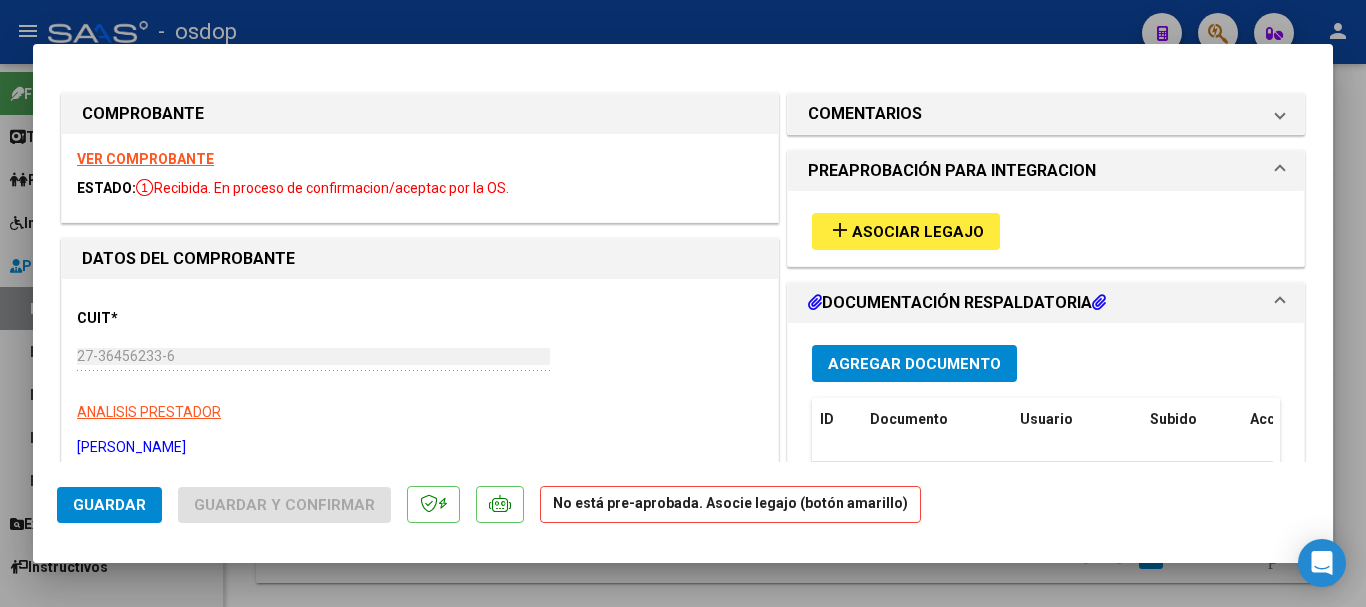 click on "VER COMPROBANTE" at bounding box center [145, 159] 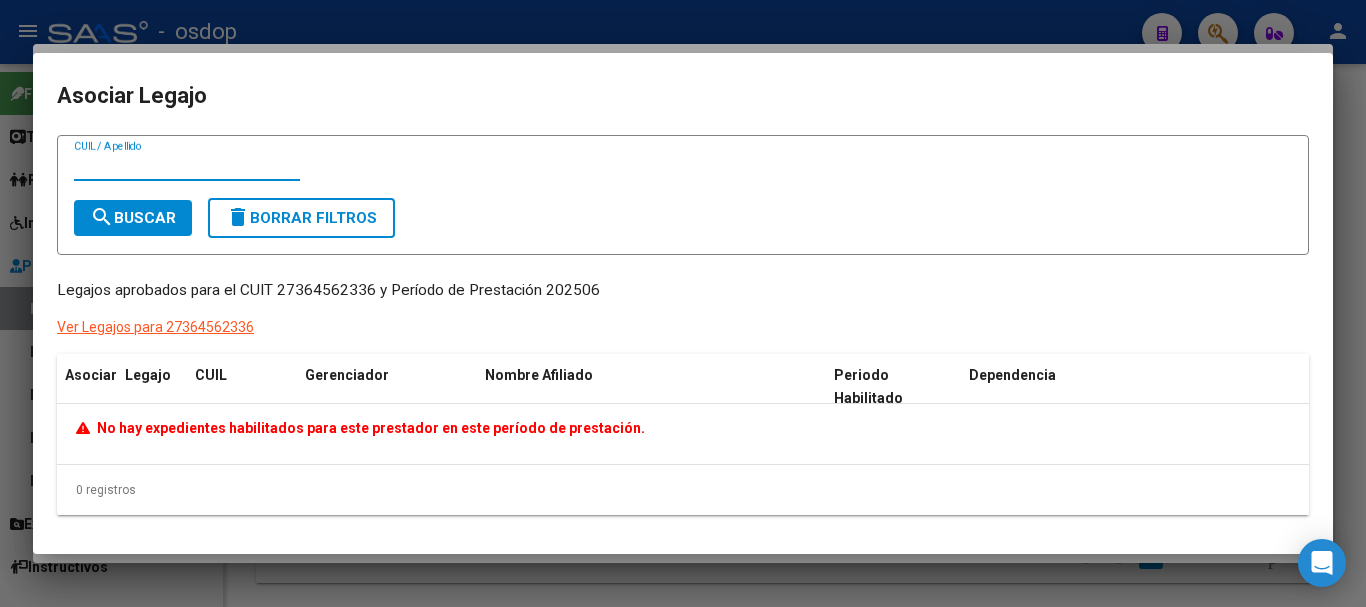 click at bounding box center (683, 303) 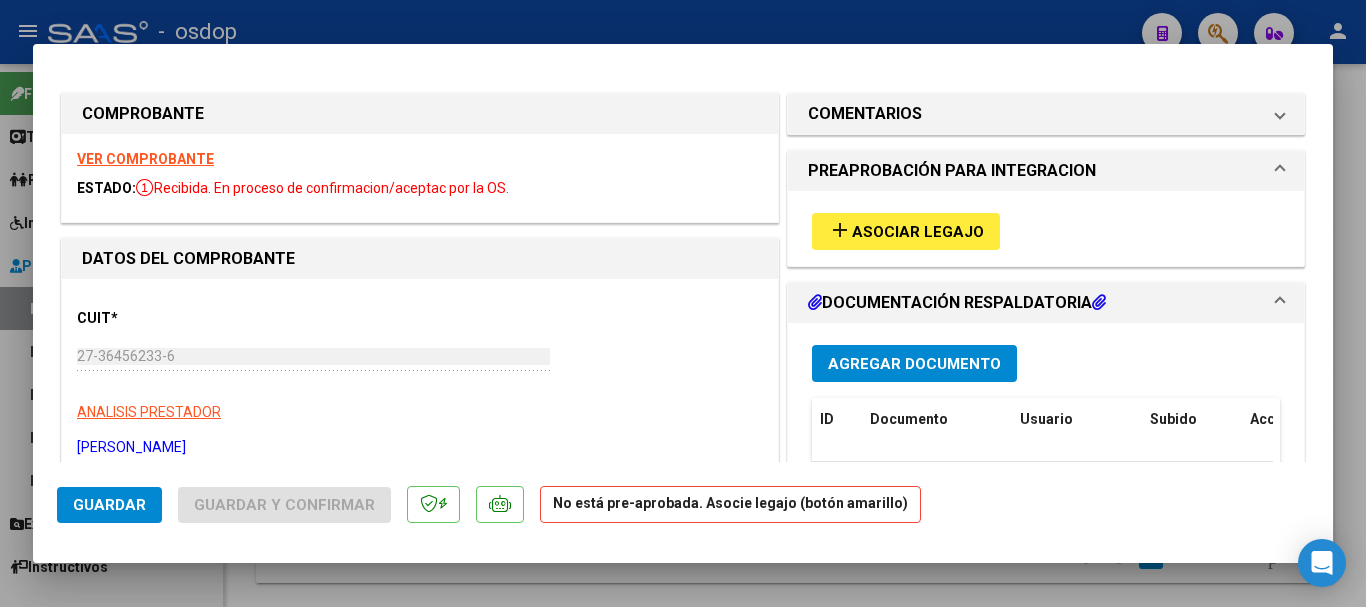 click at bounding box center [683, 303] 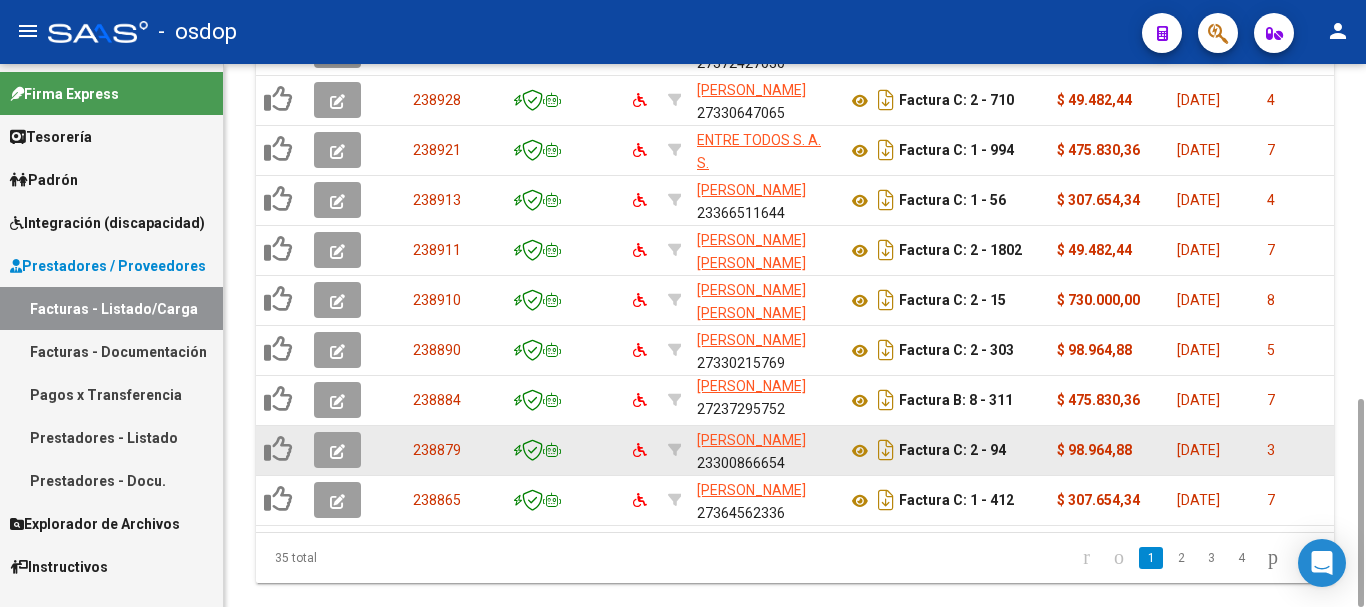 click 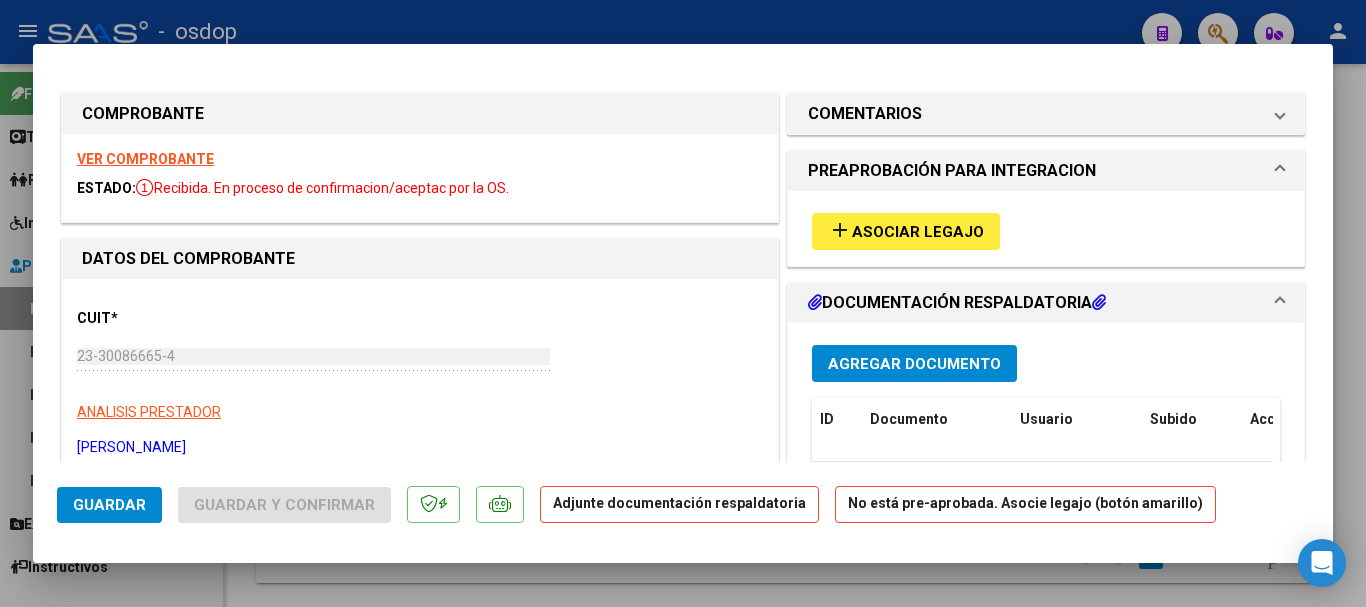 click on "VER COMPROBANTE       ESTADO:   Recibida. En proceso de confirmacion/aceptac por la OS." at bounding box center [420, 178] 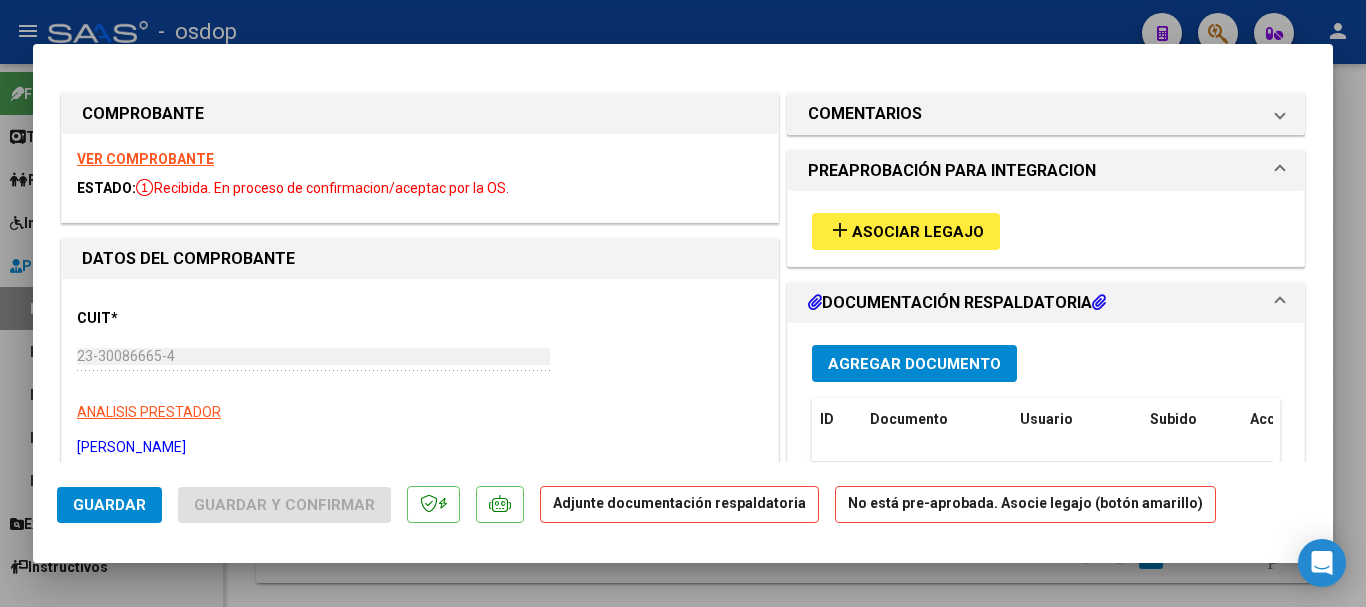 click on "VER COMPROBANTE" at bounding box center (145, 159) 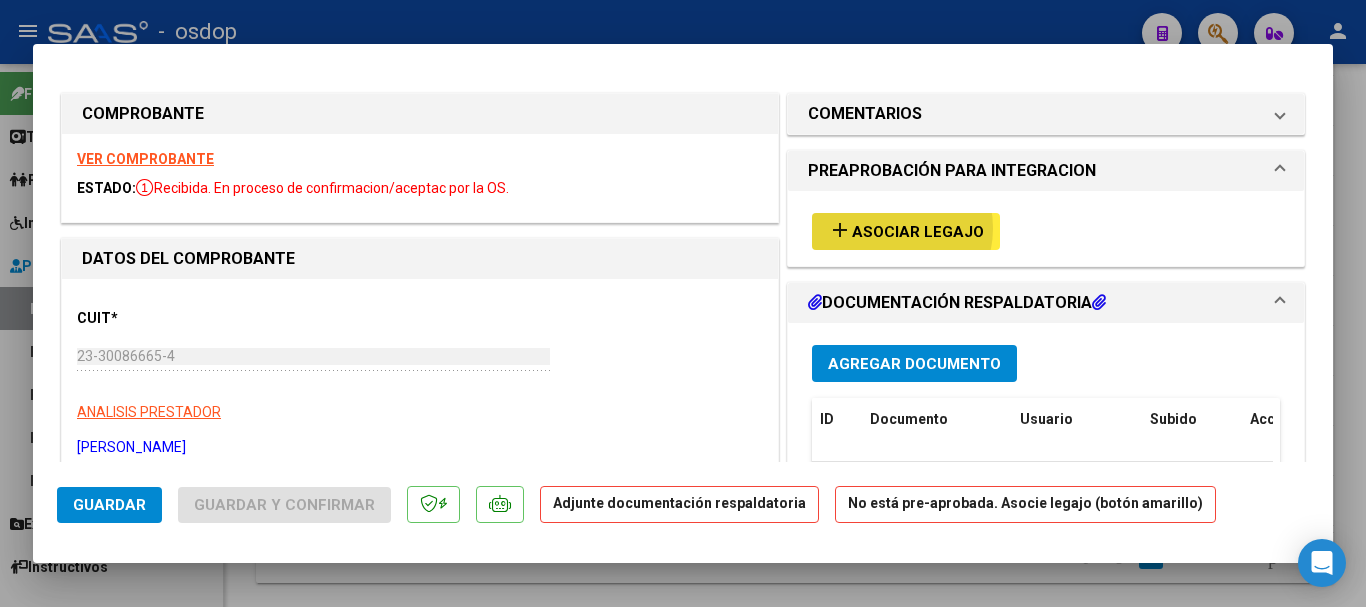 click on "Asociar Legajo" at bounding box center (918, 232) 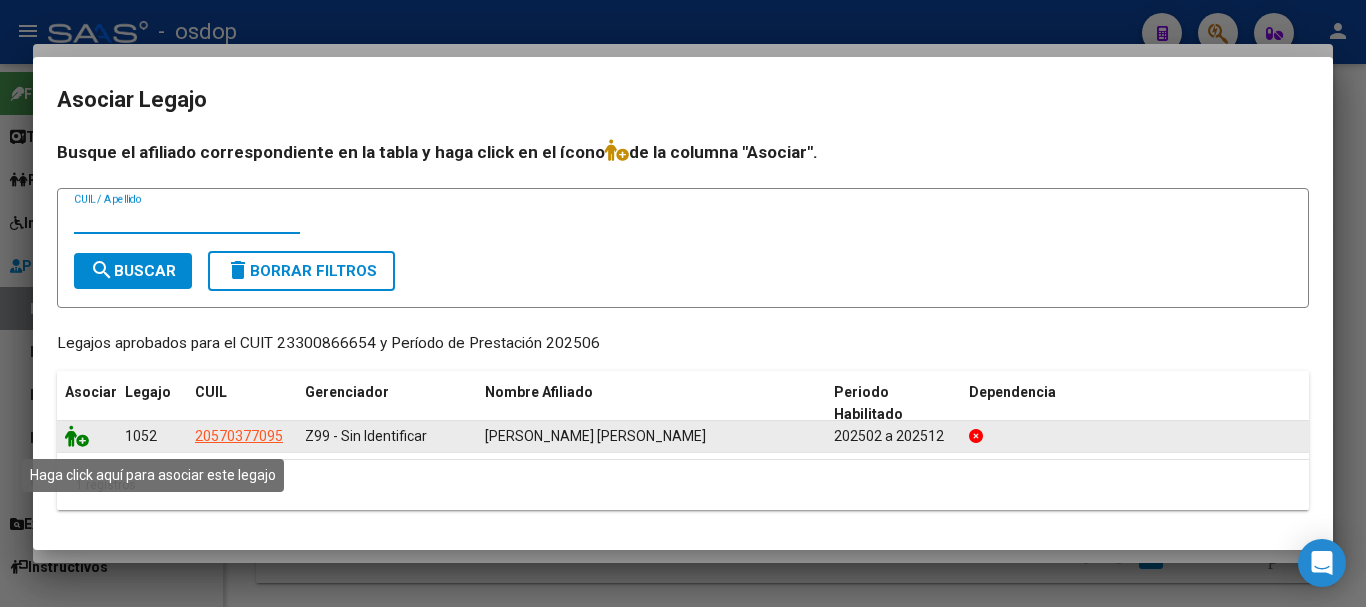 click 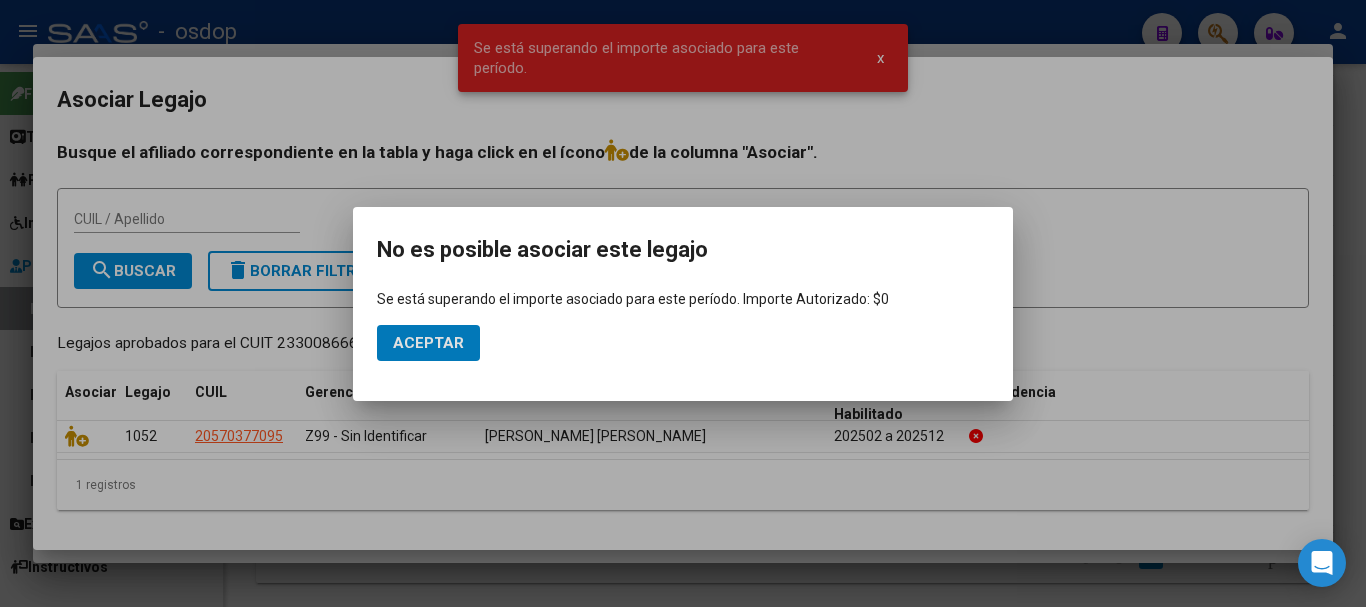 click on "Aceptar" 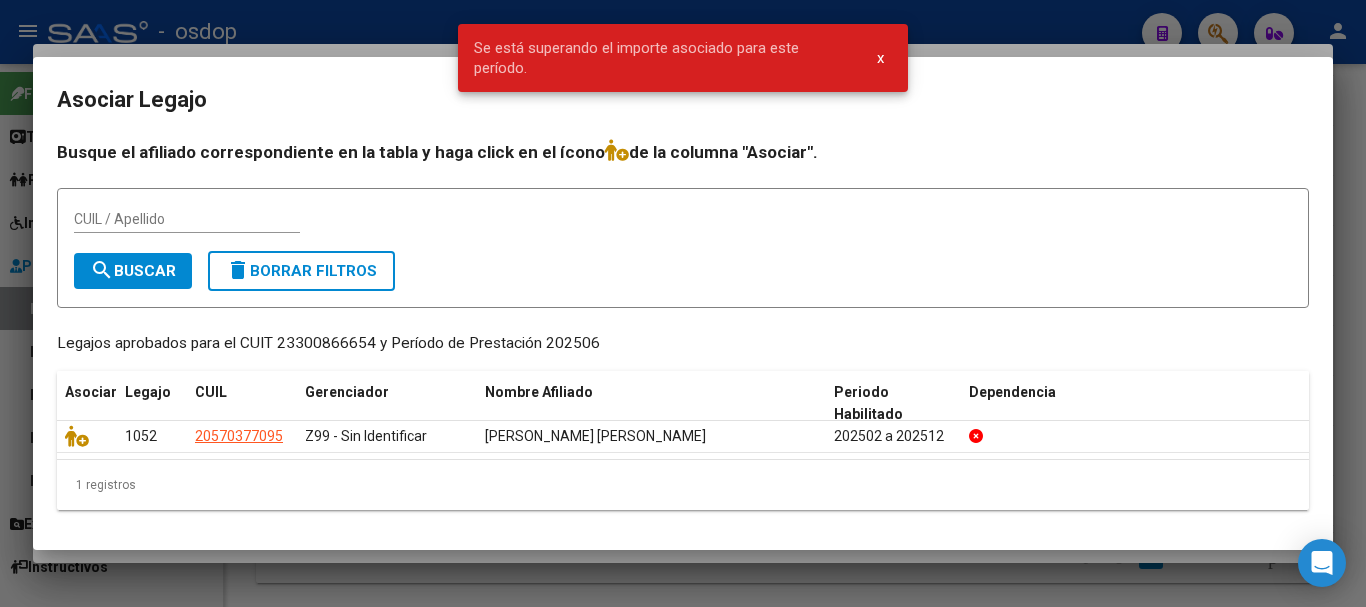 click at bounding box center (683, 303) 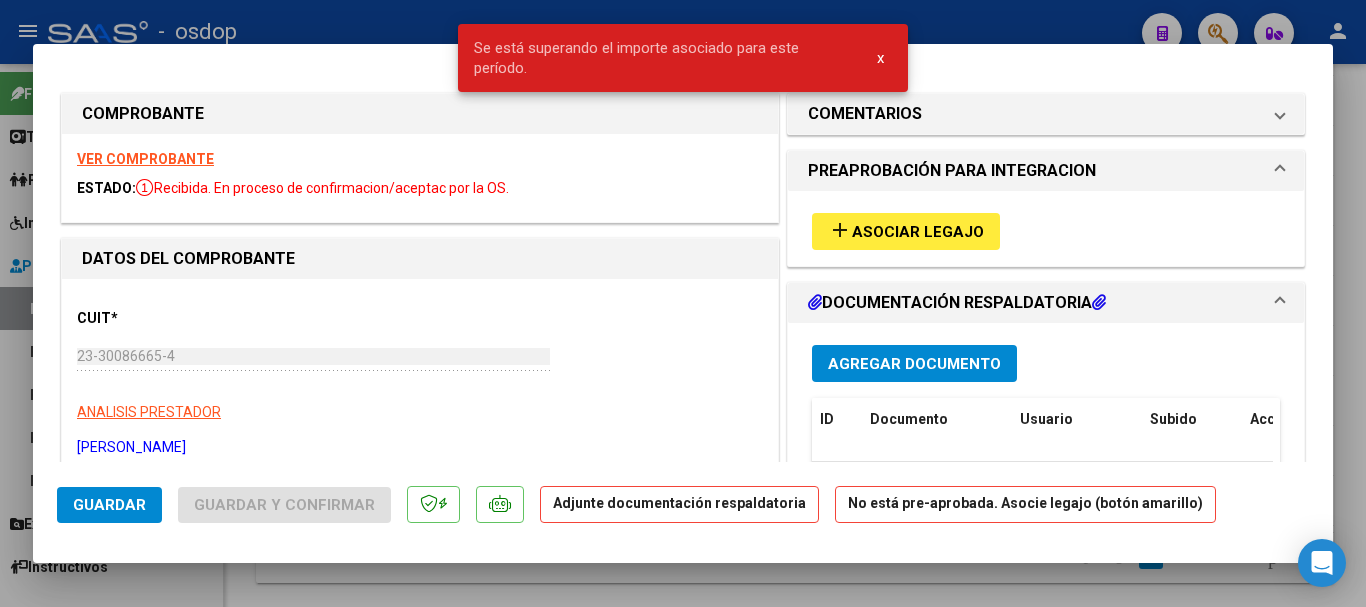 click at bounding box center [683, 303] 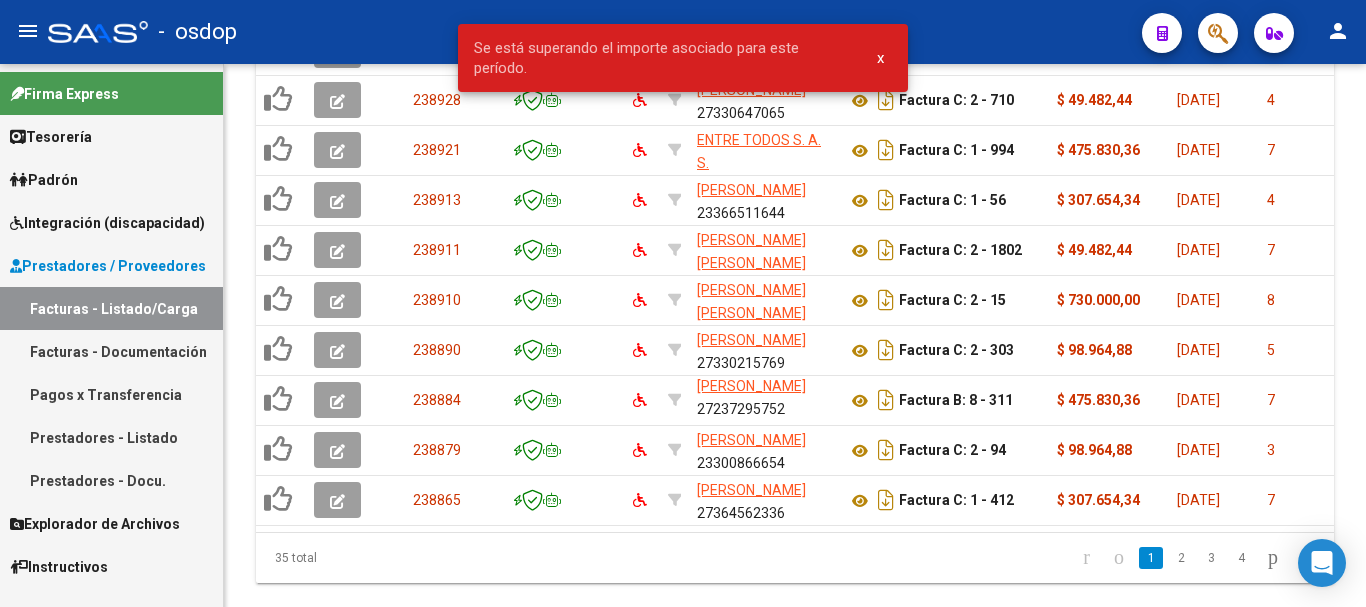 click on "x" at bounding box center [880, 58] 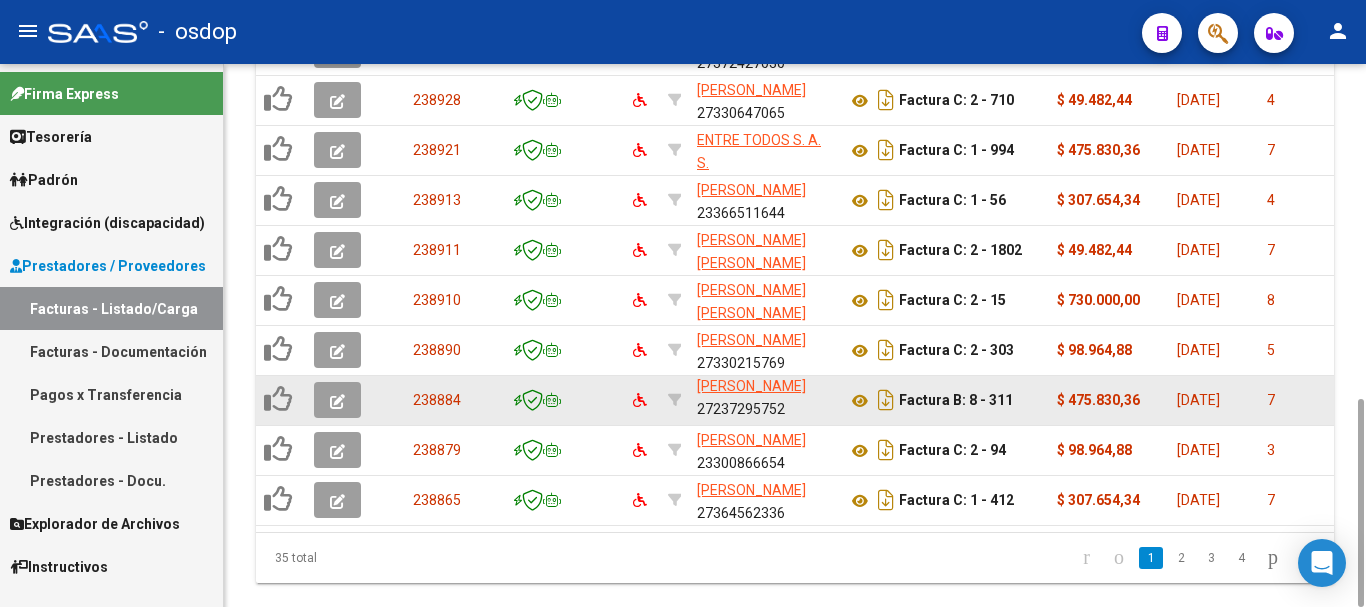 scroll, scrollTop: 0, scrollLeft: 0, axis: both 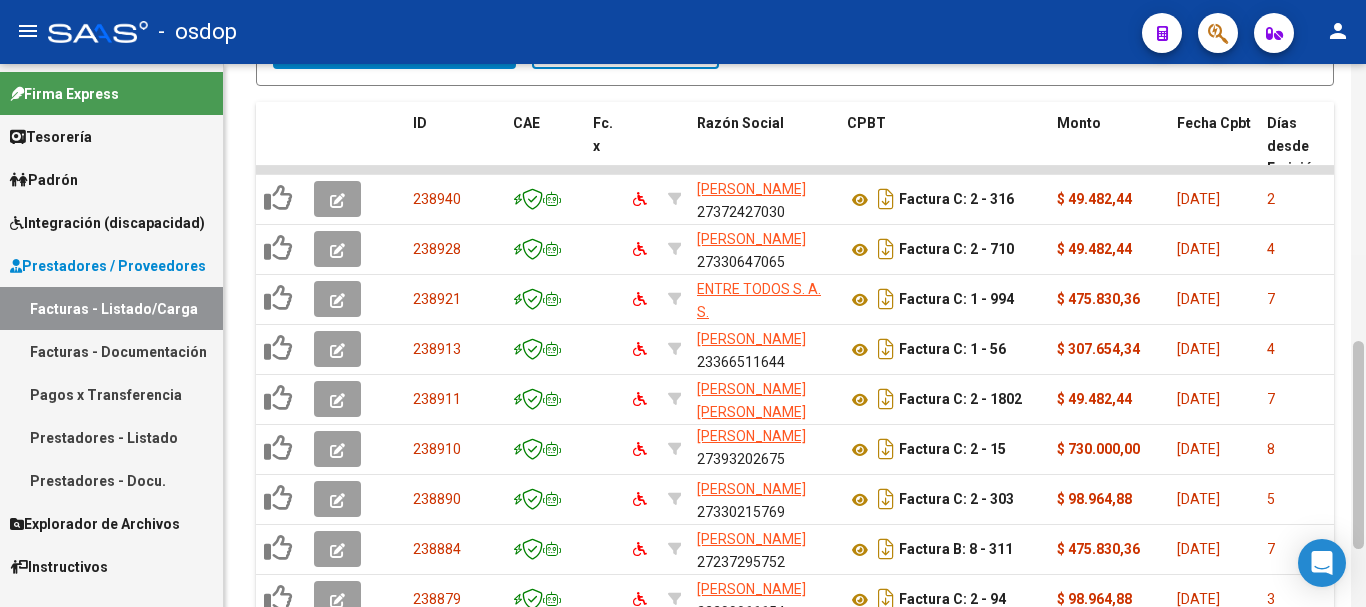 drag, startPoint x: 1360, startPoint y: 419, endPoint x: 1351, endPoint y: 362, distance: 57.706154 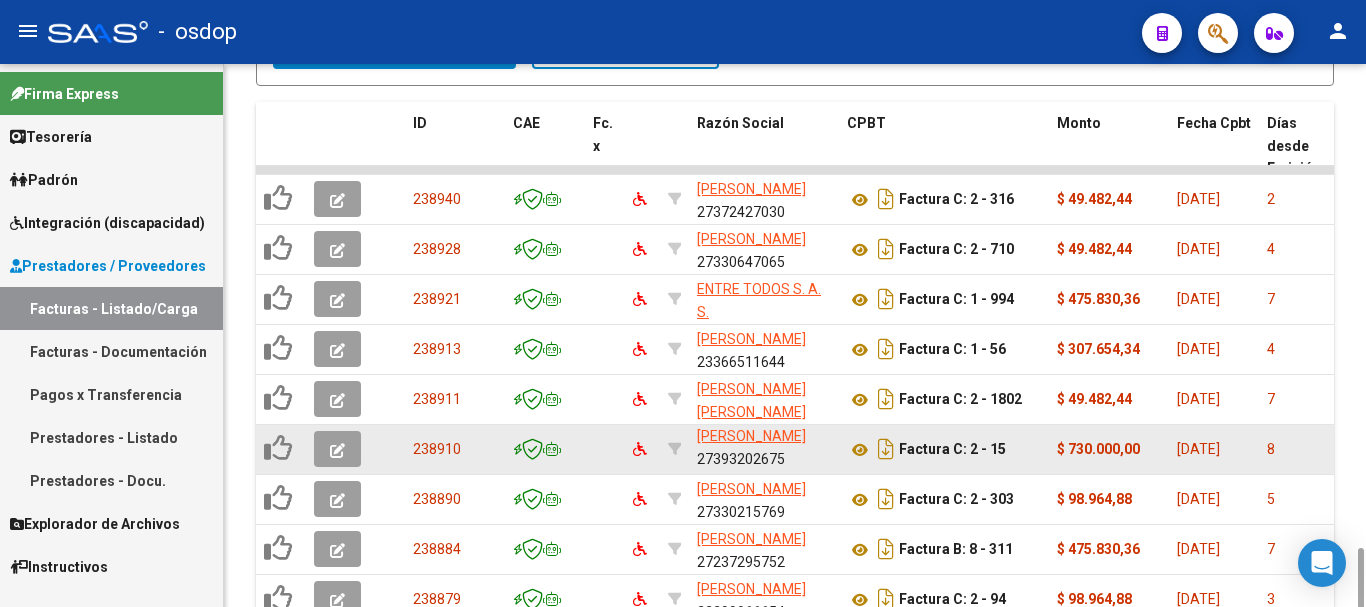 scroll, scrollTop: 874, scrollLeft: 0, axis: vertical 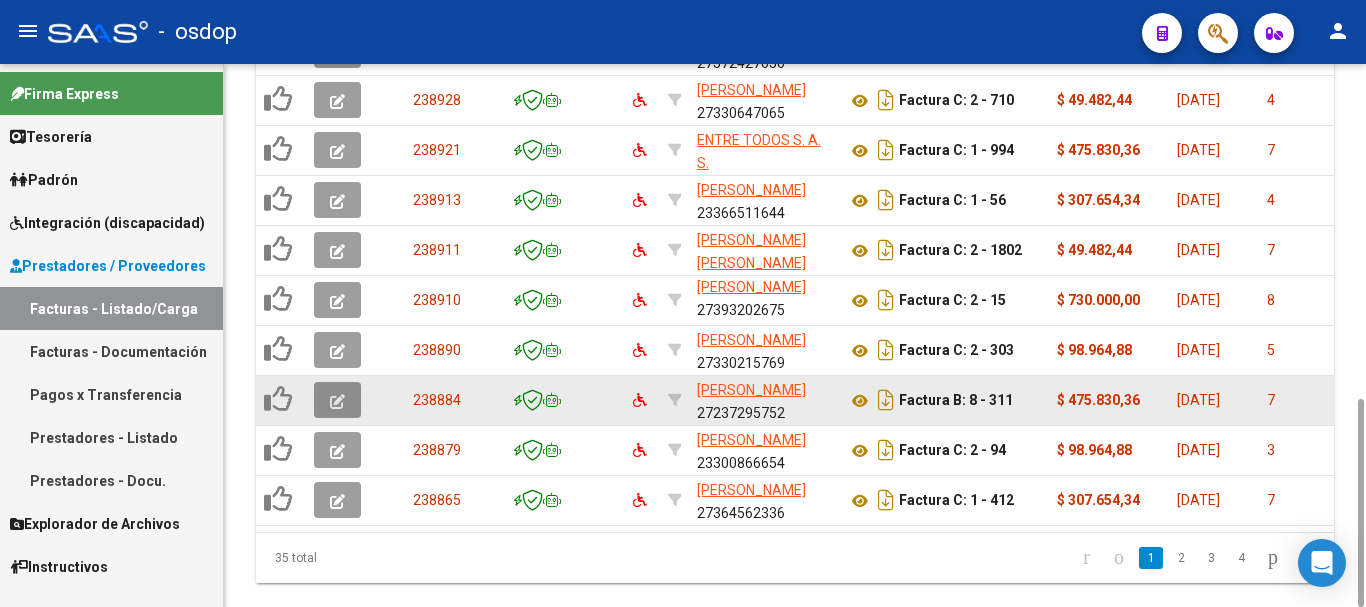 click 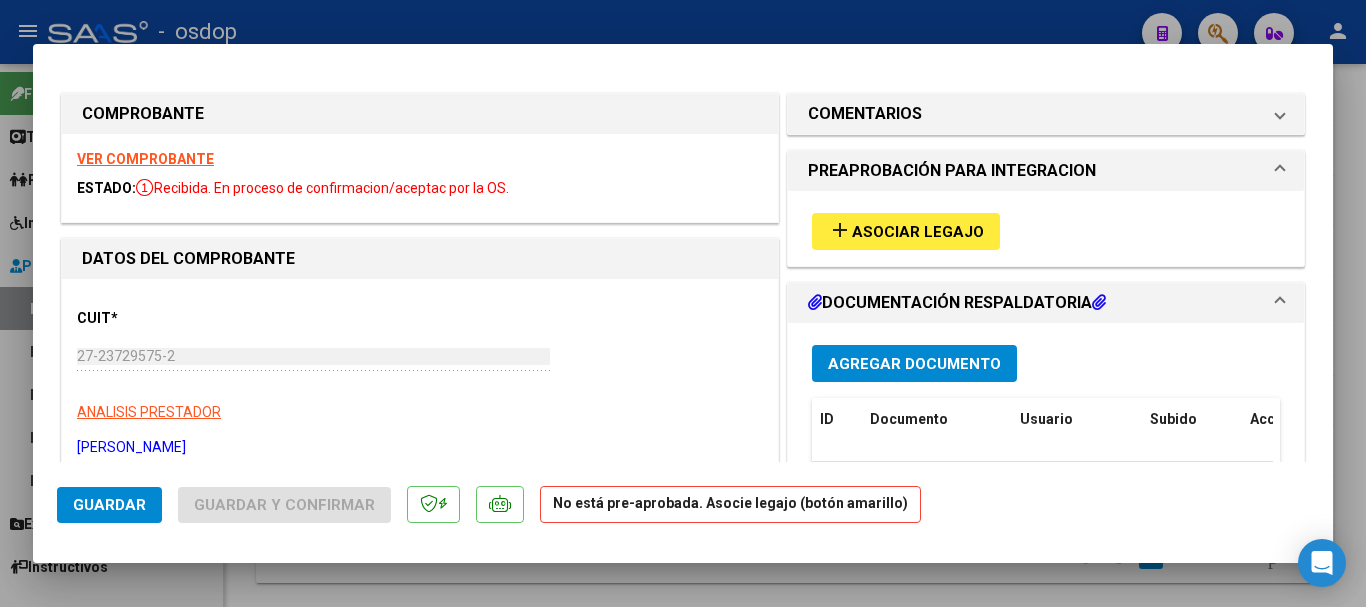 click on "VER COMPROBANTE" at bounding box center (145, 159) 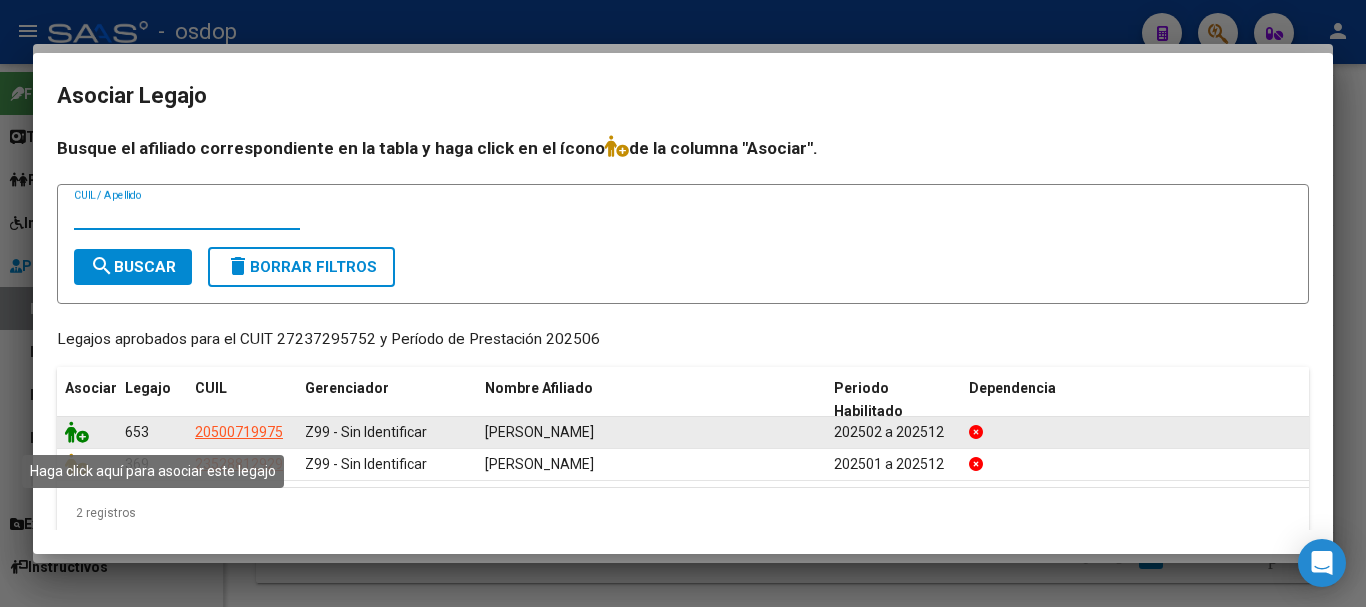 click 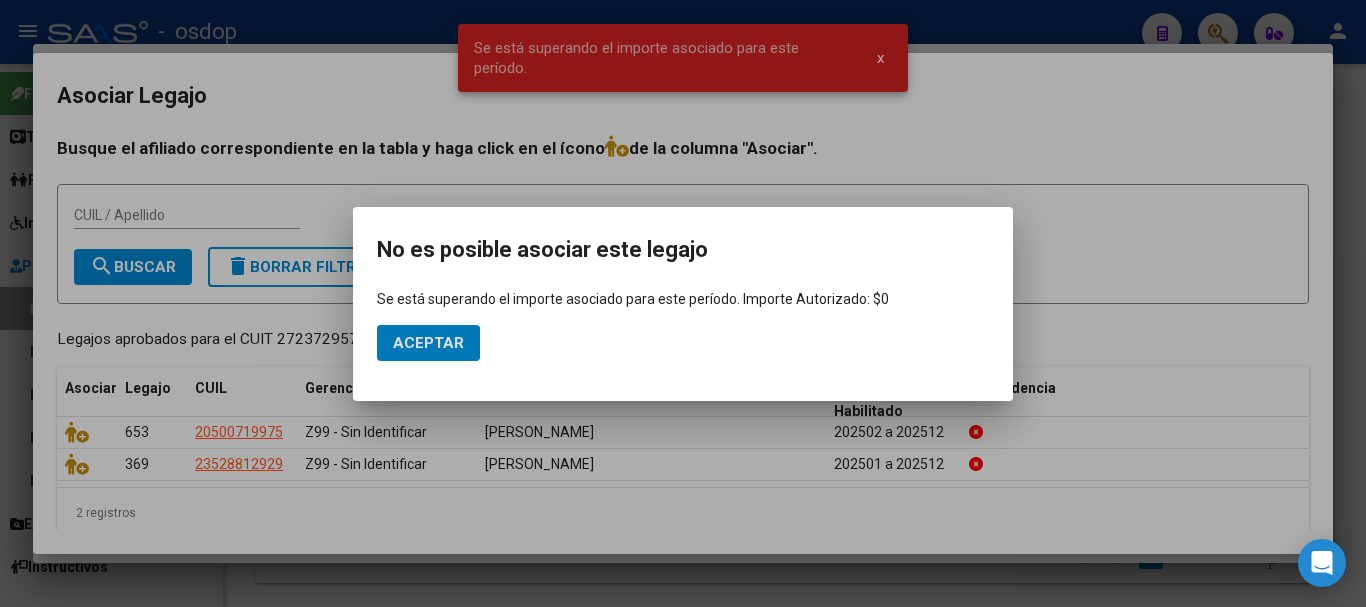 click on "Aceptar" 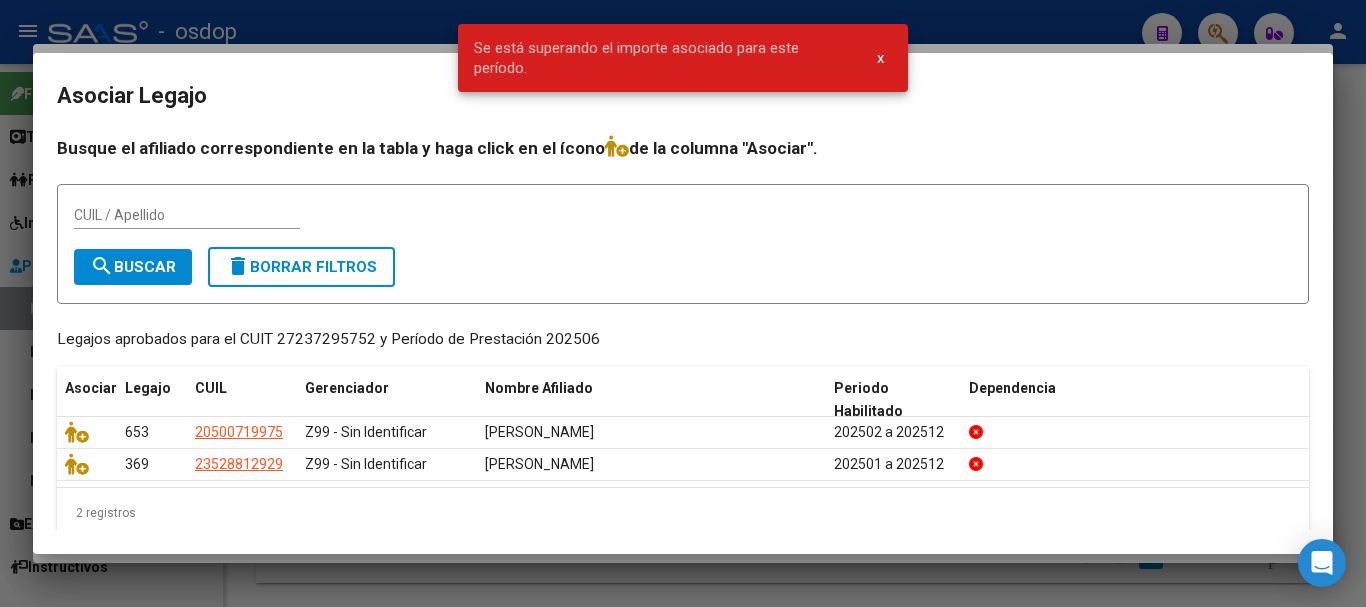 click at bounding box center (683, 303) 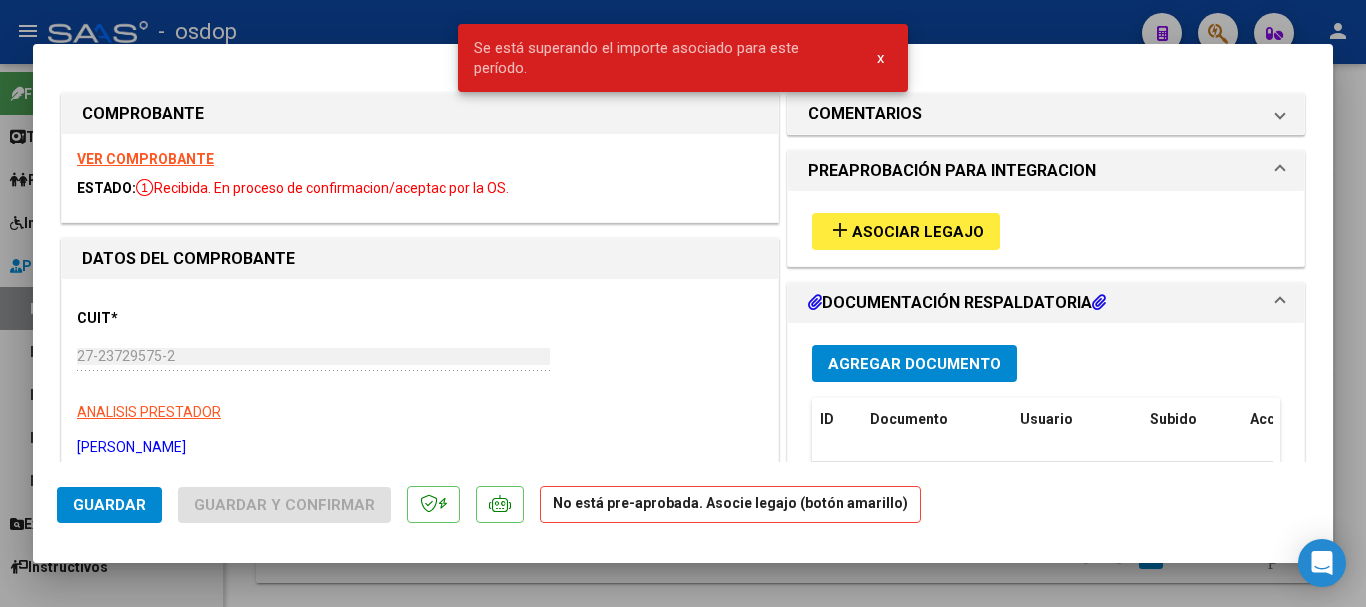 click at bounding box center [683, 303] 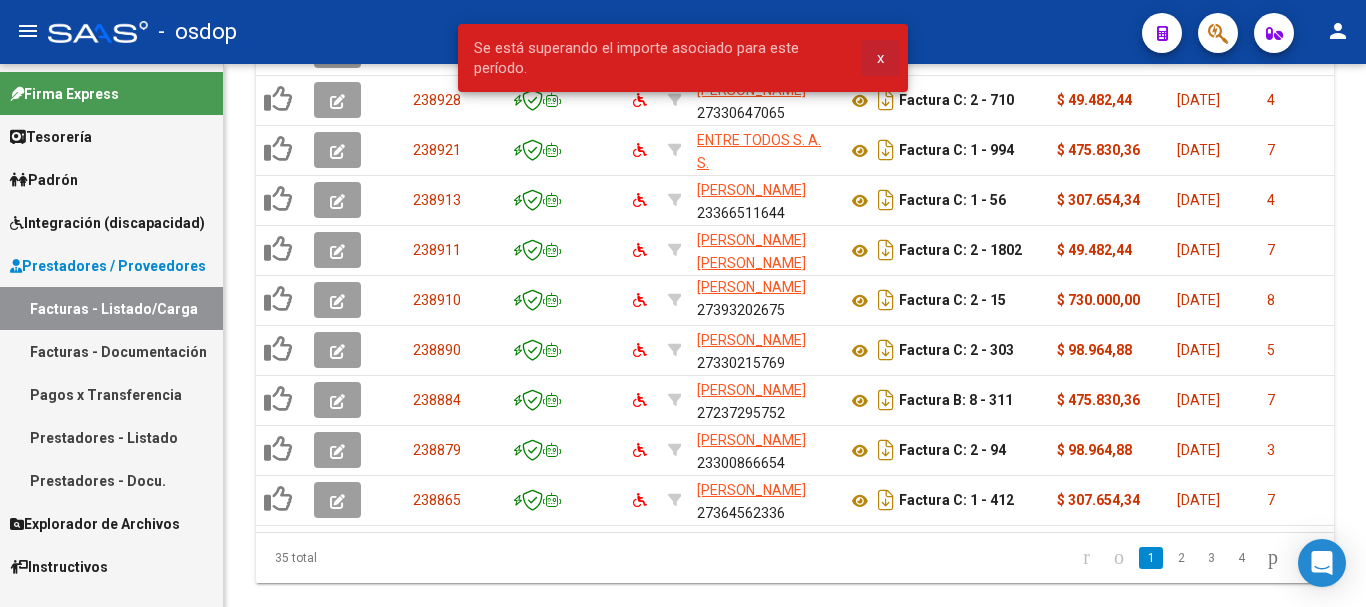 click on "x" at bounding box center [880, 58] 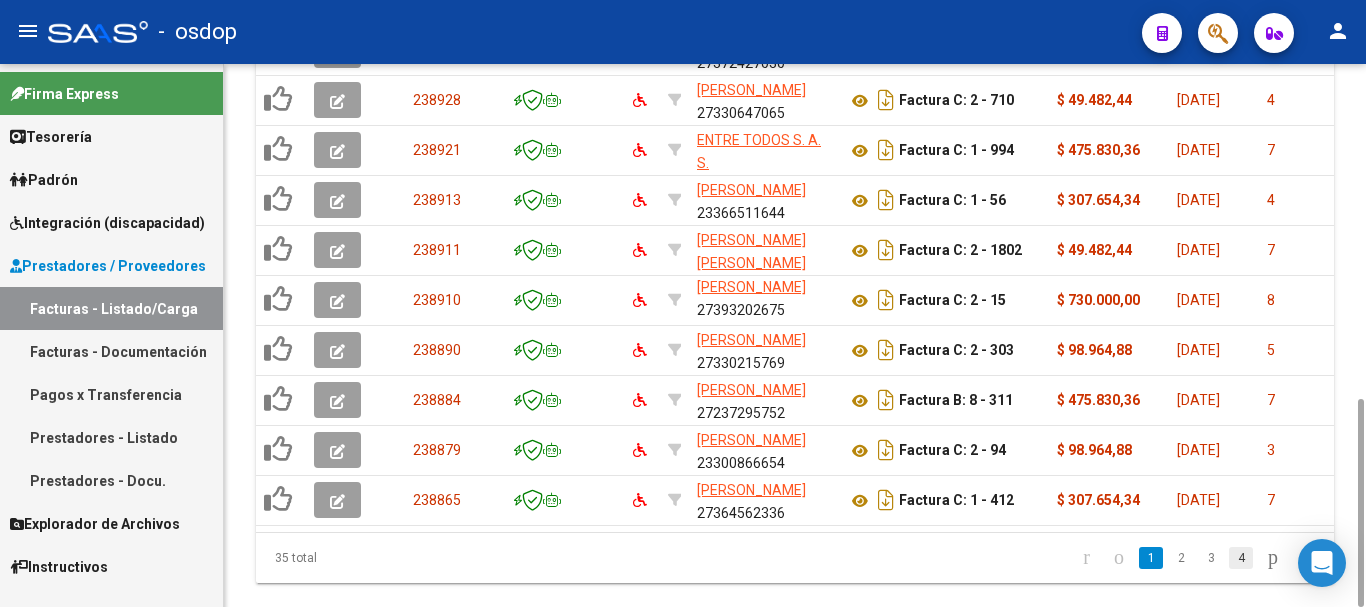 click on "4" 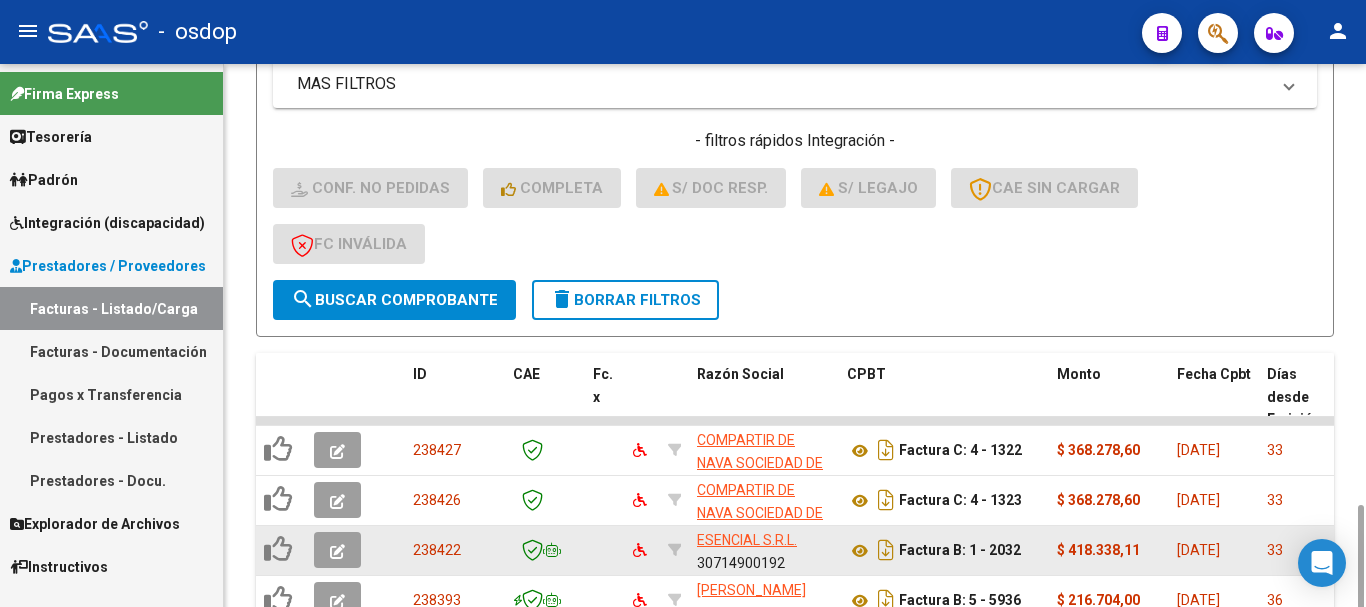 scroll, scrollTop: 624, scrollLeft: 0, axis: vertical 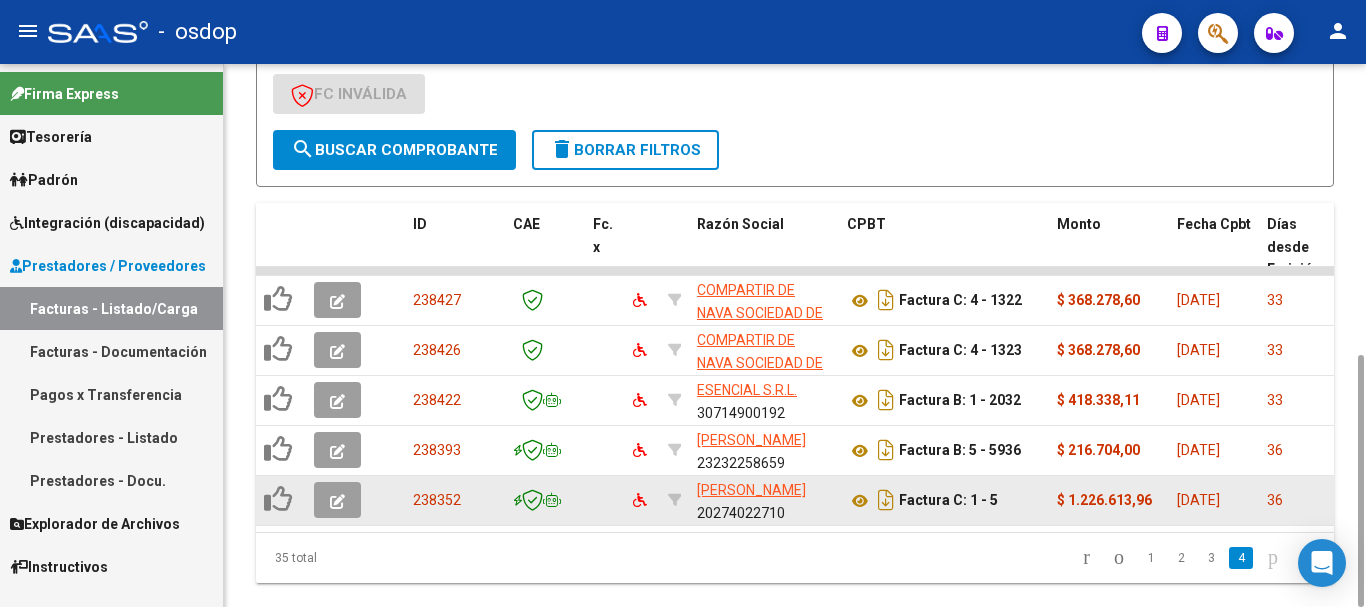 click 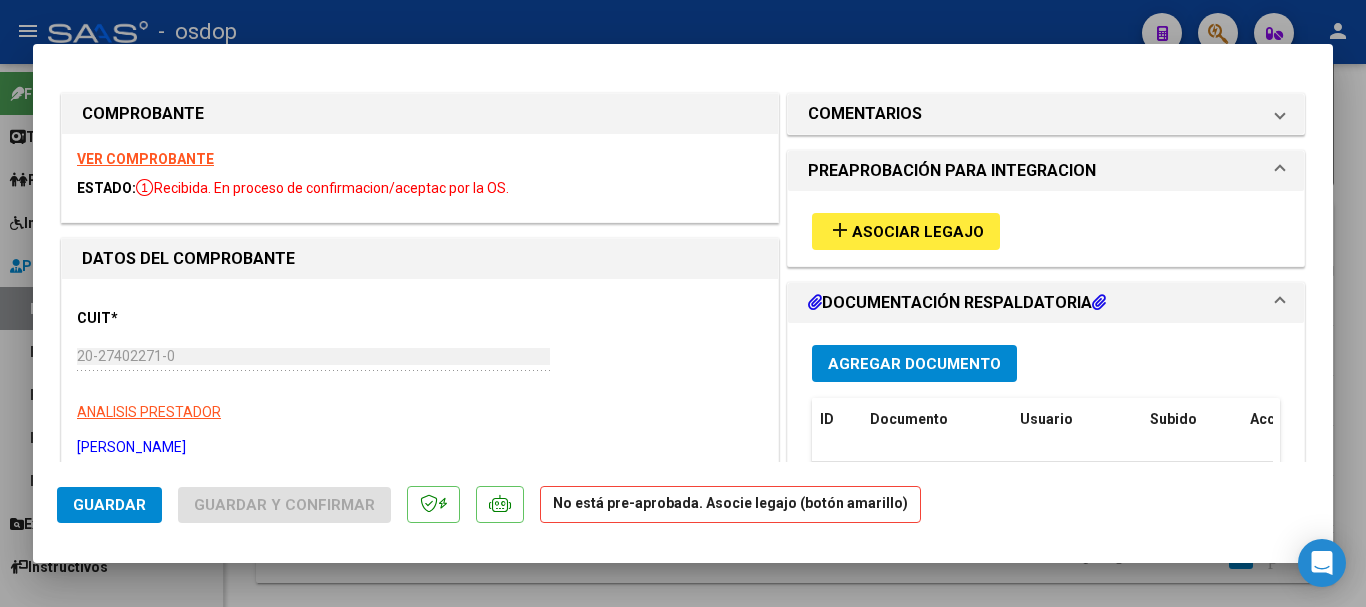click on "VER COMPROBANTE" at bounding box center [145, 159] 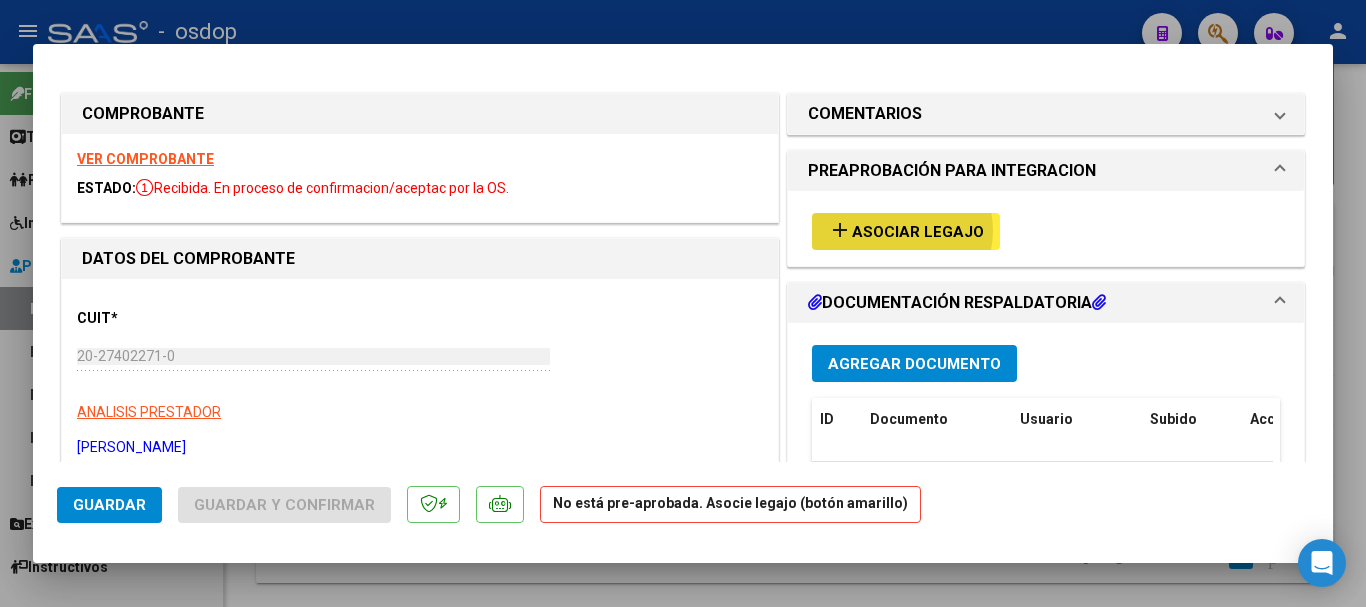 click on "Asociar Legajo" at bounding box center (918, 232) 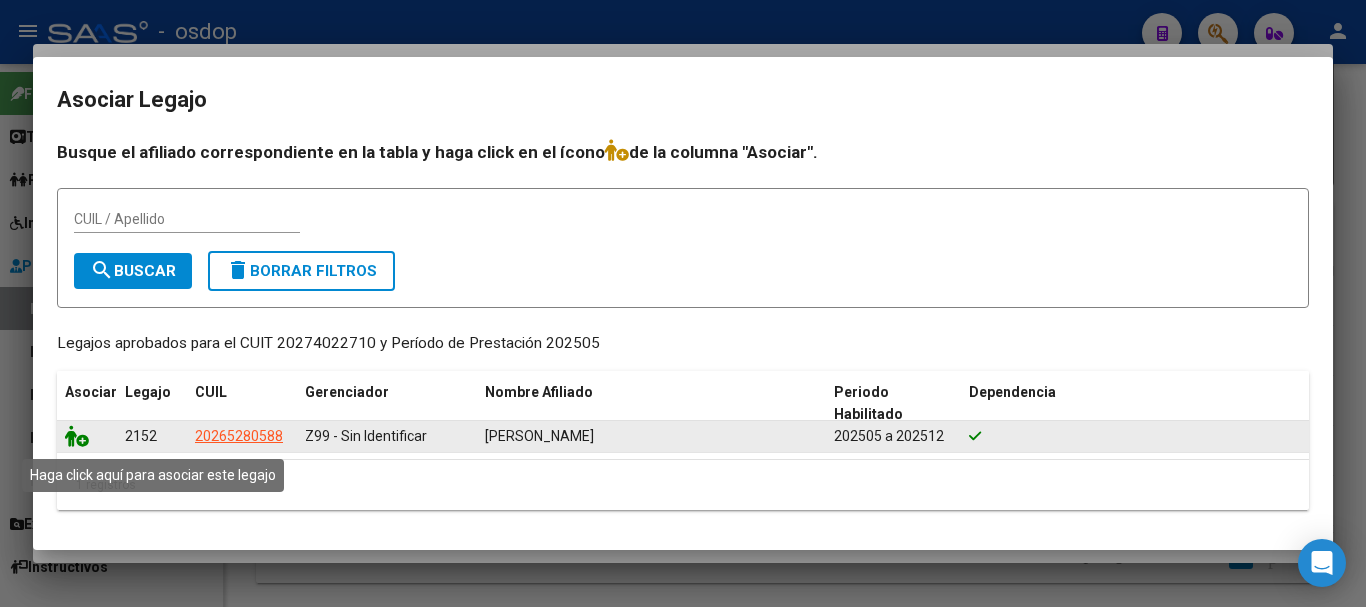 click 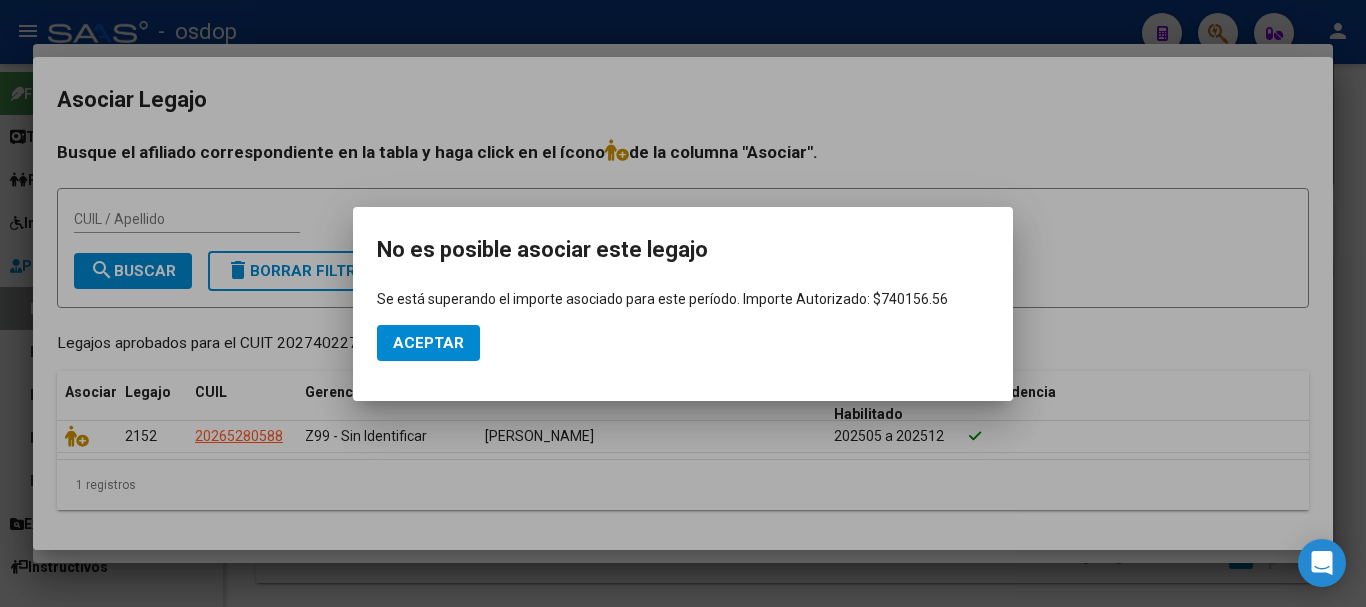 click at bounding box center [683, 303] 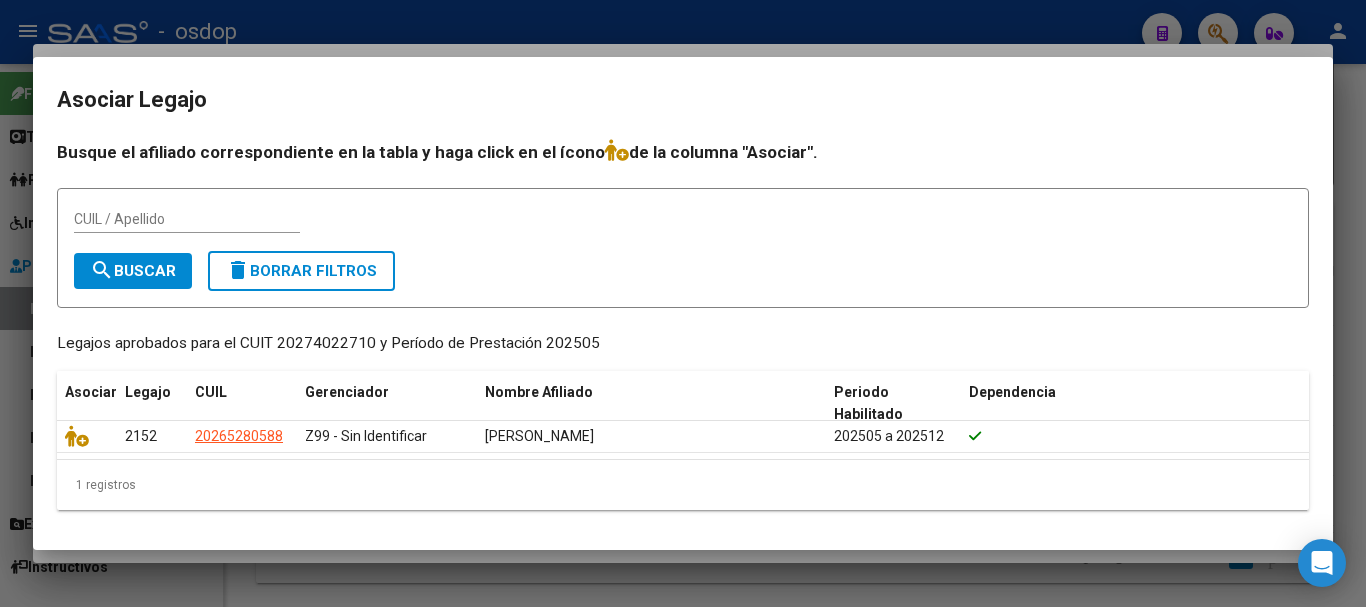 click at bounding box center [683, 303] 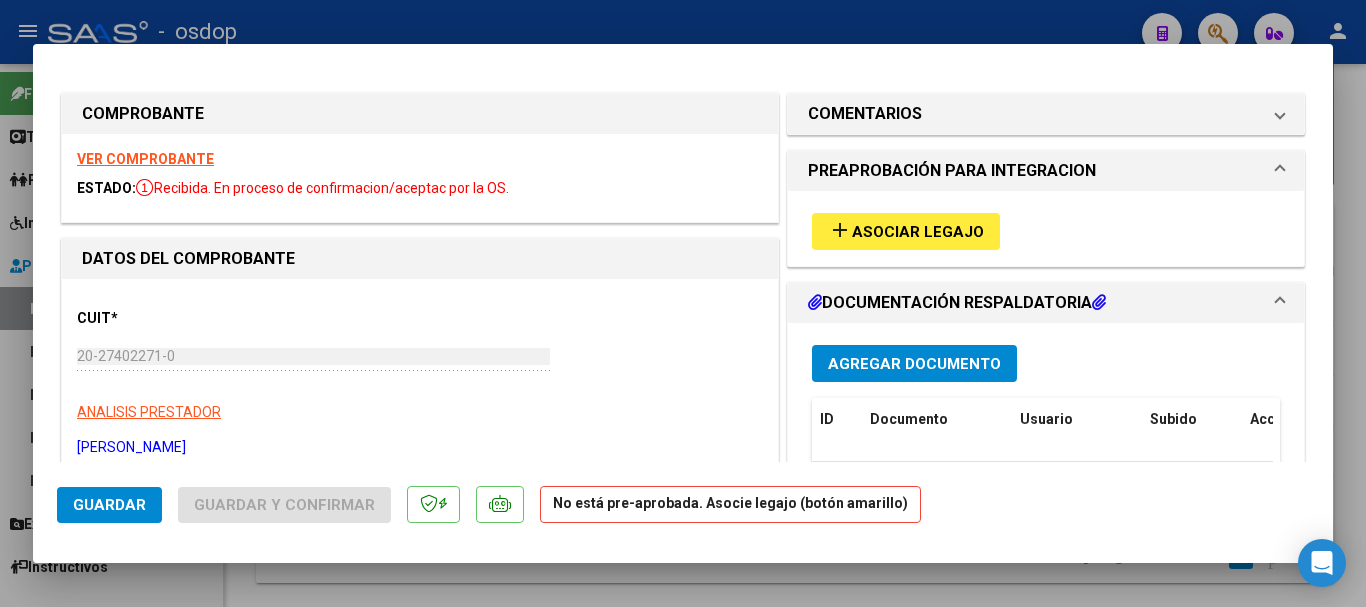 click at bounding box center [683, 303] 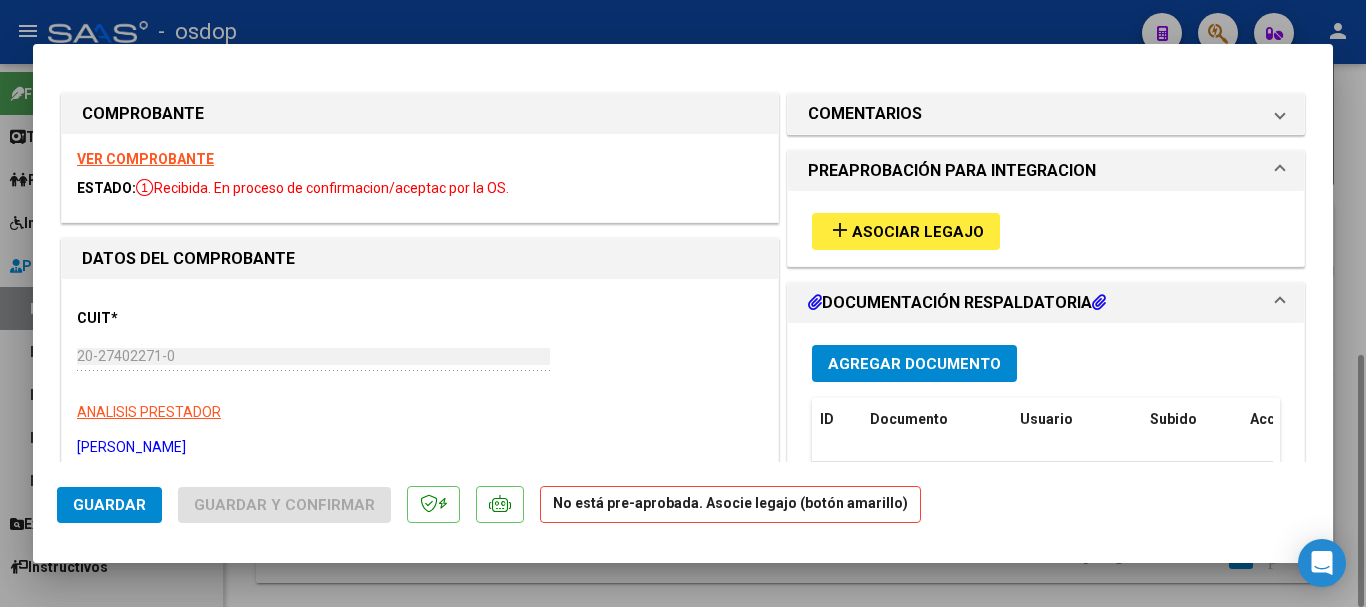 type 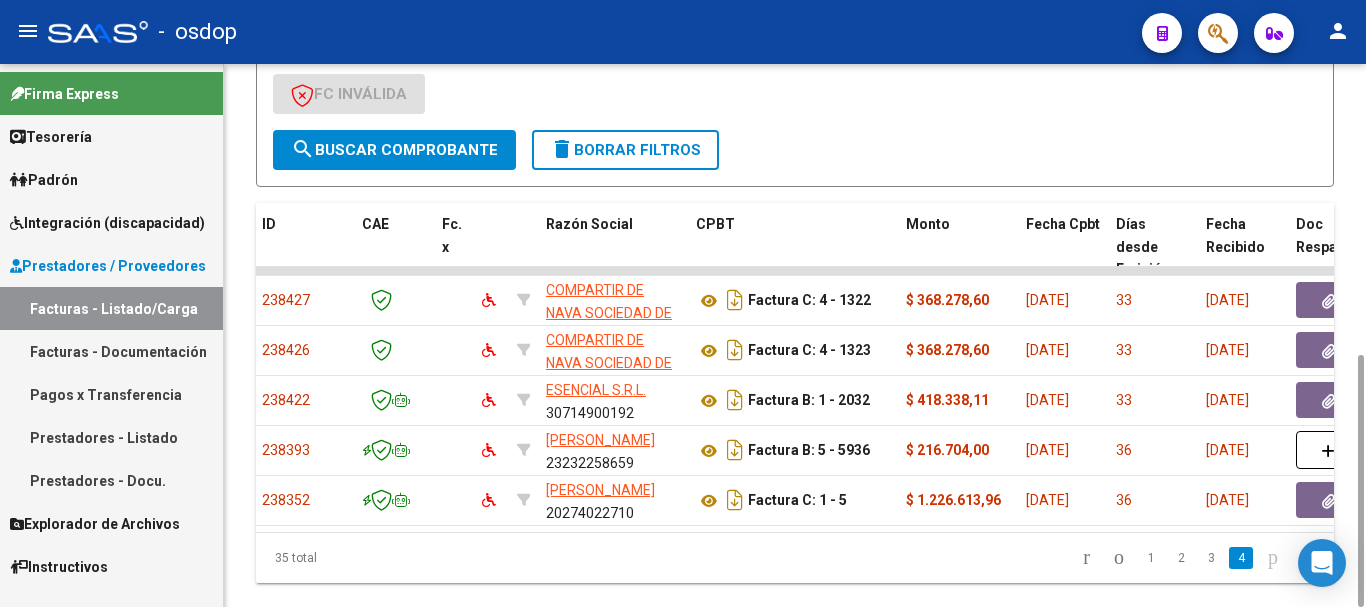 scroll, scrollTop: 0, scrollLeft: 0, axis: both 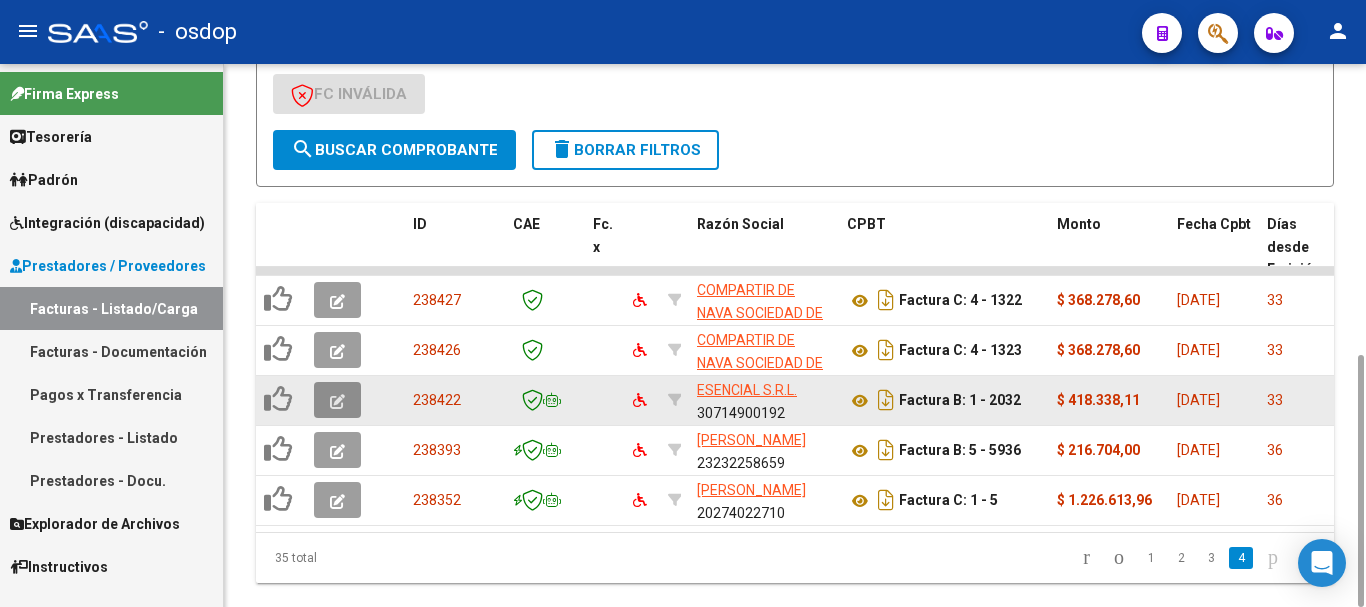 click 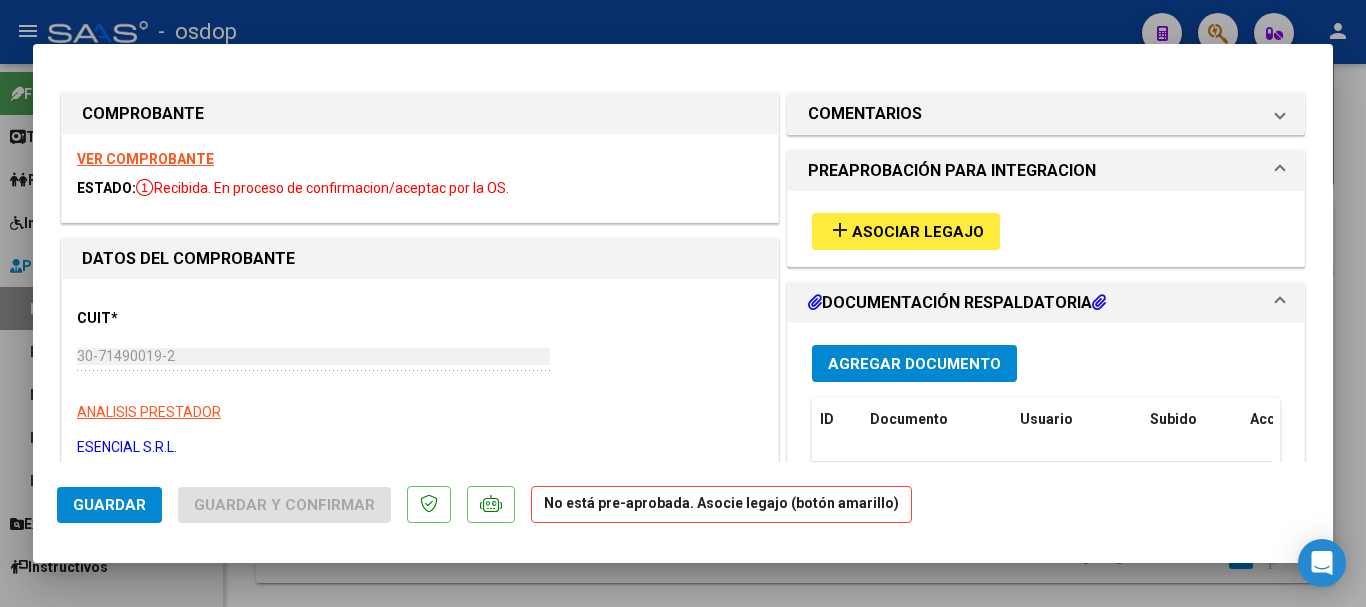 click on "VER COMPROBANTE" at bounding box center (145, 159) 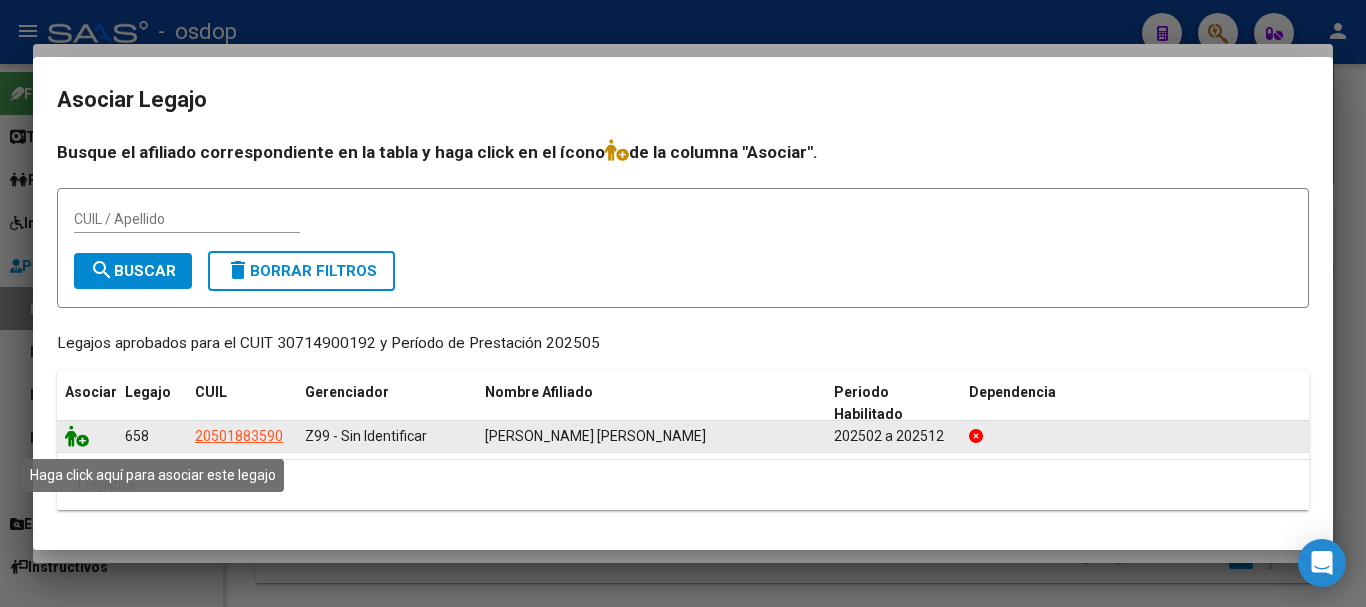 click 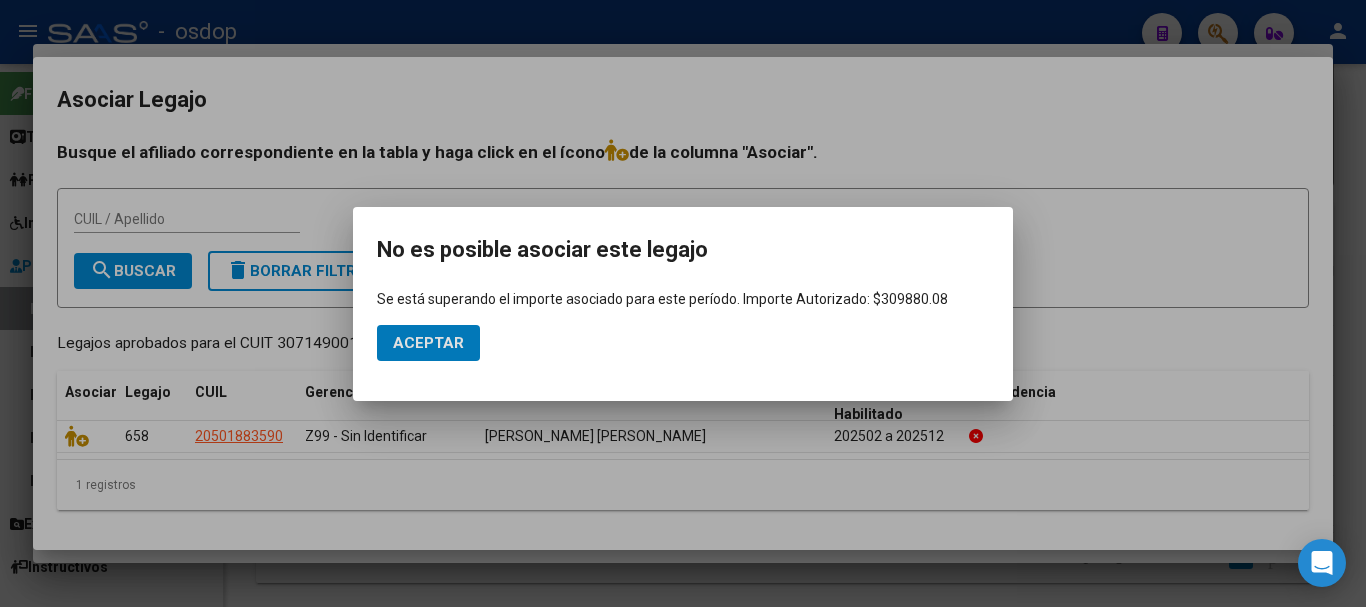 click at bounding box center (683, 303) 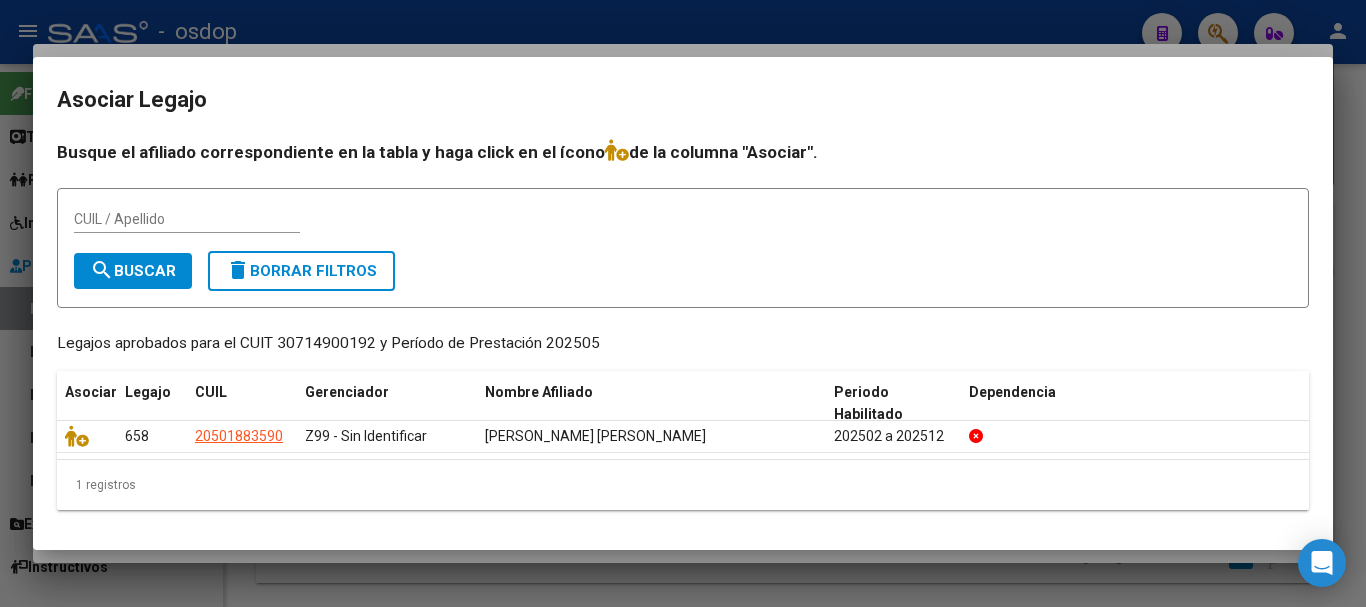 click at bounding box center (683, 303) 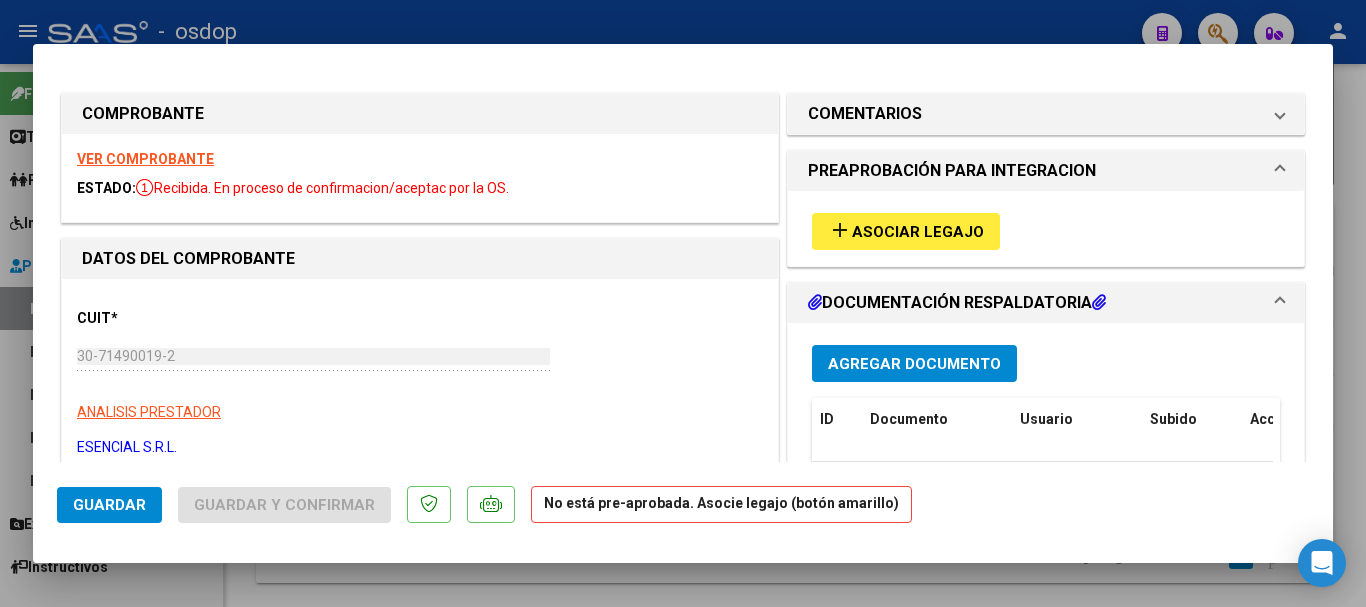 click at bounding box center [683, 303] 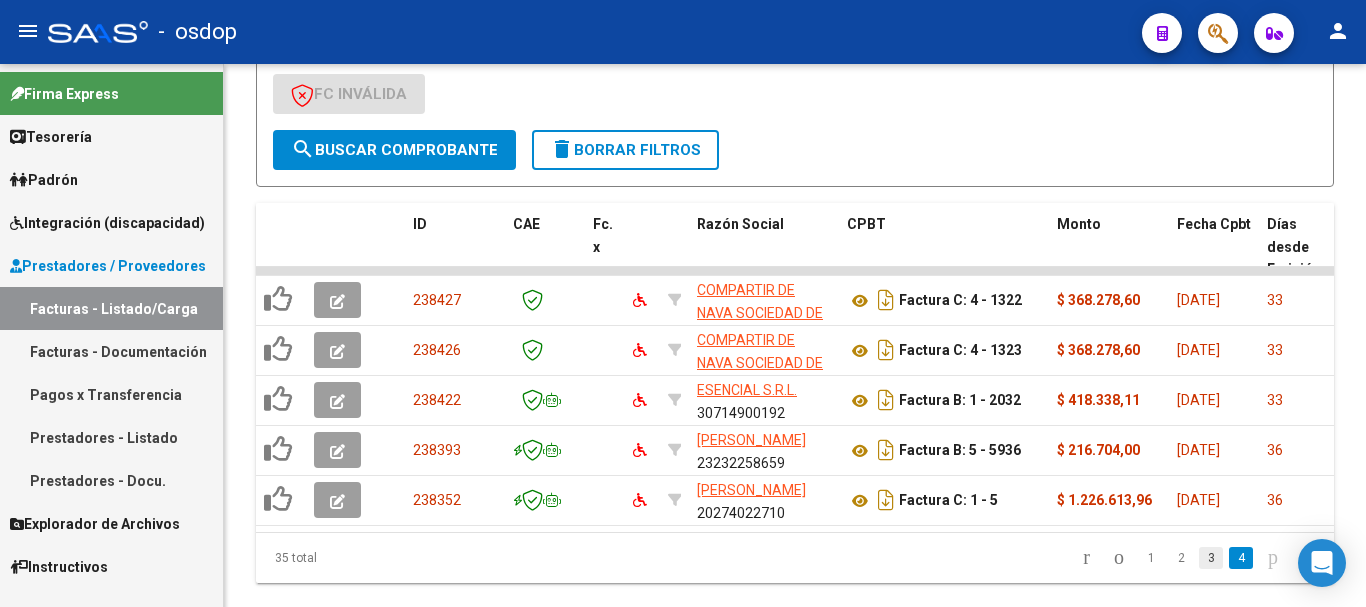 click on "3" 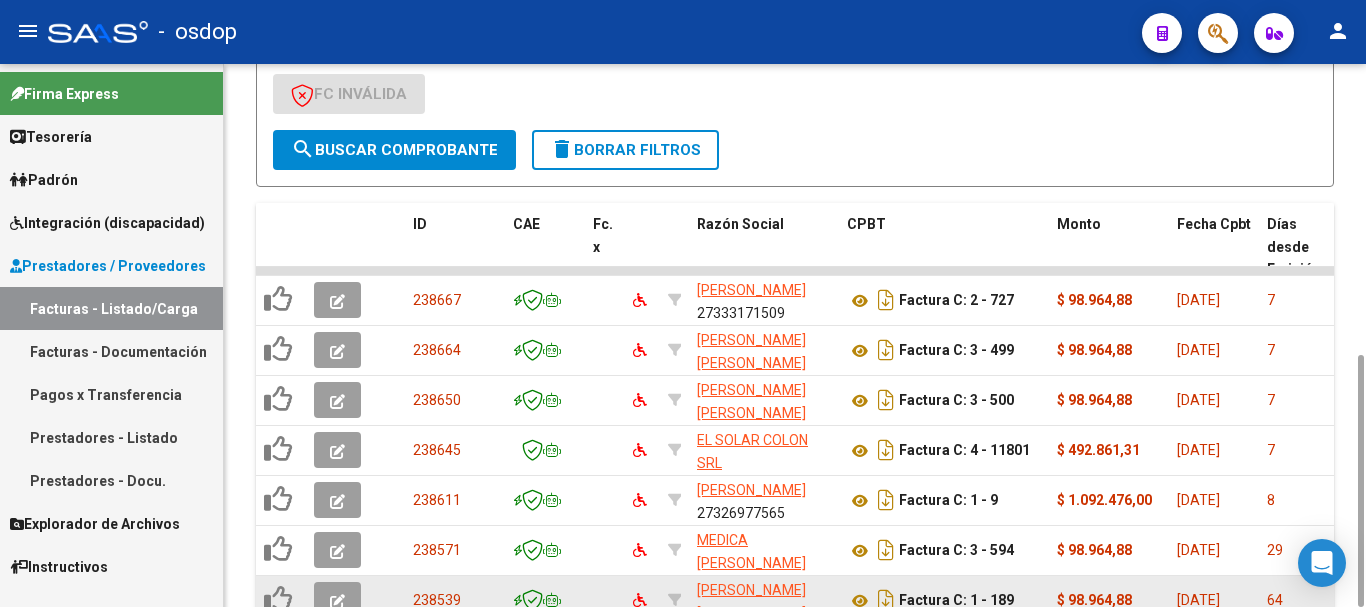 scroll, scrollTop: 874, scrollLeft: 0, axis: vertical 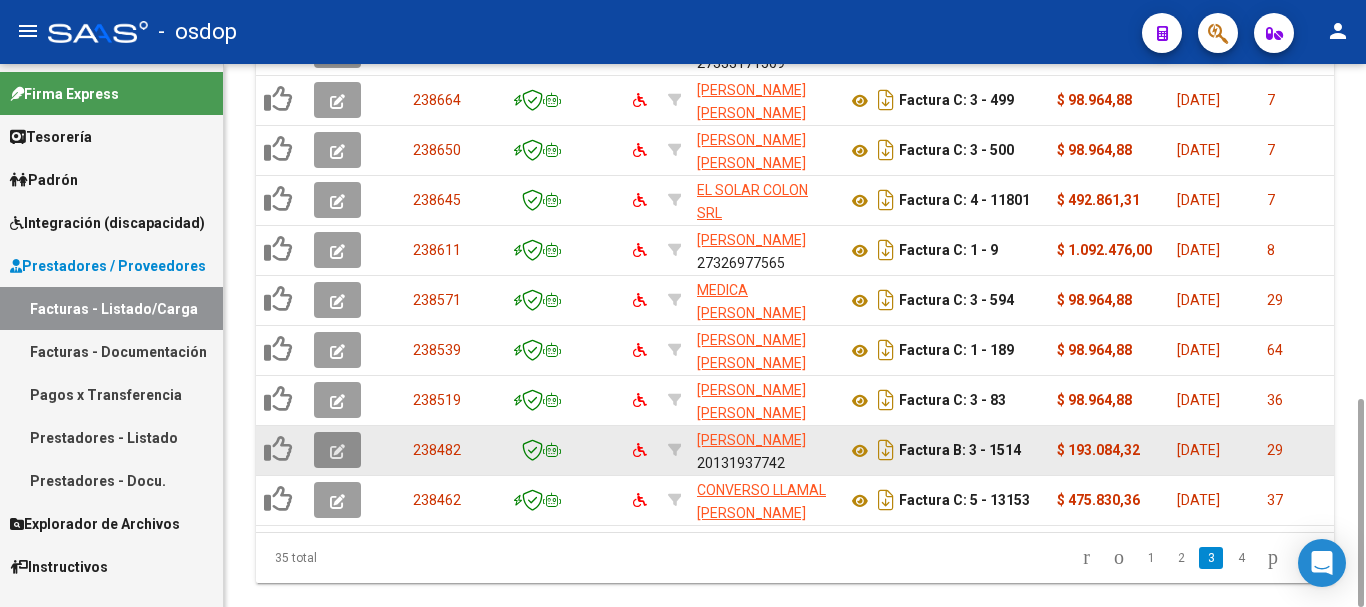 click 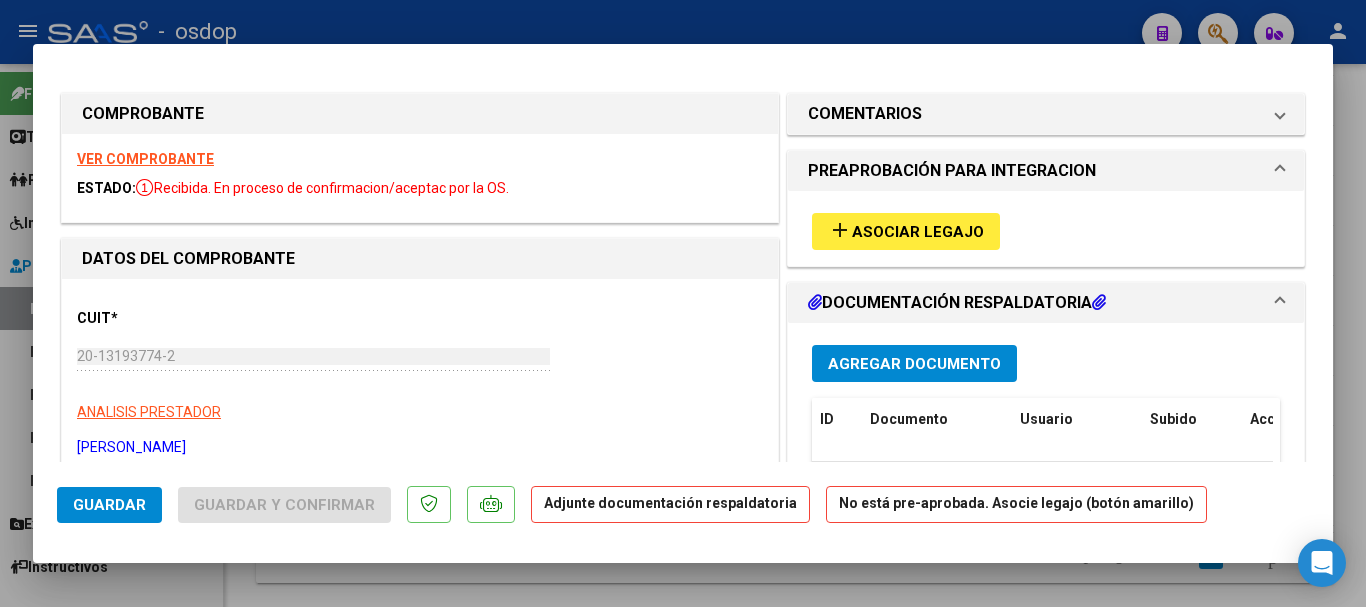 click on "VER COMPROBANTE" at bounding box center (145, 159) 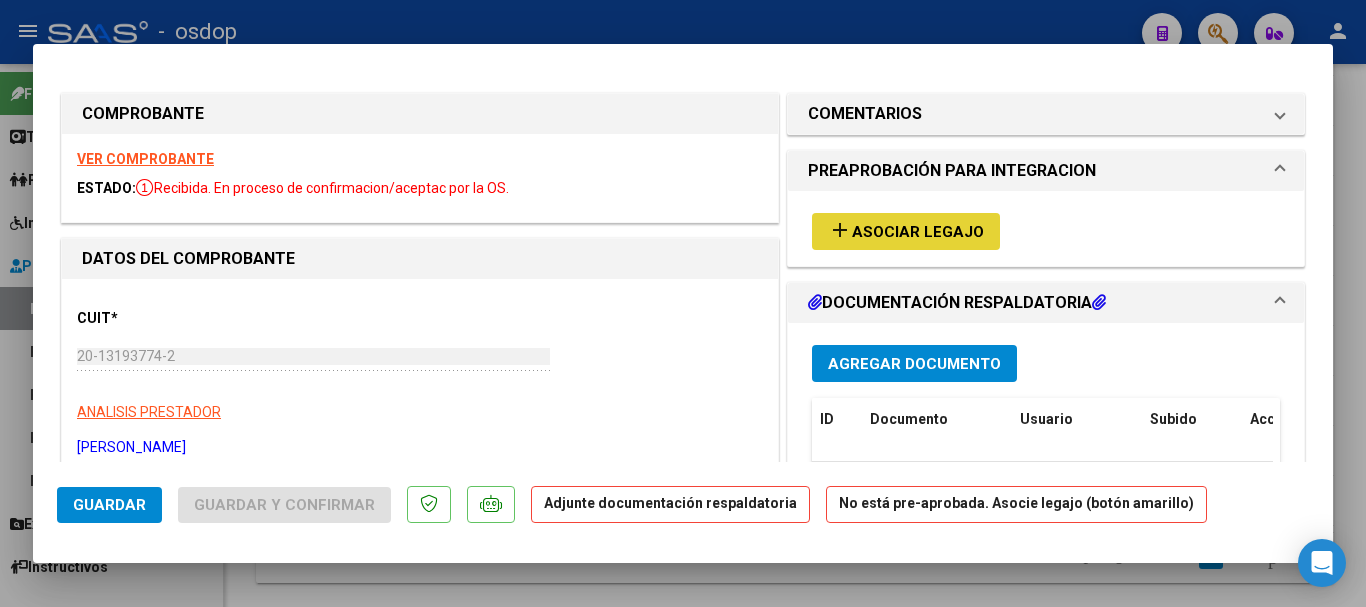 click on "Asociar Legajo" at bounding box center (918, 232) 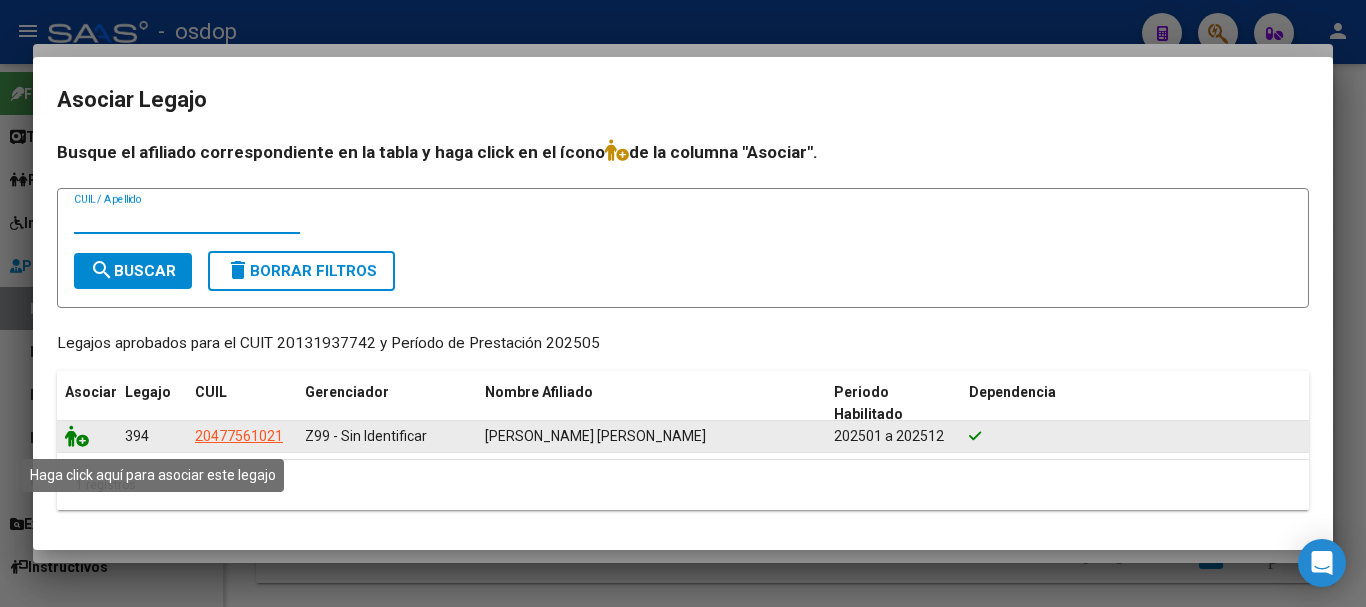 click 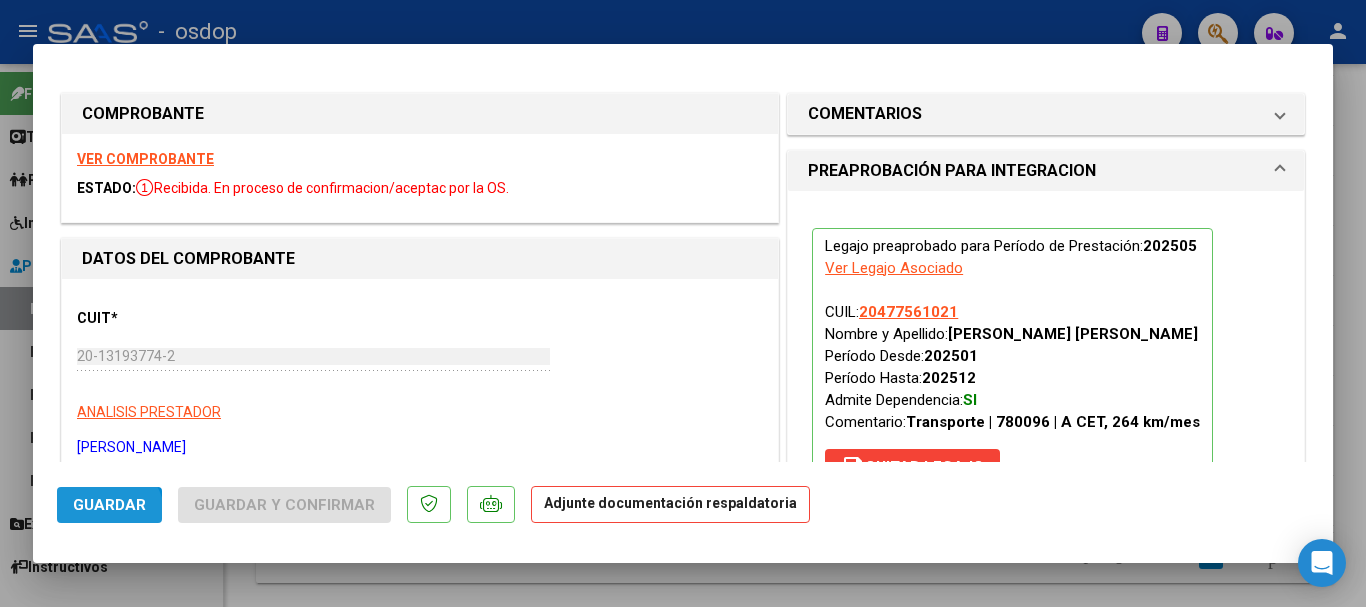click on "Guardar" 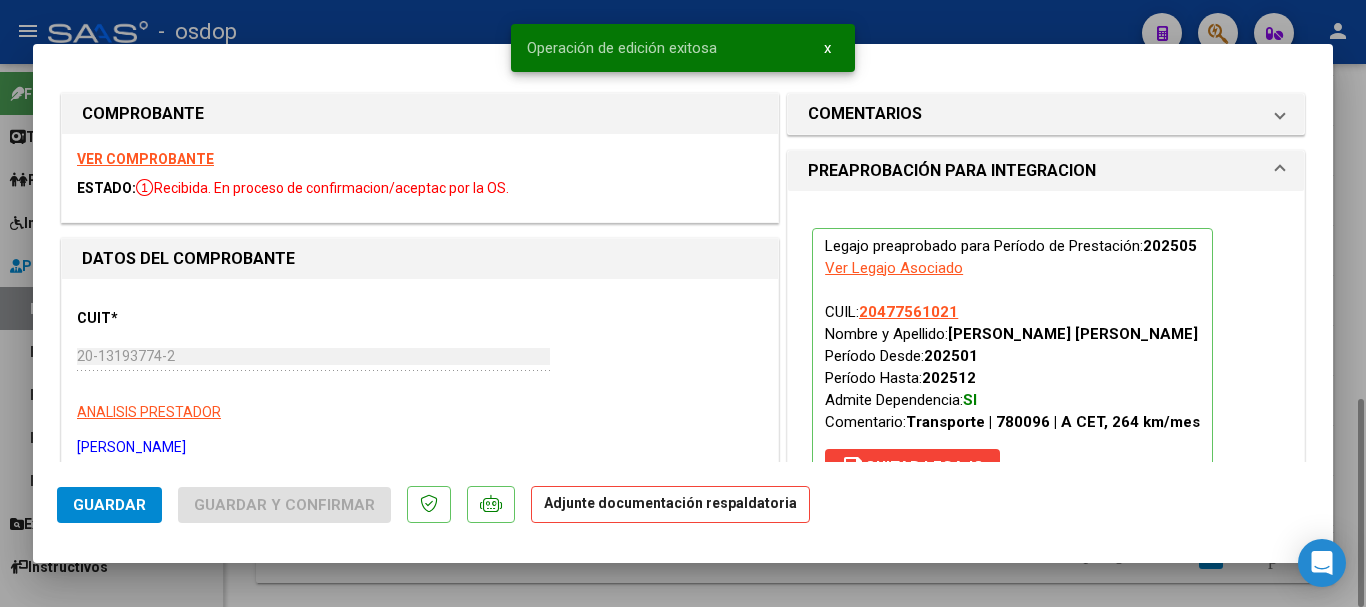 click at bounding box center [683, 303] 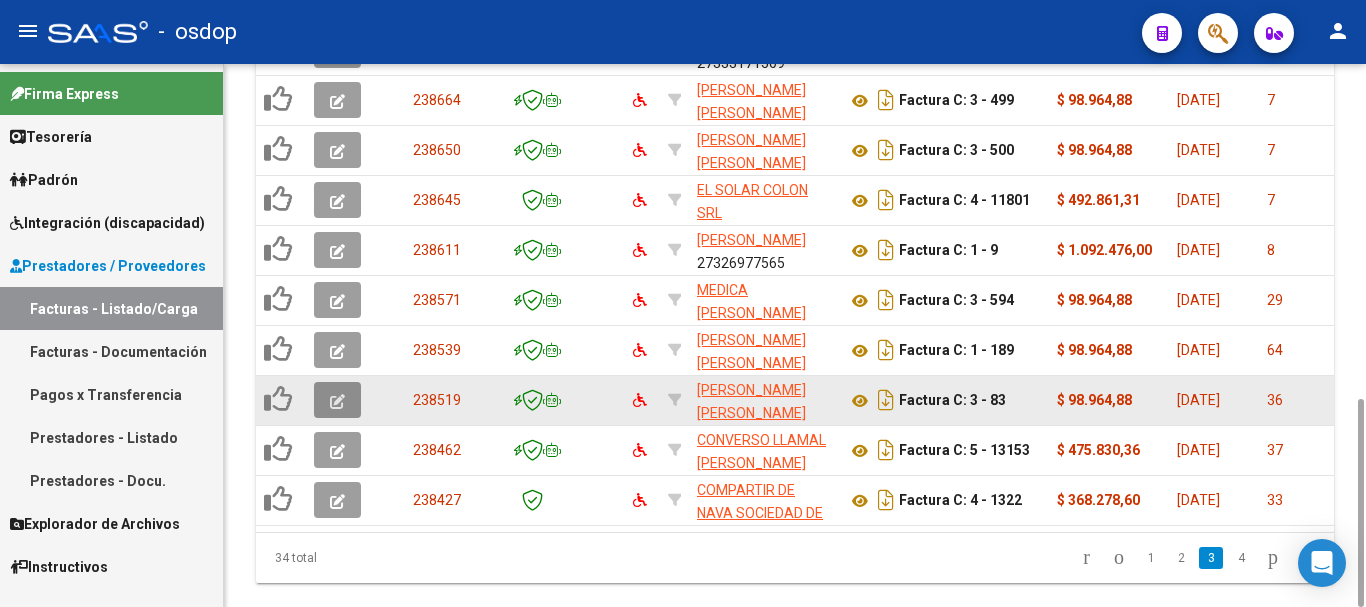 click 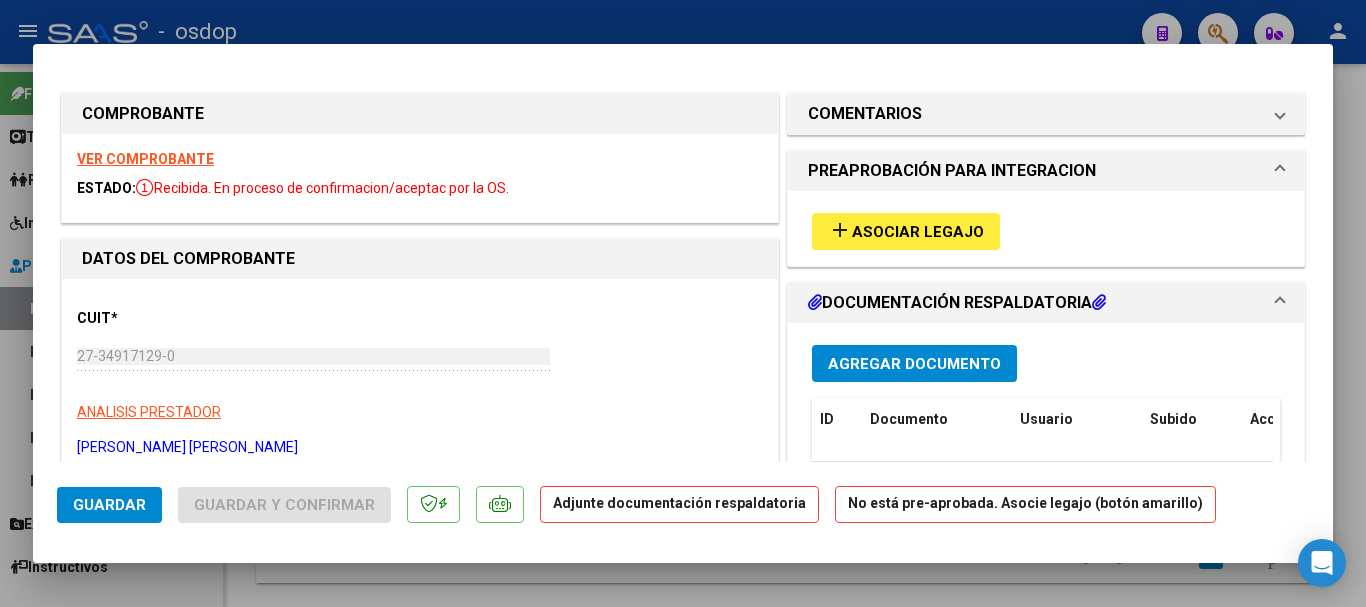 click on "VER COMPROBANTE       ESTADO:   Recibida. En proceso de confirmacion/aceptac por la OS." at bounding box center [420, 178] 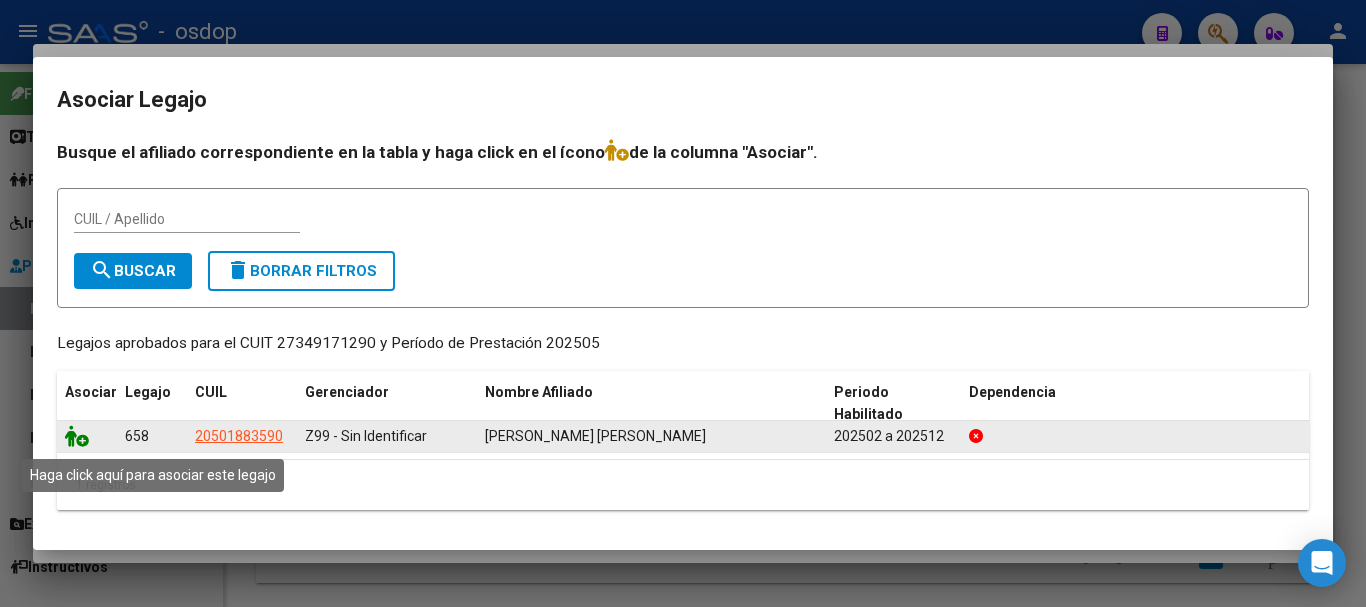 click 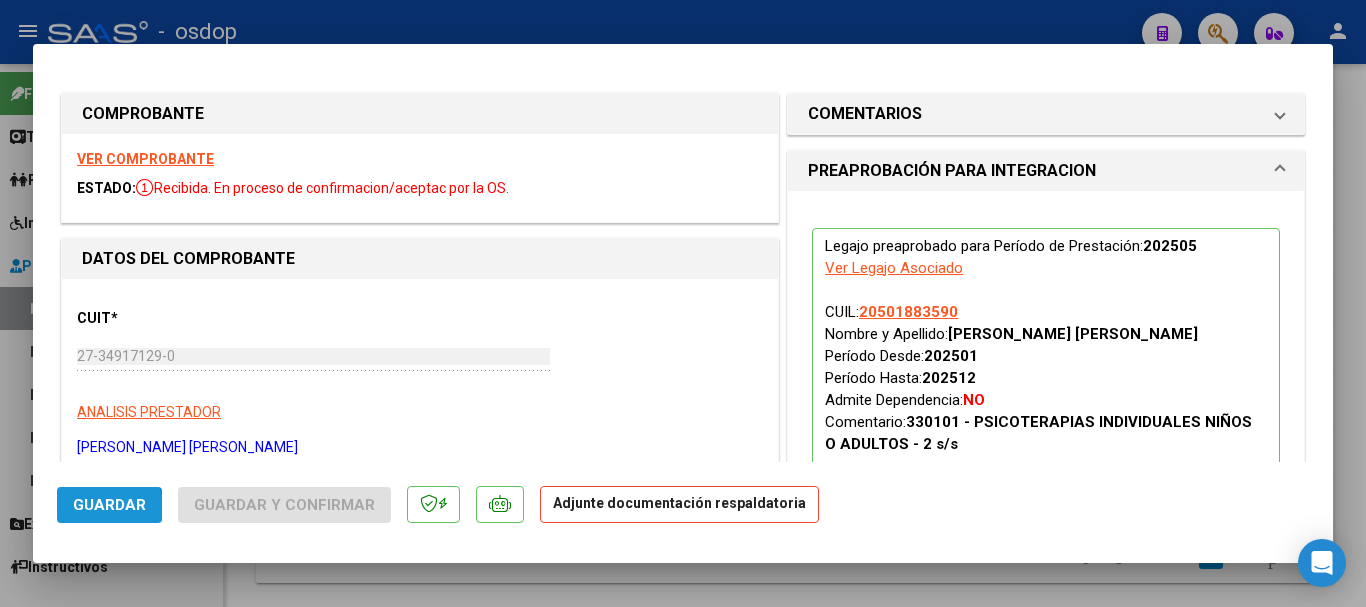 click on "Guardar" 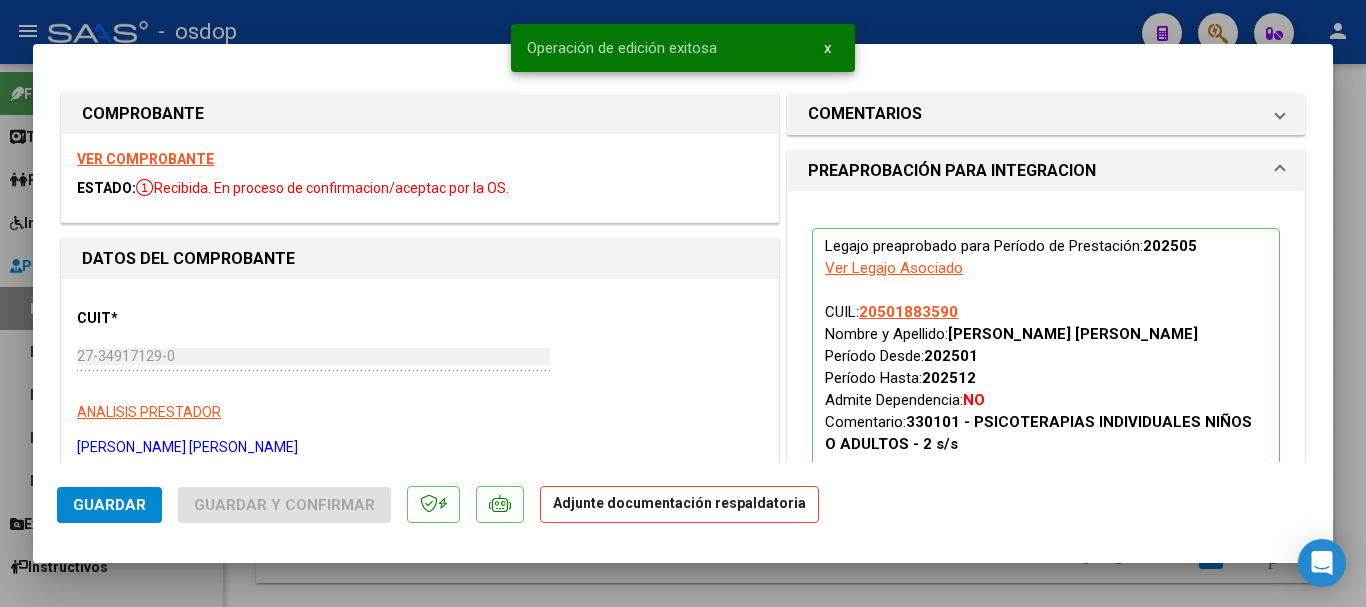 click at bounding box center (683, 303) 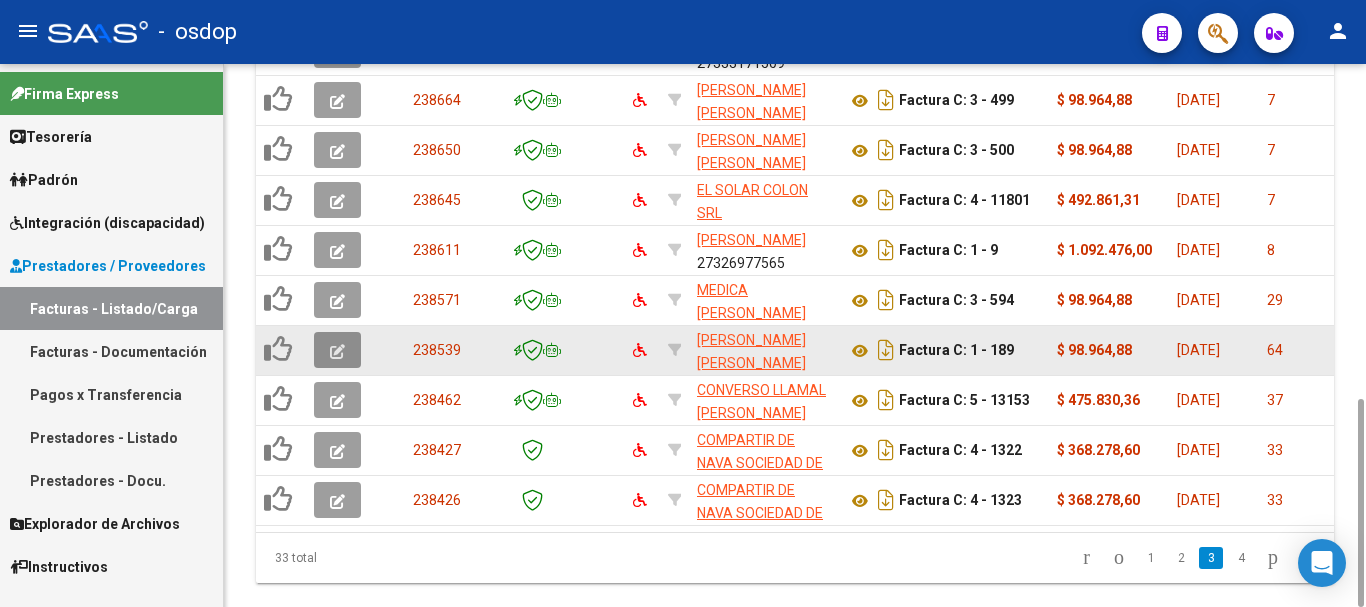 click 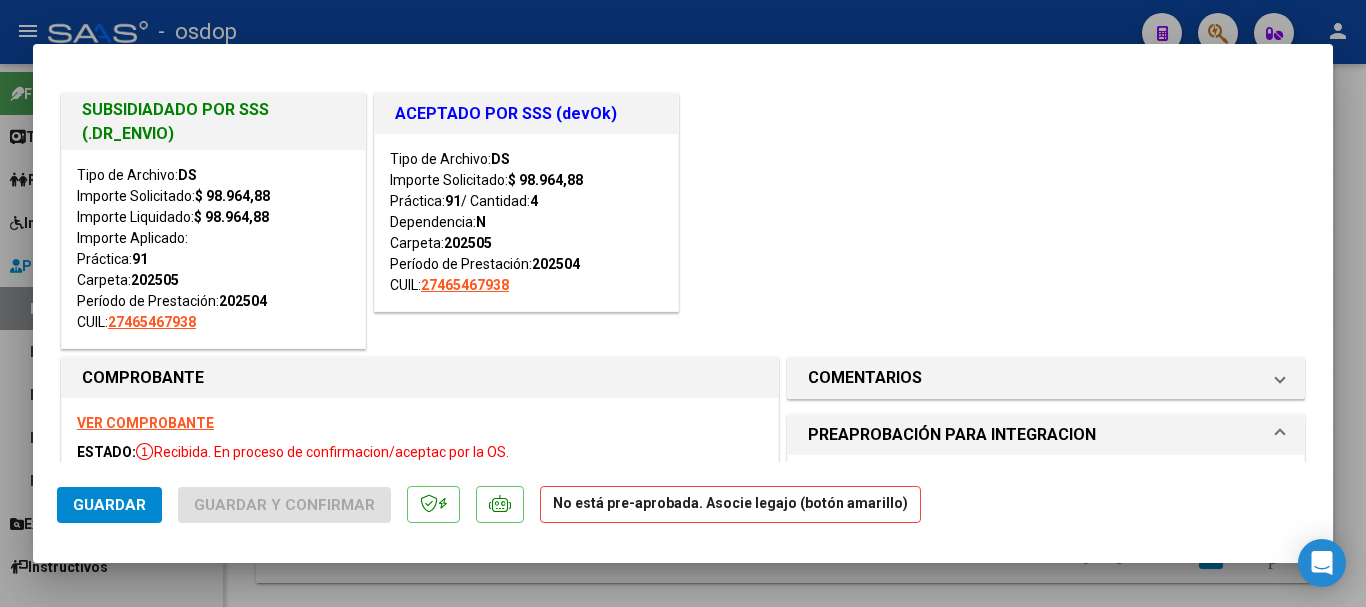click at bounding box center [683, 303] 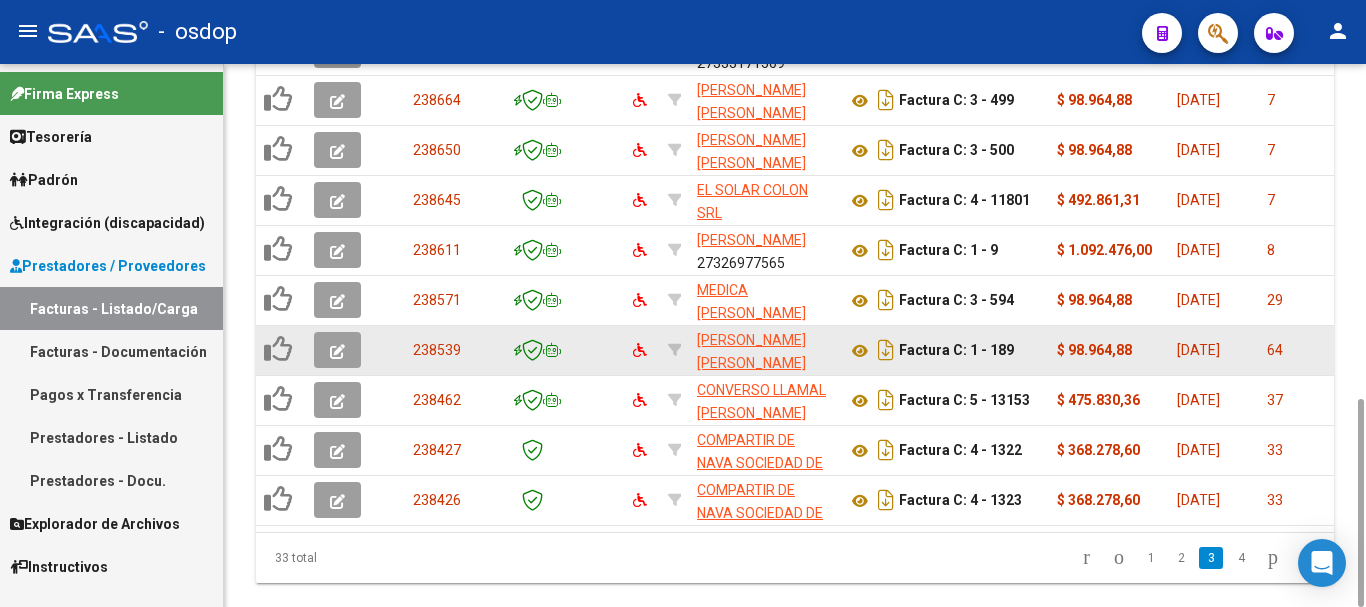 click 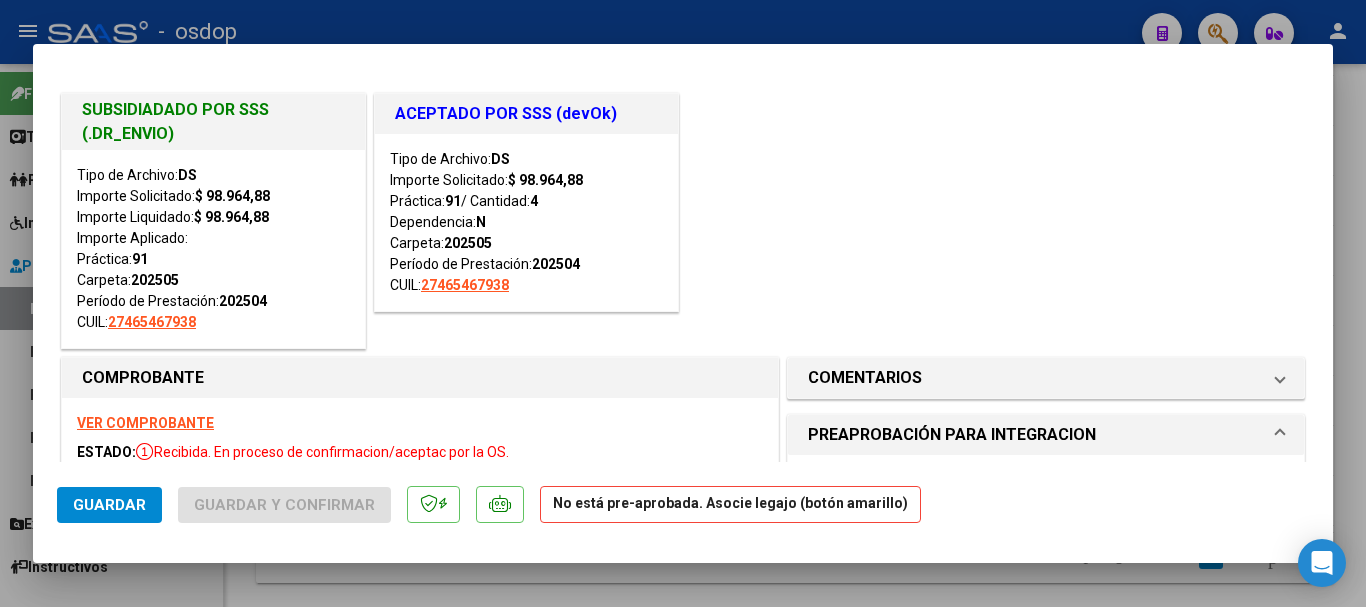 click at bounding box center [683, 303] 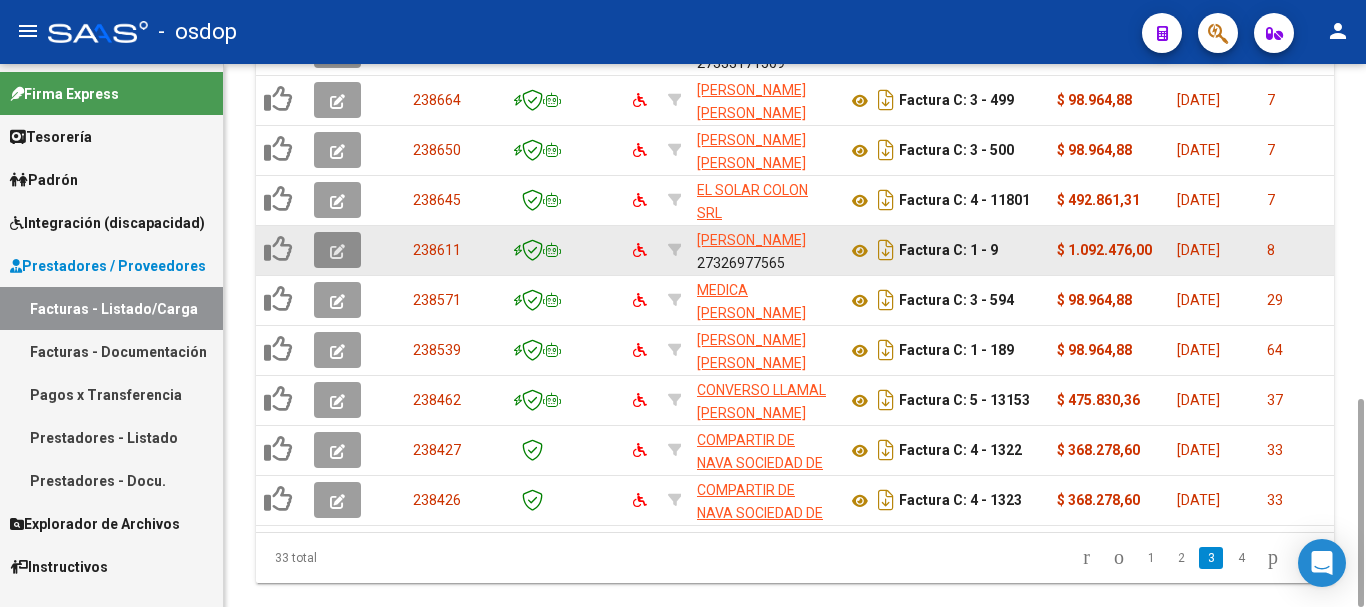 click 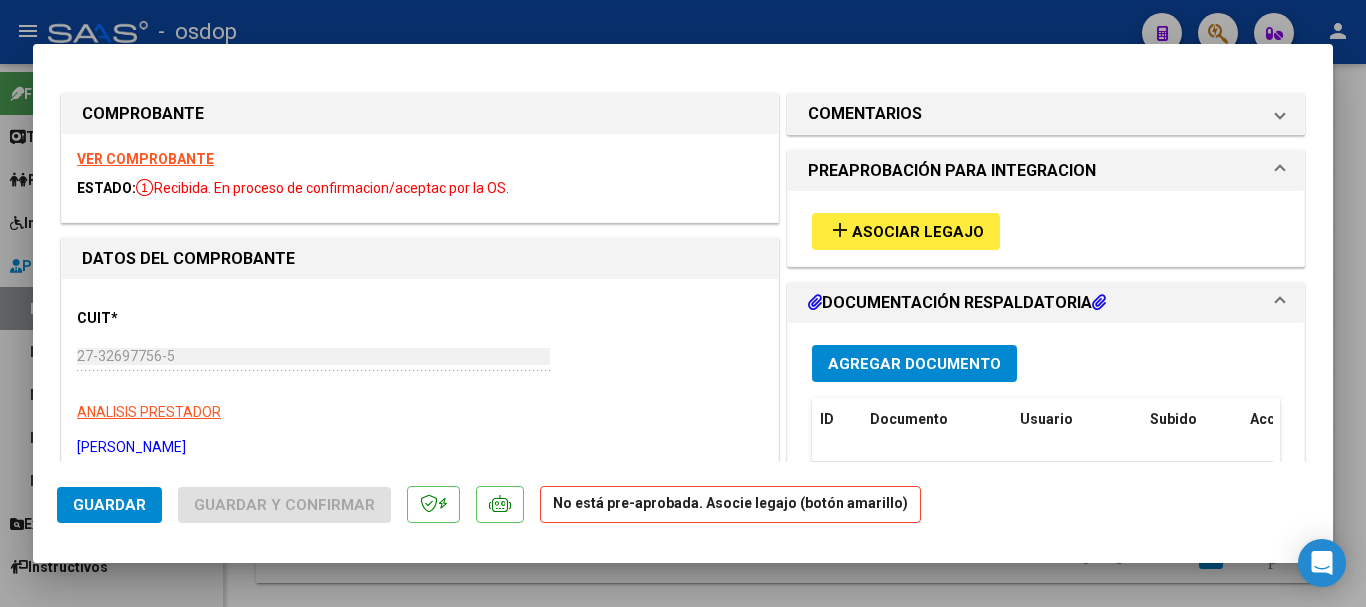 click on "VER COMPROBANTE" at bounding box center [145, 159] 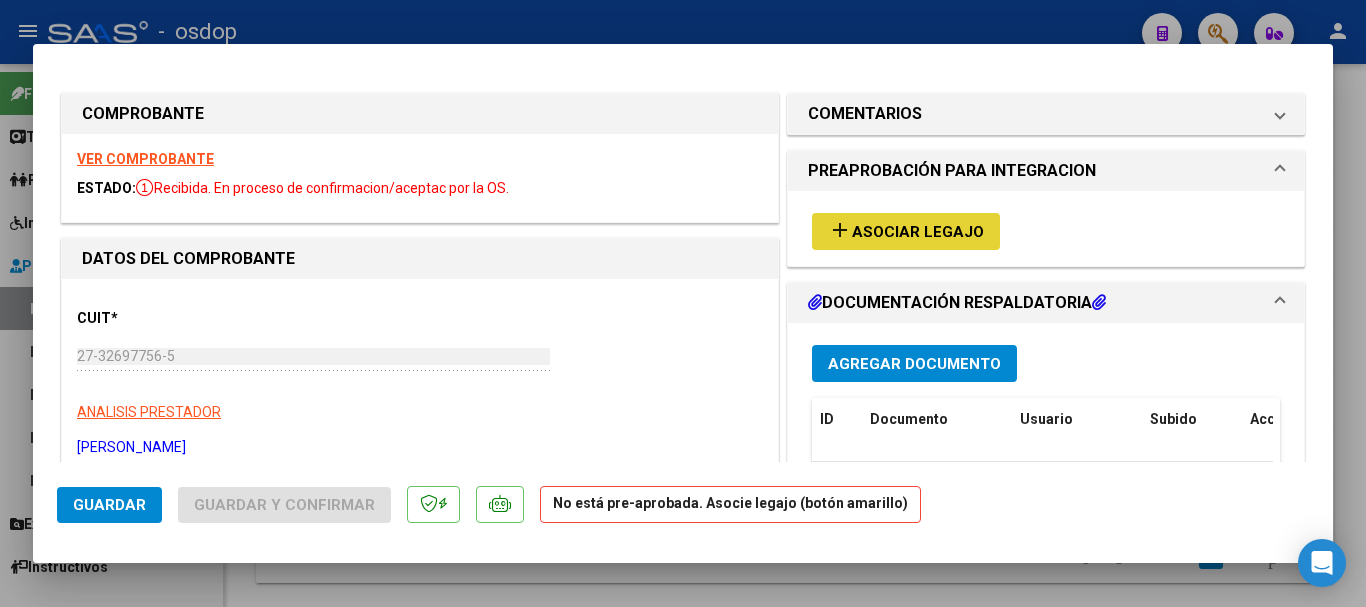 click on "Asociar Legajo" at bounding box center (918, 232) 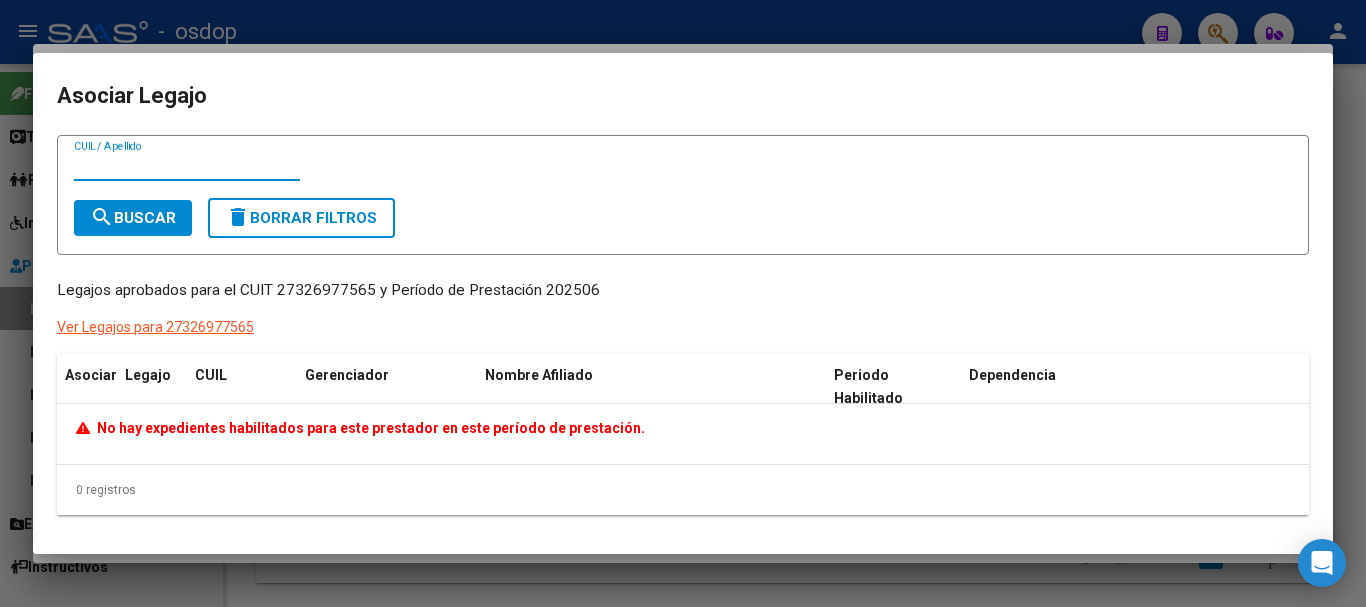 click at bounding box center (683, 303) 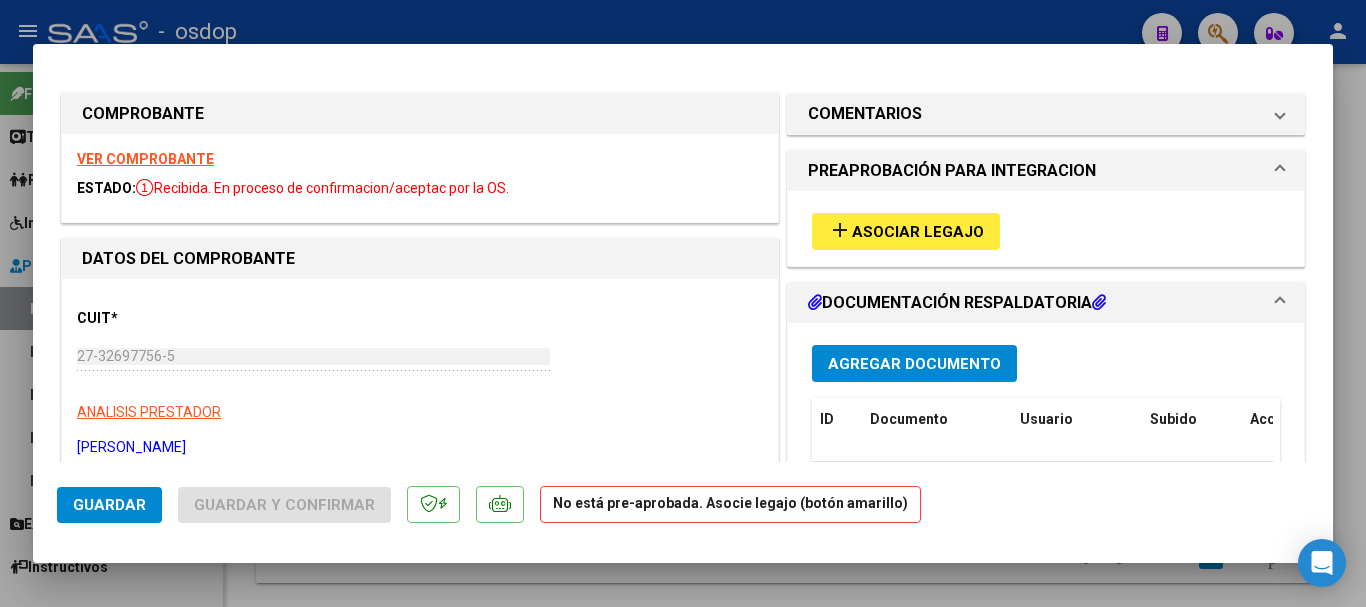 click at bounding box center [683, 303] 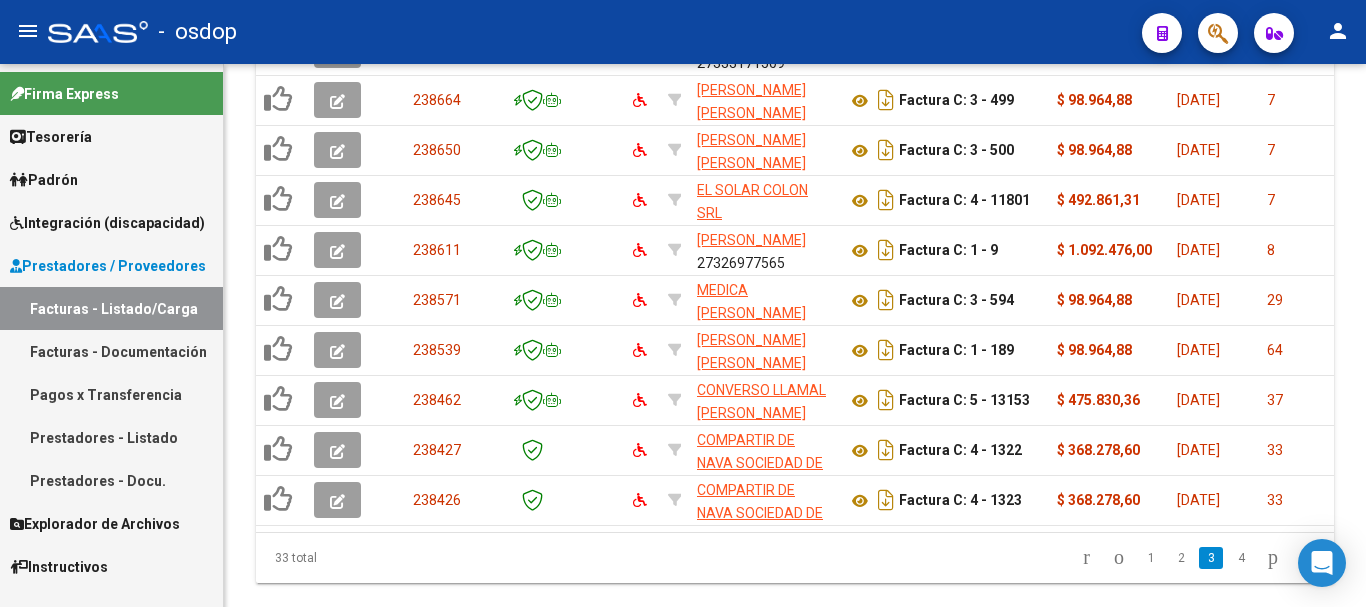 click on "1   2   3   4" 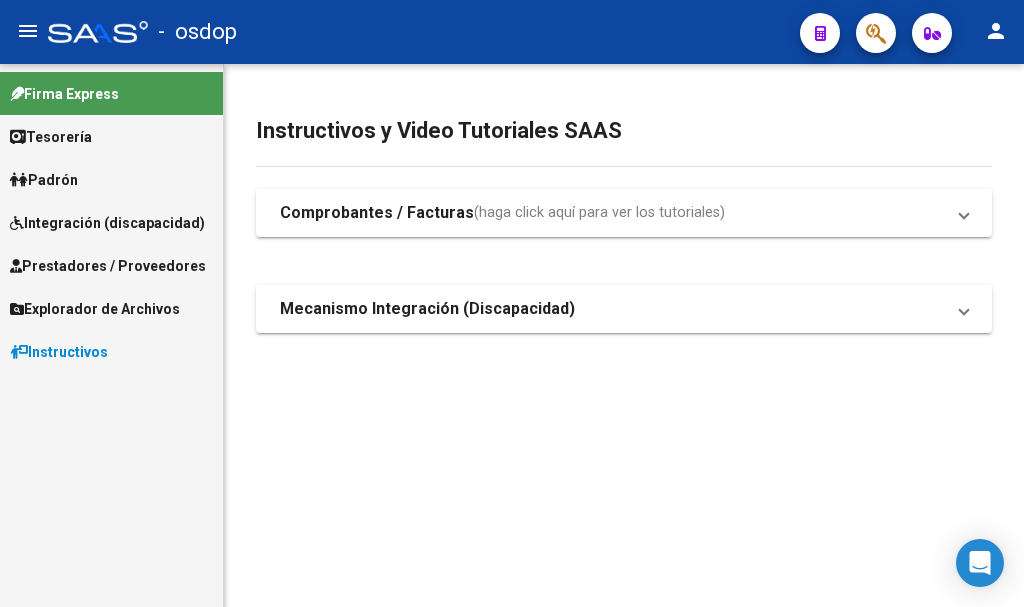 scroll, scrollTop: 0, scrollLeft: 0, axis: both 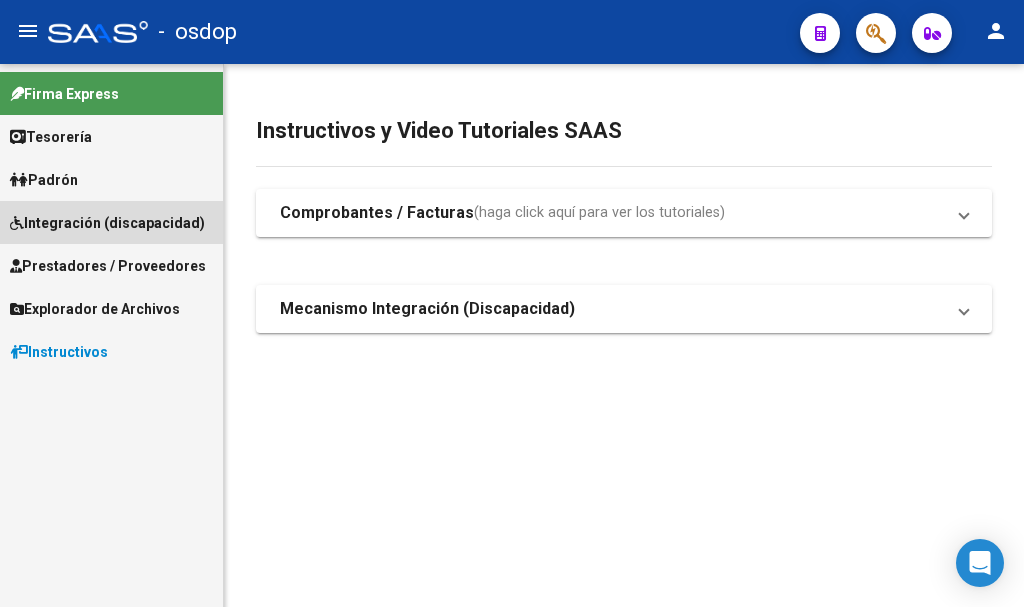 click on "Integración (discapacidad)" at bounding box center [107, 223] 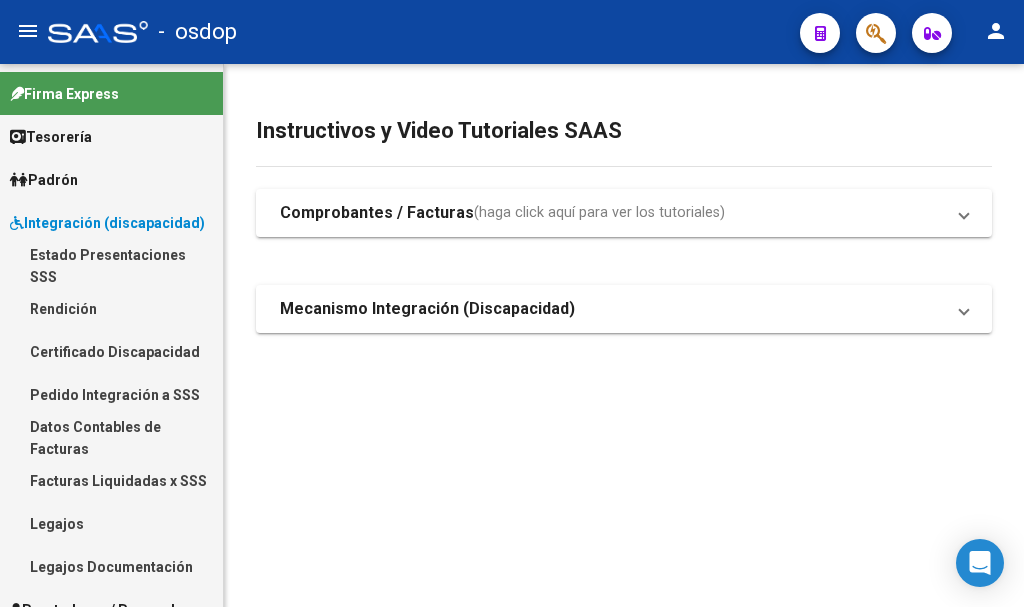 scroll, scrollTop: 100, scrollLeft: 0, axis: vertical 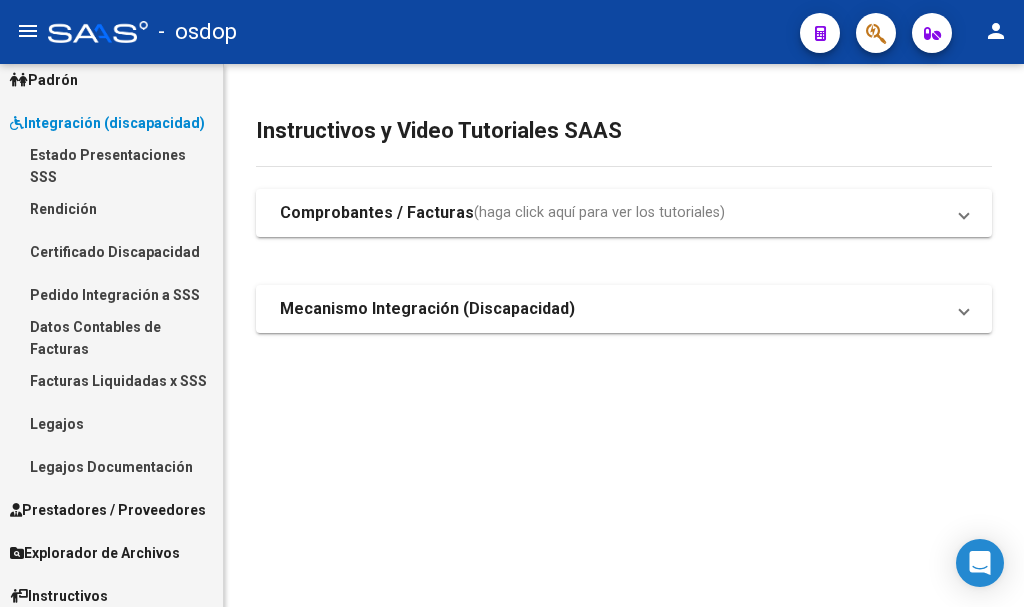 click on "Legajos" at bounding box center [111, 423] 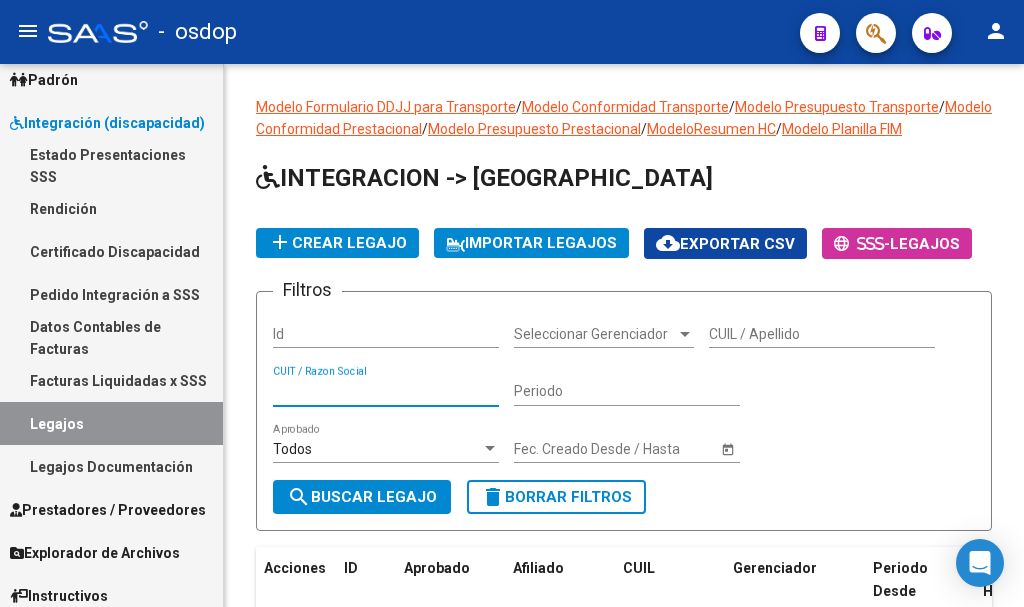 click on "CUIT / Razon Social" at bounding box center (386, 391) 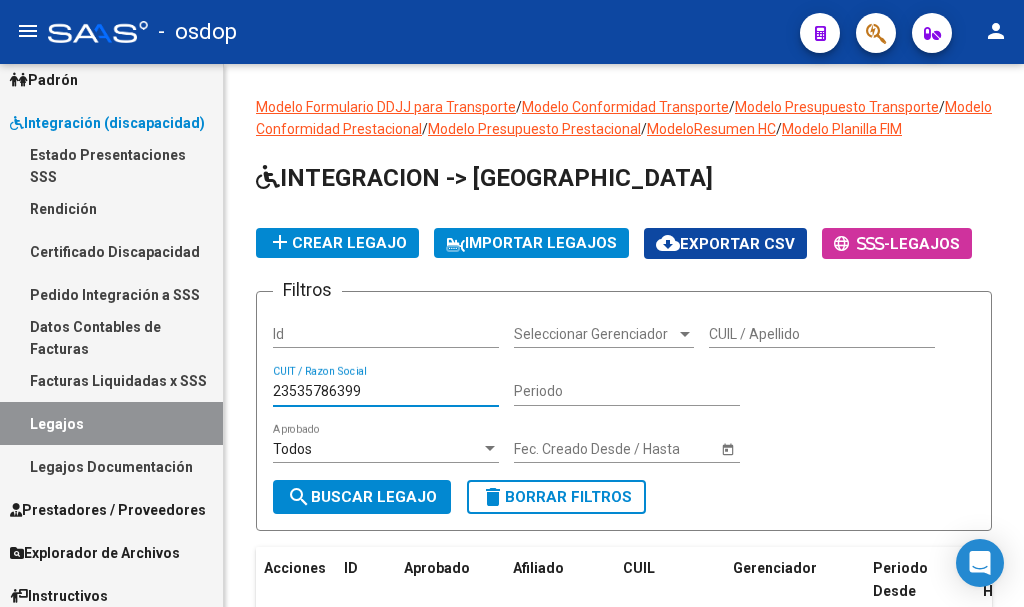 drag, startPoint x: 402, startPoint y: 391, endPoint x: 185, endPoint y: 390, distance: 217.0023 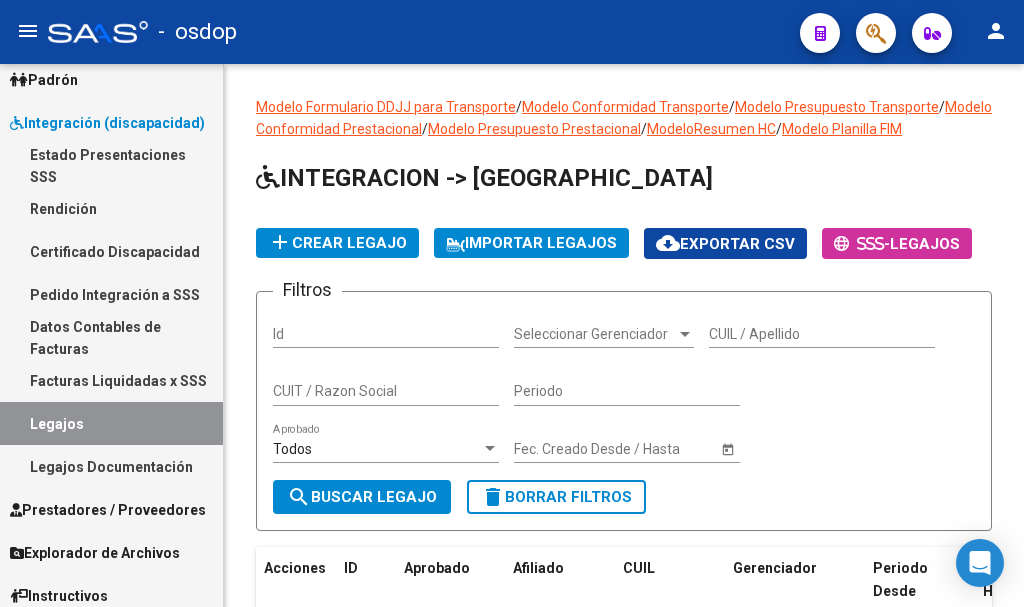 click on "CUIL / Apellido" 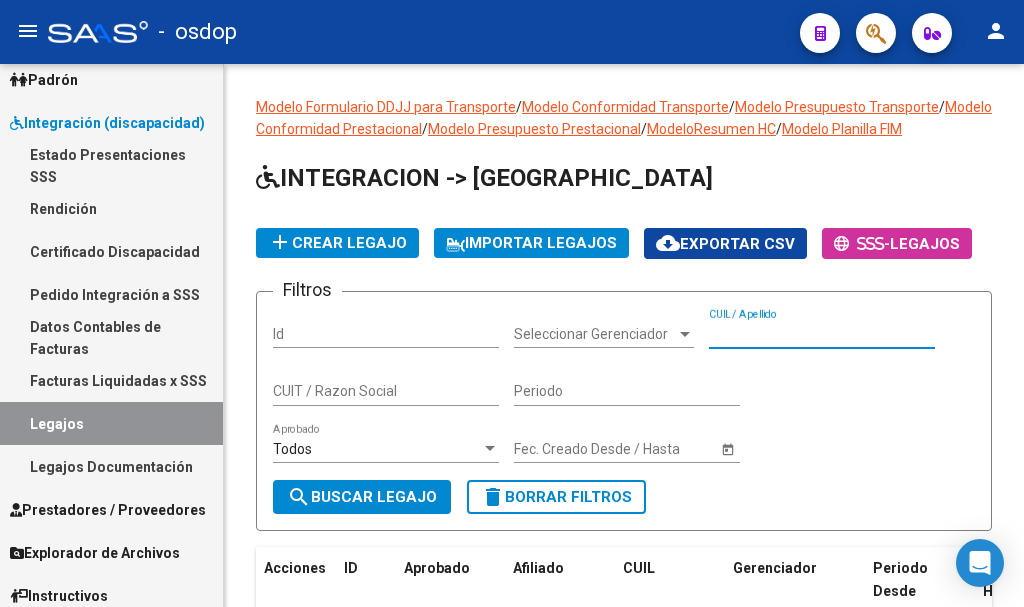 paste on "23535786399" 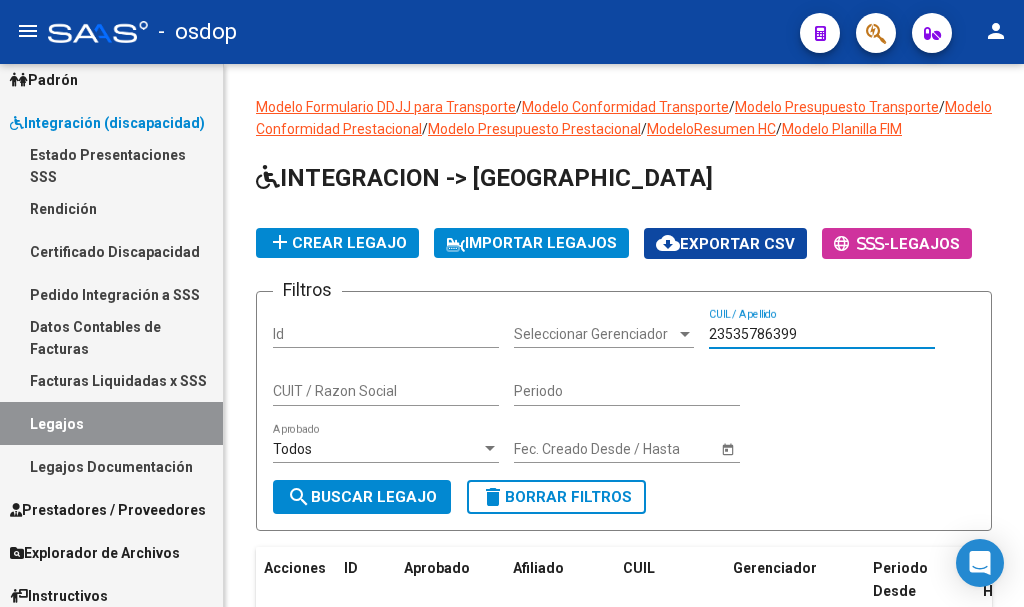 type on "23535786399" 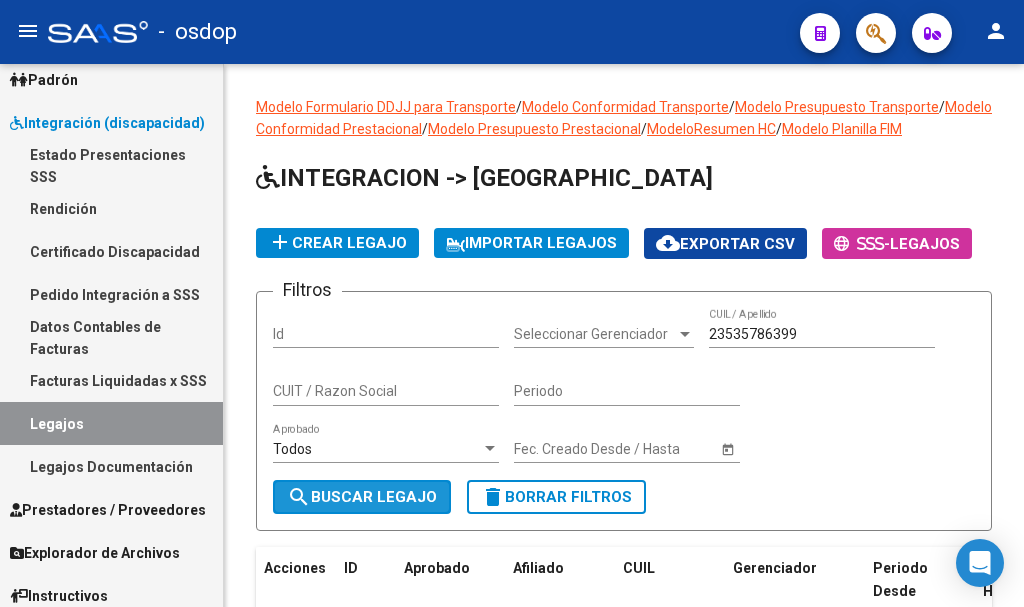 click on "search  Buscar Legajo" 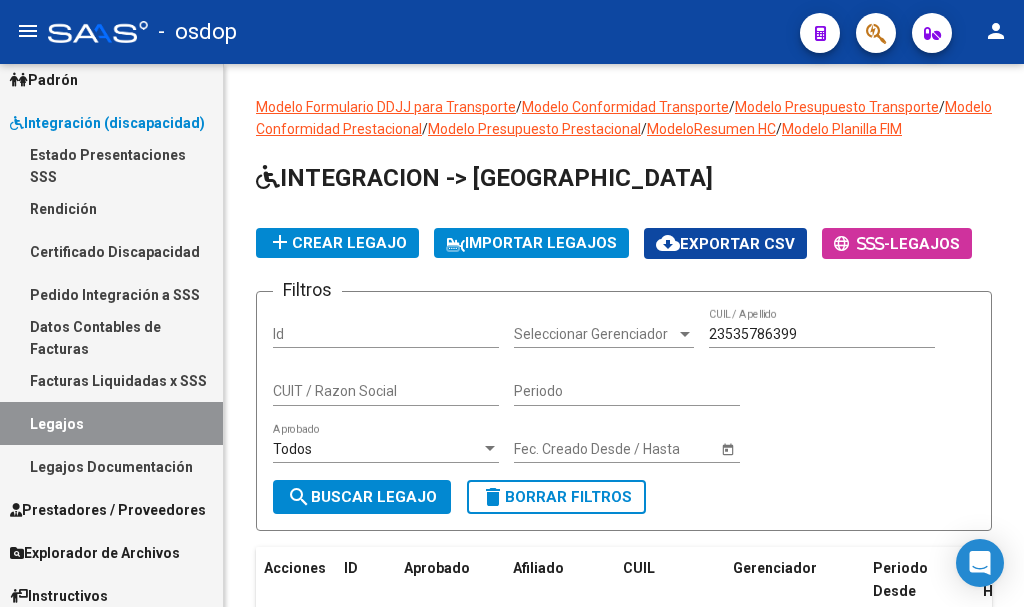 scroll, scrollTop: 192, scrollLeft: 0, axis: vertical 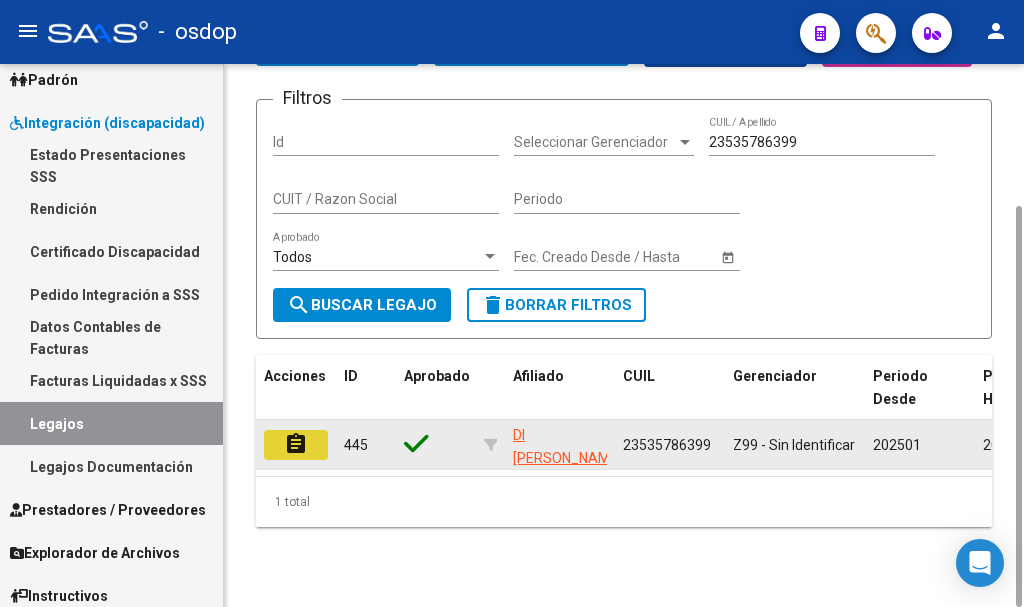 click on "assignment" 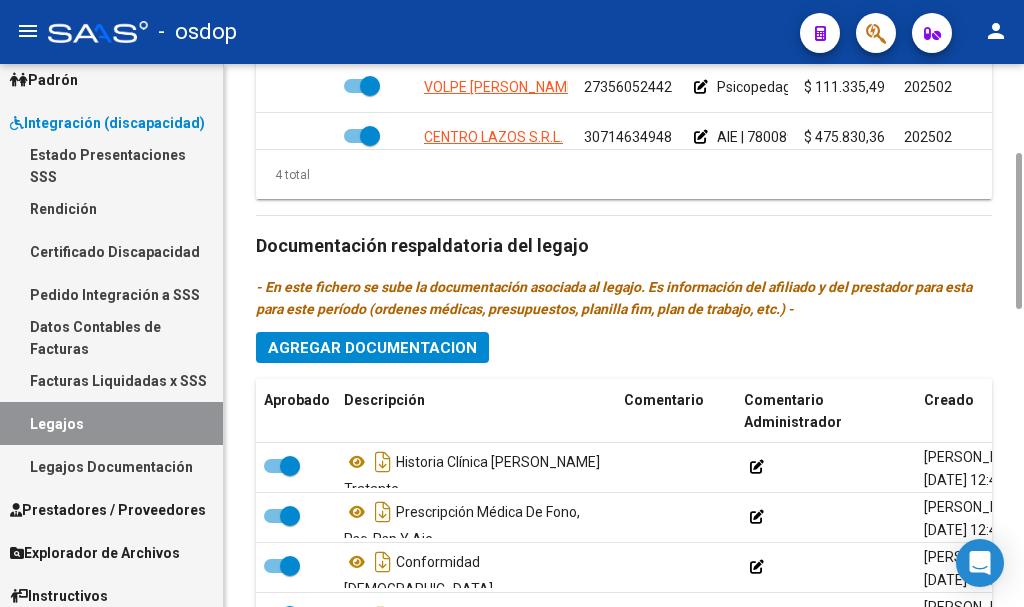 scroll, scrollTop: 1000, scrollLeft: 0, axis: vertical 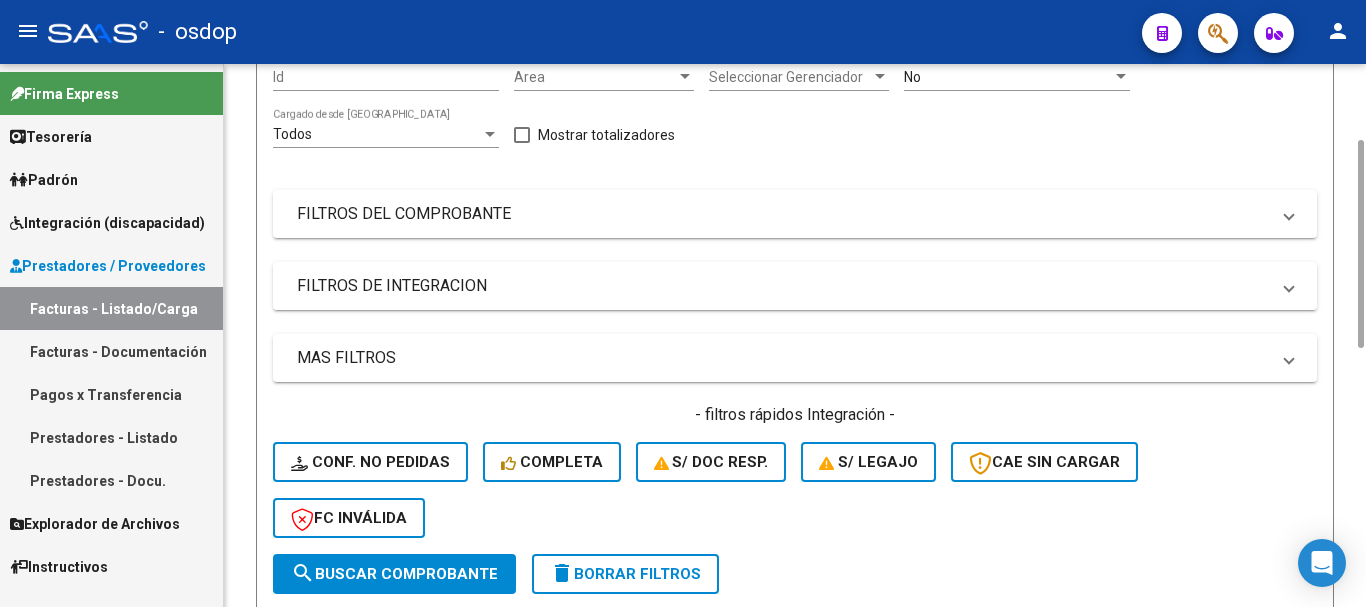 click on "FILTROS DE INTEGRACION" at bounding box center [783, 286] 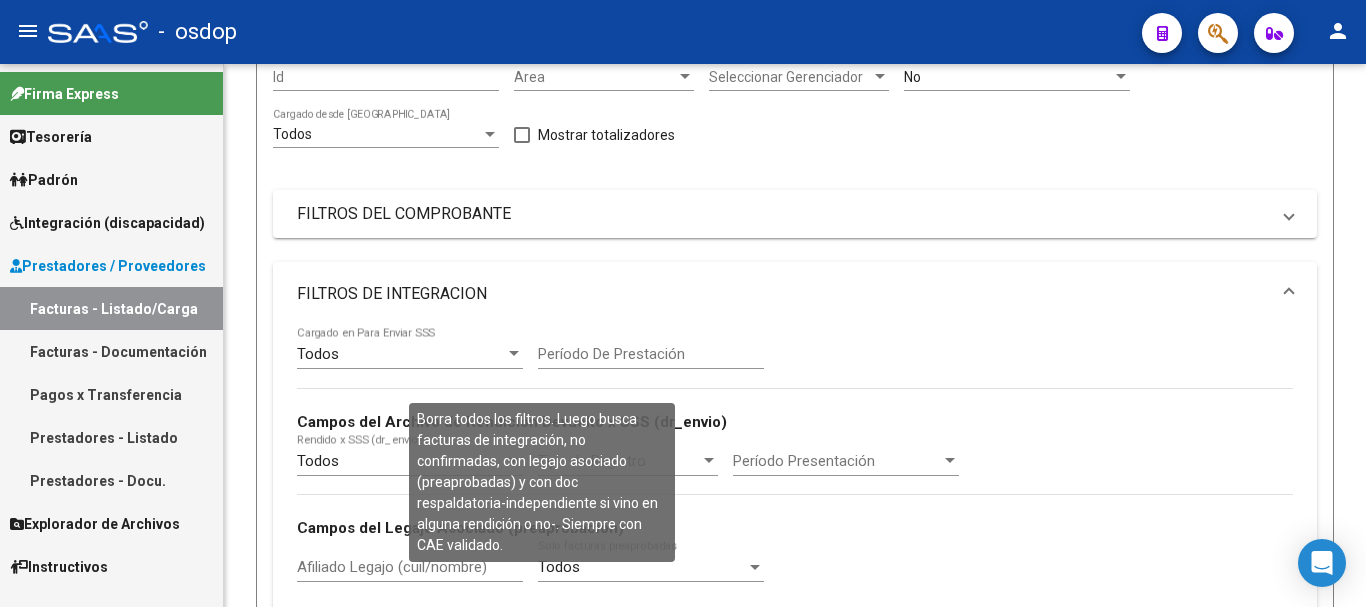 scroll, scrollTop: 600, scrollLeft: 0, axis: vertical 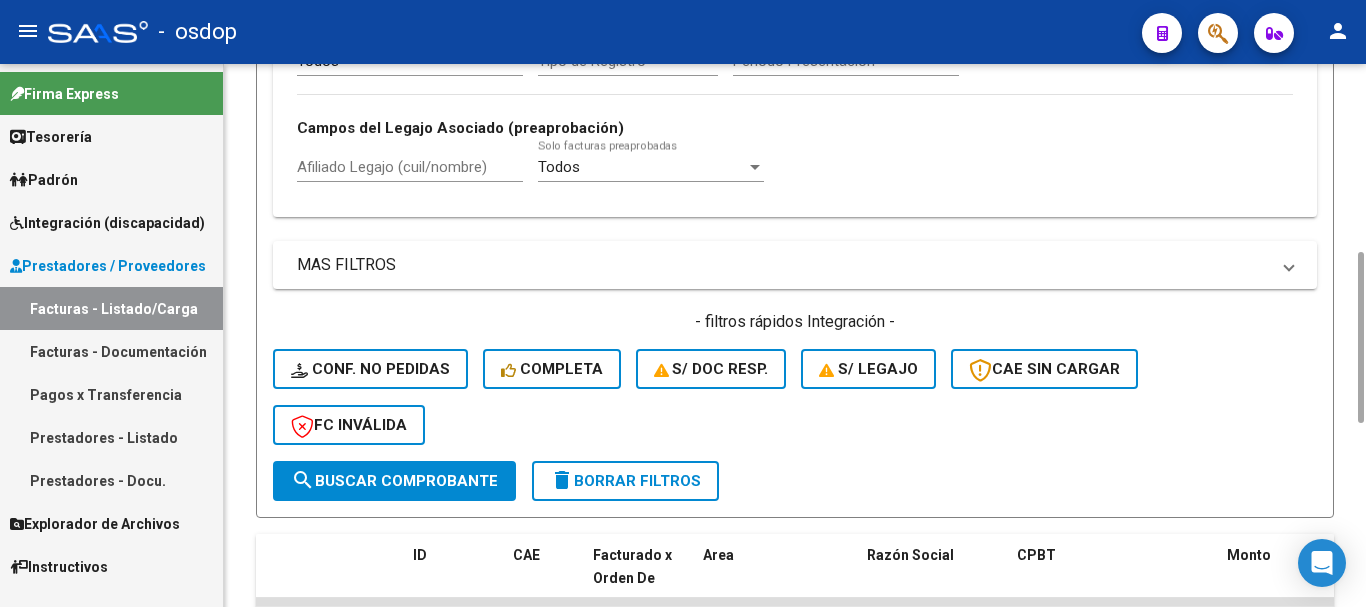 click on "Afiliado Legajo (cuil/nombre)" 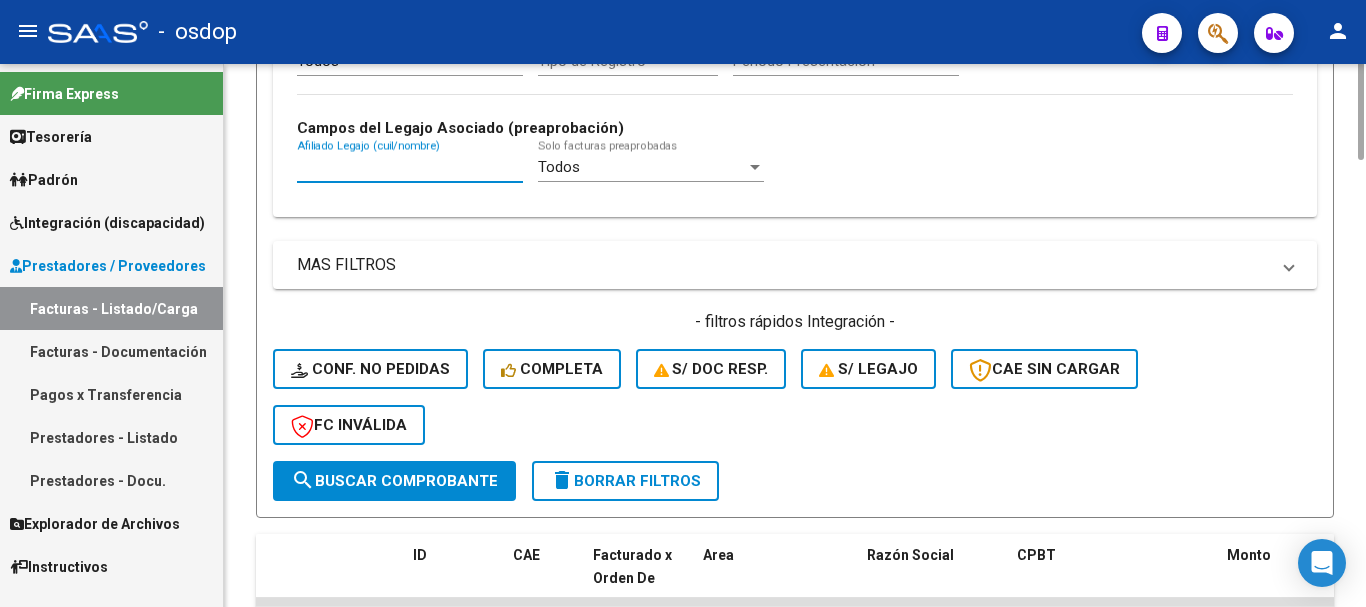 scroll, scrollTop: 400, scrollLeft: 0, axis: vertical 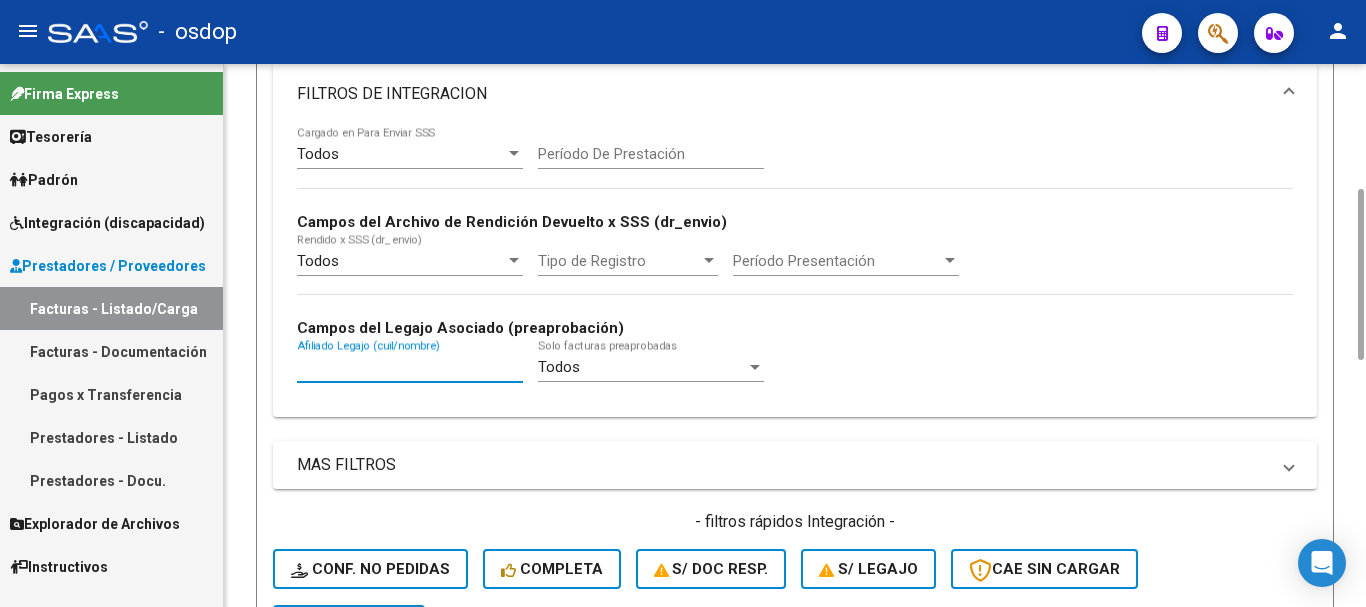 paste on "27420252973" 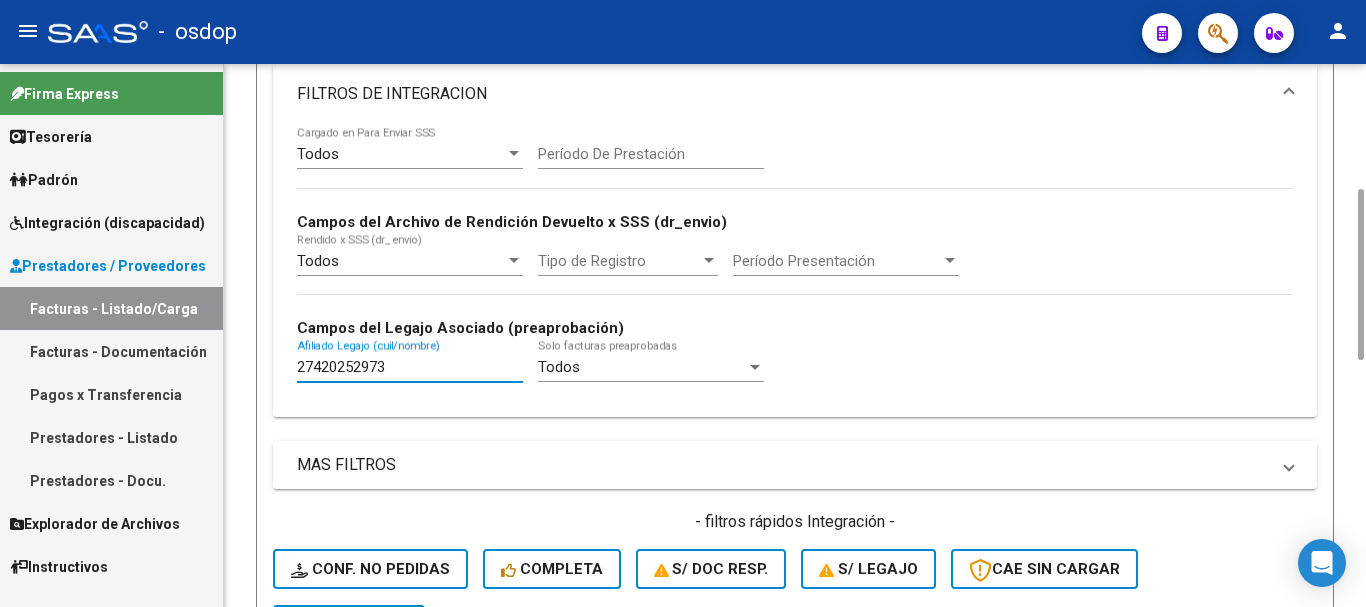 scroll, scrollTop: 600, scrollLeft: 0, axis: vertical 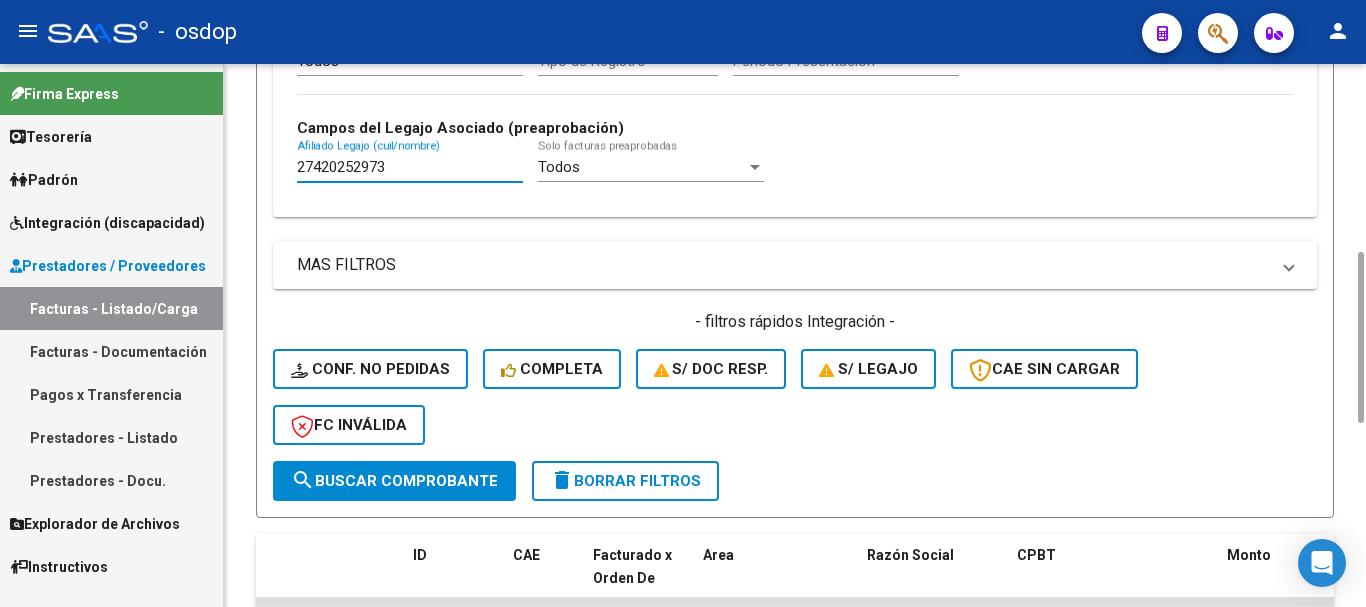 click on "search  Buscar Comprobante" 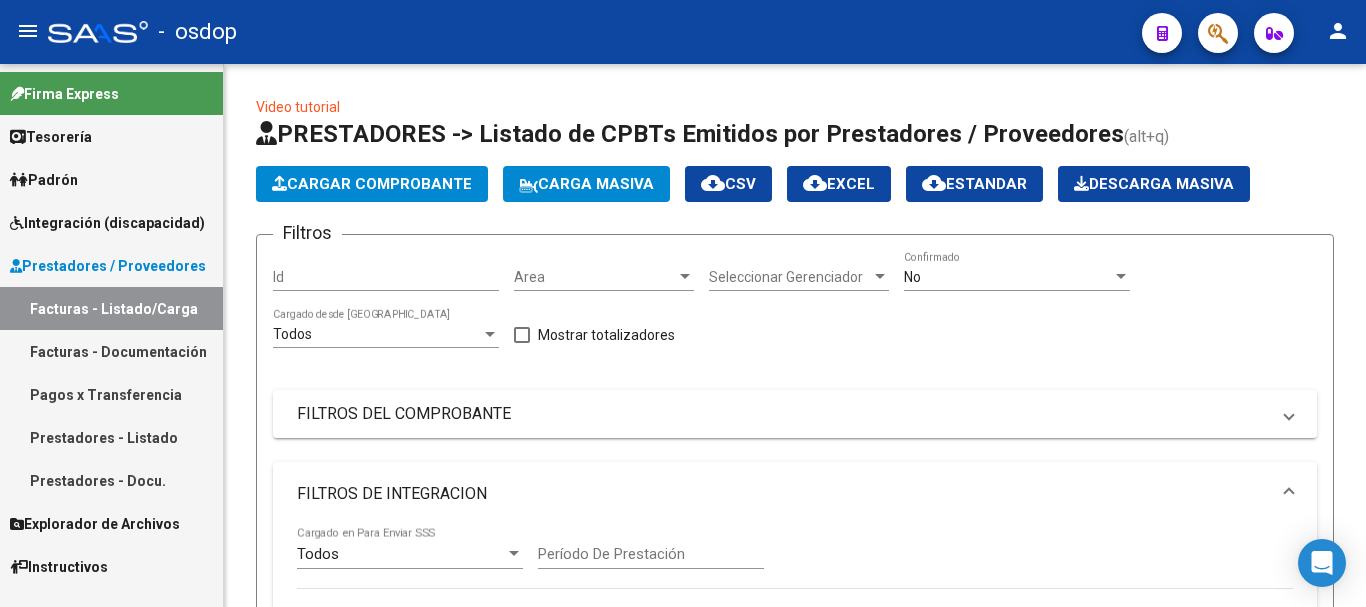scroll, scrollTop: 400, scrollLeft: 0, axis: vertical 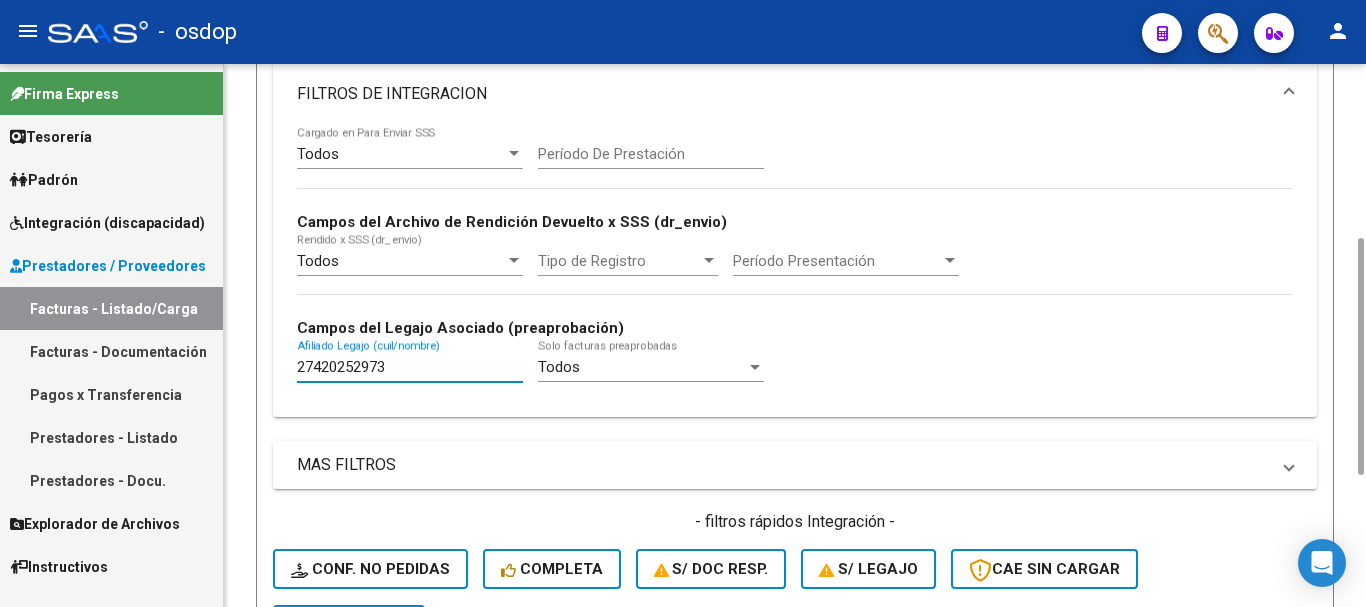 click on "27420252973" at bounding box center (410, 367) 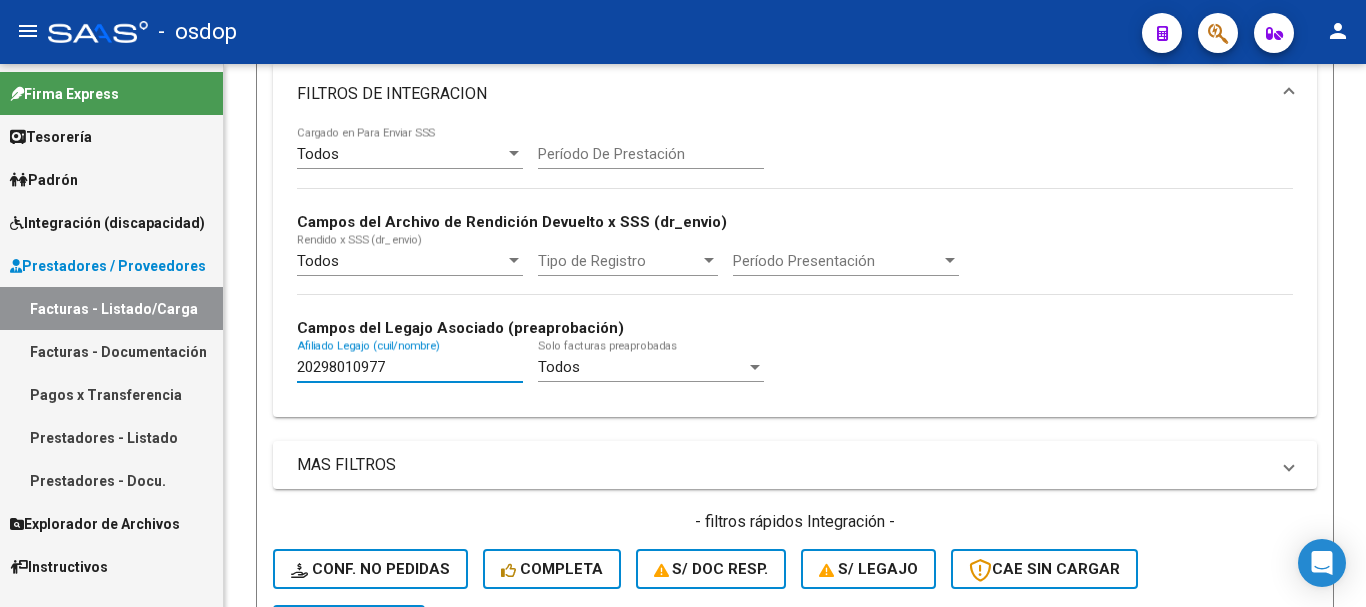 scroll, scrollTop: 700, scrollLeft: 0, axis: vertical 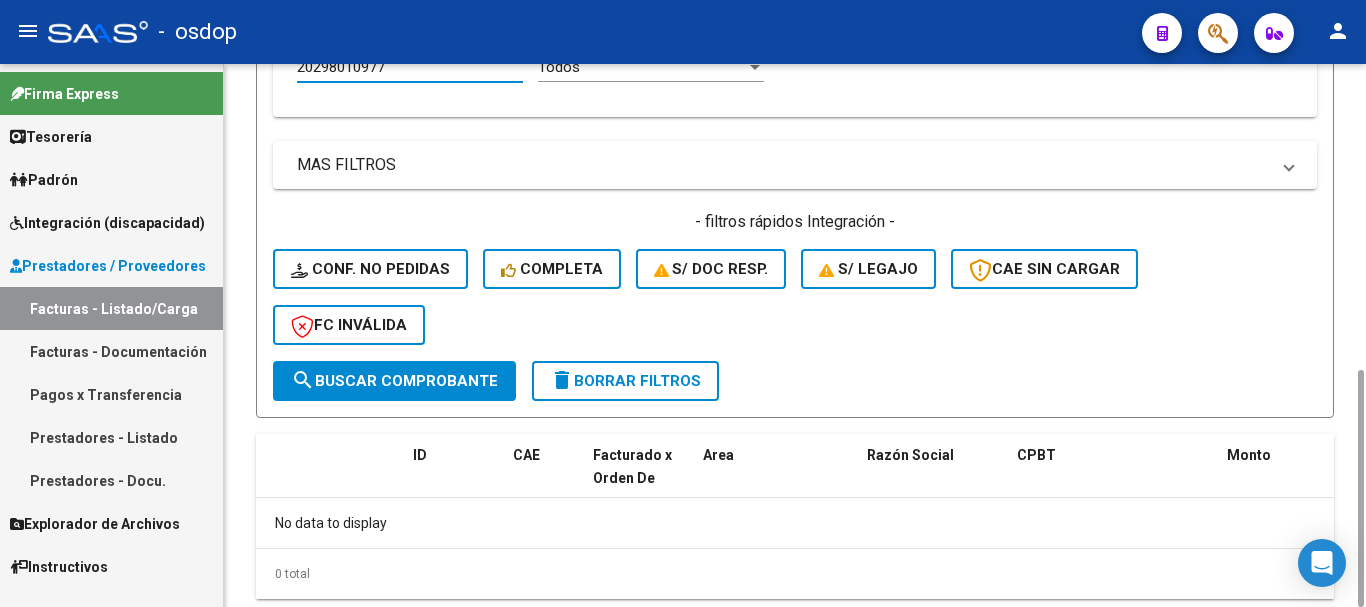 type on "20298010977" 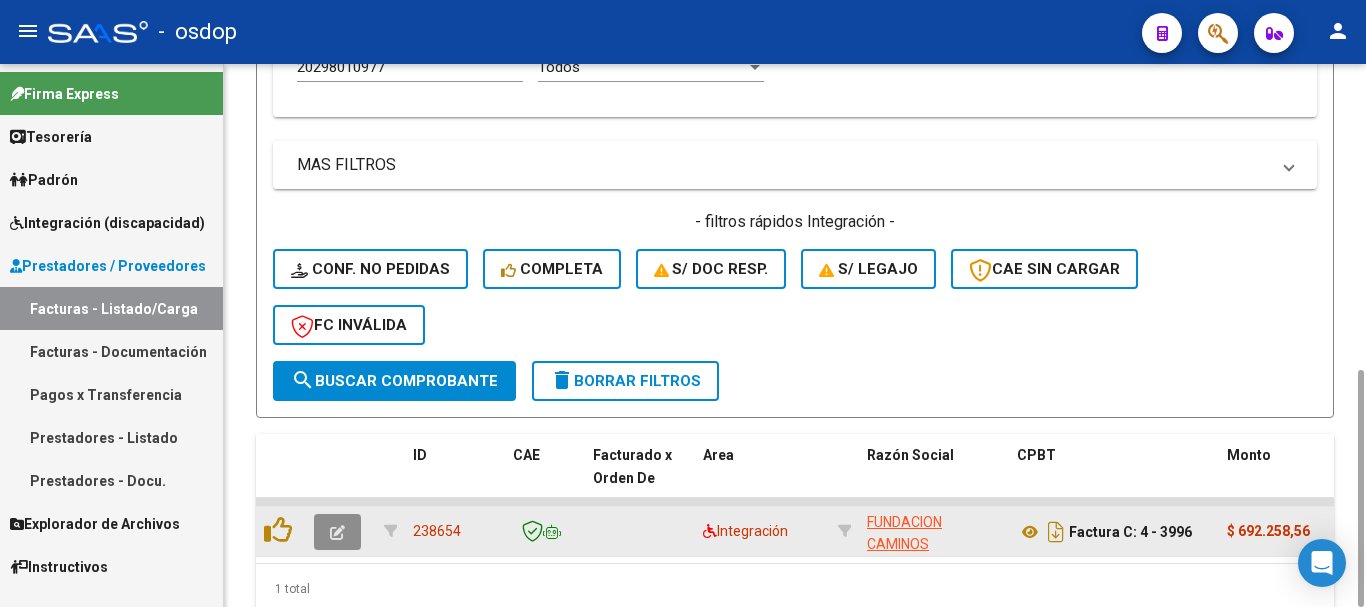 click 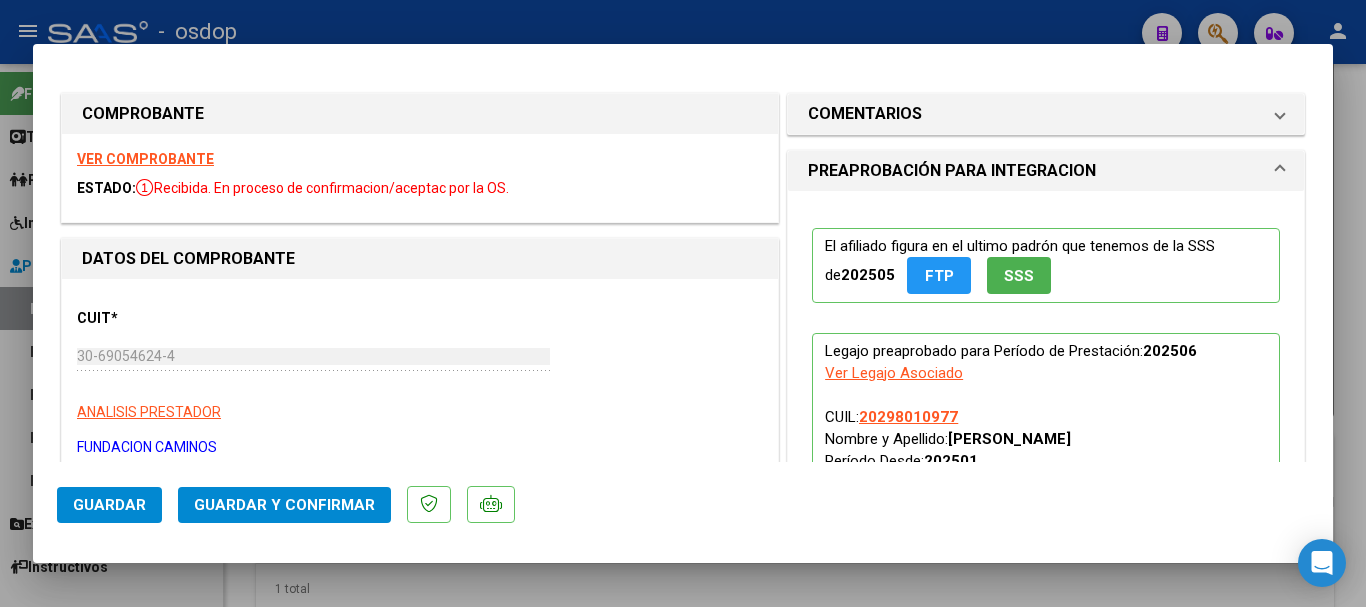 click on "VER COMPROBANTE" at bounding box center (145, 159) 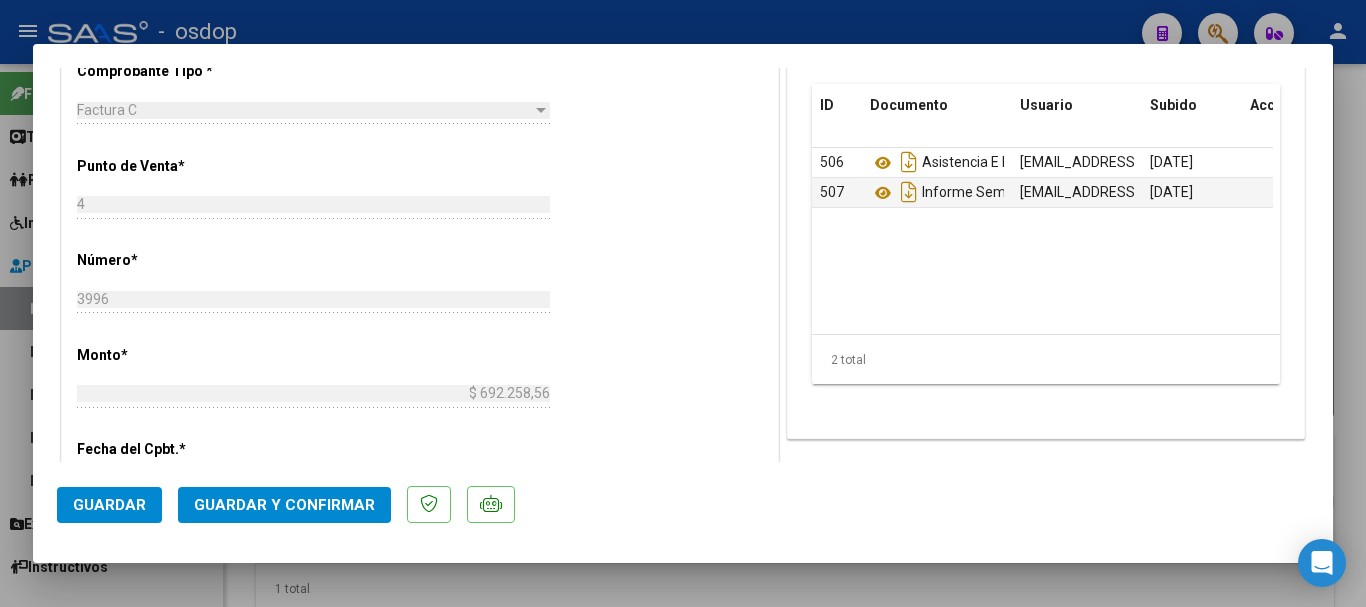 scroll, scrollTop: 300, scrollLeft: 0, axis: vertical 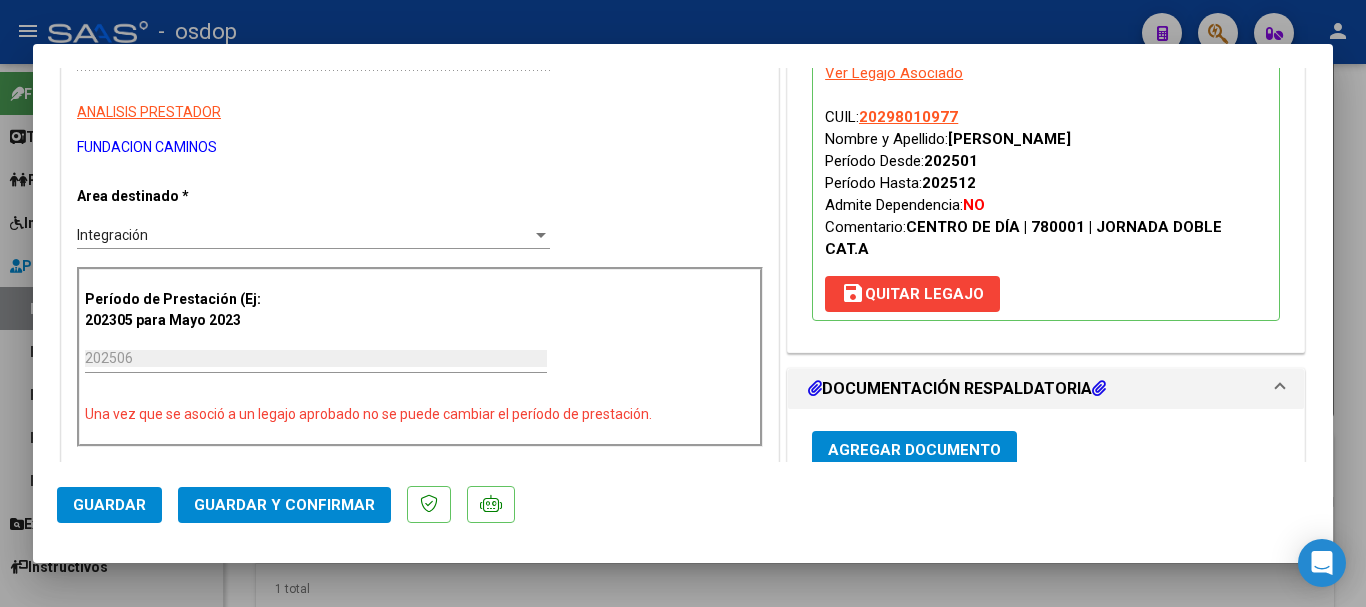 click on "Guardar y Confirmar" 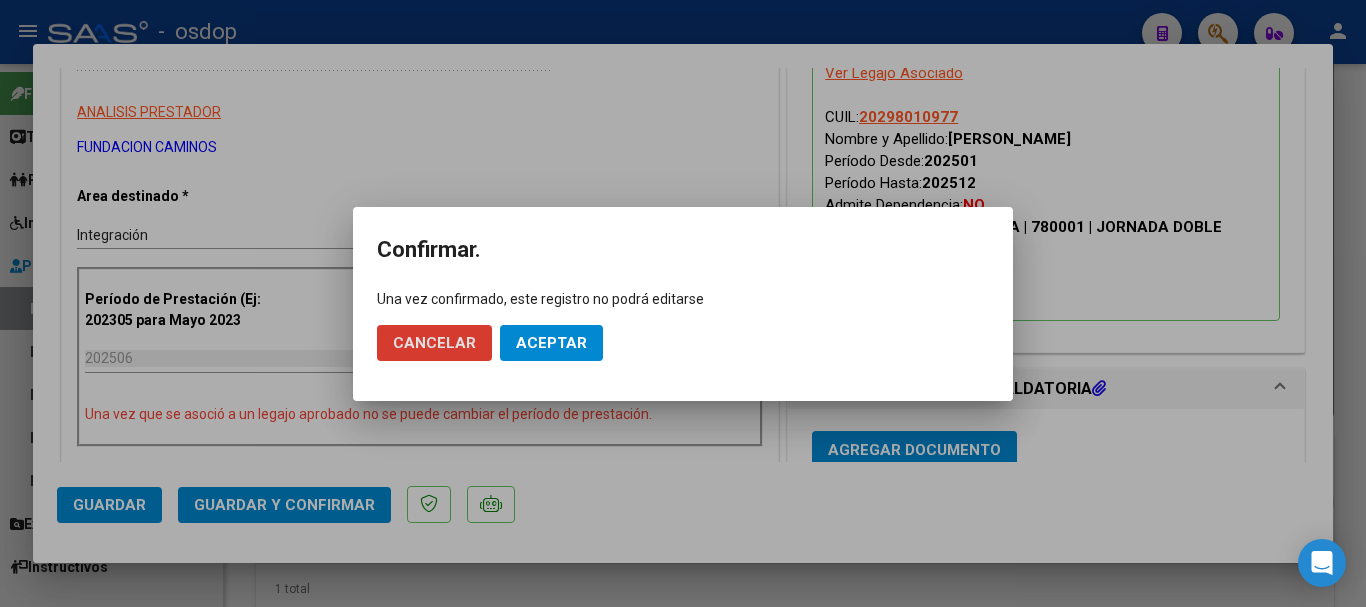click on "Aceptar" 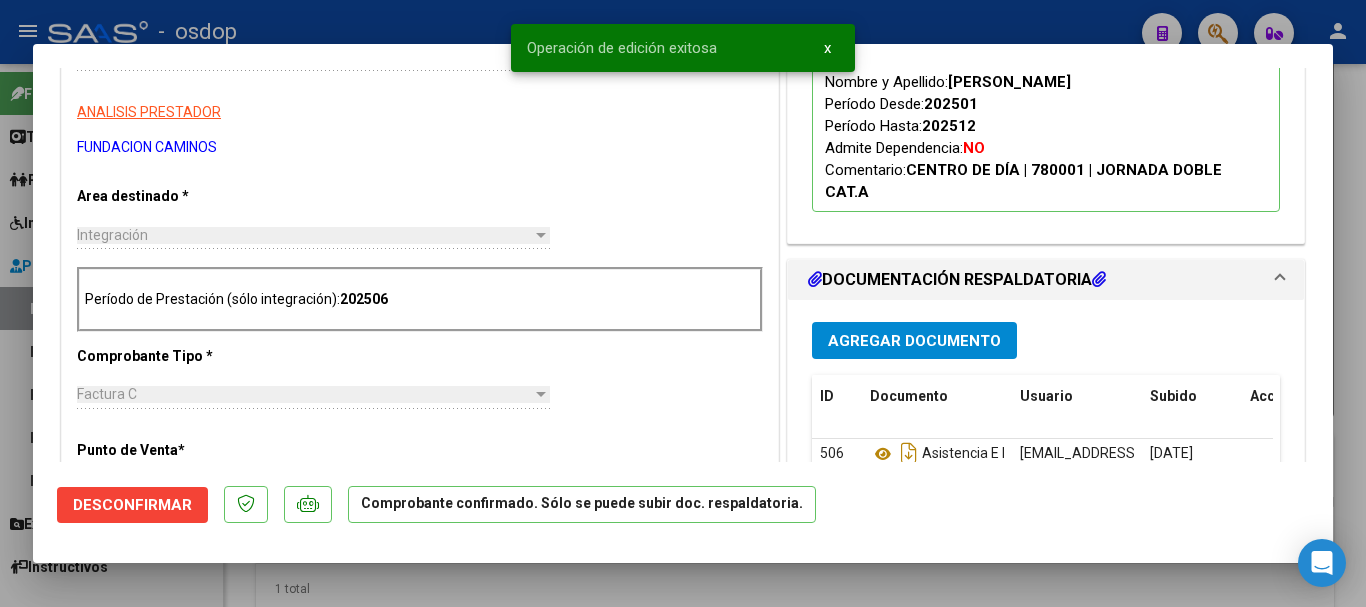 click at bounding box center [683, 303] 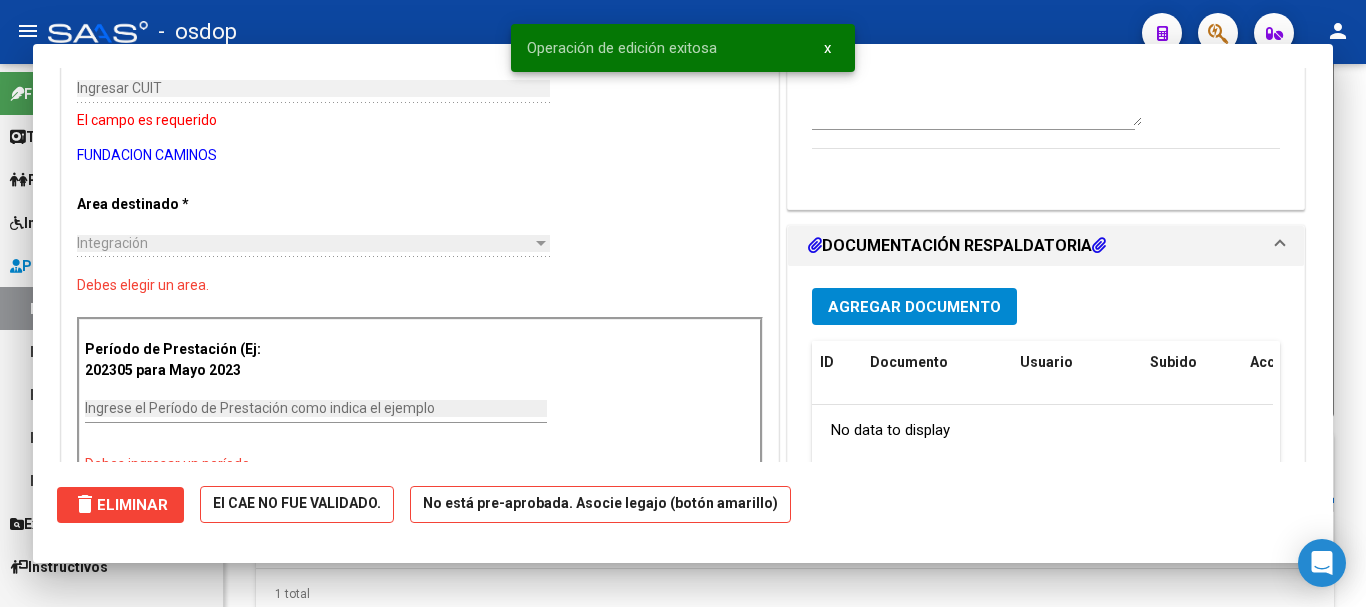 scroll, scrollTop: 0, scrollLeft: 0, axis: both 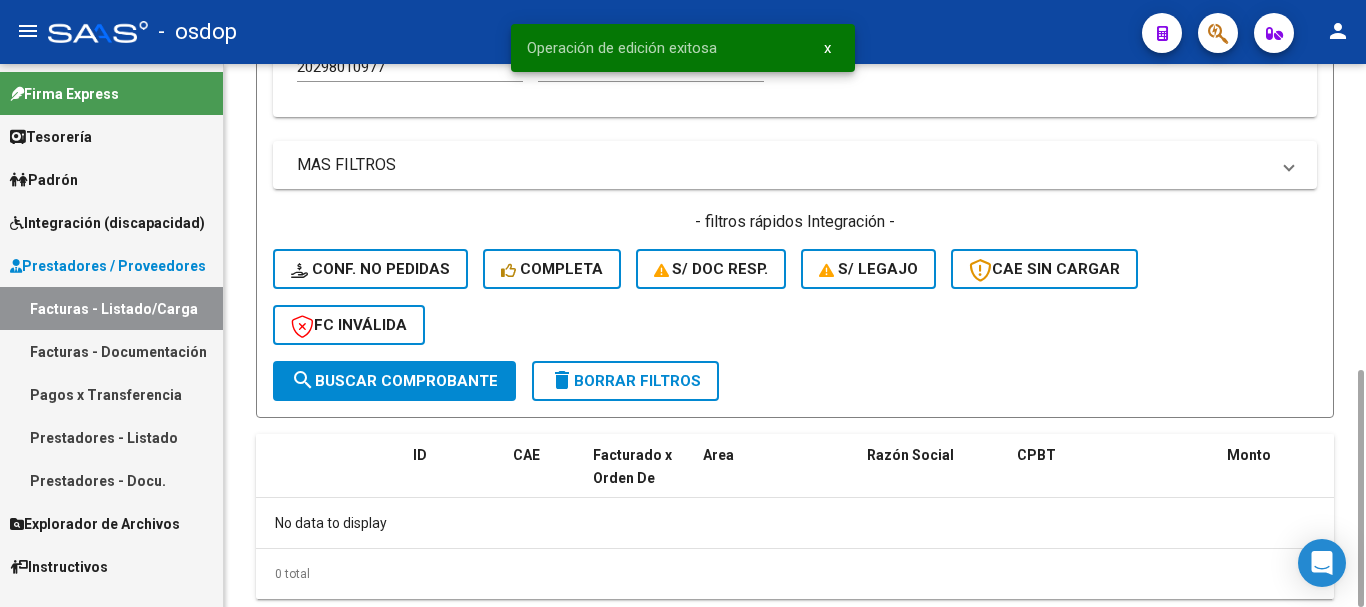click on "Conf. no pedidas" 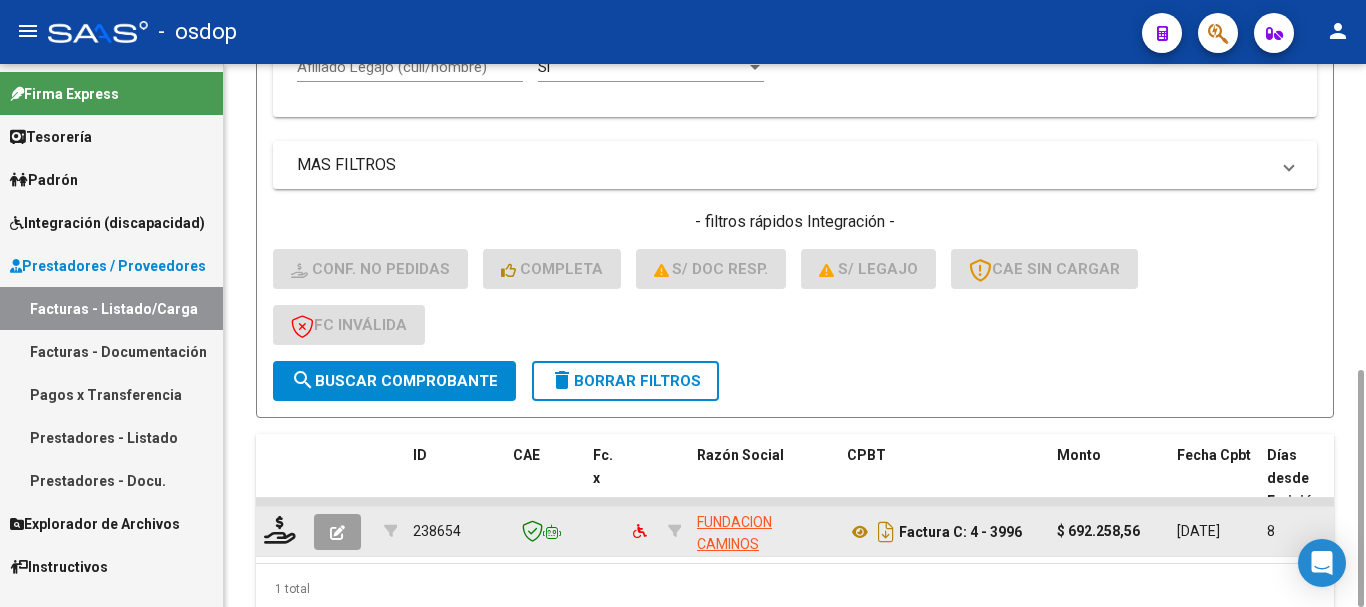 click 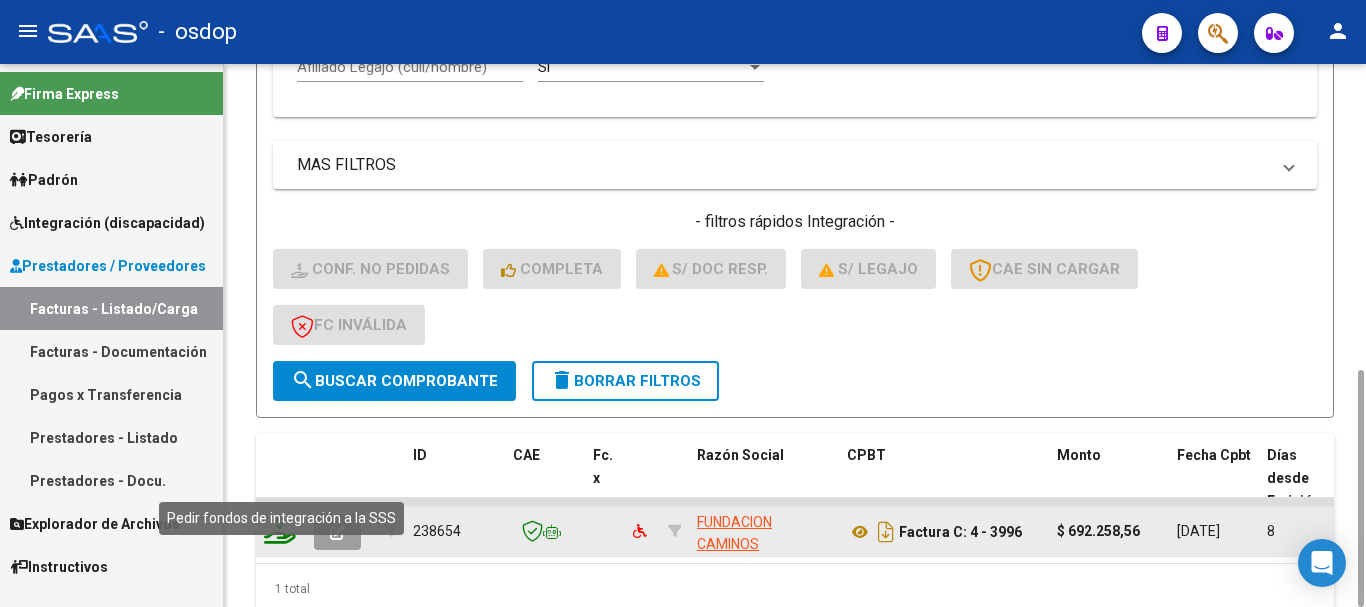 click 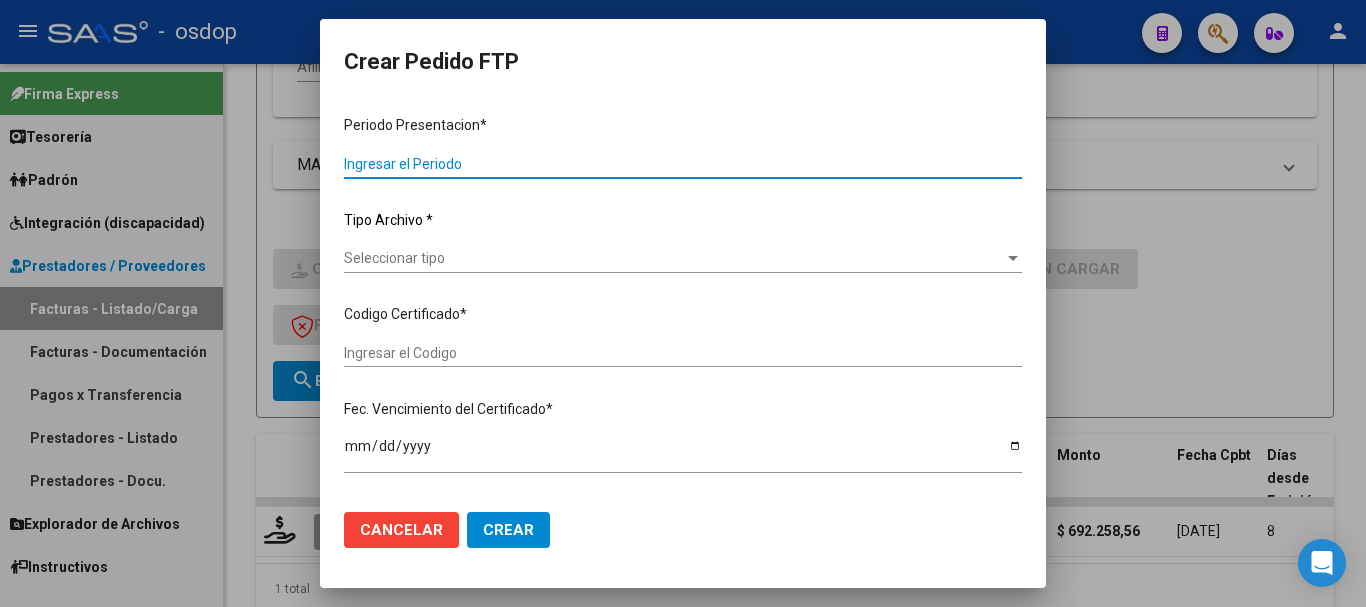type on "202506" 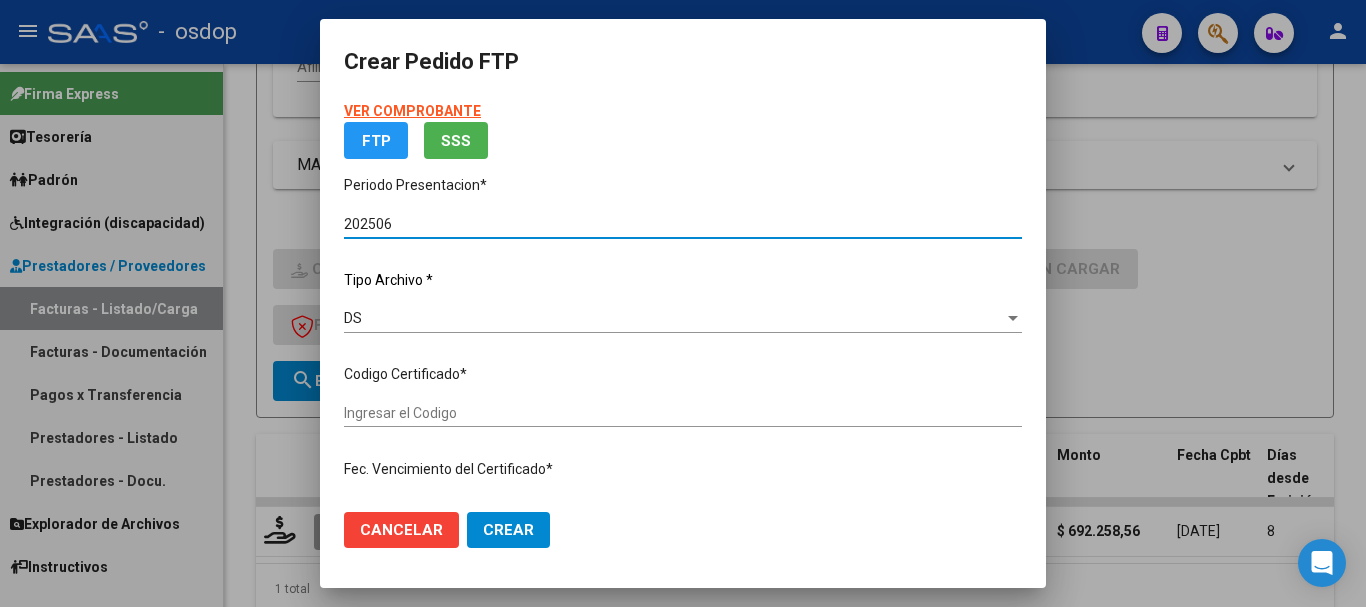 type on "2163110775" 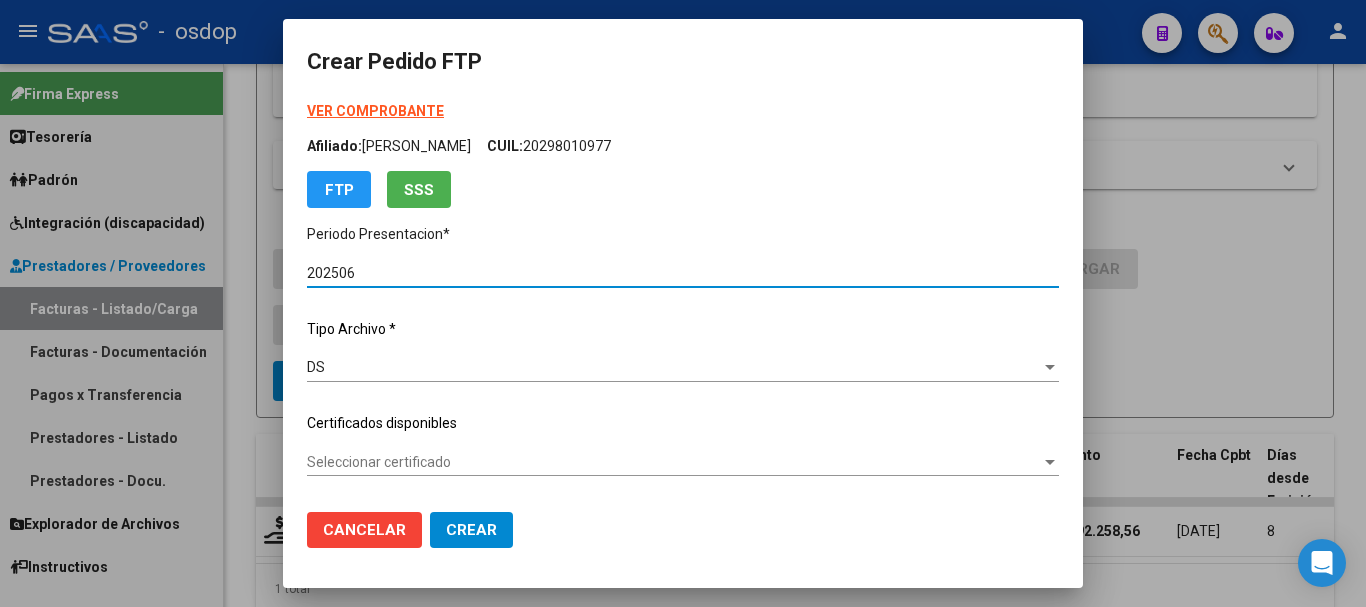 scroll, scrollTop: 100, scrollLeft: 0, axis: vertical 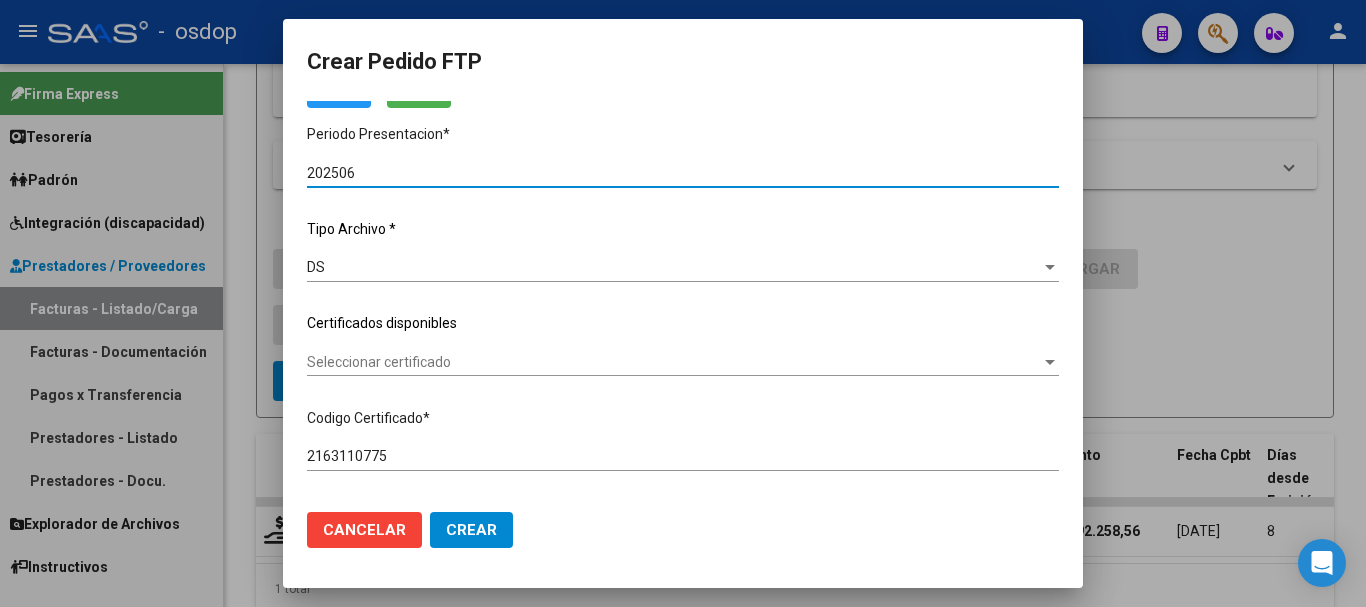 click on "Seleccionar certificado" at bounding box center (674, 362) 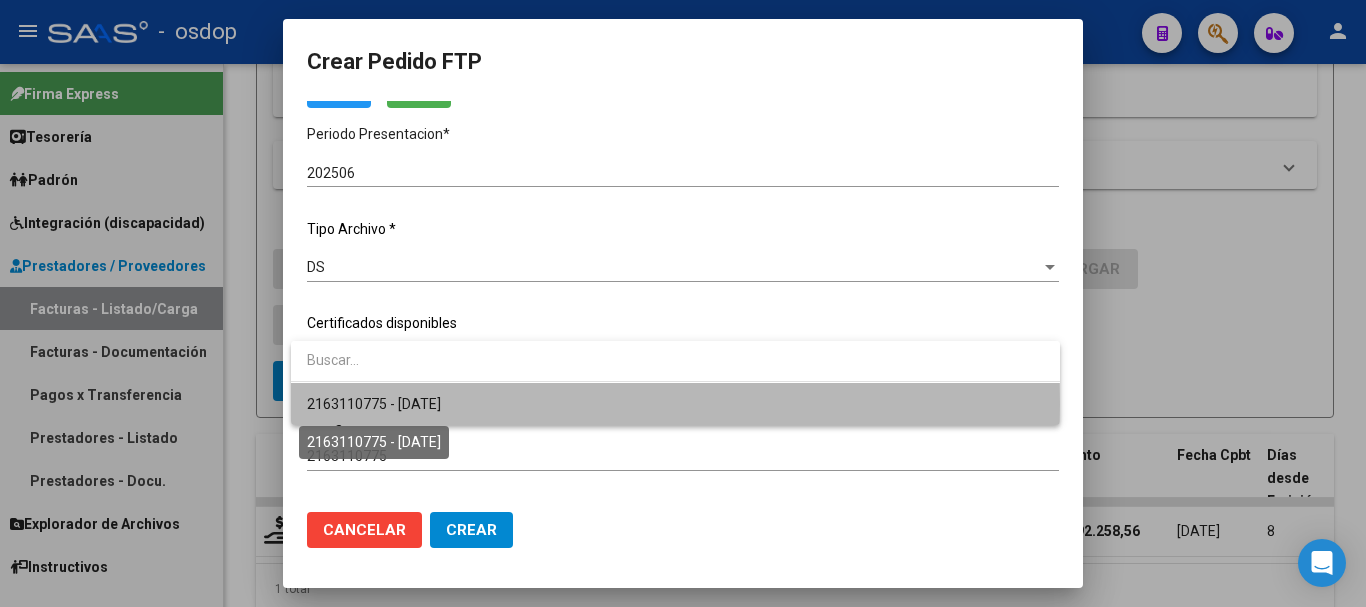 click on "2163110775 - 2033-04-24" at bounding box center (374, 404) 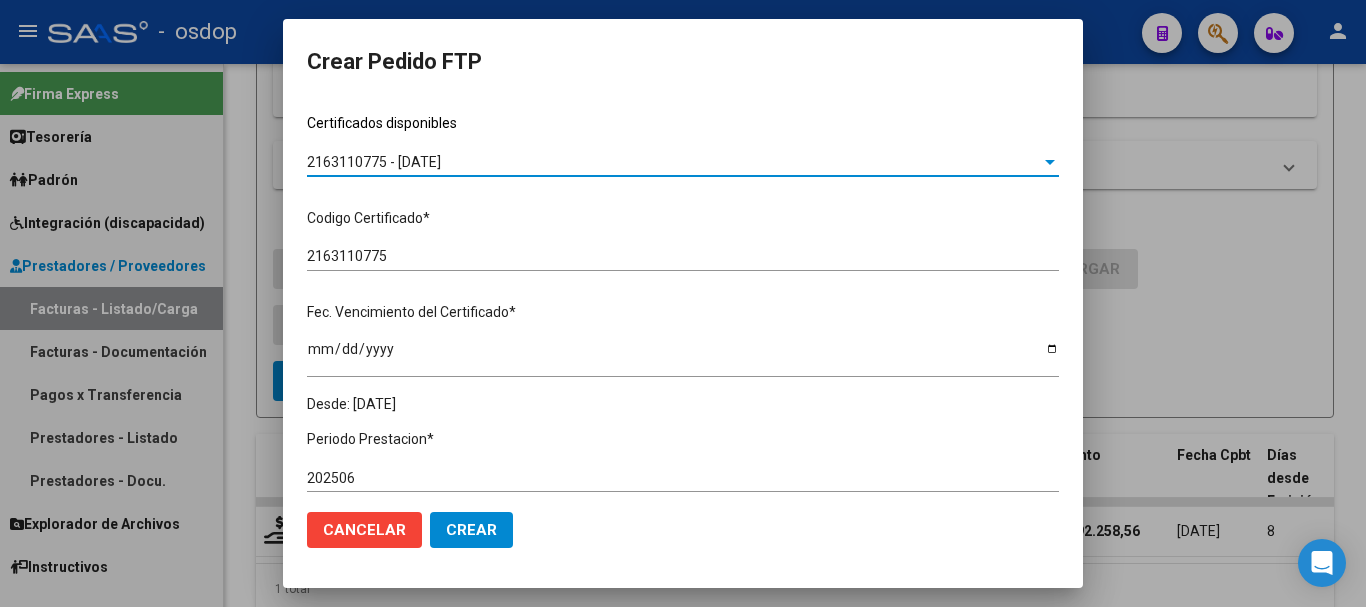 scroll, scrollTop: 600, scrollLeft: 0, axis: vertical 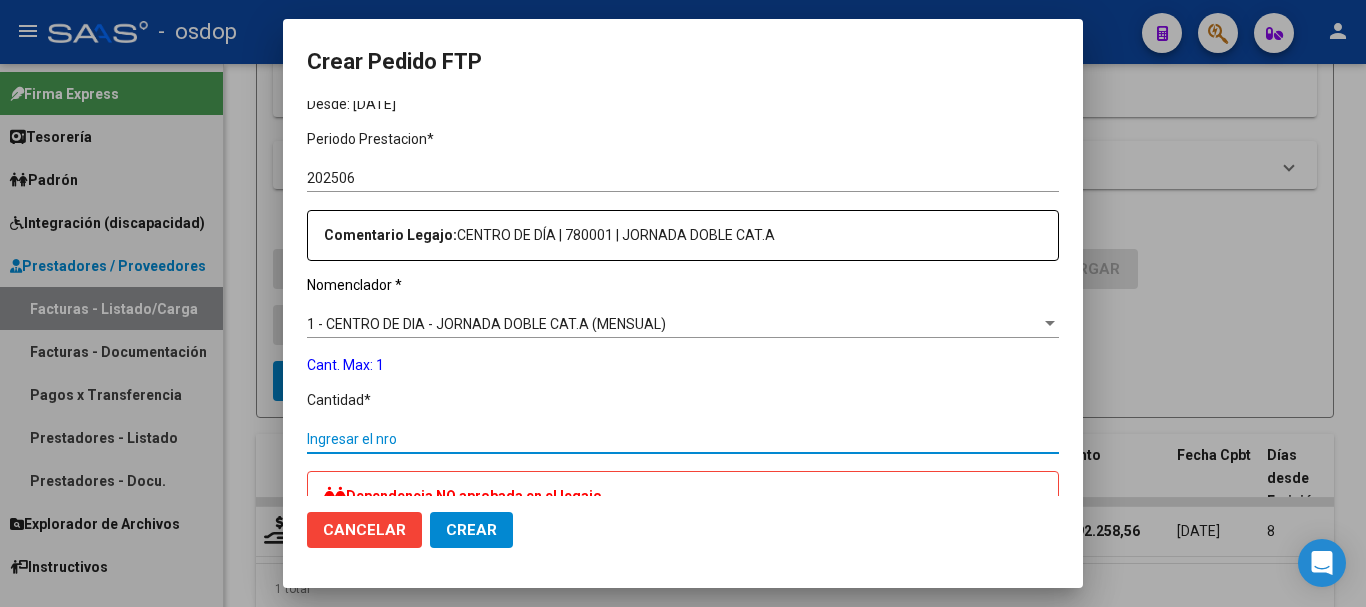 click on "Ingresar el nro" at bounding box center [683, 439] 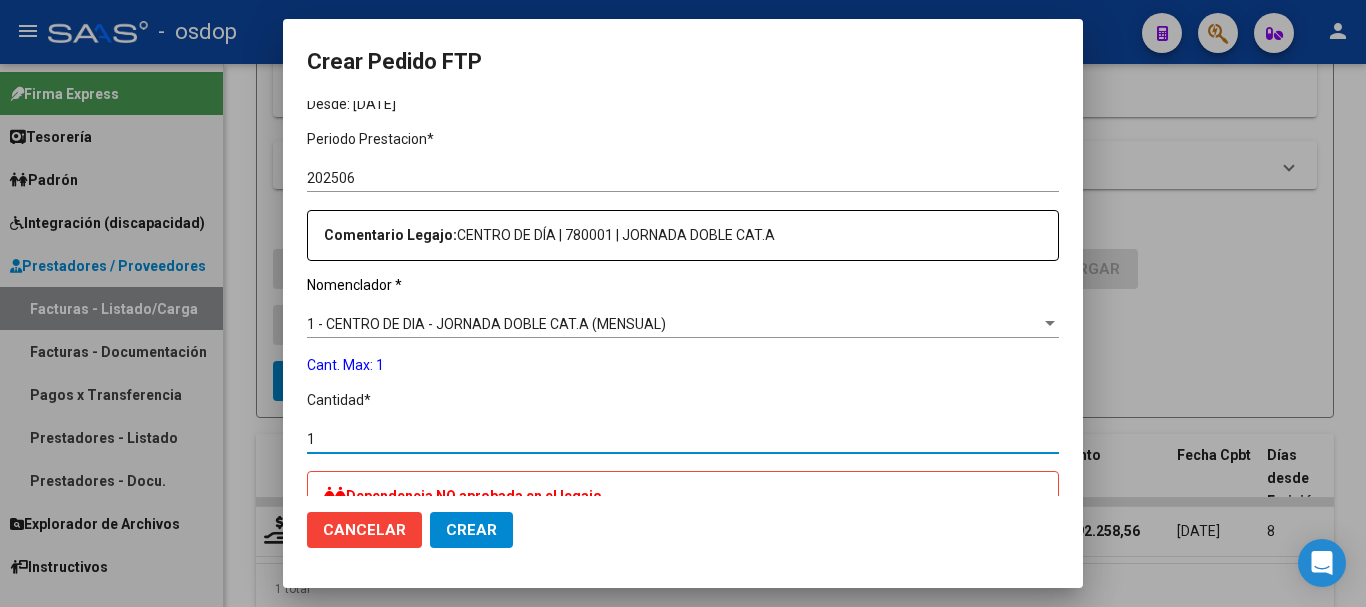 type on "1" 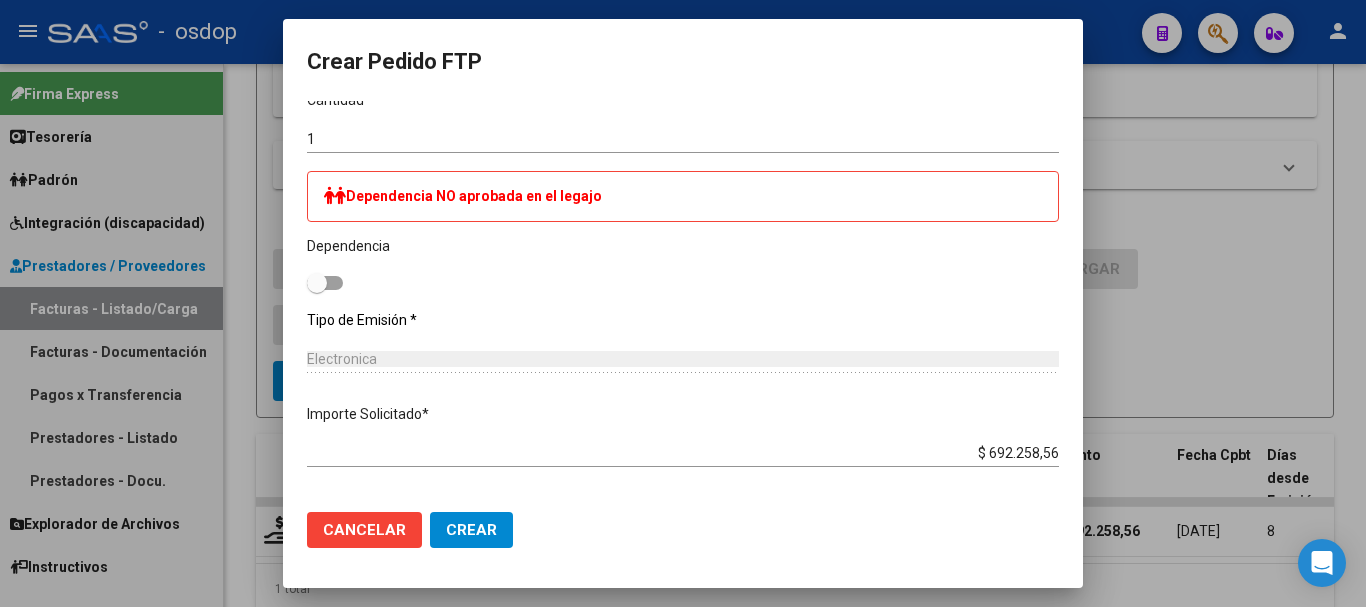 scroll, scrollTop: 983, scrollLeft: 0, axis: vertical 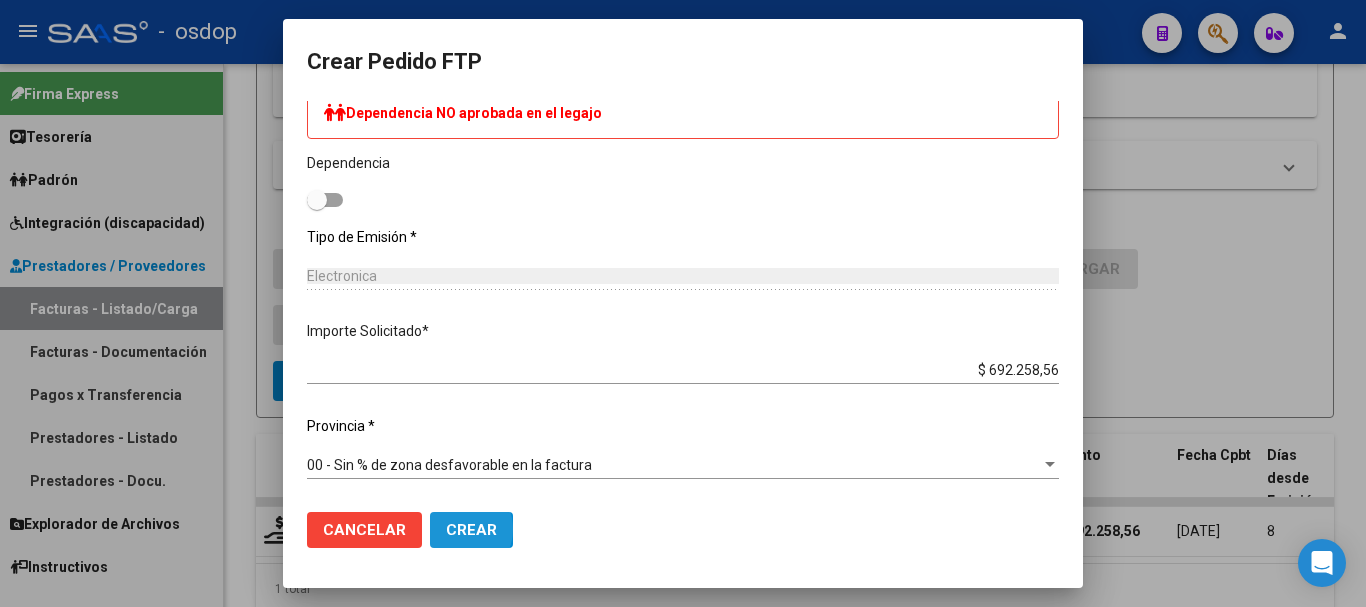 click on "Crear" 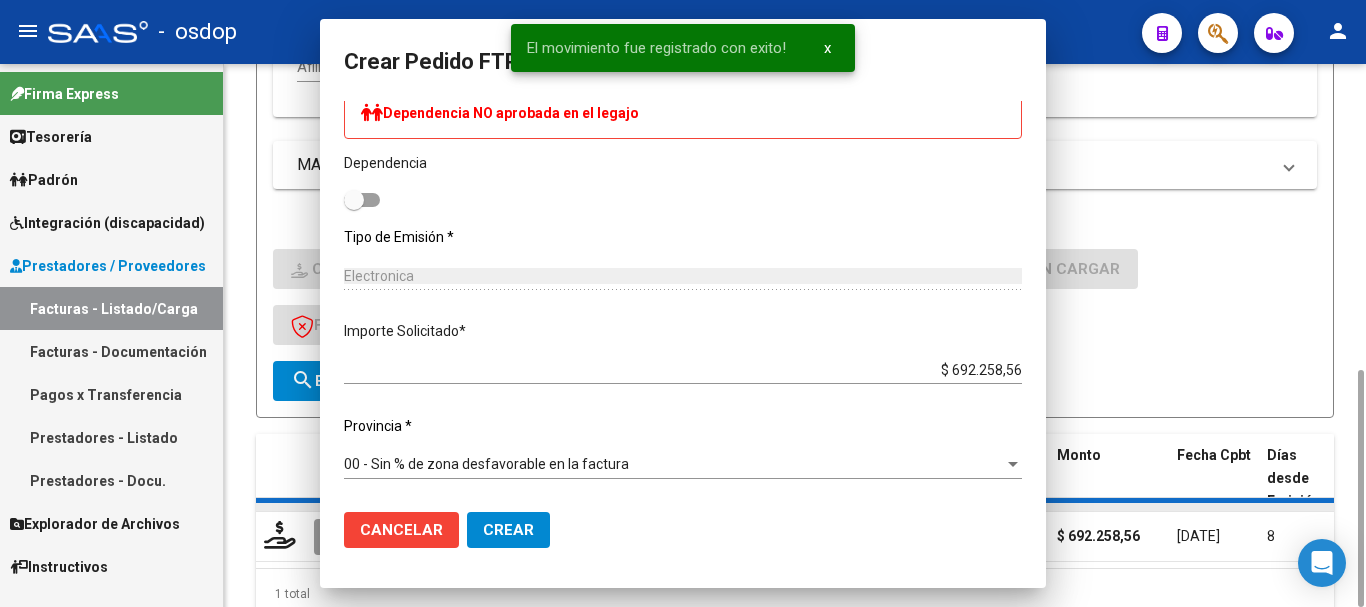 scroll, scrollTop: 0, scrollLeft: 0, axis: both 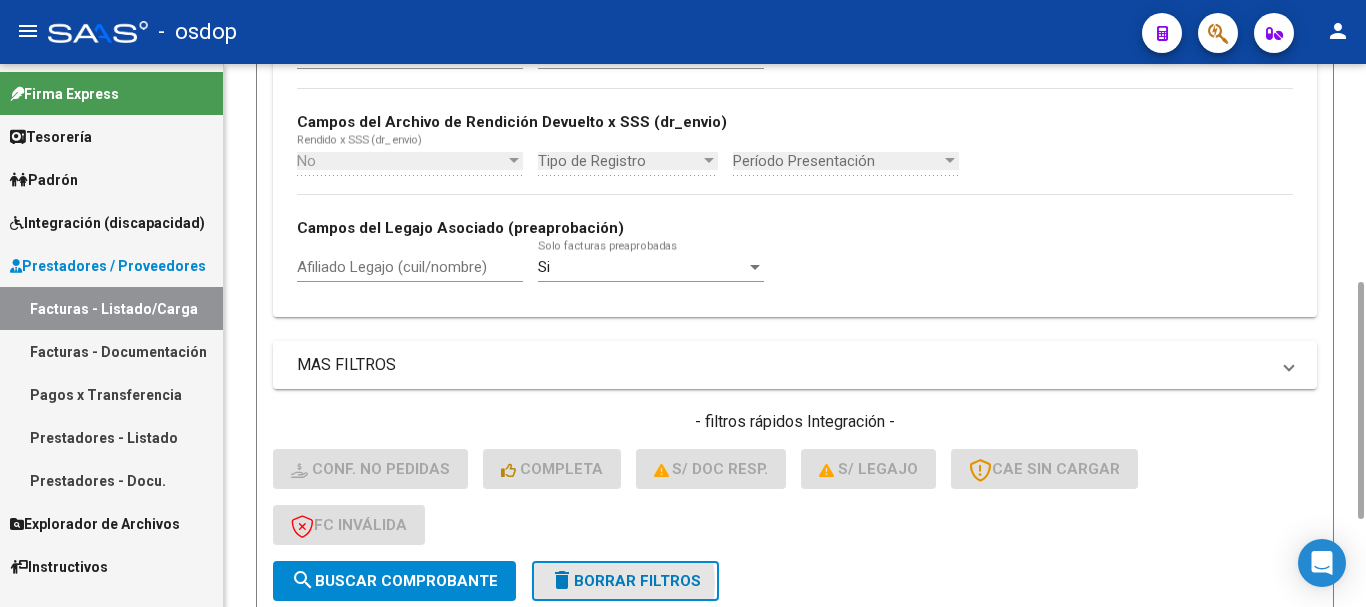 click on "delete  Borrar Filtros" 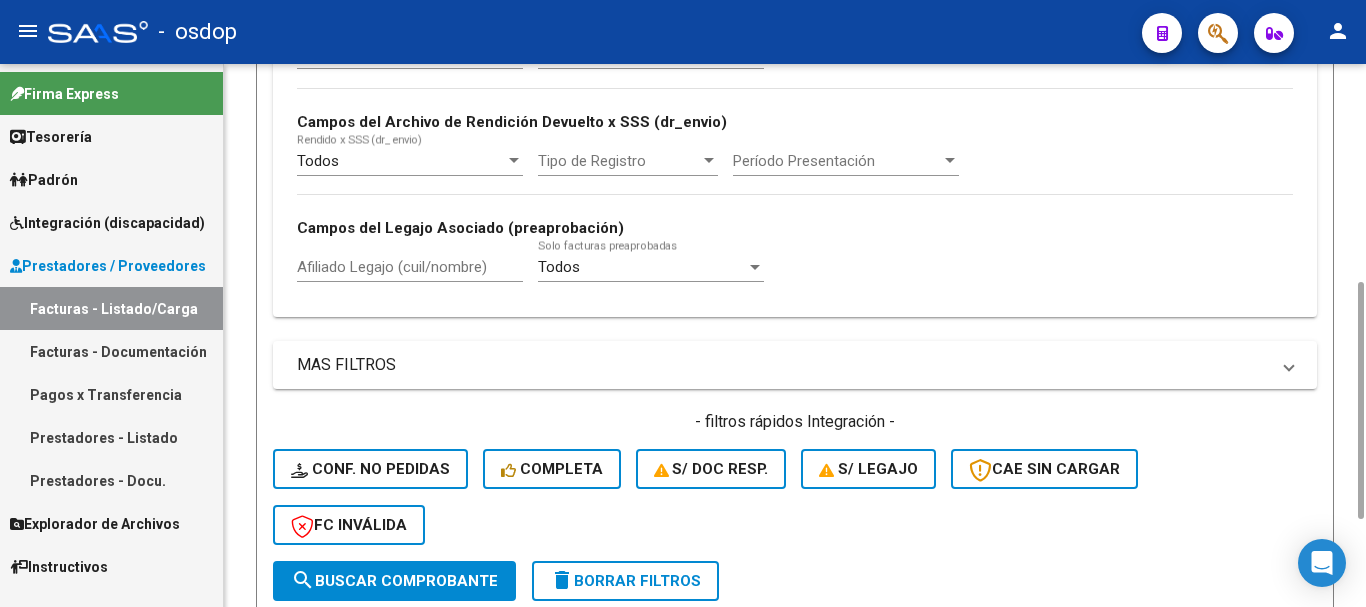 click on "Afiliado Legajo (cuil/nombre)" at bounding box center (410, 267) 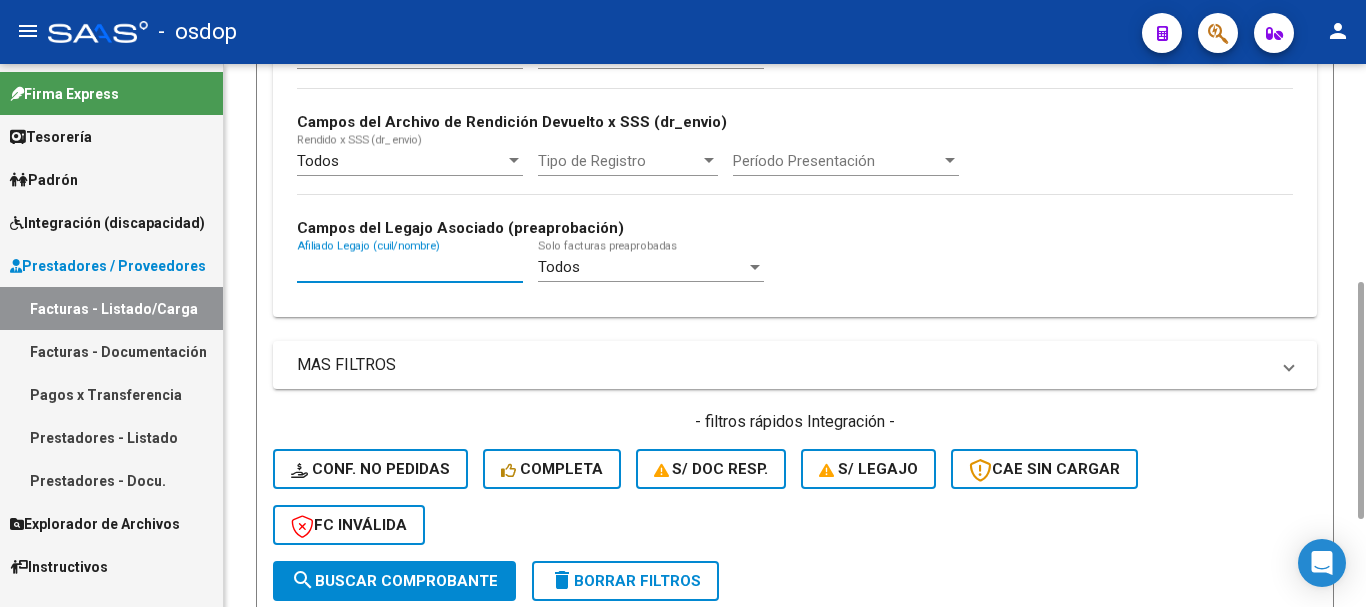 paste on "27238348590" 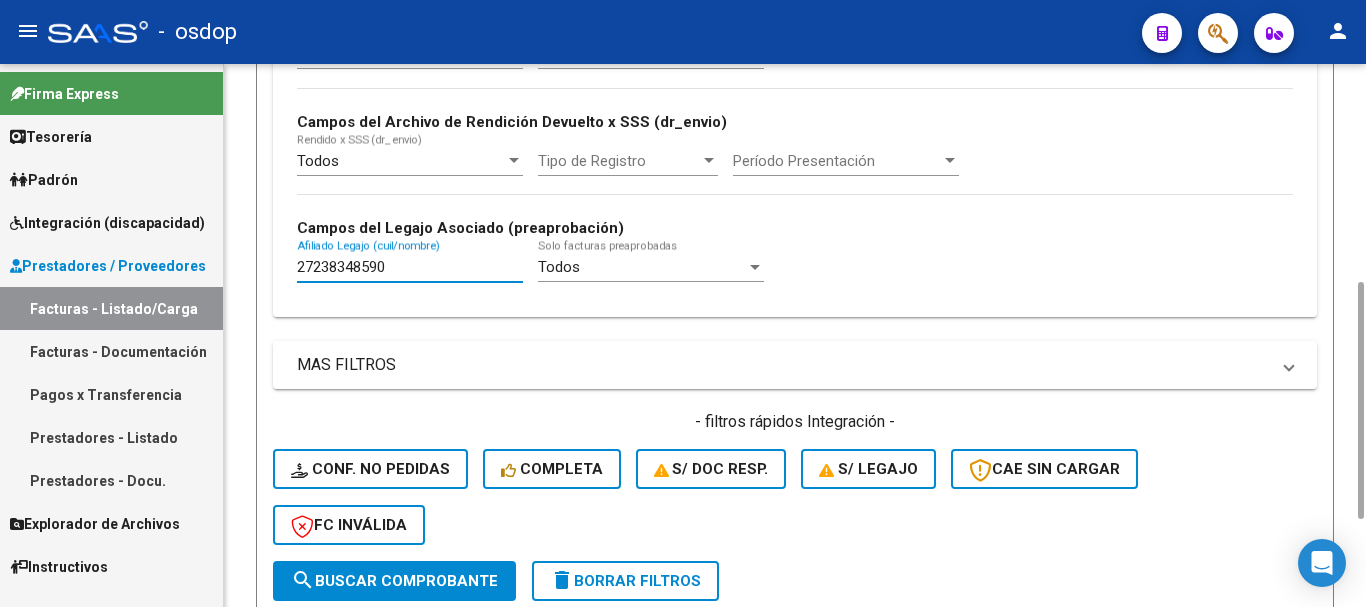 type on "27238348590" 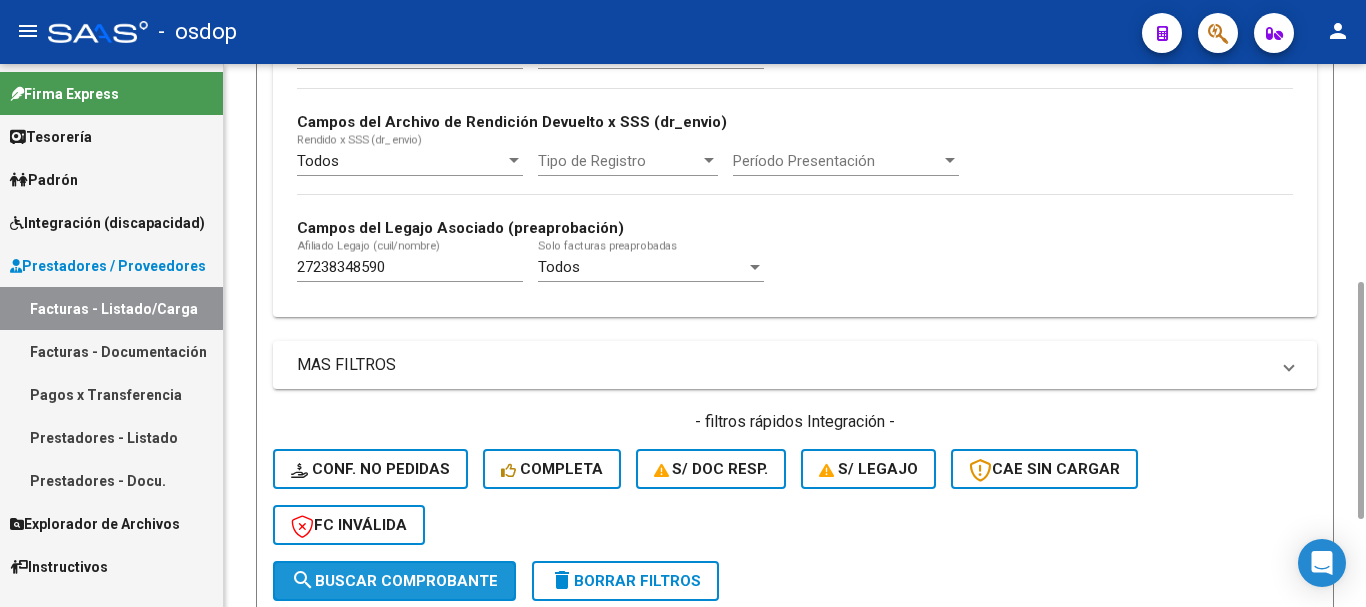 click on "search  Buscar Comprobante" 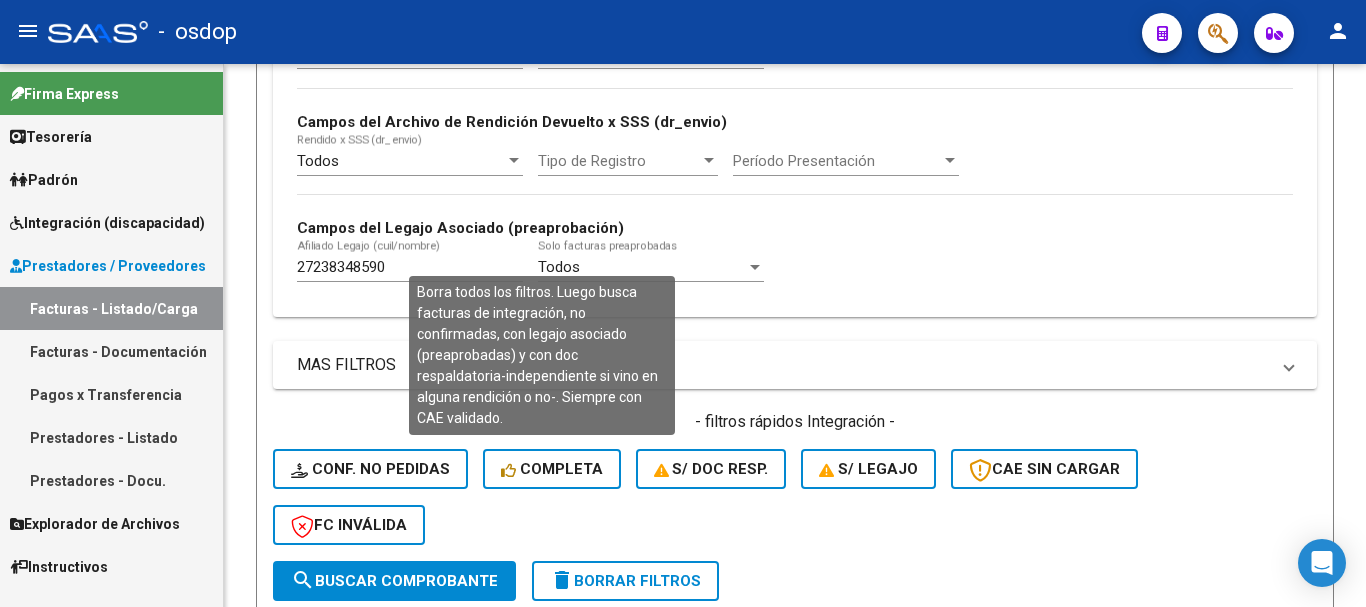 scroll, scrollTop: 700, scrollLeft: 0, axis: vertical 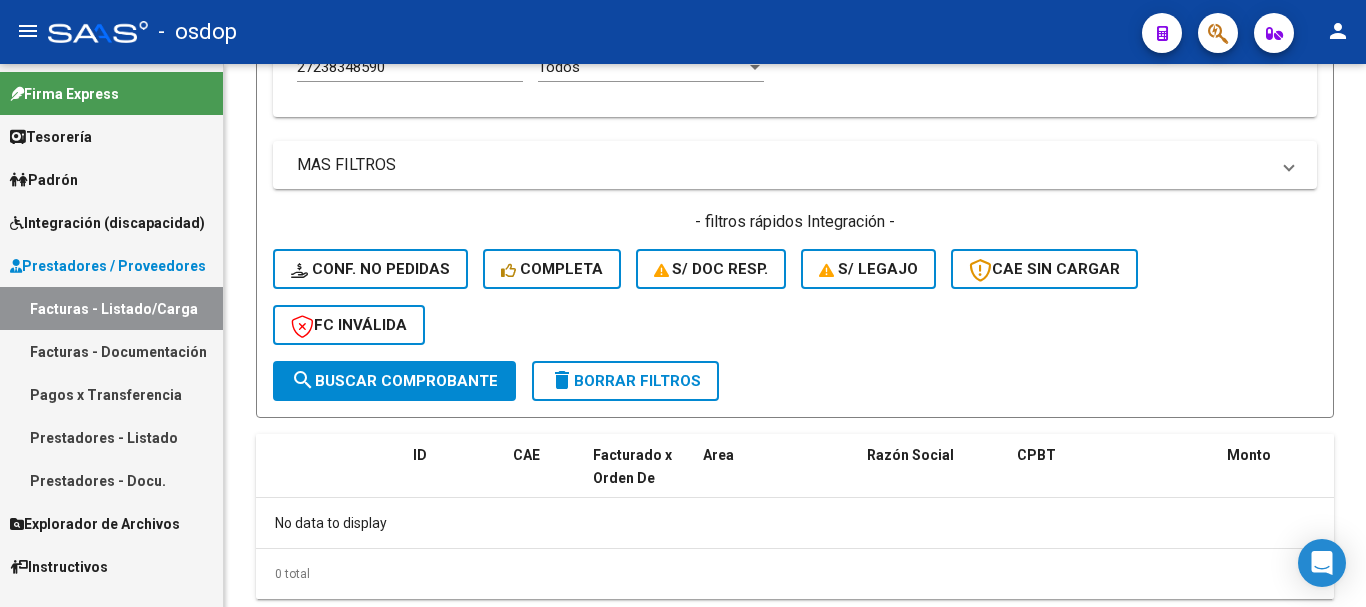 click on "delete  Borrar Filtros" 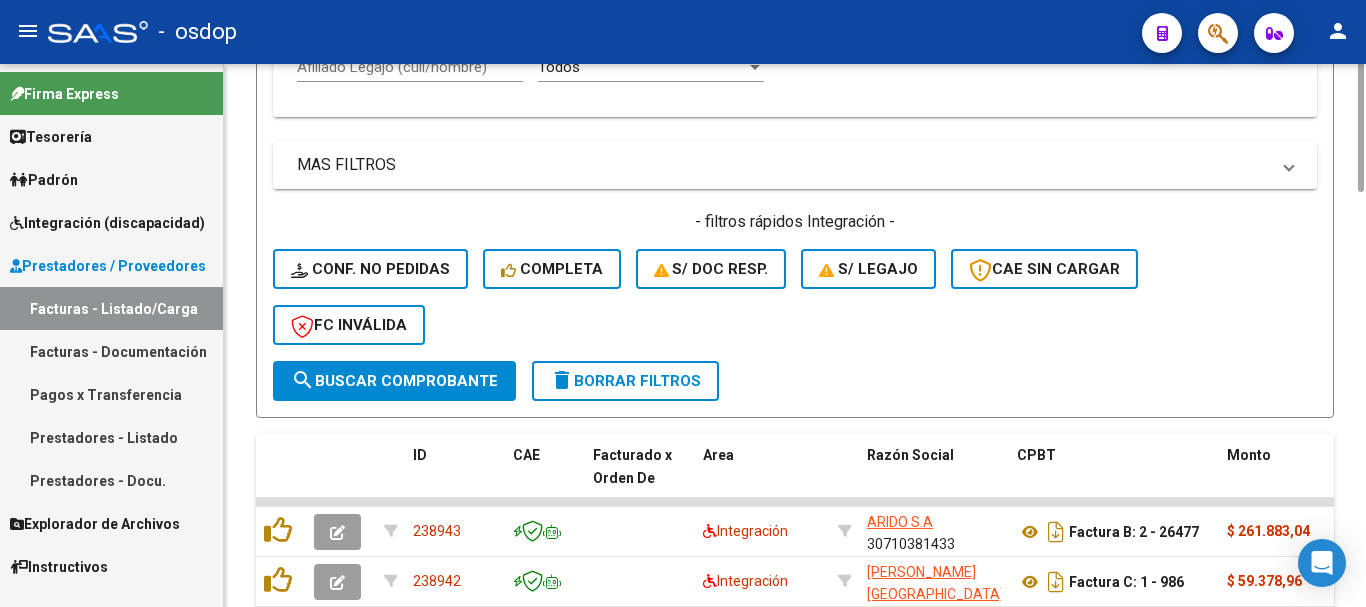 scroll, scrollTop: 500, scrollLeft: 0, axis: vertical 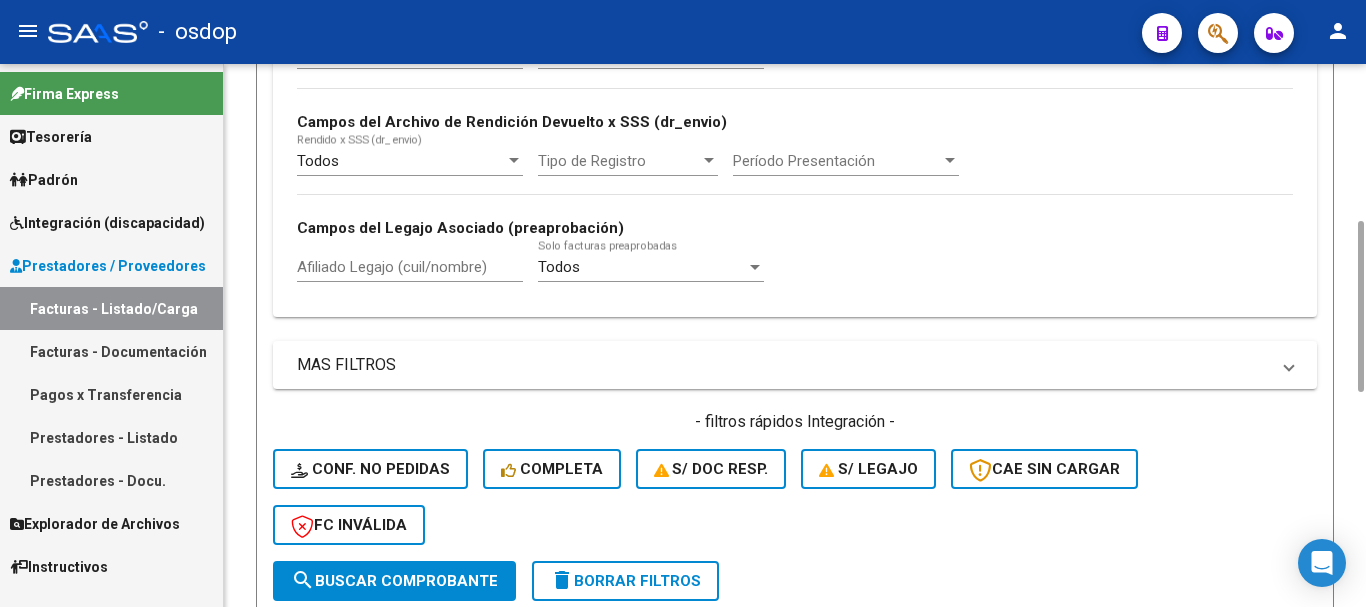click on "Afiliado Legajo (cuil/nombre)" at bounding box center [410, 267] 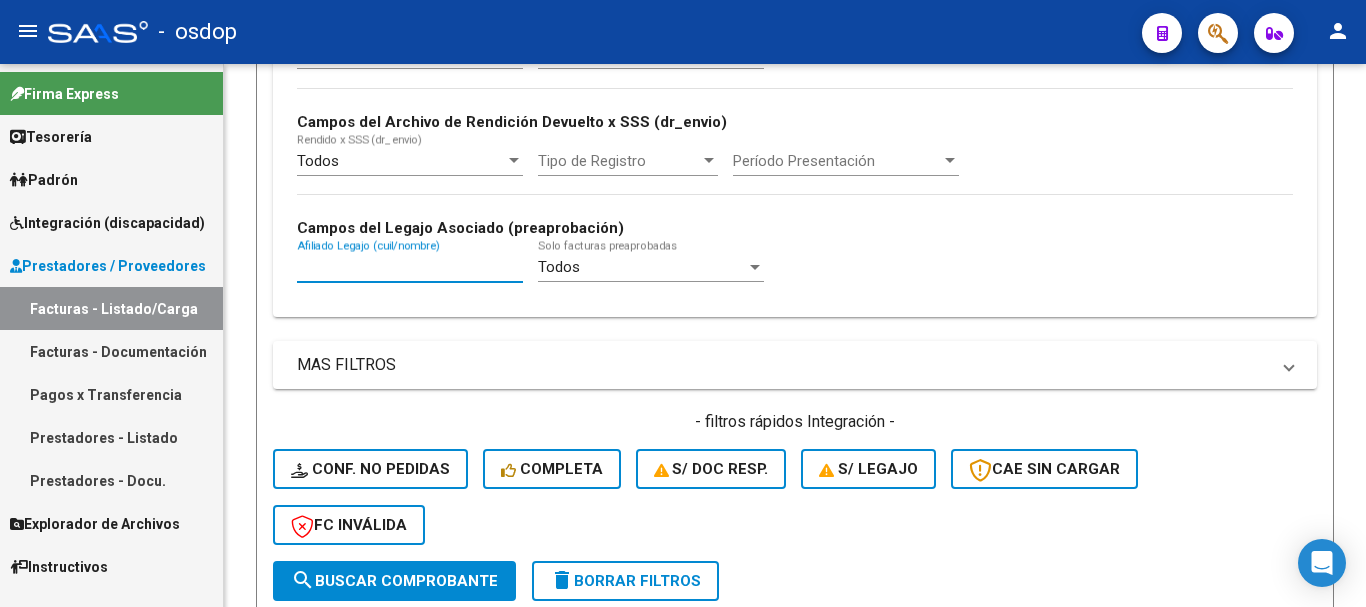 click on "Afiliado Legajo (cuil/nombre)" at bounding box center [410, 267] 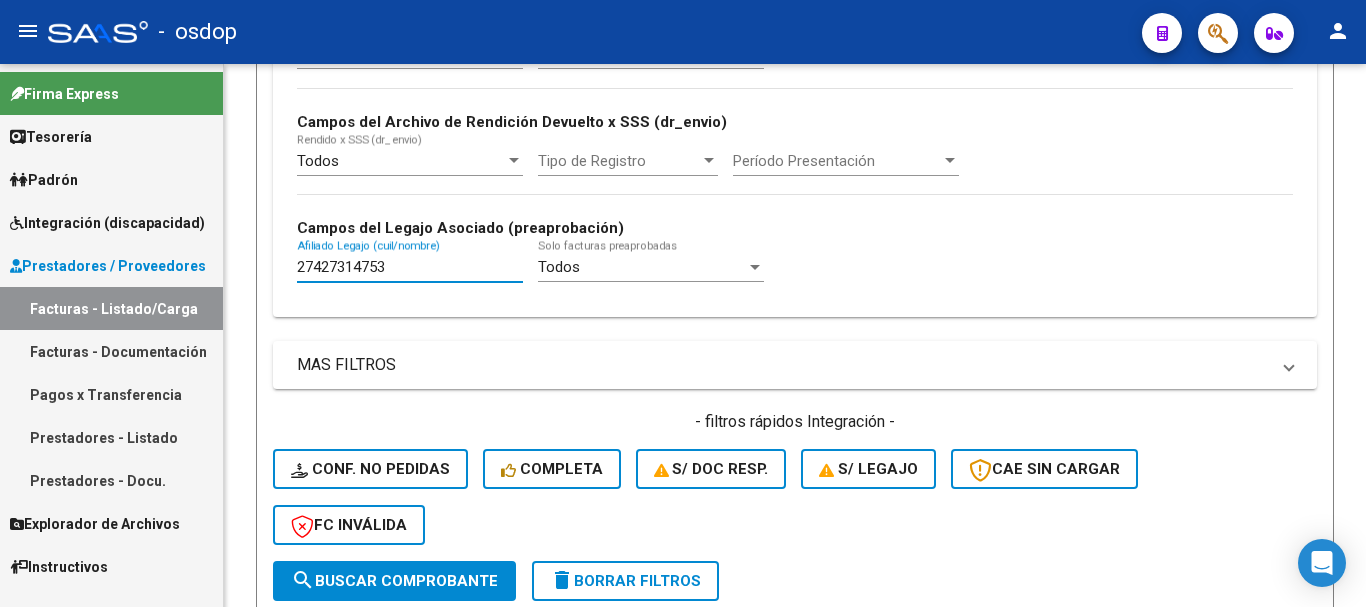 type on "27427314753" 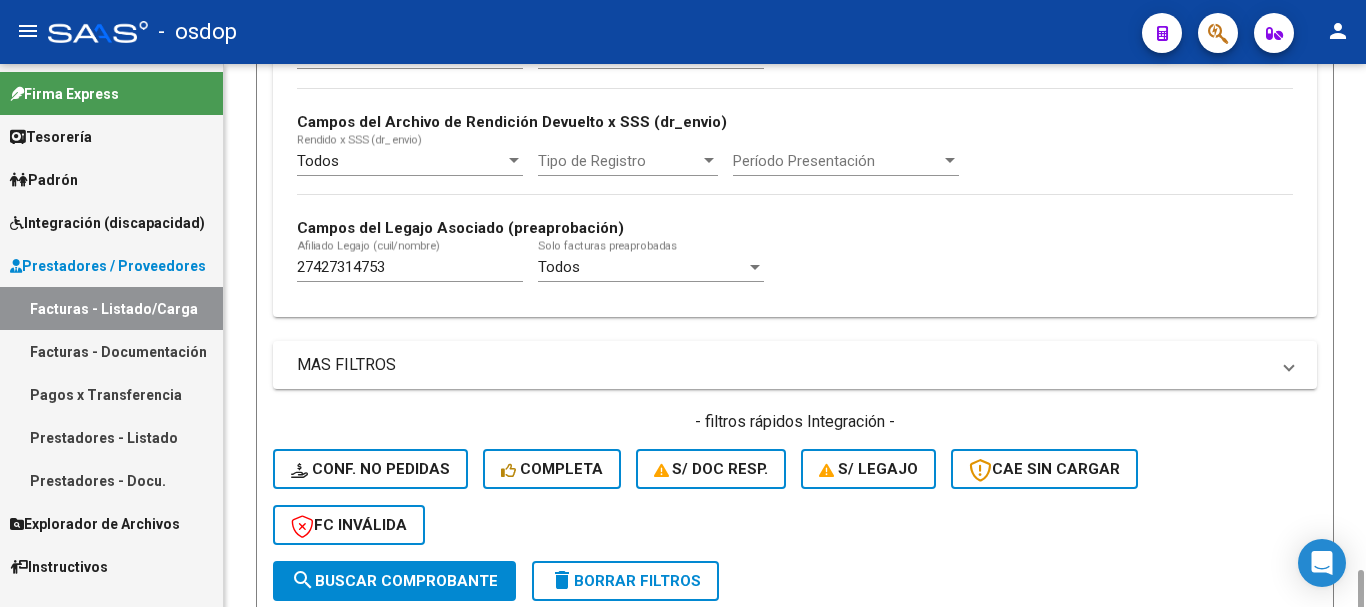 scroll, scrollTop: 700, scrollLeft: 0, axis: vertical 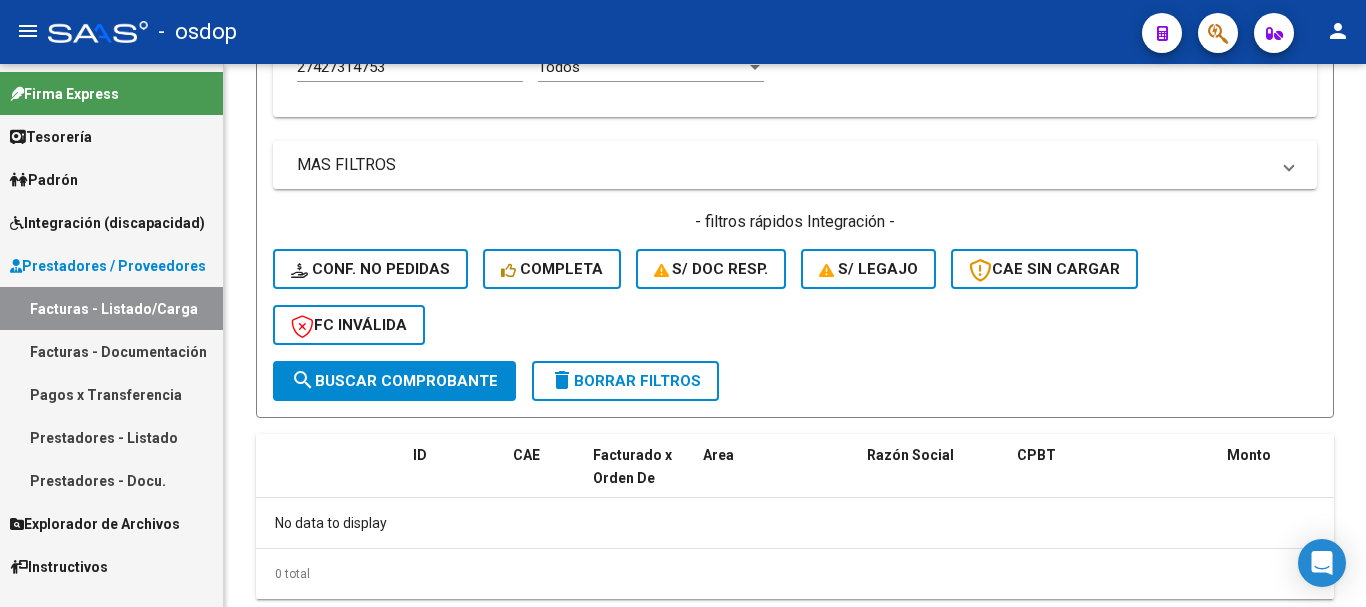 click on "delete  Borrar Filtros" 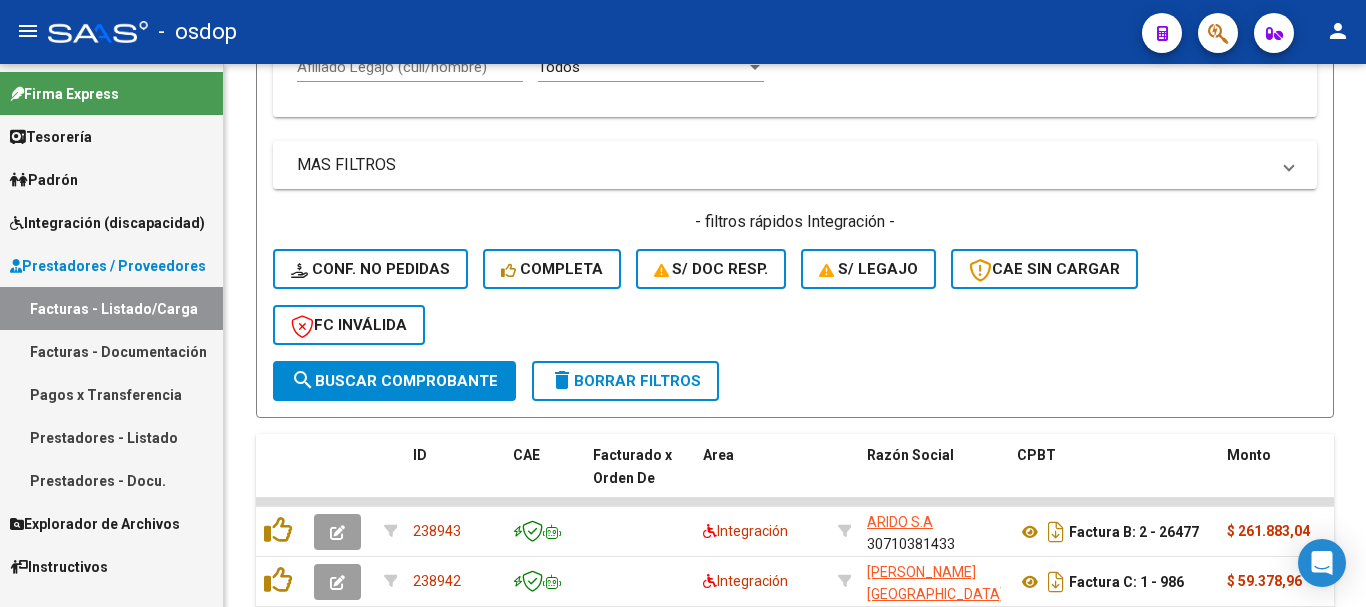 scroll, scrollTop: 500, scrollLeft: 0, axis: vertical 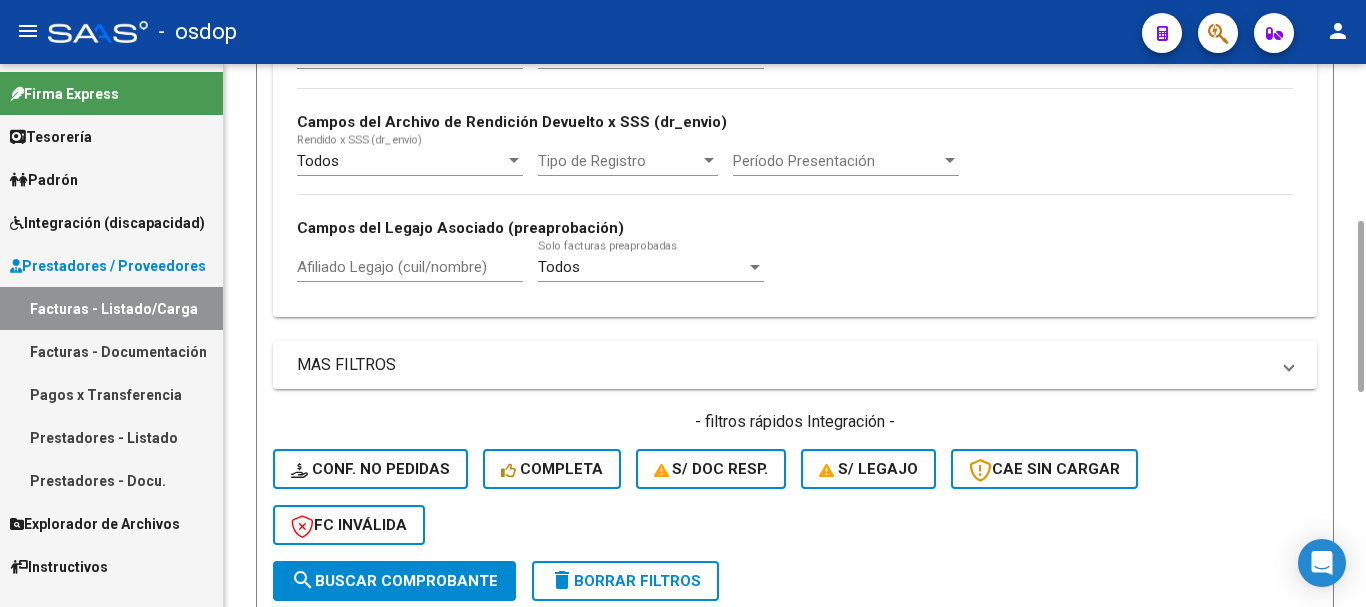click on "Afiliado Legajo (cuil/nombre)" at bounding box center [410, 267] 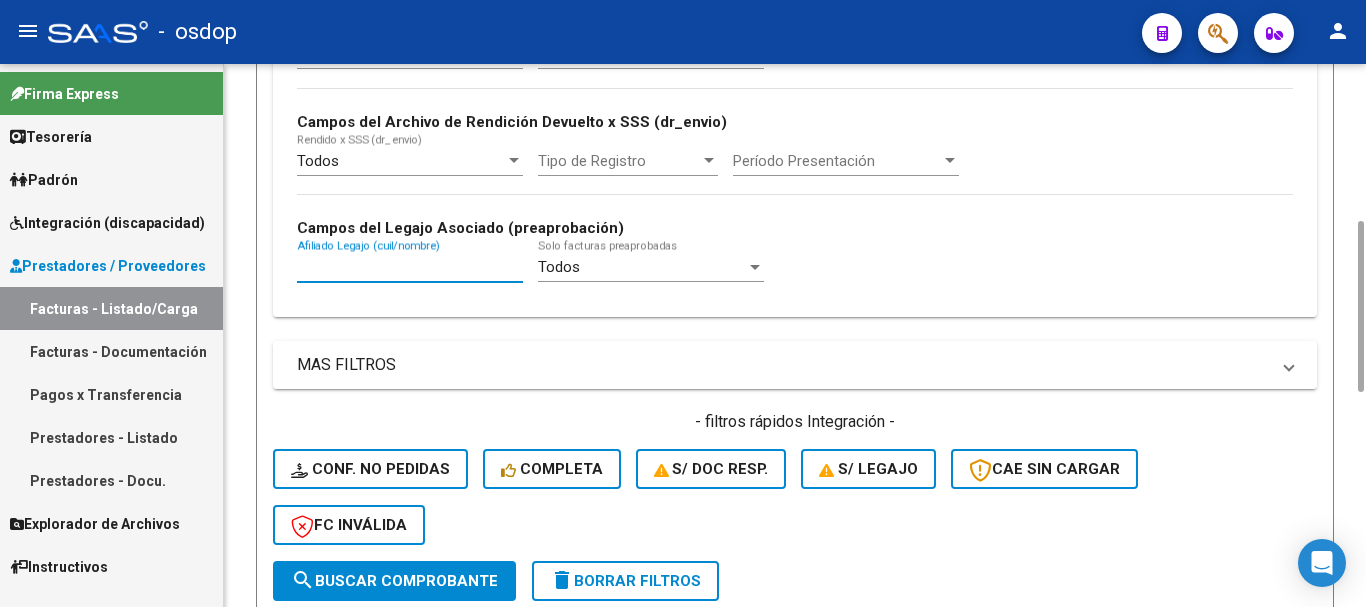 paste on "27515828112" 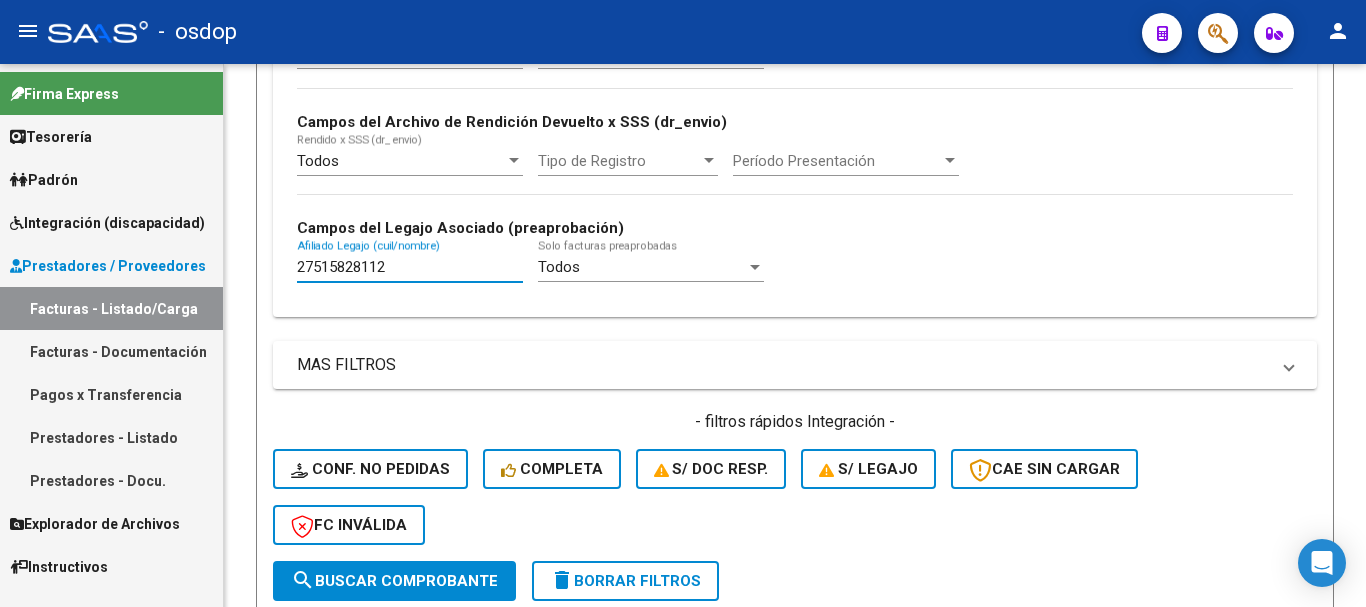 type on "27515828112" 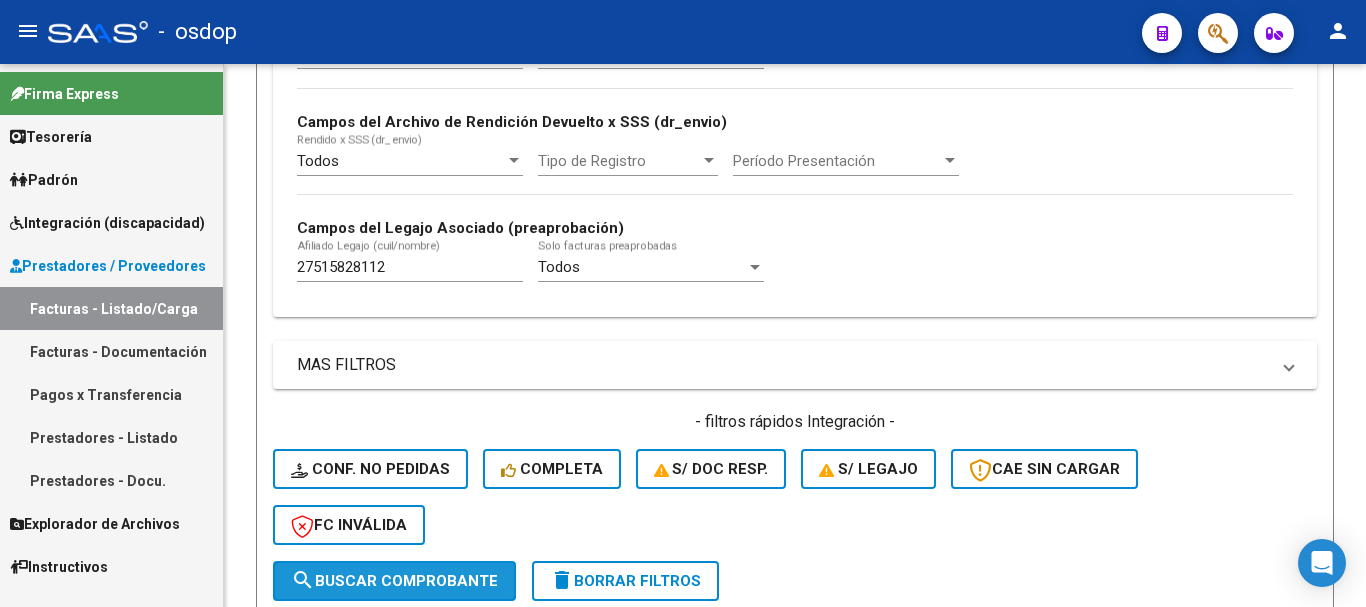 click on "search  Buscar Comprobante" 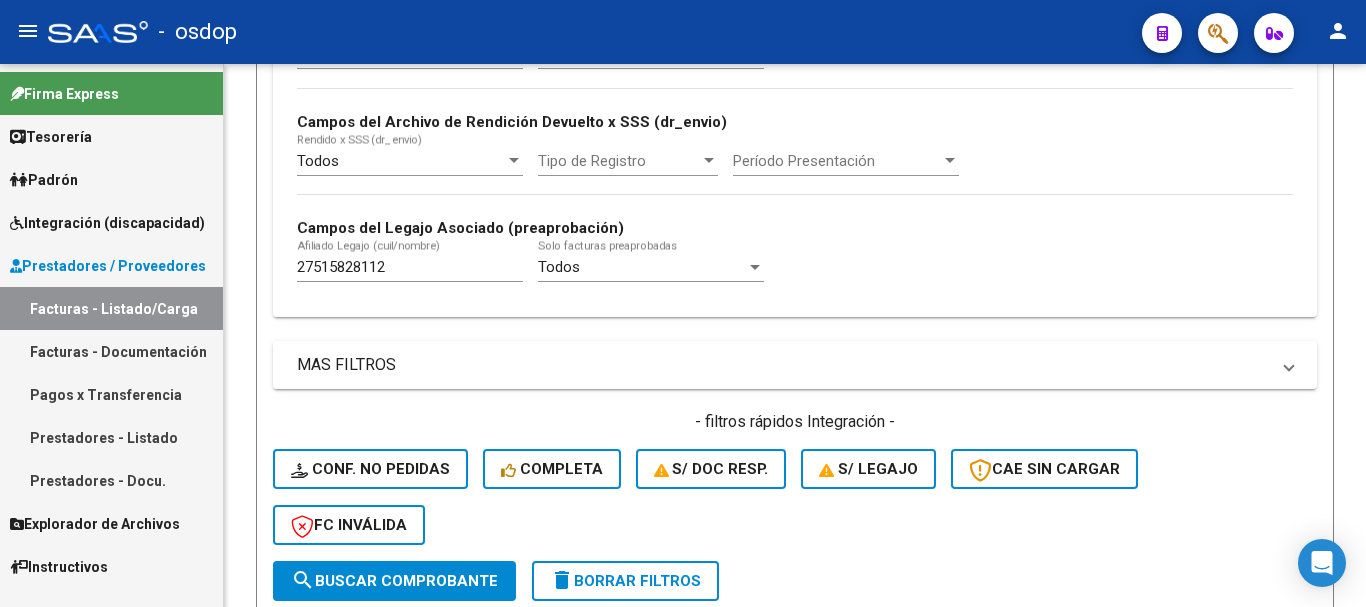 scroll, scrollTop: 881, scrollLeft: 0, axis: vertical 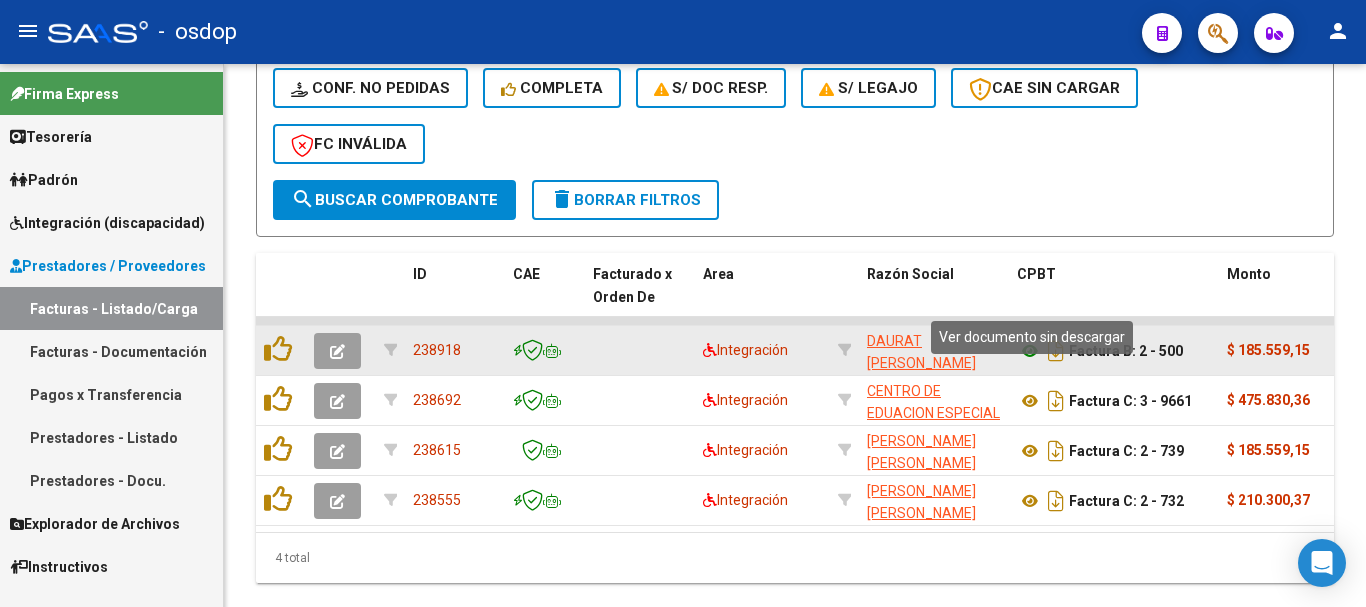 click 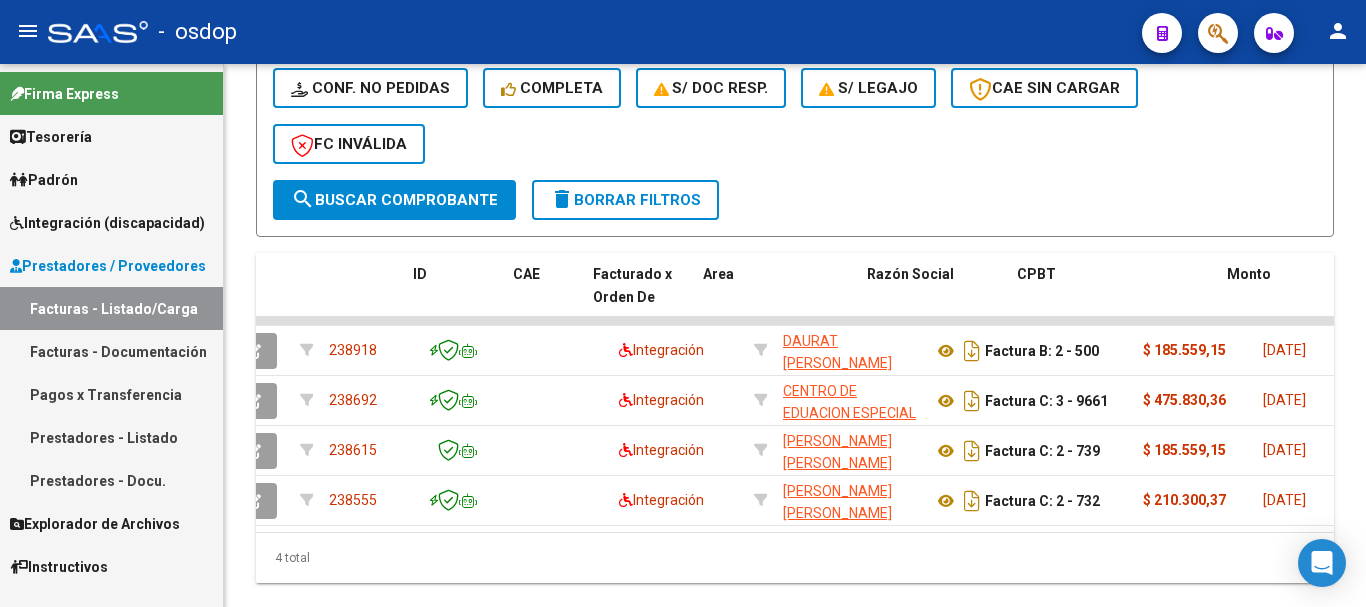 scroll, scrollTop: 0, scrollLeft: 0, axis: both 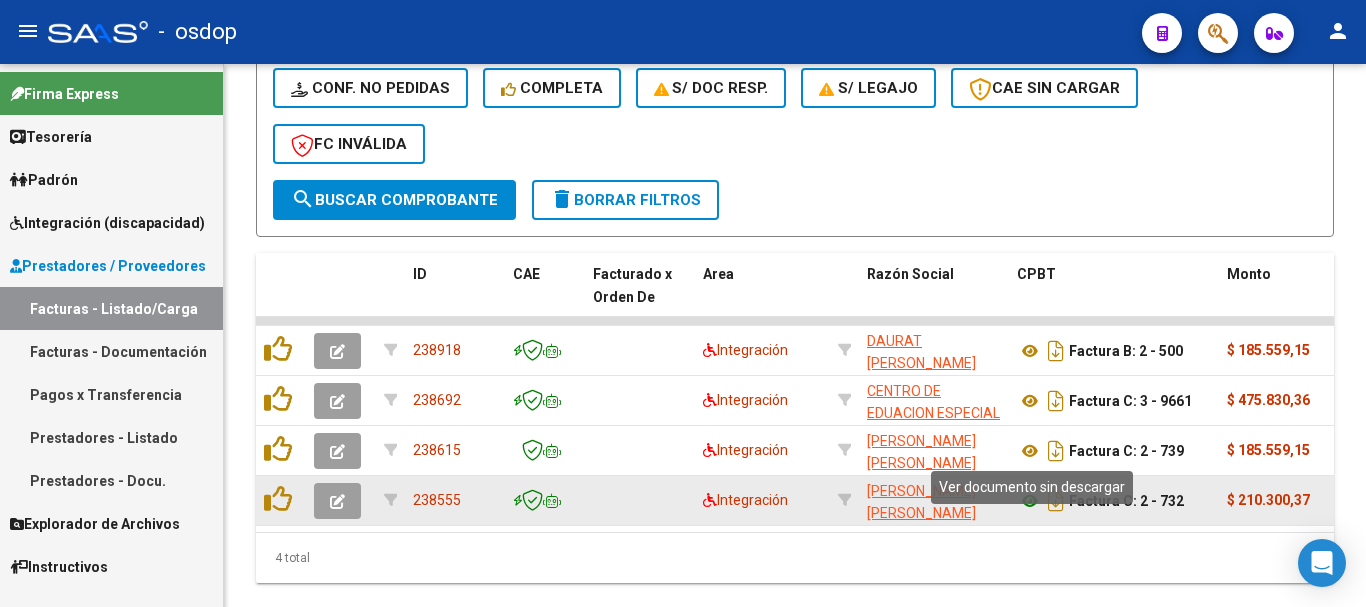 click 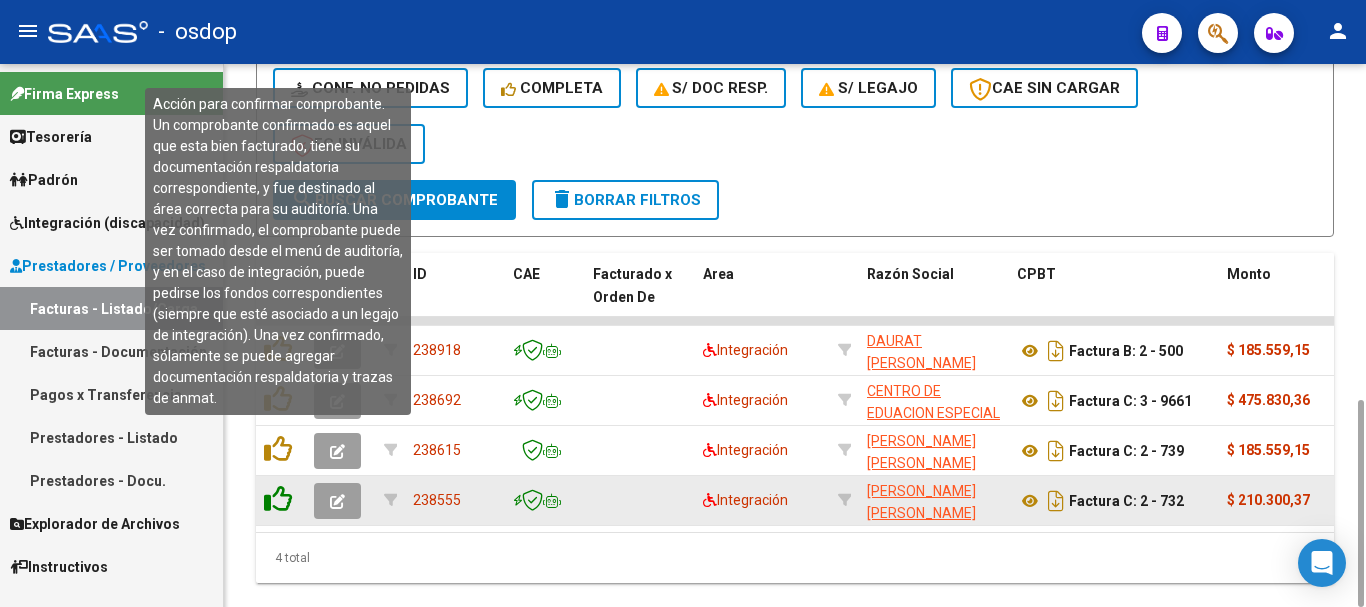 click 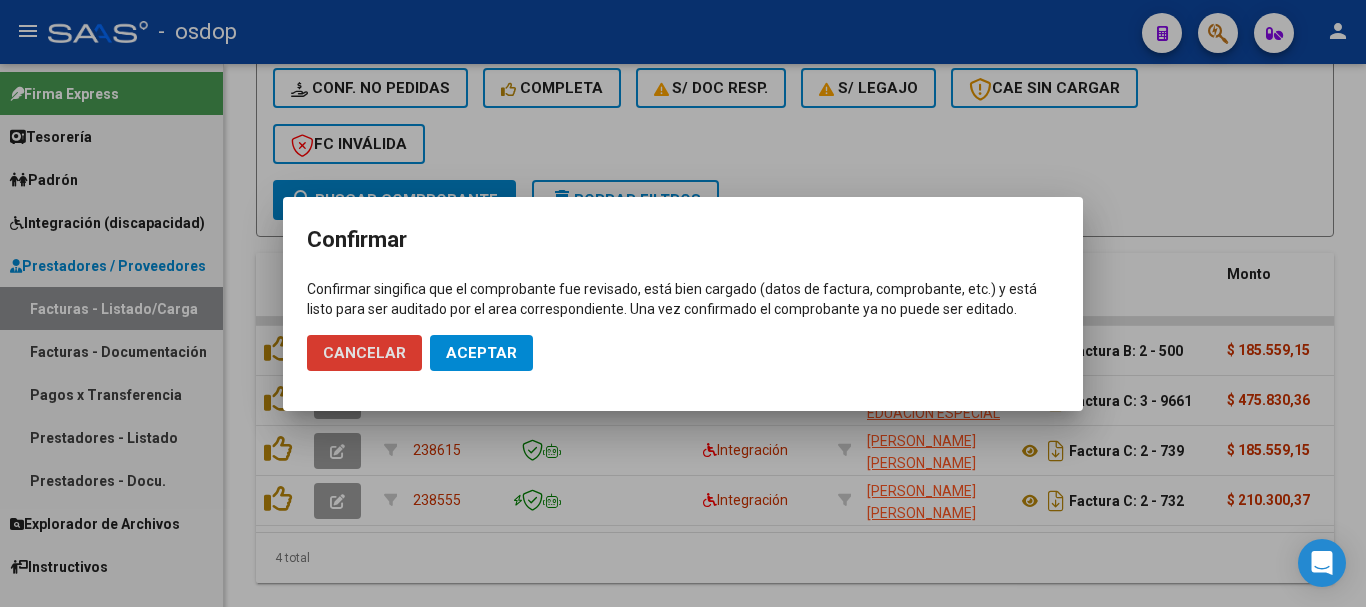 click on "Aceptar" 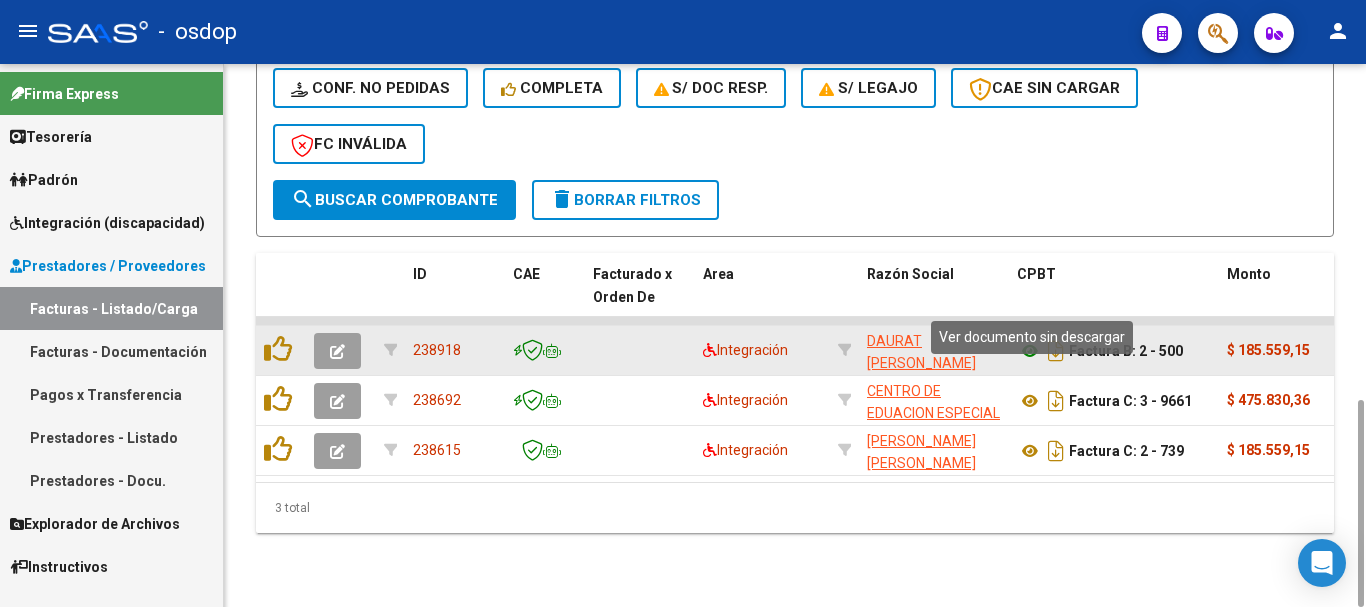 click 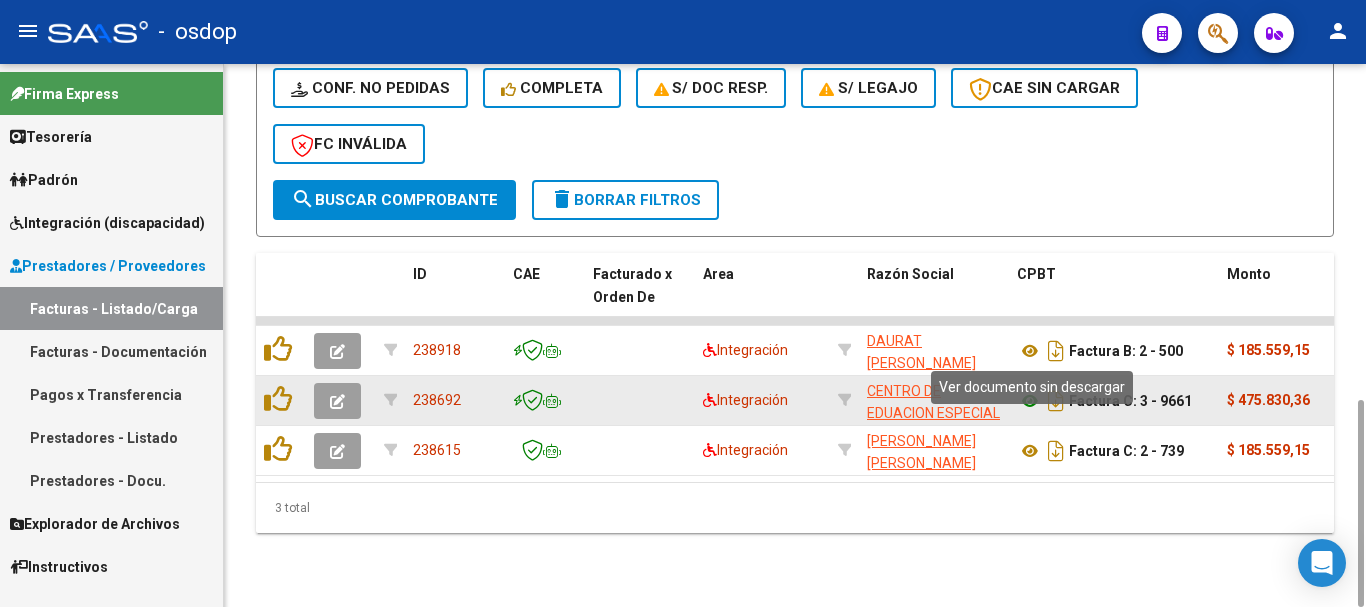 click 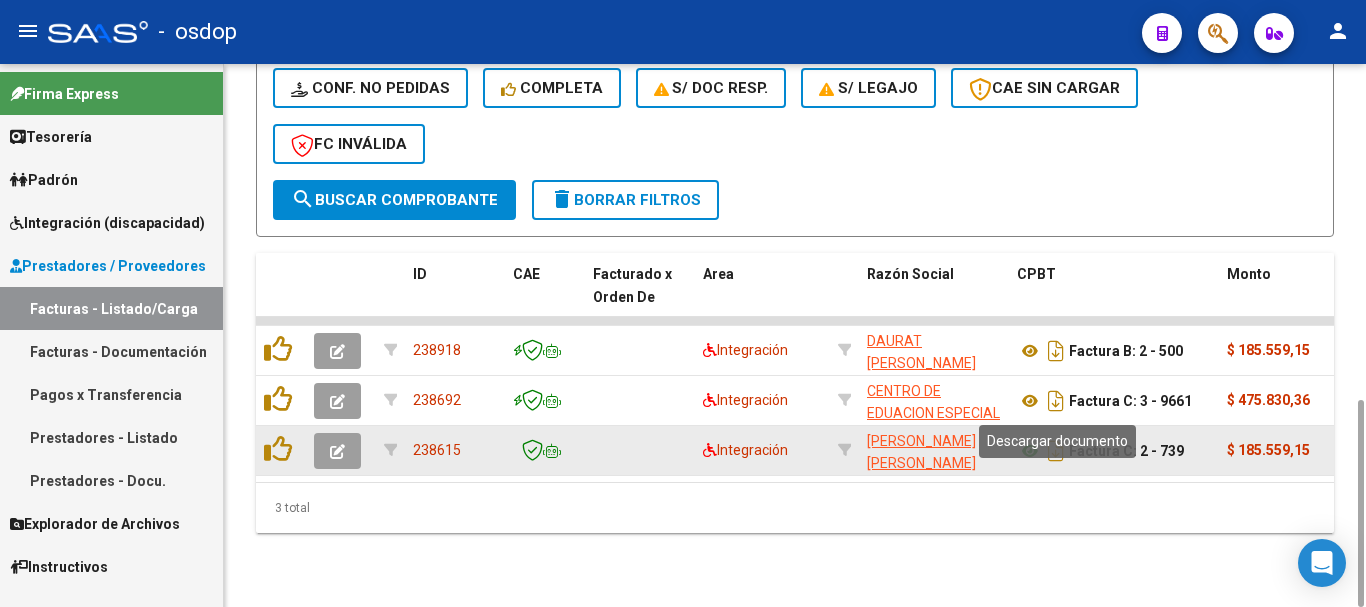 click 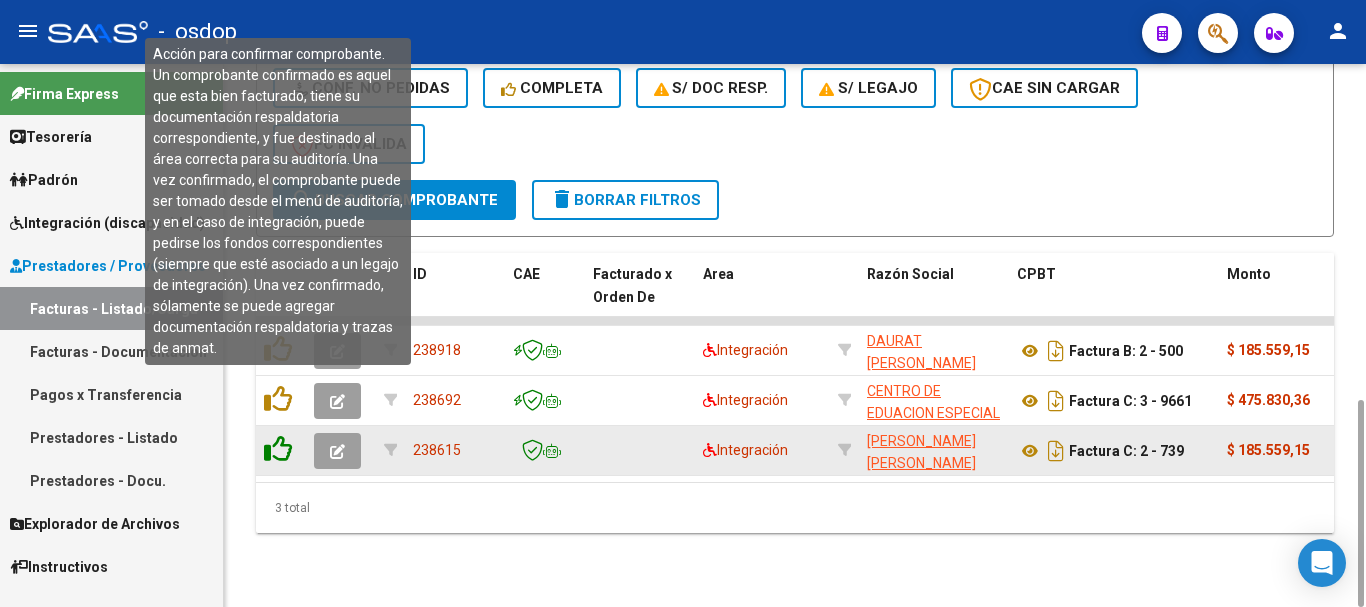 click 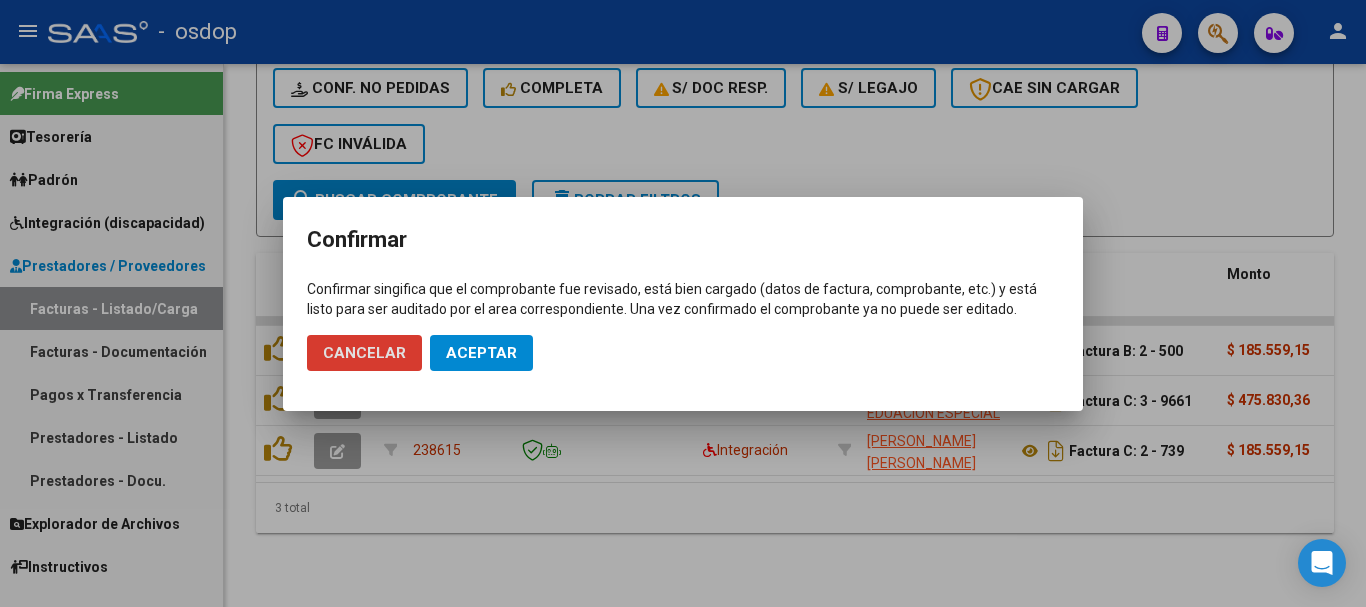 click on "Aceptar" 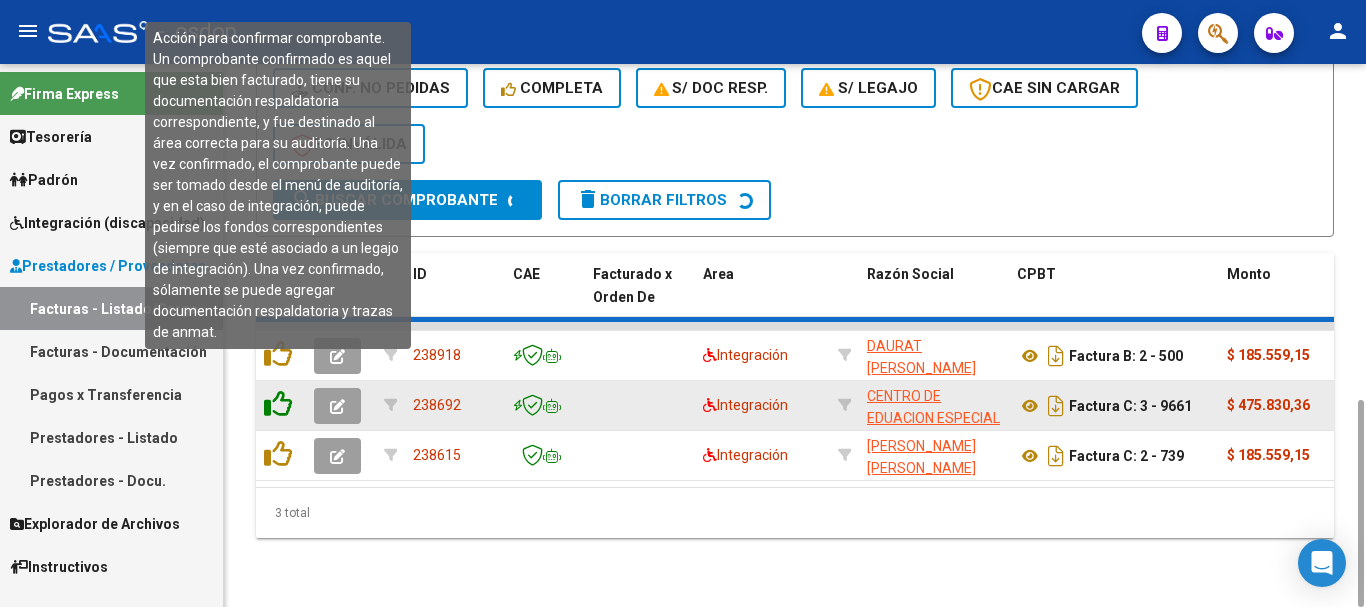 click 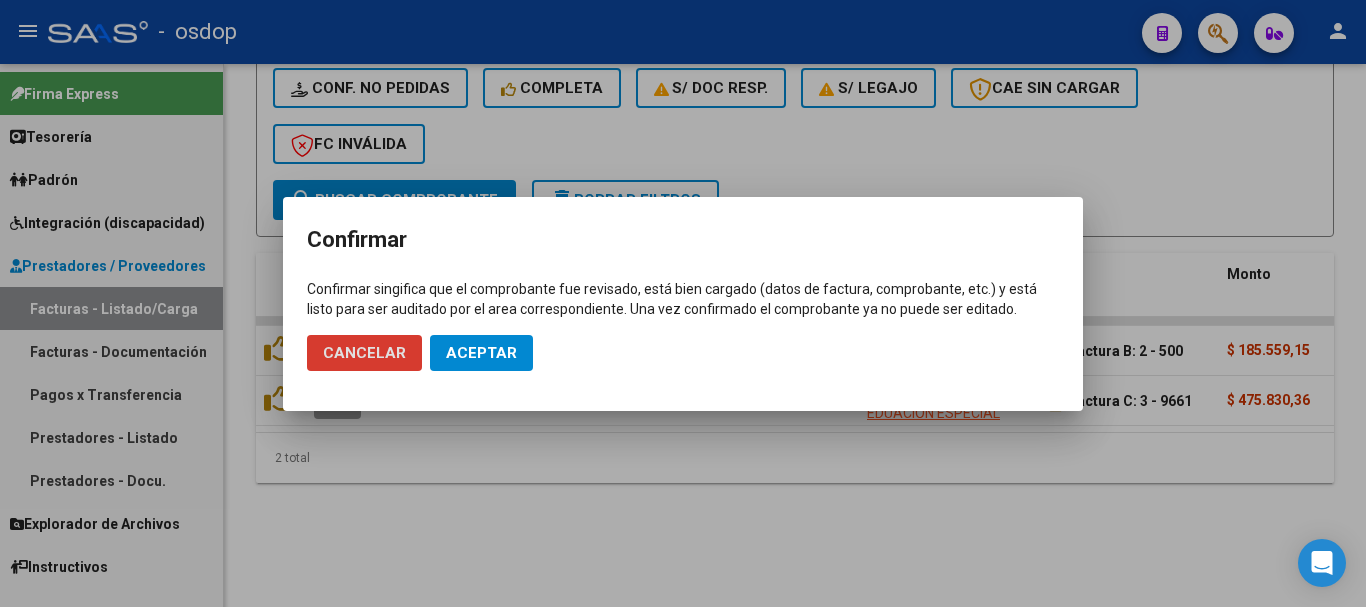 click on "Aceptar" 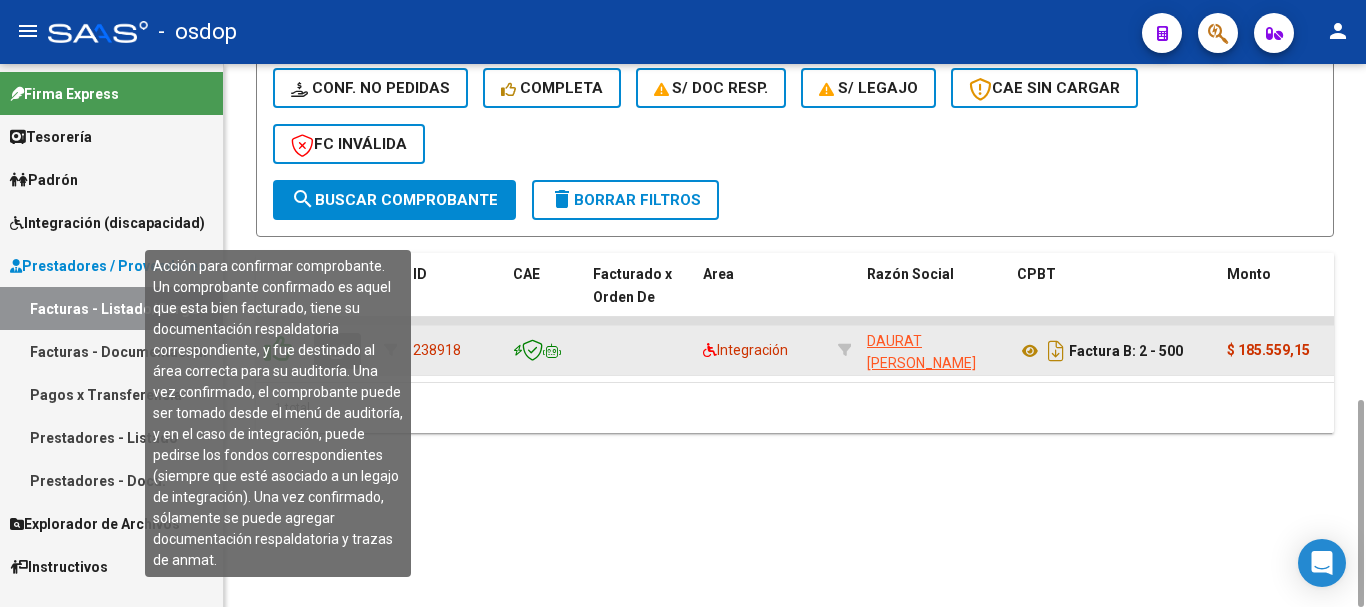 click 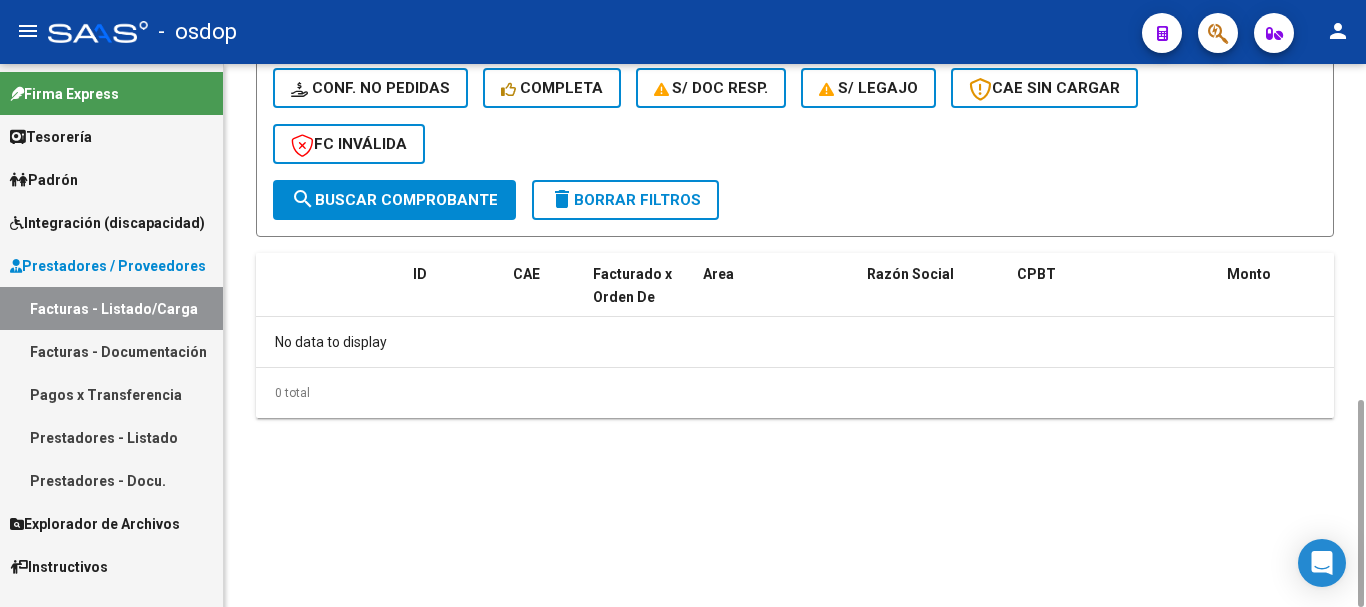 click on "No data to display" 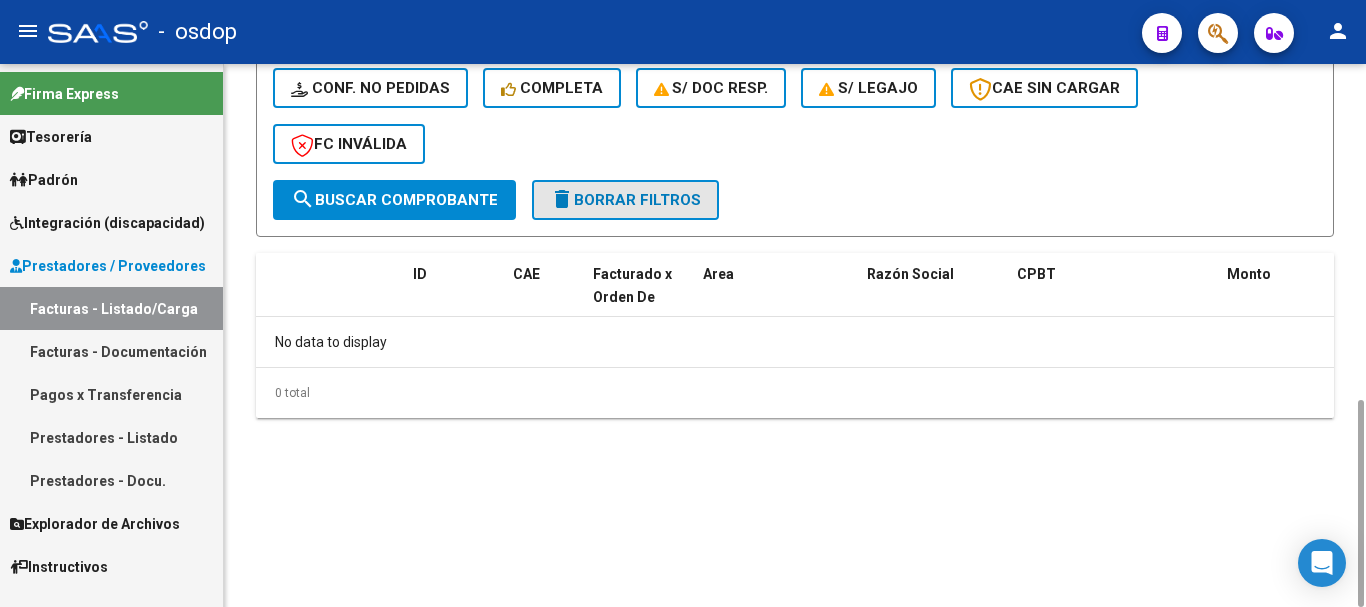 click on "delete  Borrar Filtros" 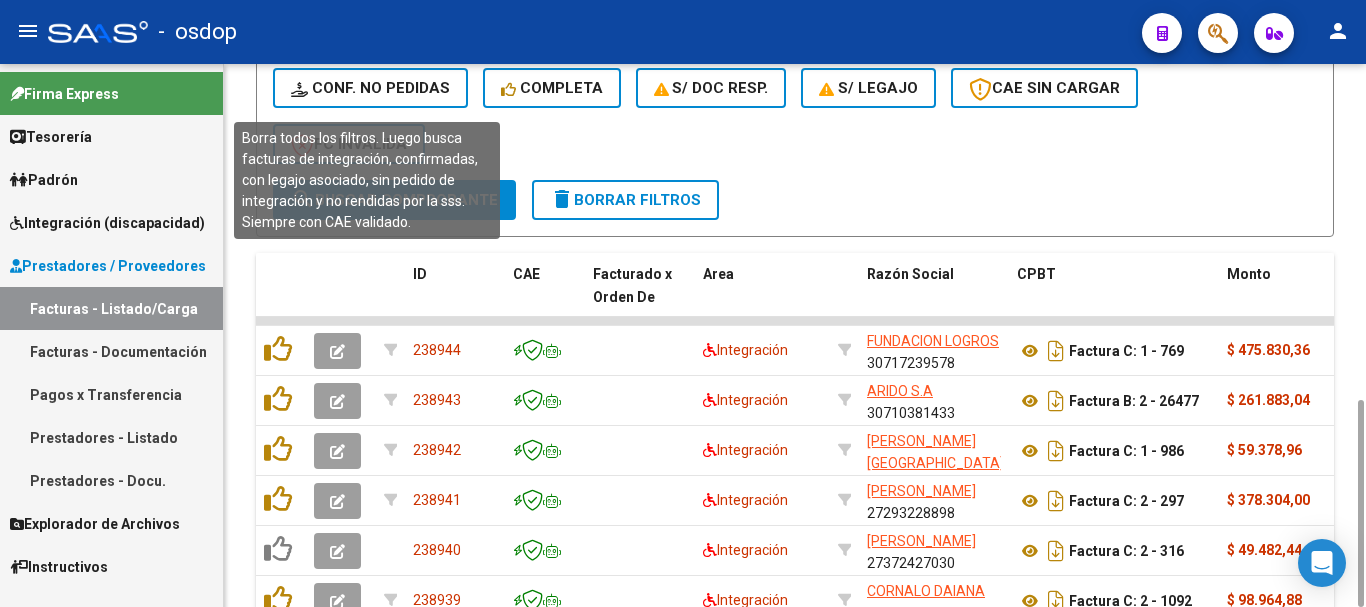 click on "Conf. no pedidas" 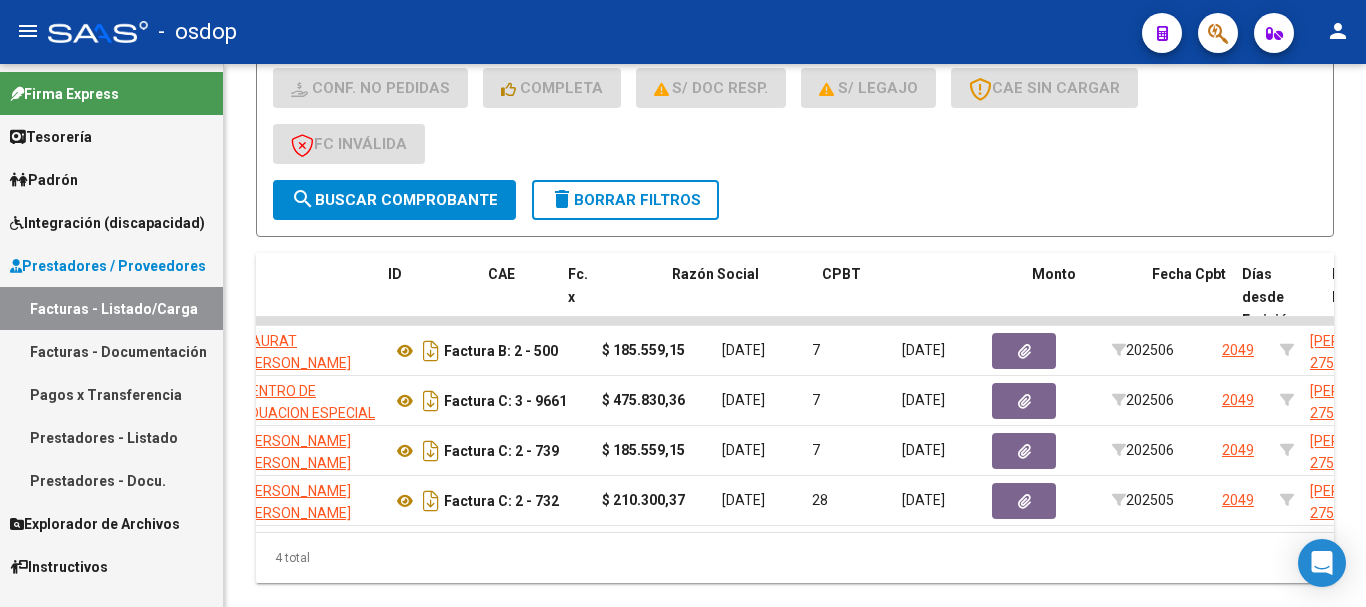 scroll, scrollTop: 0, scrollLeft: 0, axis: both 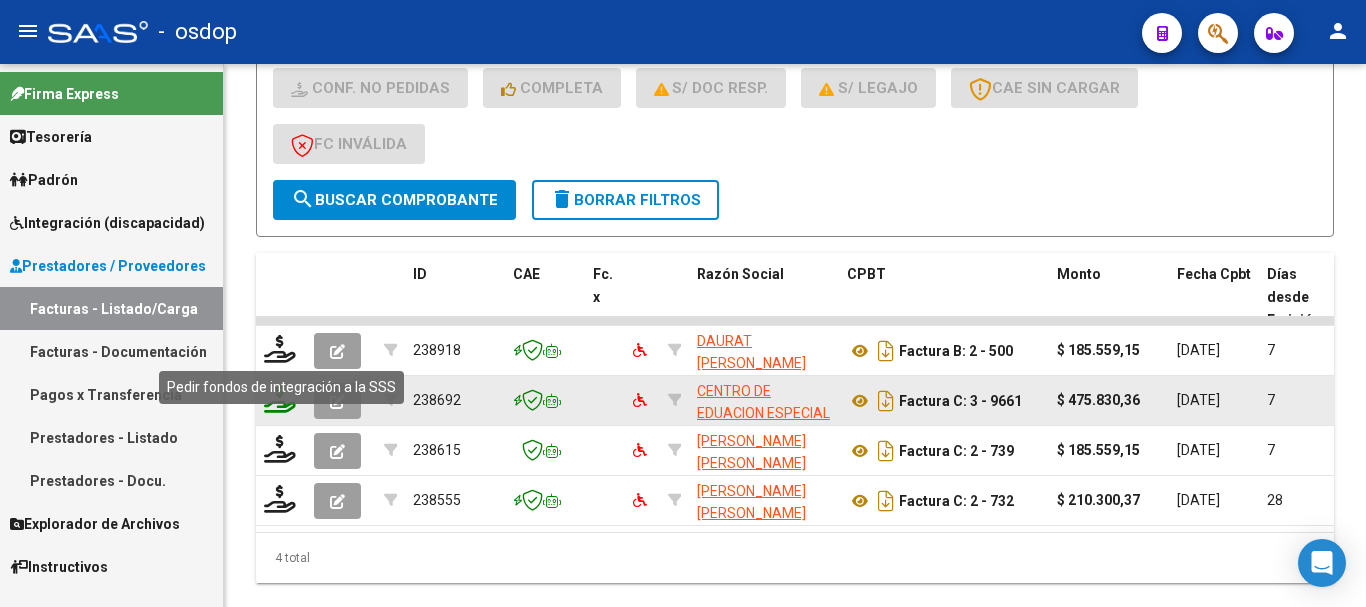 click 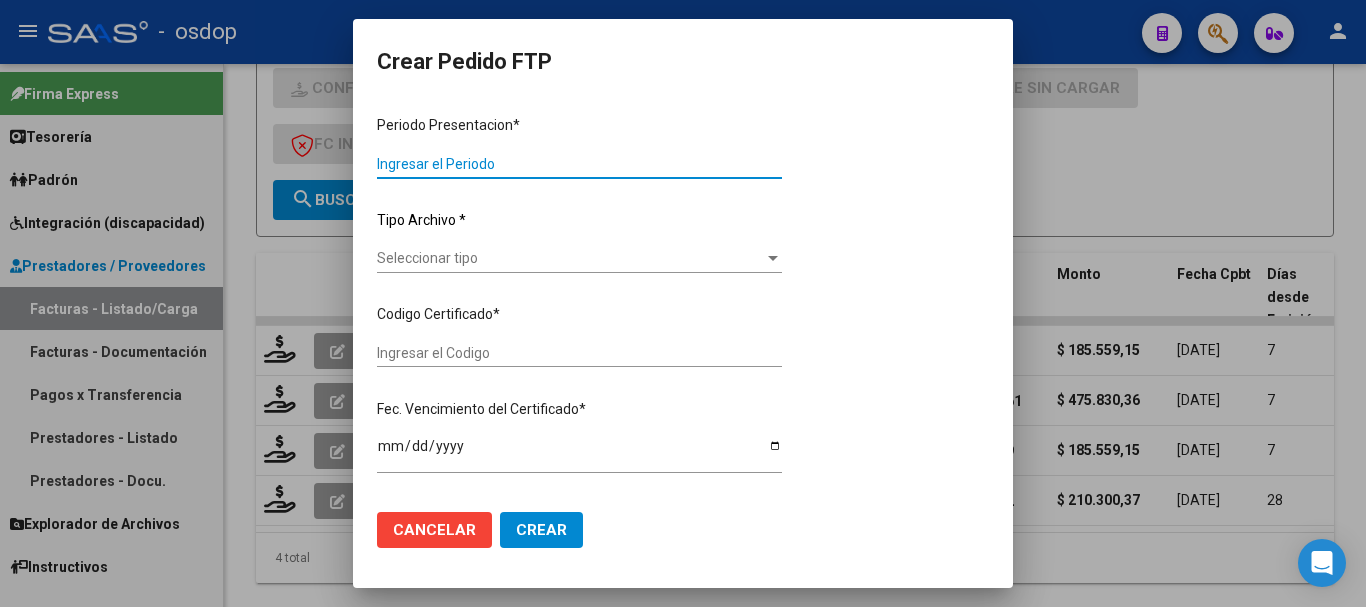 type on "202506" 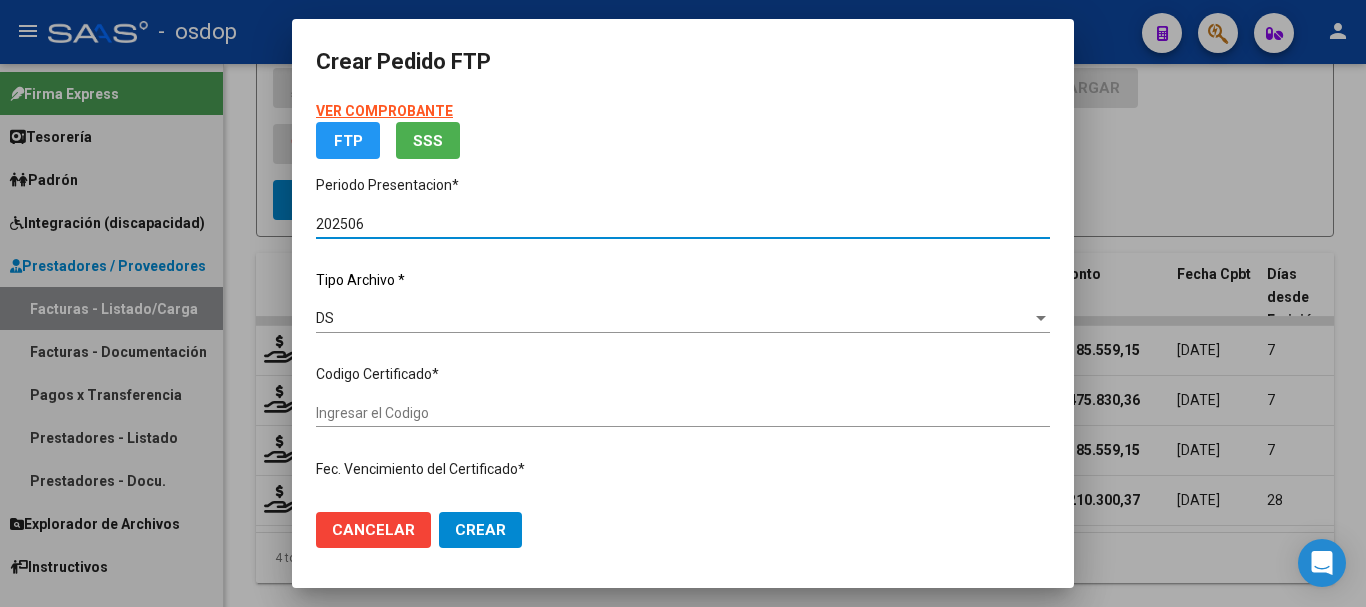 type on "8862500726" 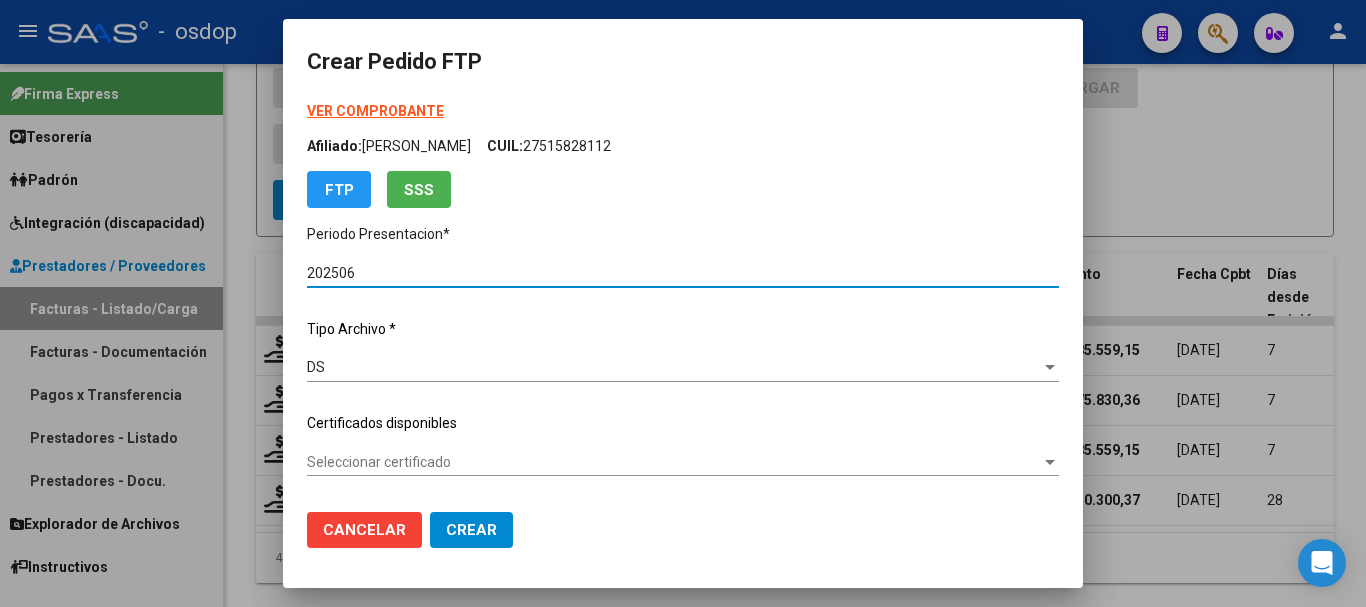 click on "Seleccionar certificado" at bounding box center (674, 462) 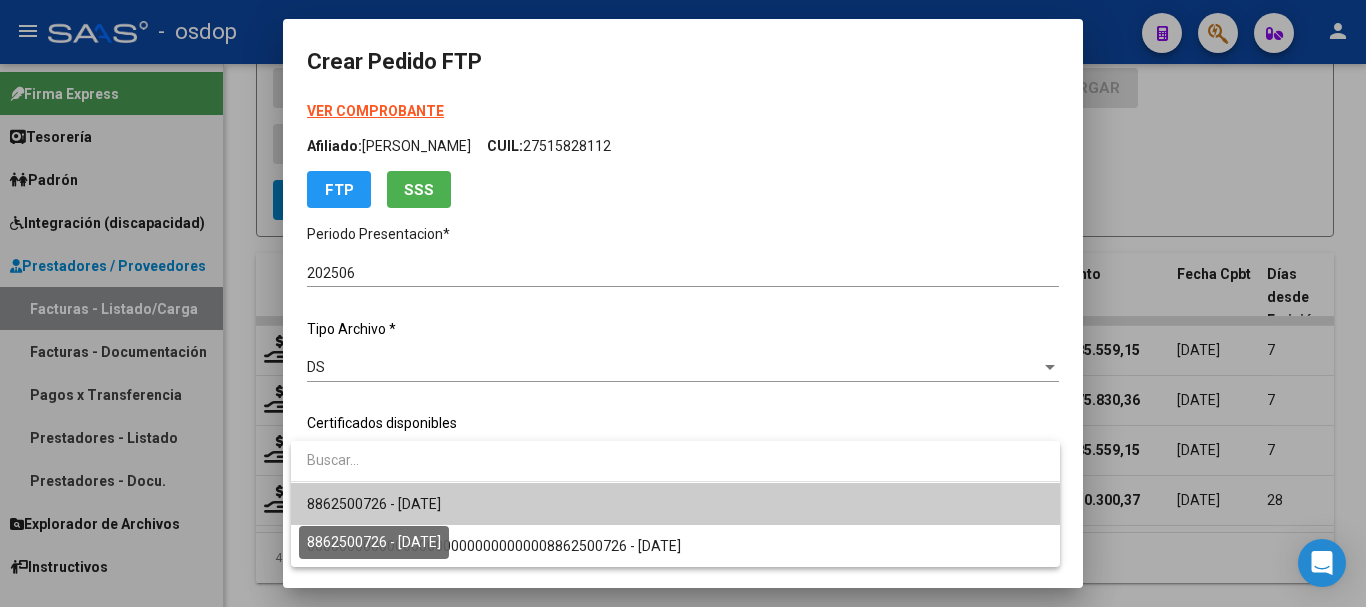 click on "8862500726 - 2027-08-03" at bounding box center (374, 504) 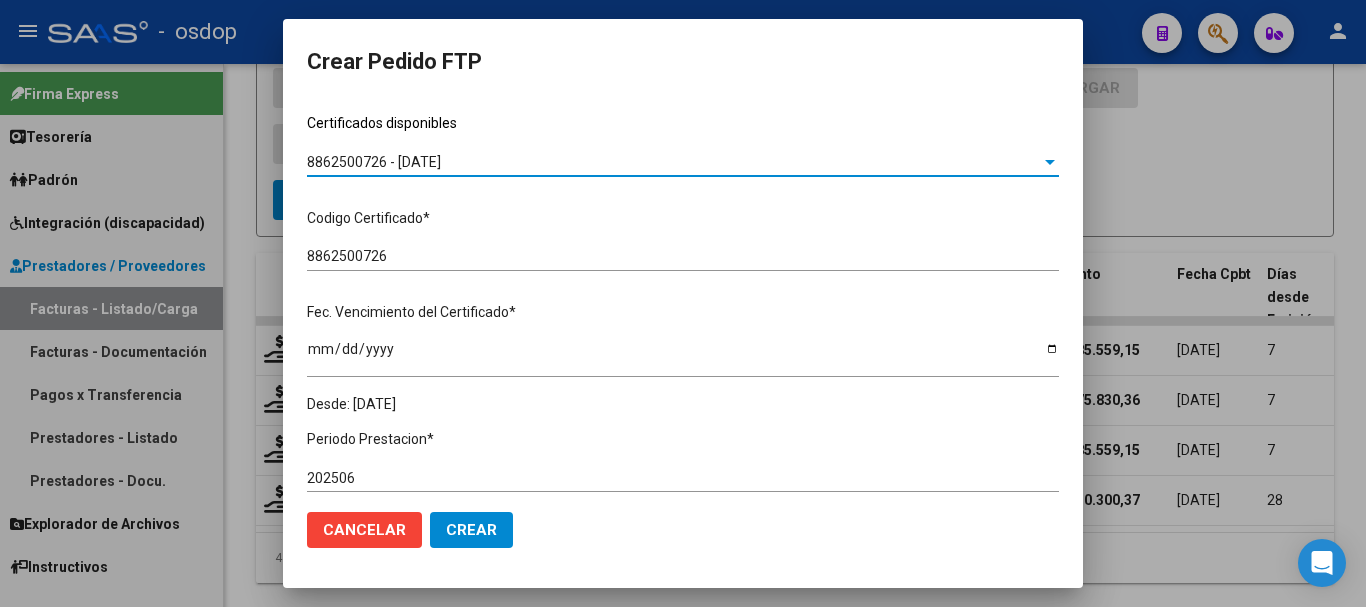 scroll, scrollTop: 600, scrollLeft: 0, axis: vertical 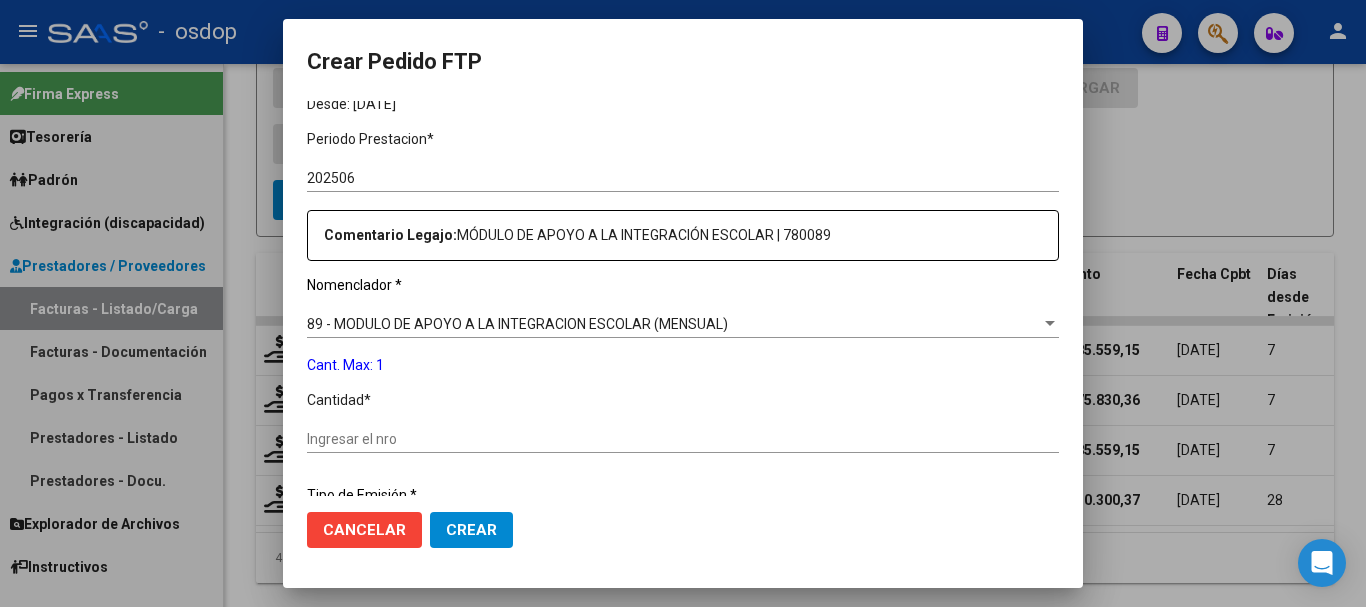 click on "Ingresar el nro" at bounding box center [683, 439] 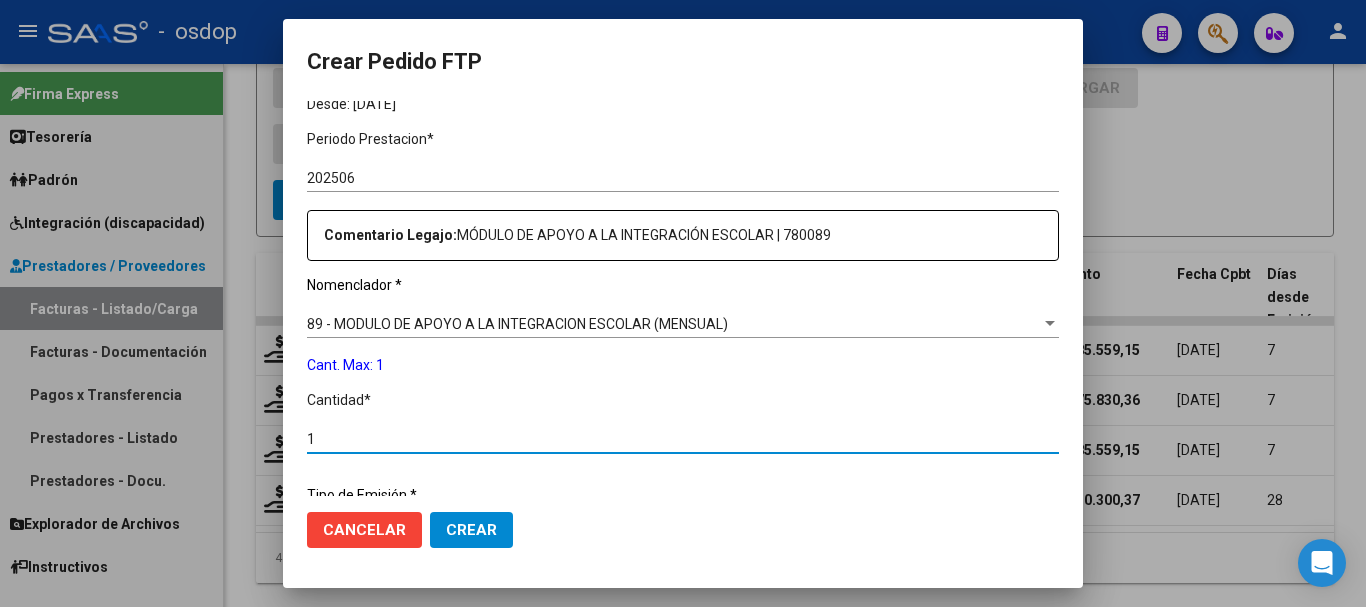 type on "1" 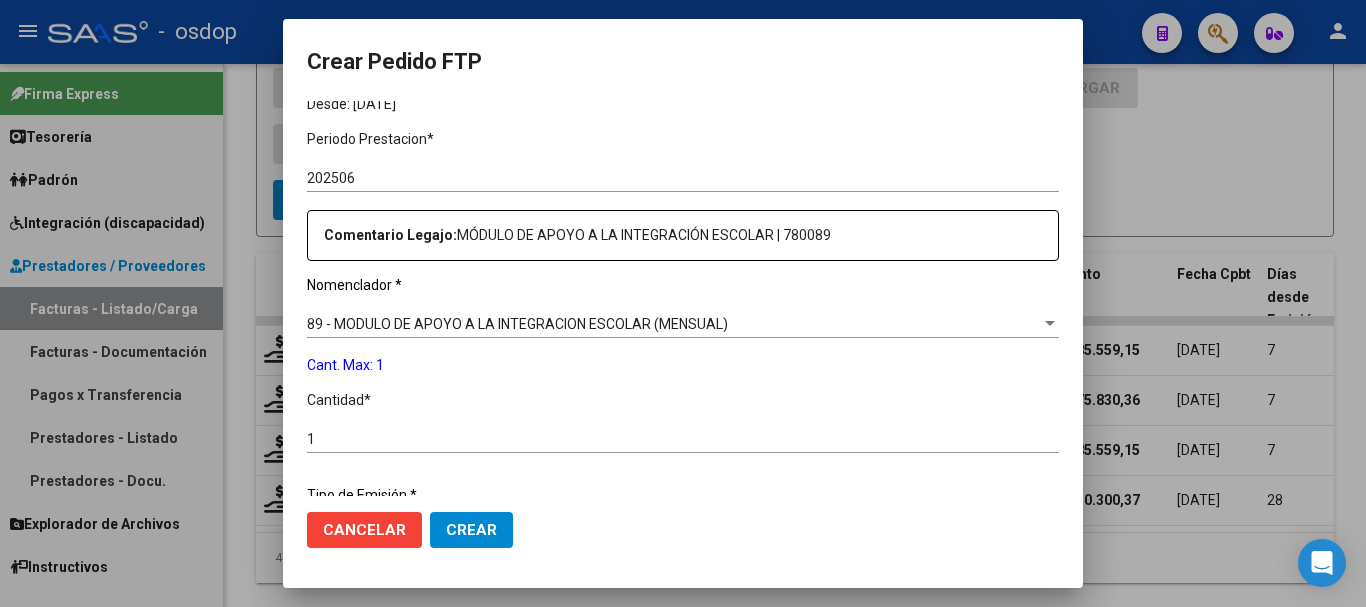 scroll, scrollTop: 858, scrollLeft: 0, axis: vertical 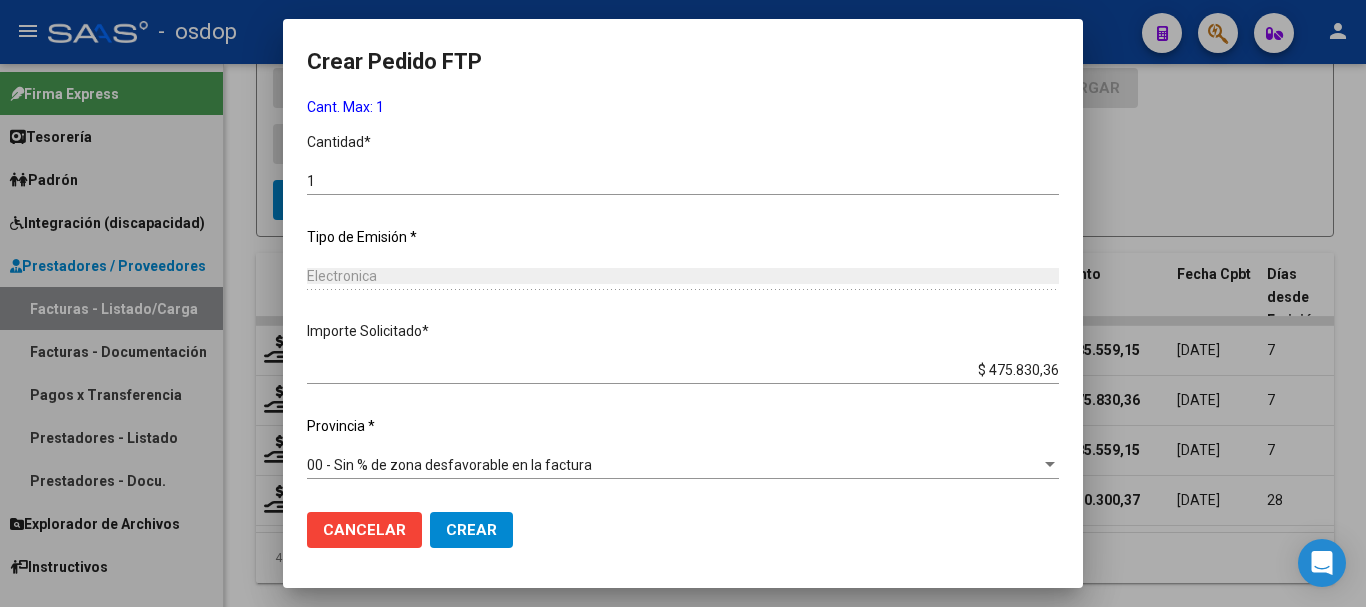 click on "Crear" 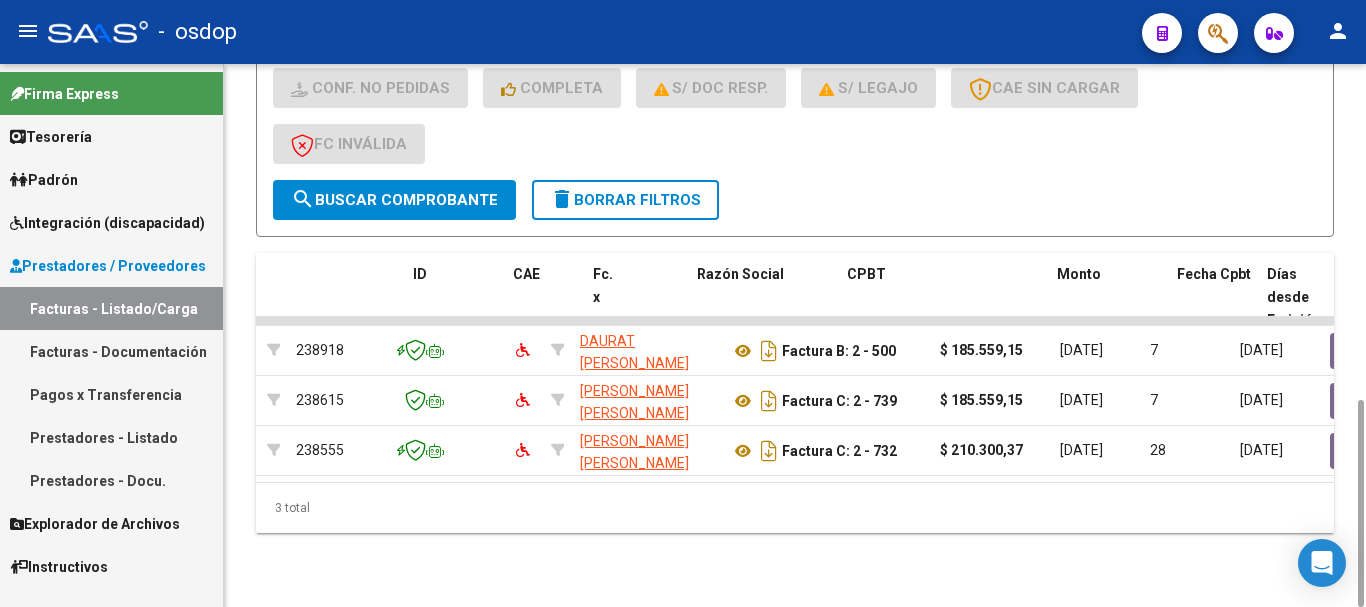 scroll, scrollTop: 0, scrollLeft: 0, axis: both 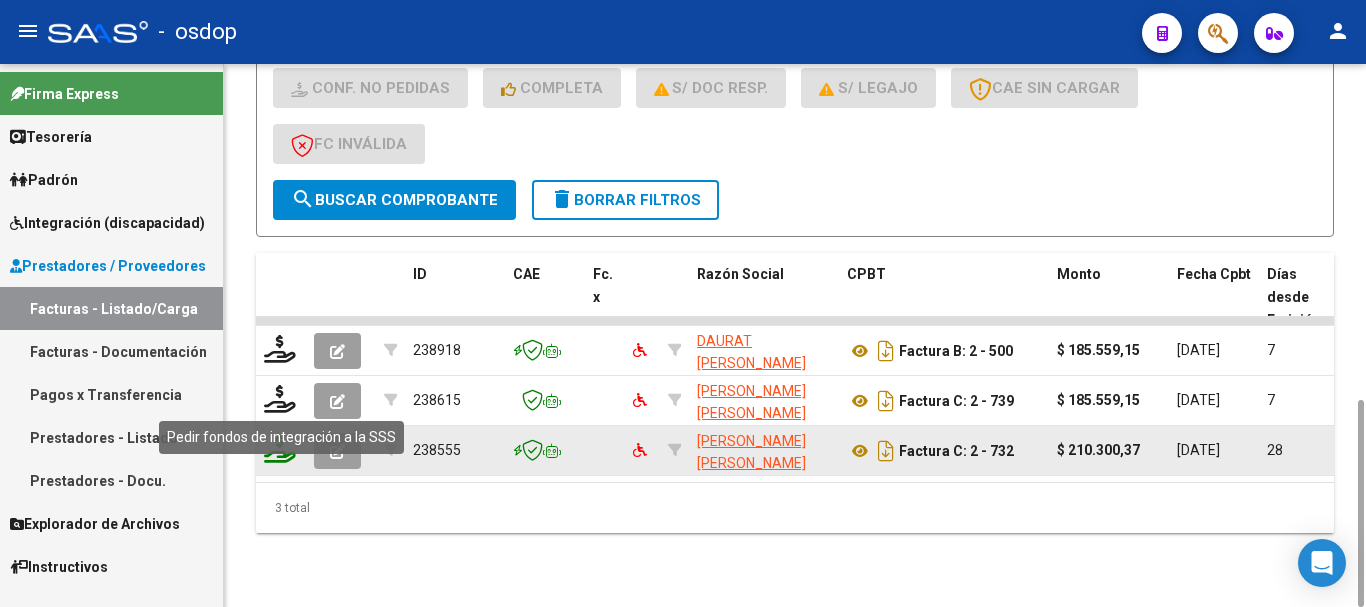 click 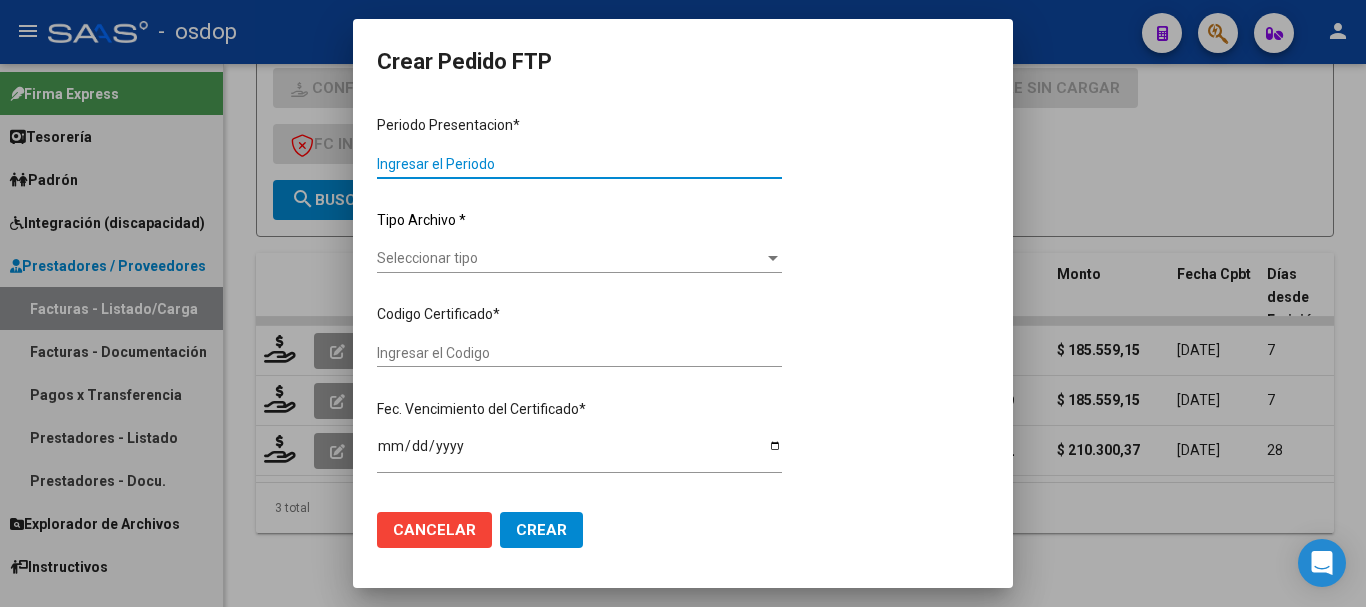 type on "202506" 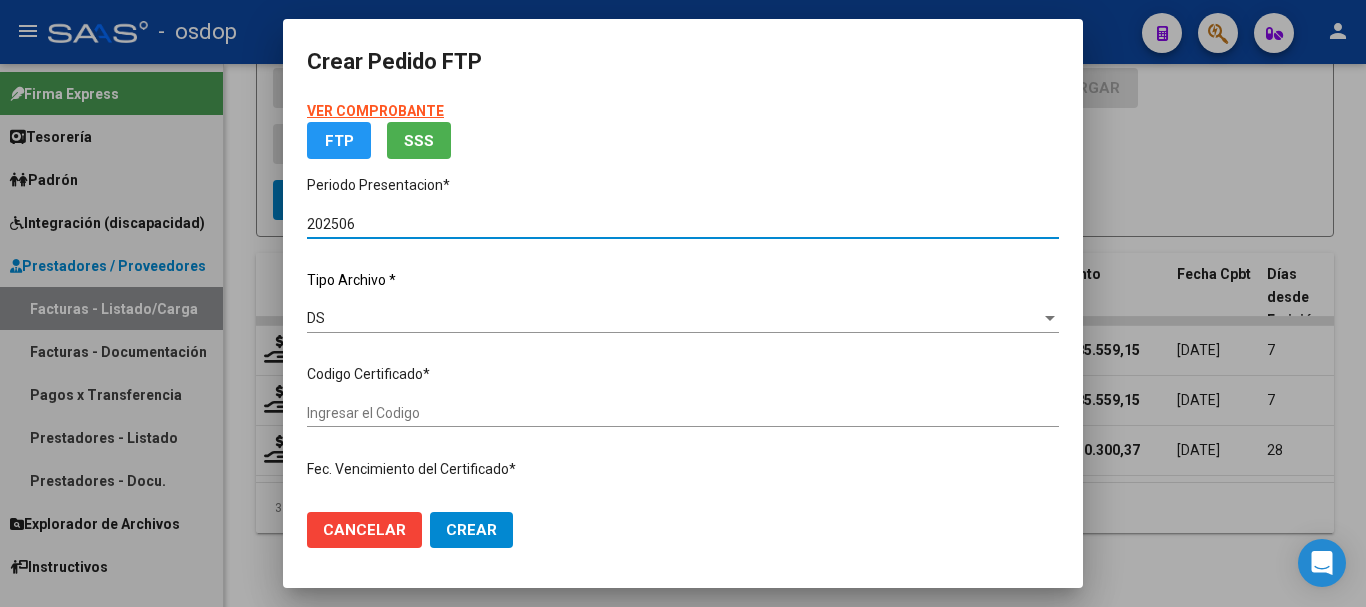 type on "8862500726" 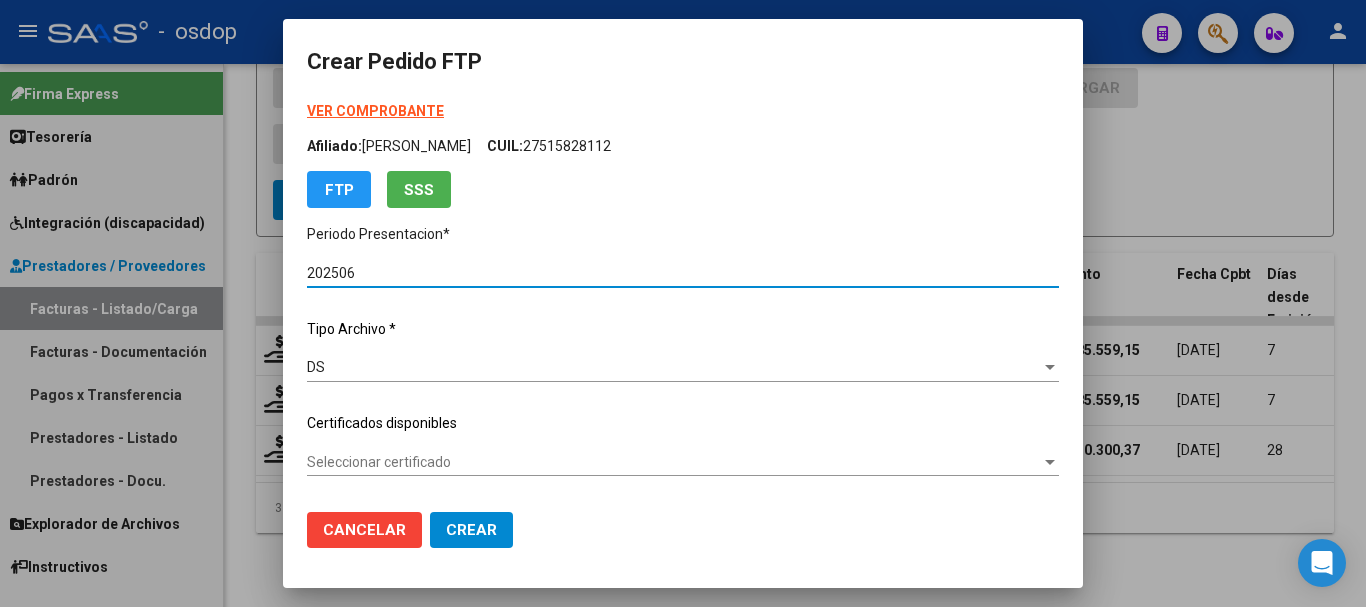 click on "Seleccionar certificado Seleccionar certificado" 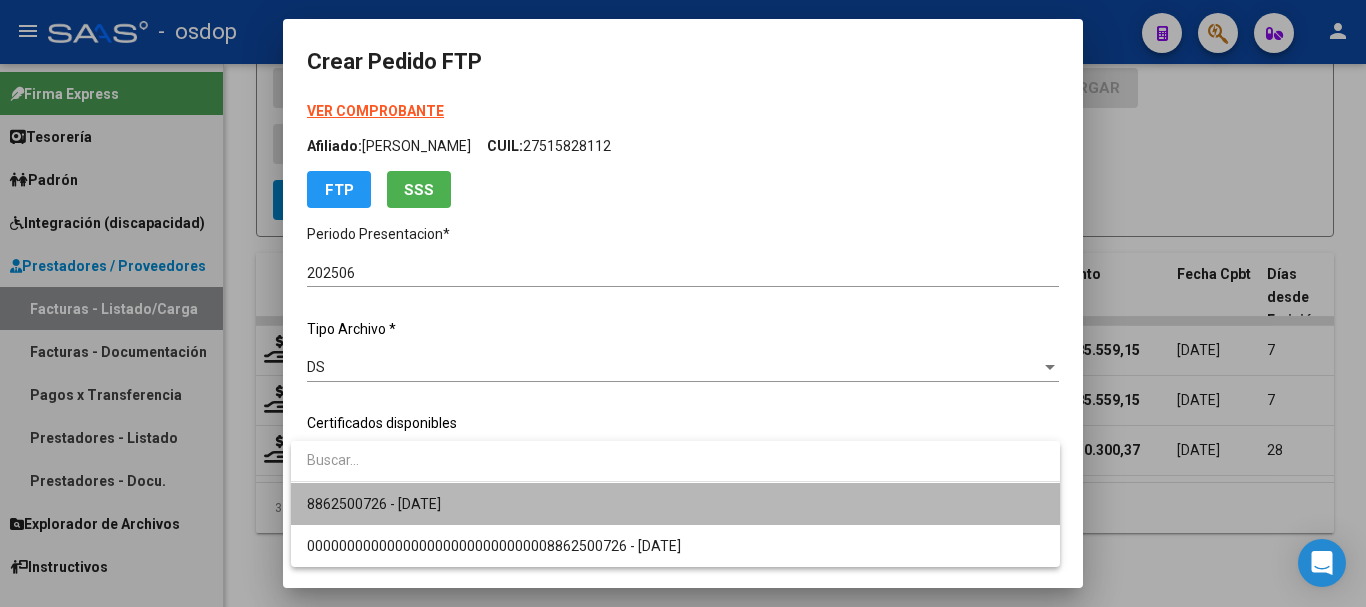 click on "8862500726 - 2027-08-03" at bounding box center (675, 504) 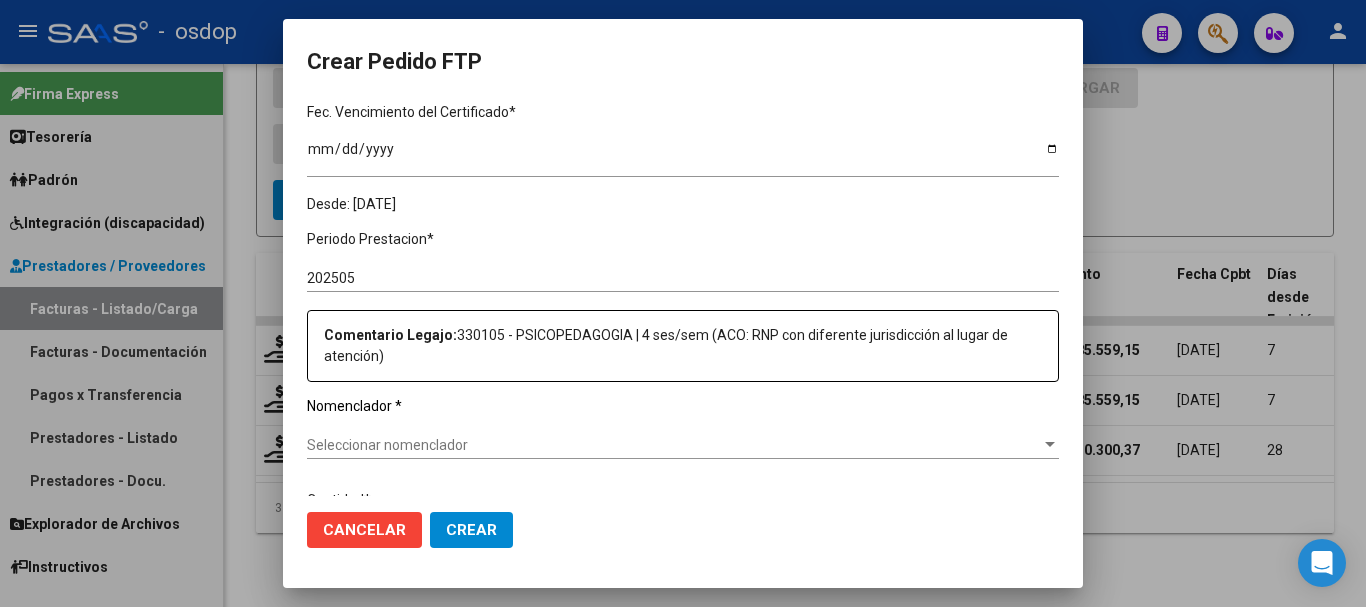 scroll, scrollTop: 600, scrollLeft: 0, axis: vertical 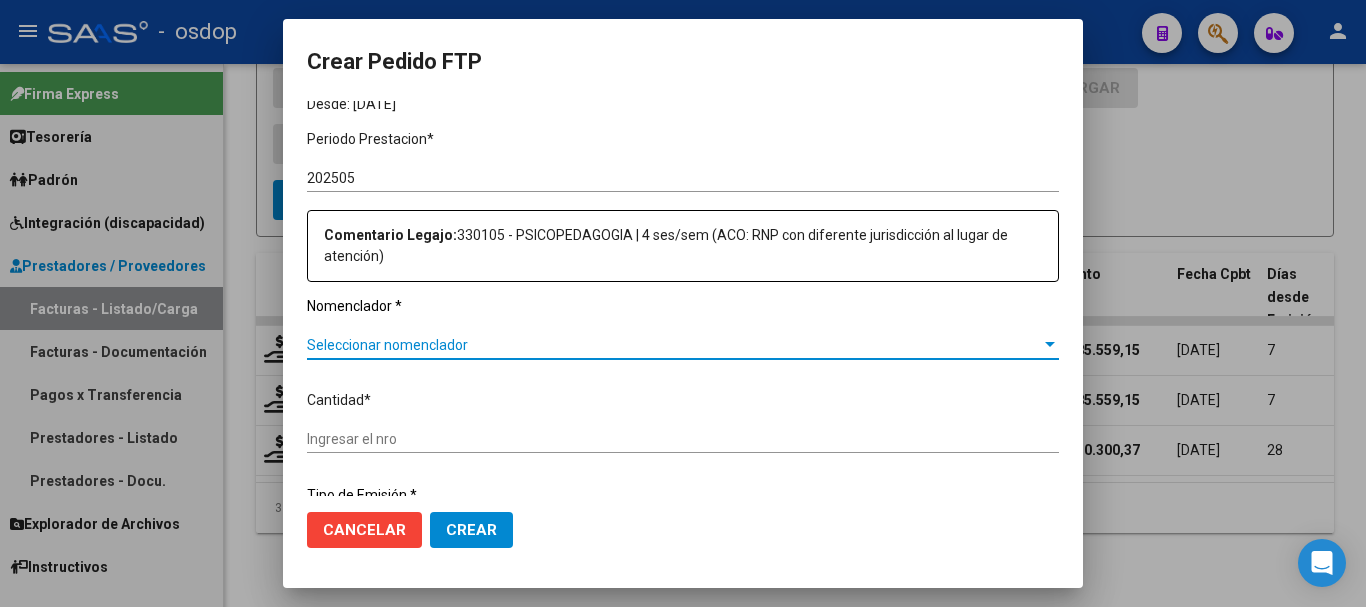 click on "Seleccionar nomenclador" at bounding box center (674, 345) 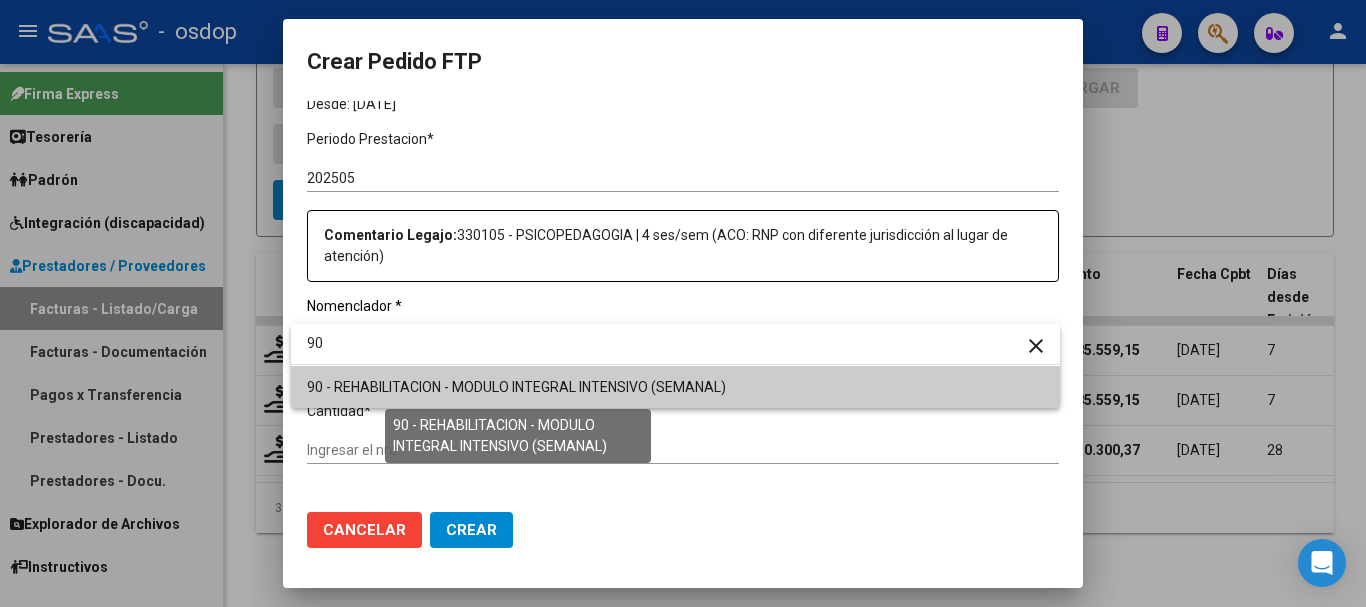 type on "90" 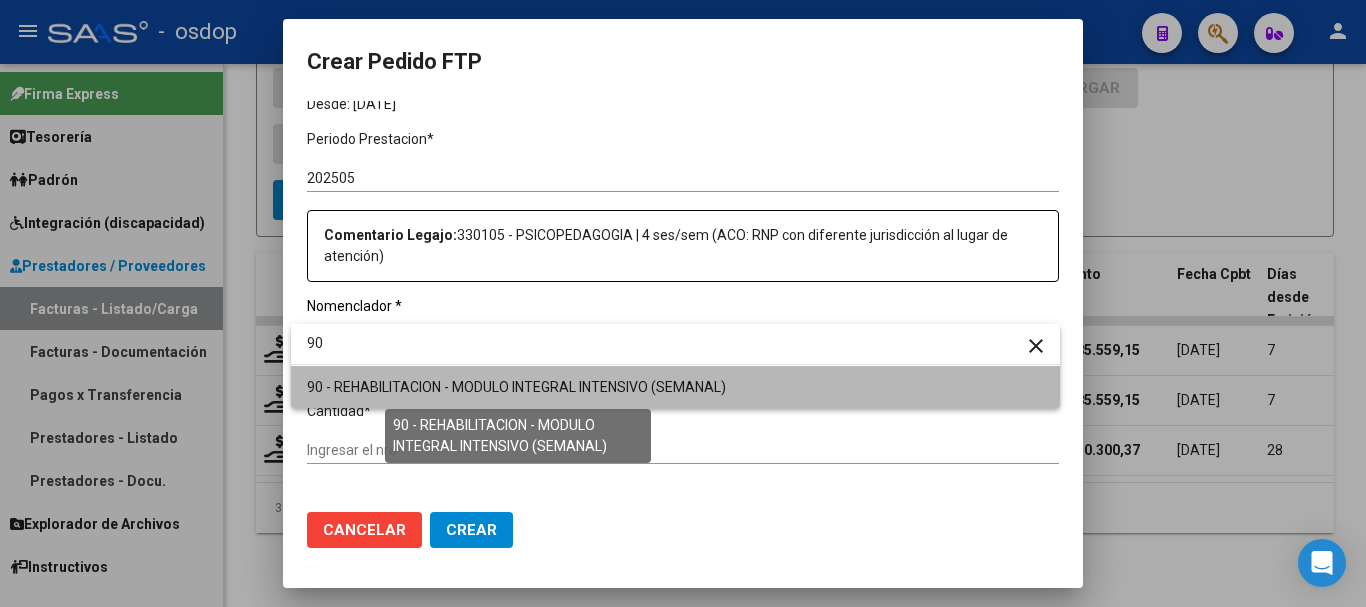 click on "90 - REHABILITACION - MODULO INTEGRAL INTENSIVO (SEMANAL)" at bounding box center [516, 387] 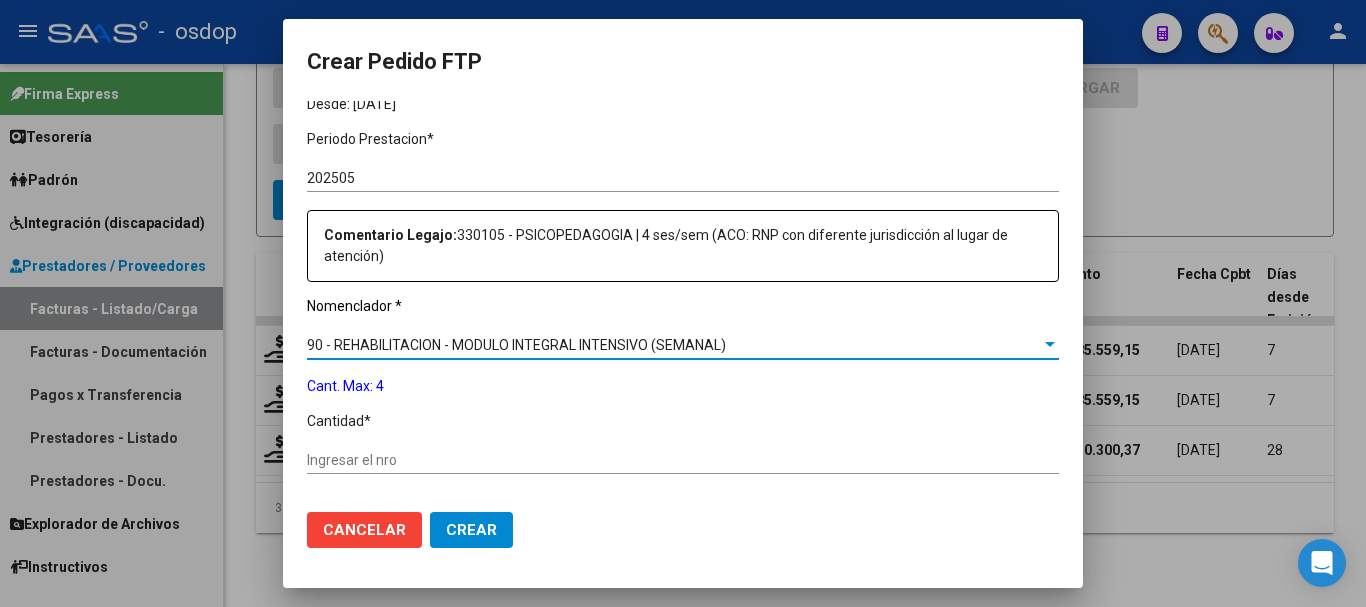 click on "Ingresar el nro" at bounding box center [683, 460] 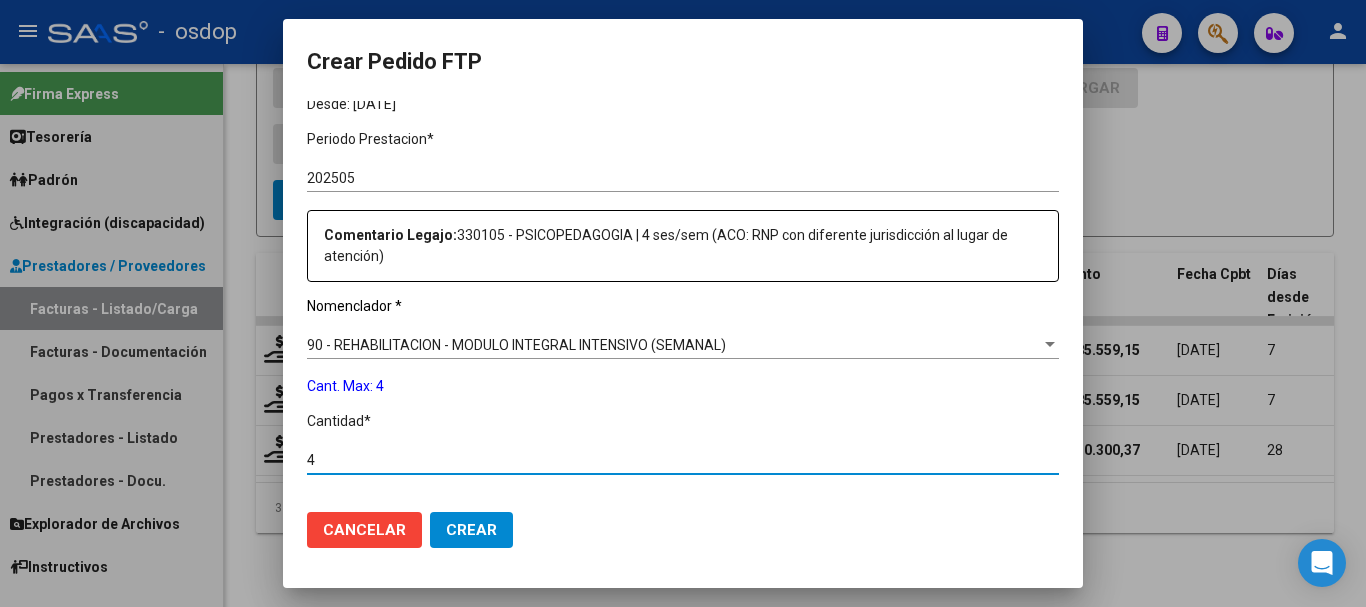 type on "4" 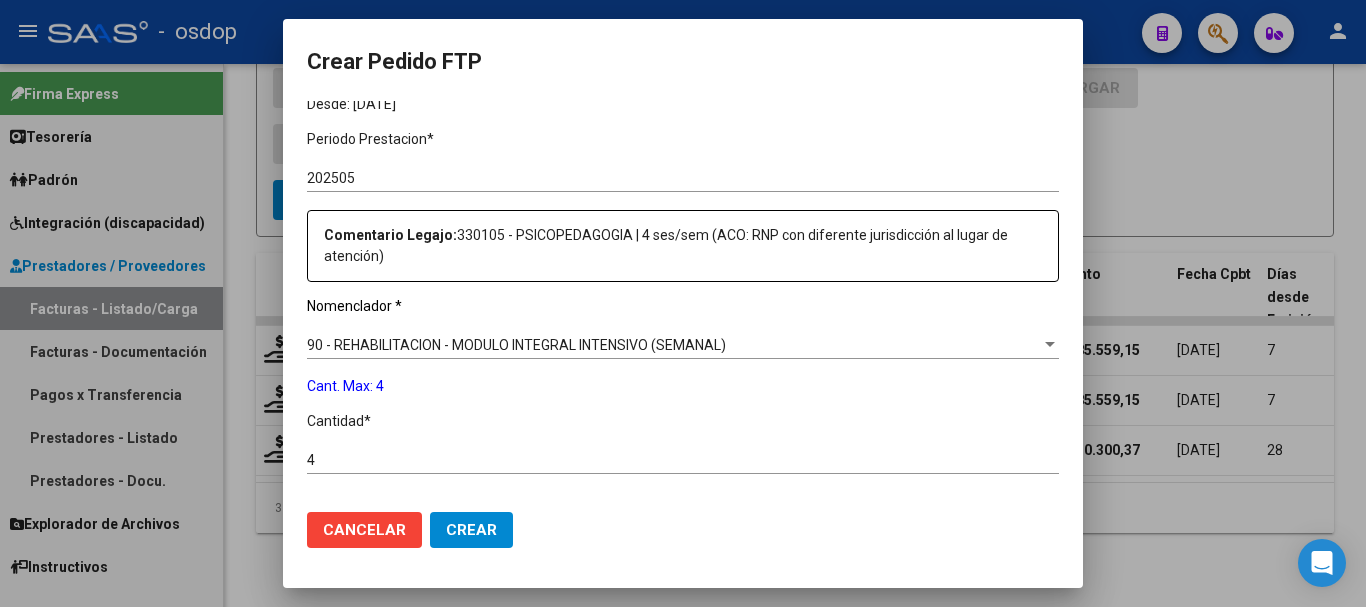 scroll, scrollTop: 879, scrollLeft: 0, axis: vertical 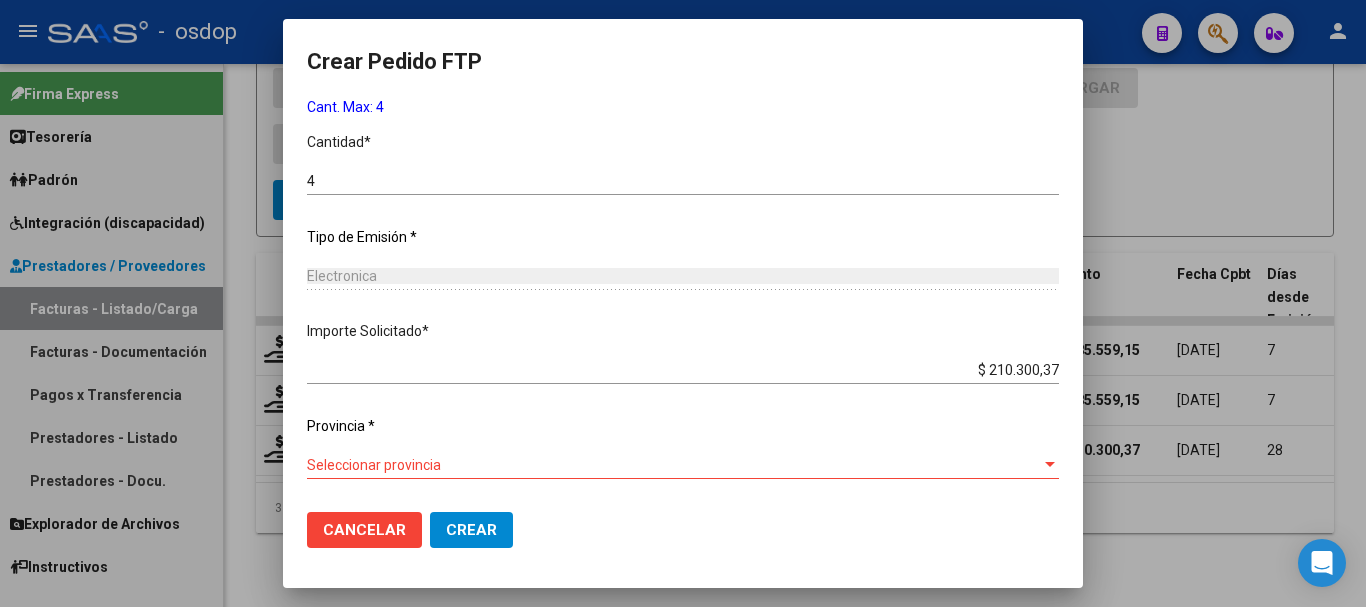 click on "Seleccionar provincia" at bounding box center [674, 465] 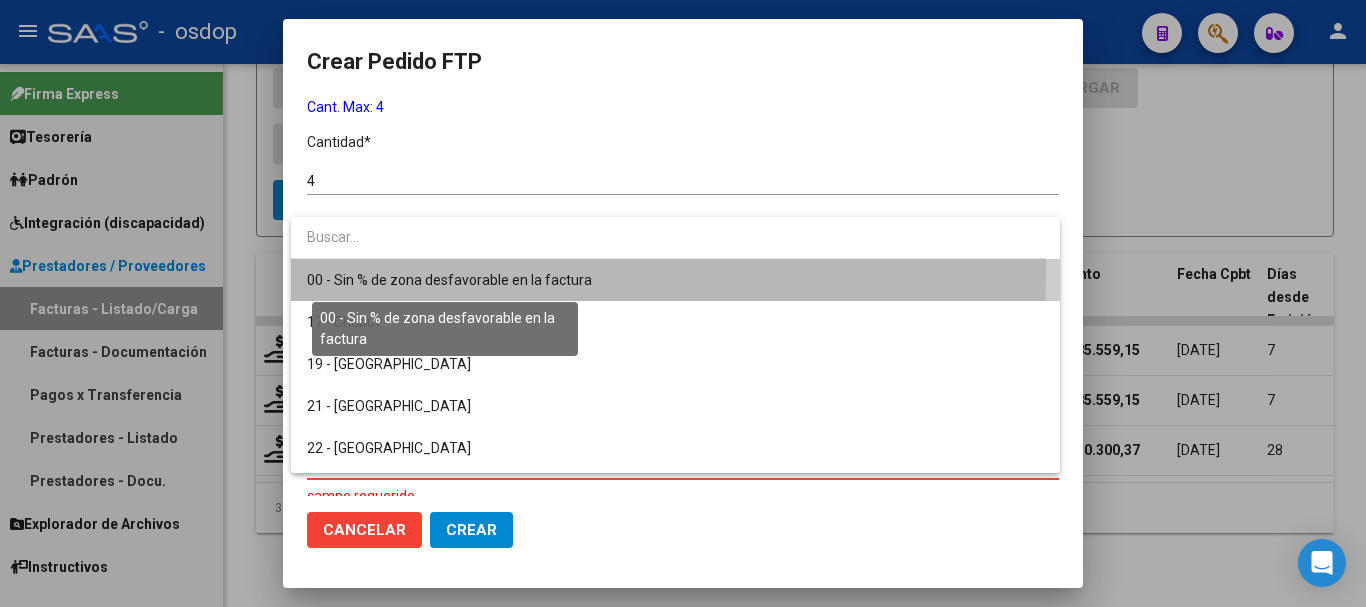 click on "00 - Sin % de zona desfavorable en la factura" at bounding box center [449, 280] 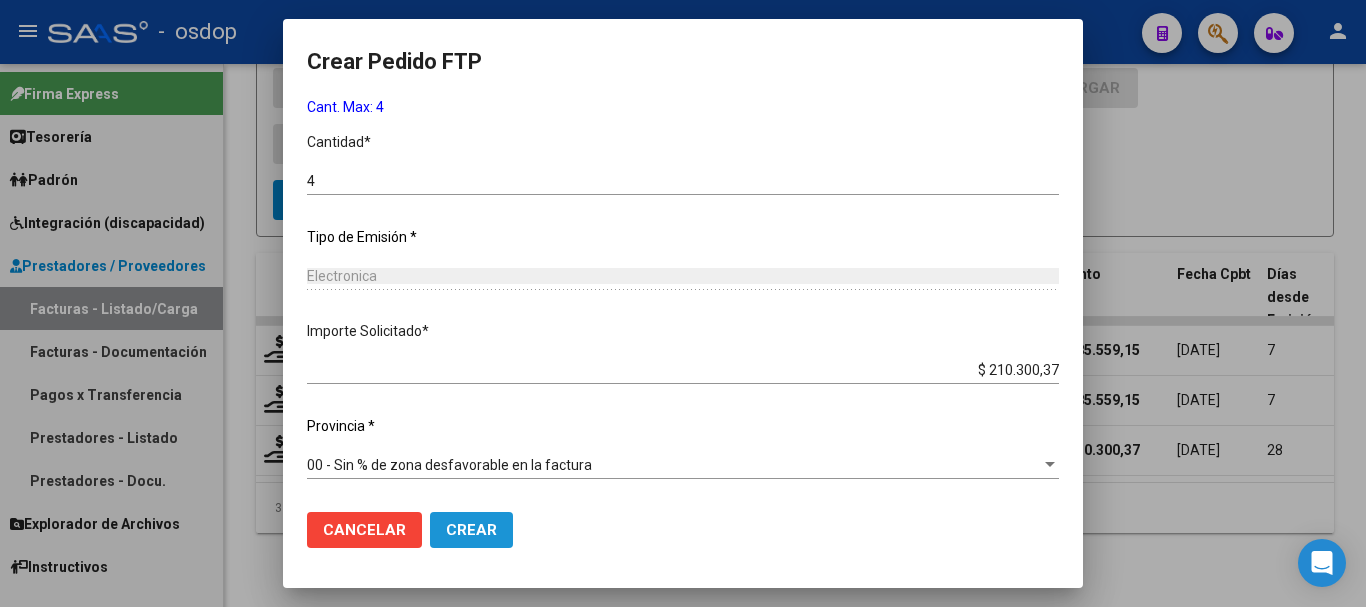 click on "Crear" 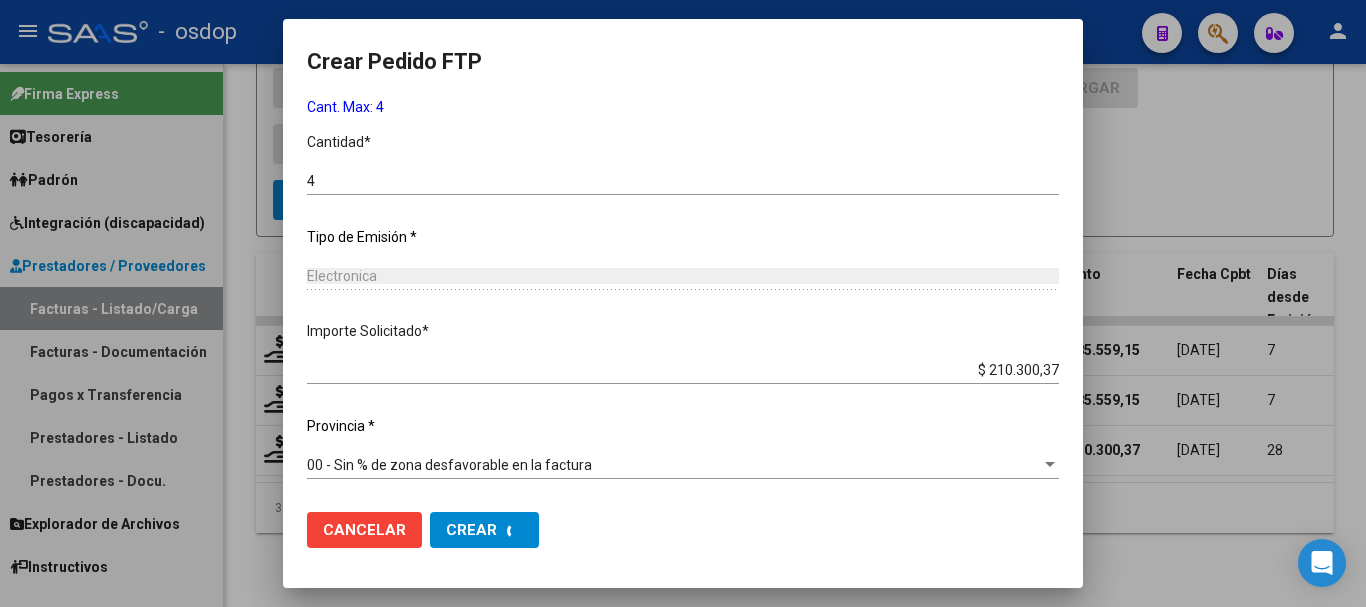 scroll, scrollTop: 0, scrollLeft: 0, axis: both 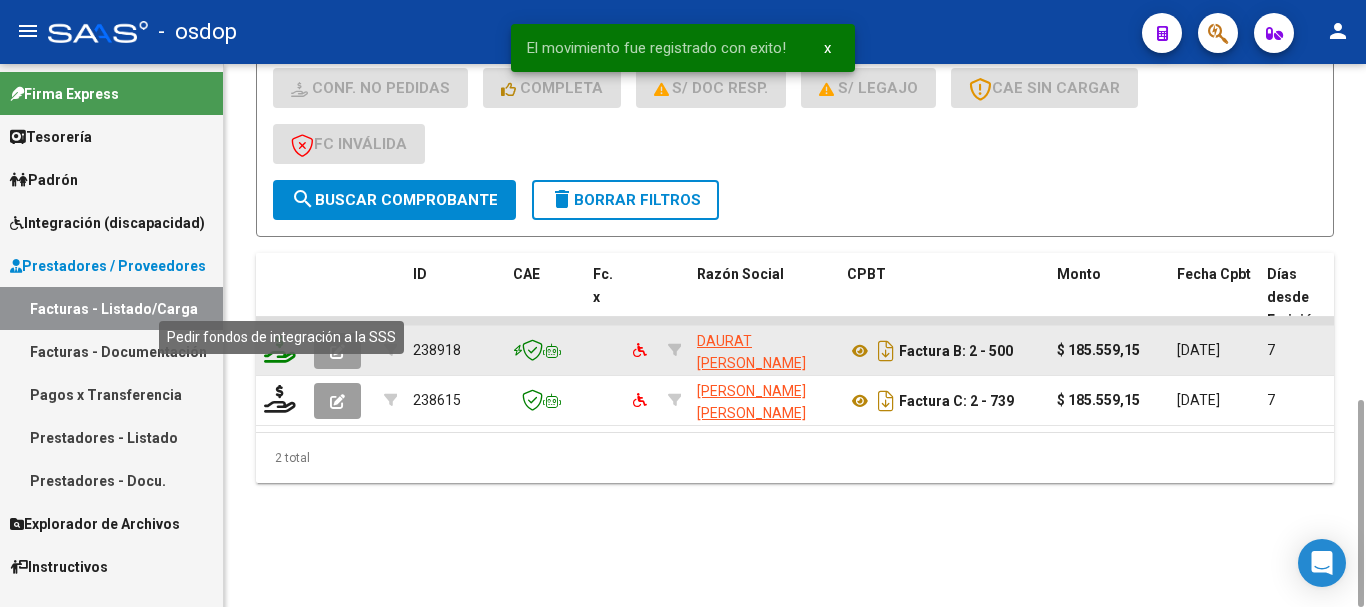 click 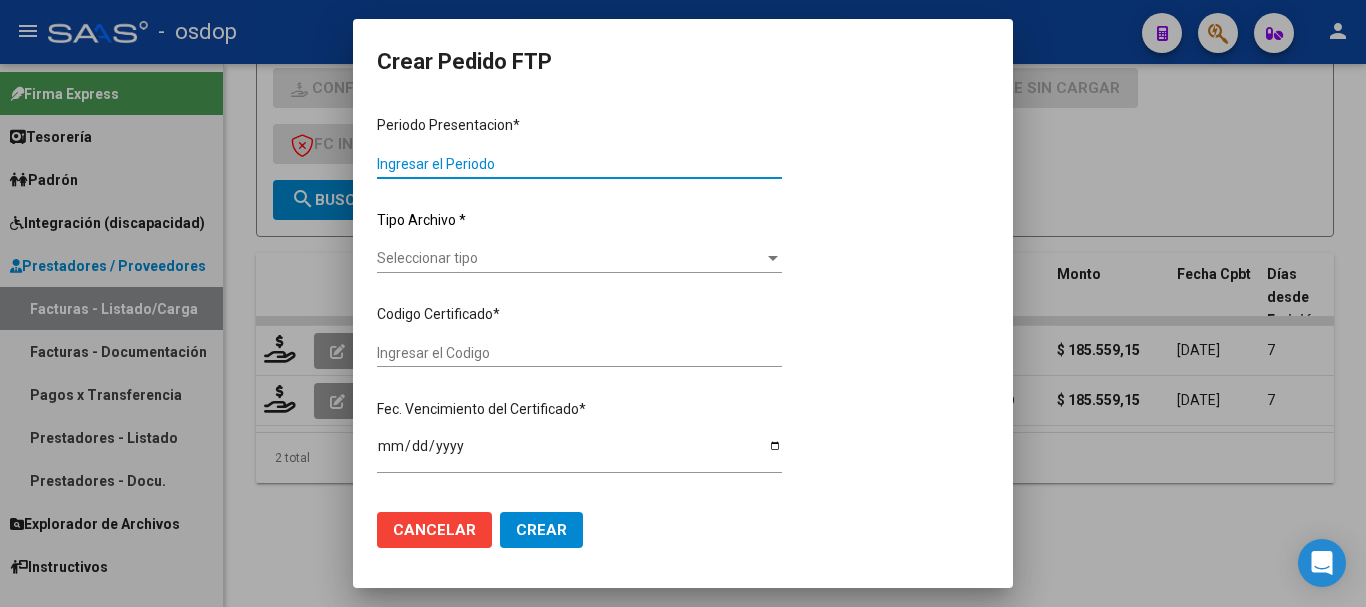 type on "202506" 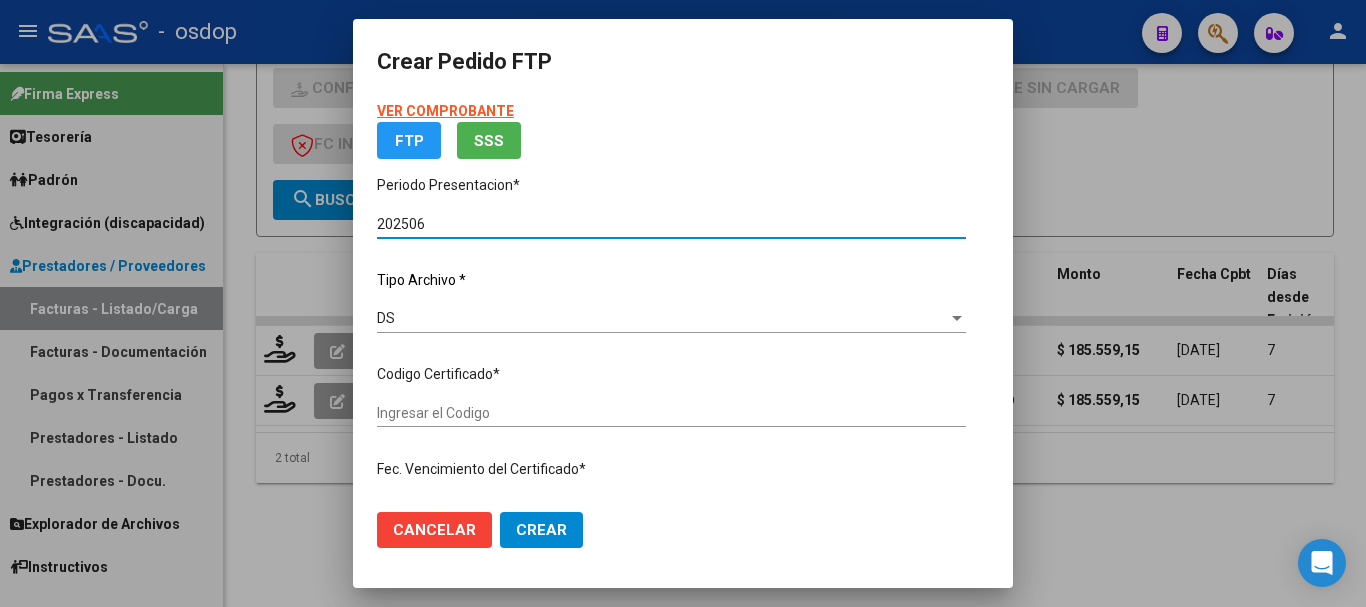 type on "8862500726" 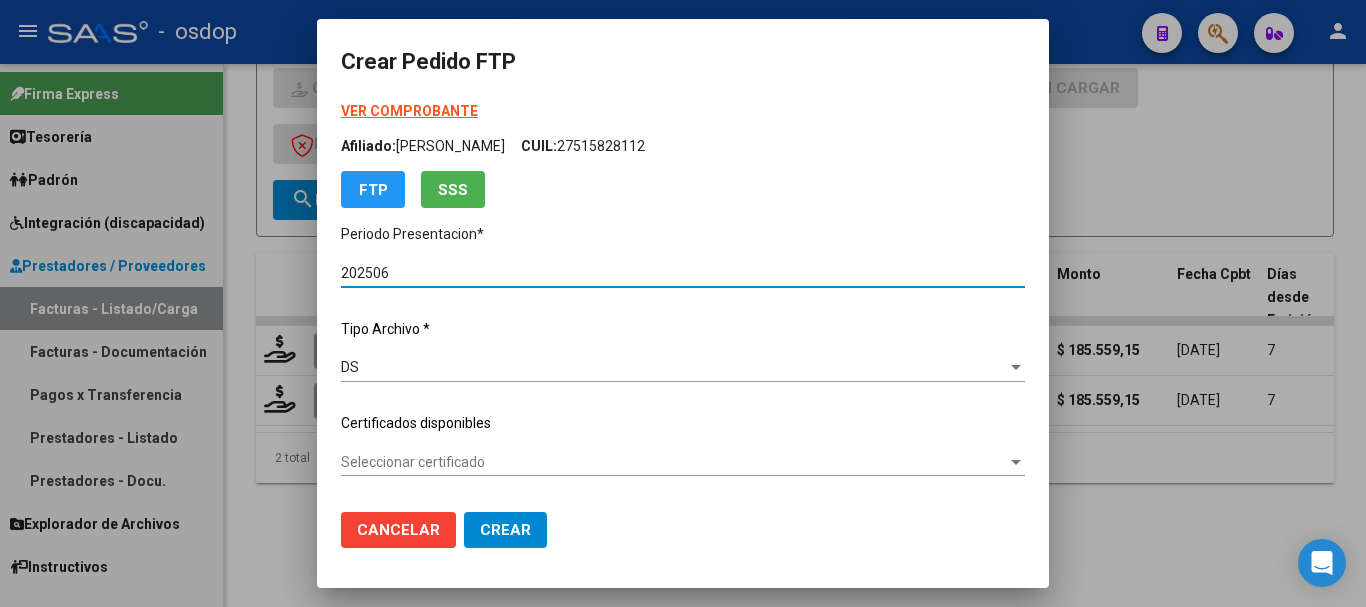 click on "Seleccionar certificado" at bounding box center [674, 462] 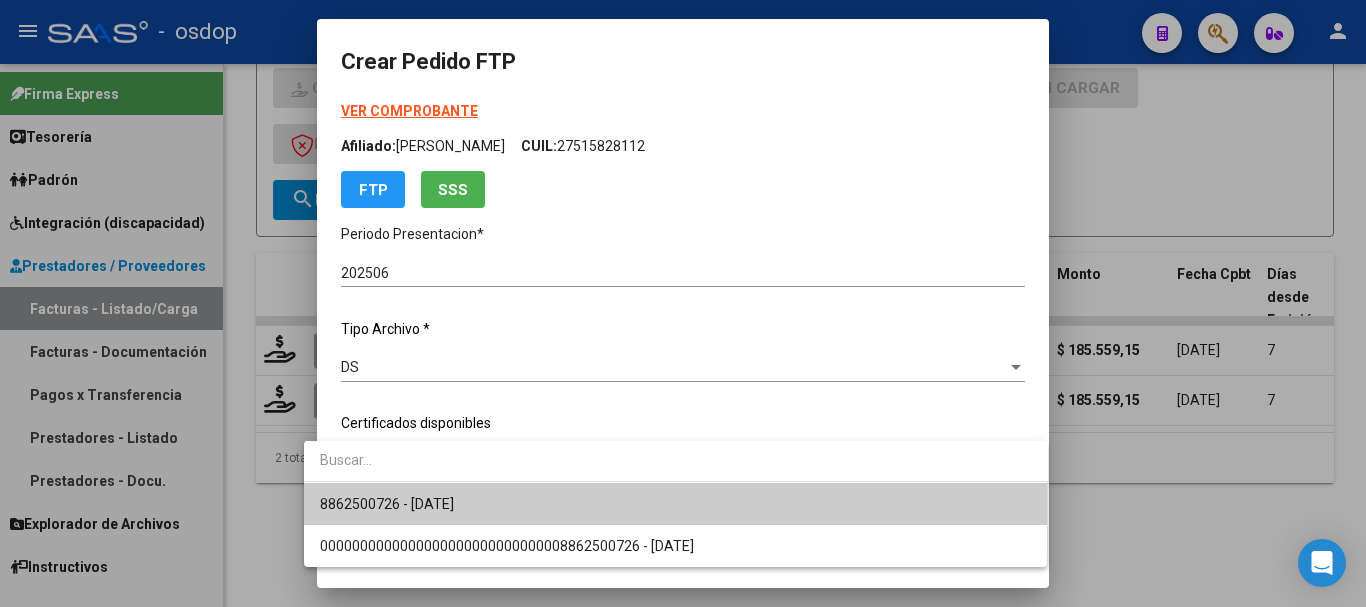 click on "8862500726 - 2027-08-03" at bounding box center (387, 504) 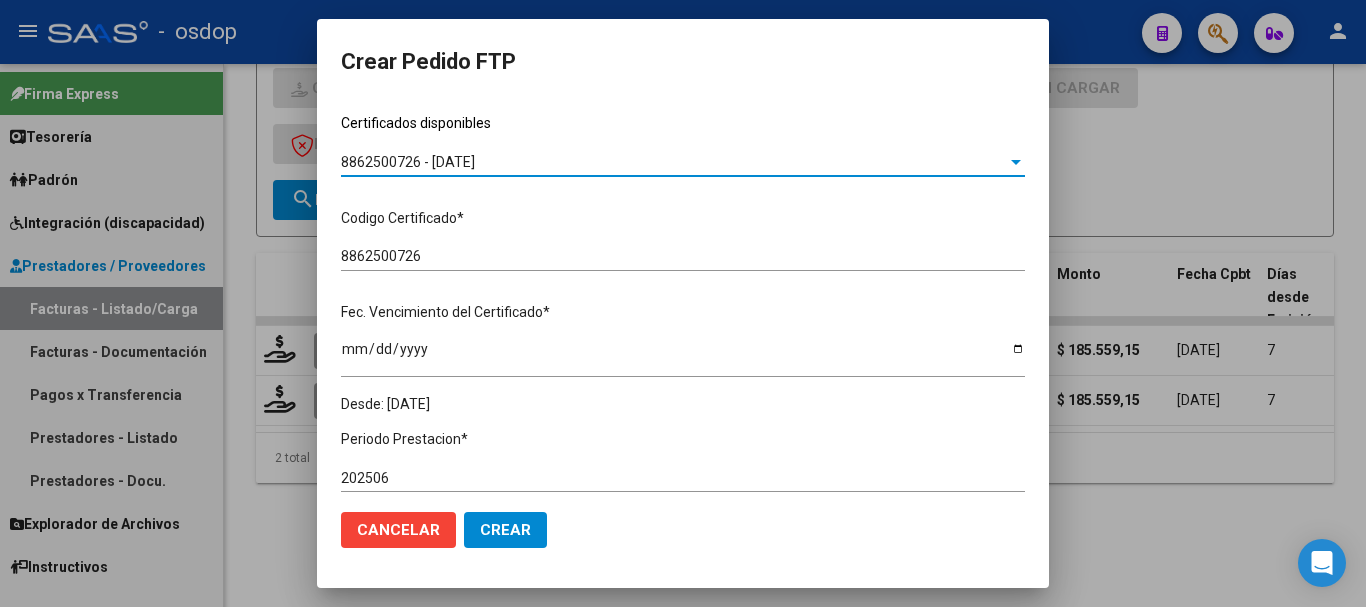 scroll, scrollTop: 500, scrollLeft: 0, axis: vertical 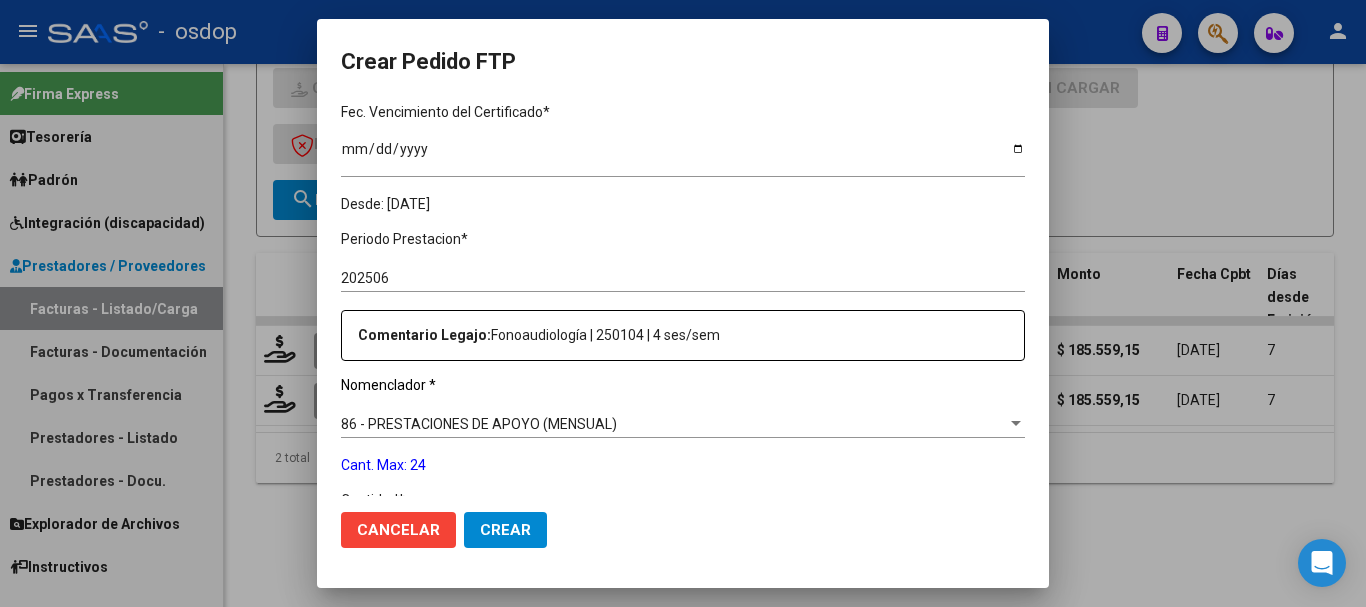 click on "86 - PRESTACIONES DE APOYO (MENSUAL)" at bounding box center [479, 424] 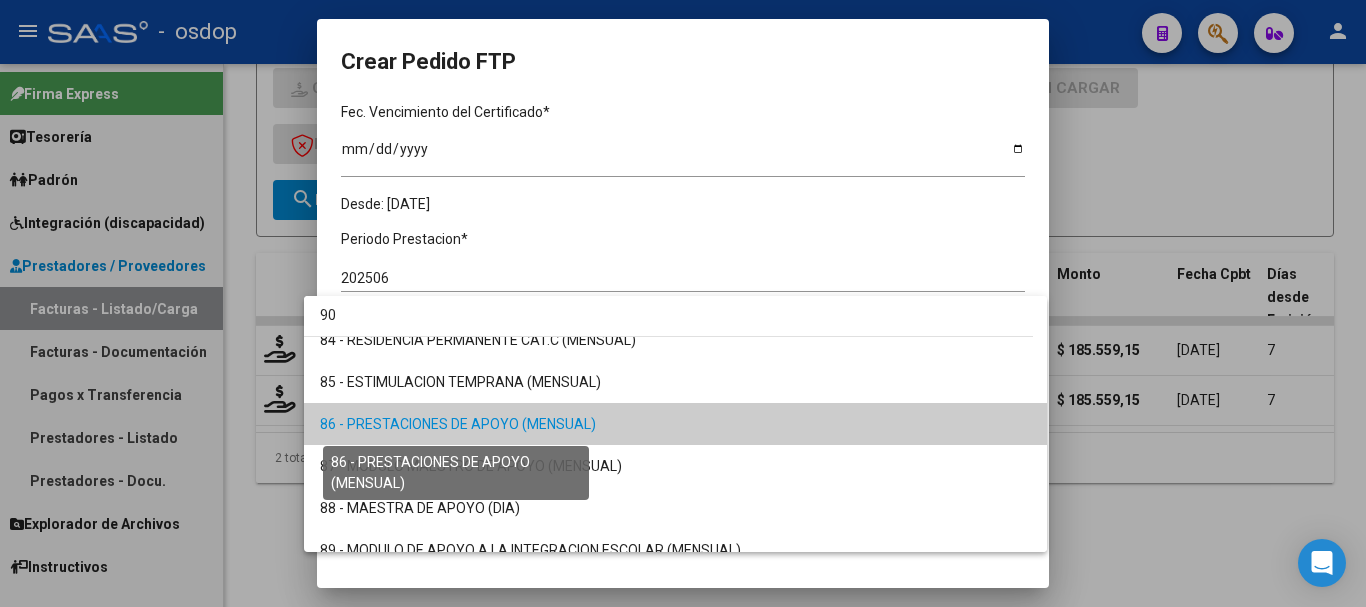 scroll, scrollTop: 0, scrollLeft: 0, axis: both 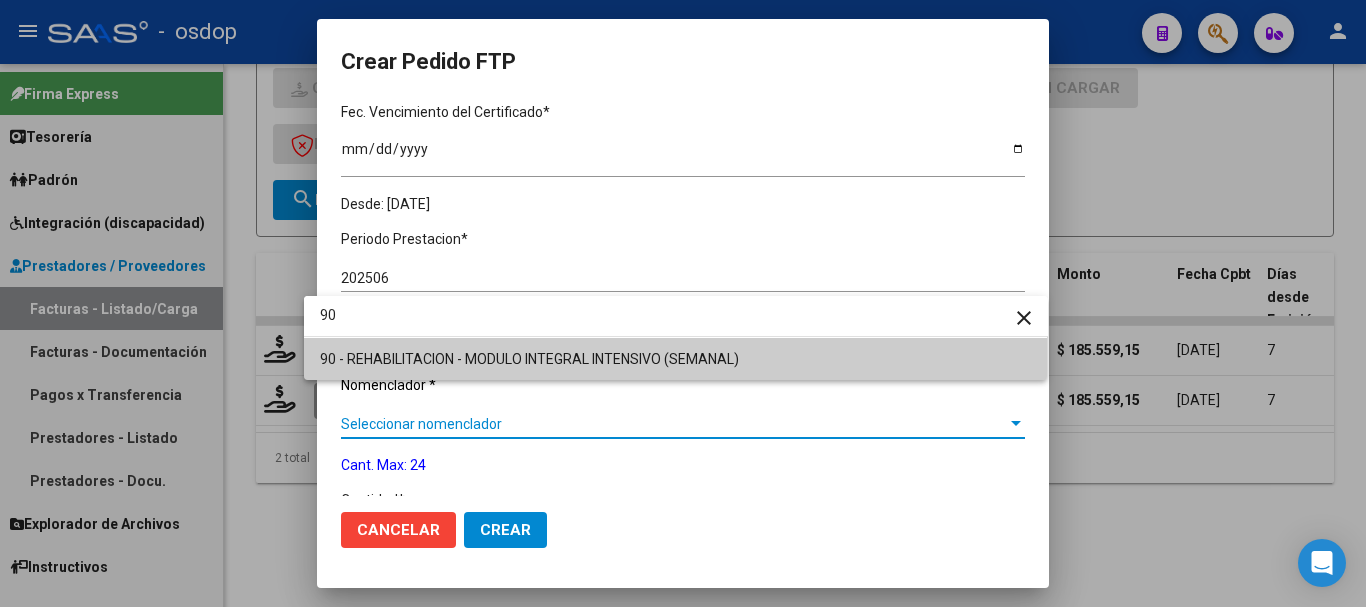 type on "90" 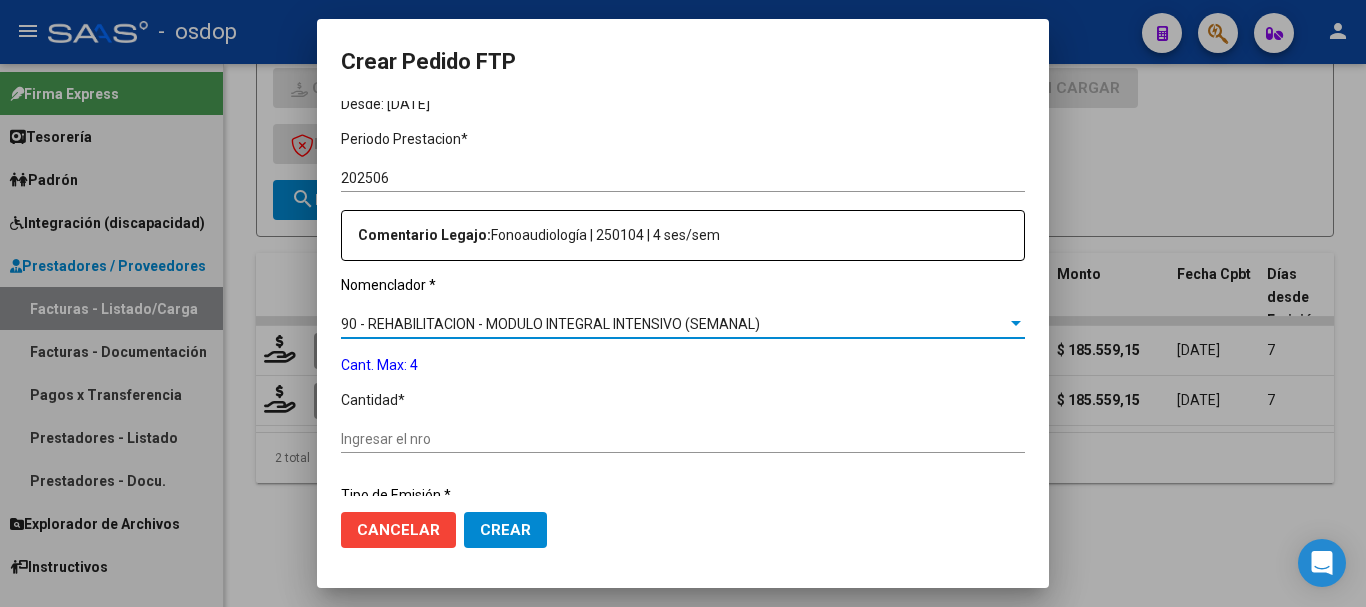 click on "Ingresar el nro" at bounding box center (683, 439) 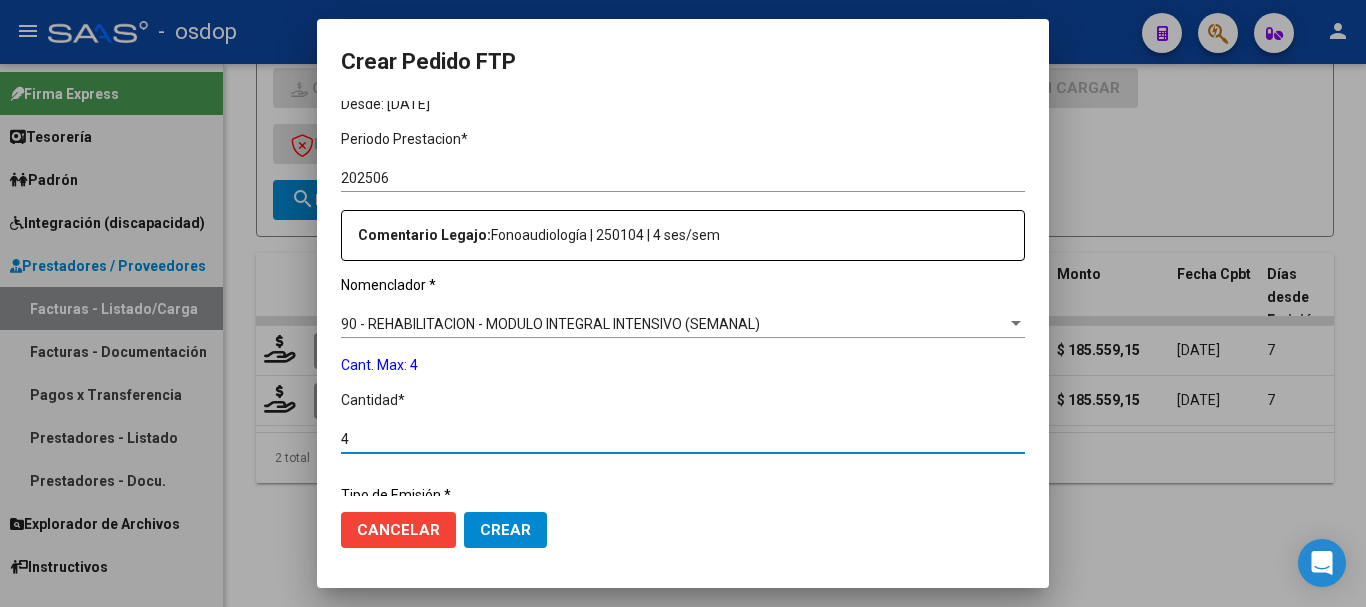 type on "4" 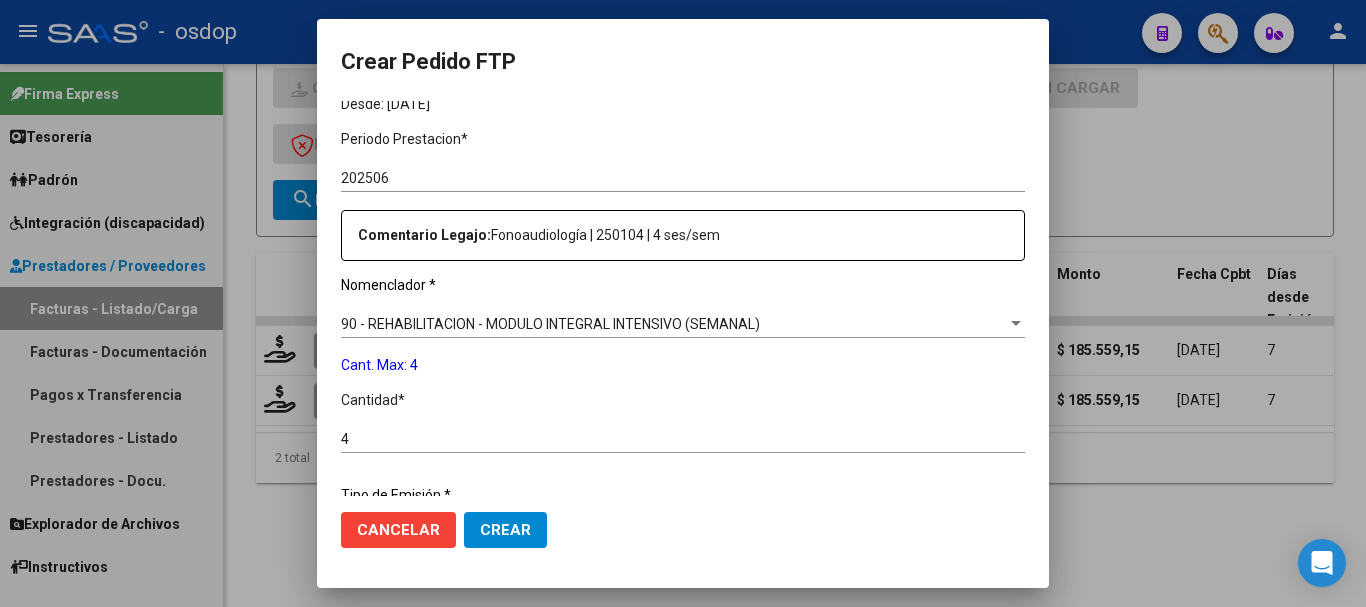scroll, scrollTop: 858, scrollLeft: 0, axis: vertical 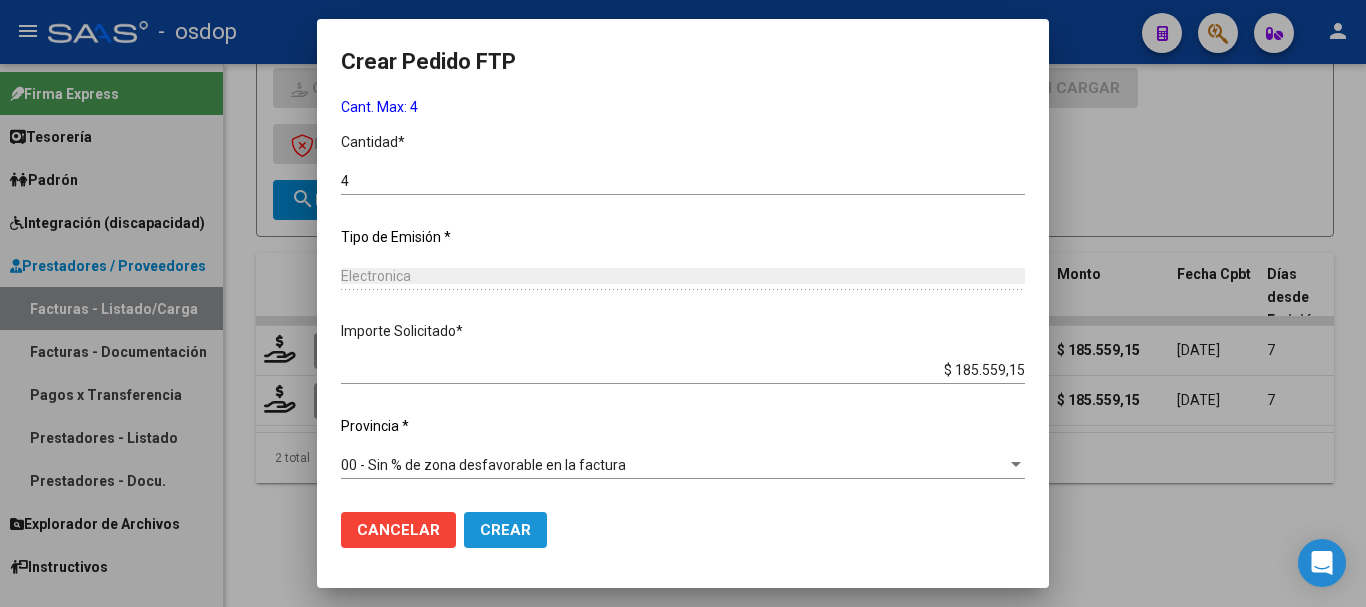 click on "Crear" 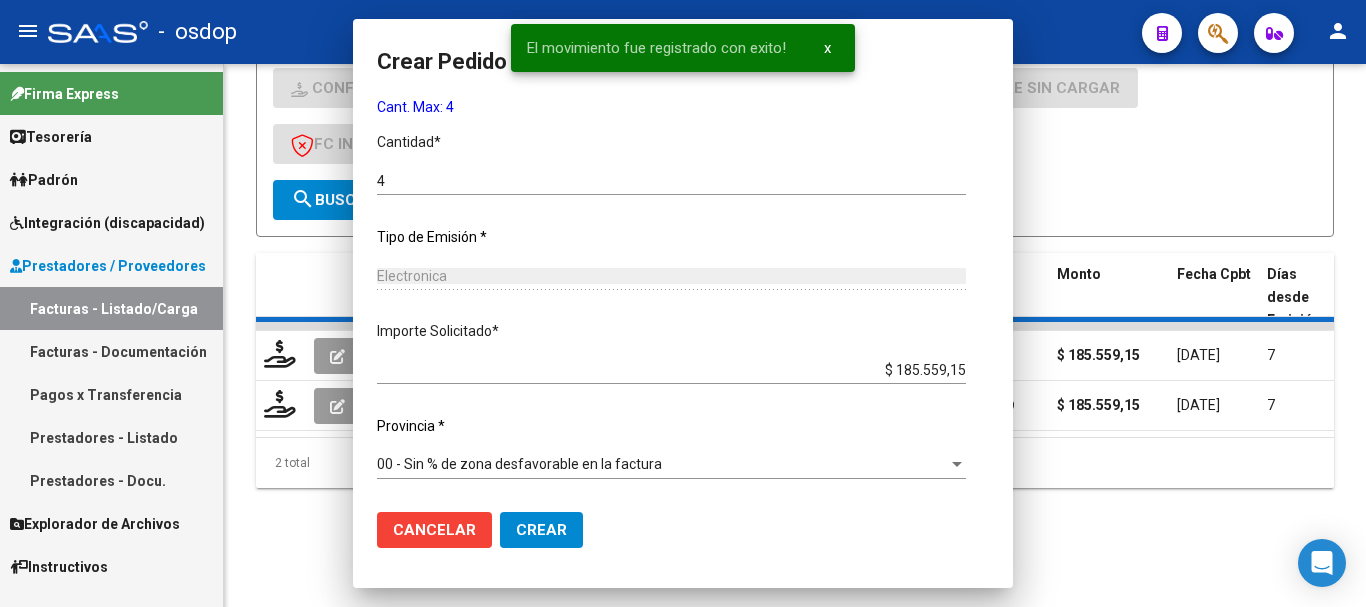 scroll, scrollTop: 0, scrollLeft: 0, axis: both 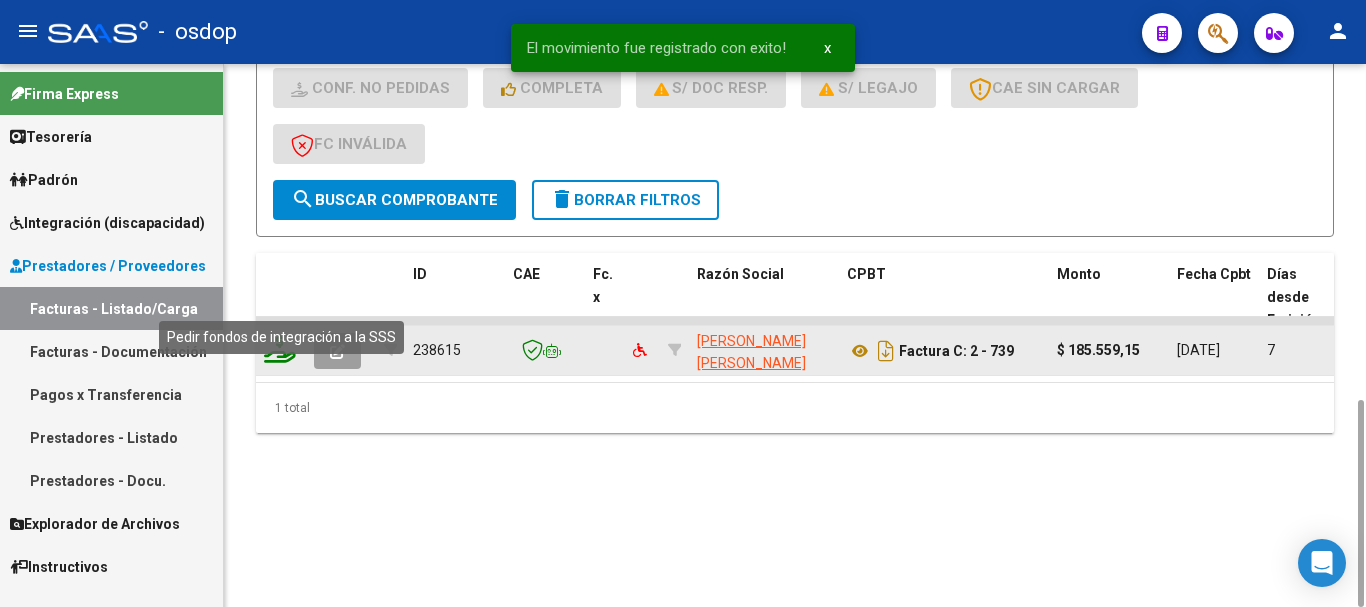 click 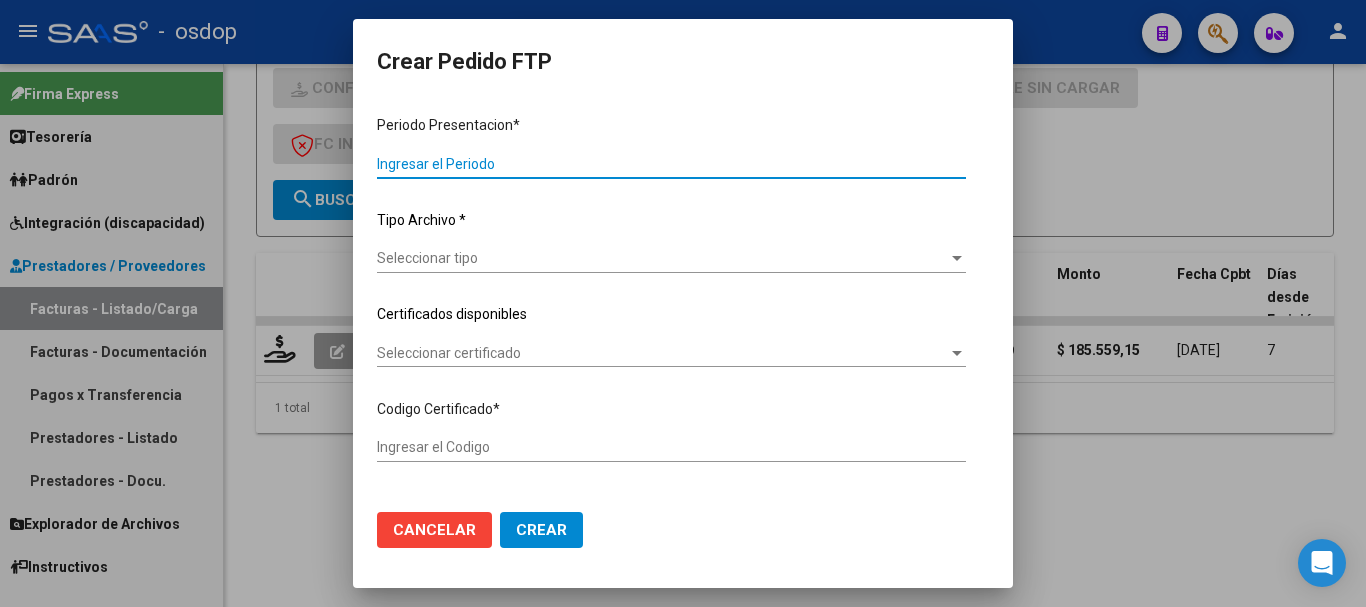 type on "202506" 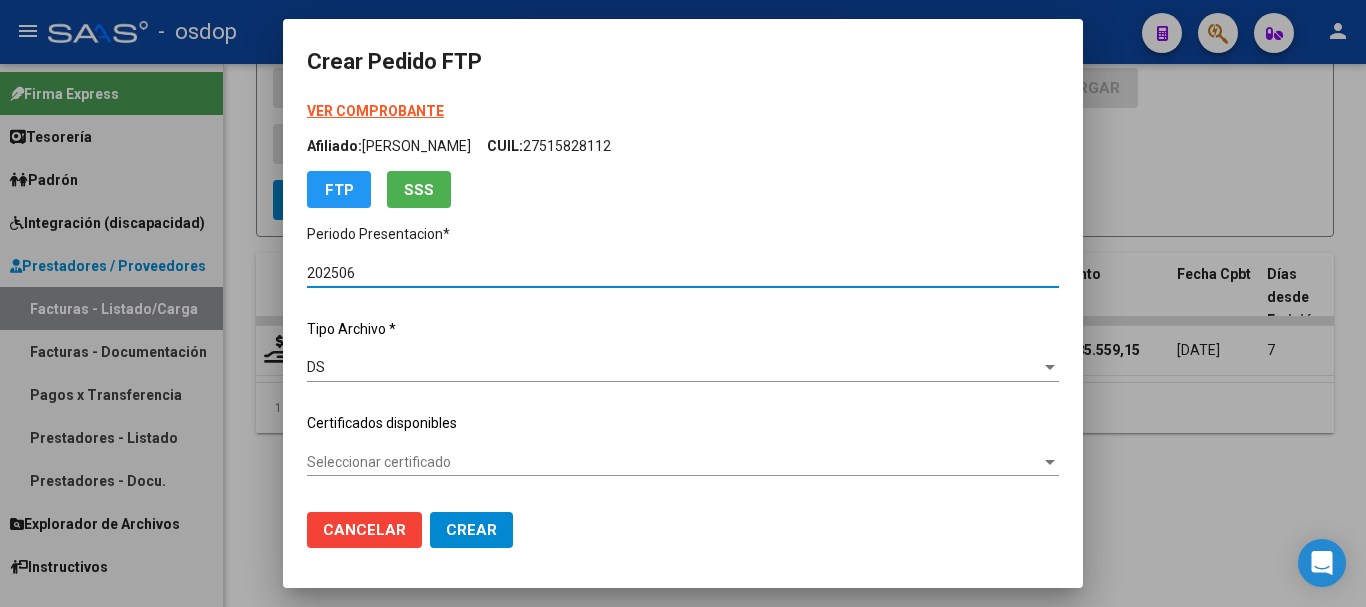 type on "8862500726" 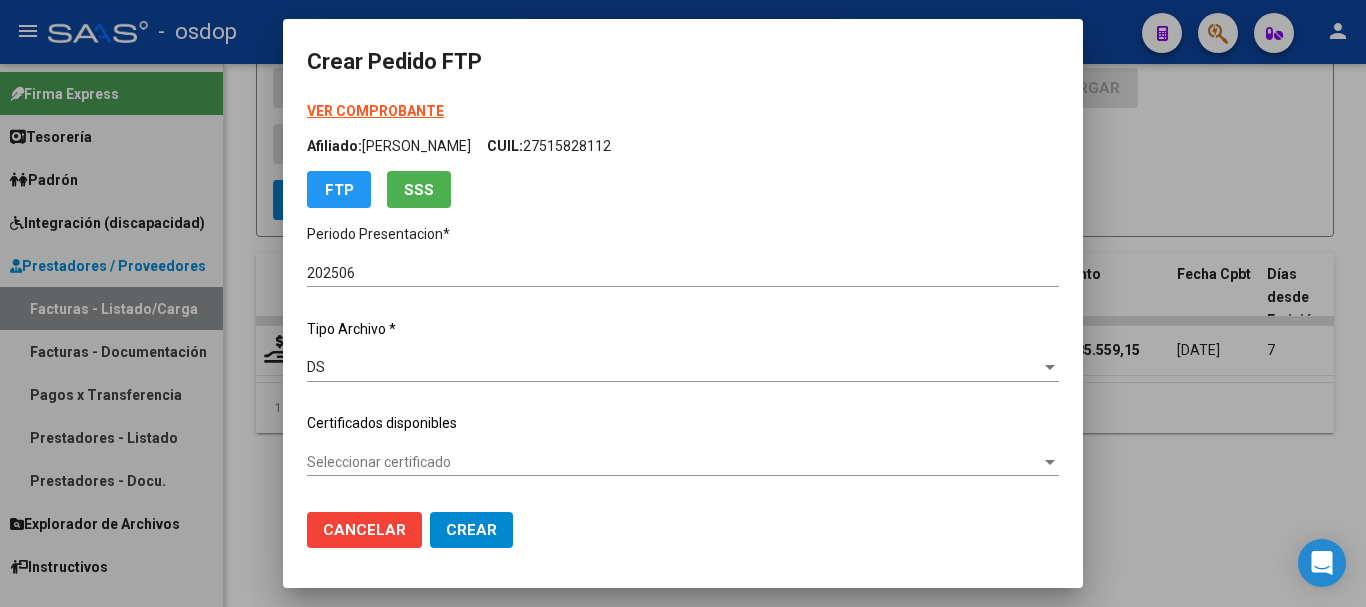click on "Seleccionar certificado Seleccionar certificado" 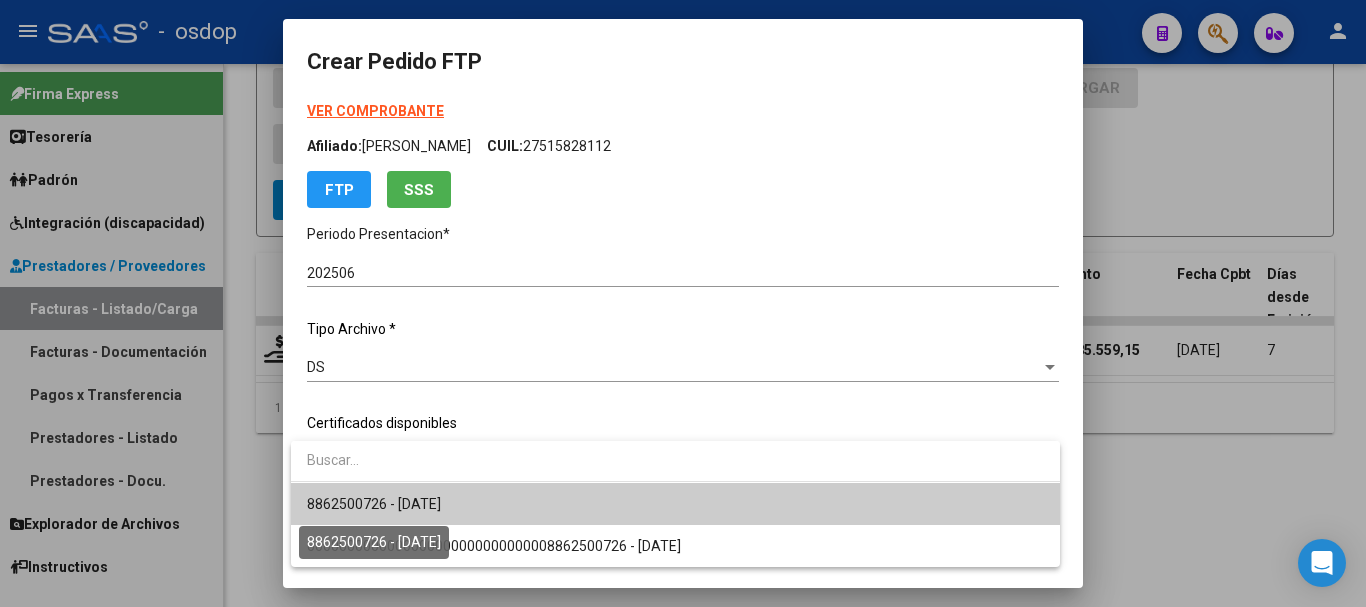 click on "8862500726 - 2027-08-03" at bounding box center [374, 504] 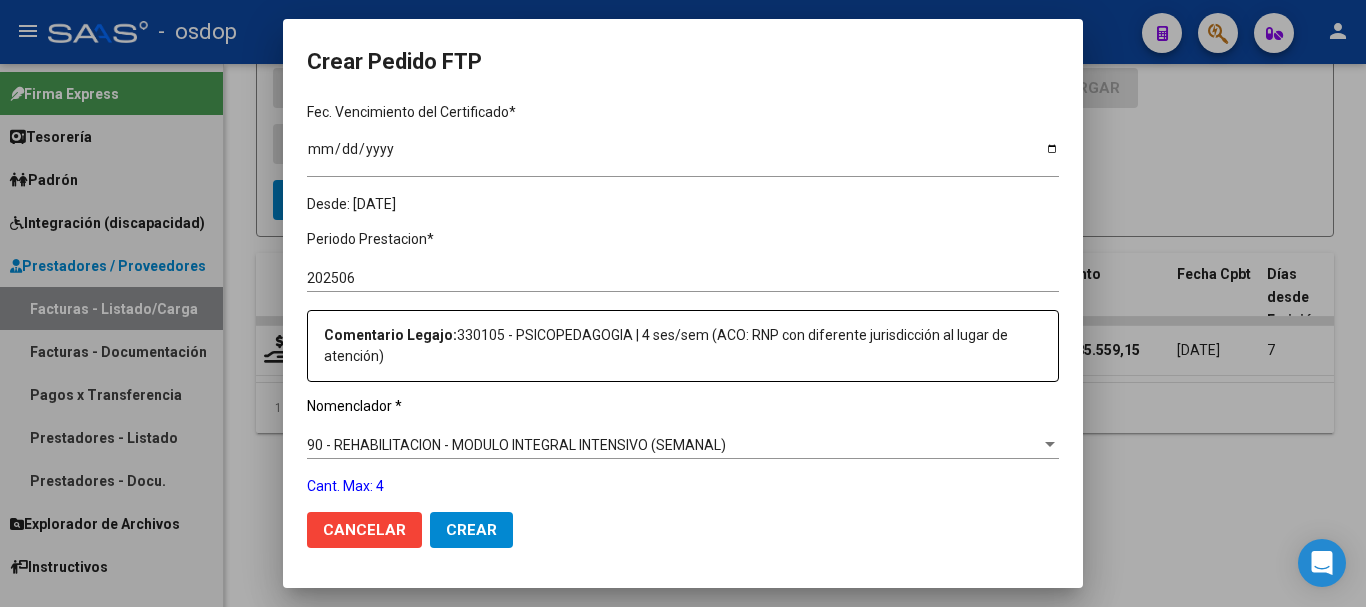 scroll, scrollTop: 700, scrollLeft: 0, axis: vertical 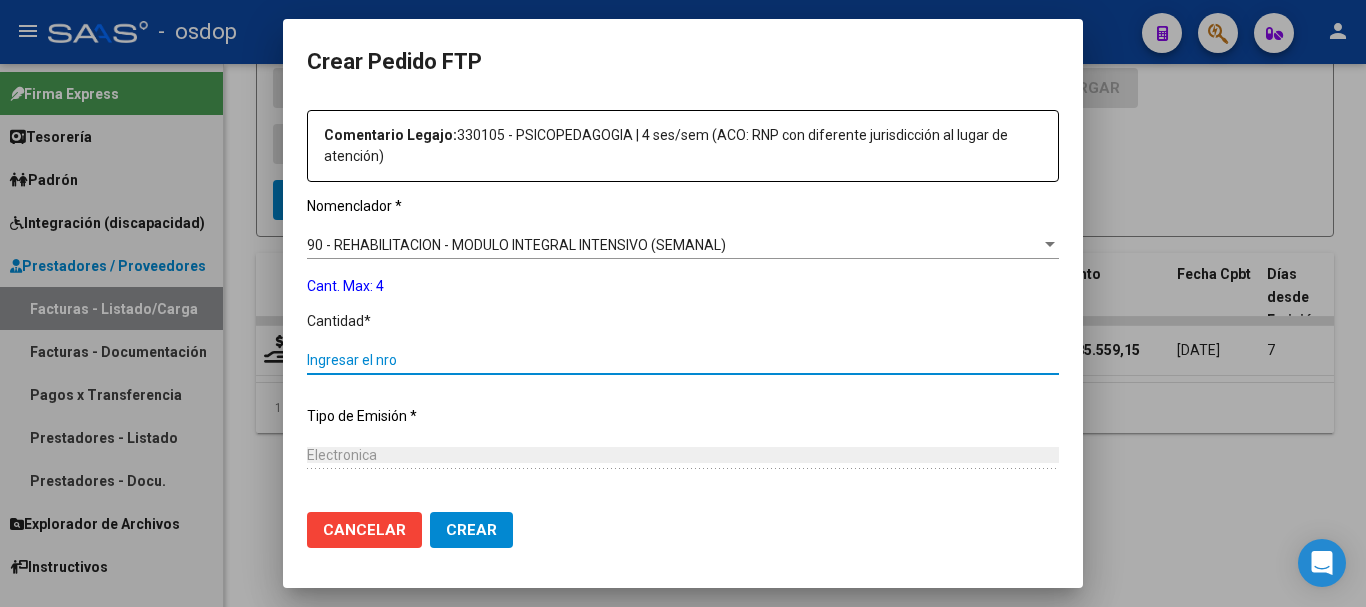 click on "Ingresar el nro" at bounding box center [683, 360] 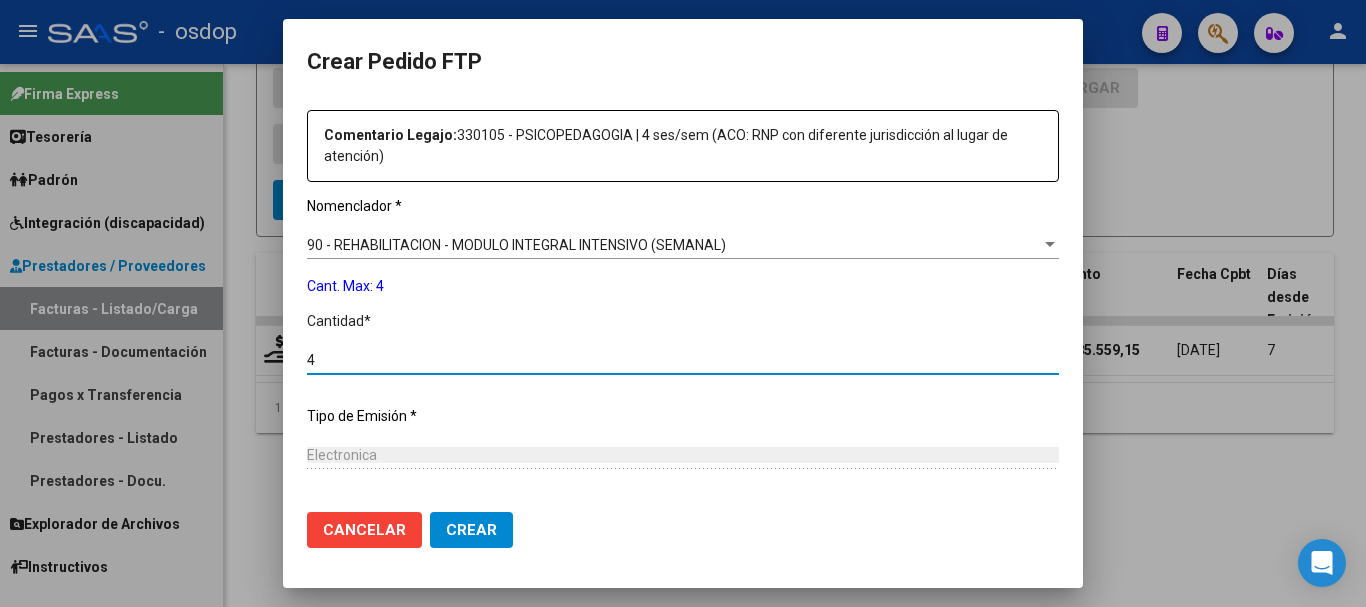 scroll, scrollTop: 879, scrollLeft: 0, axis: vertical 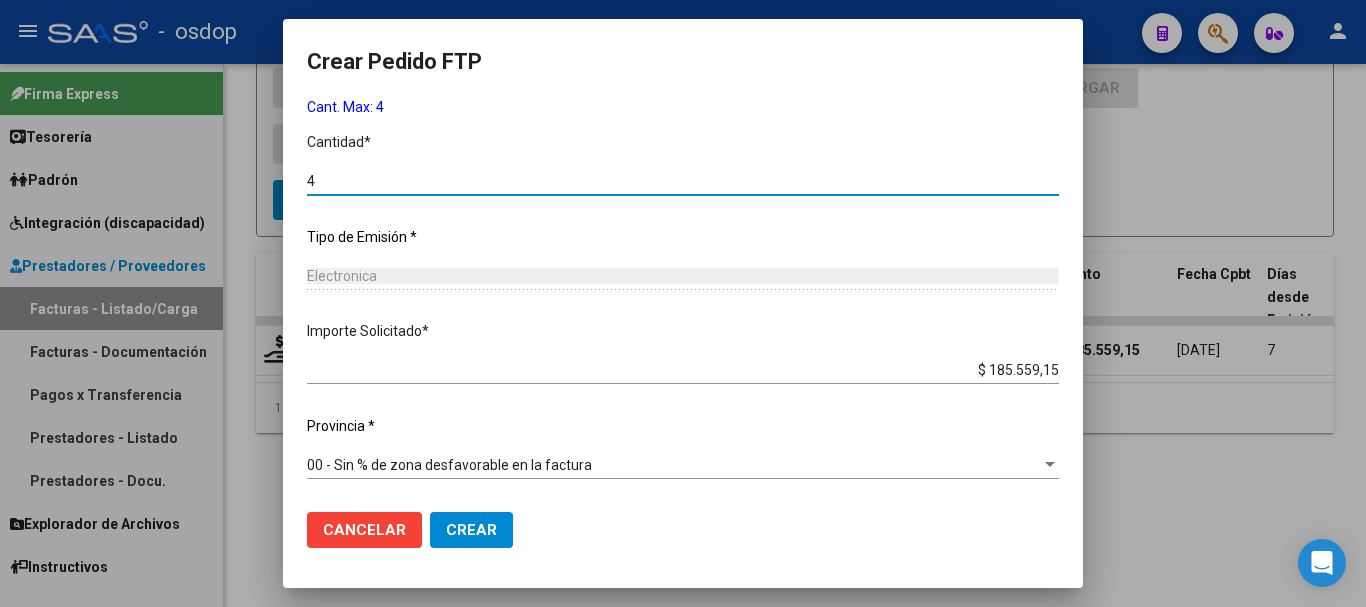 type on "4" 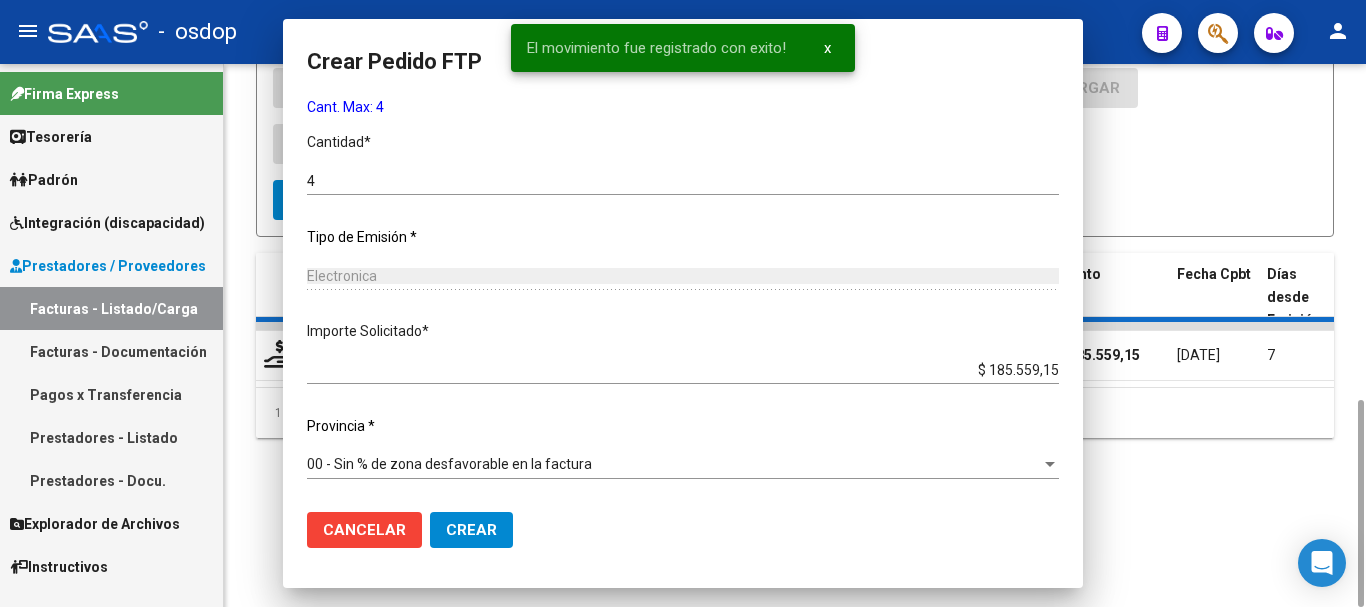 scroll, scrollTop: 770, scrollLeft: 0, axis: vertical 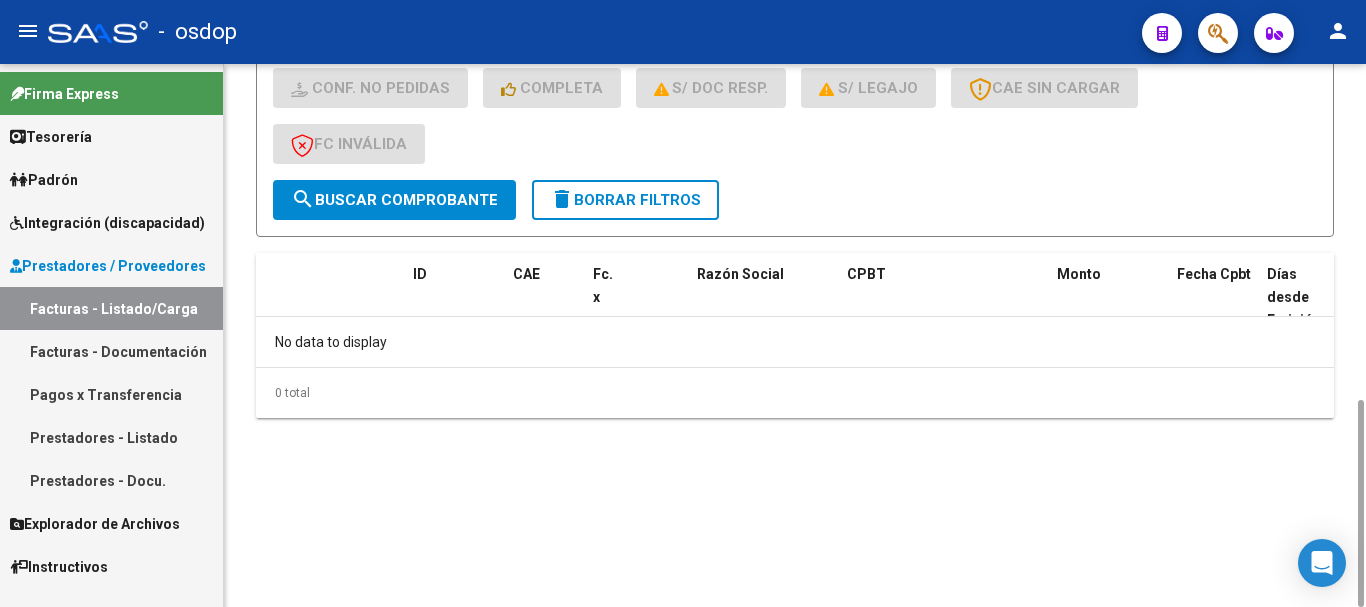 click on "delete  Borrar Filtros" 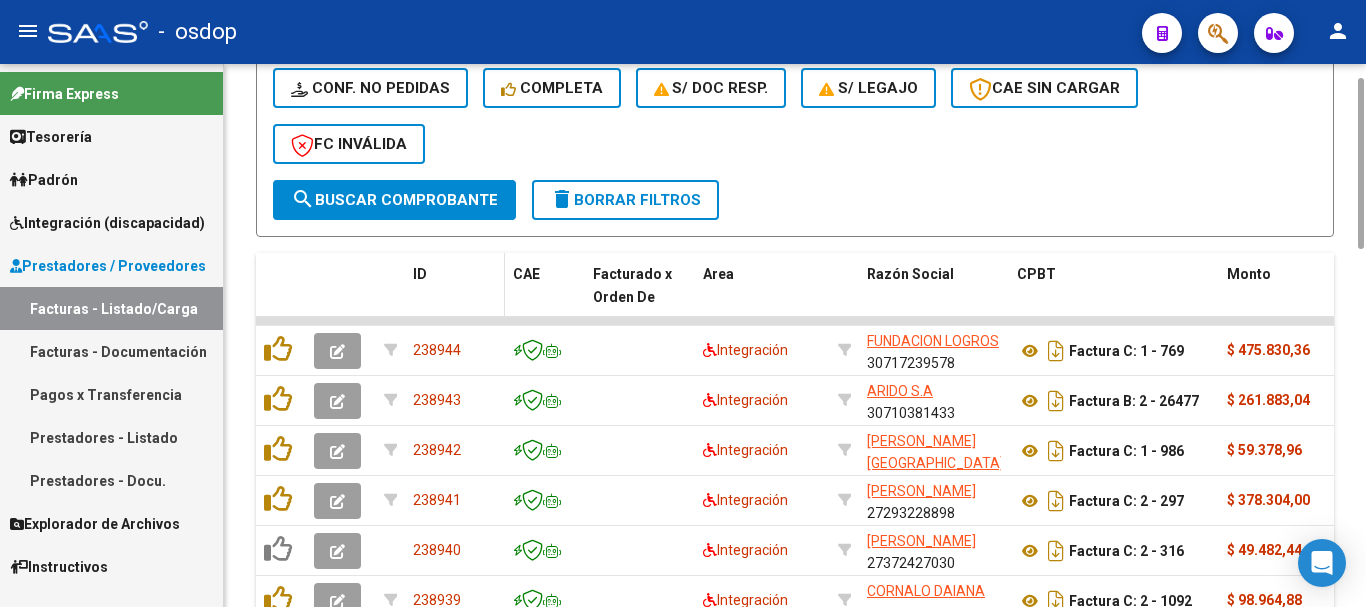 scroll, scrollTop: 681, scrollLeft: 0, axis: vertical 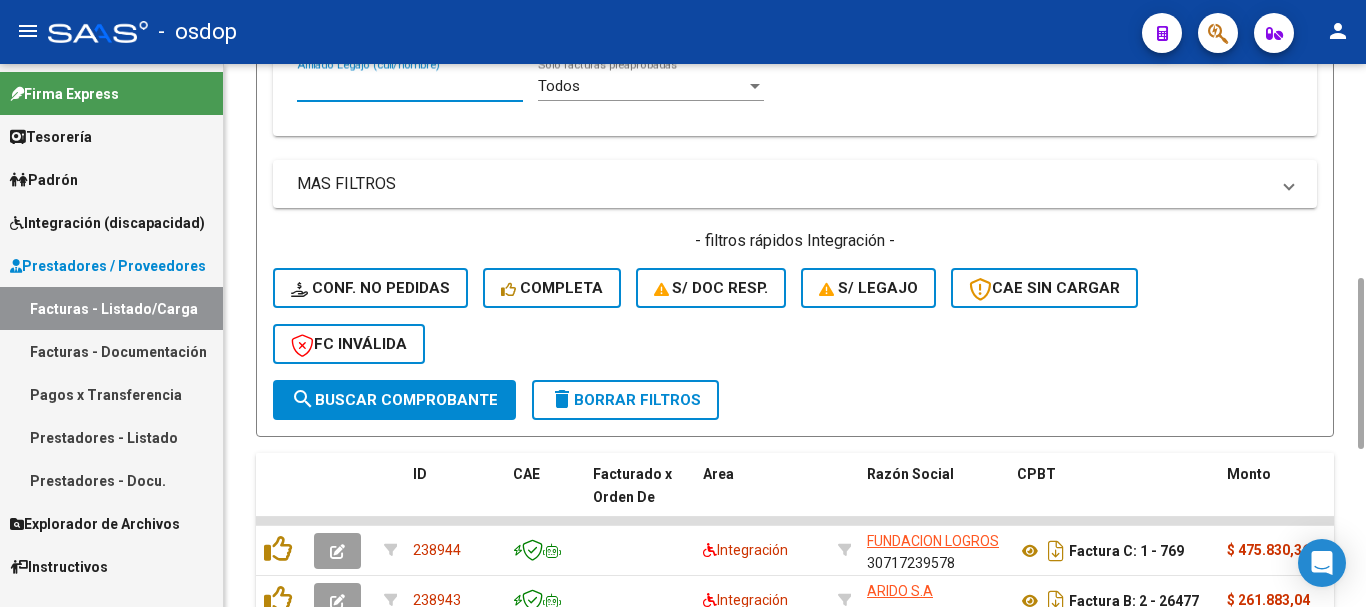 click on "Afiliado Legajo (cuil/nombre)" at bounding box center (410, 86) 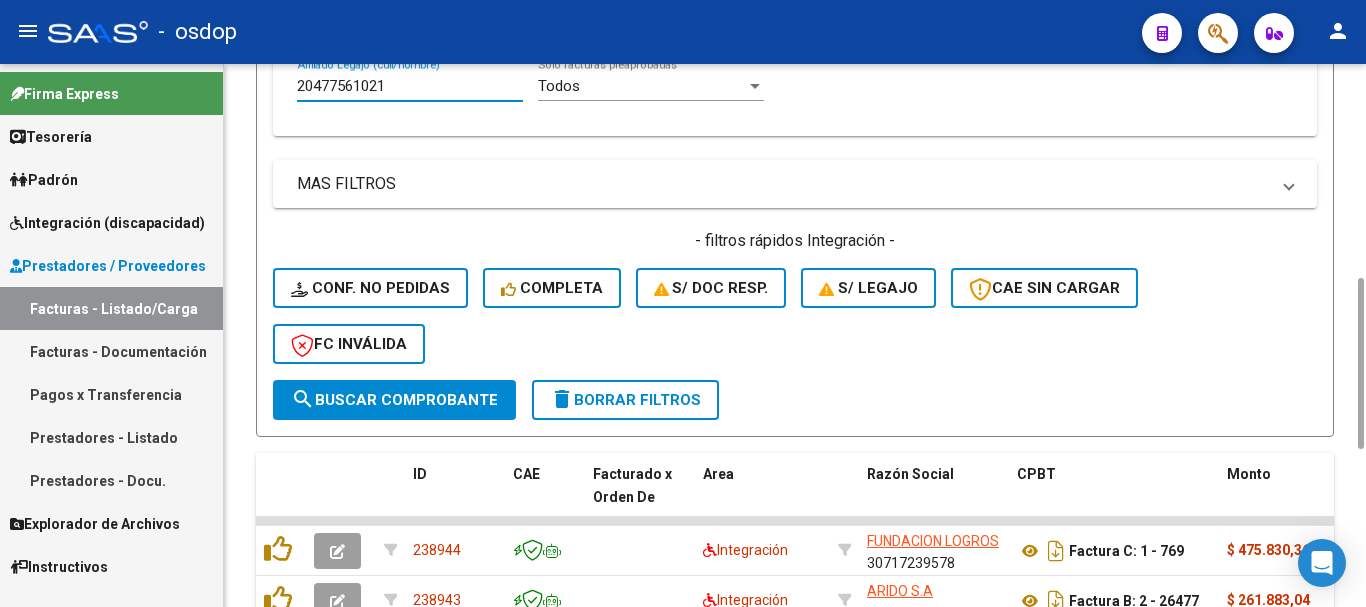 type on "20477561021" 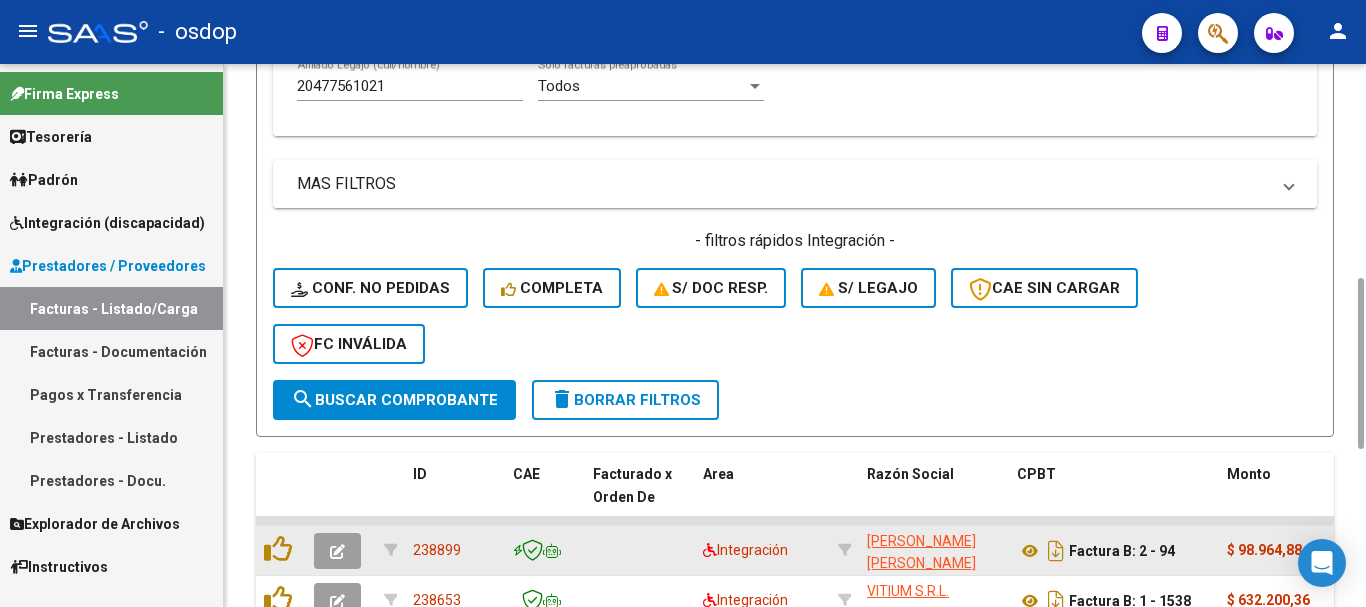 scroll, scrollTop: 831, scrollLeft: 0, axis: vertical 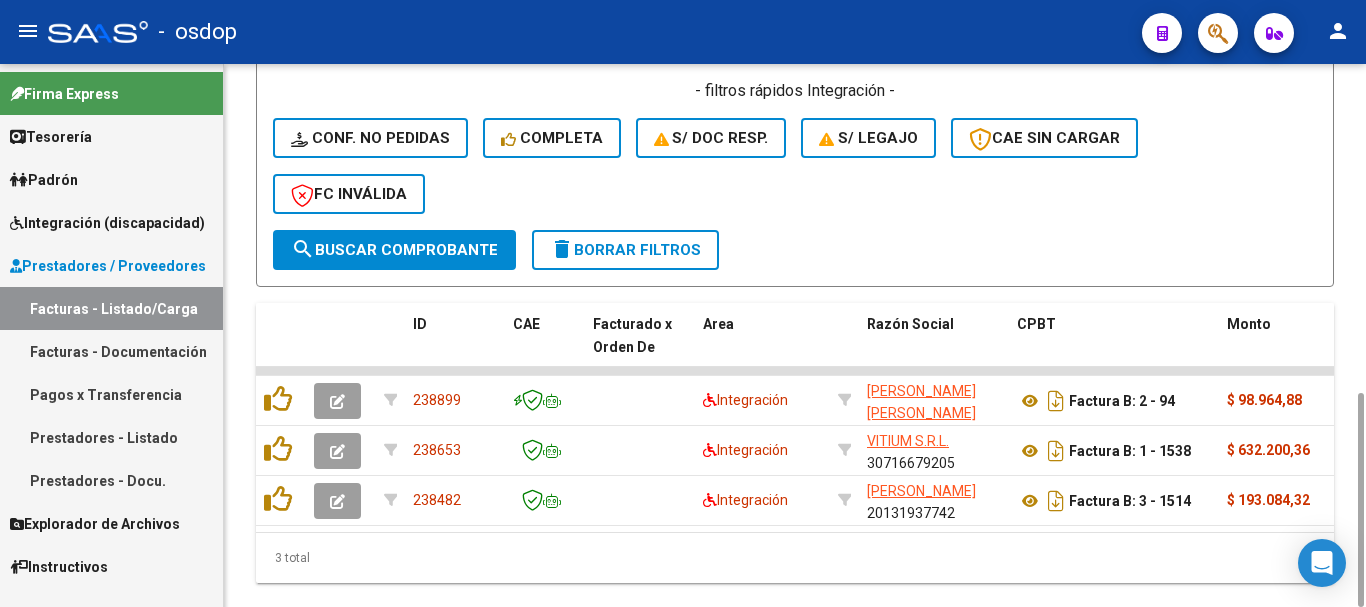 click on "delete  Borrar Filtros" 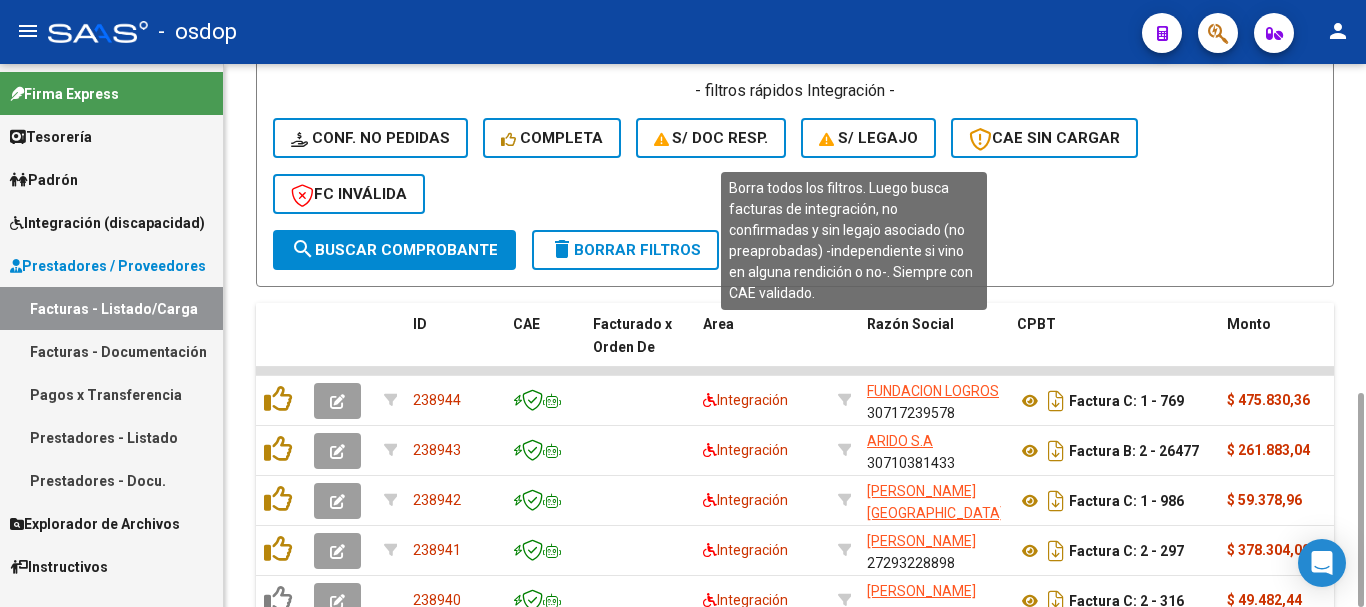 click on "S/ legajo" 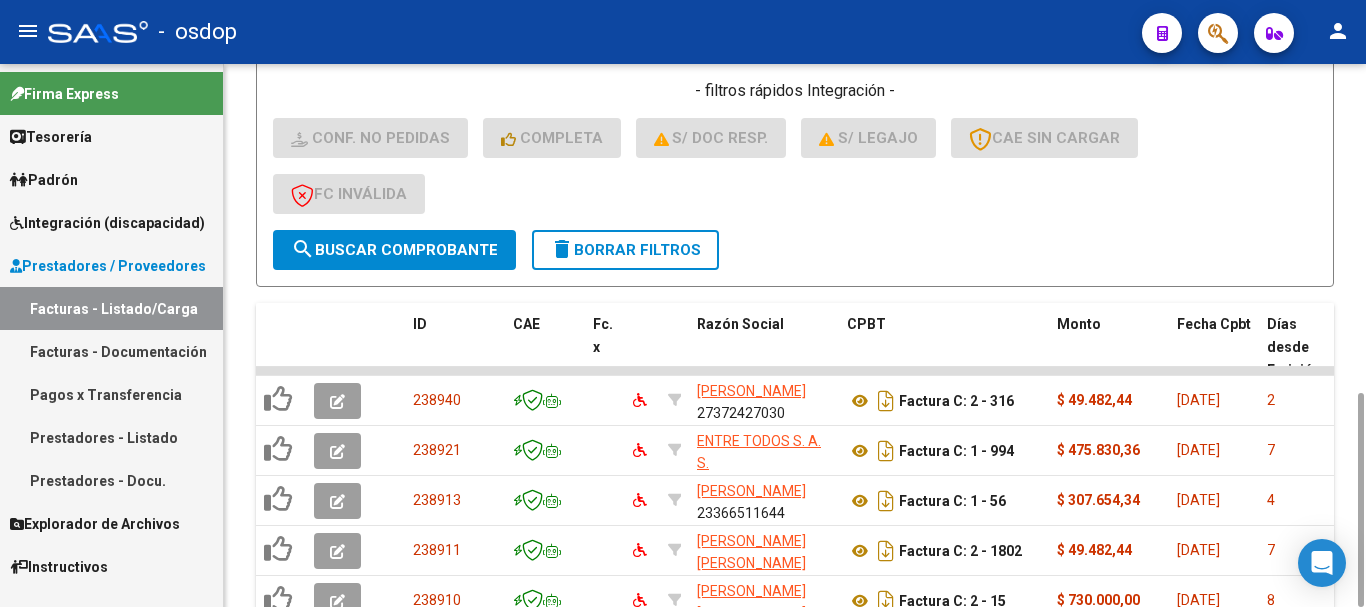 scroll, scrollTop: 1181, scrollLeft: 0, axis: vertical 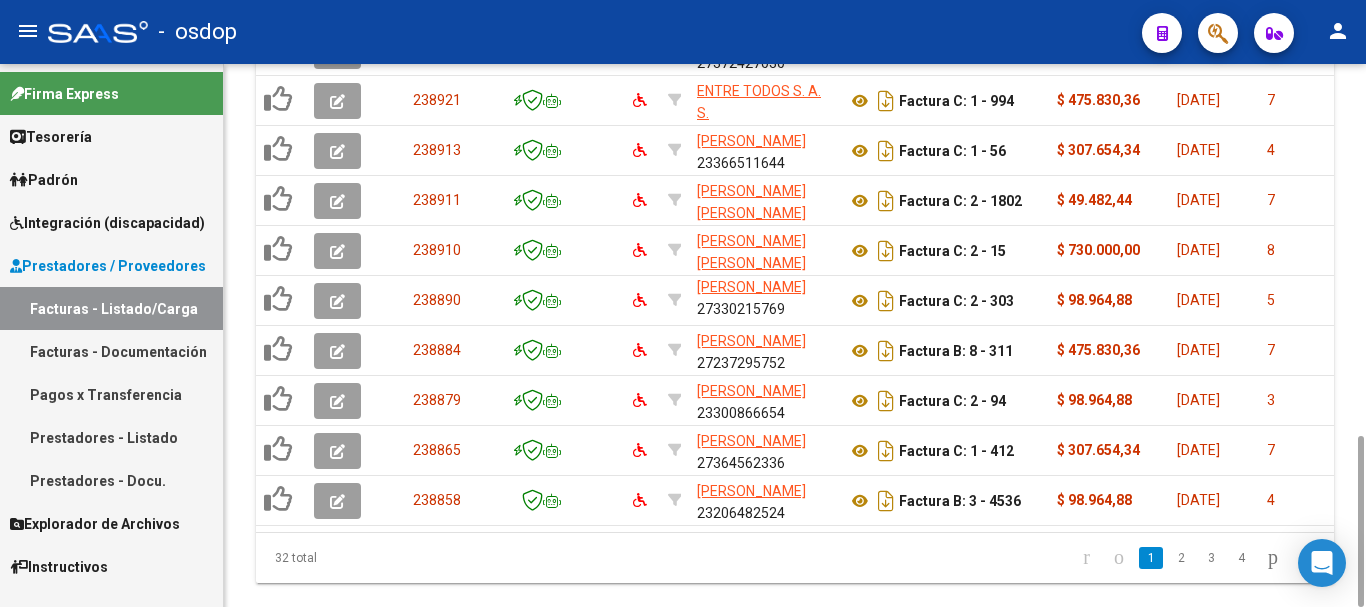 drag, startPoint x: 274, startPoint y: 528, endPoint x: 339, endPoint y: 516, distance: 66.09841 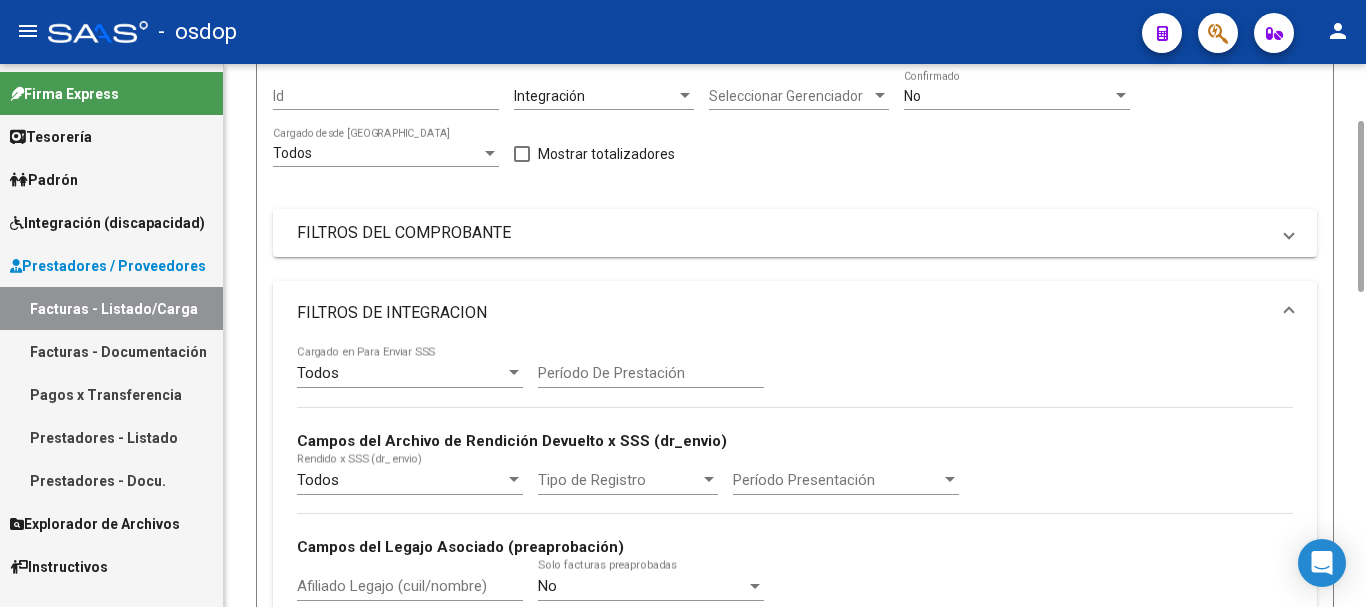 scroll, scrollTop: 781, scrollLeft: 0, axis: vertical 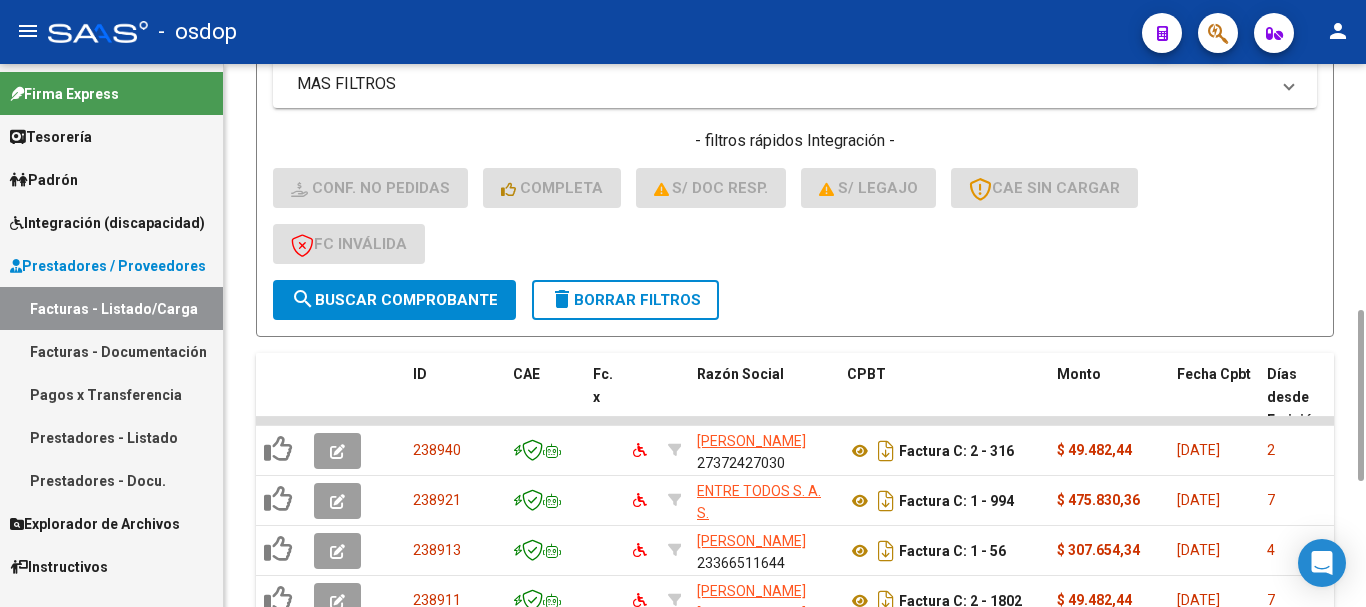 click on "delete  Borrar Filtros" 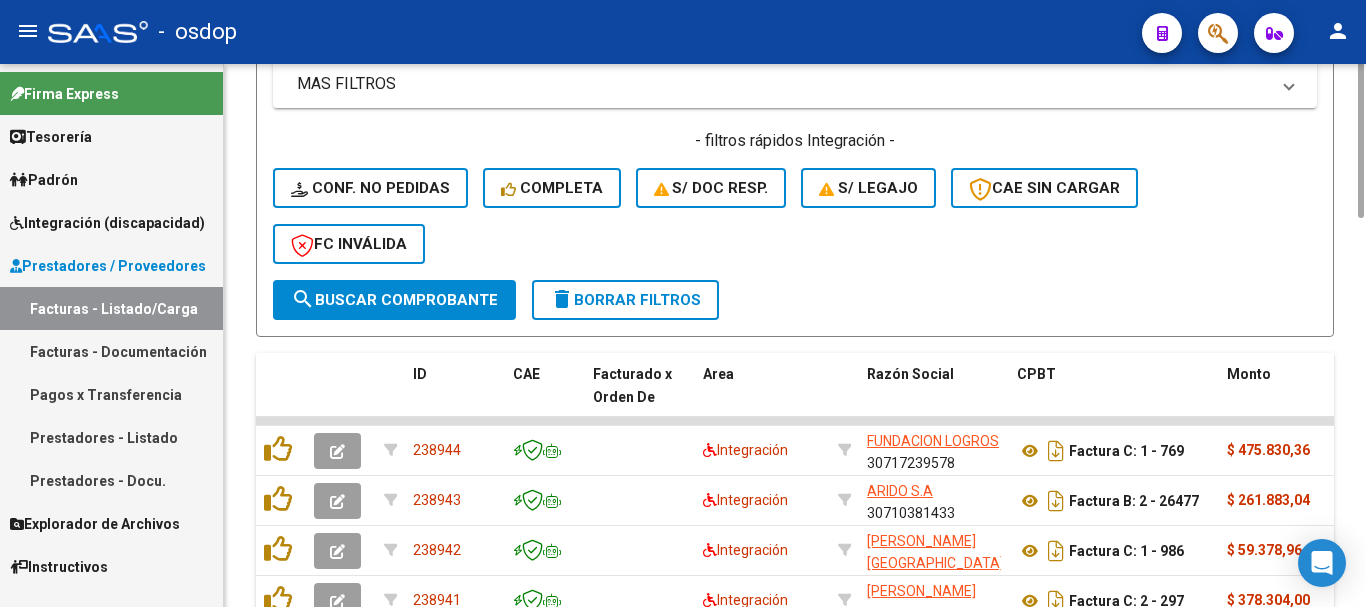 scroll, scrollTop: 581, scrollLeft: 0, axis: vertical 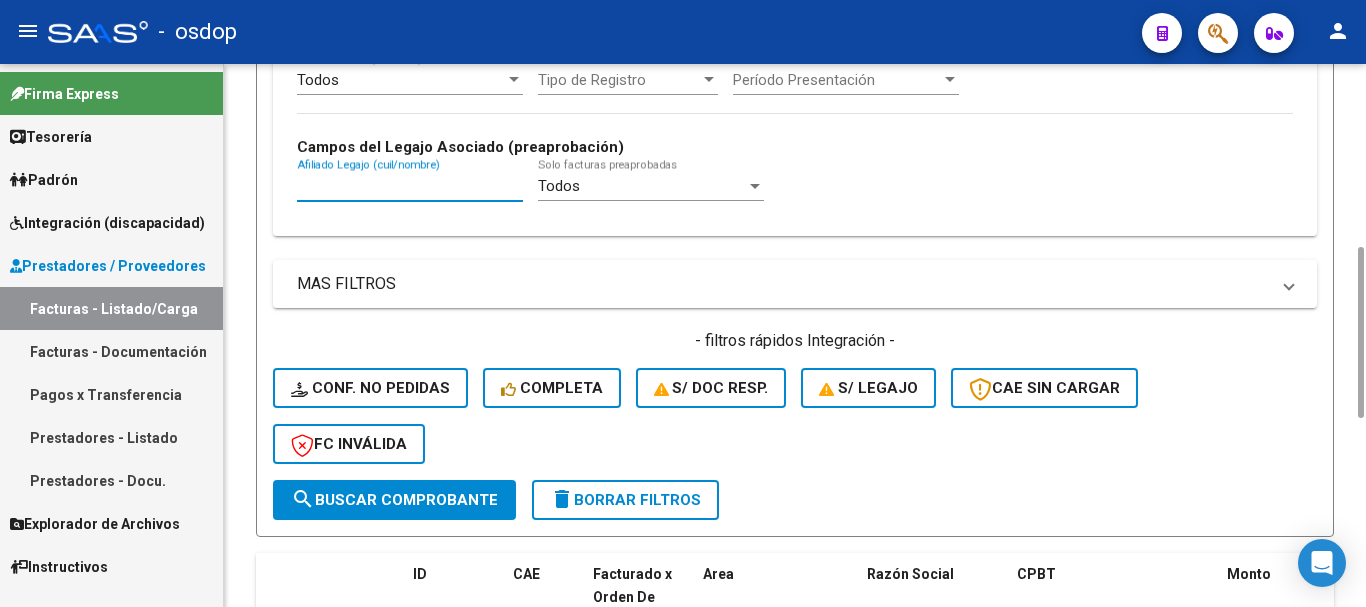 click on "Afiliado Legajo (cuil/nombre)" at bounding box center (410, 186) 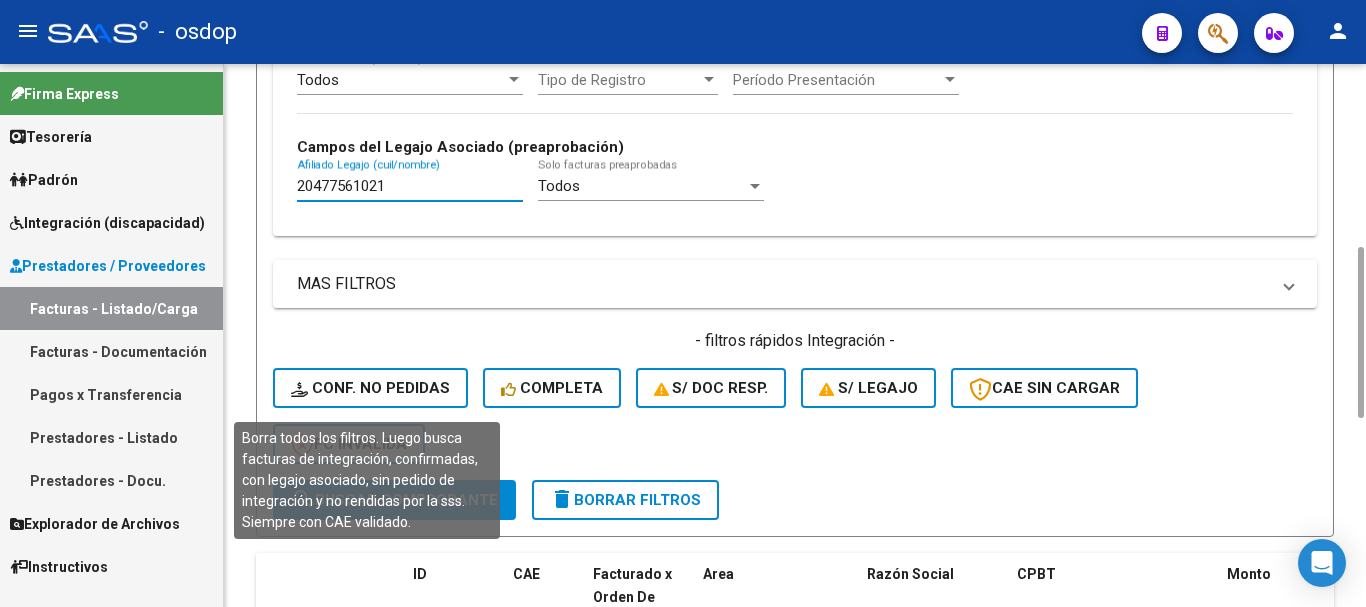 type on "20477561021" 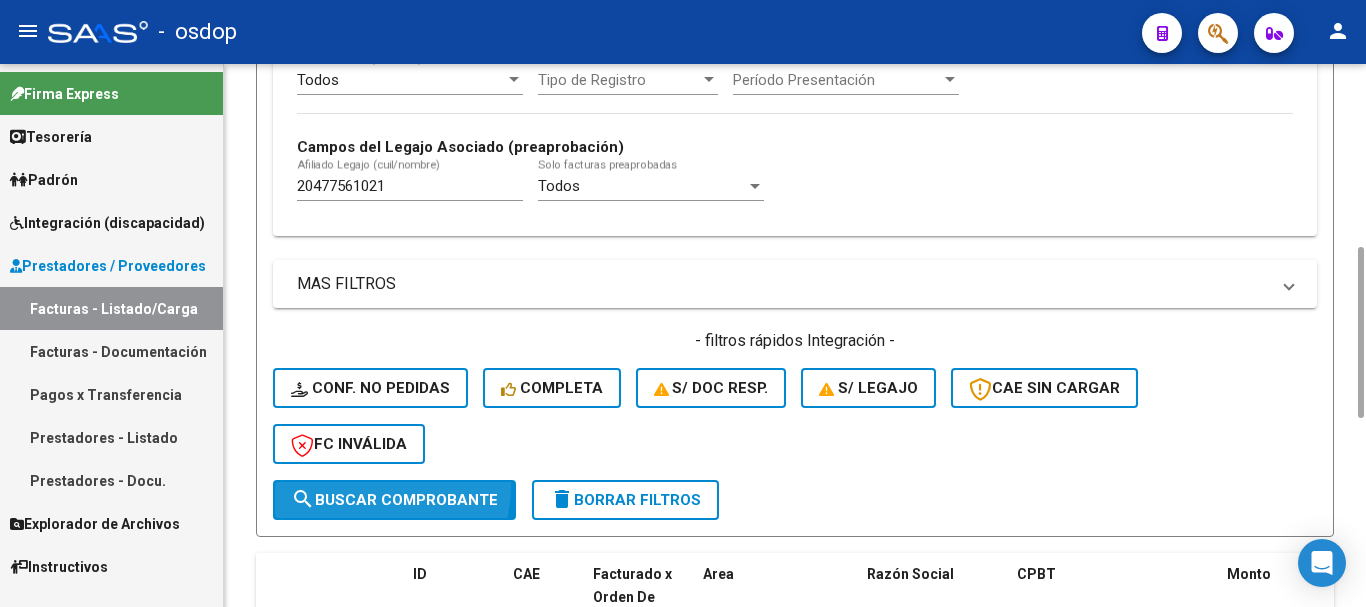 click on "search  Buscar Comprobante" 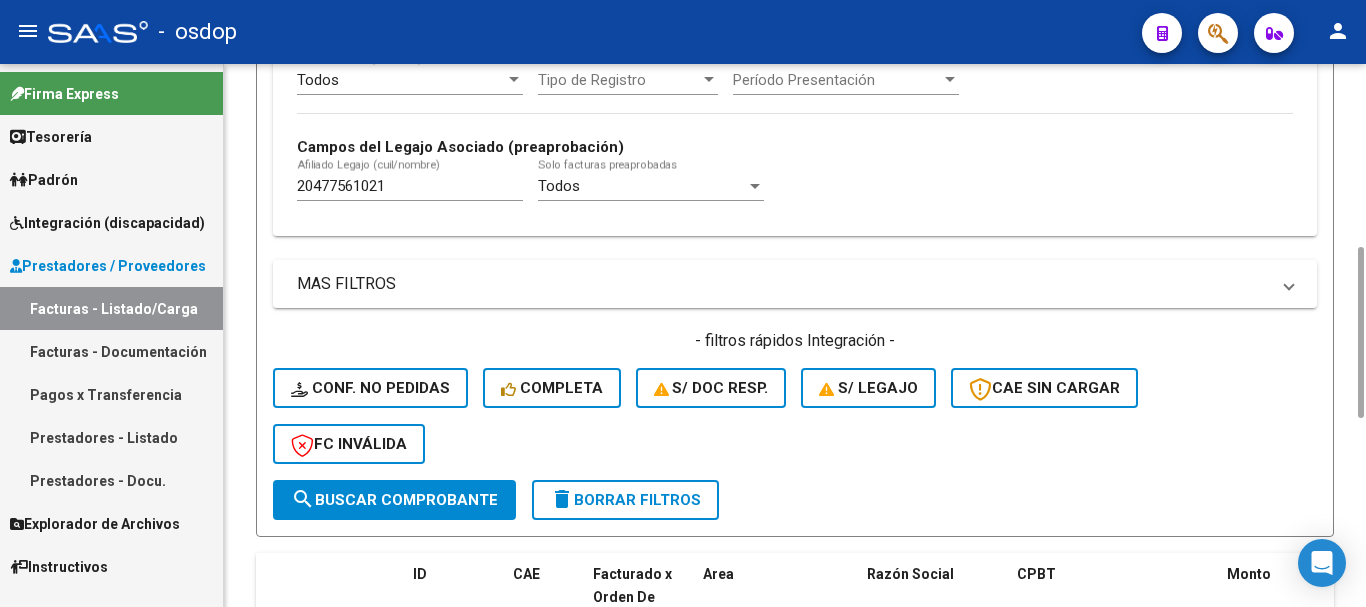 scroll, scrollTop: 831, scrollLeft: 0, axis: vertical 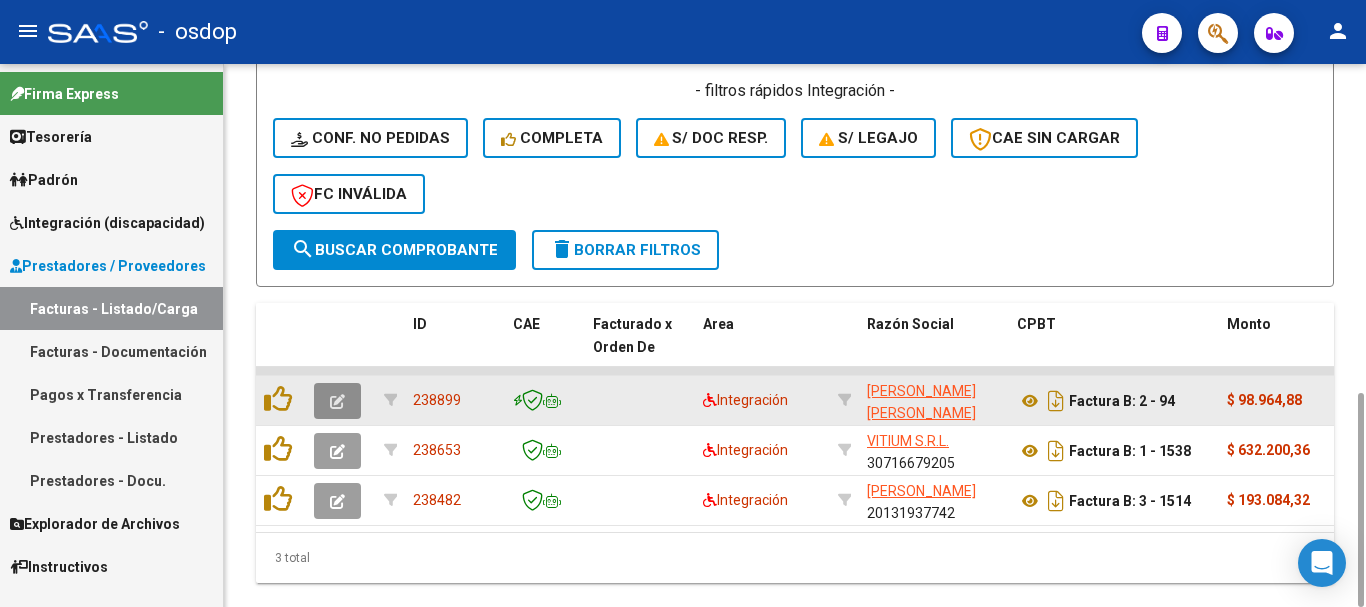 click 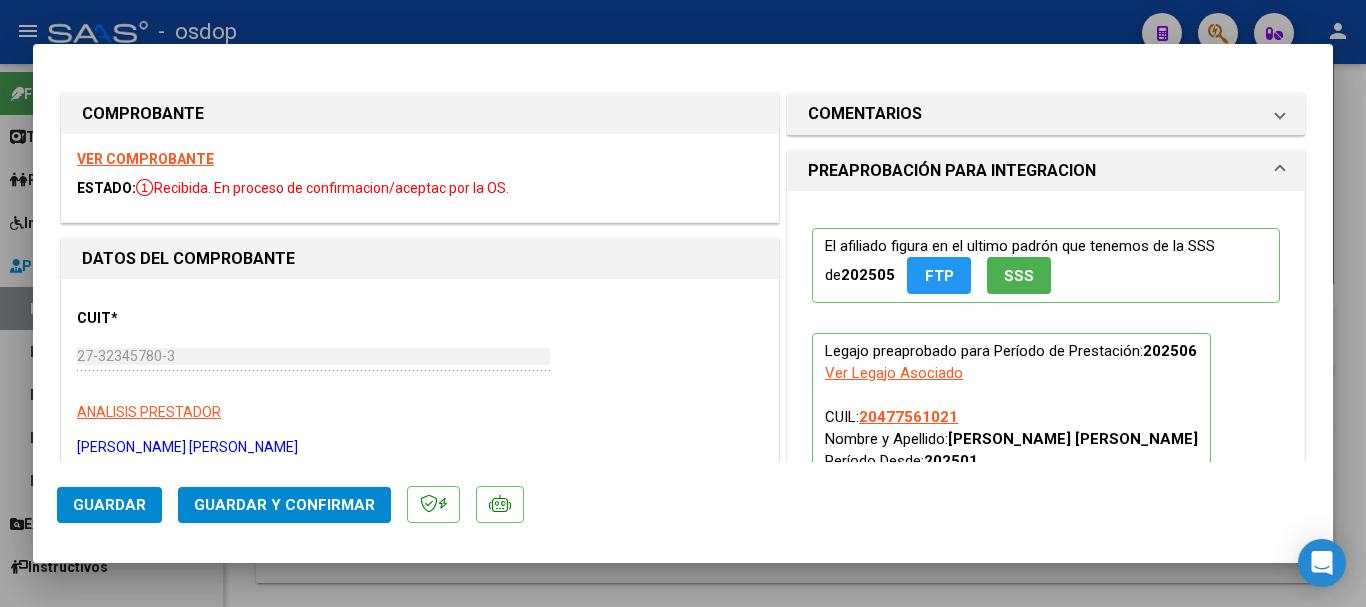 click on "VER COMPROBANTE" at bounding box center (145, 159) 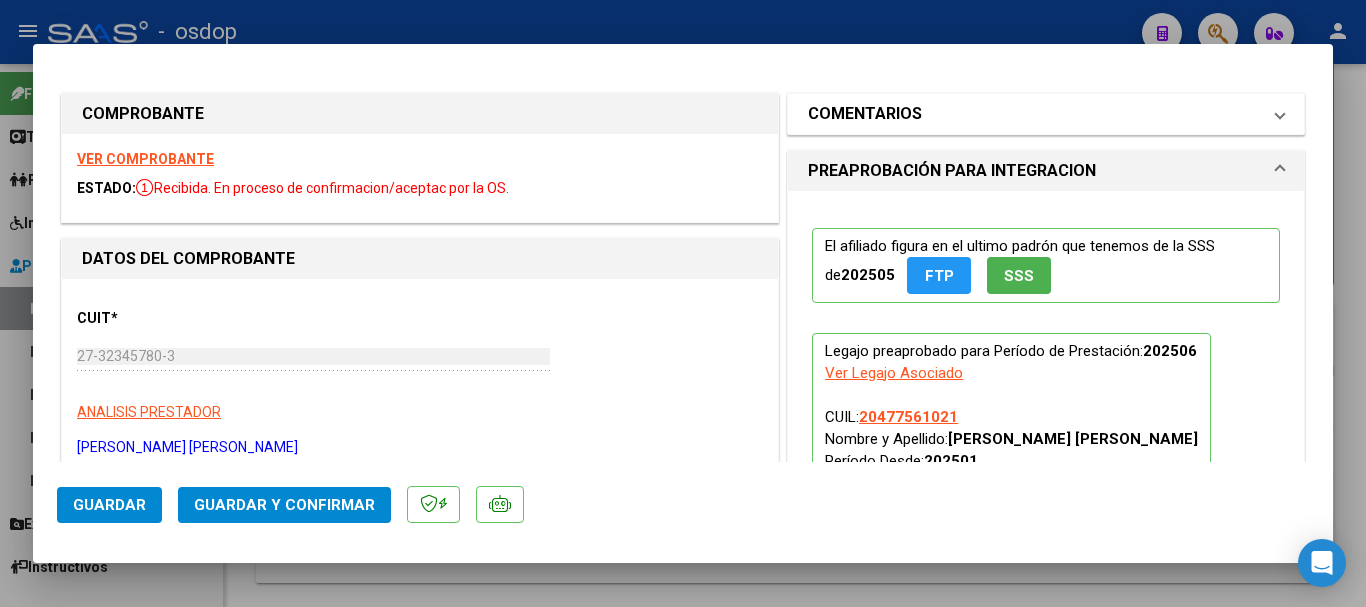 click on "COMENTARIOS" at bounding box center (865, 114) 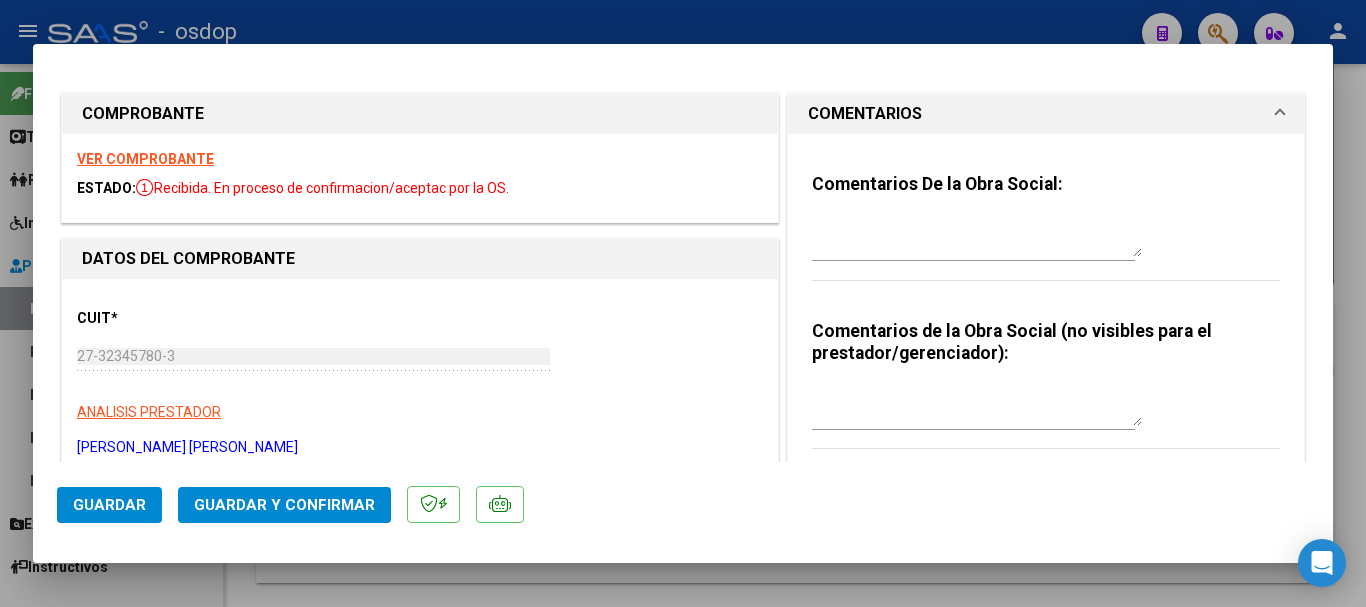click at bounding box center [977, 406] 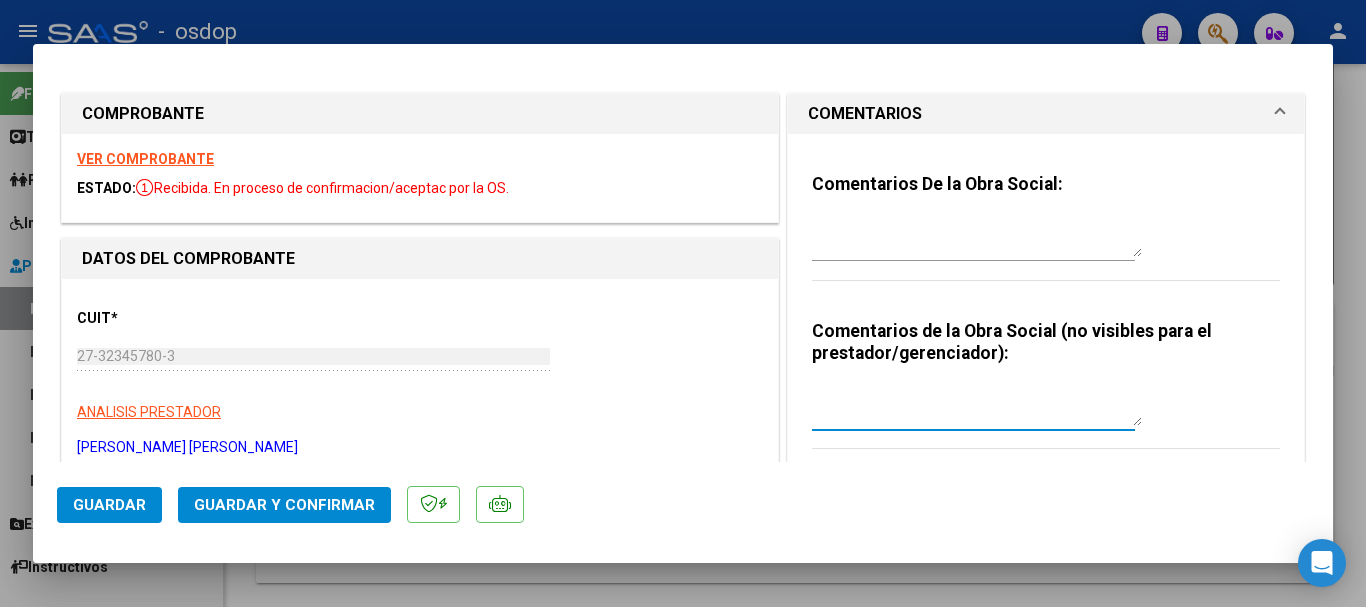click at bounding box center (977, 406) 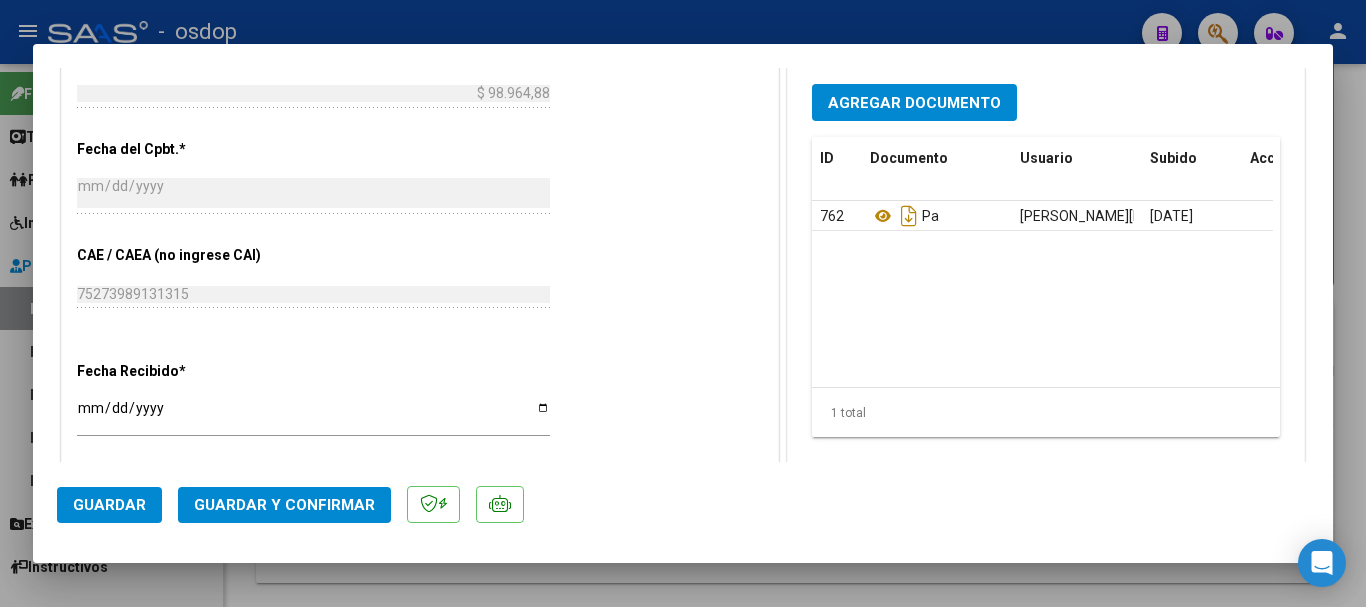 scroll, scrollTop: 1327, scrollLeft: 0, axis: vertical 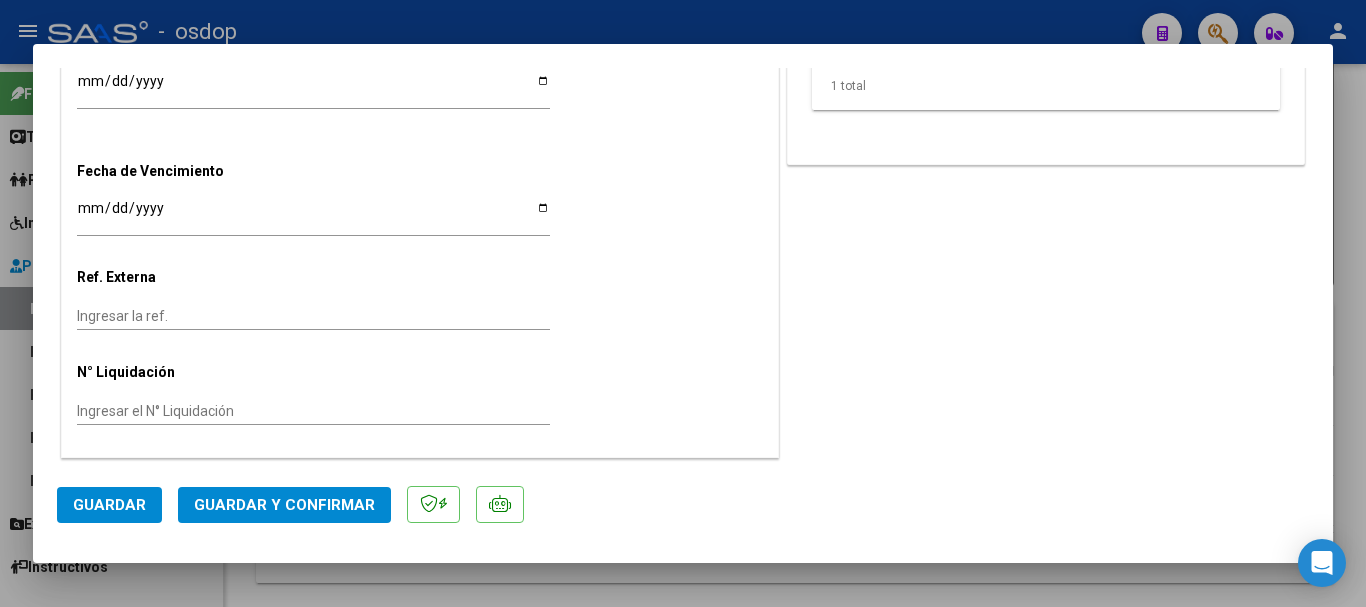 type on "ACO // Hidroterapia" 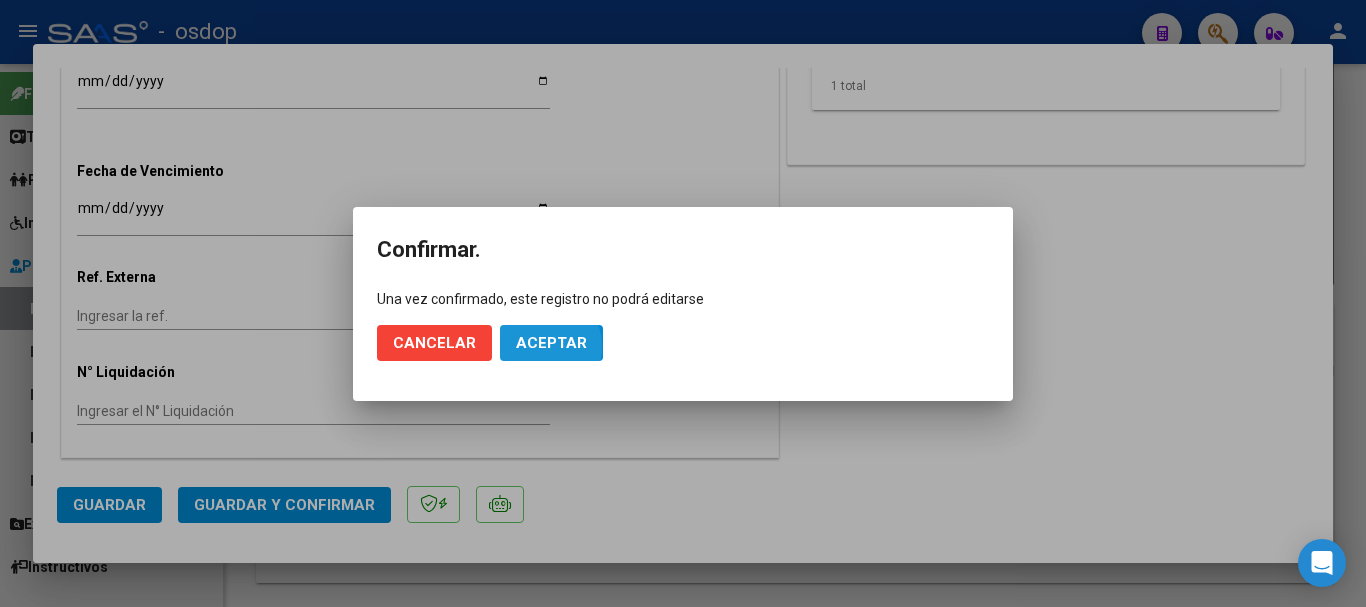 click on "Aceptar" 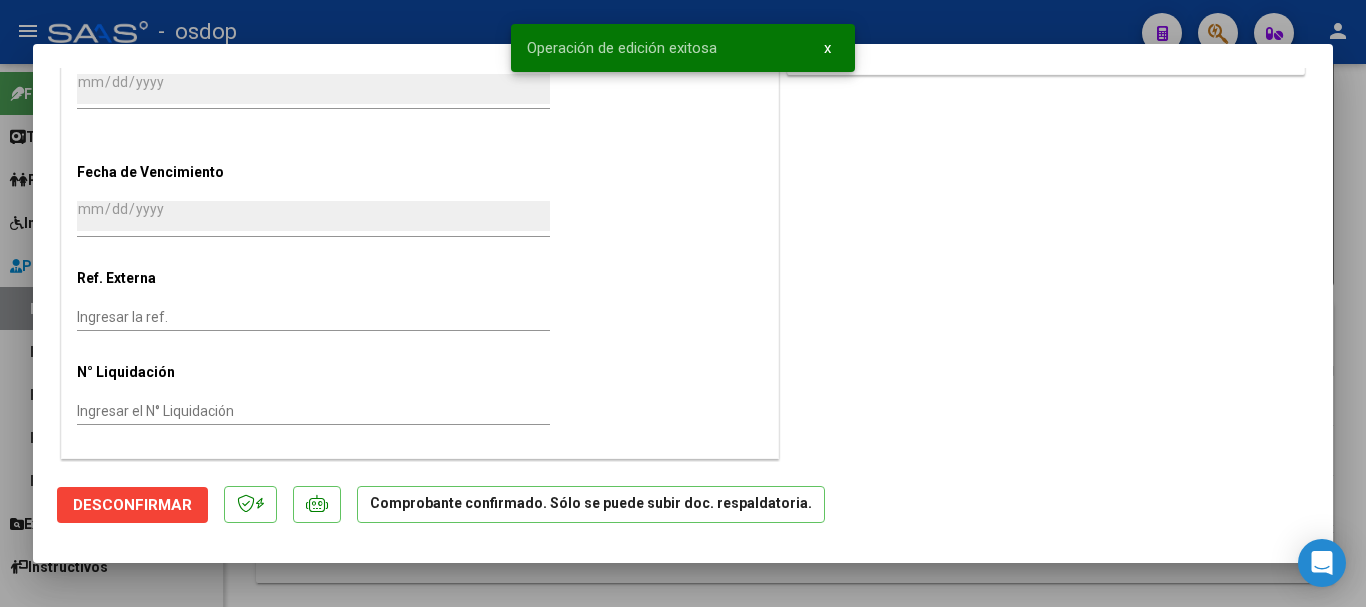 click at bounding box center (683, 303) 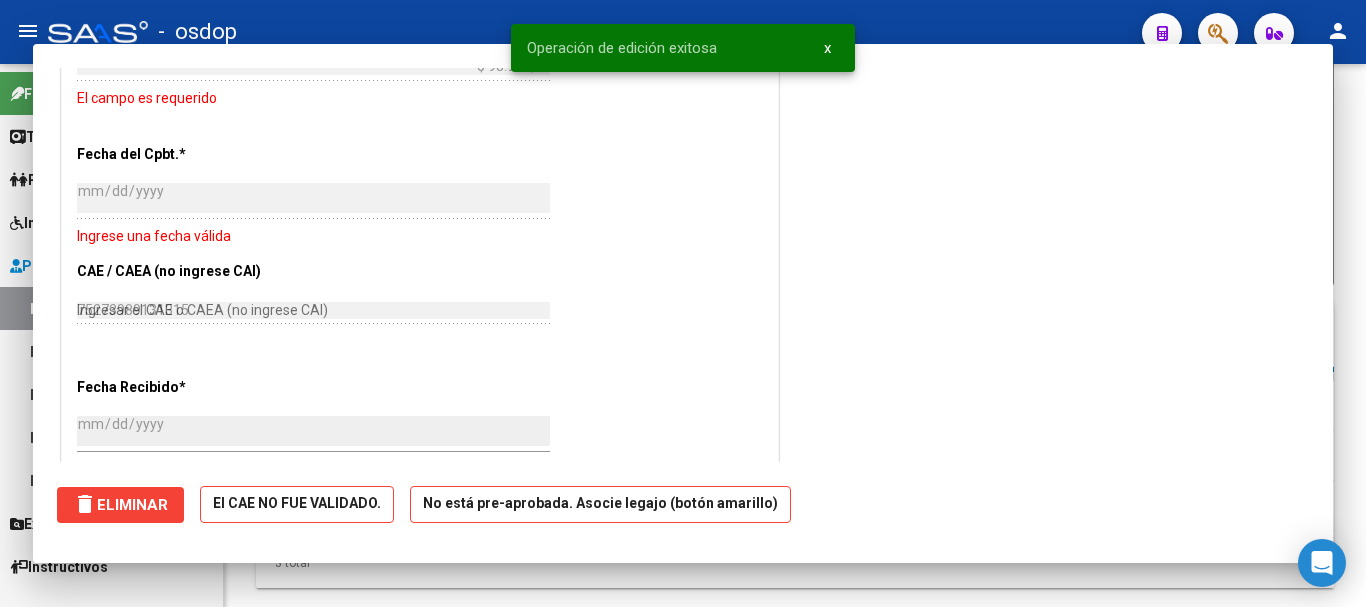 type 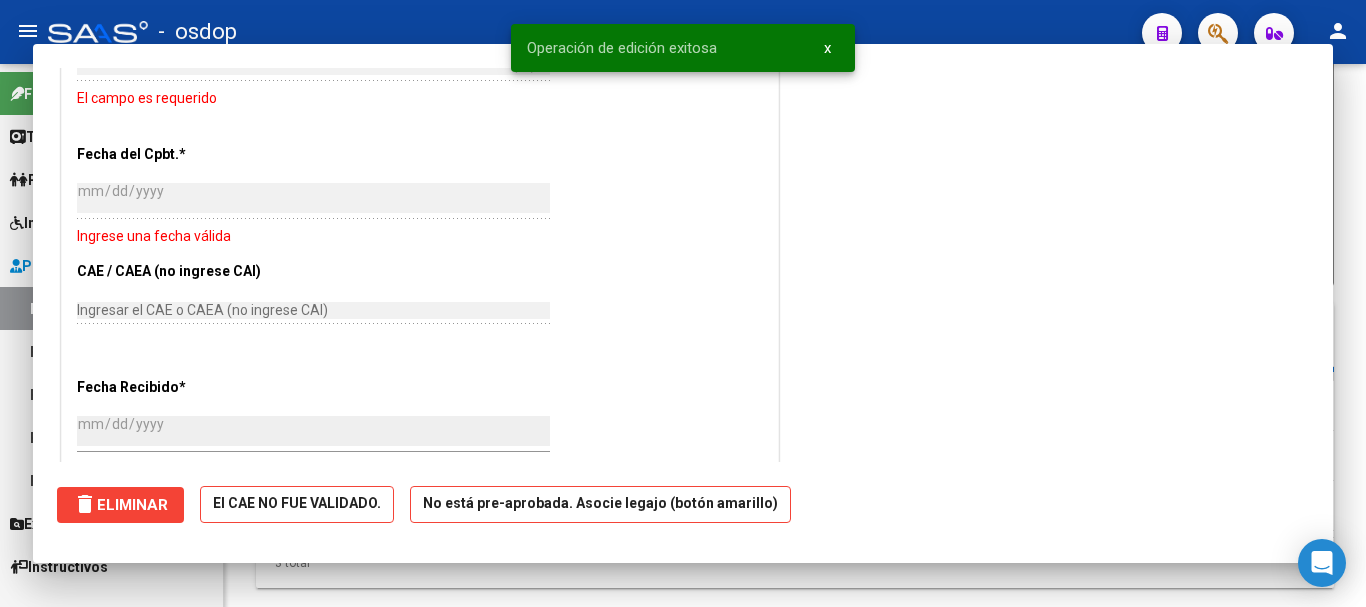 scroll, scrollTop: 0, scrollLeft: 0, axis: both 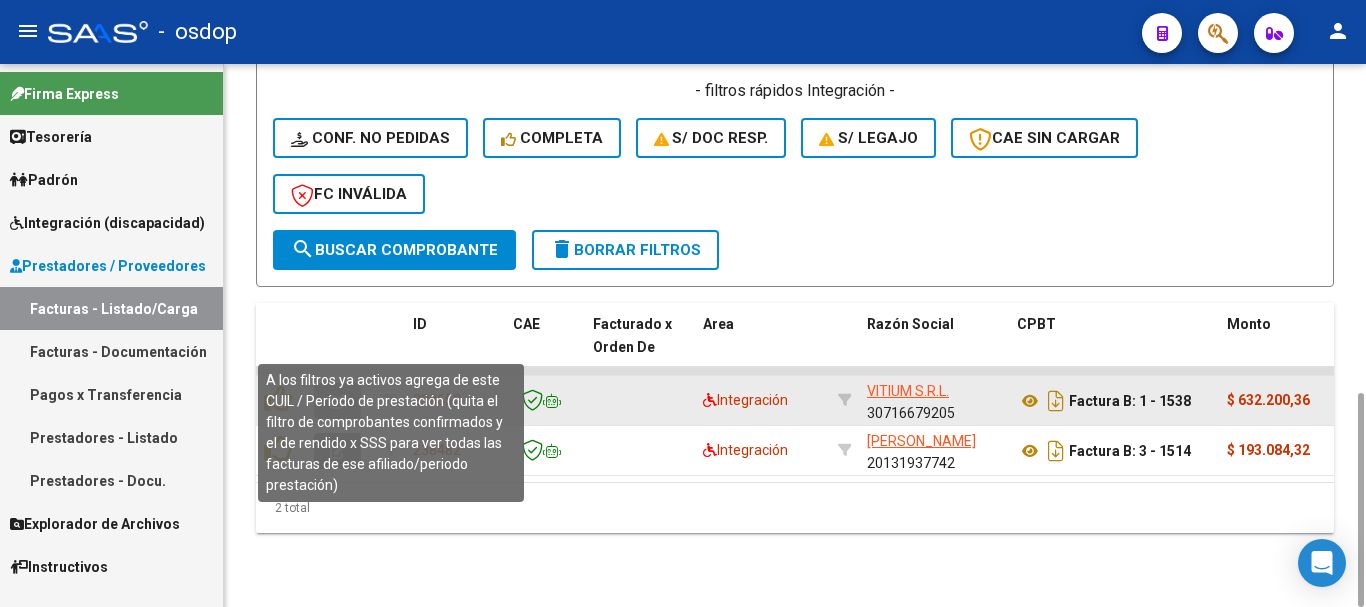 drag, startPoint x: 356, startPoint y: 343, endPoint x: 397, endPoint y: 325, distance: 44.777225 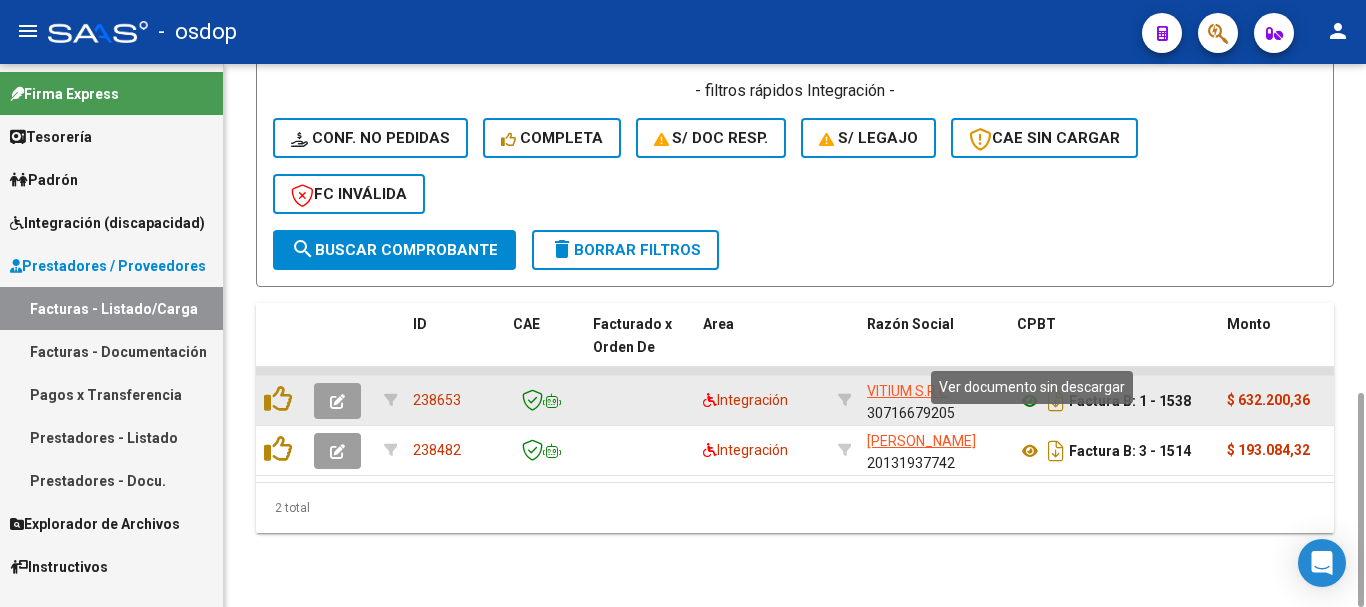 click 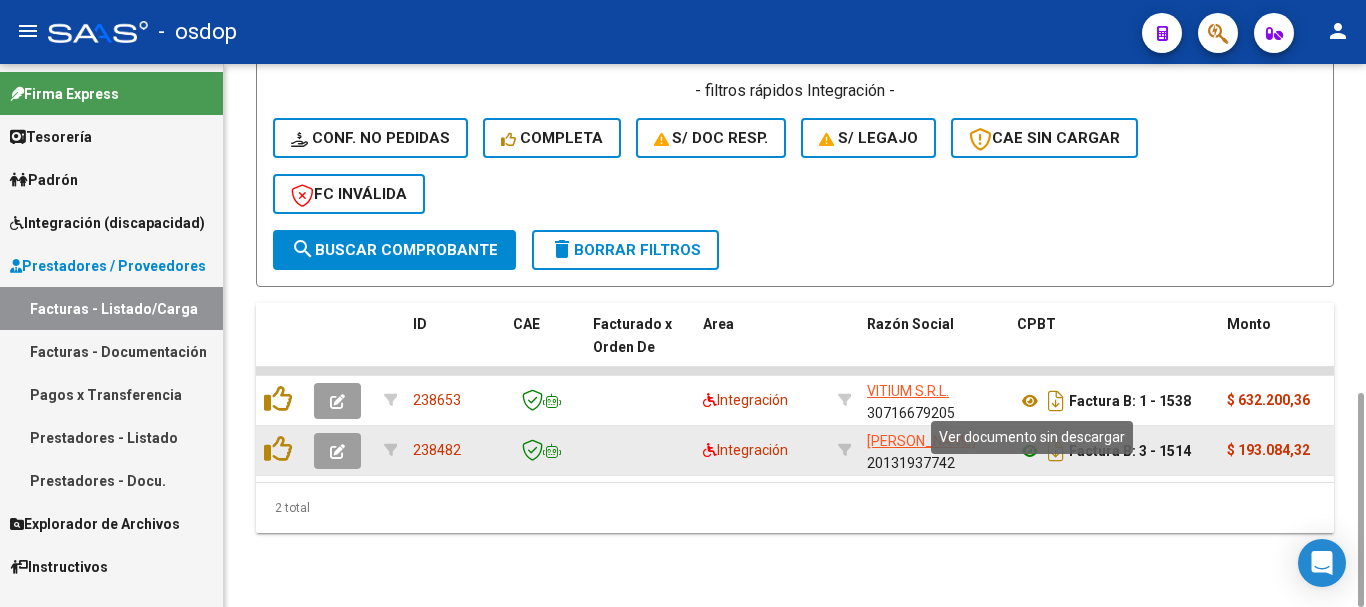 click 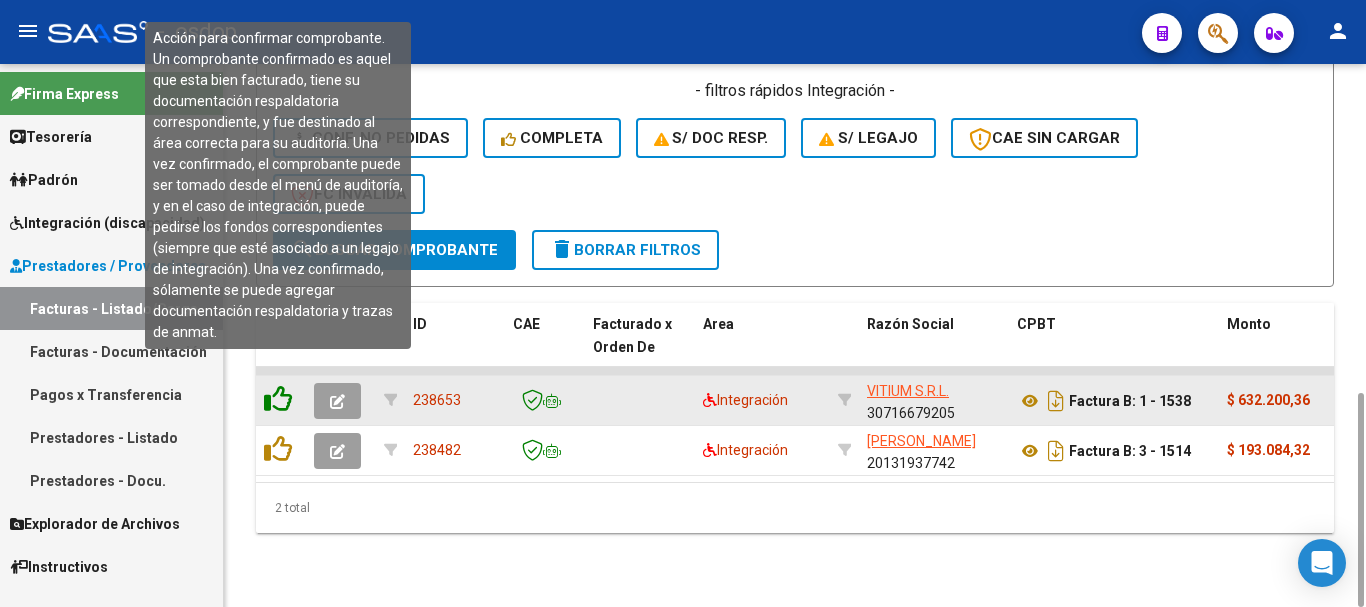click 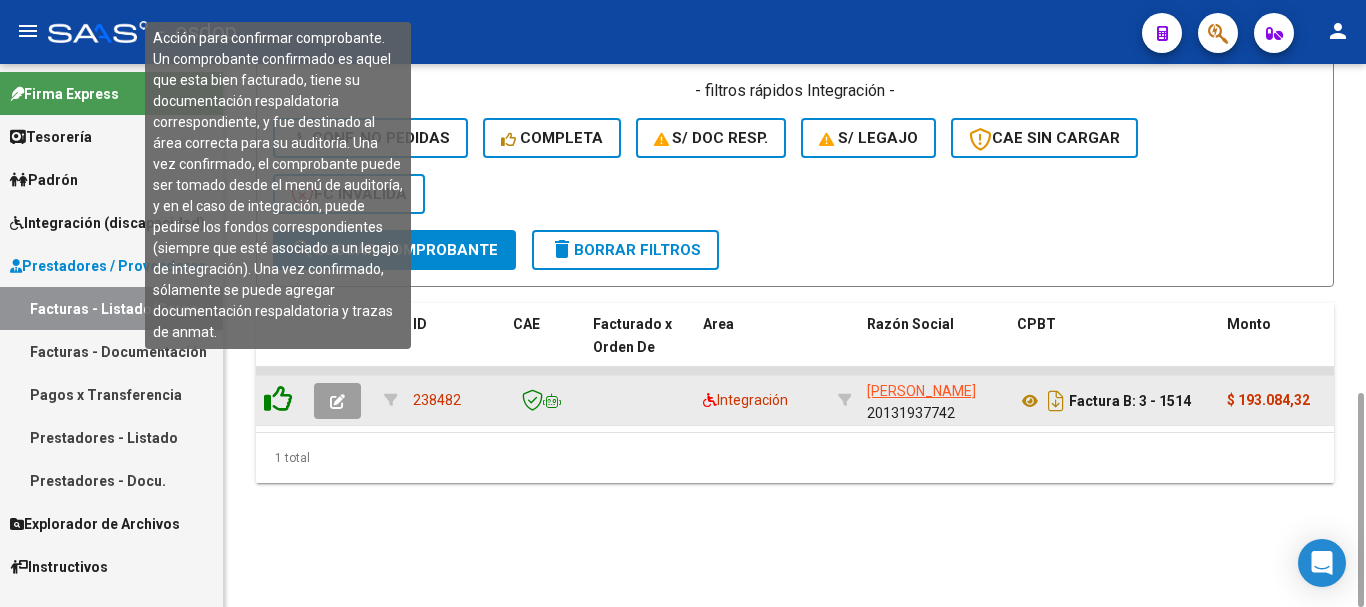 click 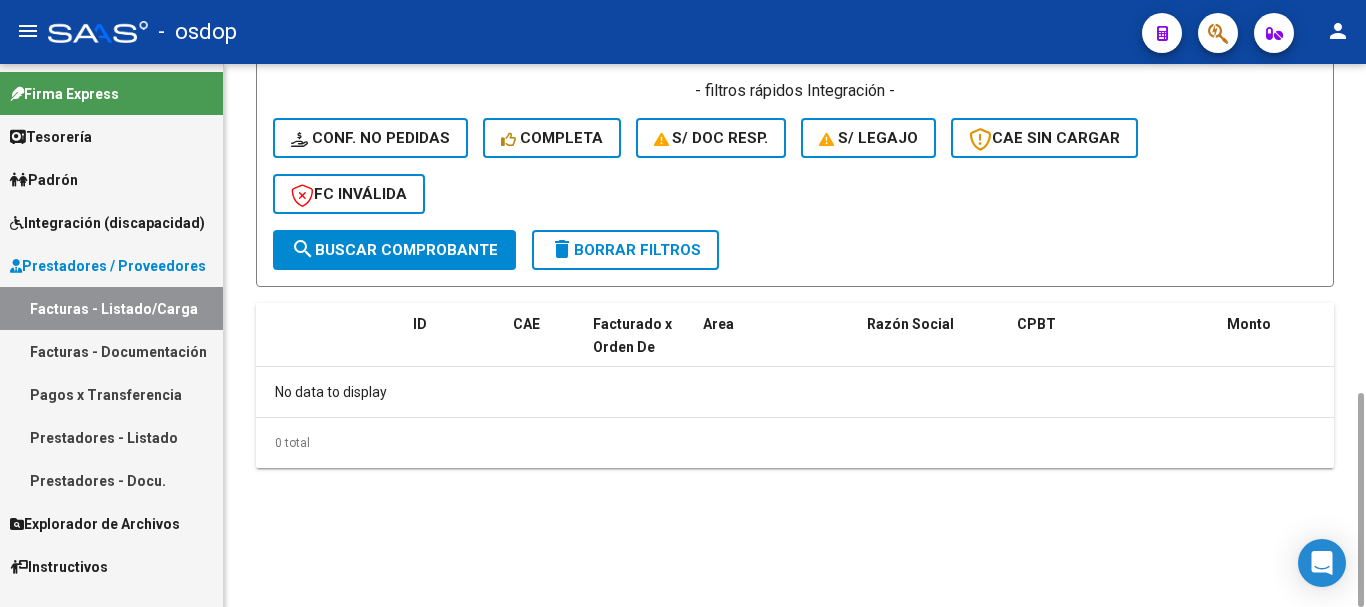 click on "delete  Borrar Filtros" 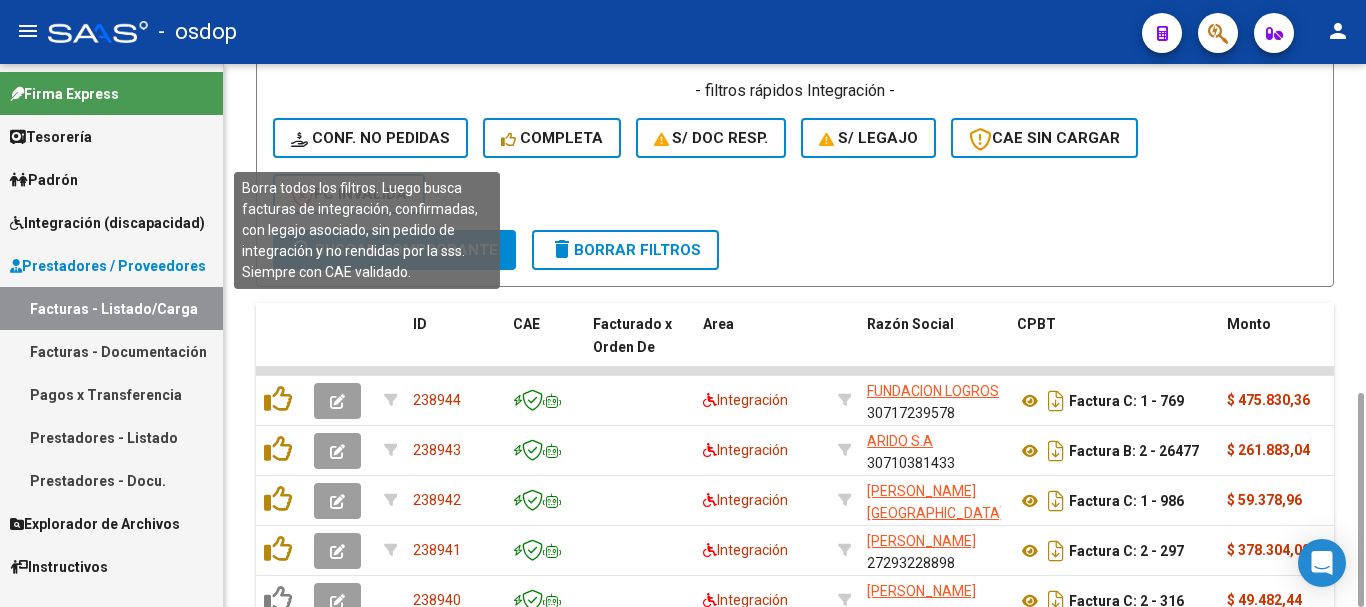 click on "Conf. no pedidas" 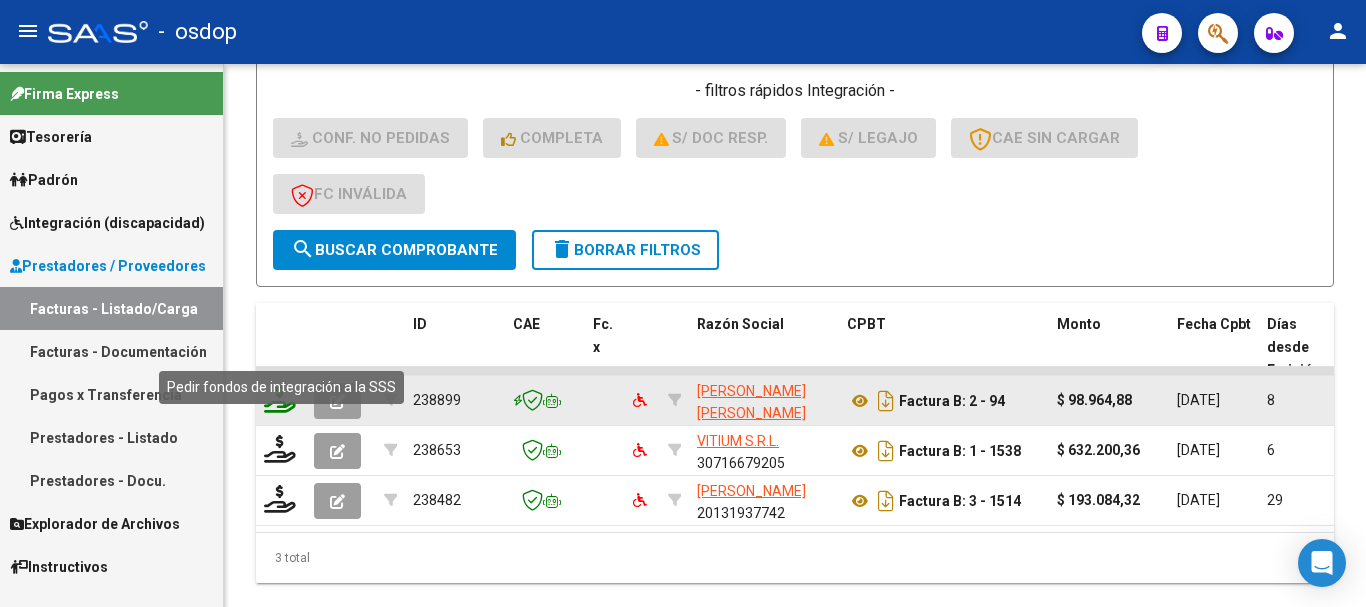 click 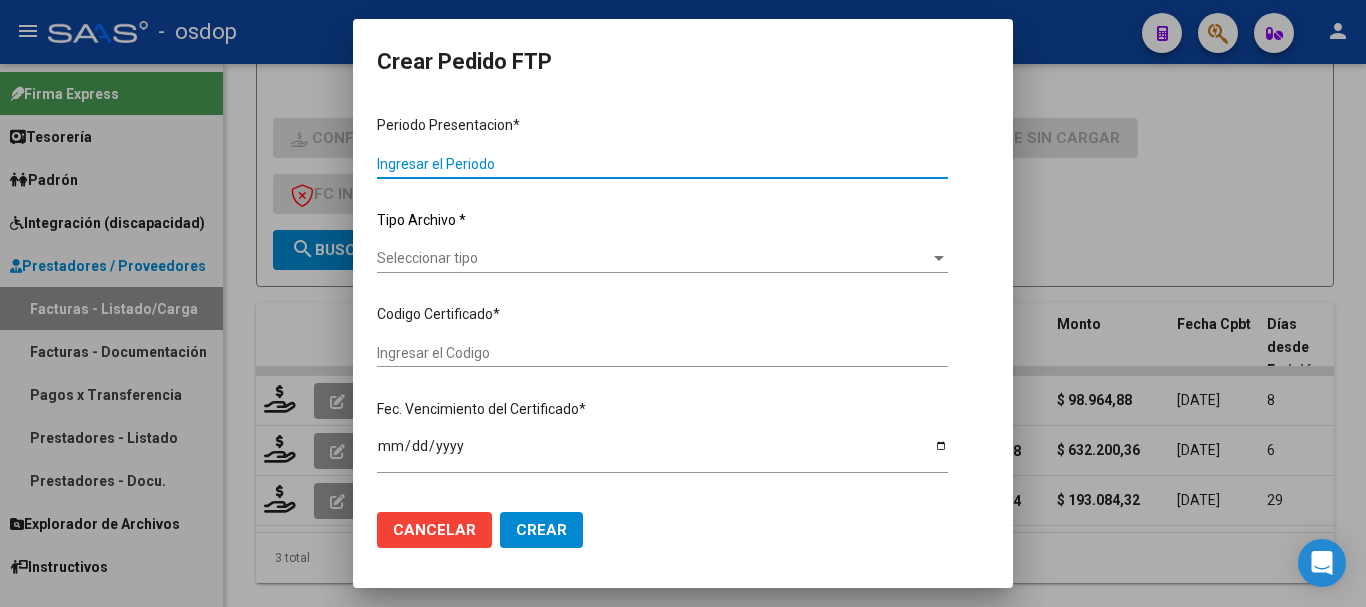 type on "202506" 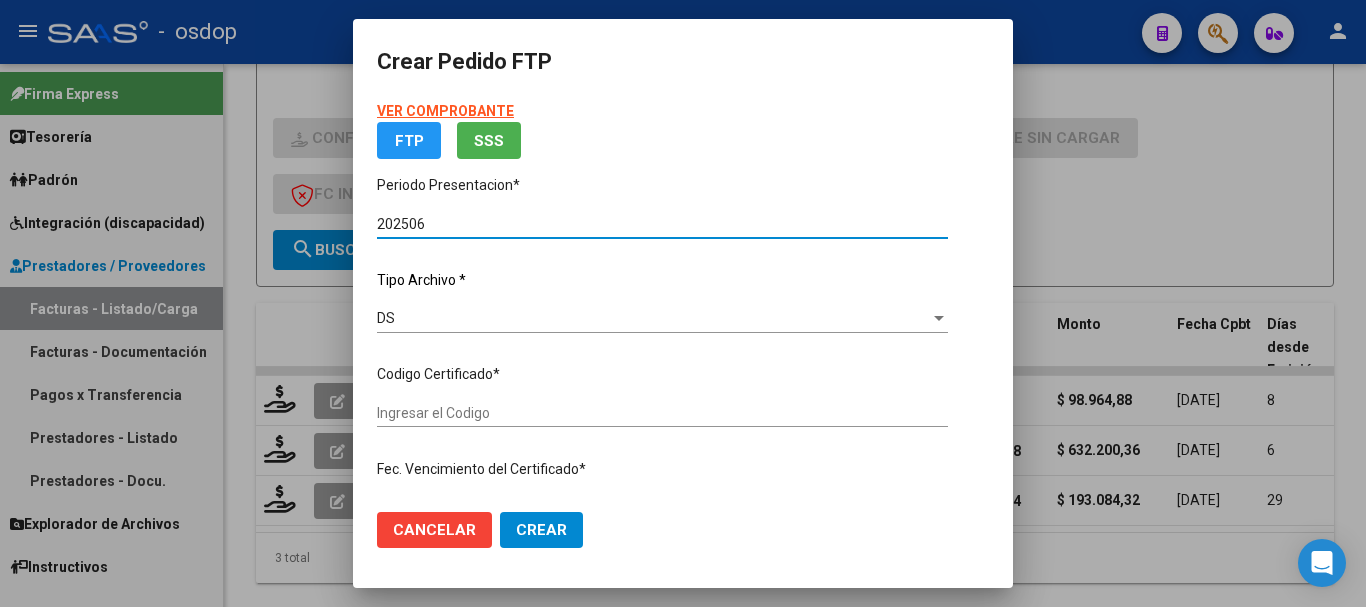 type on "1554836302" 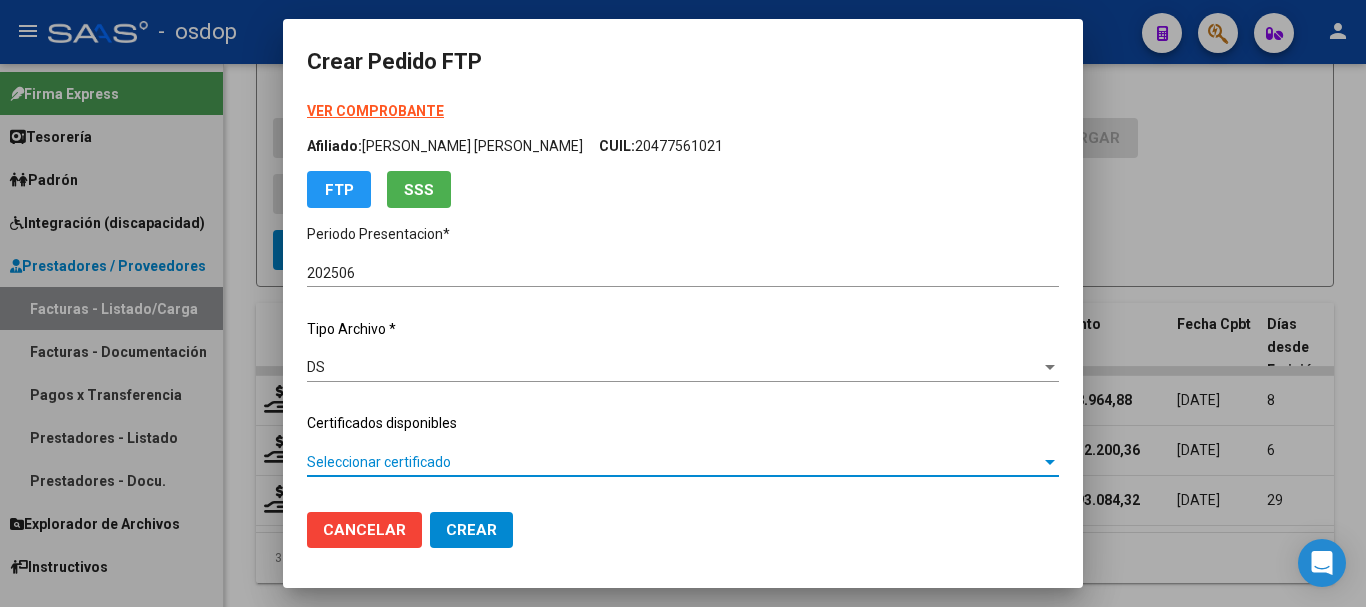 click on "Seleccionar certificado" at bounding box center [674, 462] 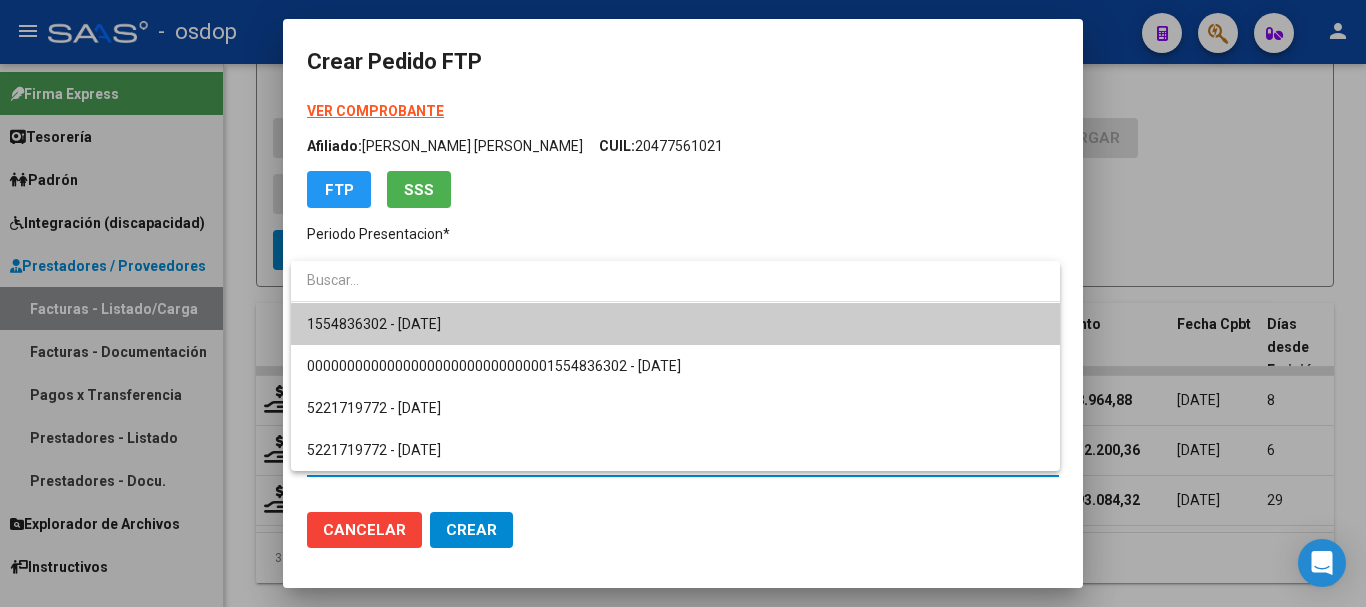 click on "1554836302 - 2032-10-14" at bounding box center [675, 324] 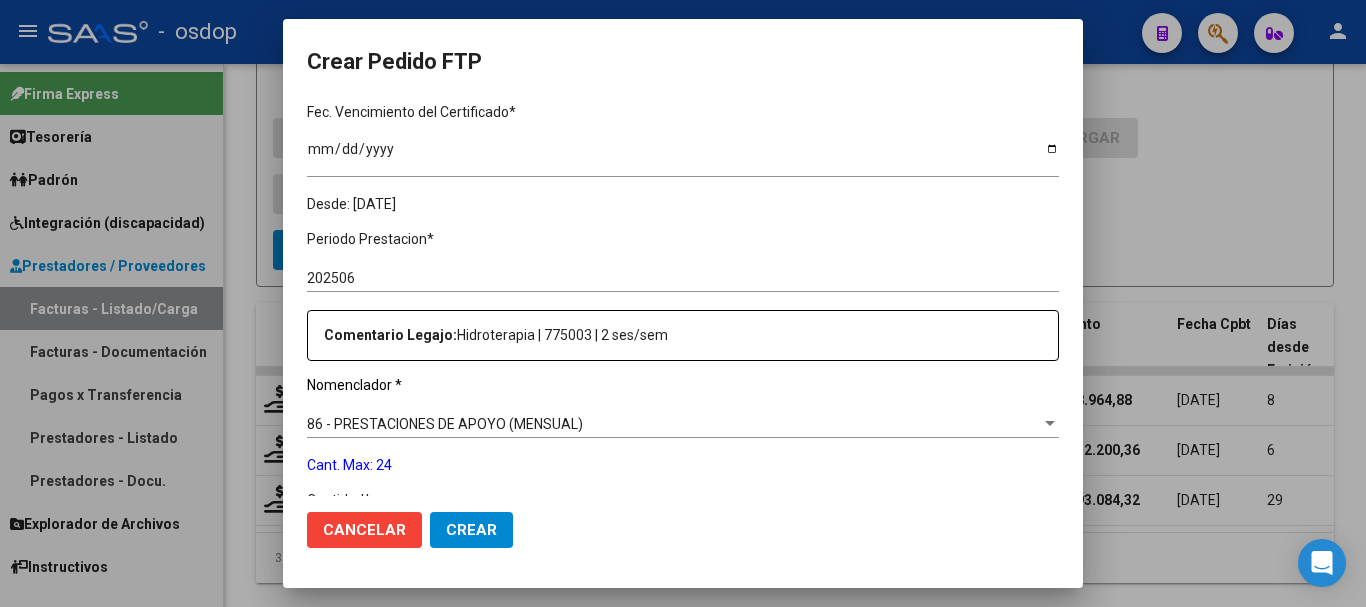 scroll, scrollTop: 700, scrollLeft: 0, axis: vertical 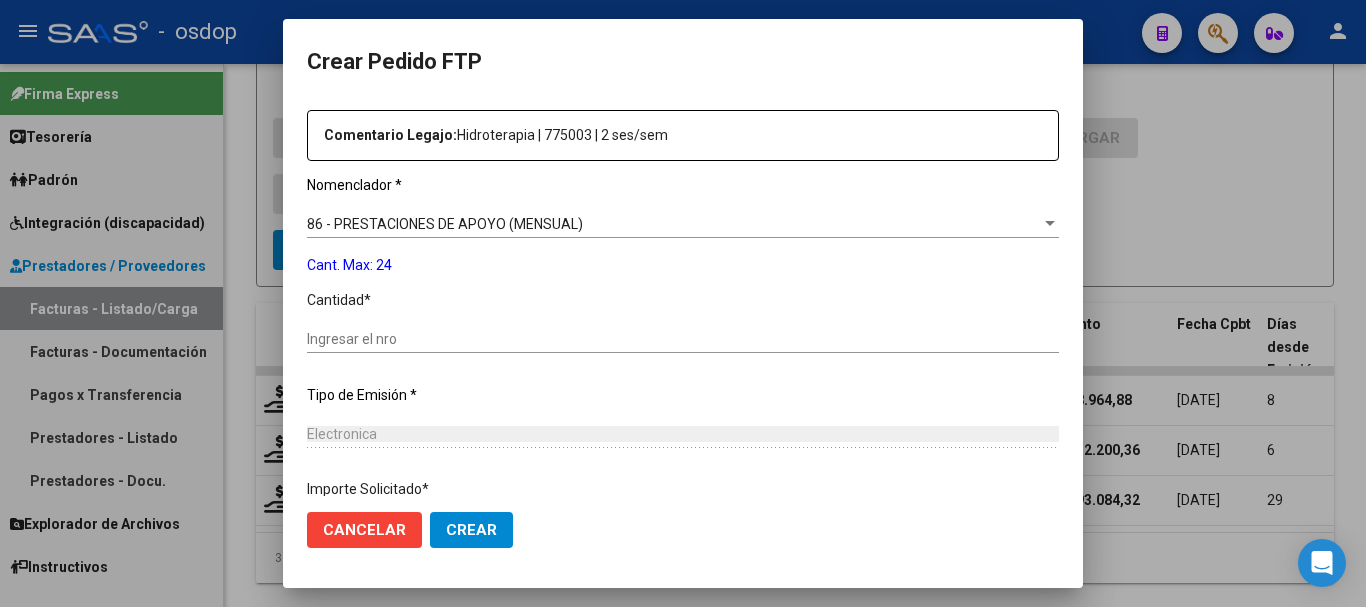 click on "Ingresar el nro" at bounding box center (683, 339) 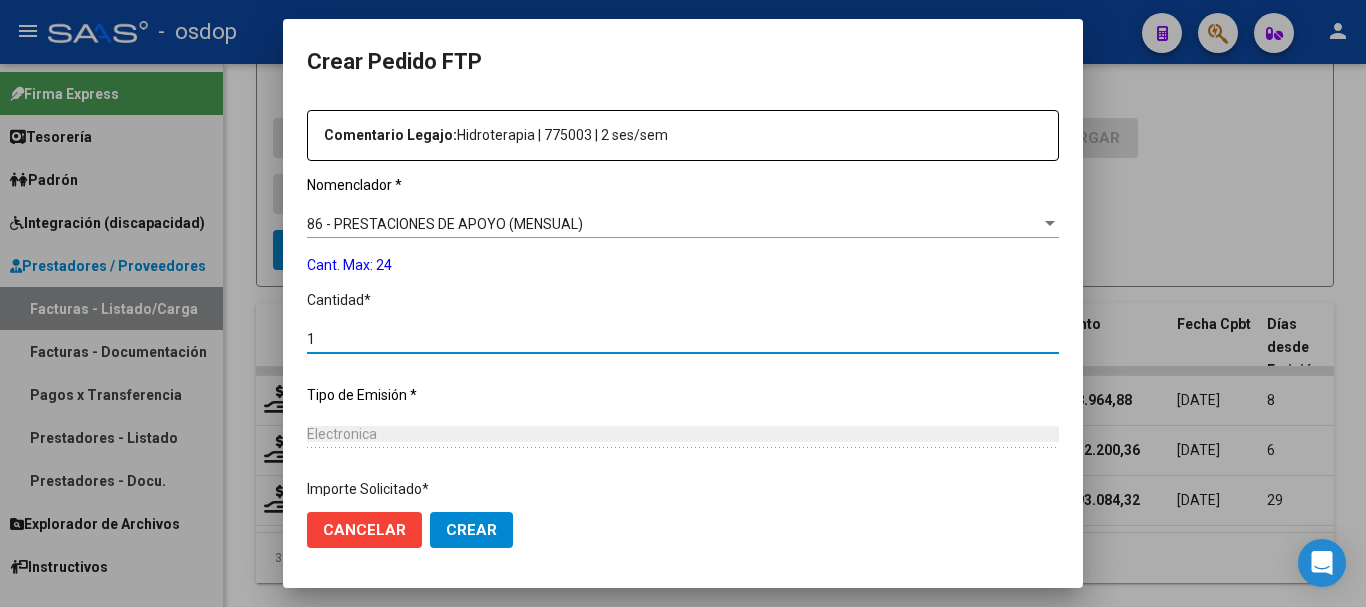 scroll, scrollTop: 1047, scrollLeft: 0, axis: vertical 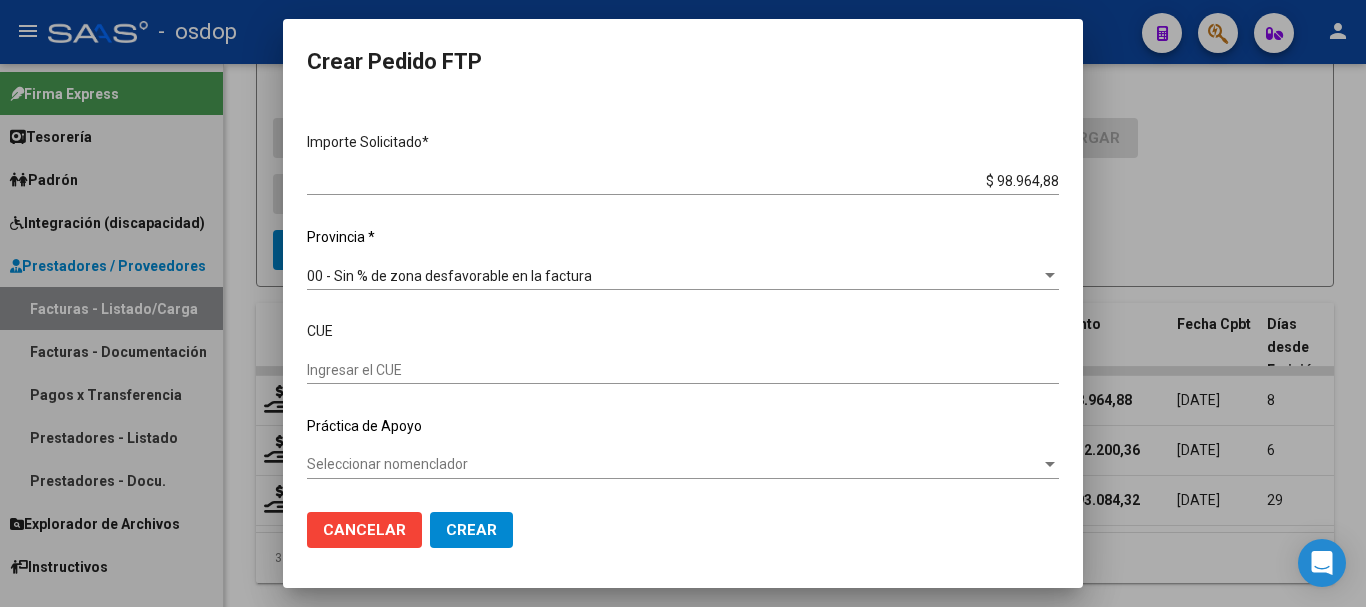 type on "1" 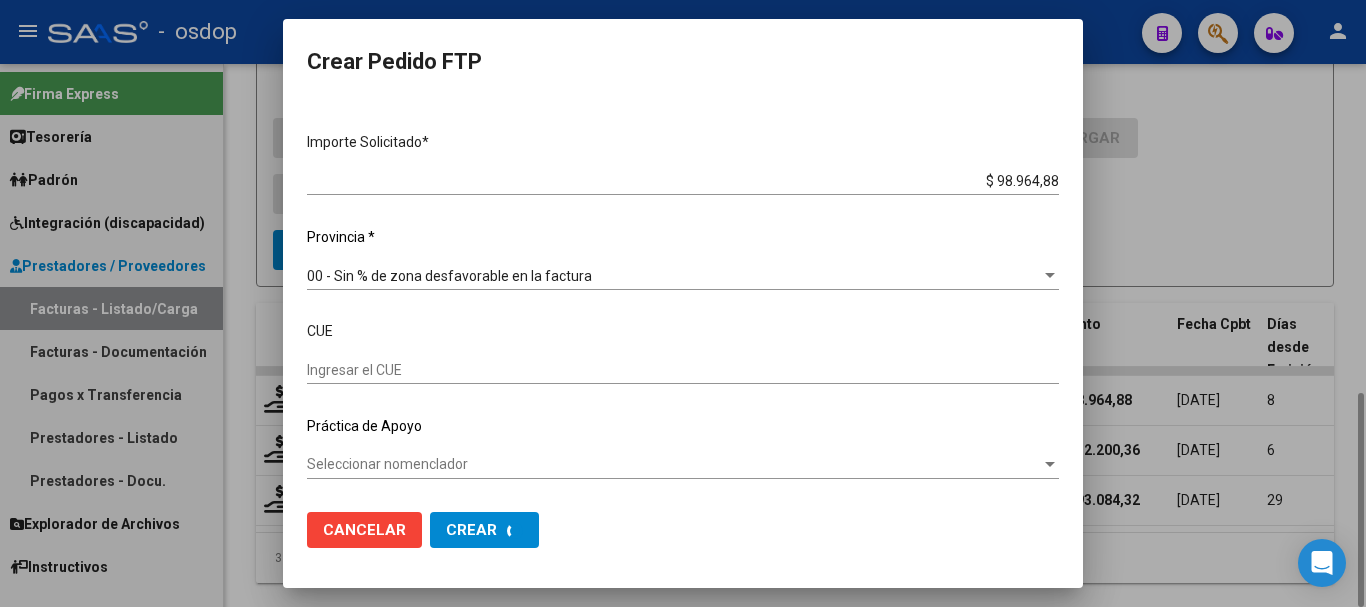 scroll, scrollTop: 0, scrollLeft: 0, axis: both 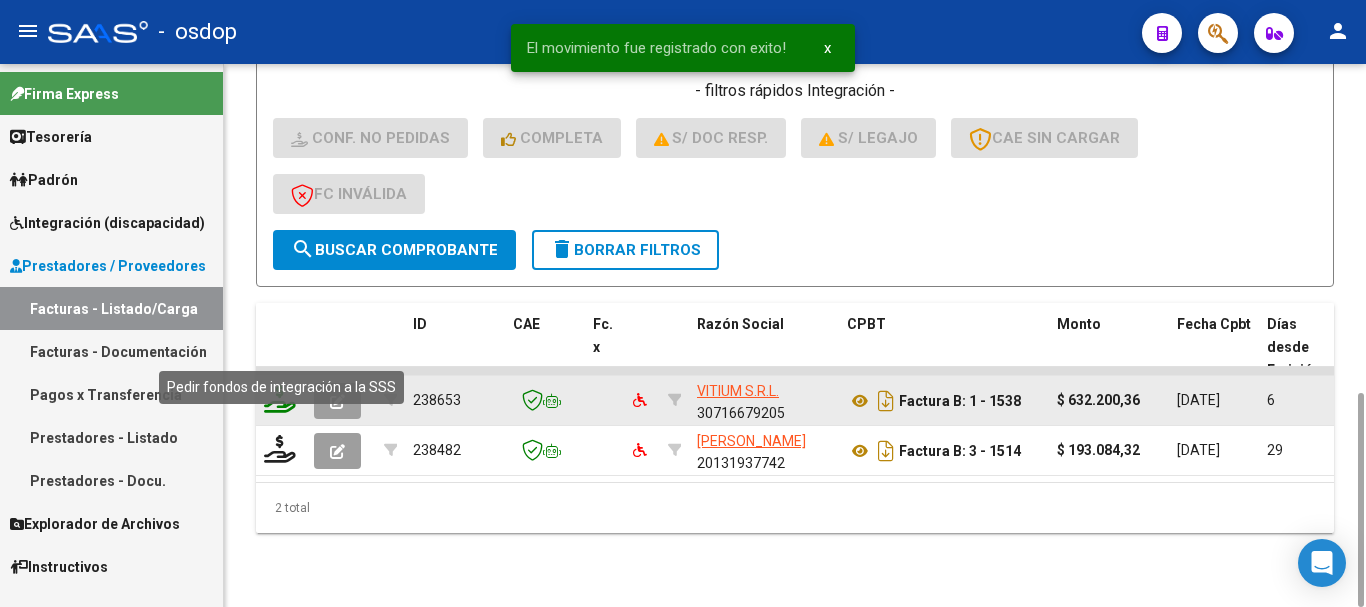 click 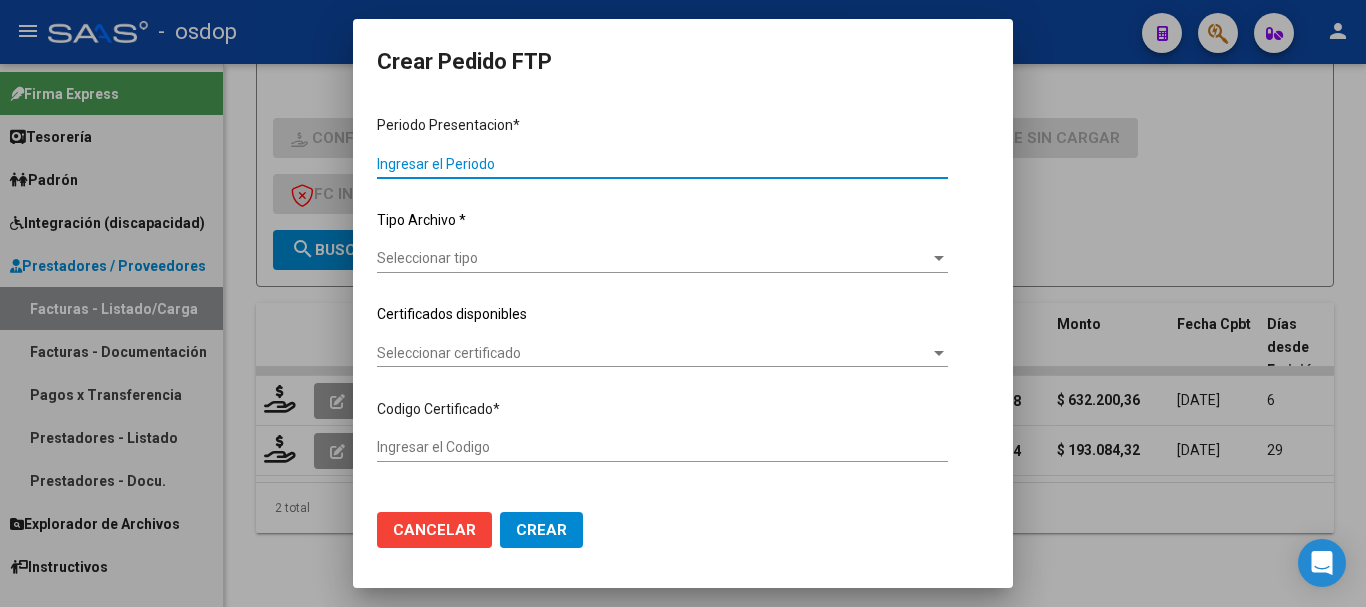 type on "202506" 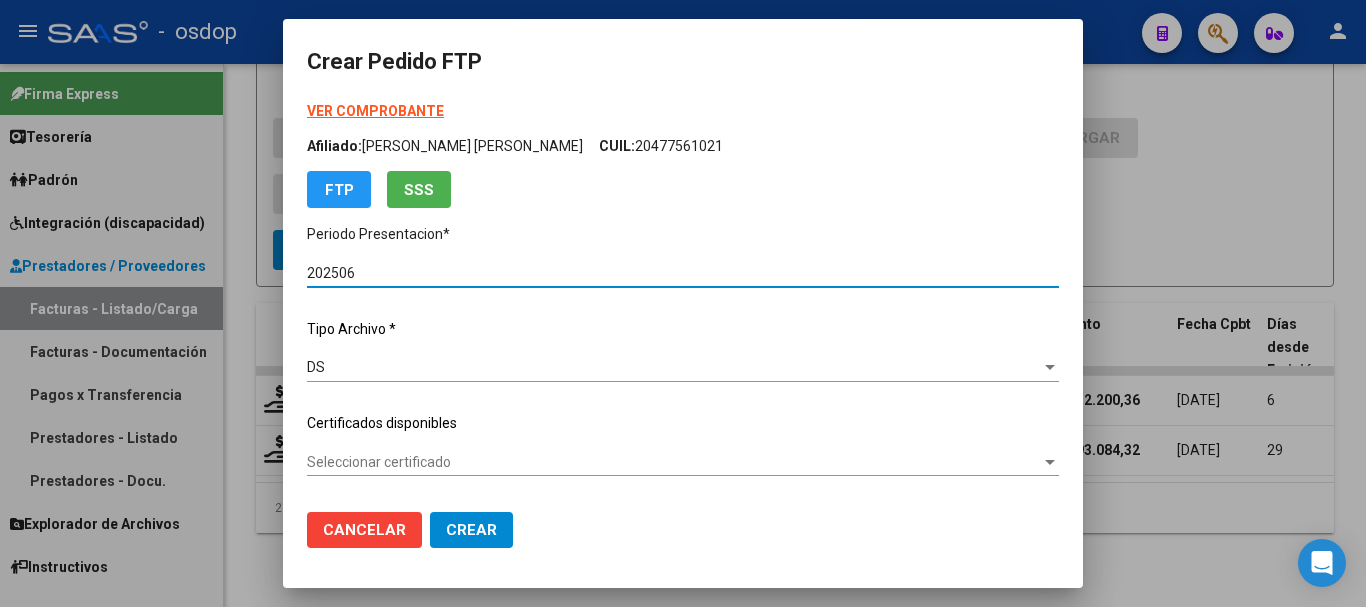 type on "1554836302" 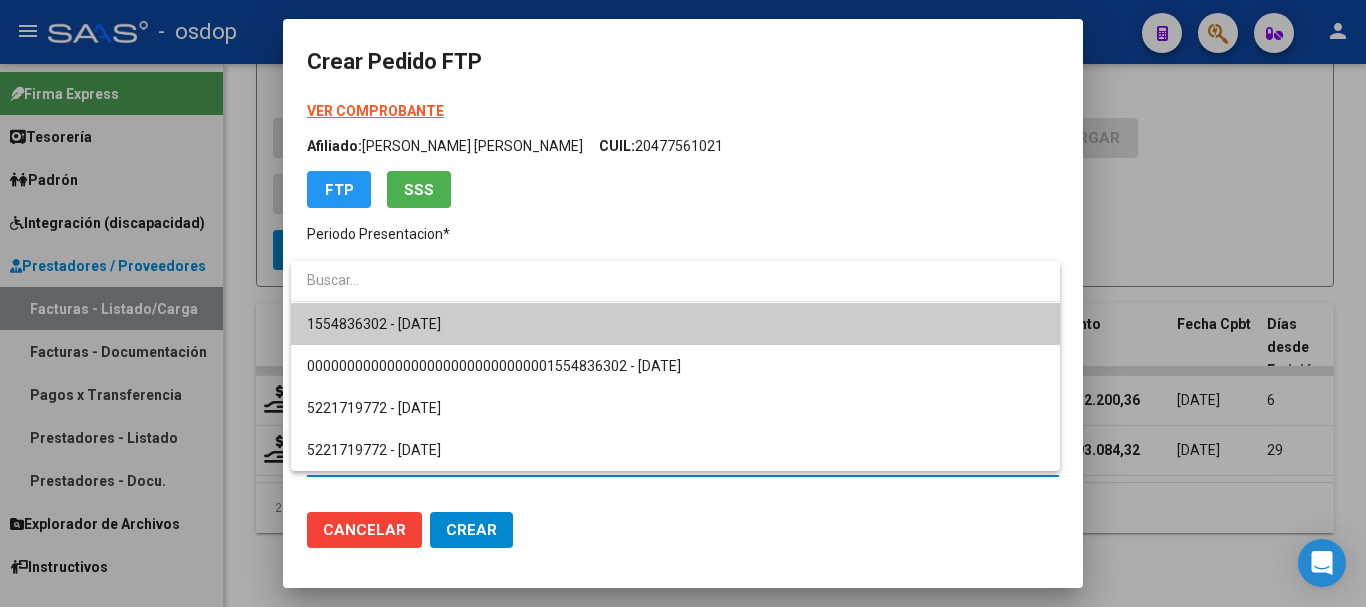 click on "1554836302 - 2032-10-14" at bounding box center (675, 324) 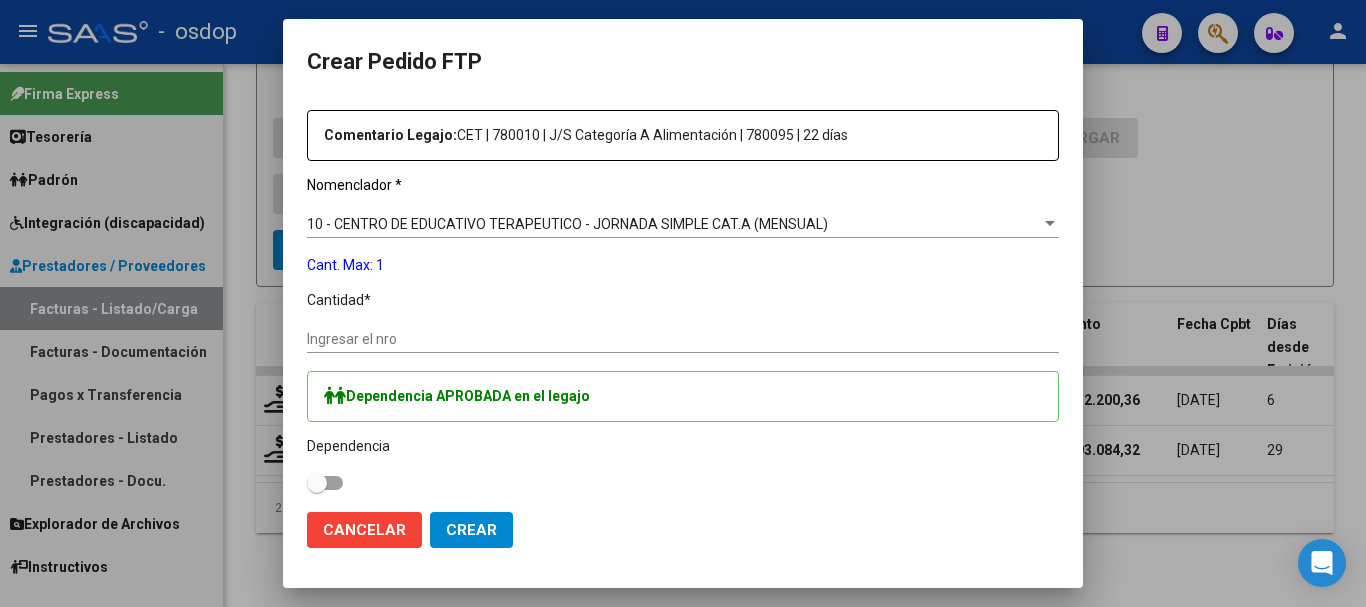 scroll, scrollTop: 983, scrollLeft: 0, axis: vertical 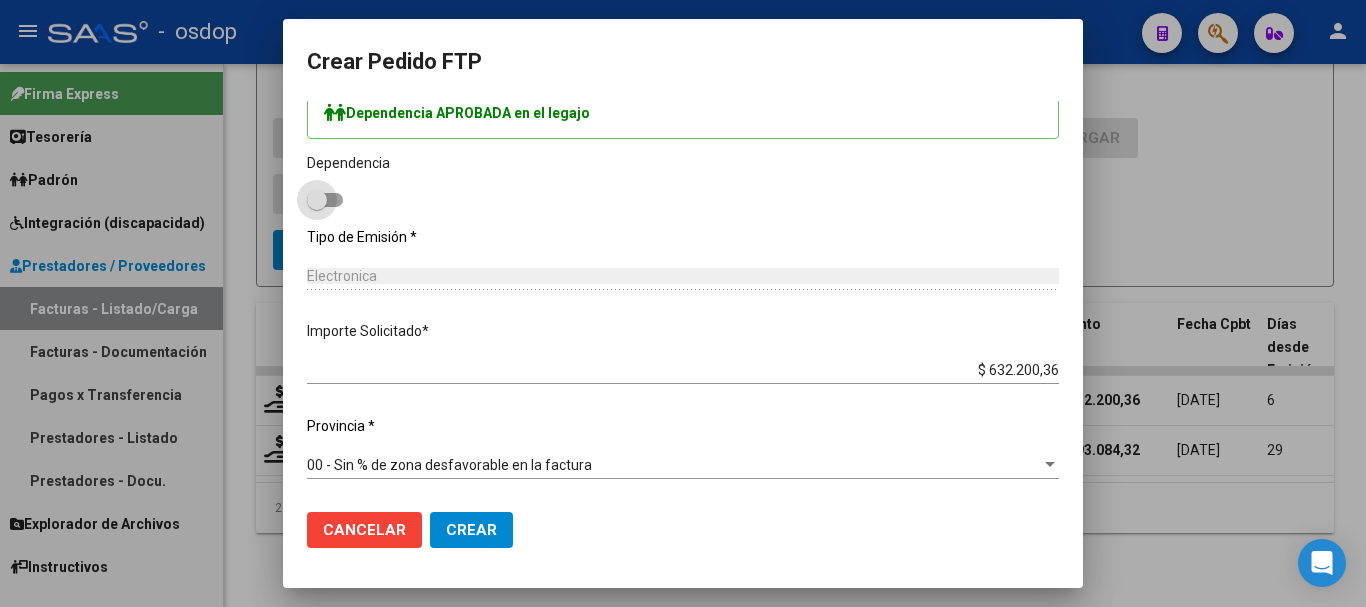 click at bounding box center (325, 200) 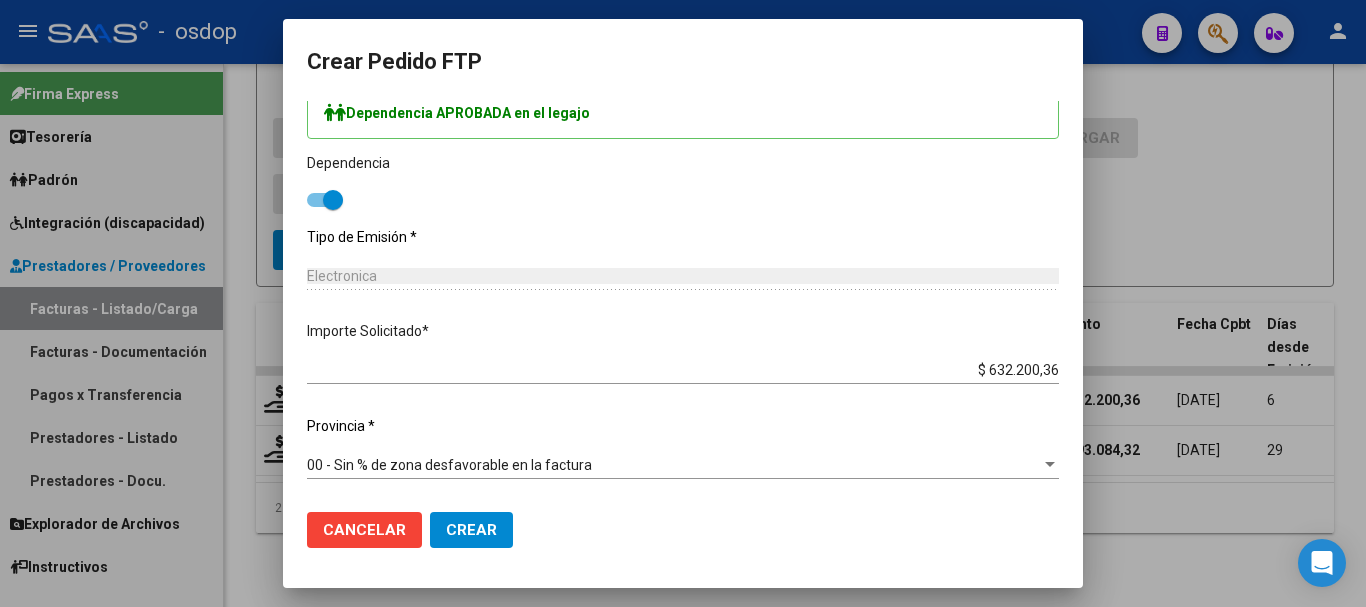 click on "Crear" 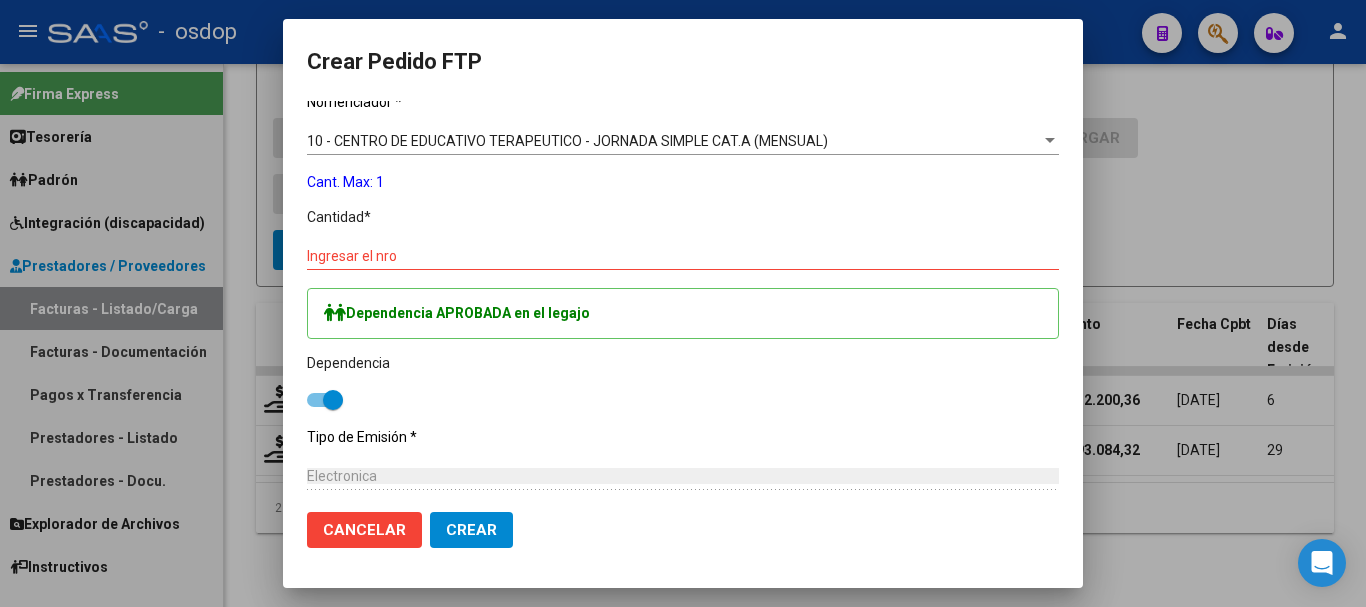 click on "Ingresar el nro" at bounding box center (683, 256) 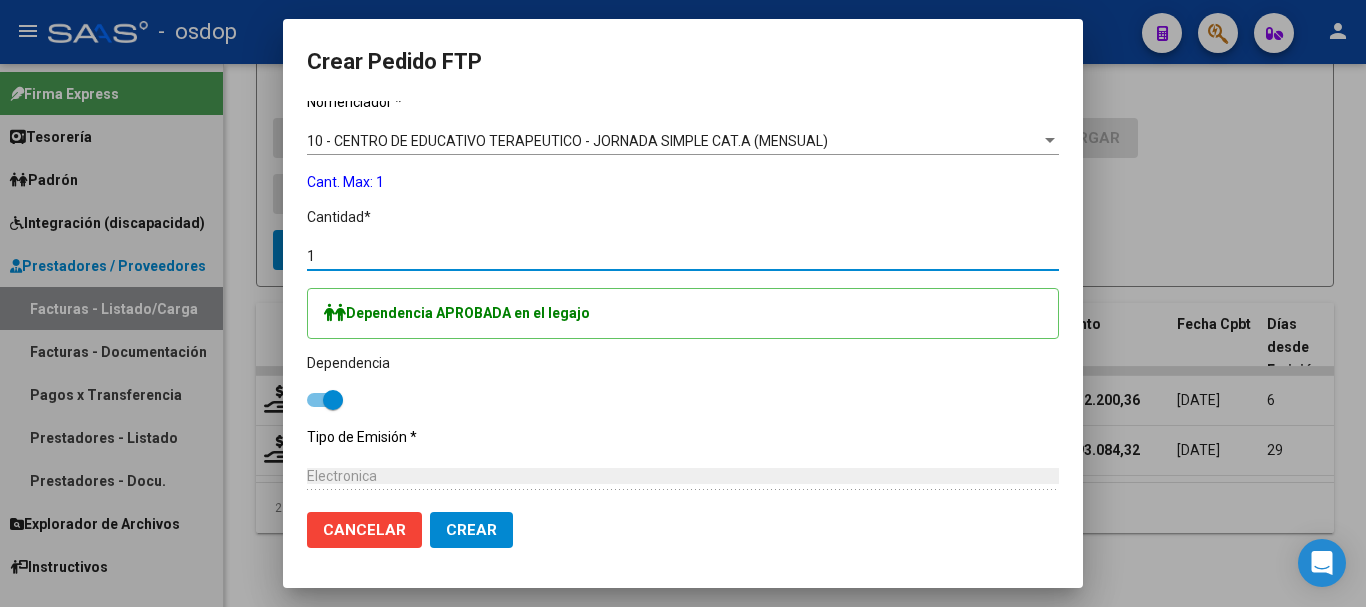 type on "1" 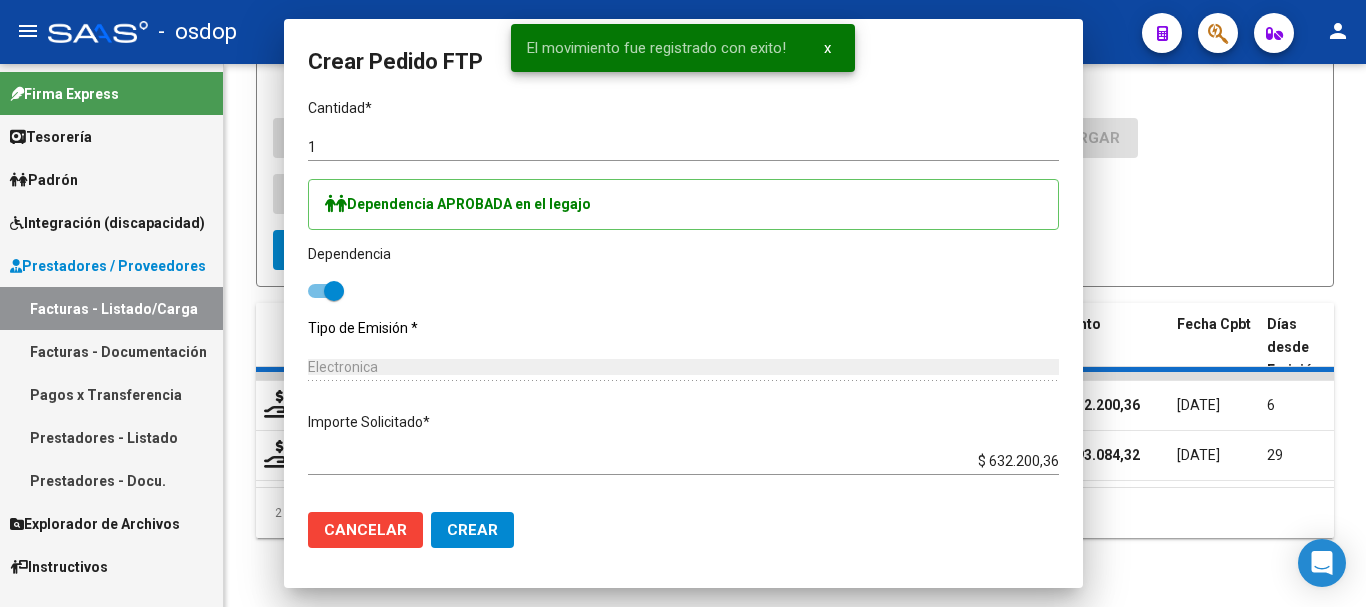 scroll, scrollTop: 674, scrollLeft: 0, axis: vertical 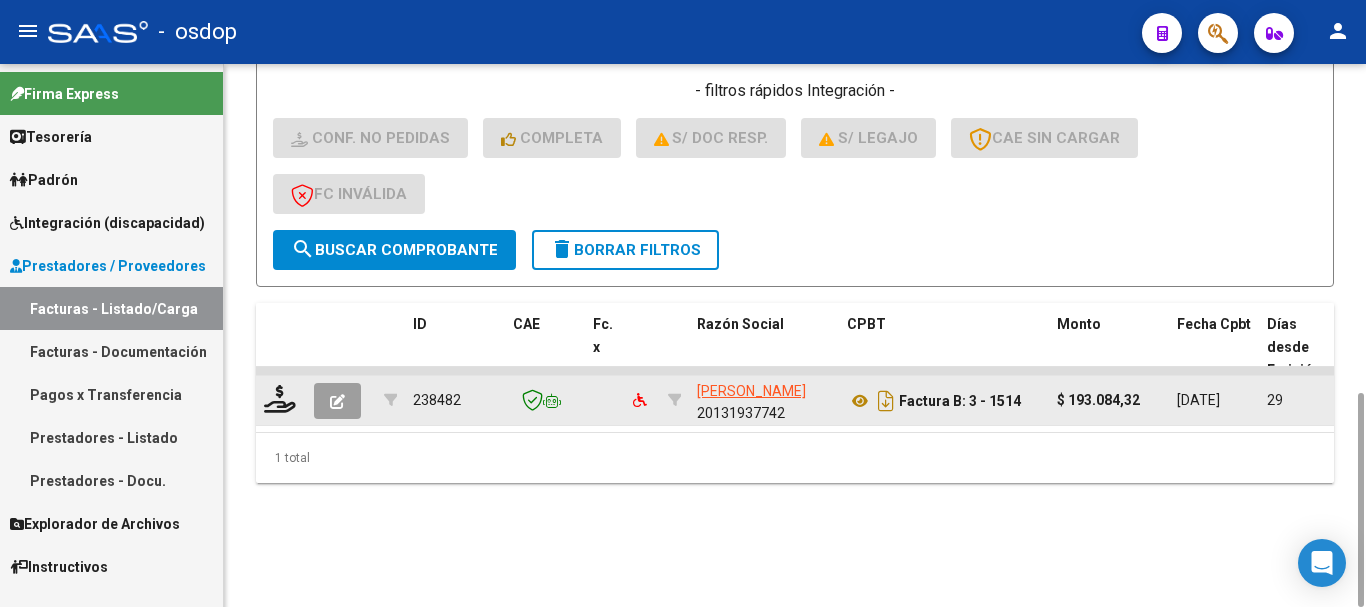 click 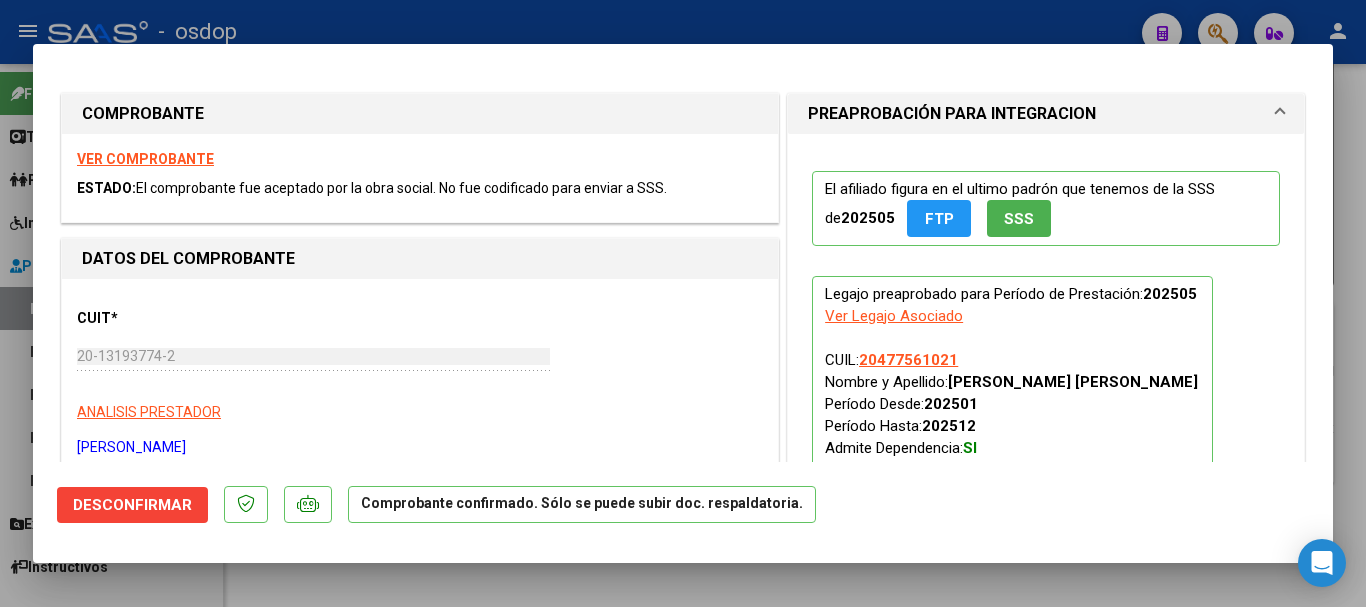 click on "Desconfirmar" 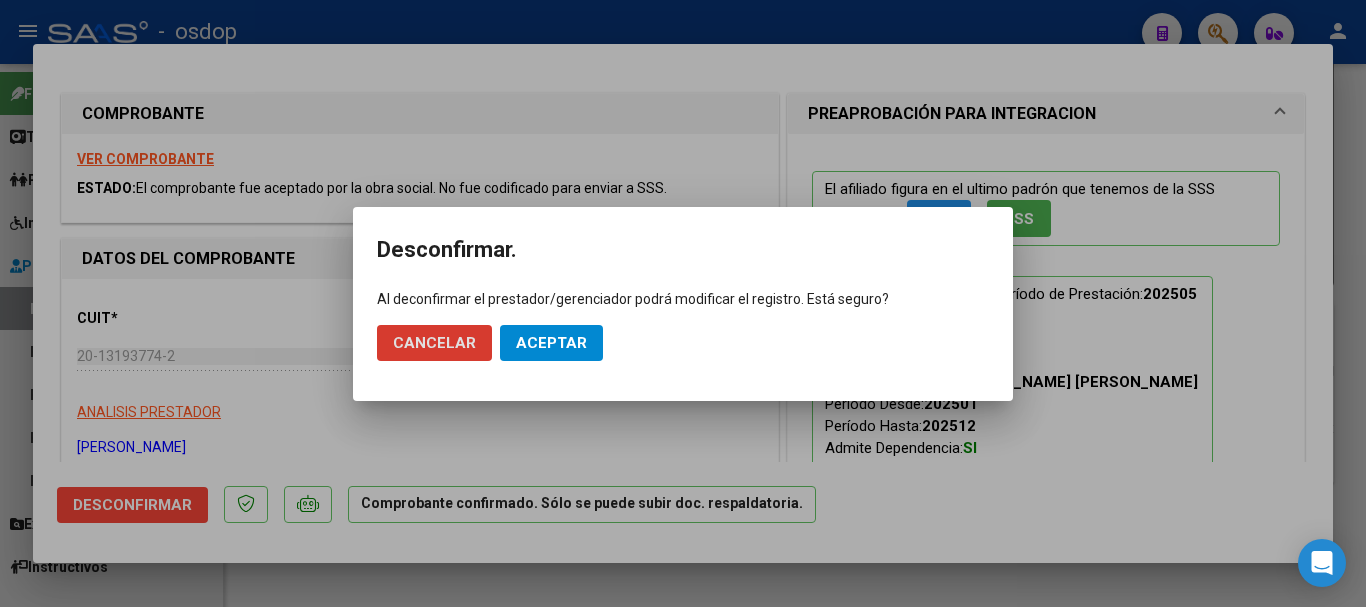 click on "Aceptar" 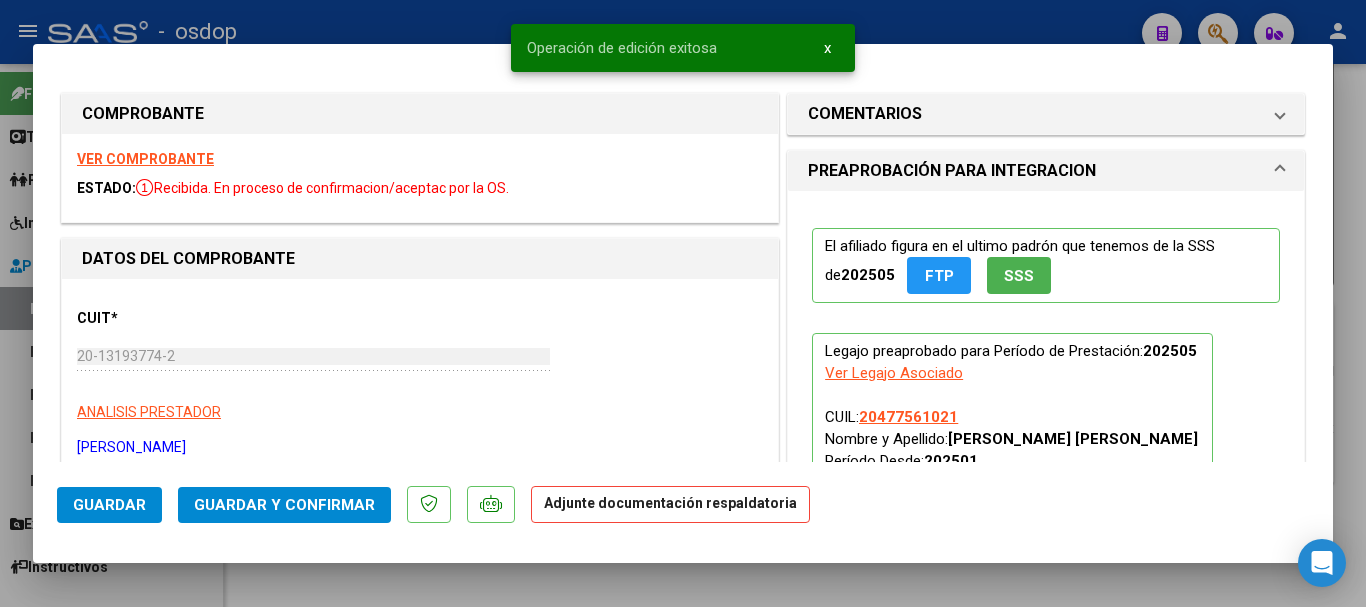 click at bounding box center [683, 303] 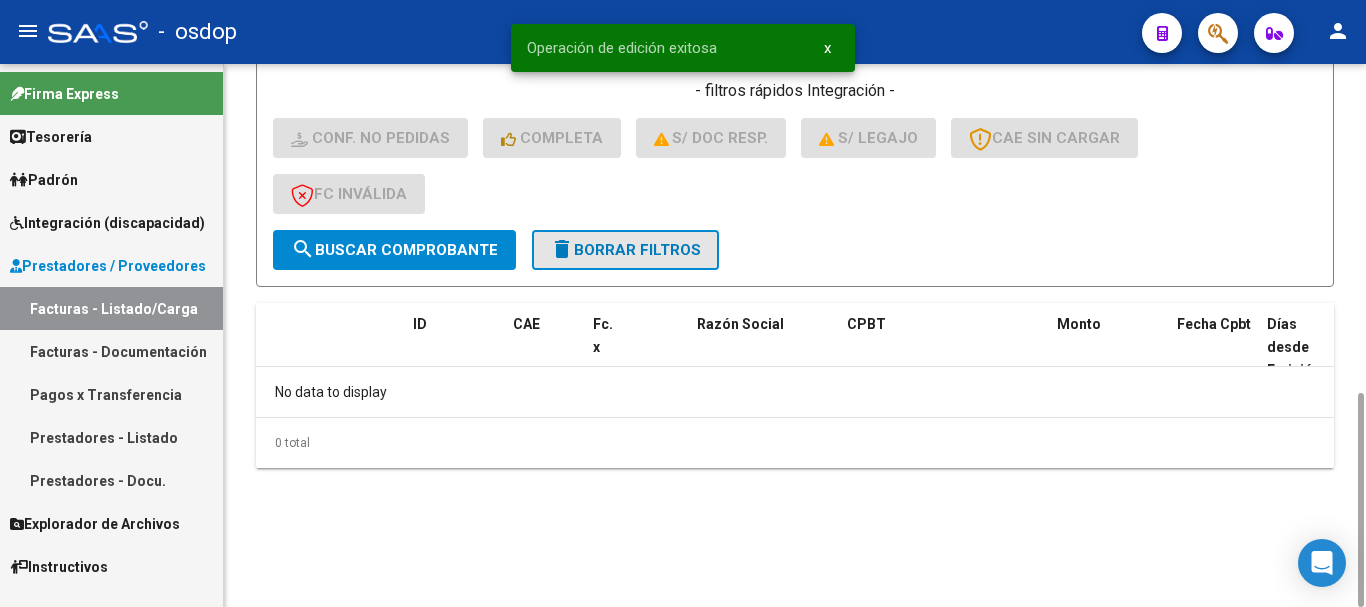 click on "delete  Borrar Filtros" 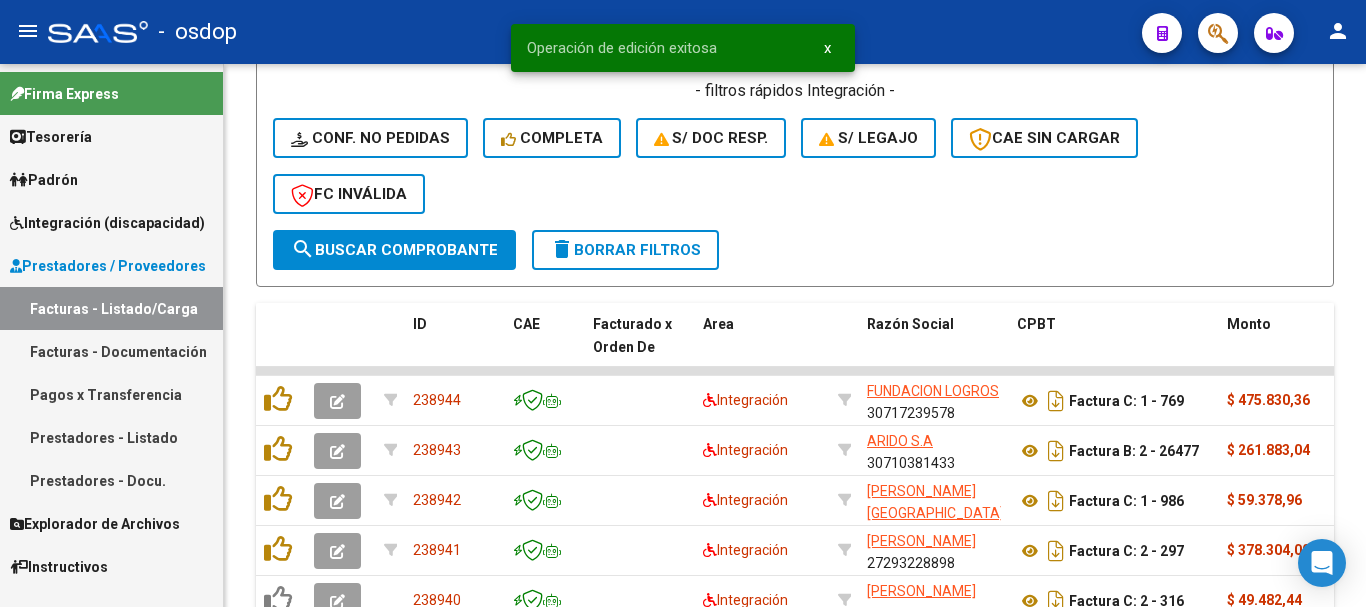 scroll, scrollTop: 431, scrollLeft: 0, axis: vertical 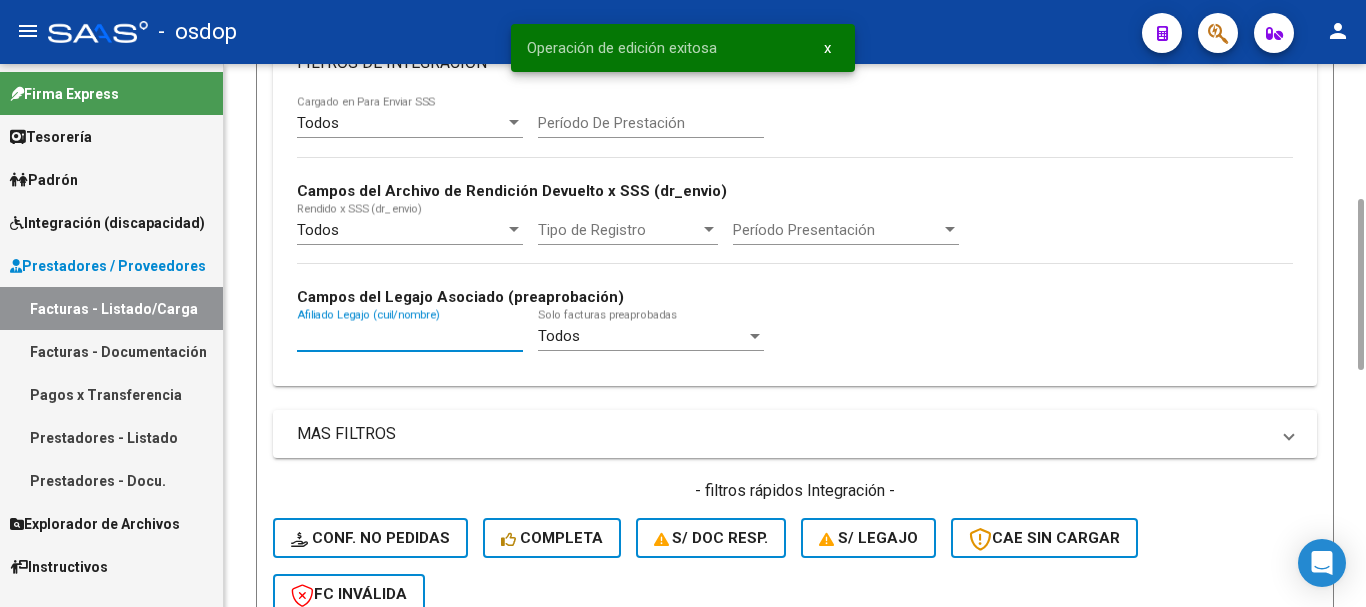 click on "Afiliado Legajo (cuil/nombre)" at bounding box center [410, 336] 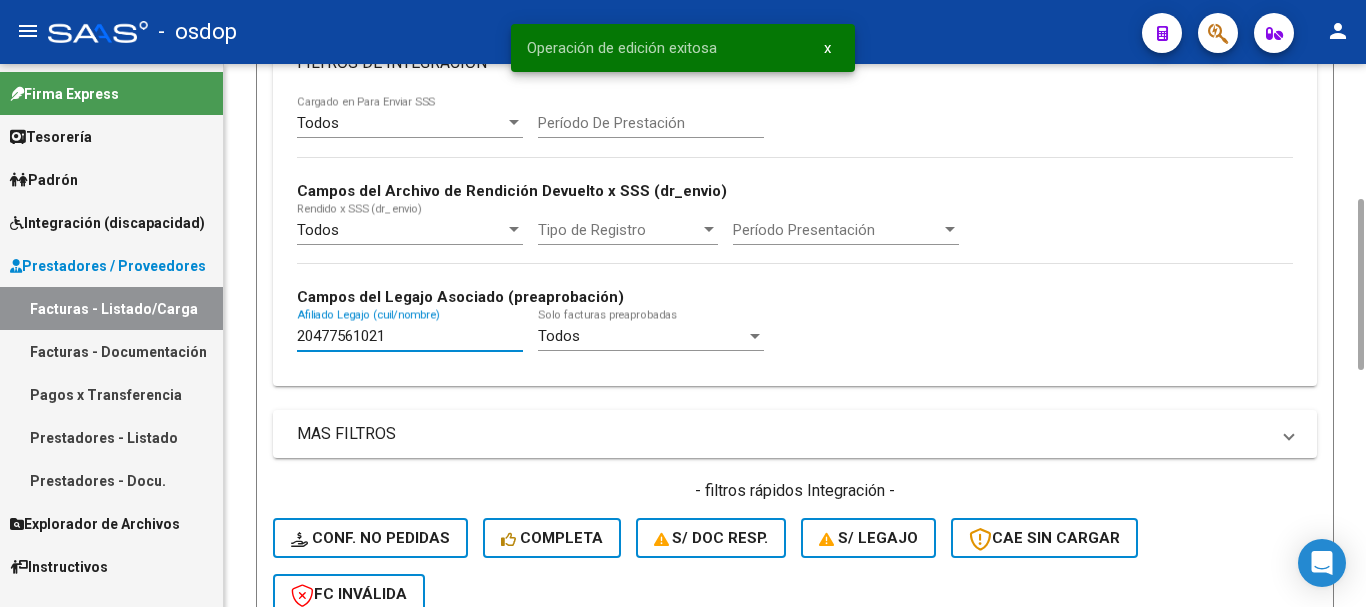 scroll, scrollTop: 631, scrollLeft: 0, axis: vertical 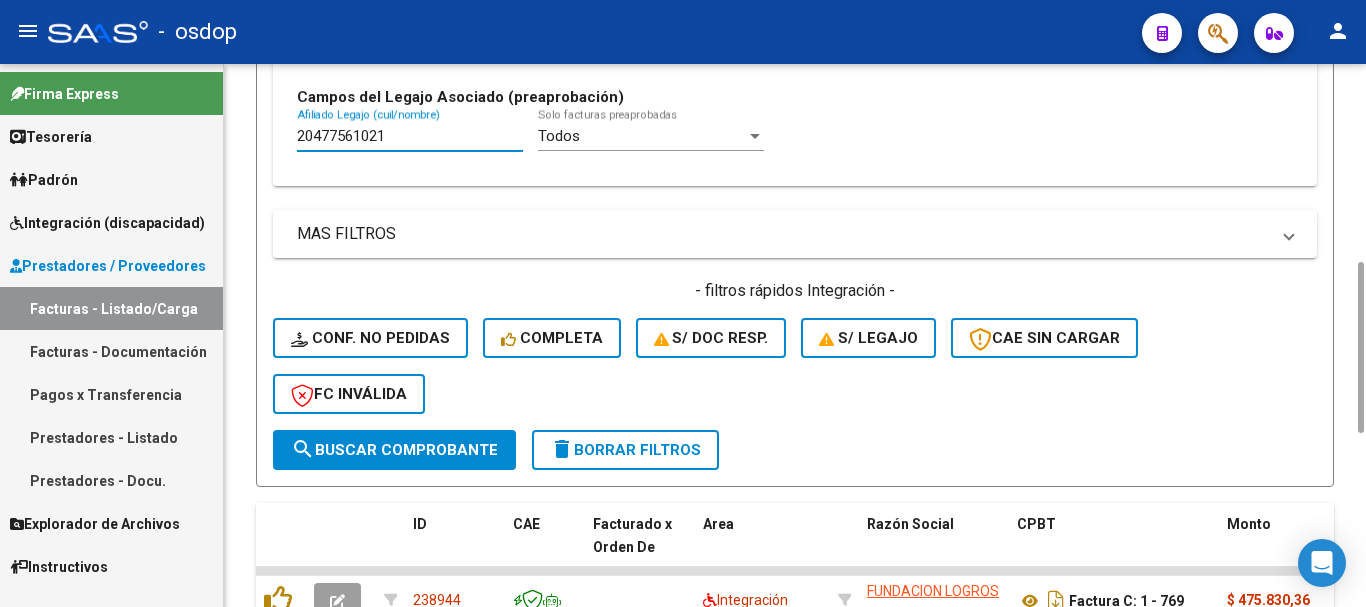 type on "20477561021" 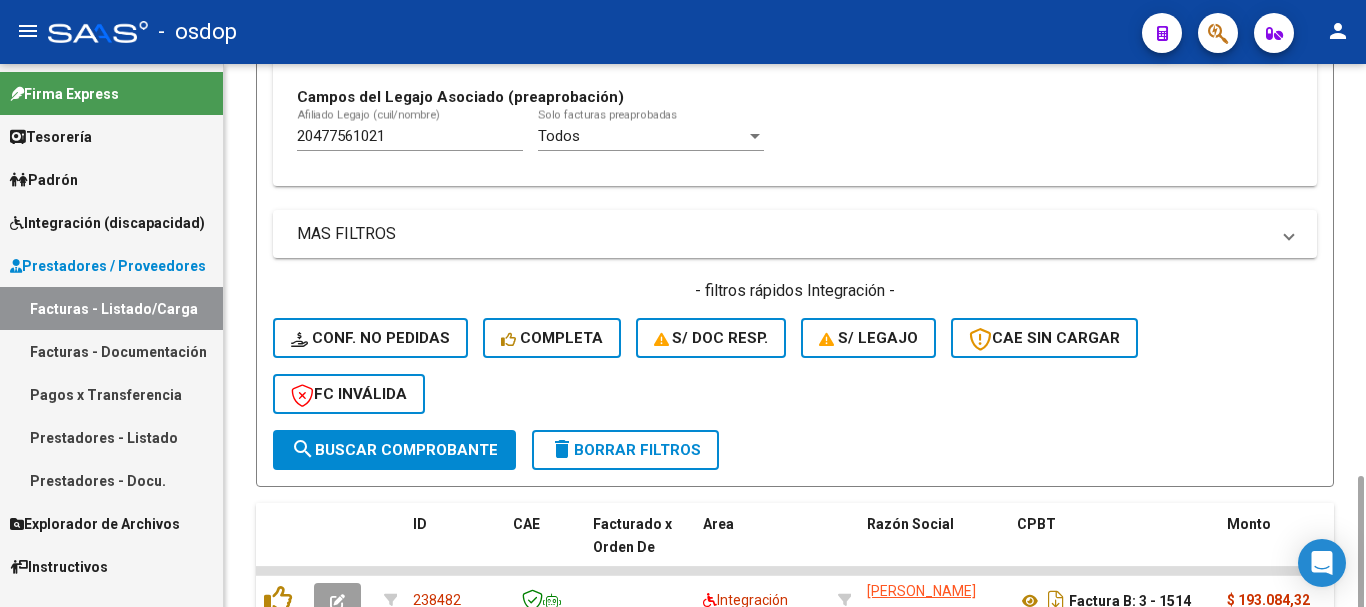 scroll, scrollTop: 731, scrollLeft: 0, axis: vertical 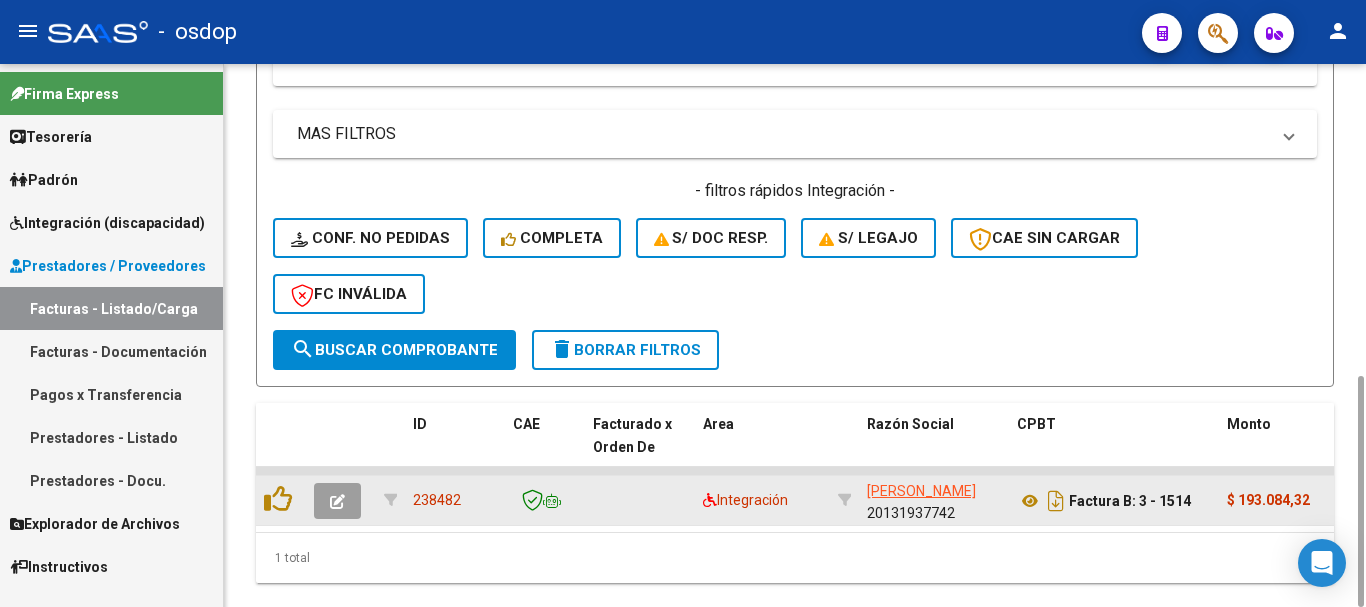 click 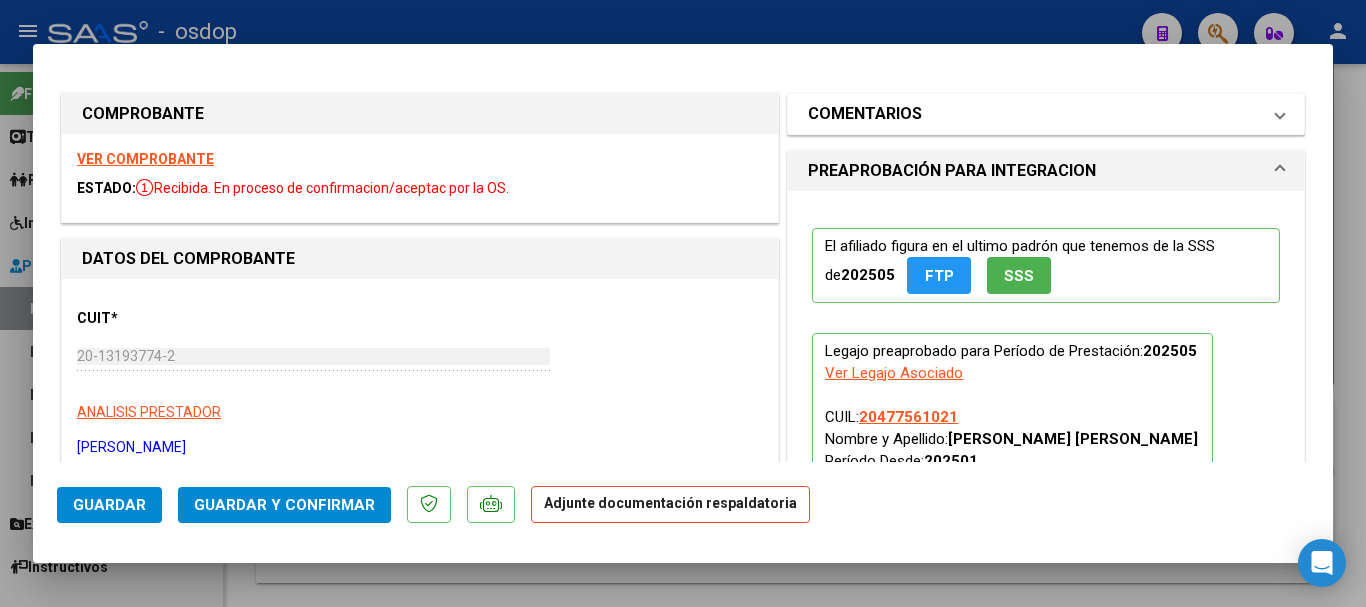 click on "COMENTARIOS" at bounding box center [865, 114] 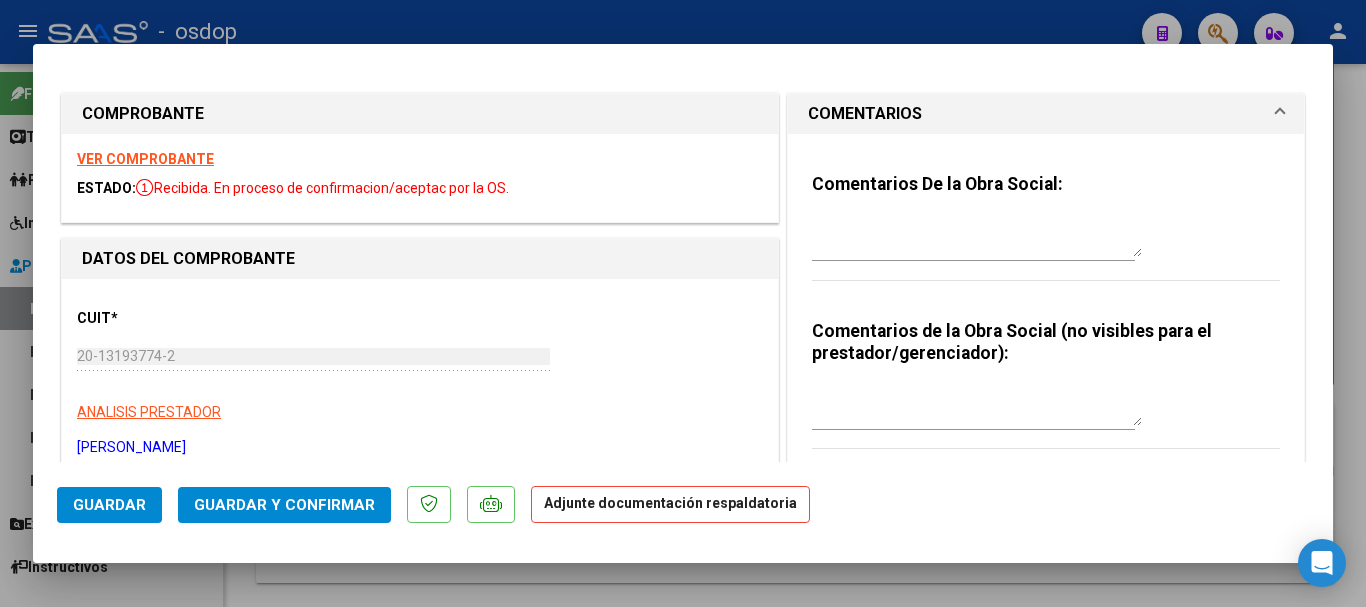 click at bounding box center (977, 406) 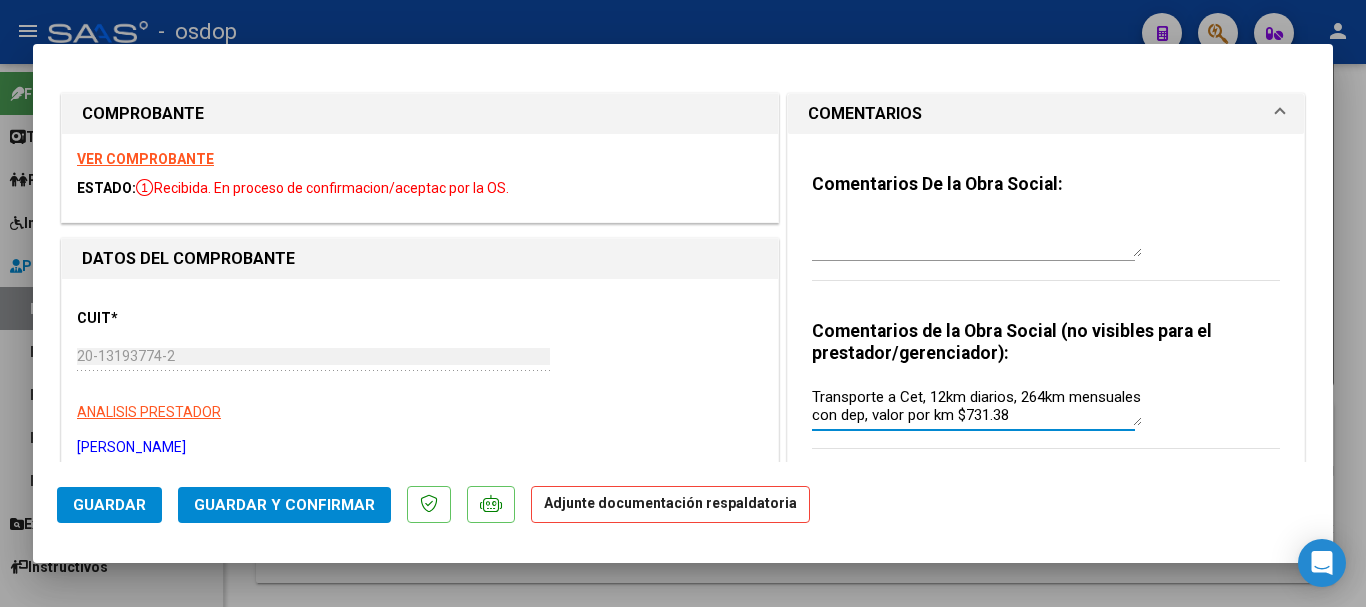 scroll, scrollTop: 100, scrollLeft: 0, axis: vertical 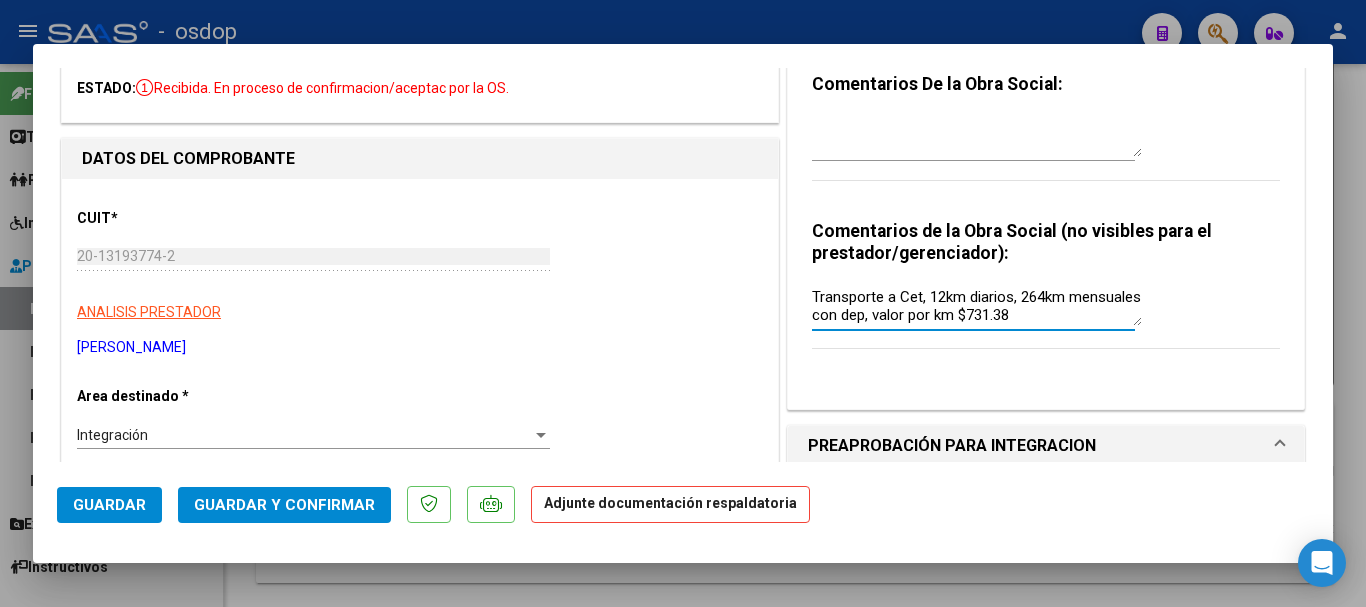 type on "Transporte a Cet, 12km diarios, 264km mensuales con dep, valor por km $731.38" 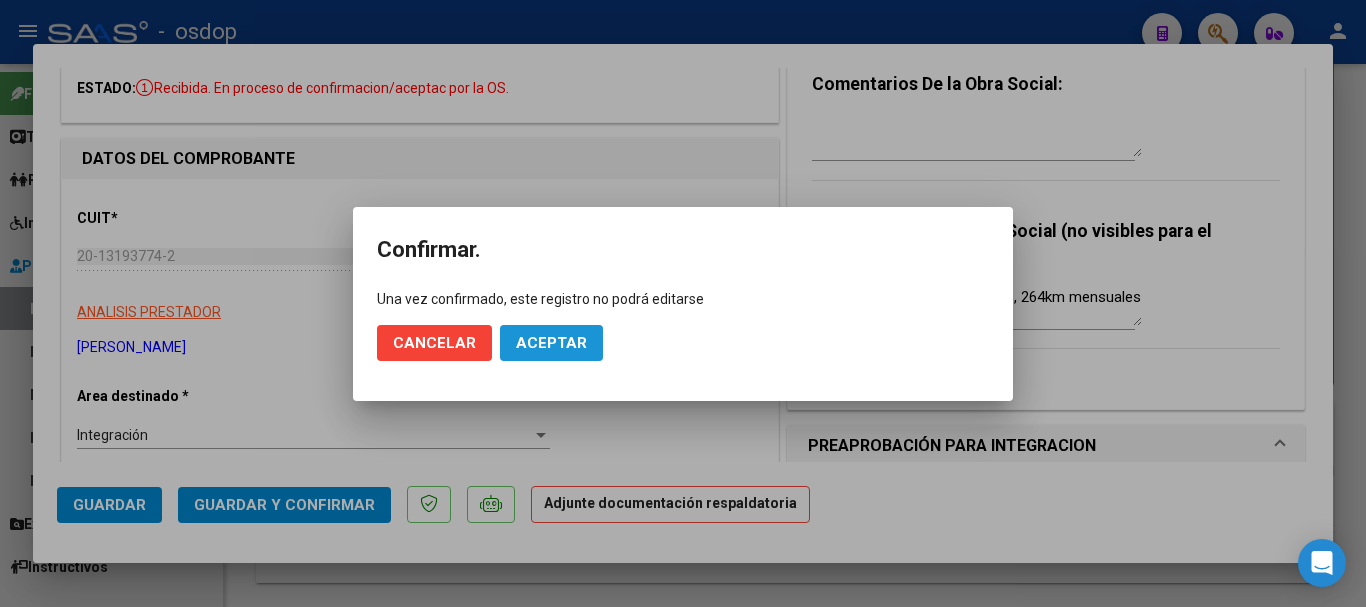 click on "Aceptar" 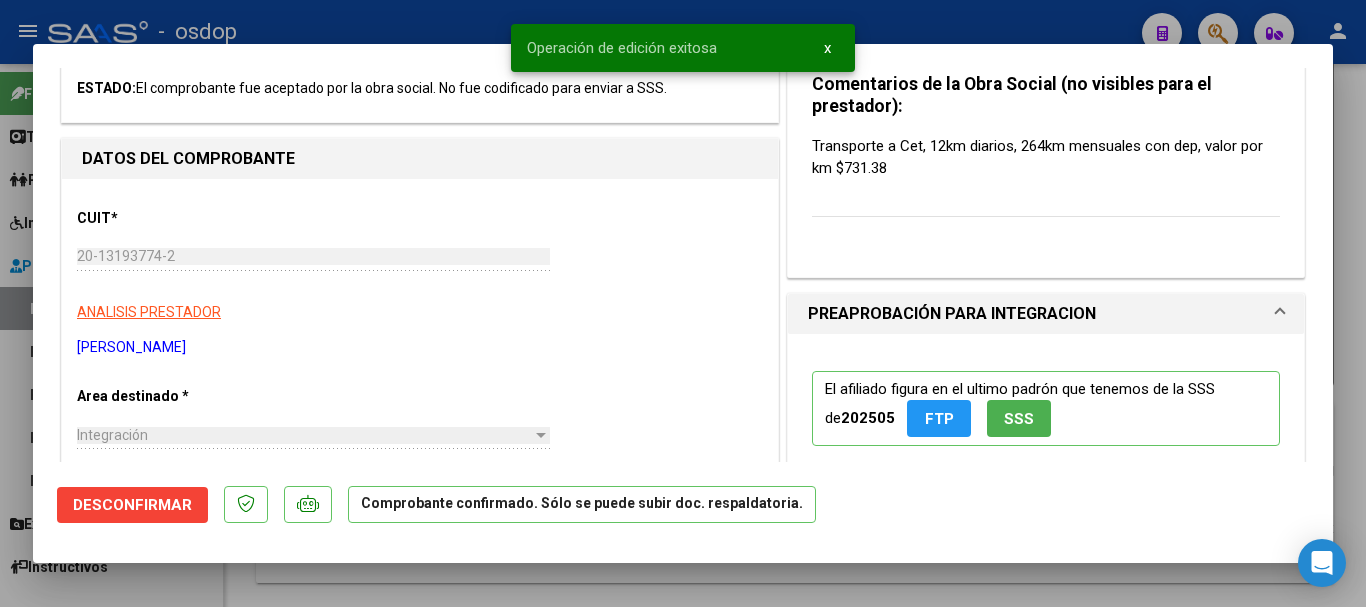 click at bounding box center [683, 303] 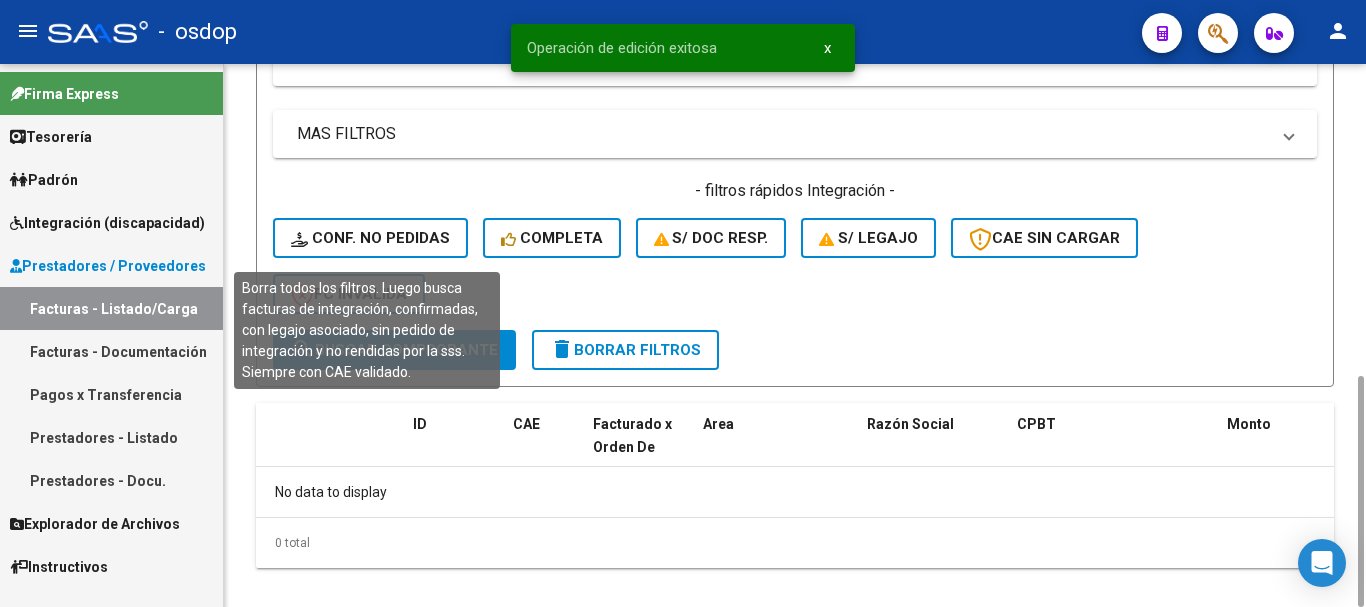 click on "Conf. no pedidas" 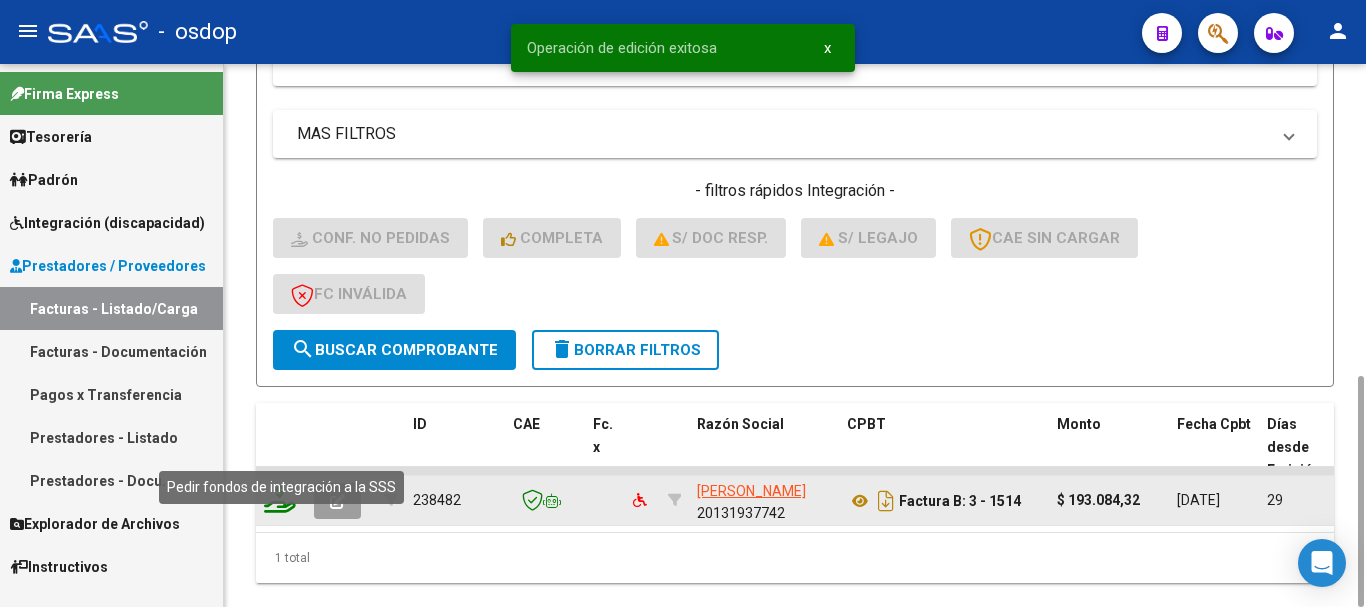 click 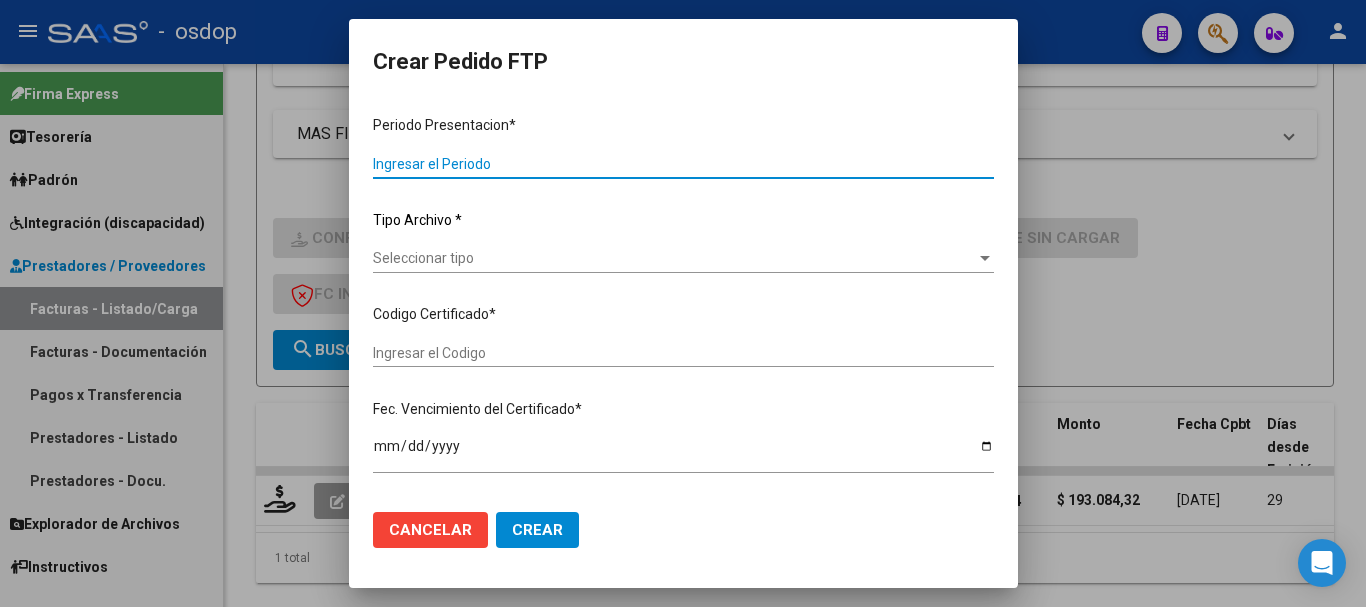 type on "202506" 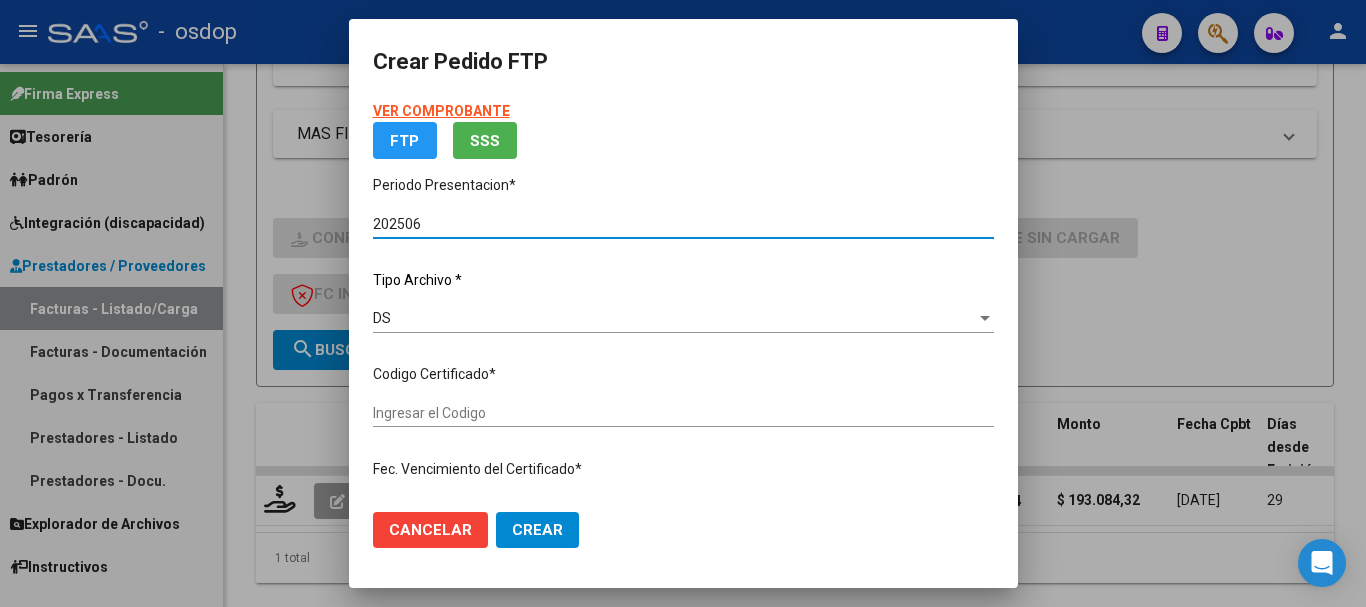 type on "1554836302" 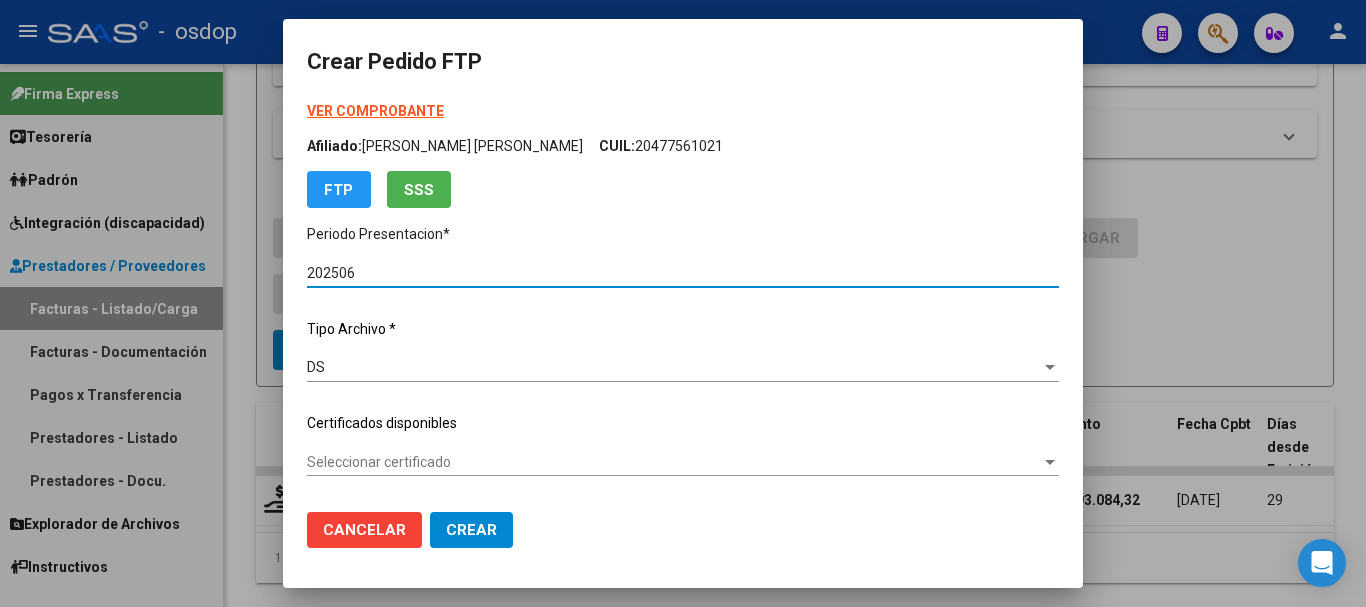 click on "Seleccionar certificado" at bounding box center (674, 462) 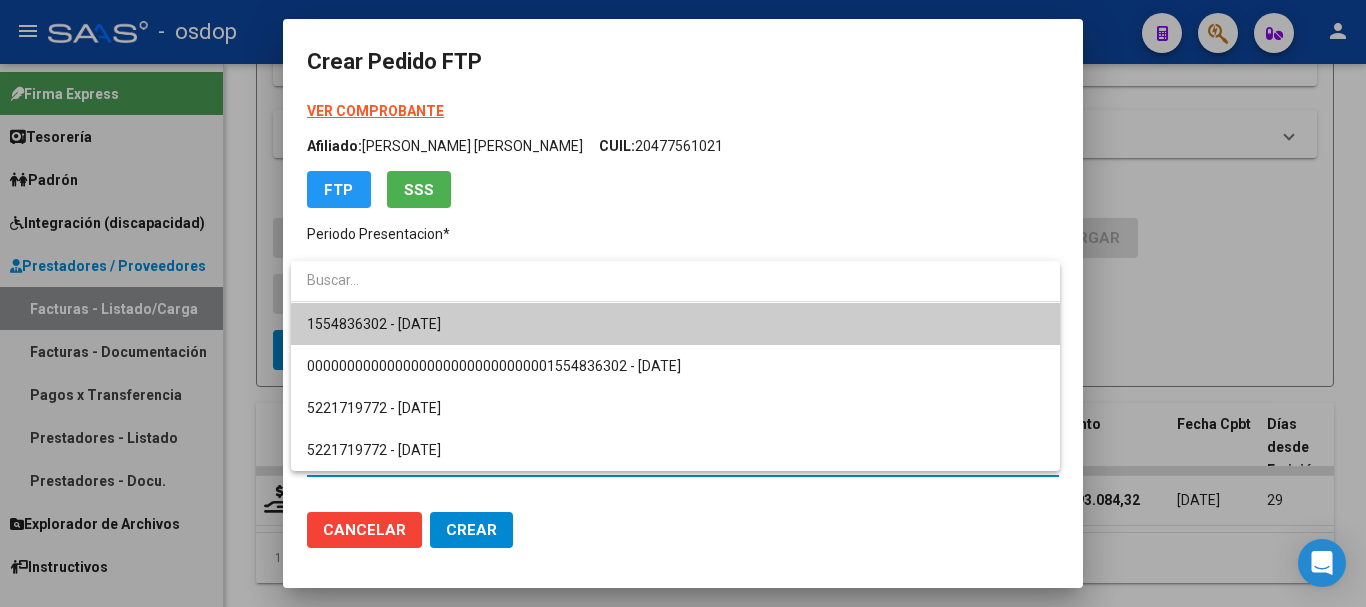 click on "1554836302 - 2032-10-14" at bounding box center (675, 324) 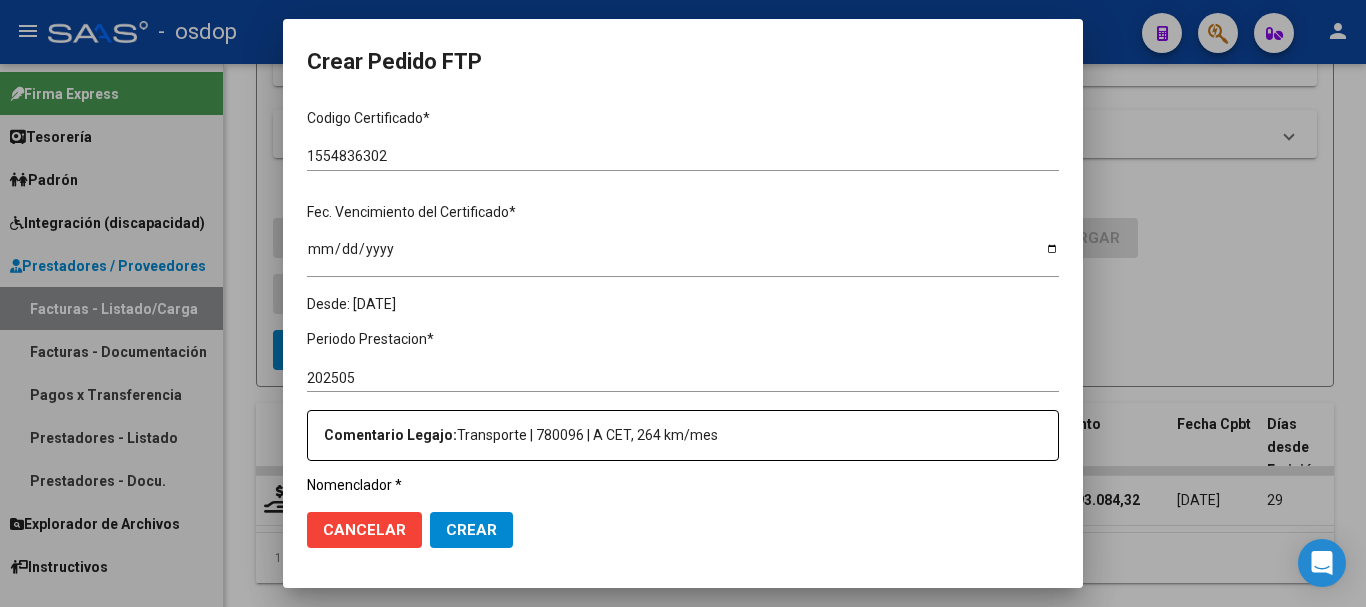 scroll, scrollTop: 600, scrollLeft: 0, axis: vertical 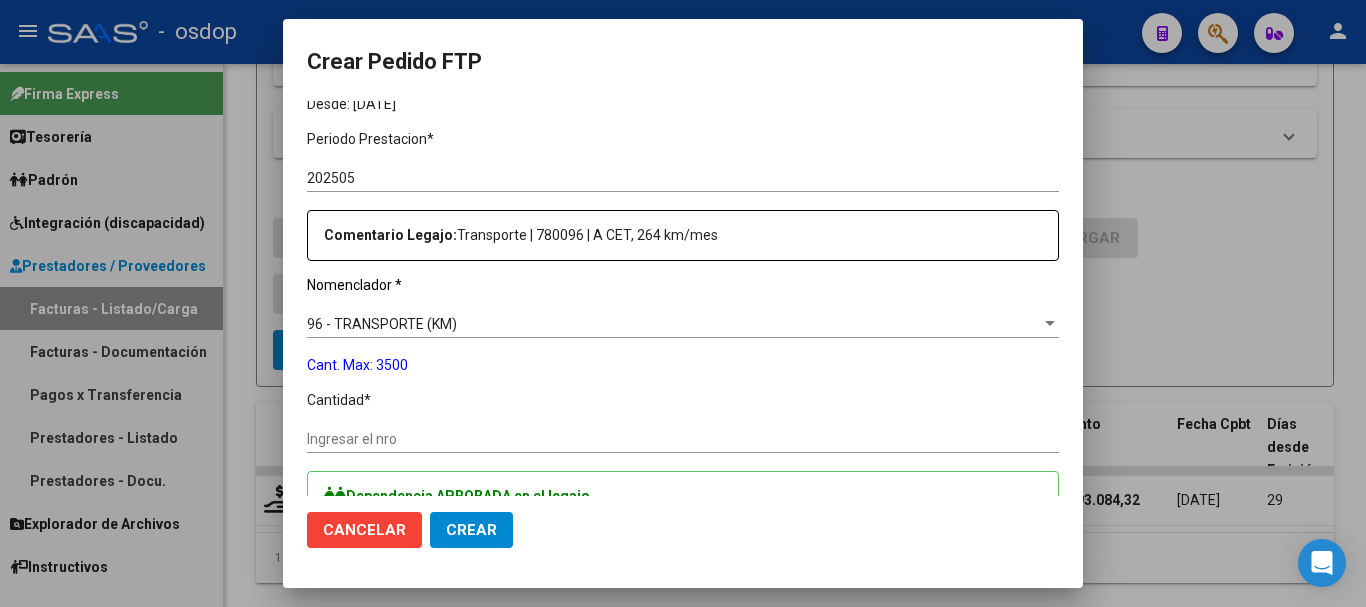 click on "Ingresar el nro" at bounding box center [683, 439] 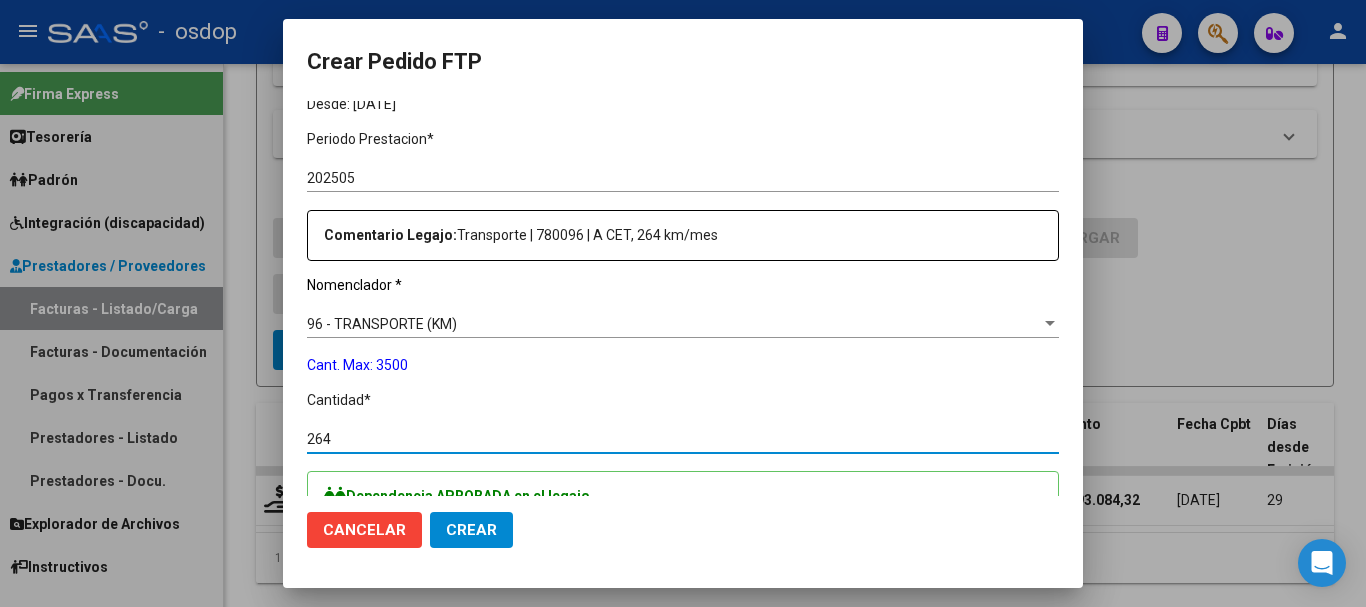 type on "264" 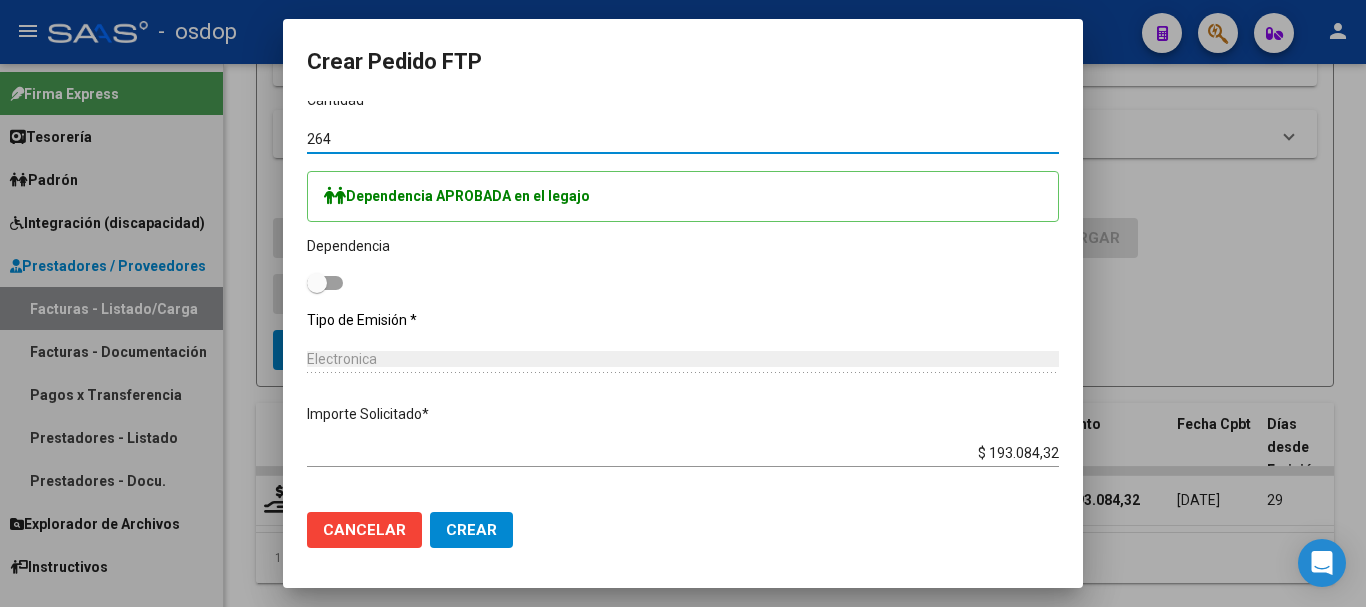 click at bounding box center [317, 283] 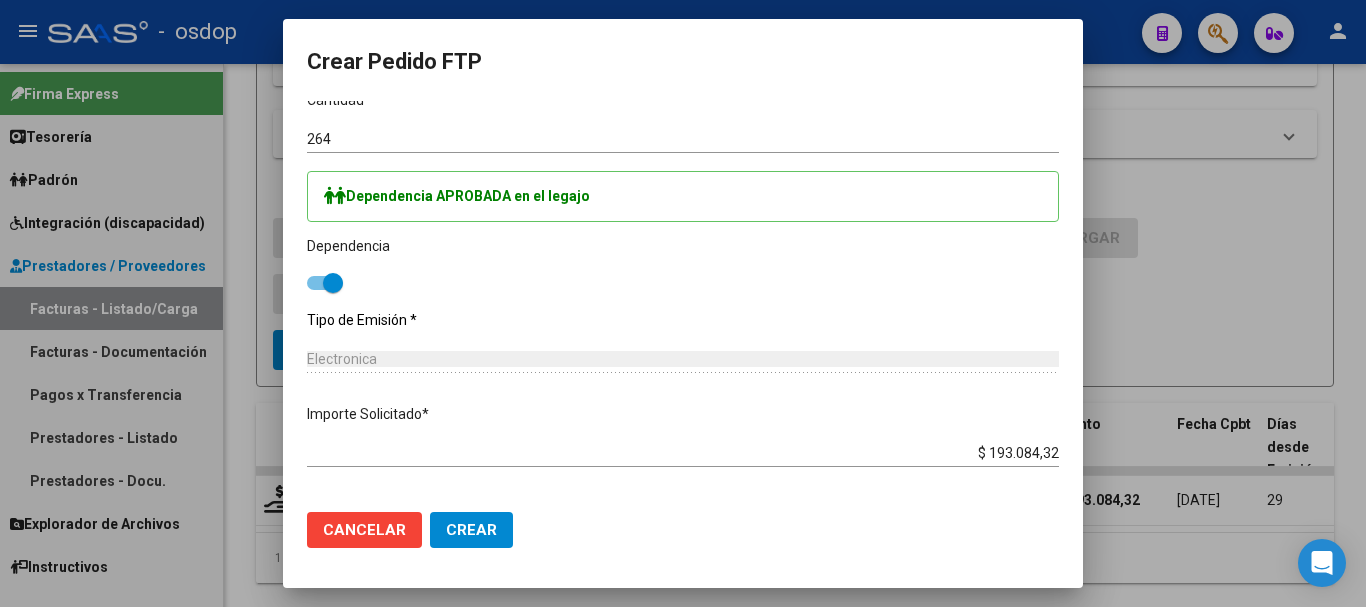 scroll, scrollTop: 1172, scrollLeft: 0, axis: vertical 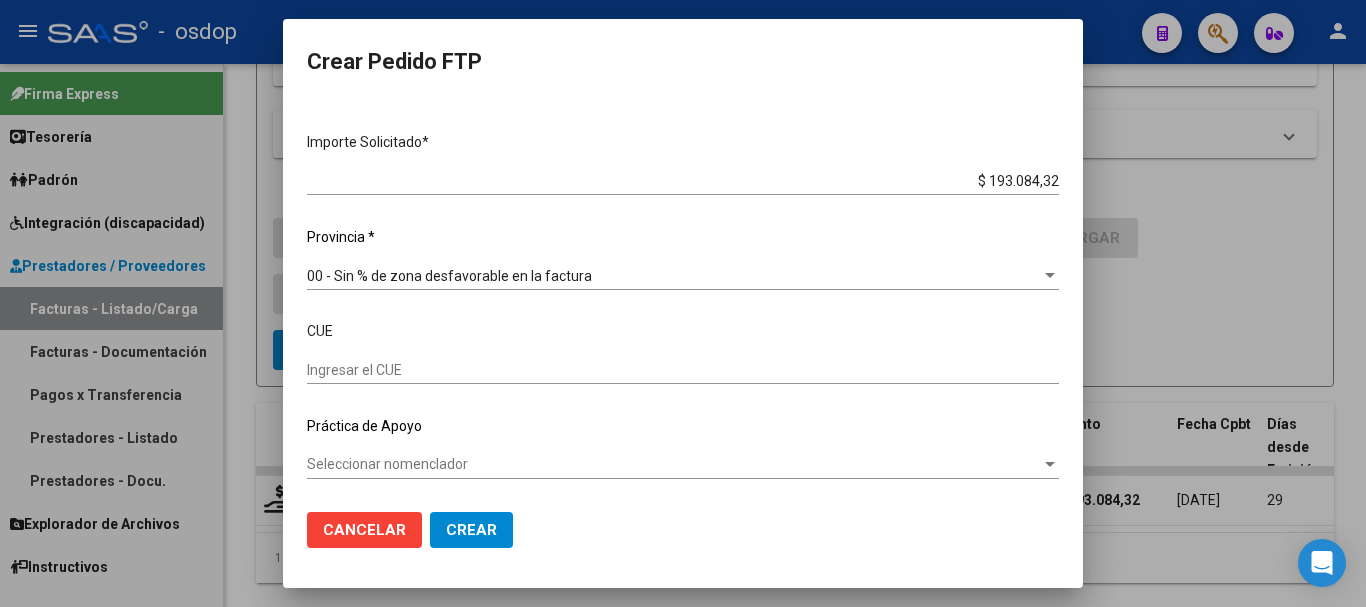 click on "Crear" 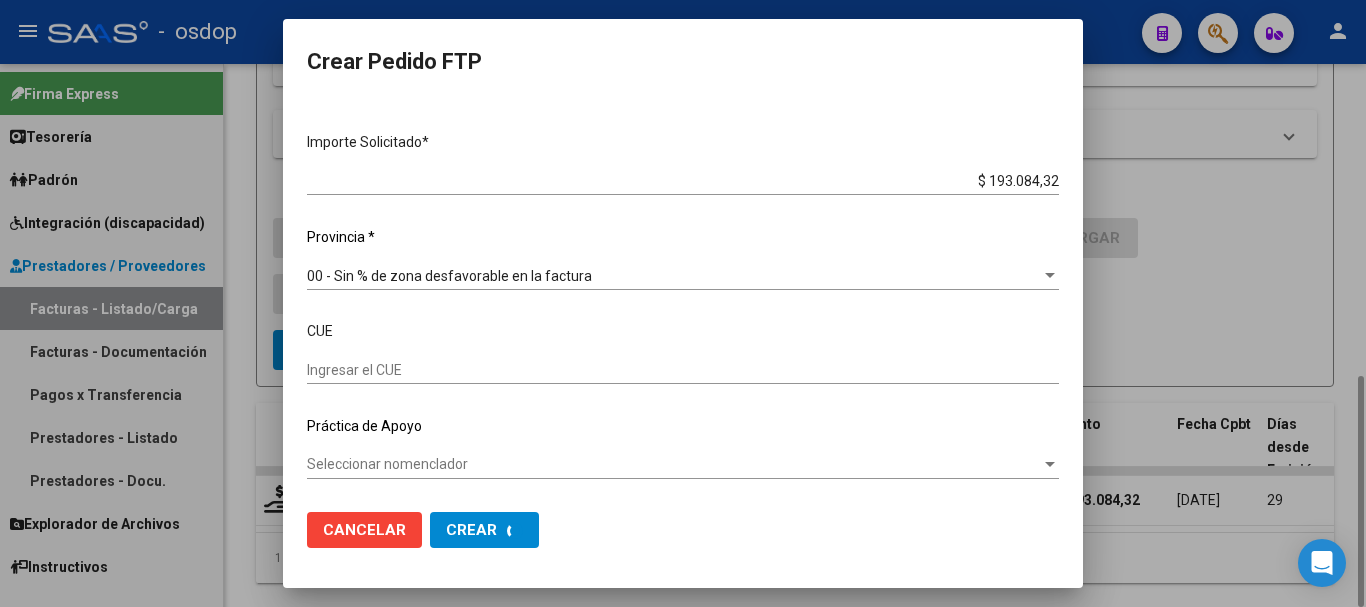 scroll, scrollTop: 0, scrollLeft: 0, axis: both 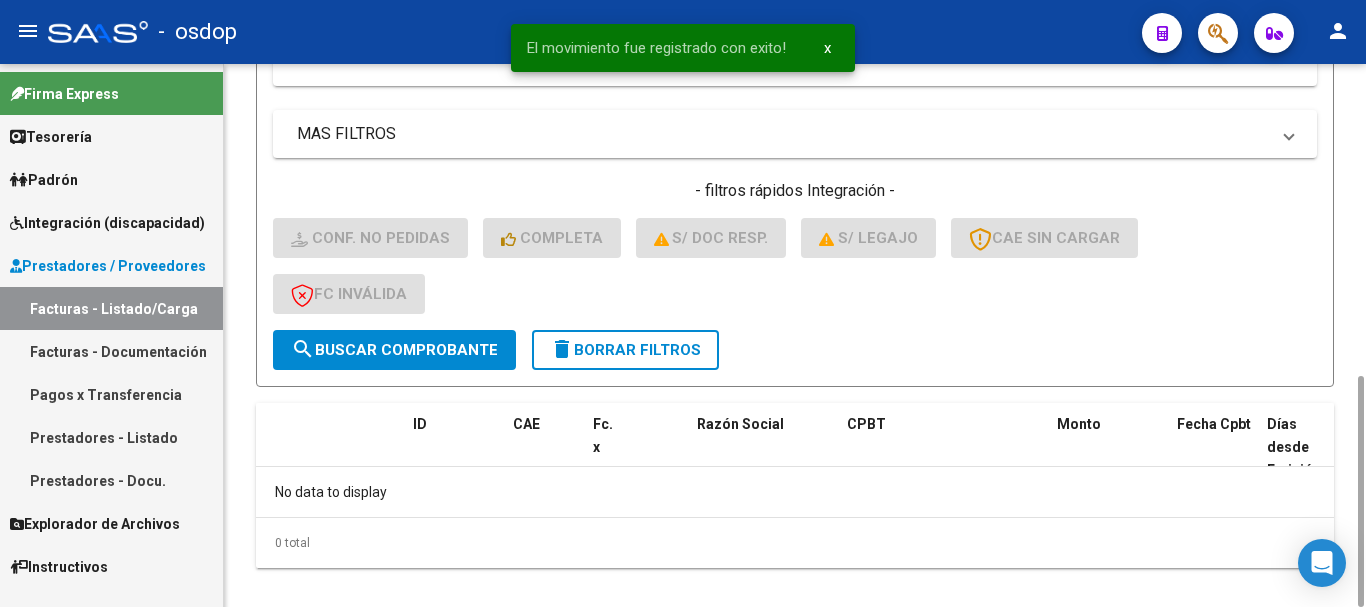 click on "delete  Borrar Filtros" 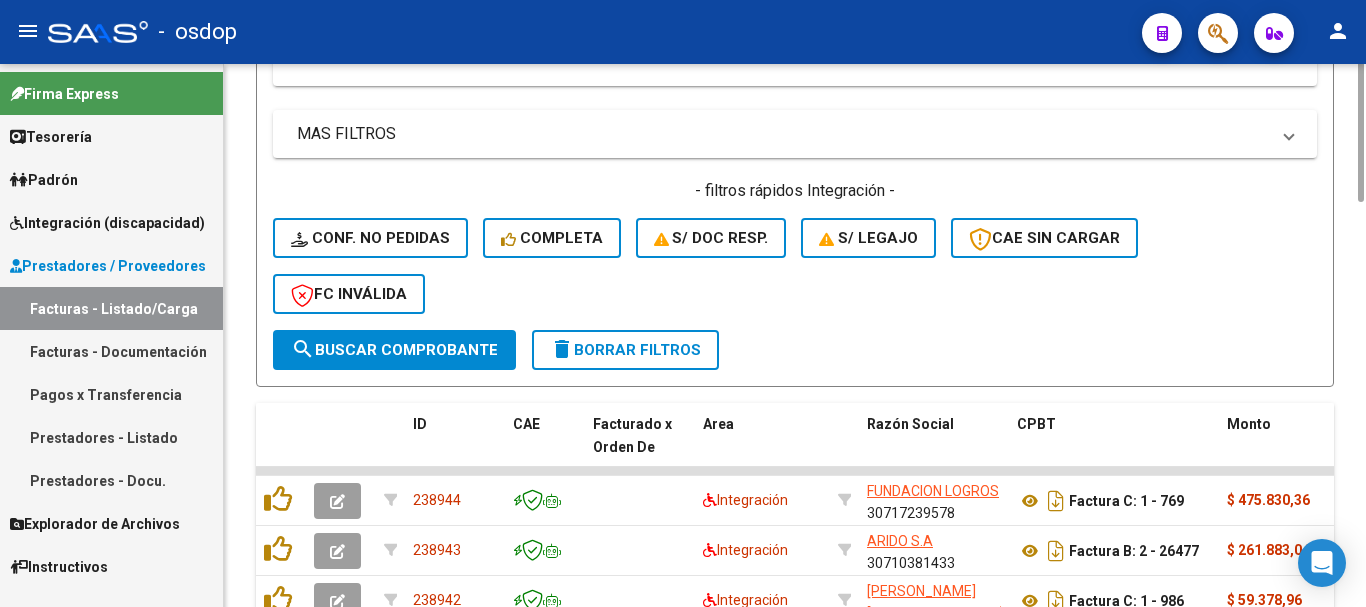 scroll, scrollTop: 531, scrollLeft: 0, axis: vertical 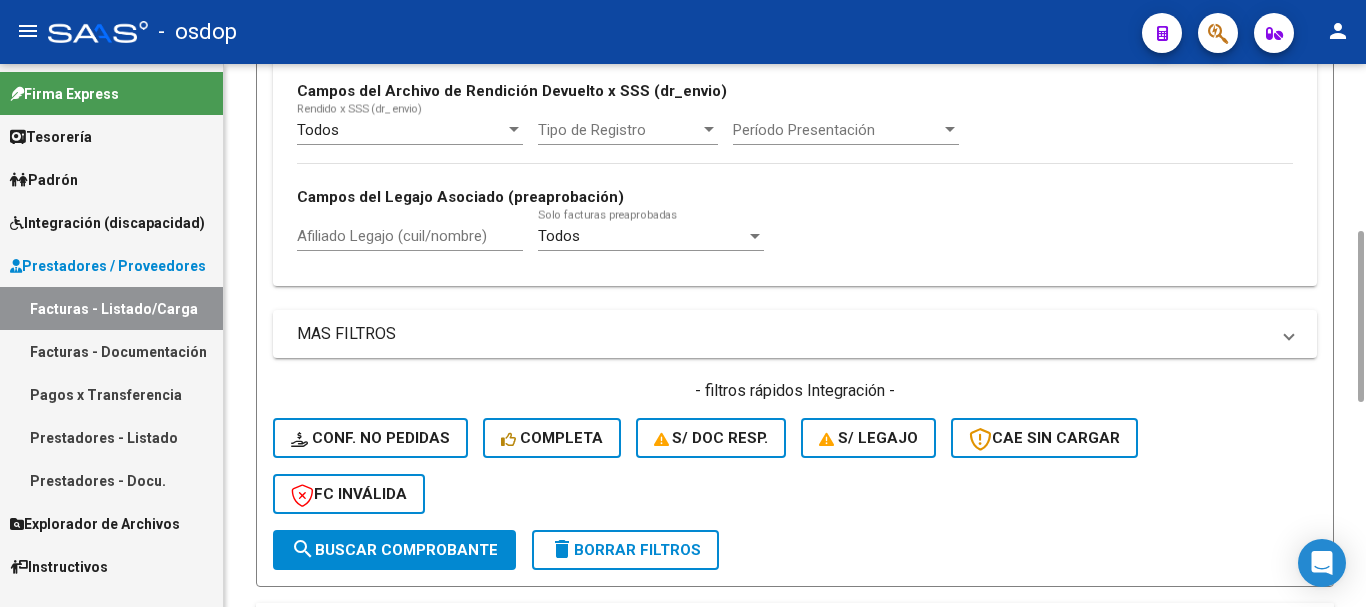 click on "Afiliado Legajo (cuil/nombre)" at bounding box center (410, 236) 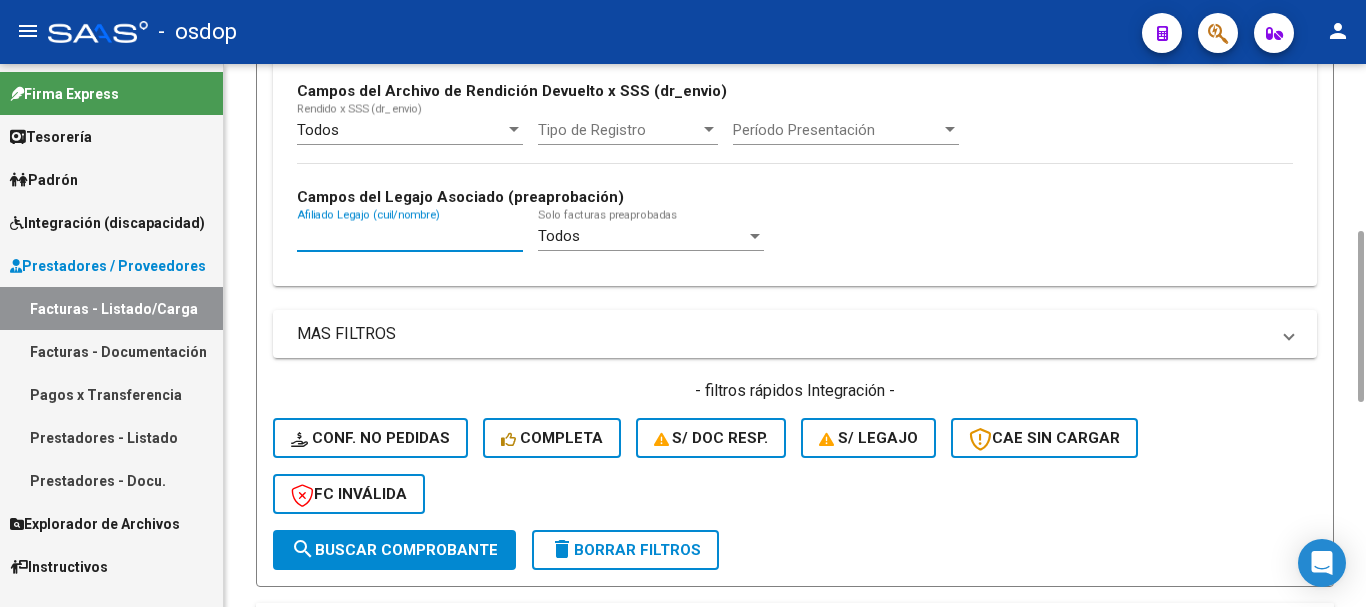 paste on "20421361151" 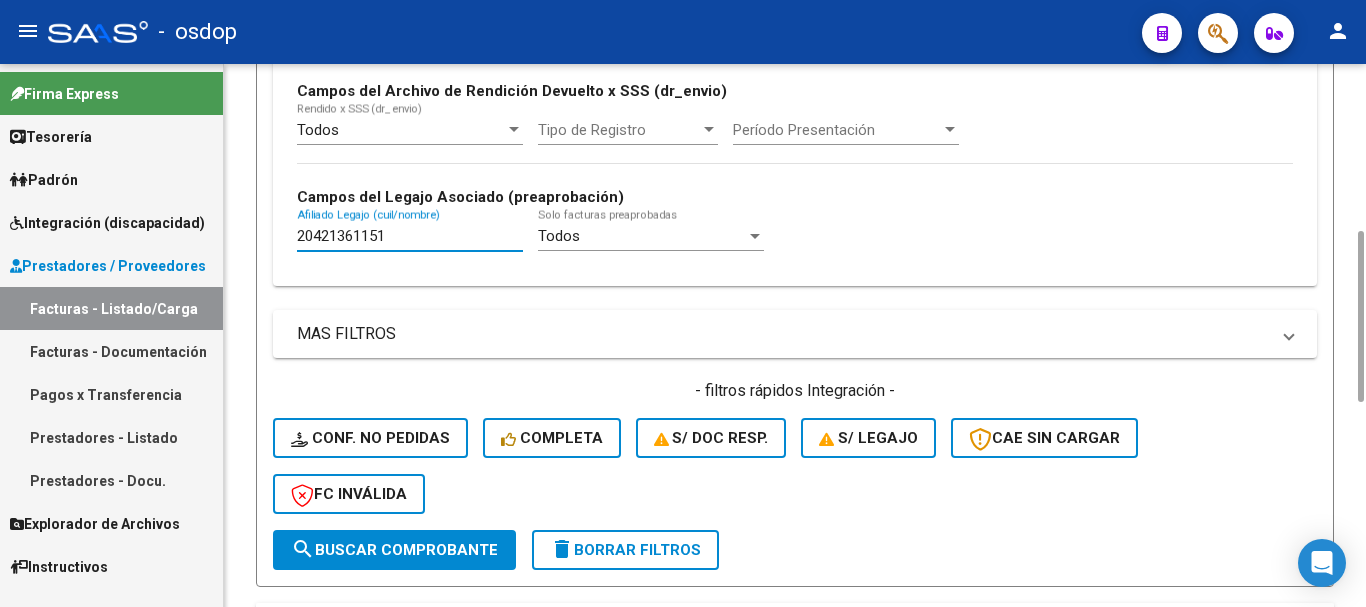 type on "20421361151" 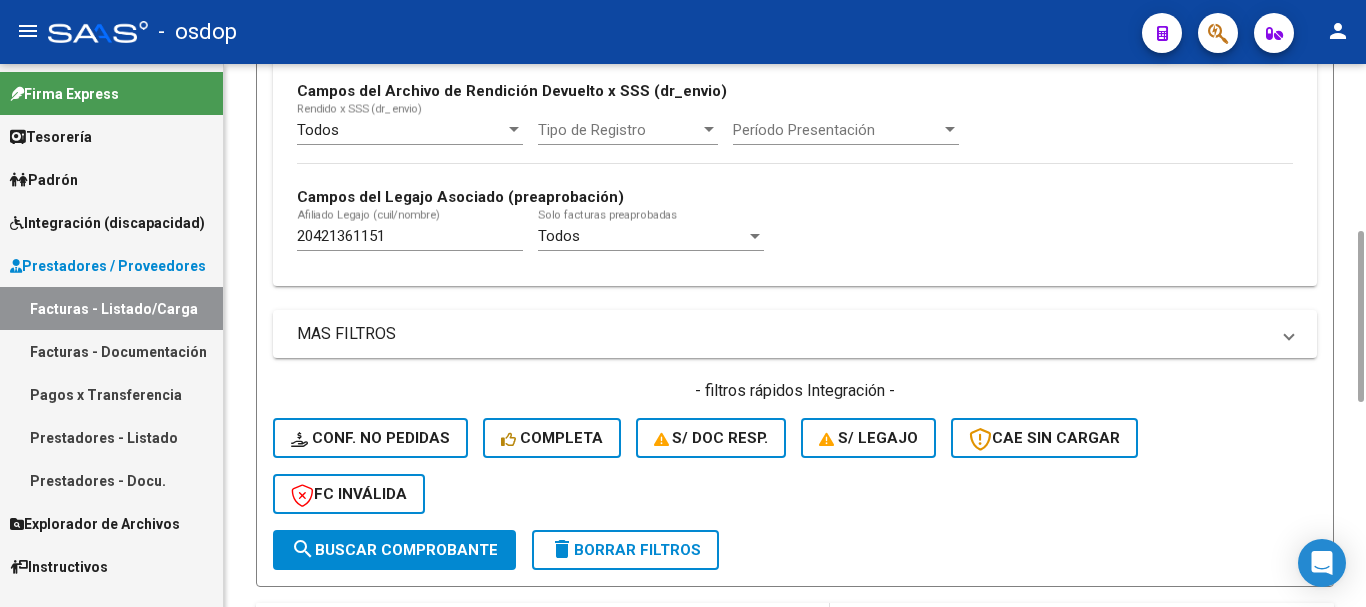scroll, scrollTop: 700, scrollLeft: 0, axis: vertical 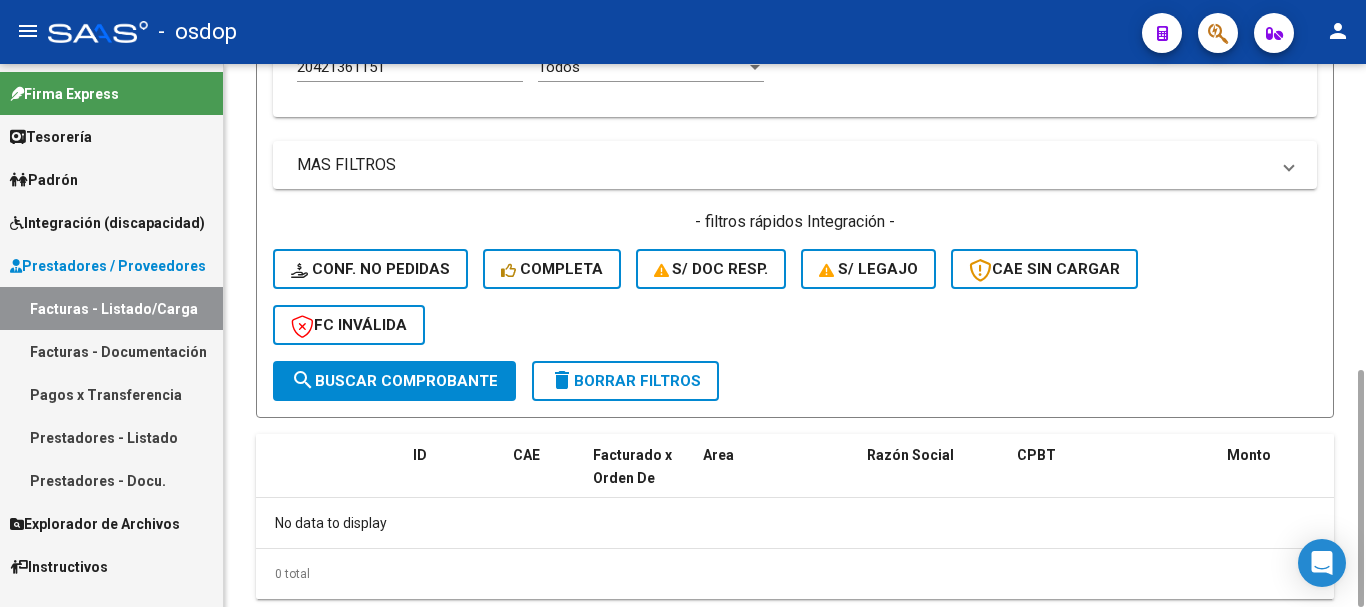 click on "delete  Borrar Filtros" 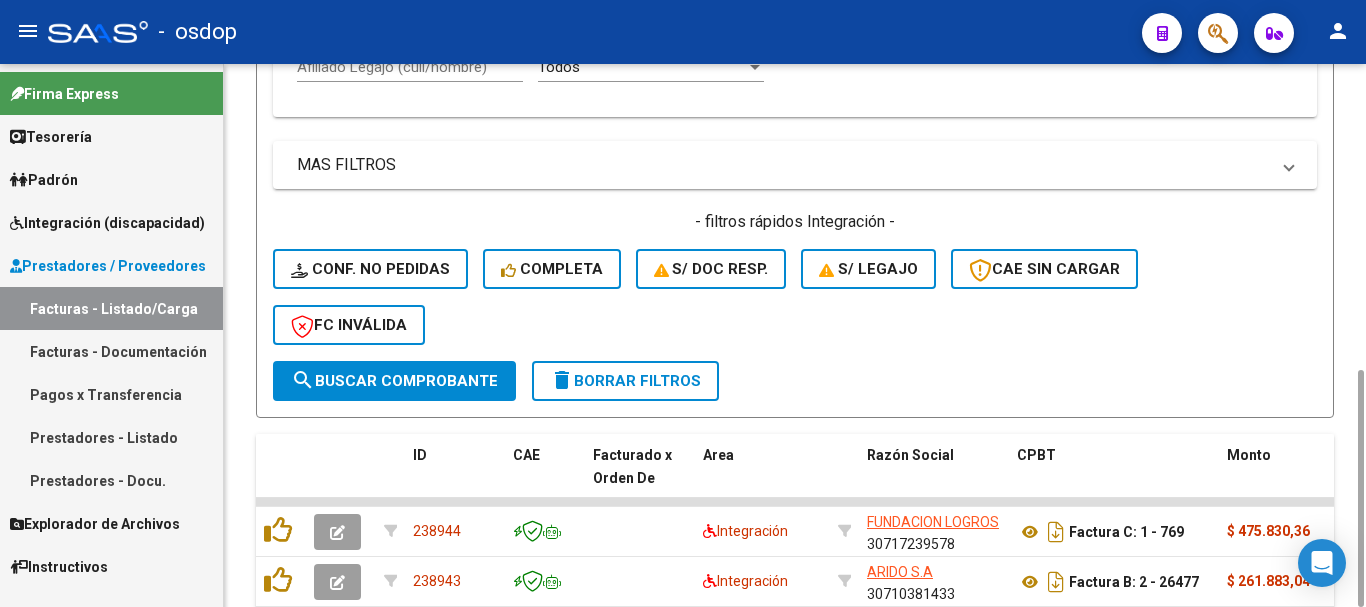 click on "Afiliado Legajo (cuil/nombre)" at bounding box center [410, 67] 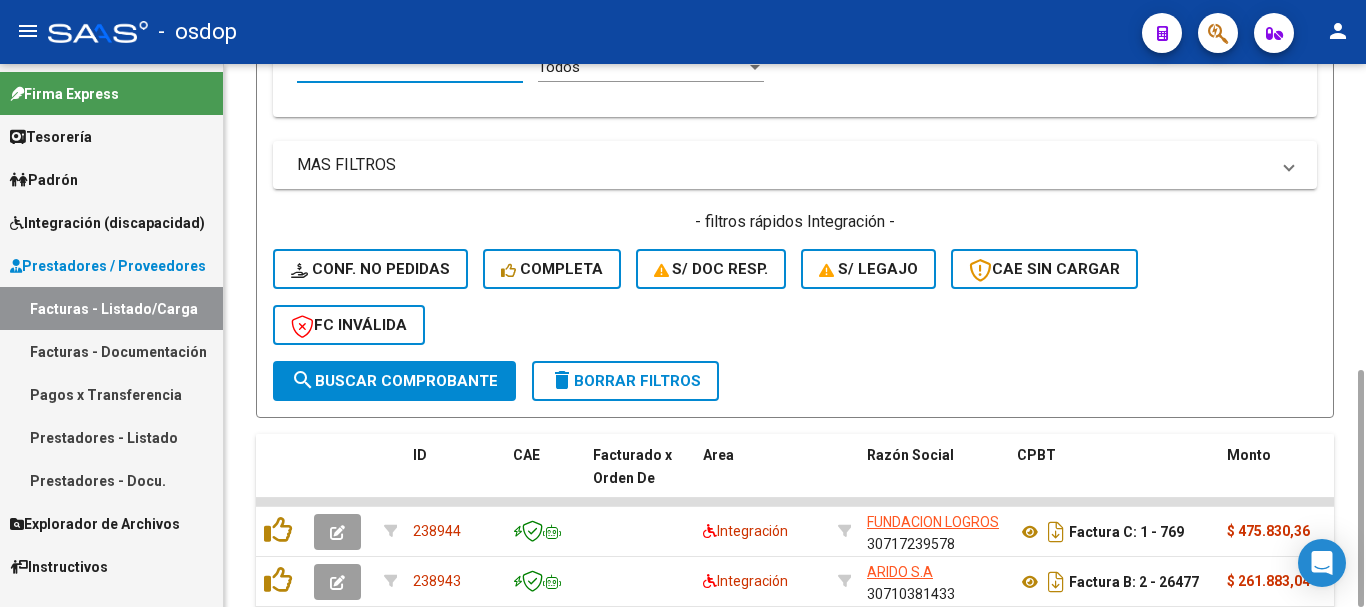 paste on "20565759028" 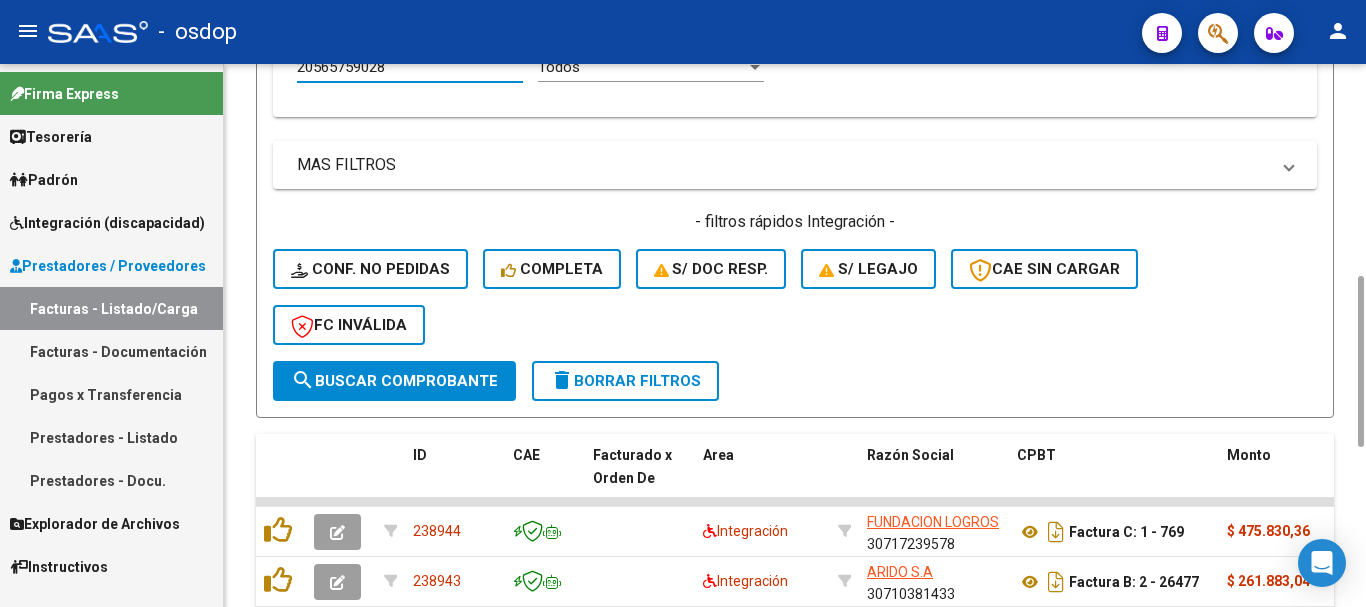 scroll, scrollTop: 694, scrollLeft: 0, axis: vertical 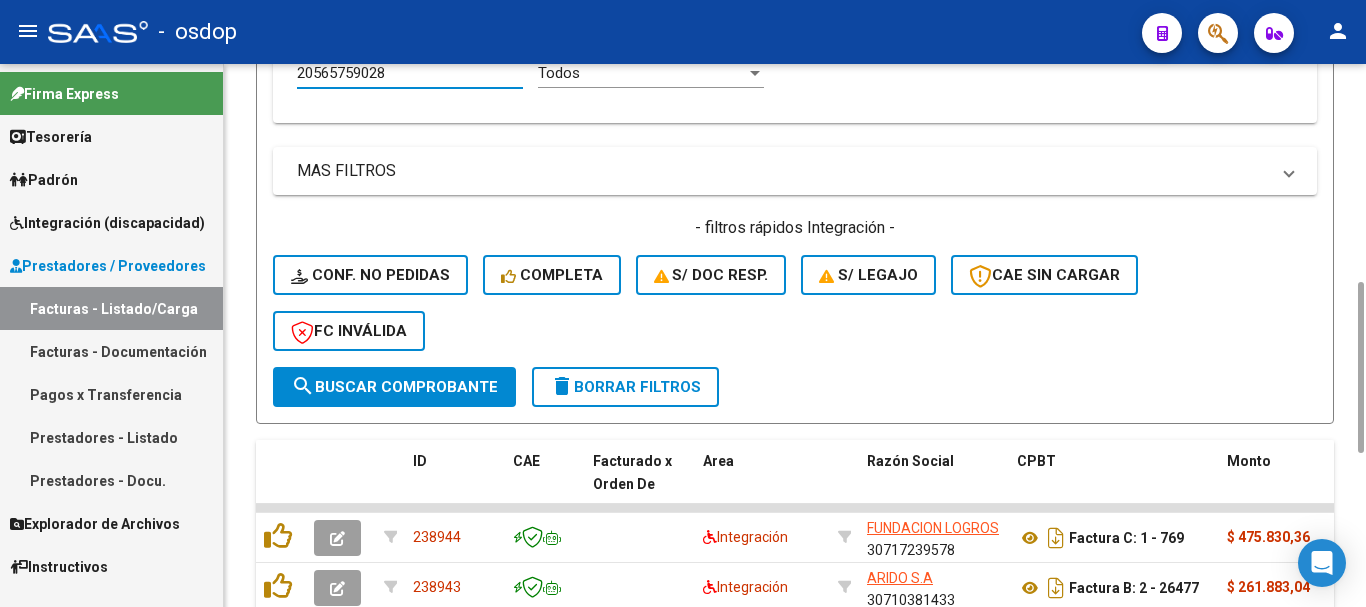 type on "20565759028" 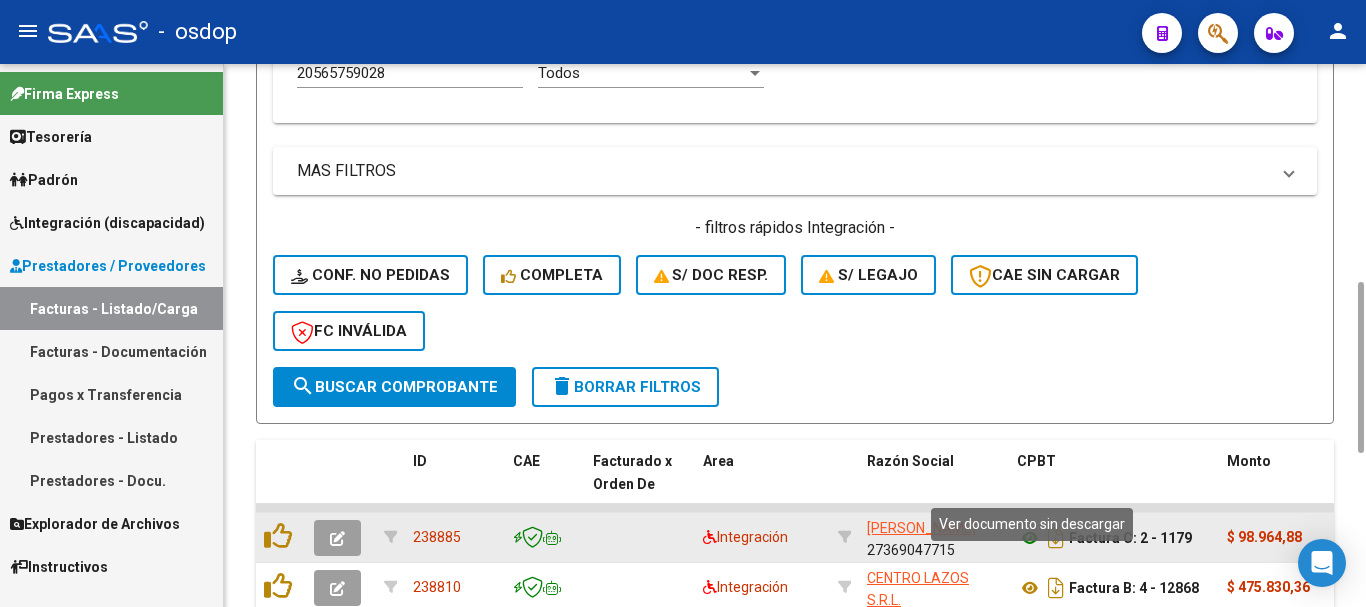 click 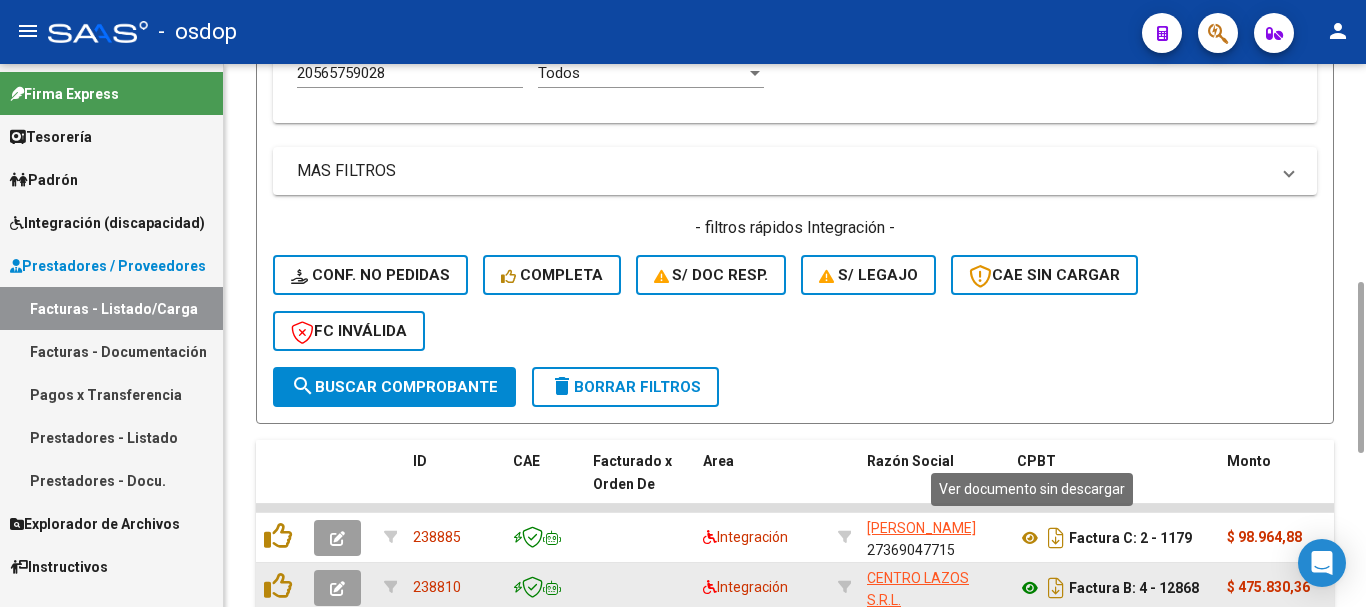 click 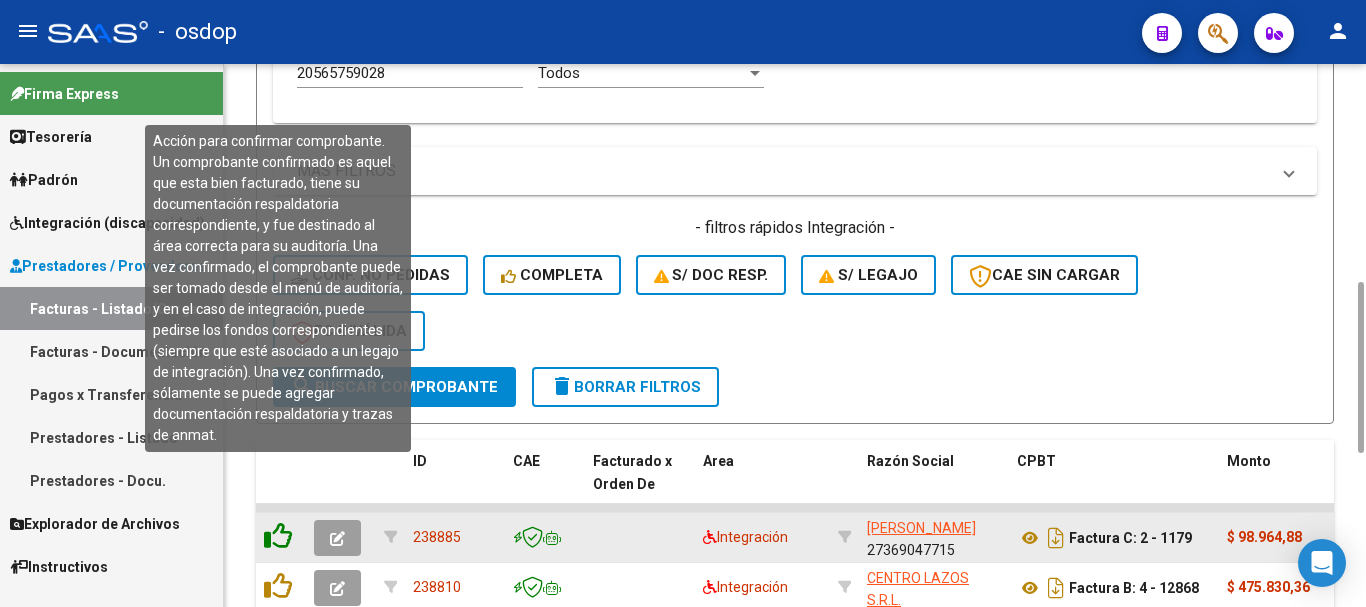 click 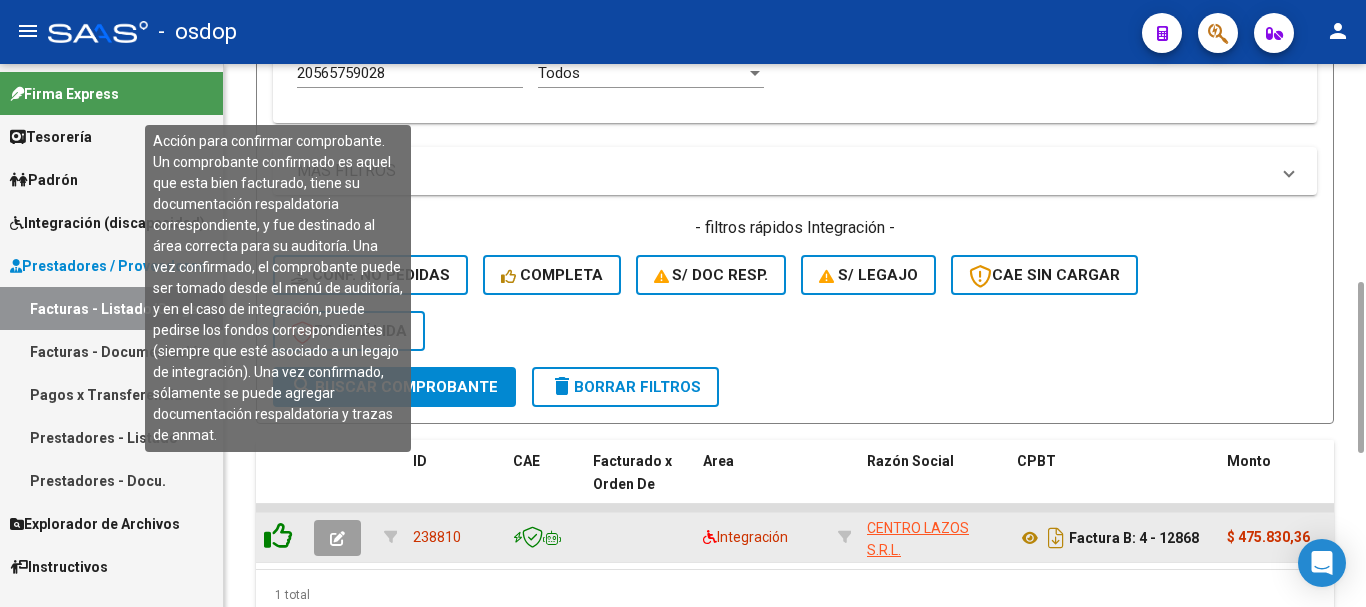 click 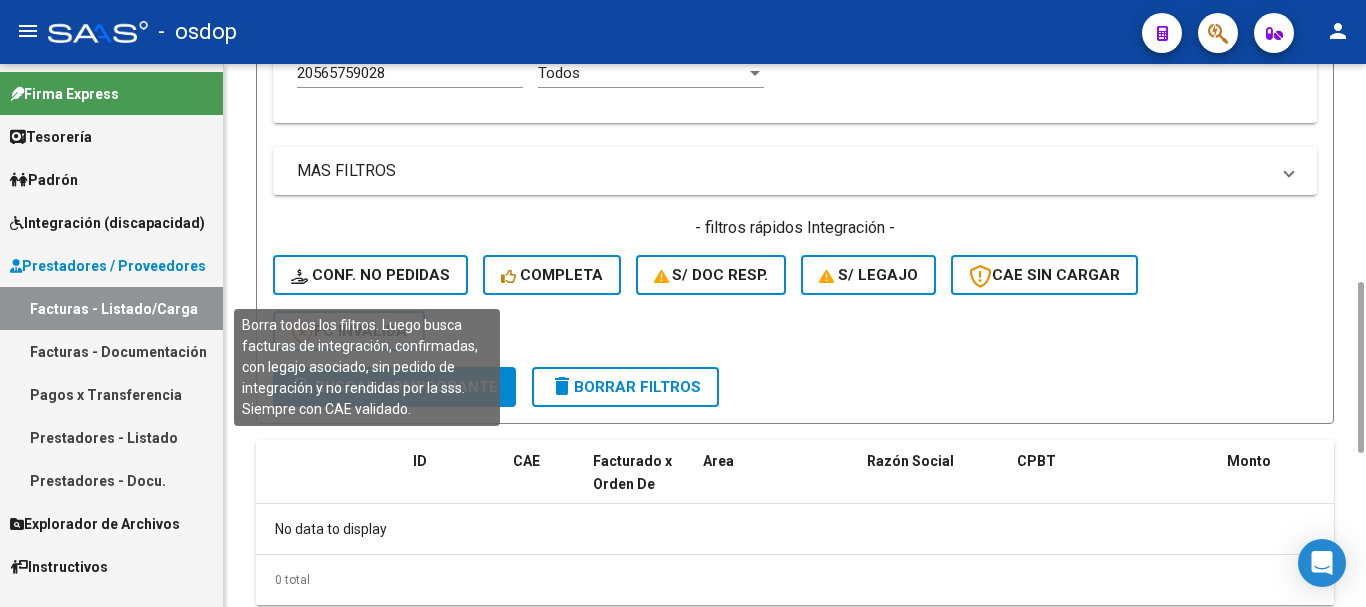 click on "Conf. no pedidas" 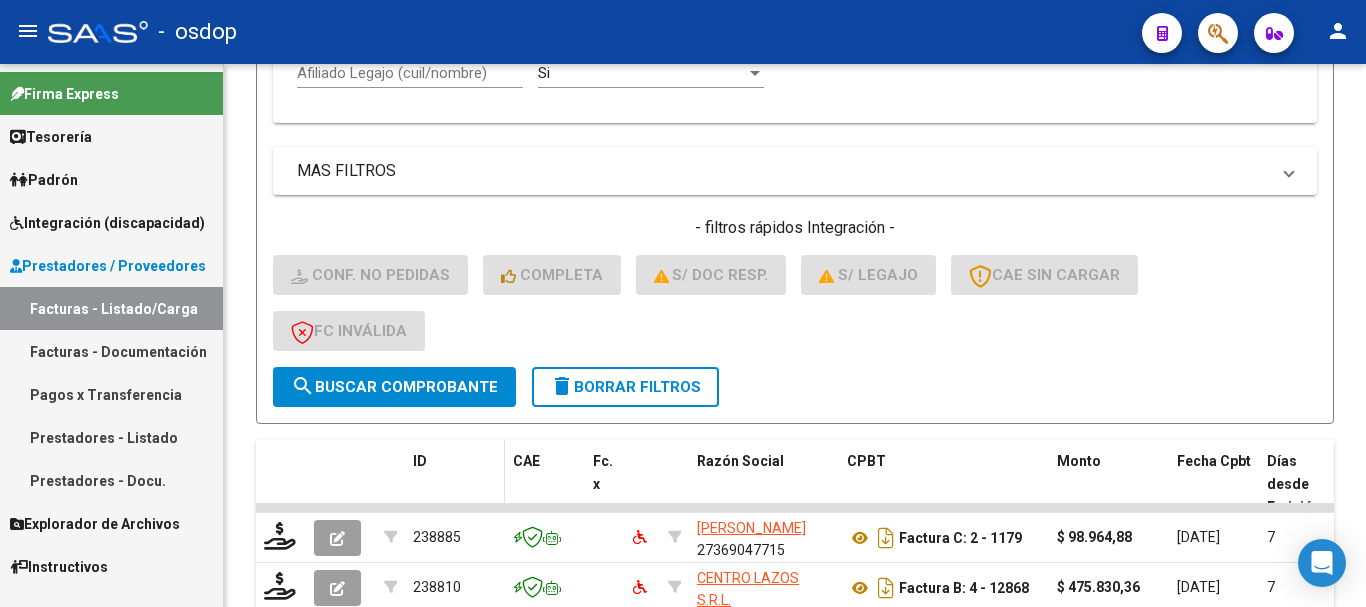 scroll, scrollTop: 781, scrollLeft: 0, axis: vertical 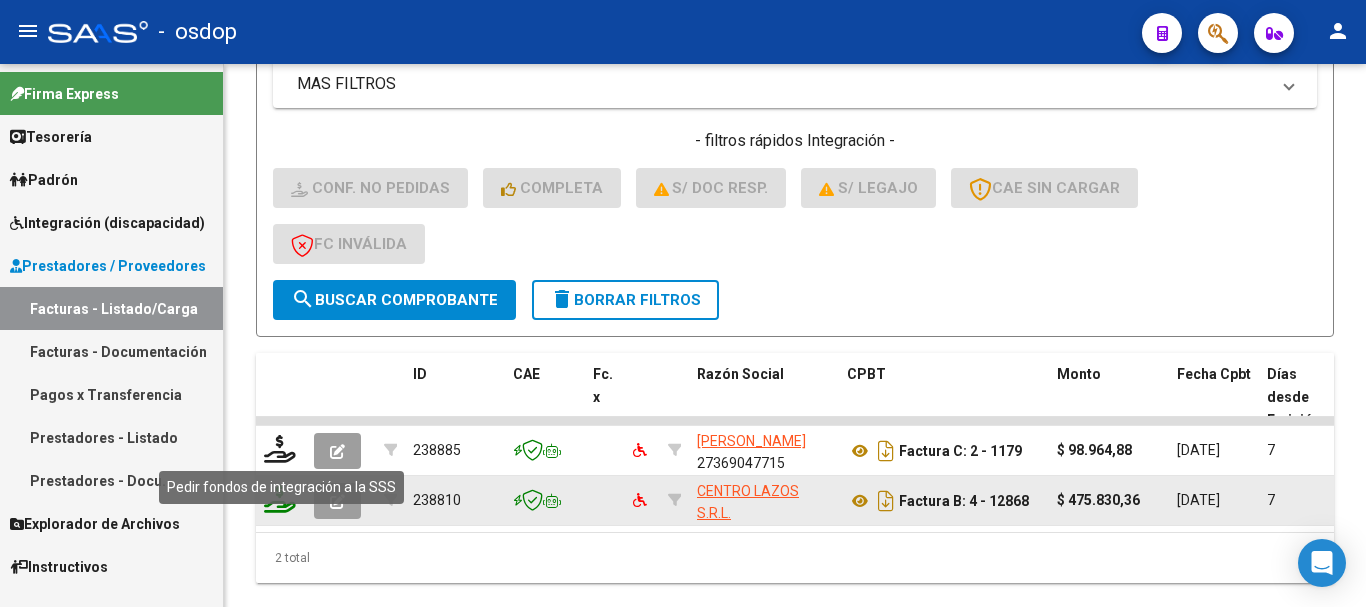 click 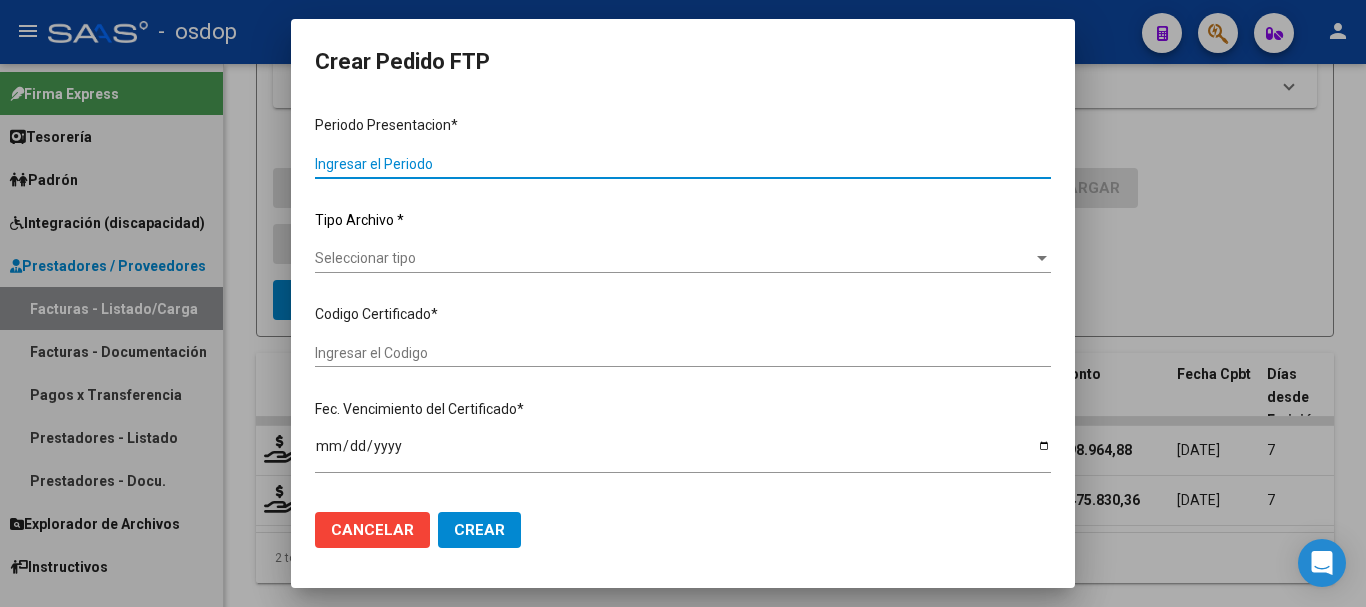 type on "202506" 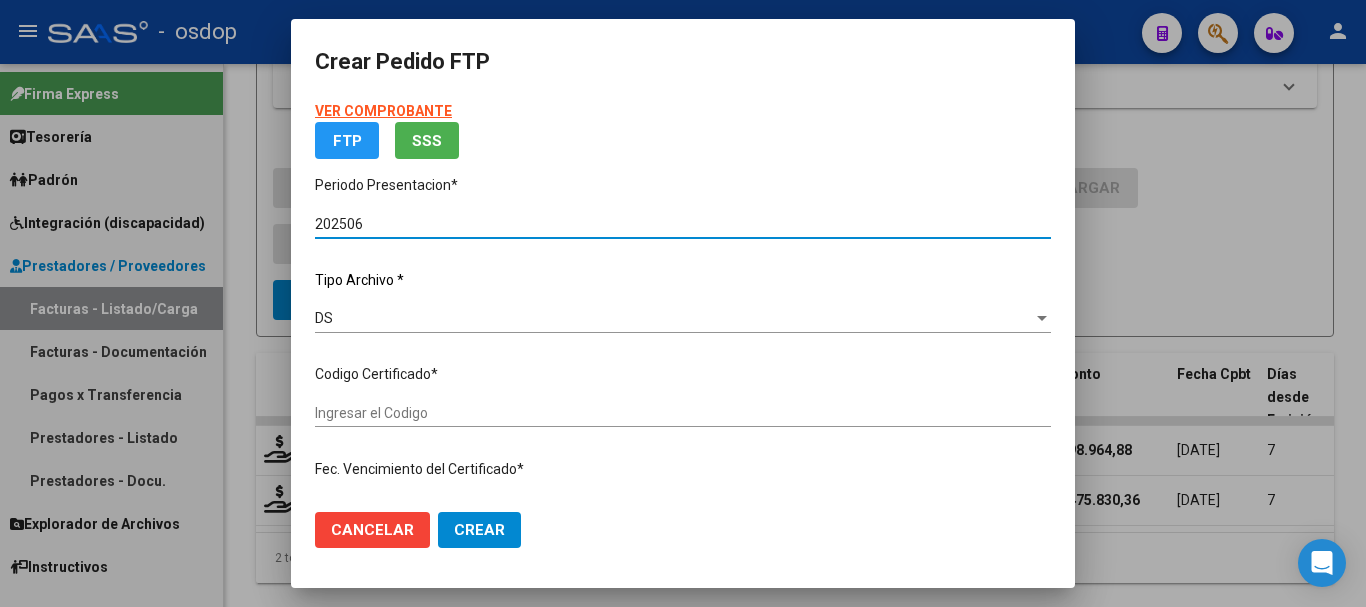 type on "2298188460" 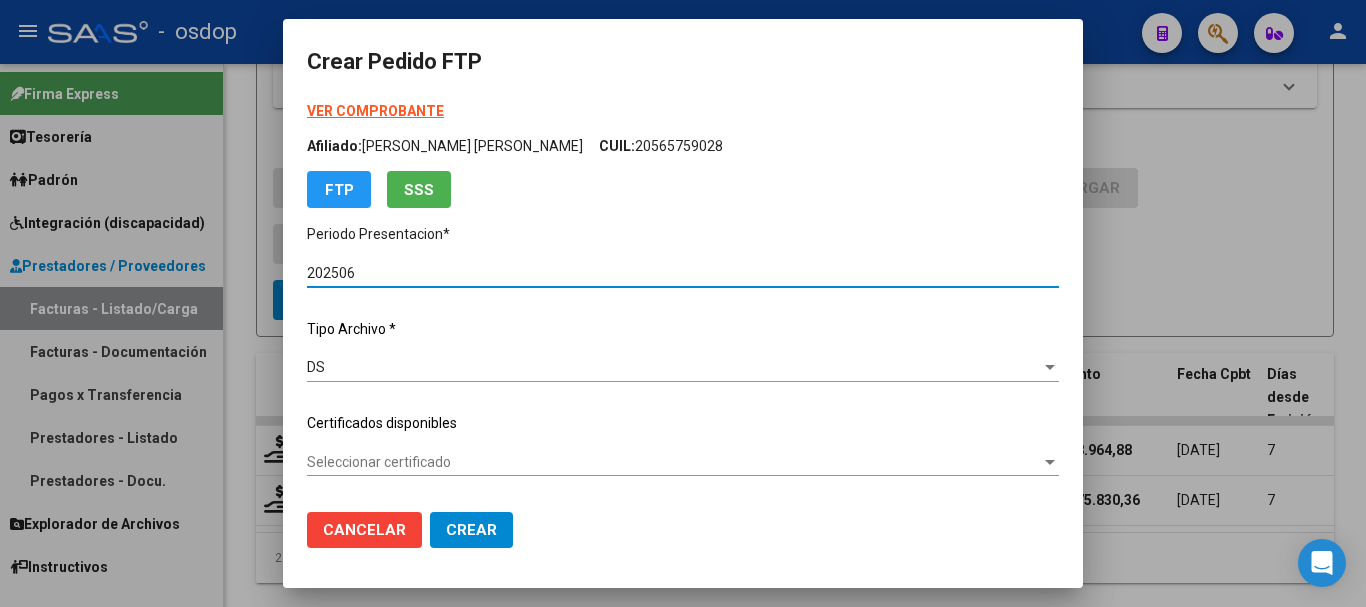 click on "Seleccionar certificado" at bounding box center (674, 462) 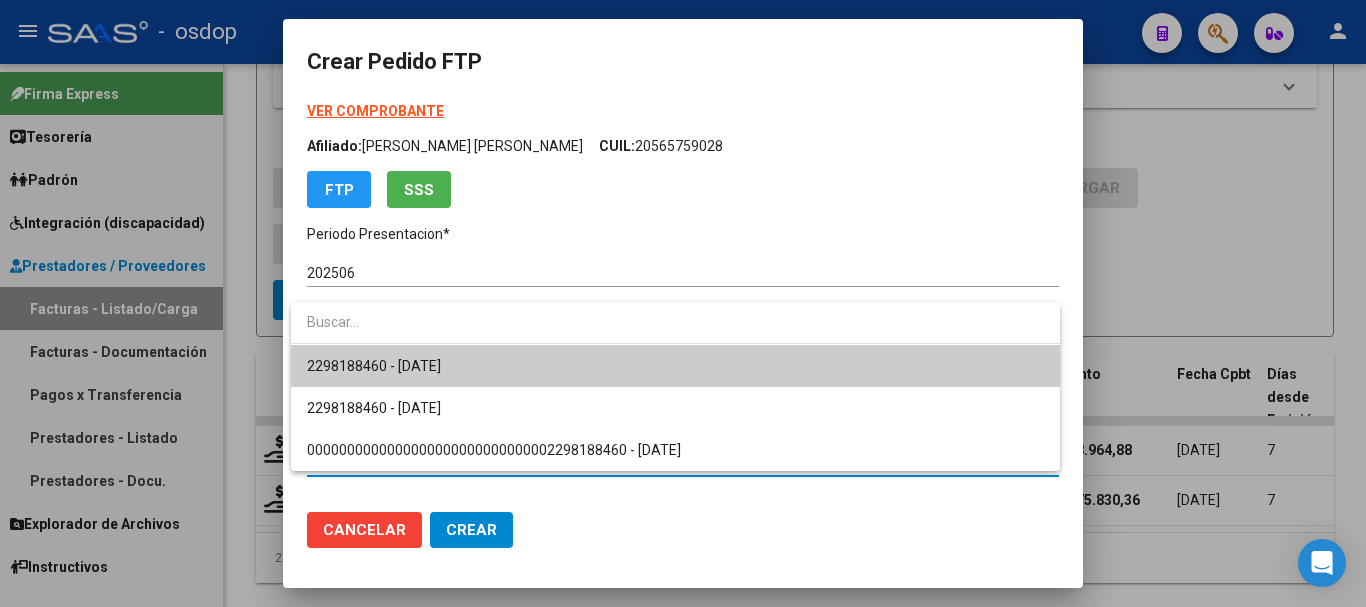 click on "2298188460 - 2026-10-12" at bounding box center [374, 366] 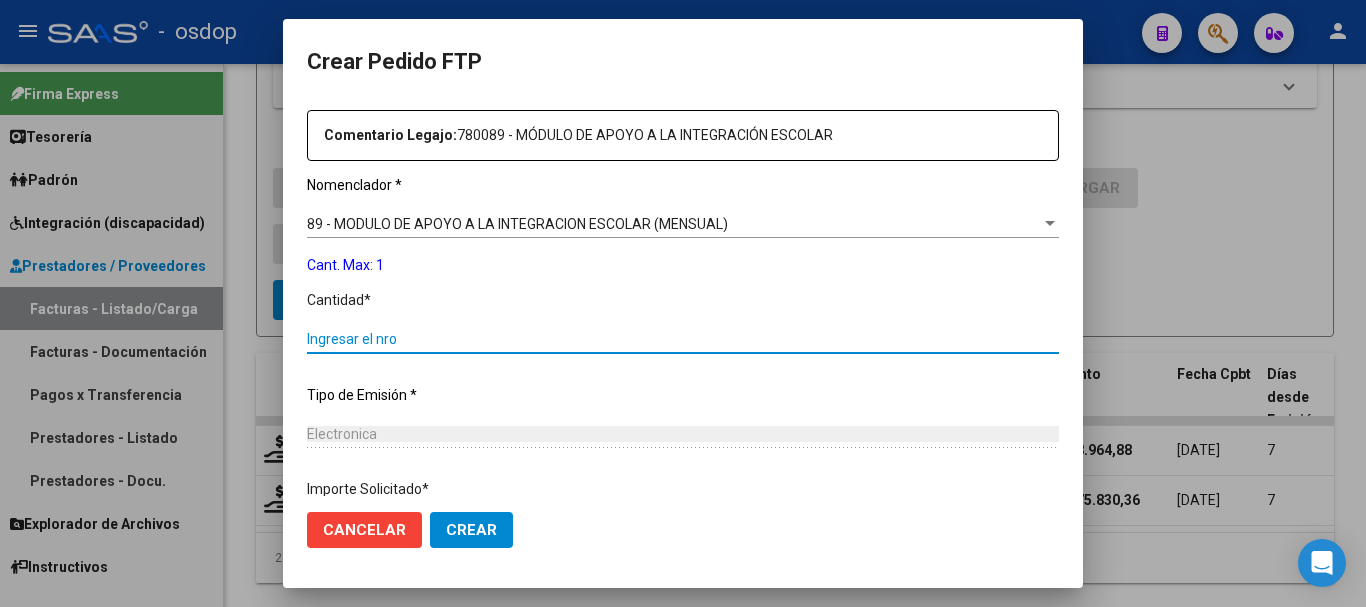click on "Ingresar el nro" at bounding box center [683, 339] 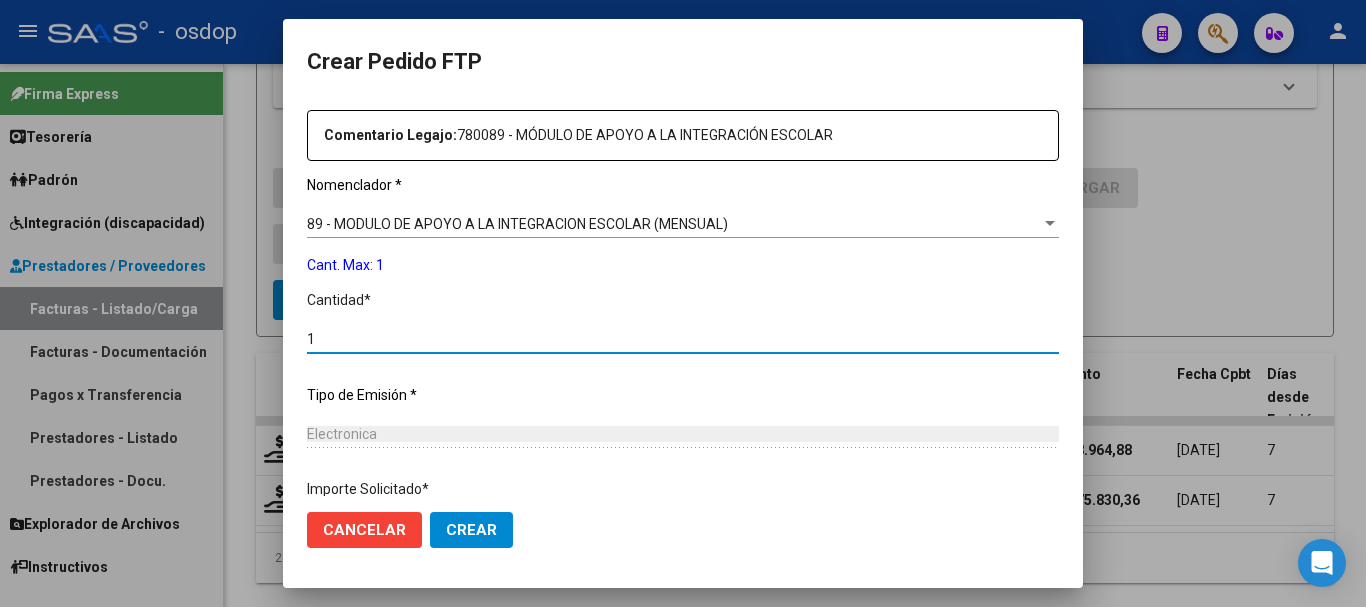 scroll, scrollTop: 858, scrollLeft: 0, axis: vertical 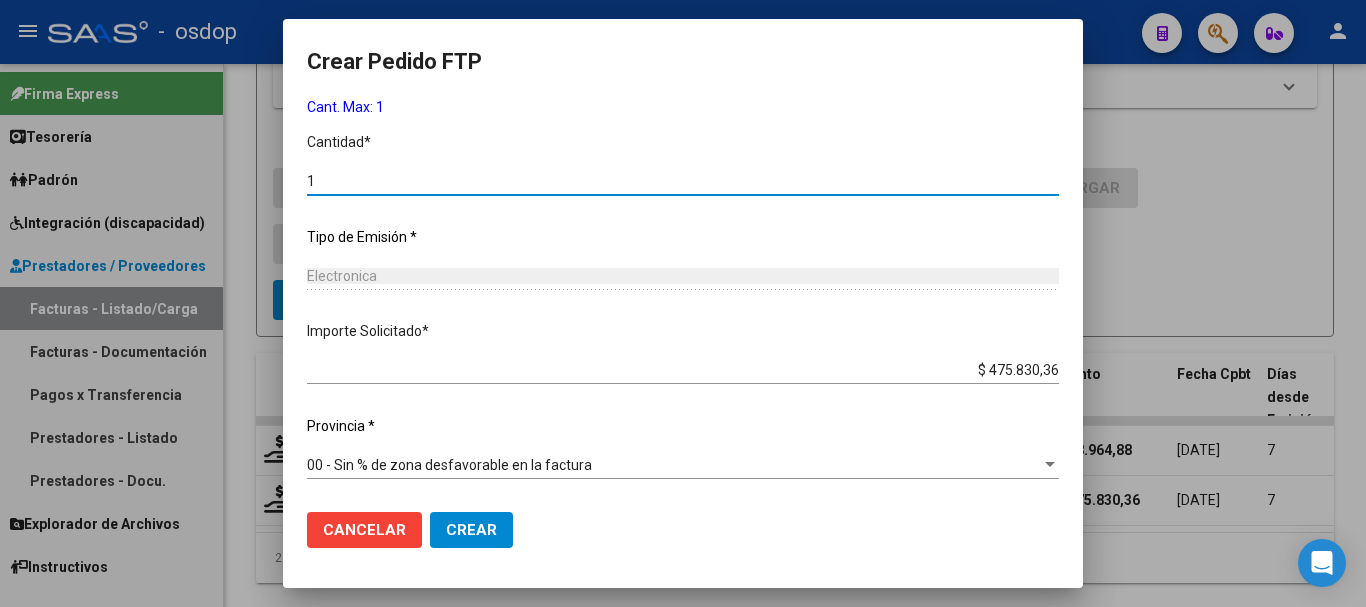 type on "1" 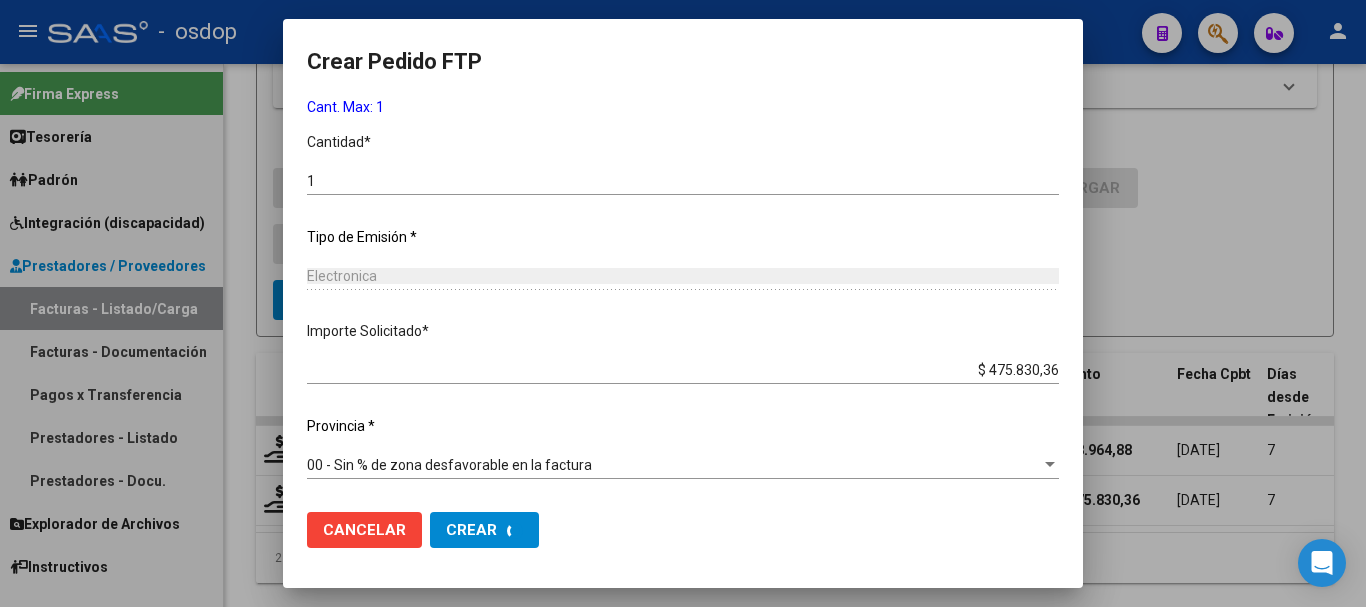 scroll, scrollTop: 0, scrollLeft: 0, axis: both 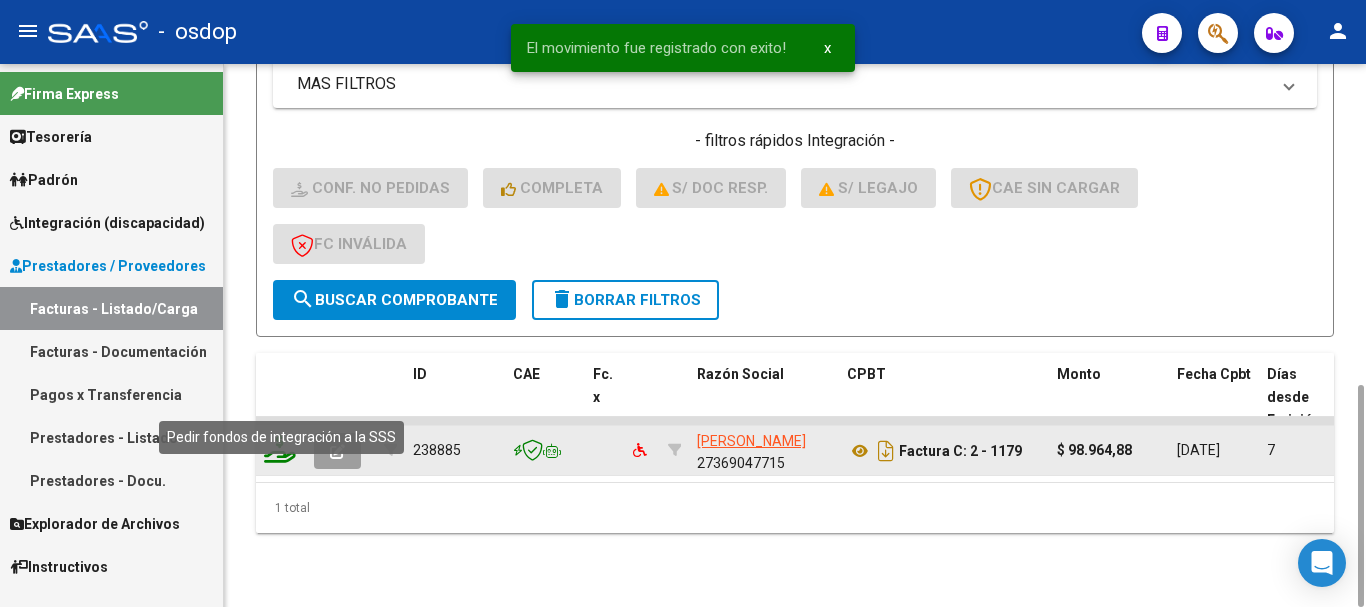 click 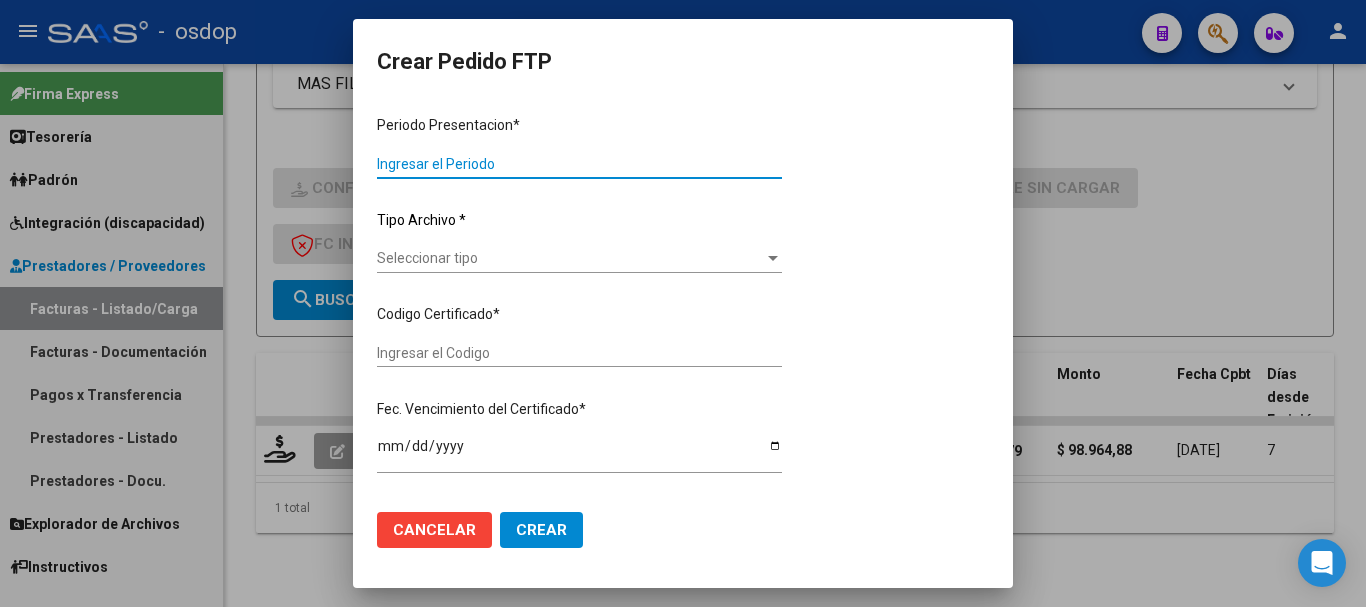 type on "202506" 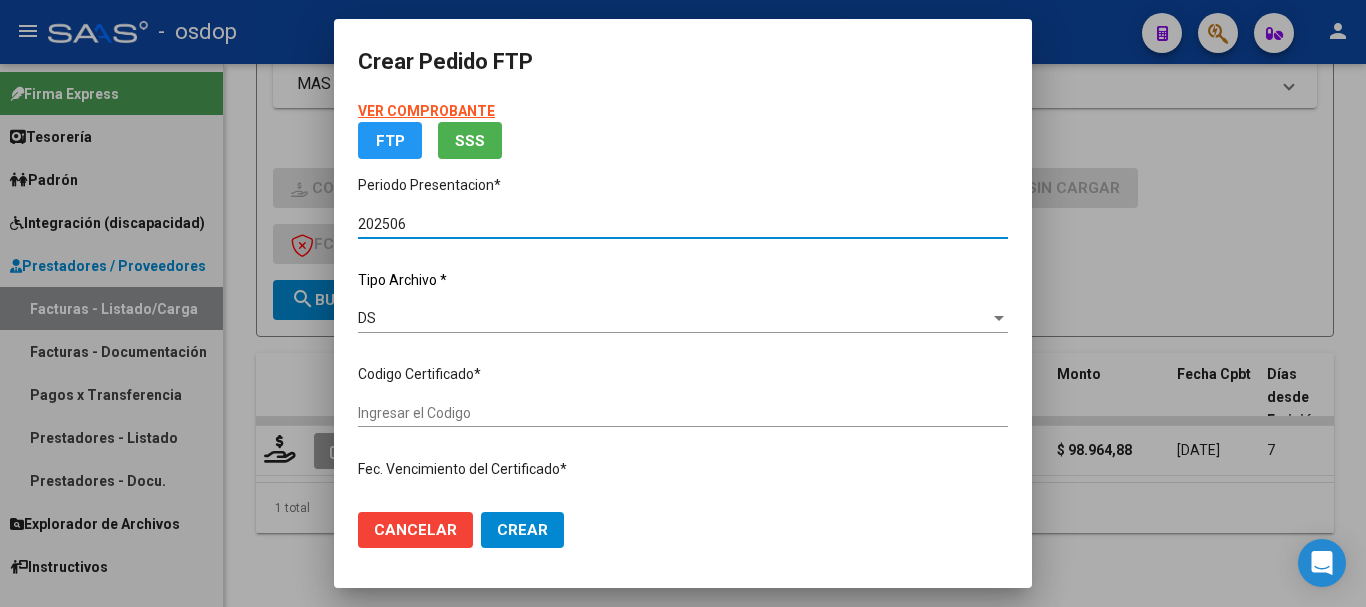 type on "2298188460" 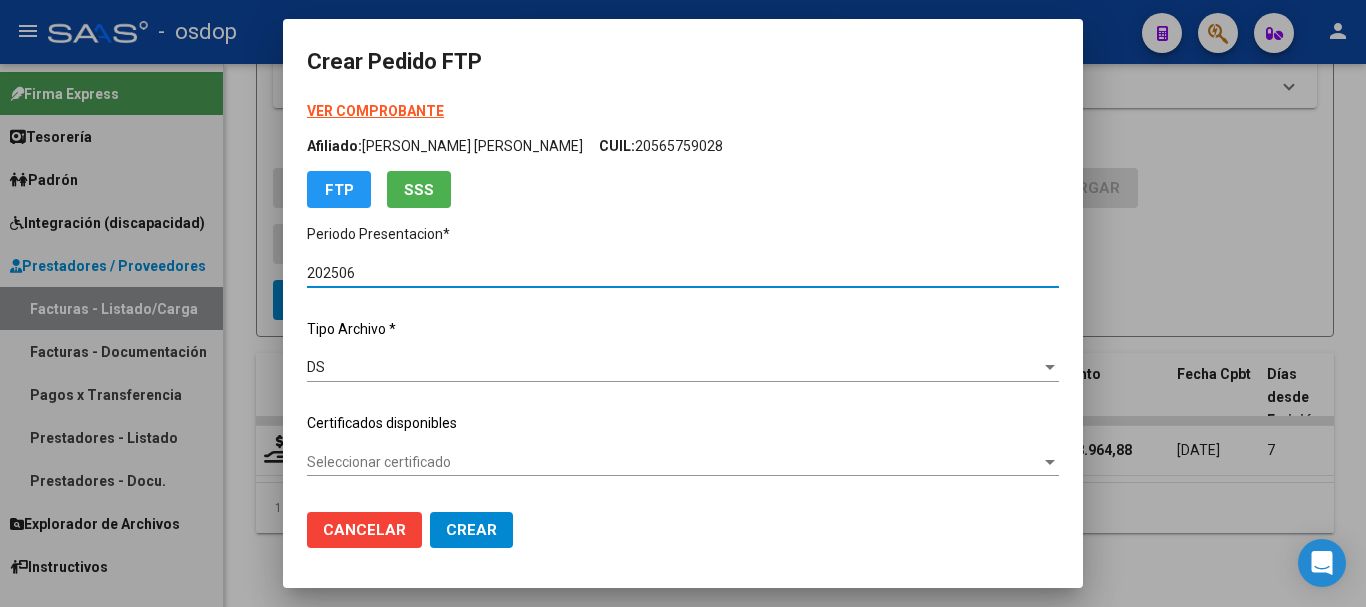 click on "Seleccionar certificado" at bounding box center [674, 462] 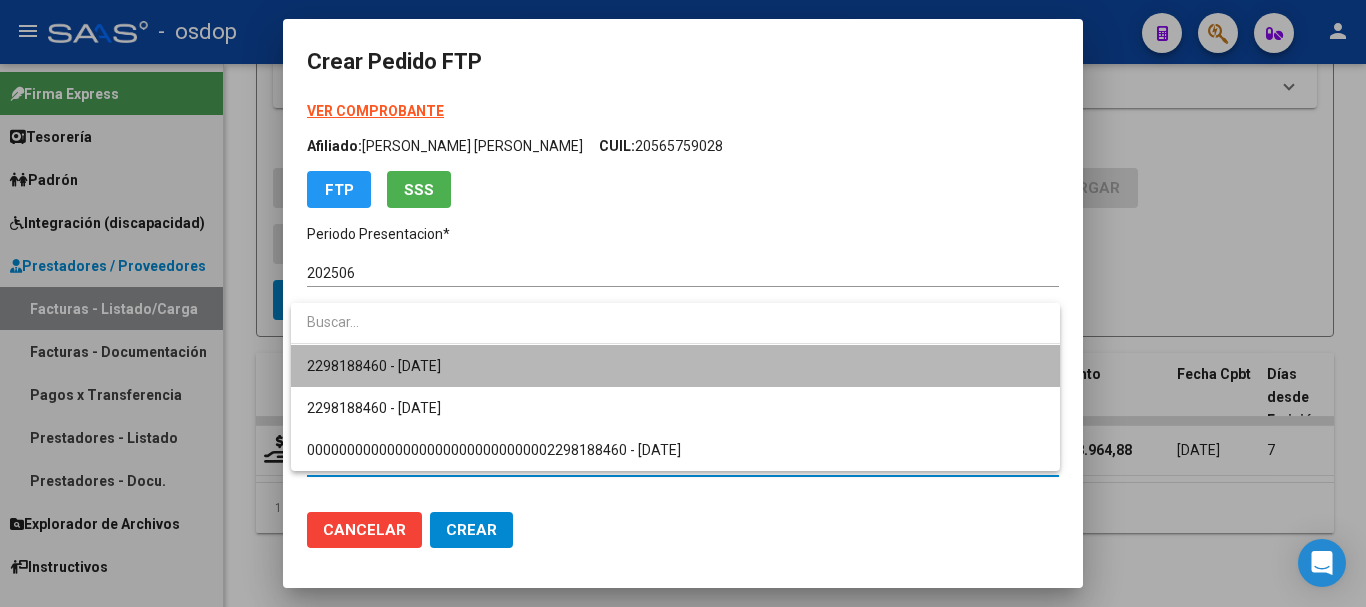 click on "2298188460 - 2026-10-12" at bounding box center (675, 366) 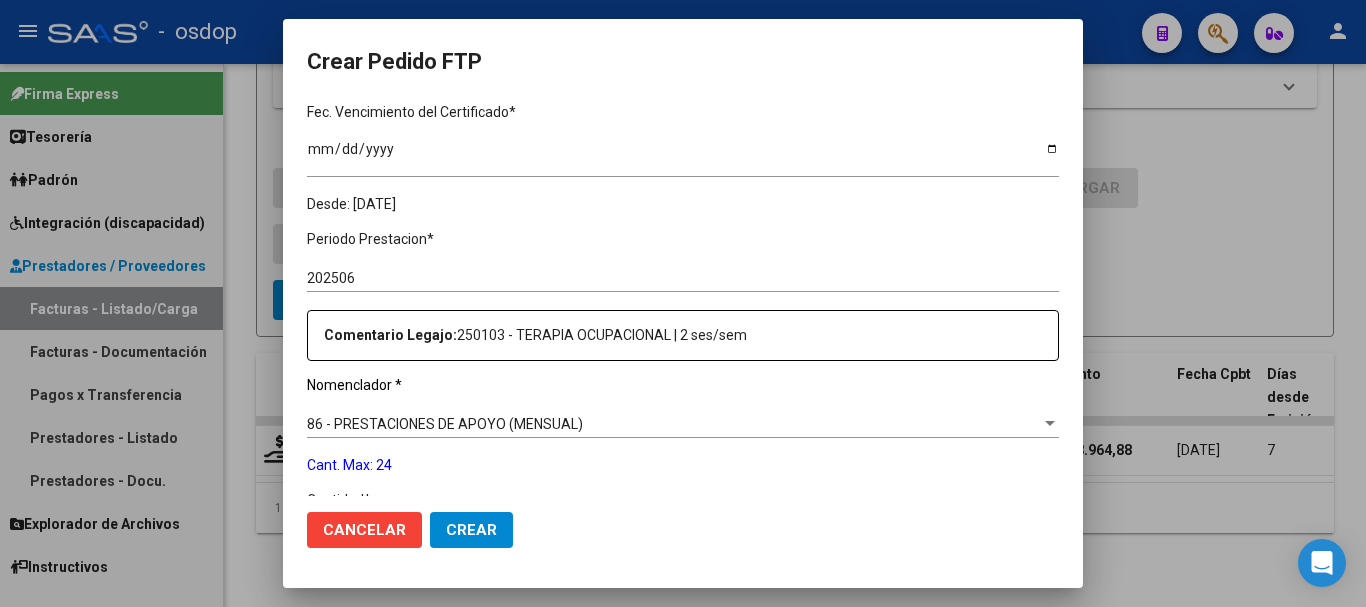 scroll, scrollTop: 700, scrollLeft: 0, axis: vertical 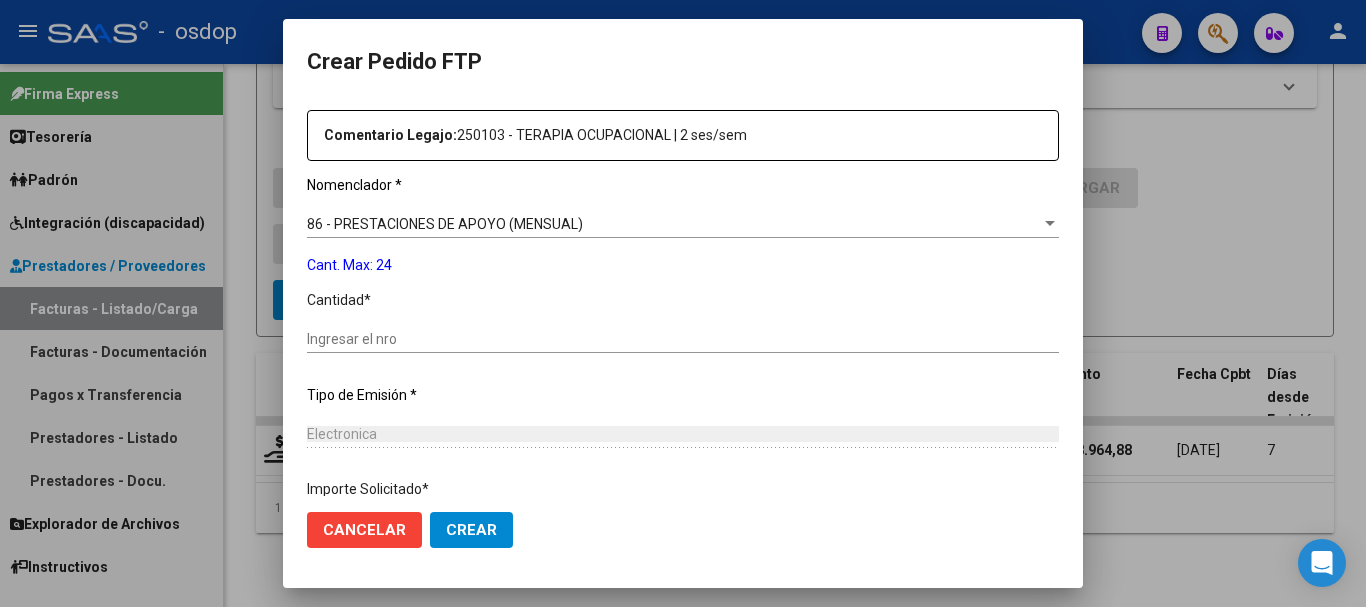 click on "Electronica" at bounding box center (683, 434) 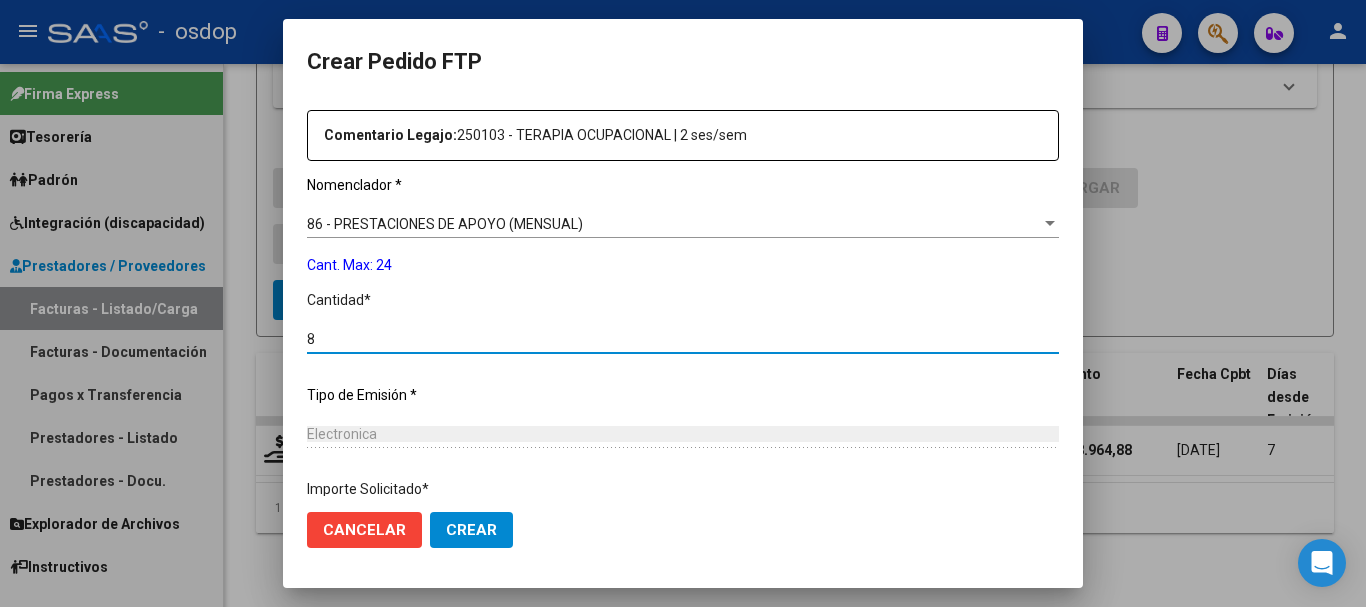 type on "8" 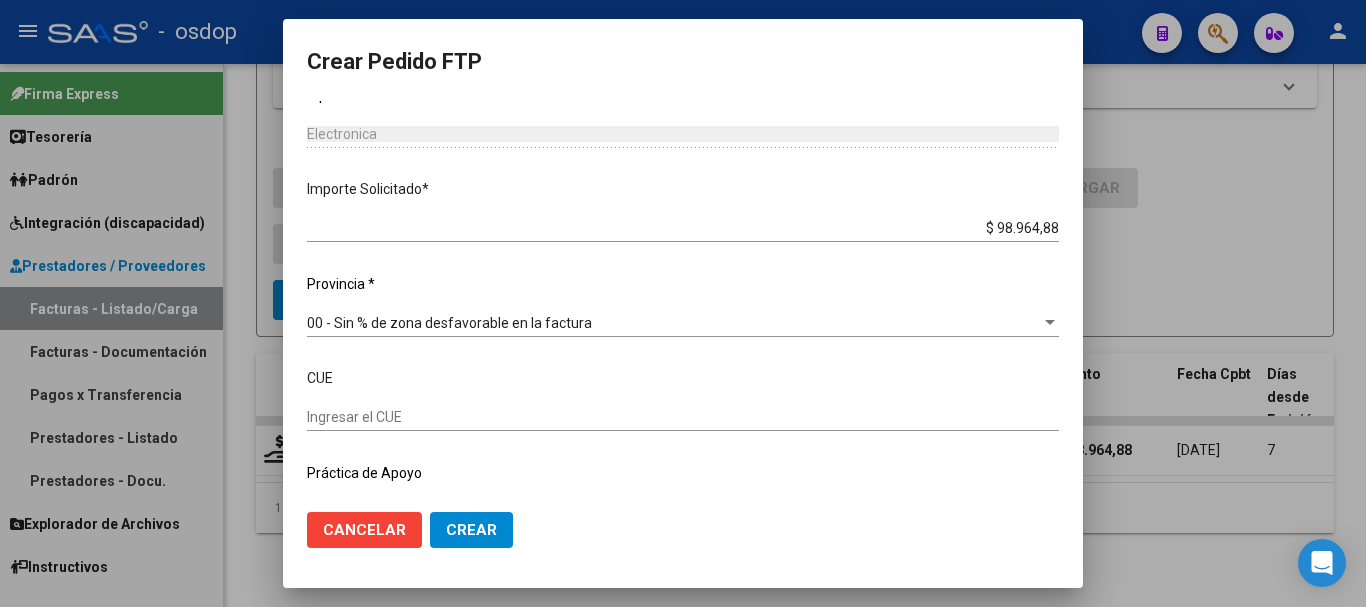 scroll, scrollTop: 1047, scrollLeft: 0, axis: vertical 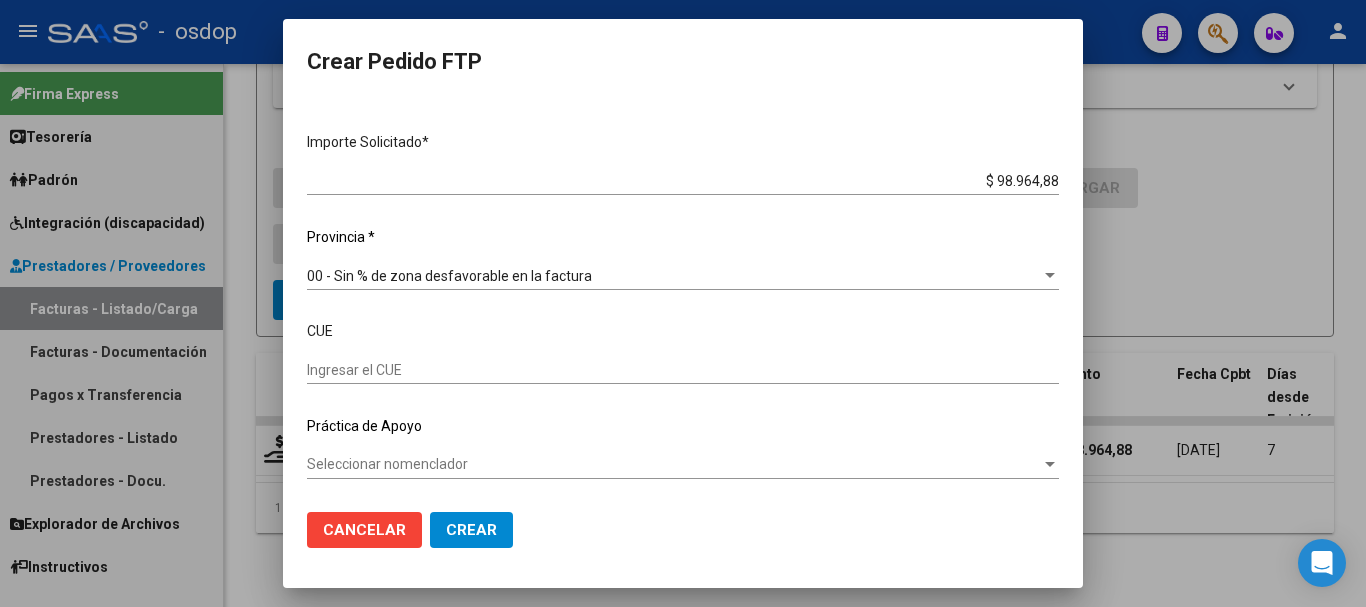 click on "Crear" 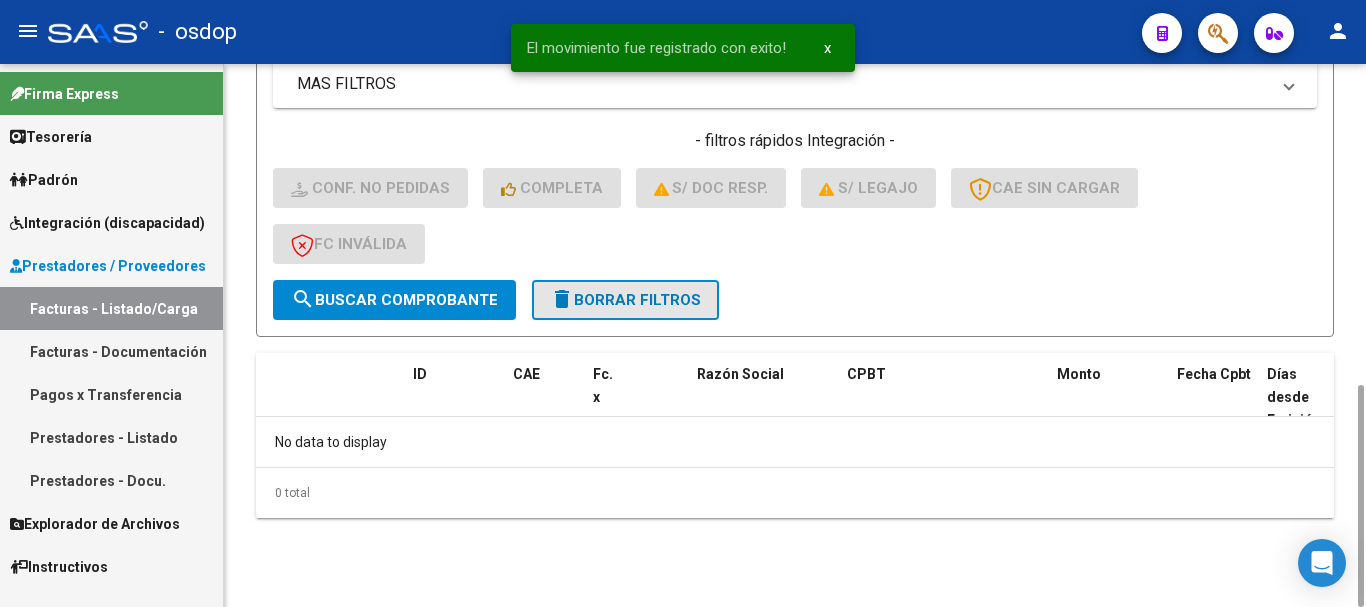 click on "delete  Borrar Filtros" 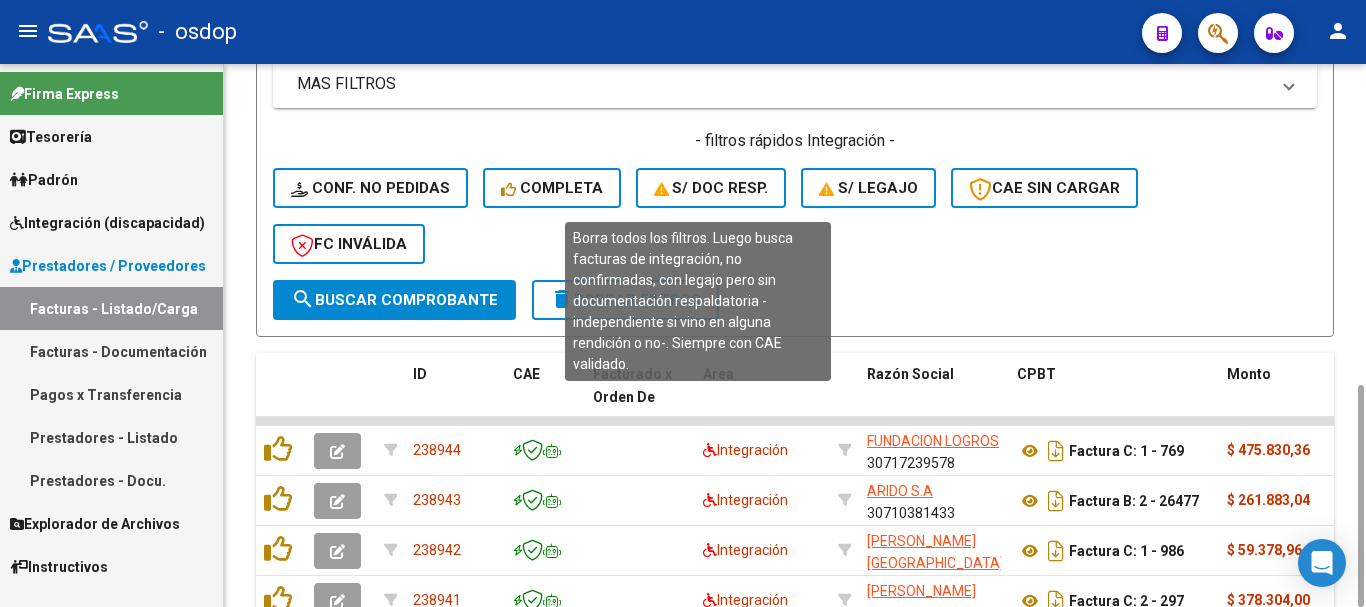 scroll, scrollTop: 381, scrollLeft: 0, axis: vertical 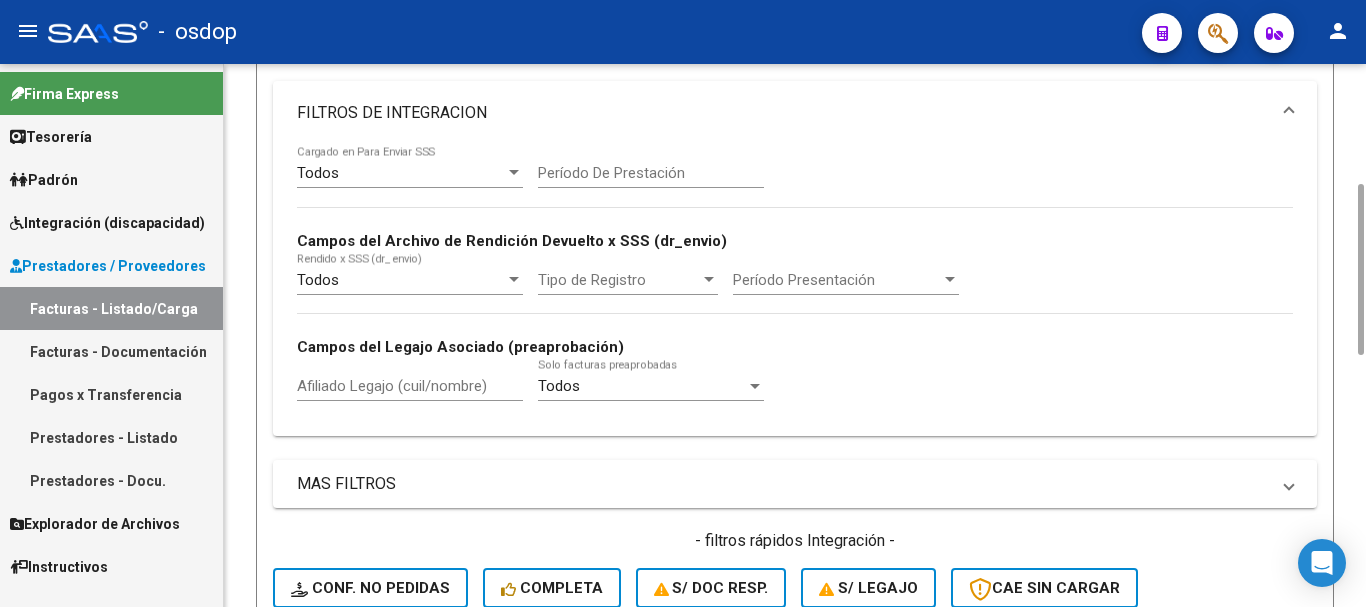click on "Afiliado Legajo (cuil/nombre)" at bounding box center (410, 386) 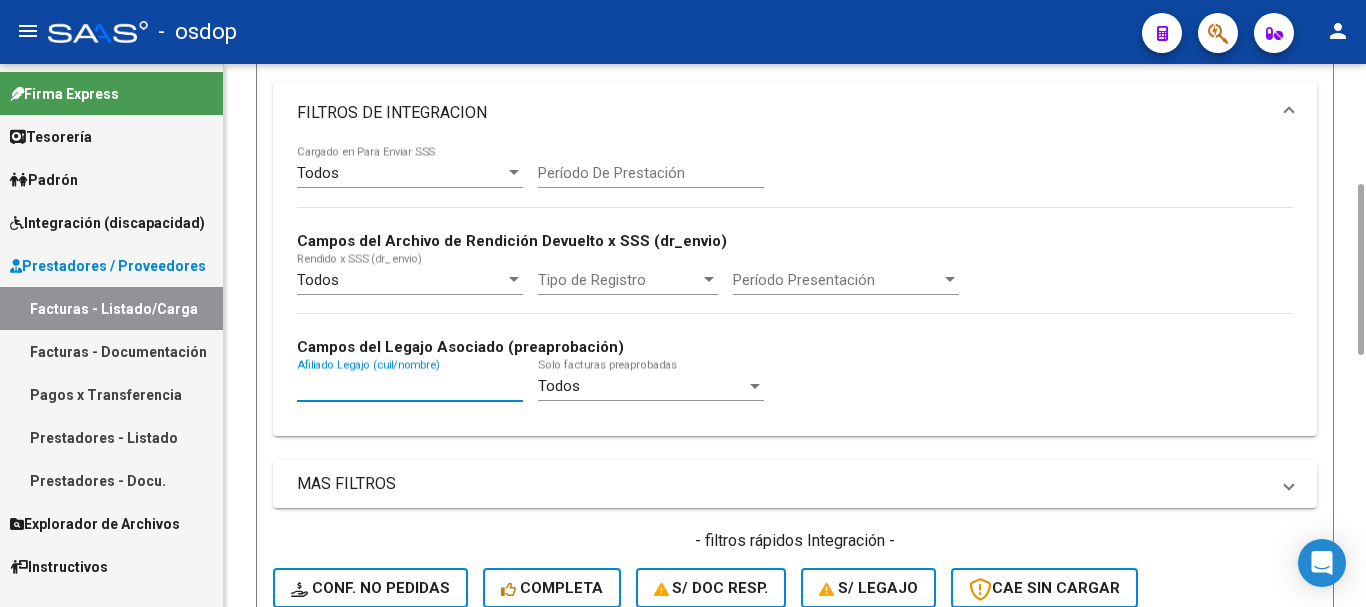 paste on "20486280086" 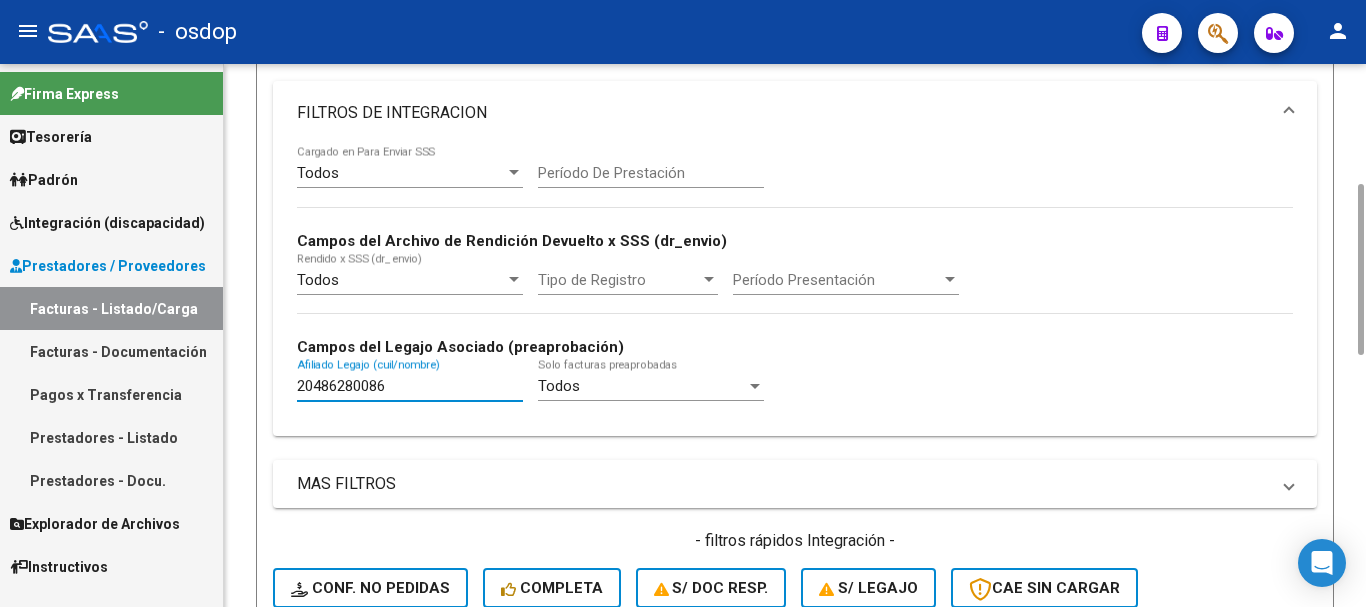 scroll, scrollTop: 781, scrollLeft: 0, axis: vertical 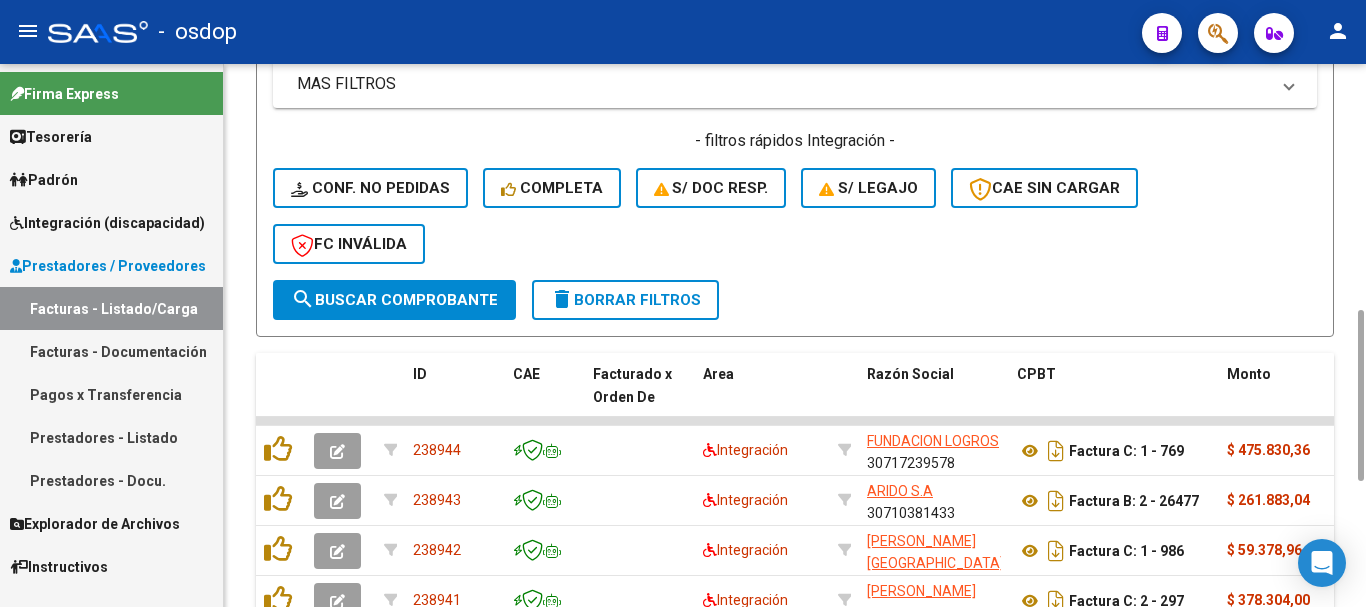 type on "20486280086" 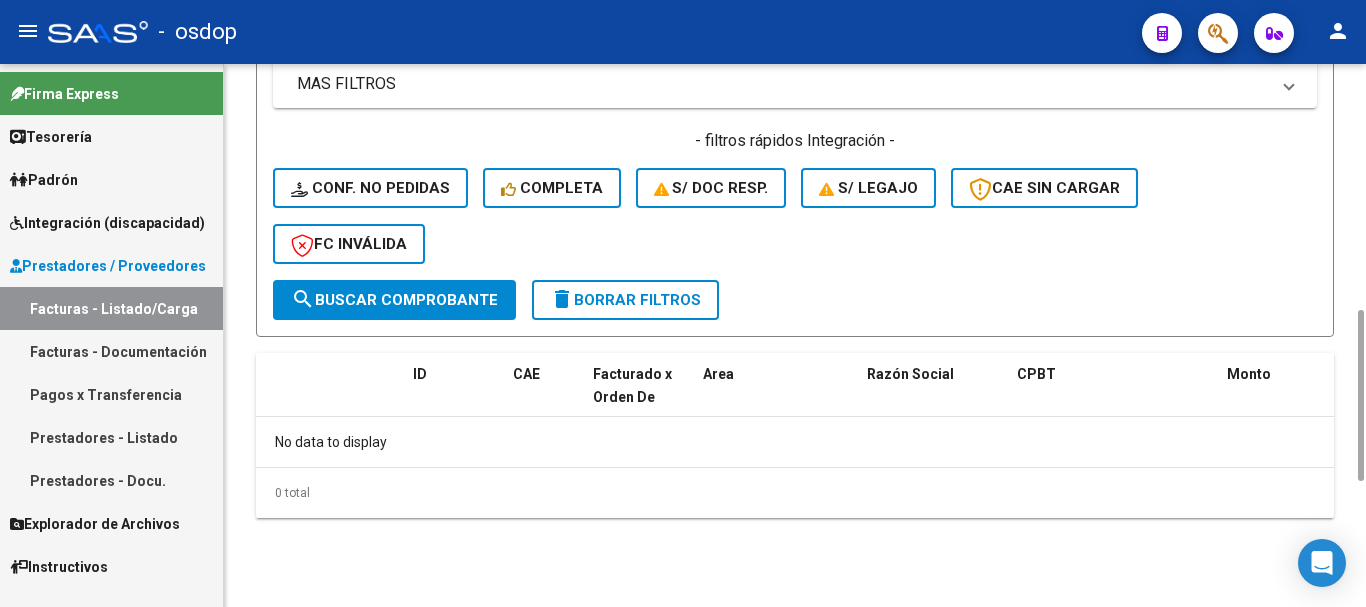 click on "delete  Borrar Filtros" 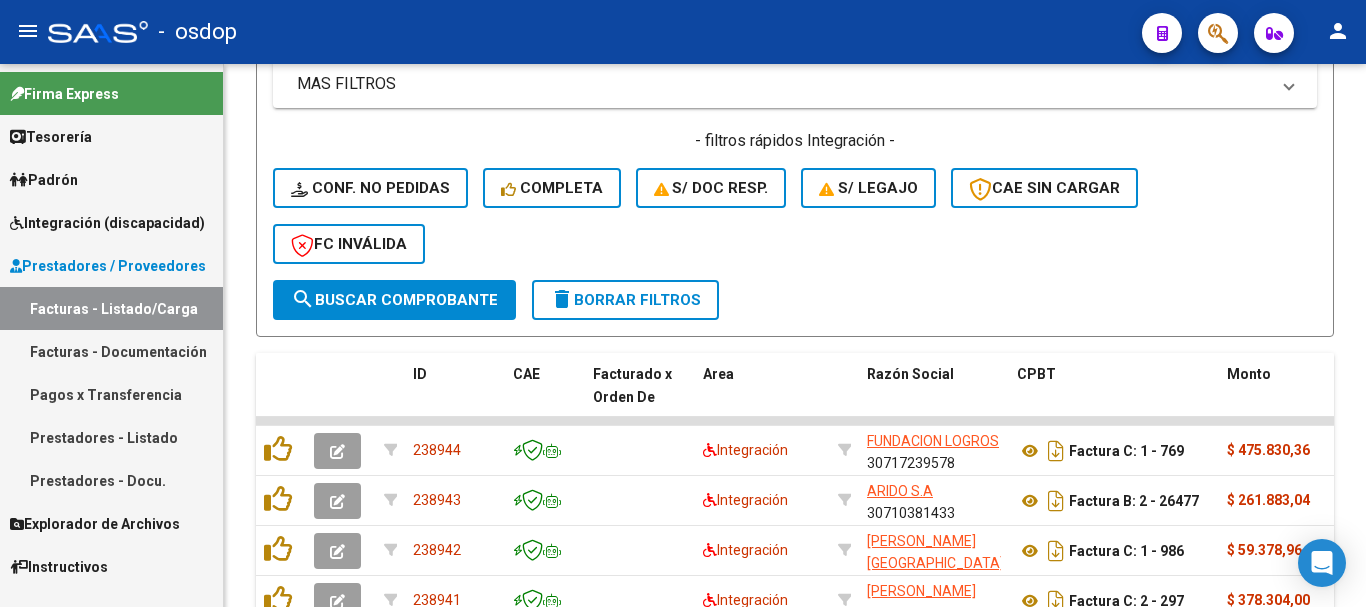scroll, scrollTop: 381, scrollLeft: 0, axis: vertical 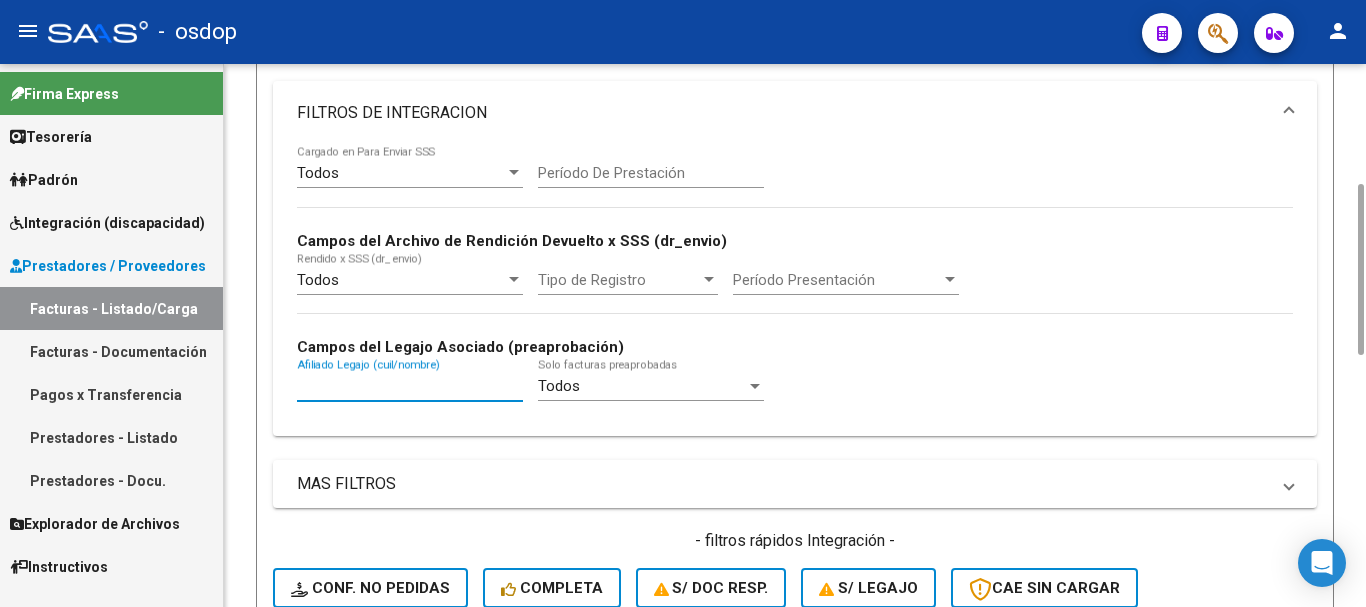 click on "Afiliado Legajo (cuil/nombre)" at bounding box center [410, 386] 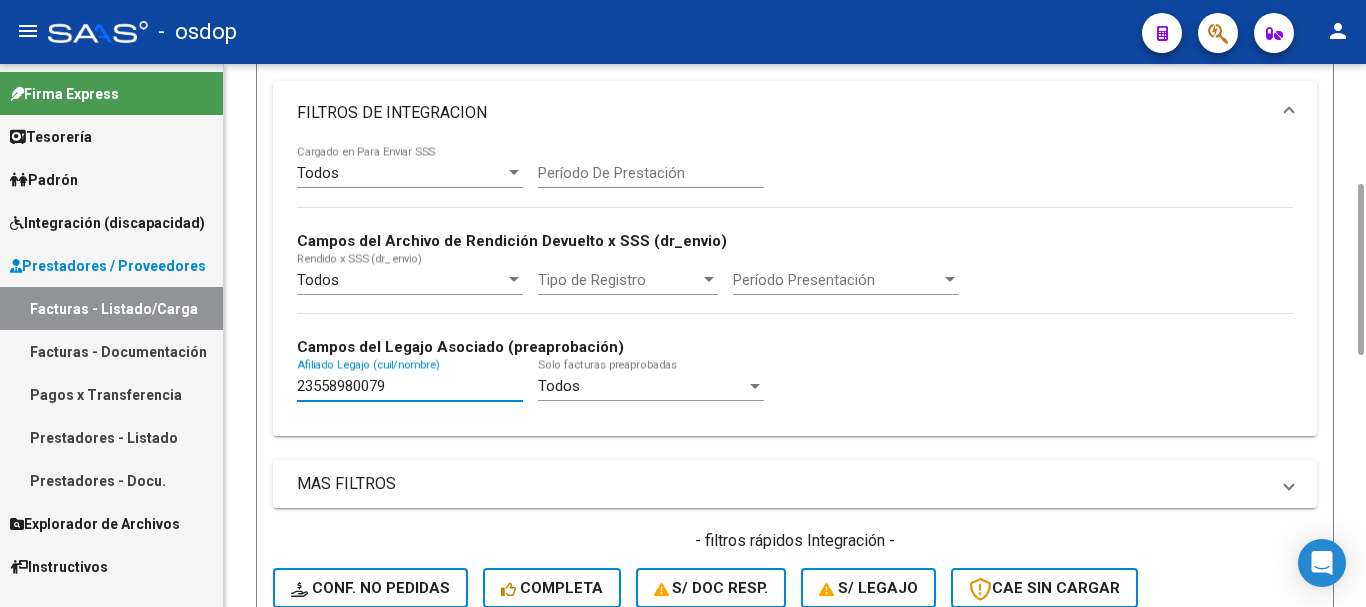 scroll, scrollTop: 581, scrollLeft: 0, axis: vertical 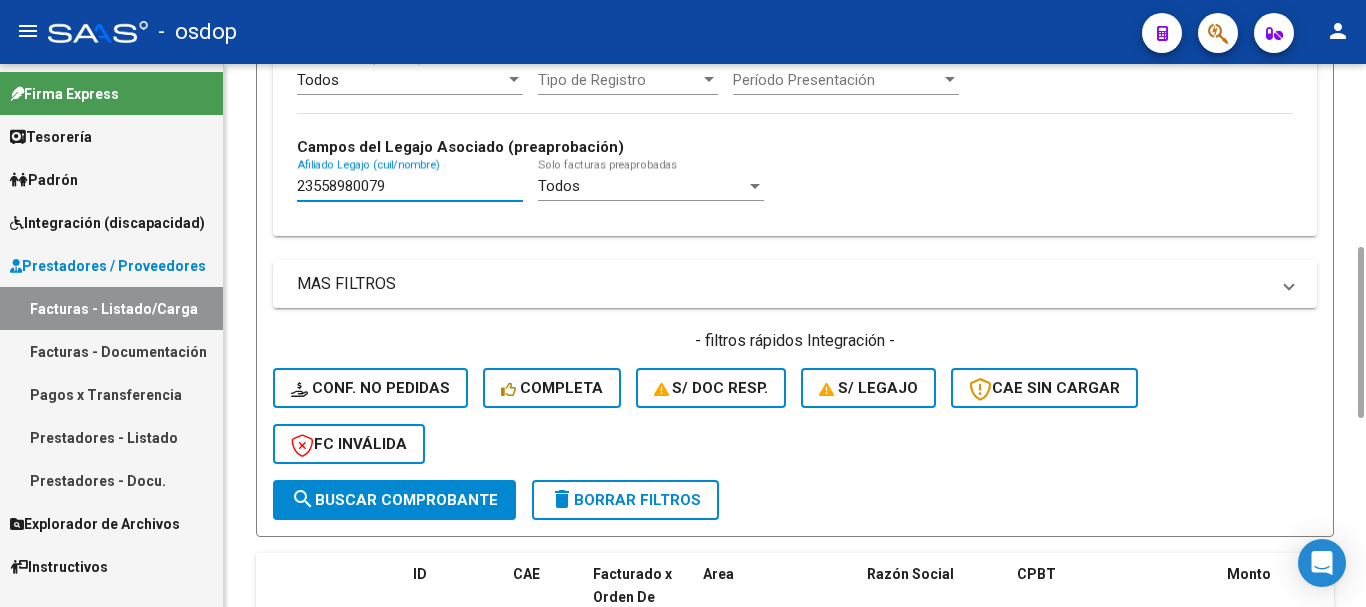 type on "23558980079" 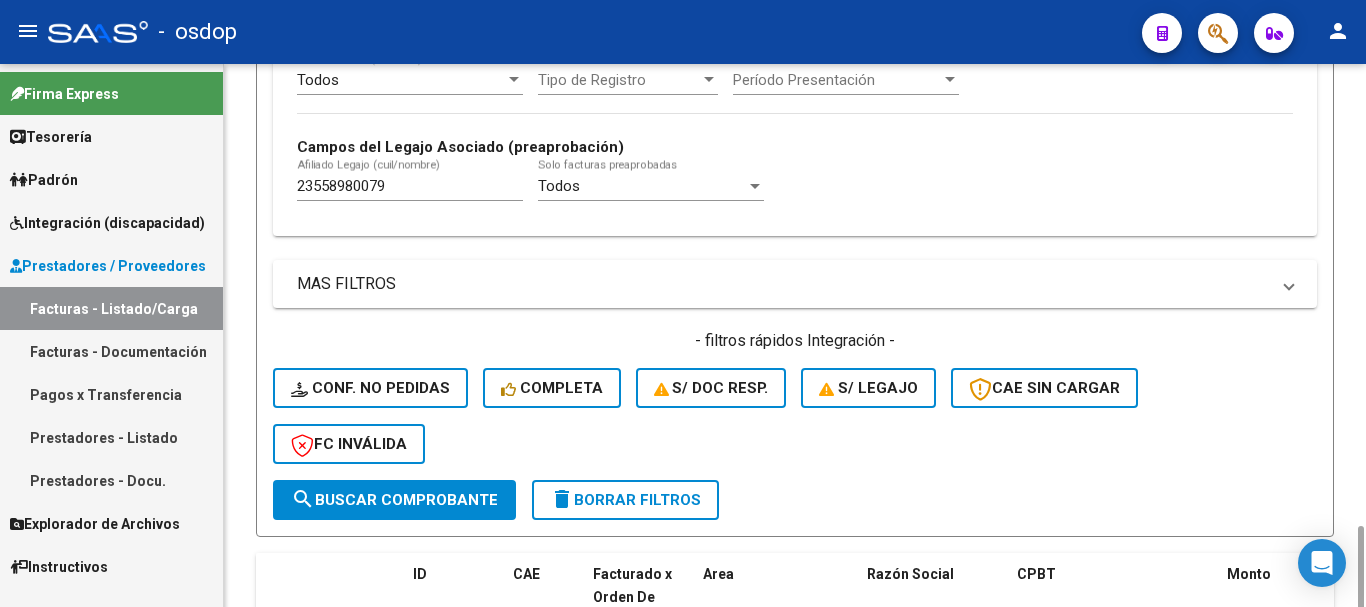 scroll, scrollTop: 731, scrollLeft: 0, axis: vertical 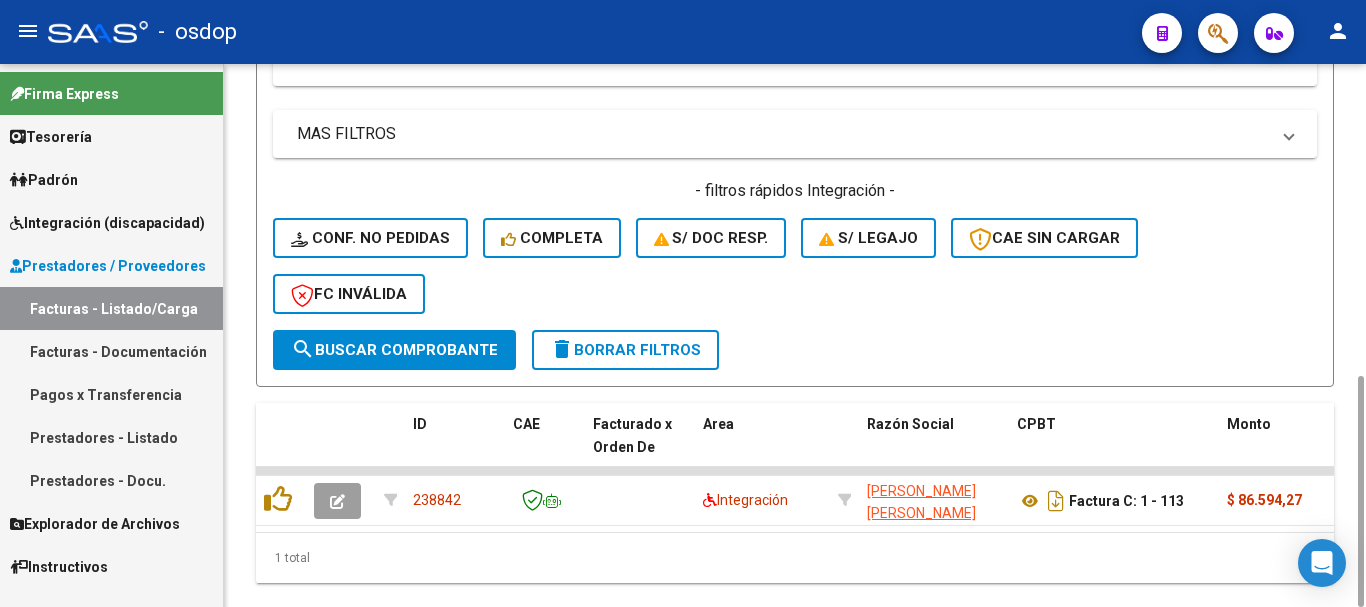 click on "delete  Borrar Filtros" 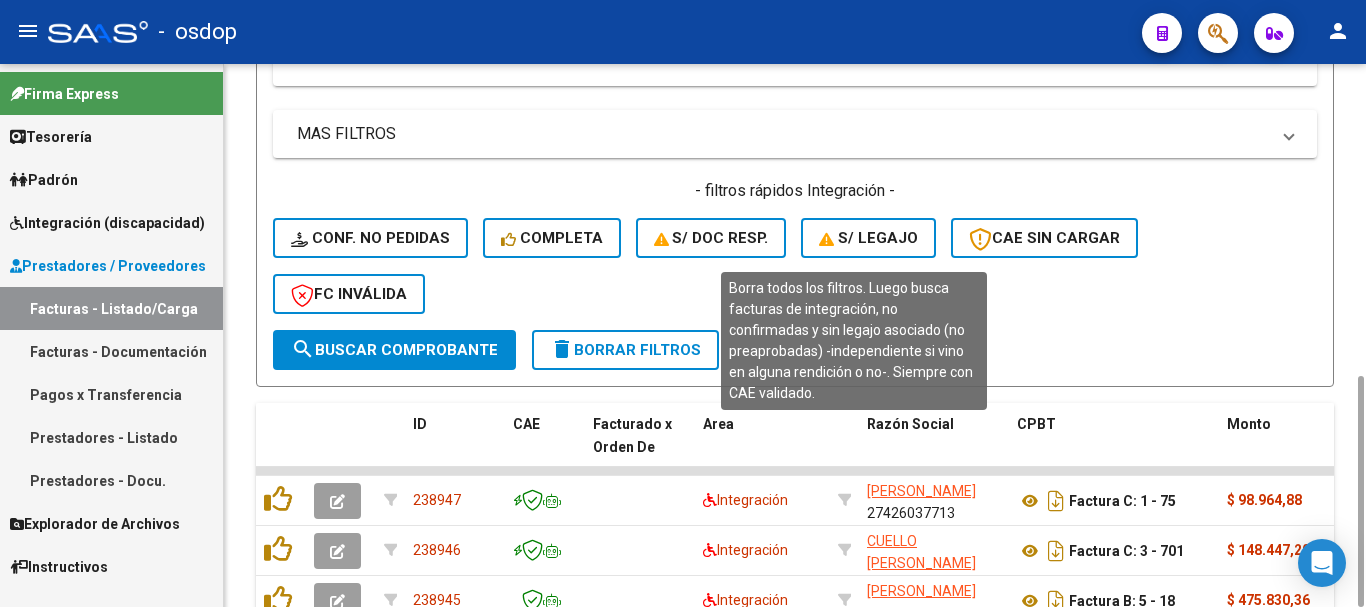 click 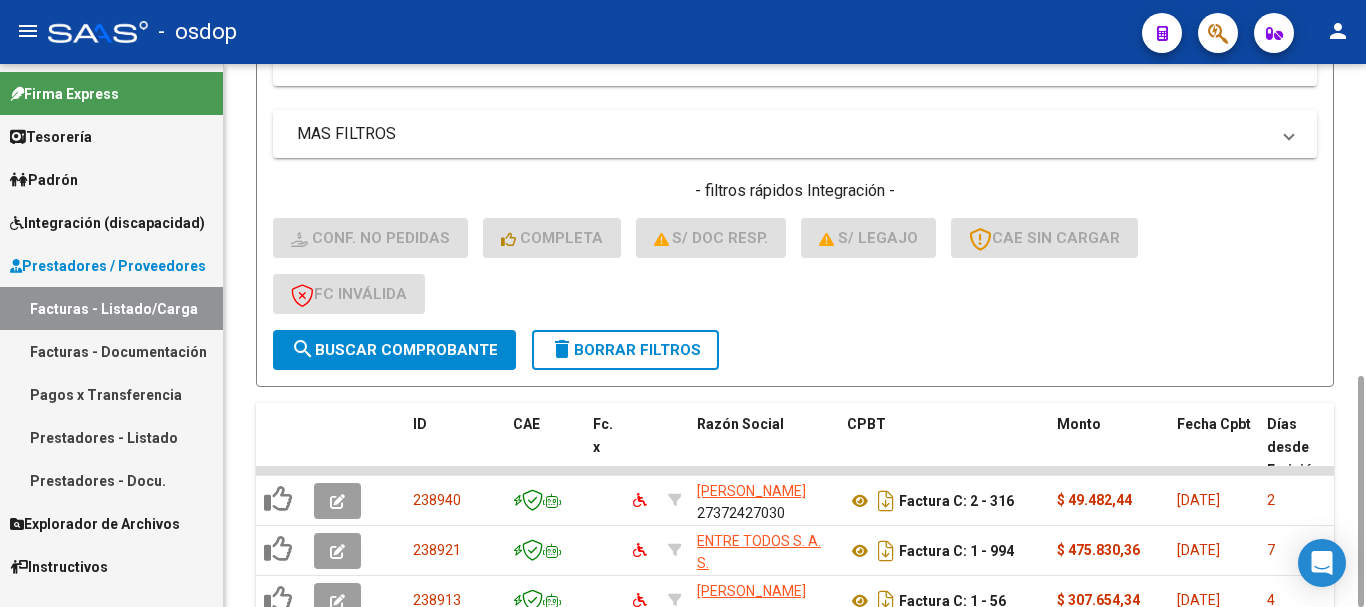 scroll, scrollTop: 1131, scrollLeft: 0, axis: vertical 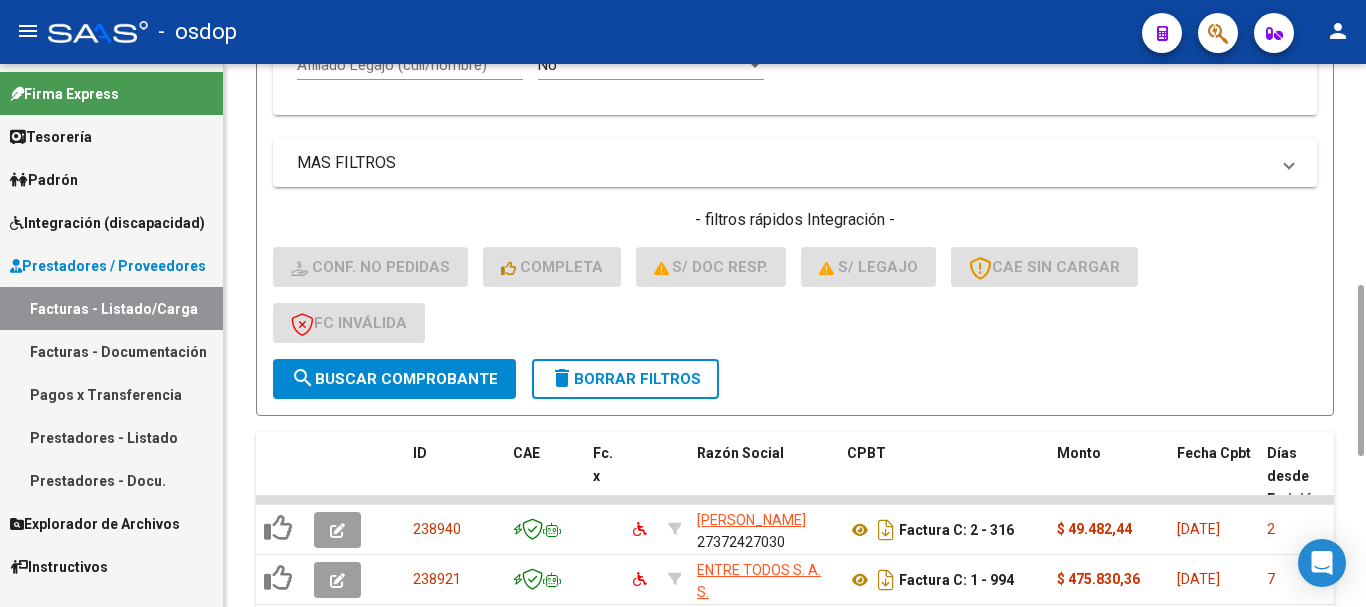 drag, startPoint x: 1360, startPoint y: 442, endPoint x: 1337, endPoint y: 307, distance: 136.94525 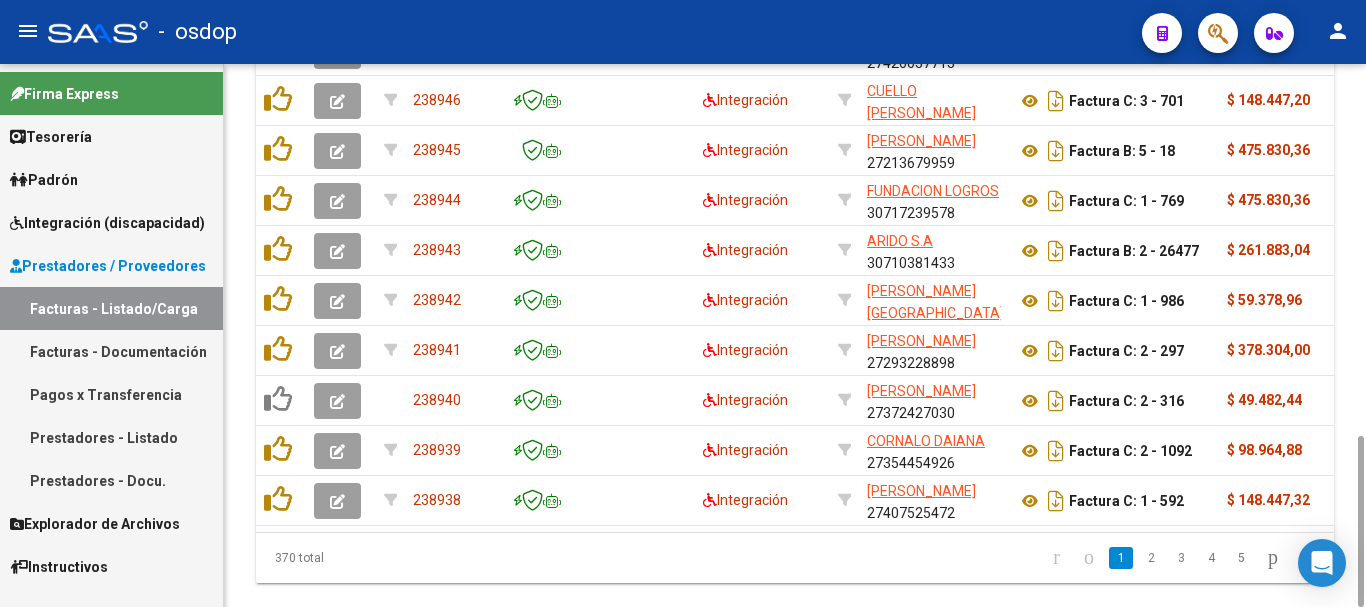 scroll, scrollTop: 581, scrollLeft: 0, axis: vertical 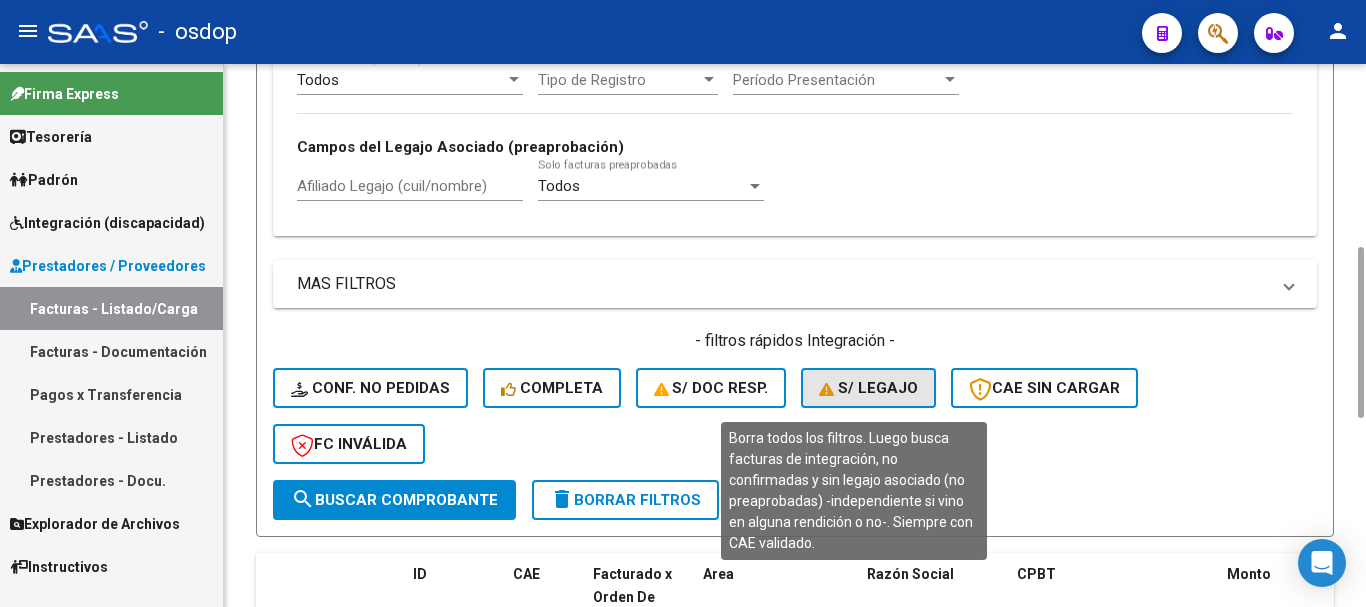 click on "S/ legajo" 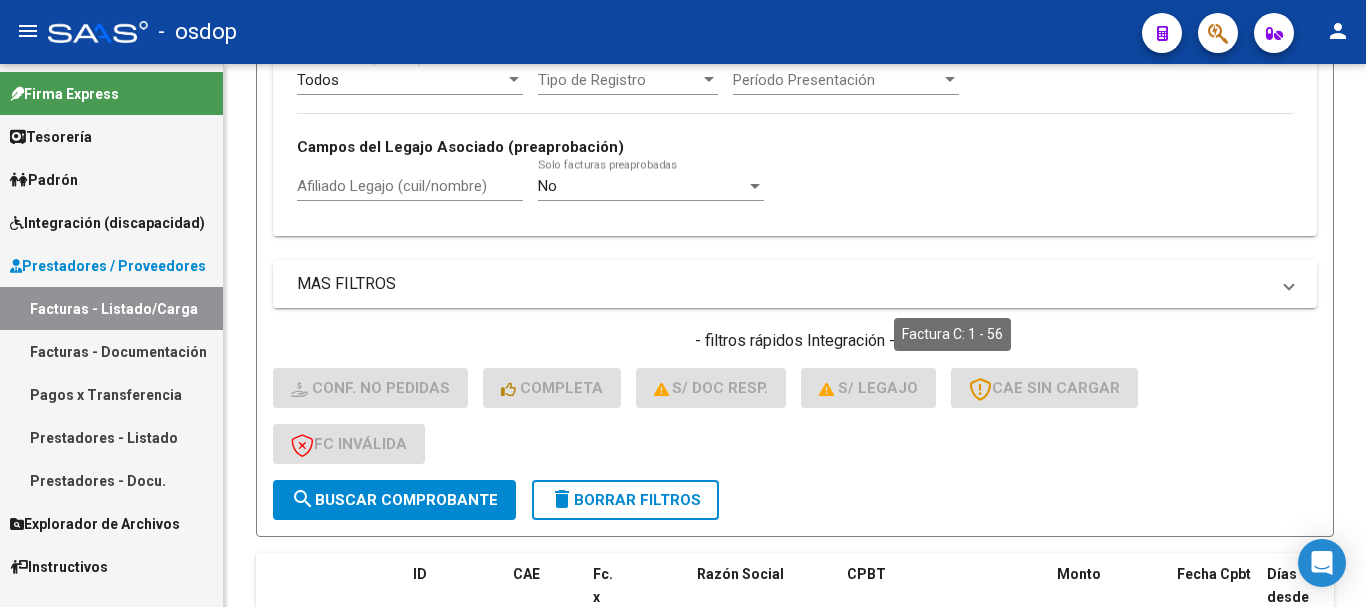 scroll, scrollTop: 981, scrollLeft: 0, axis: vertical 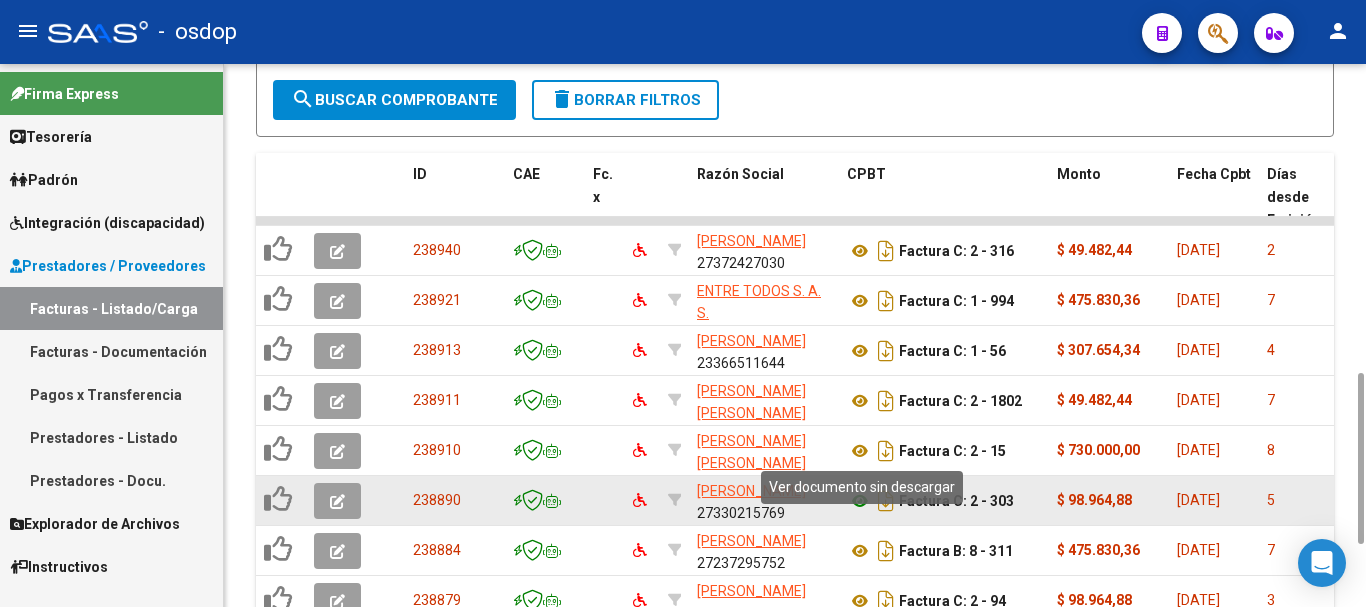 click 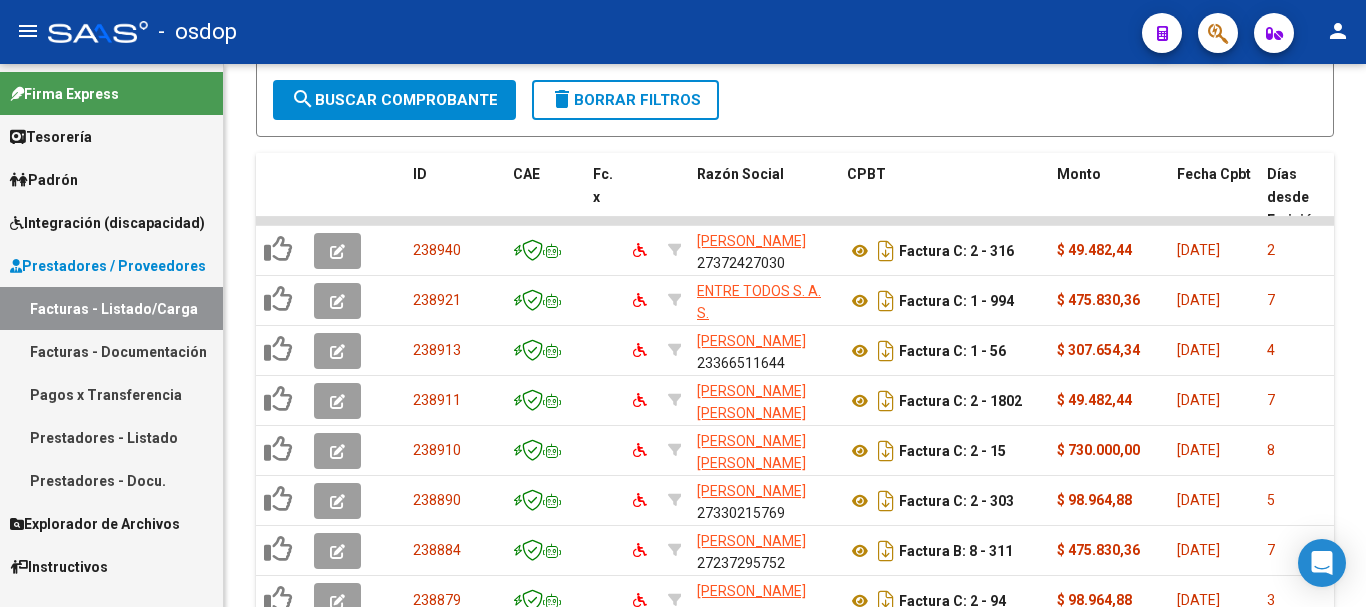 click on "Prestadores / Proveedores" at bounding box center (108, 266) 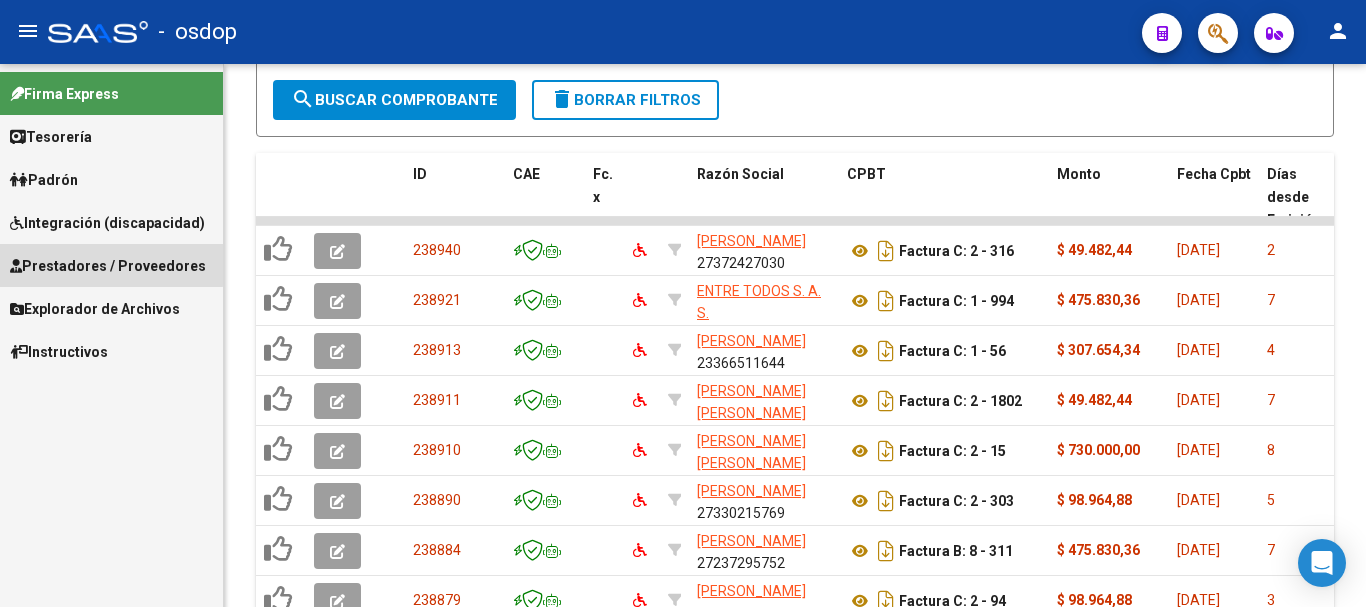 click on "Prestadores / Proveedores" at bounding box center [108, 266] 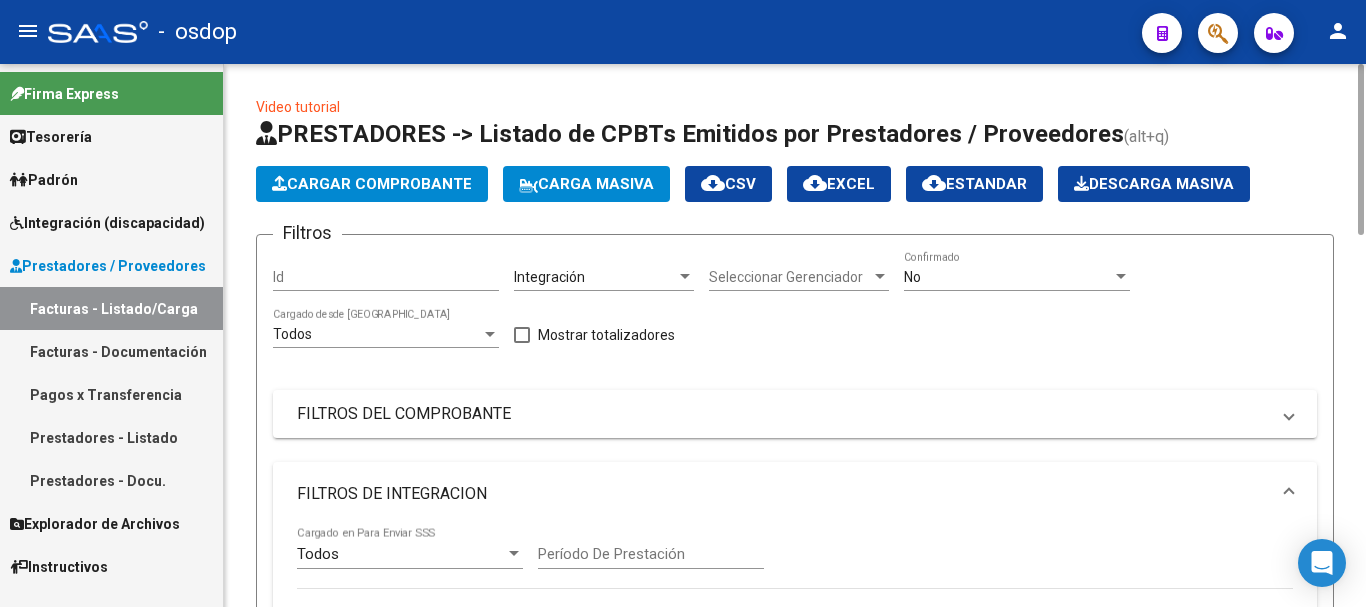 scroll, scrollTop: 200, scrollLeft: 0, axis: vertical 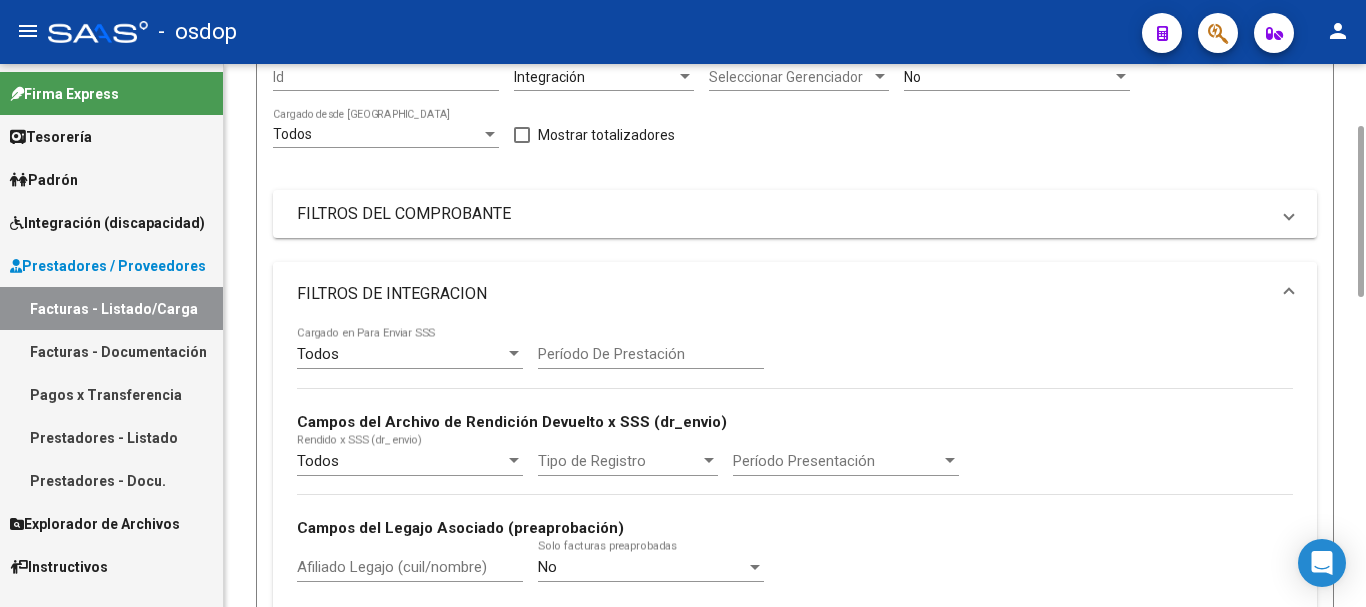 click on "FILTROS DE INTEGRACION" at bounding box center (783, 294) 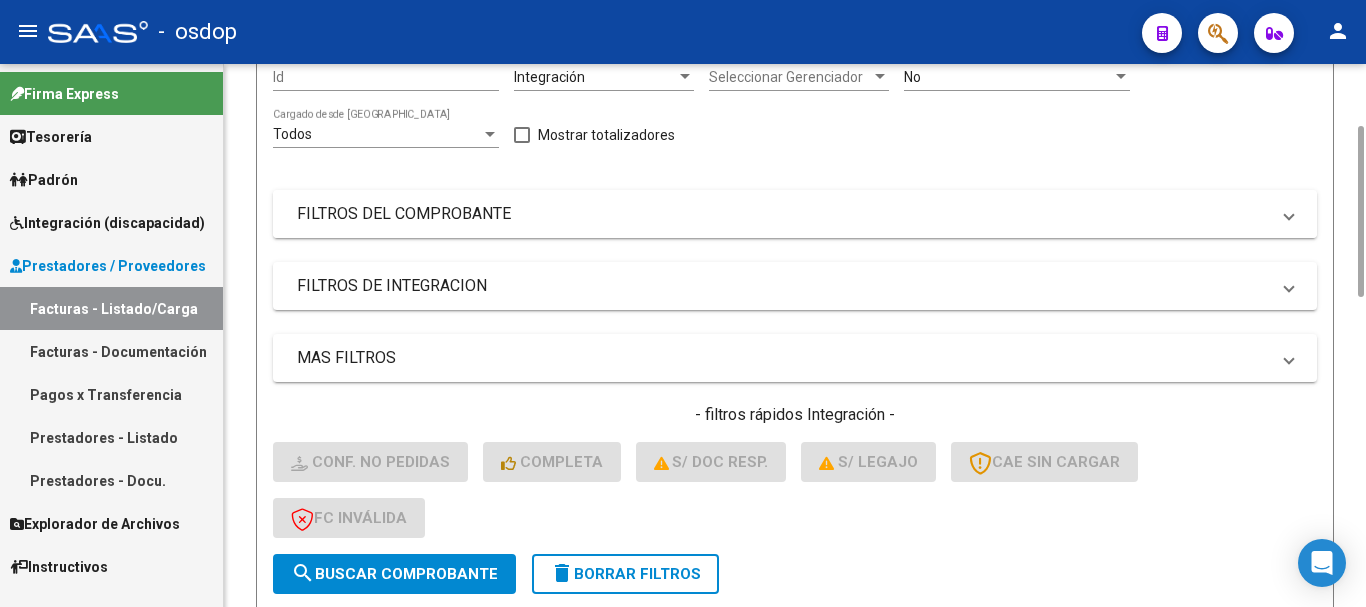 click on "FILTROS DEL COMPROBANTE" at bounding box center (795, 214) 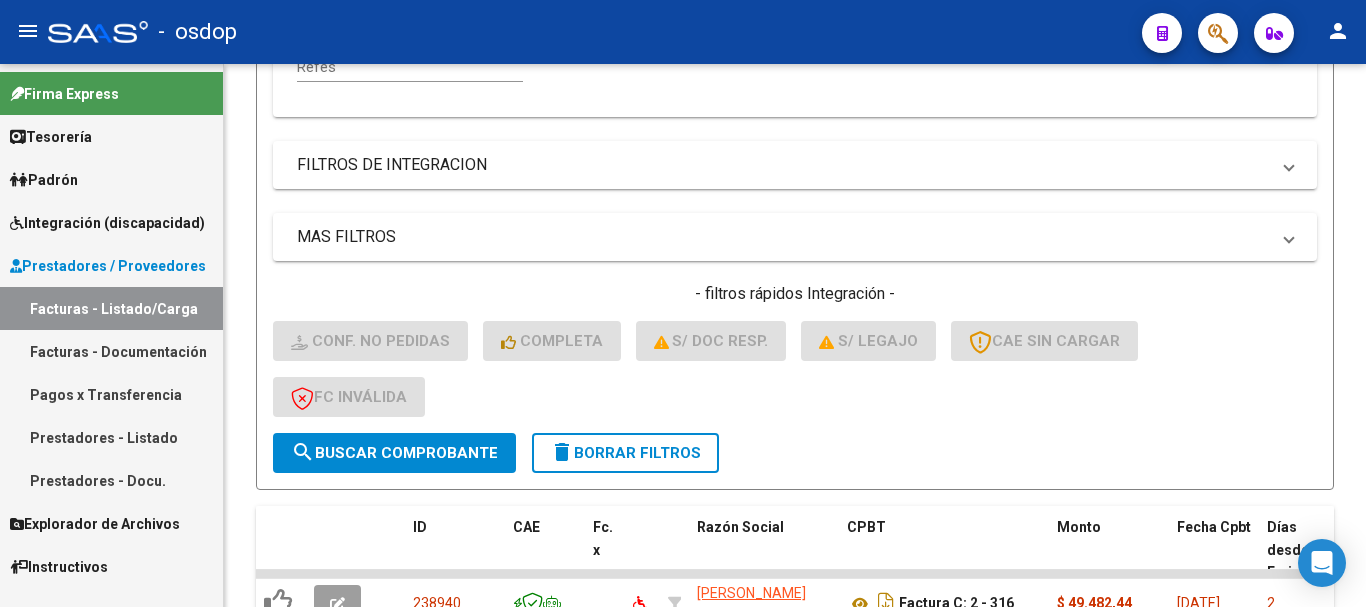 scroll, scrollTop: 0, scrollLeft: 0, axis: both 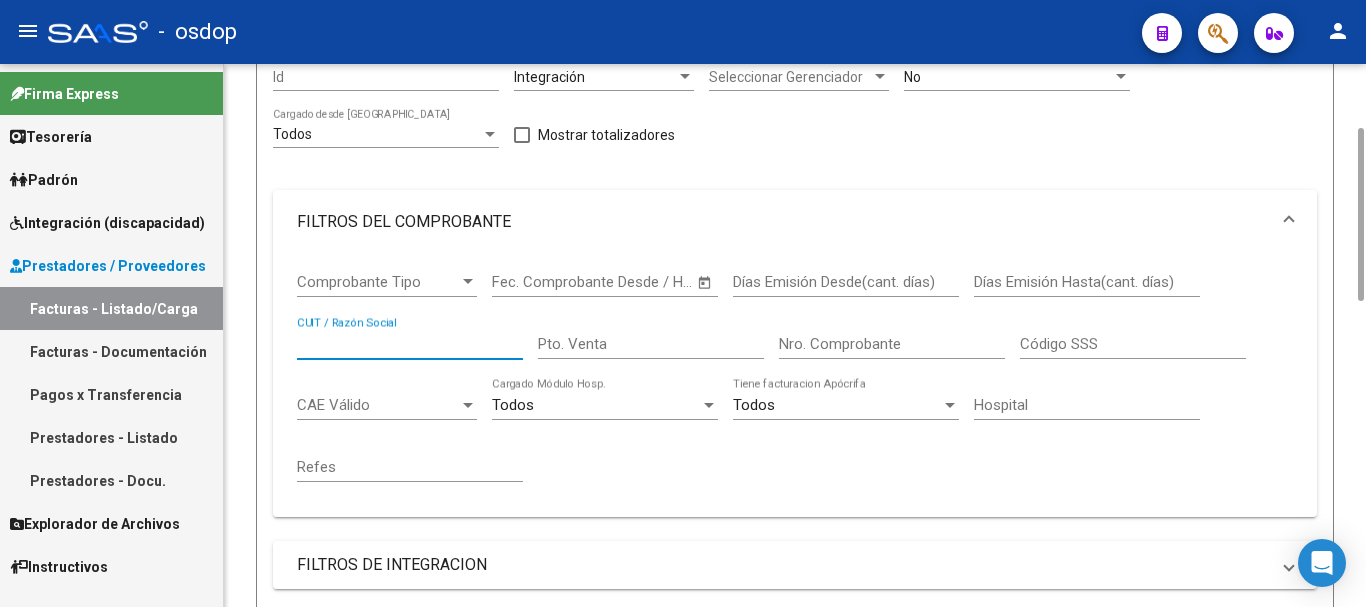 click on "CUIT / Razón Social" at bounding box center [410, 344] 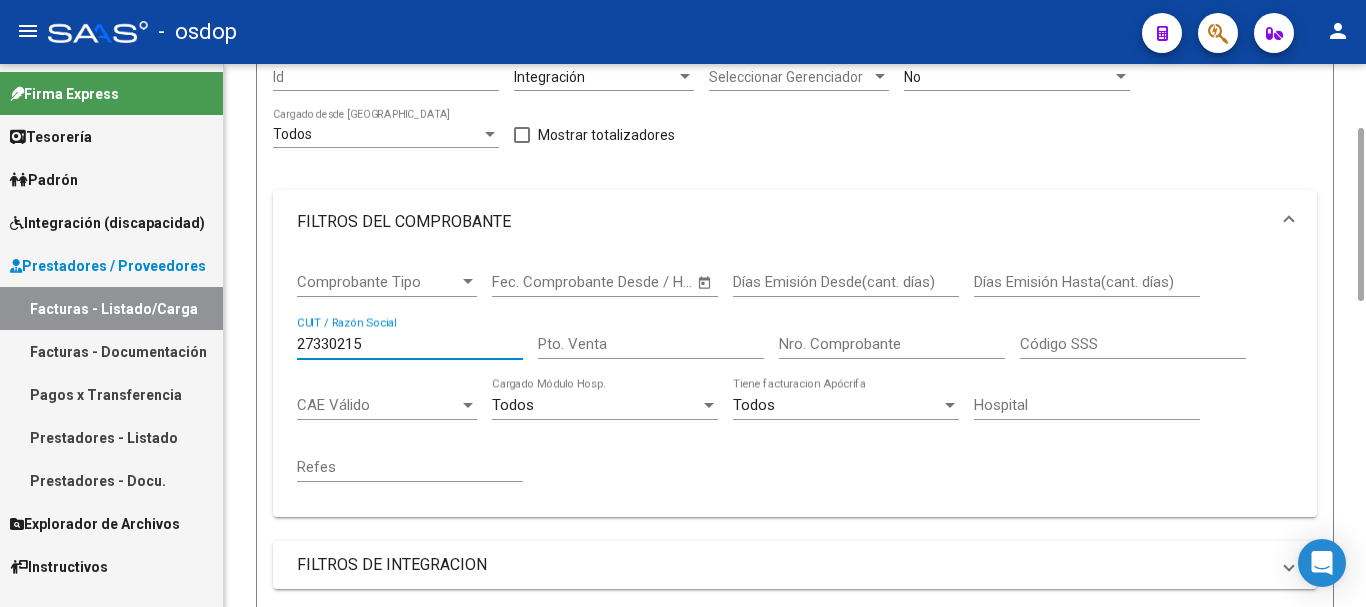 click on "27330215" at bounding box center [410, 344] 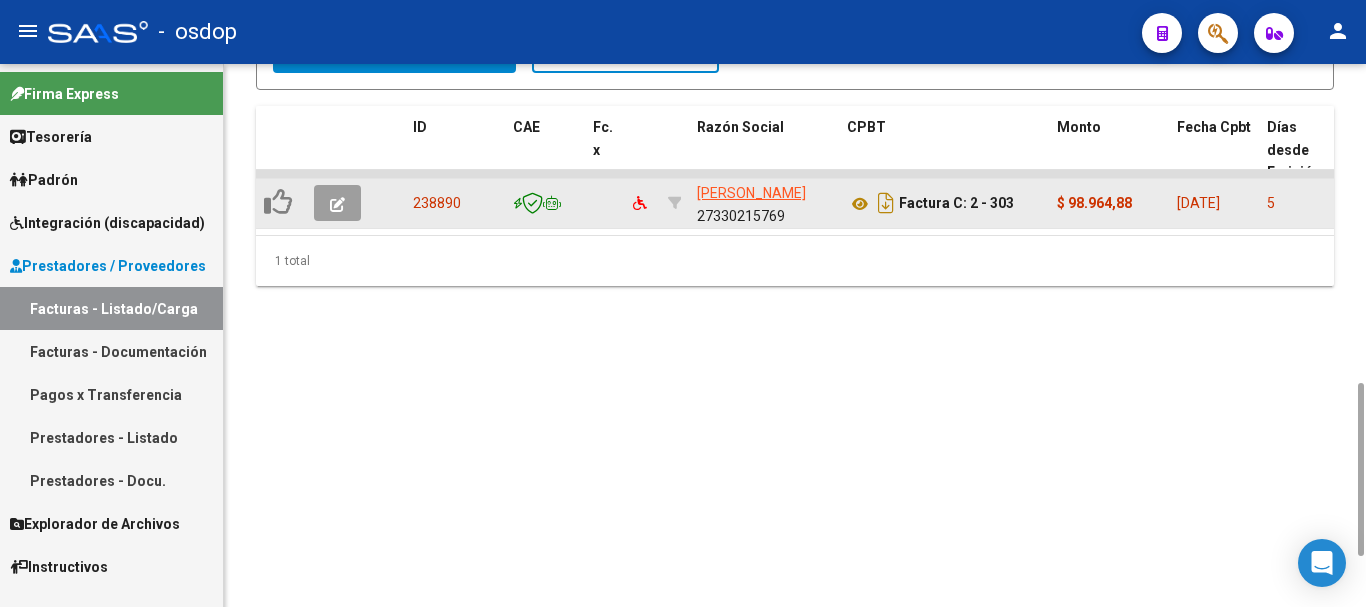 scroll, scrollTop: 800, scrollLeft: 0, axis: vertical 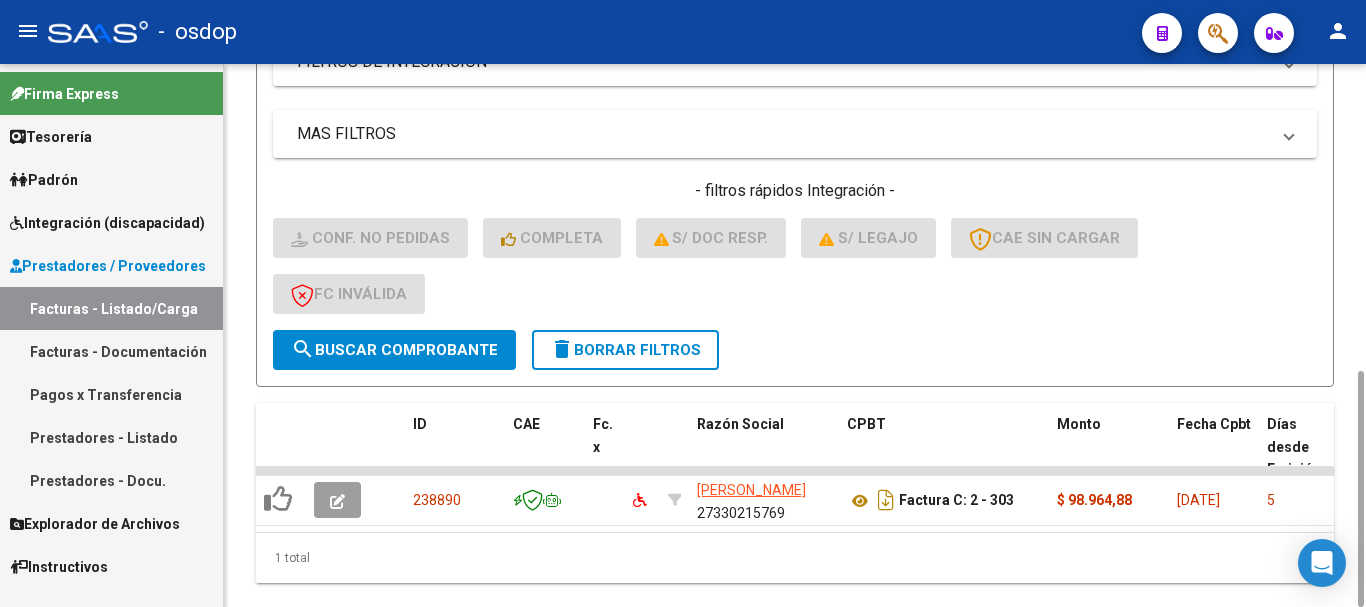 type on "27330215769" 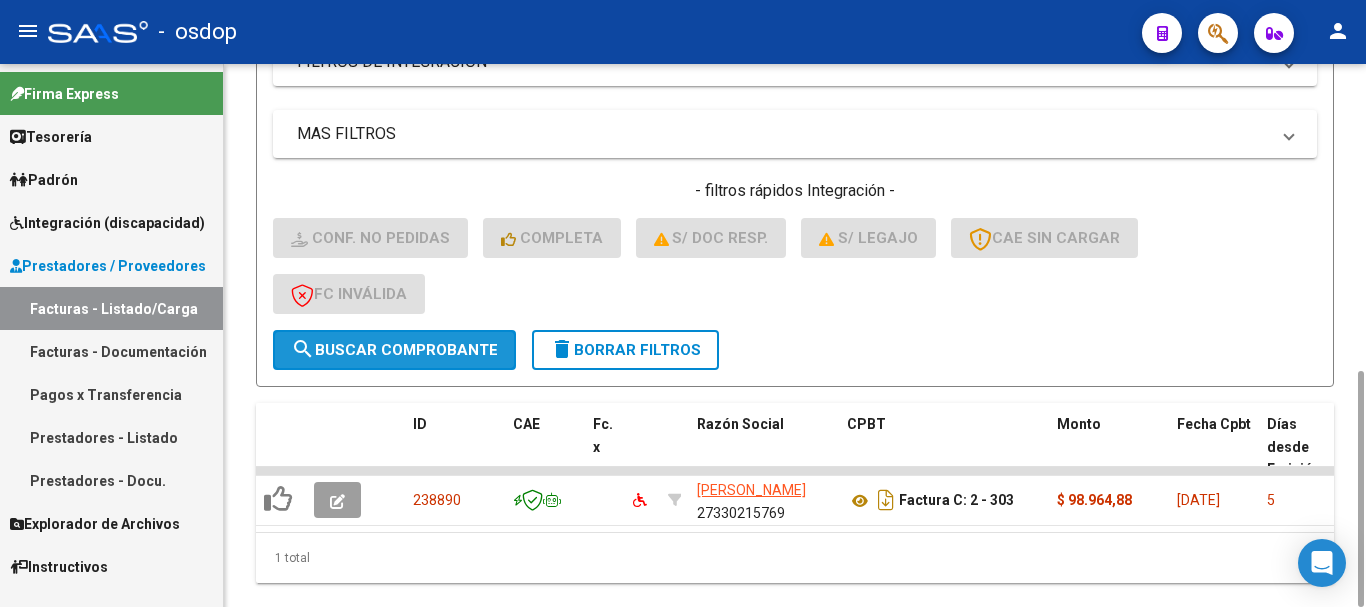 click on "search  Buscar Comprobante" 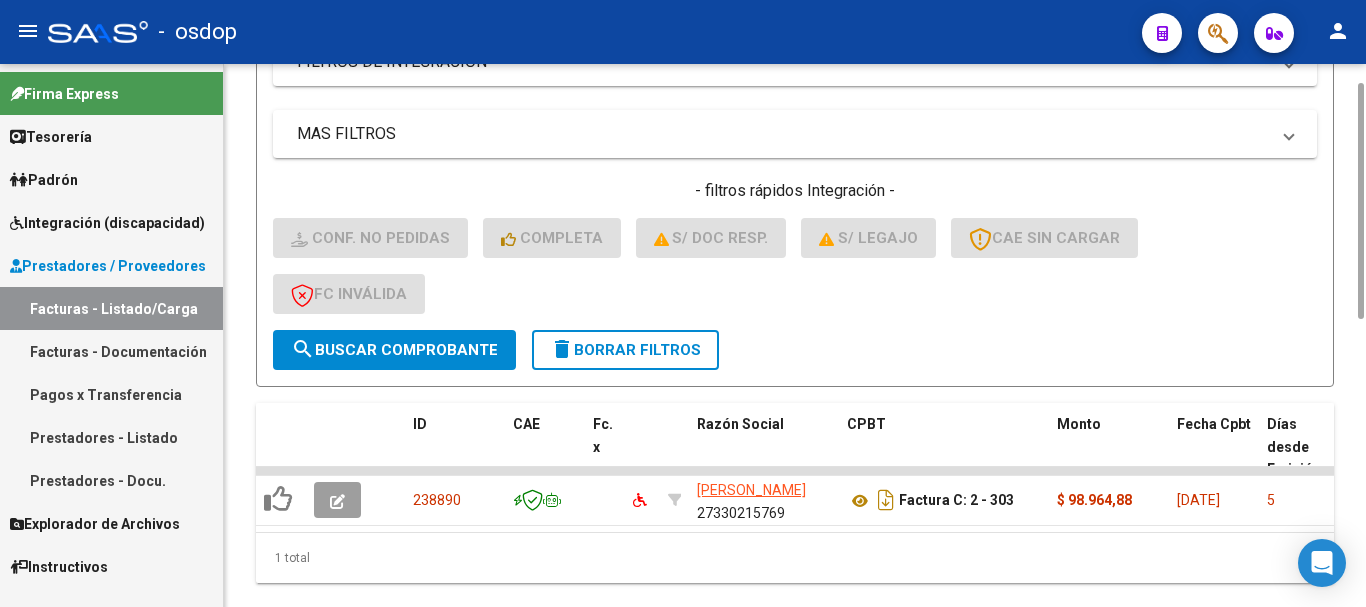 scroll, scrollTop: 0, scrollLeft: 0, axis: both 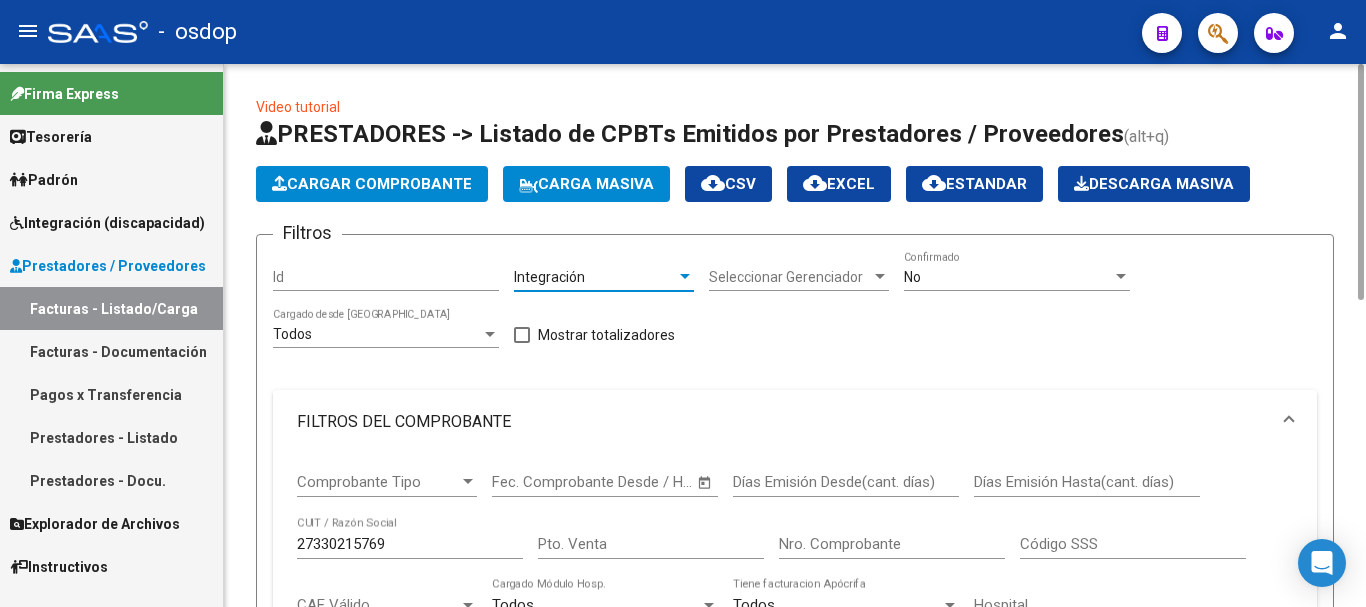 click on "Integración" at bounding box center [595, 277] 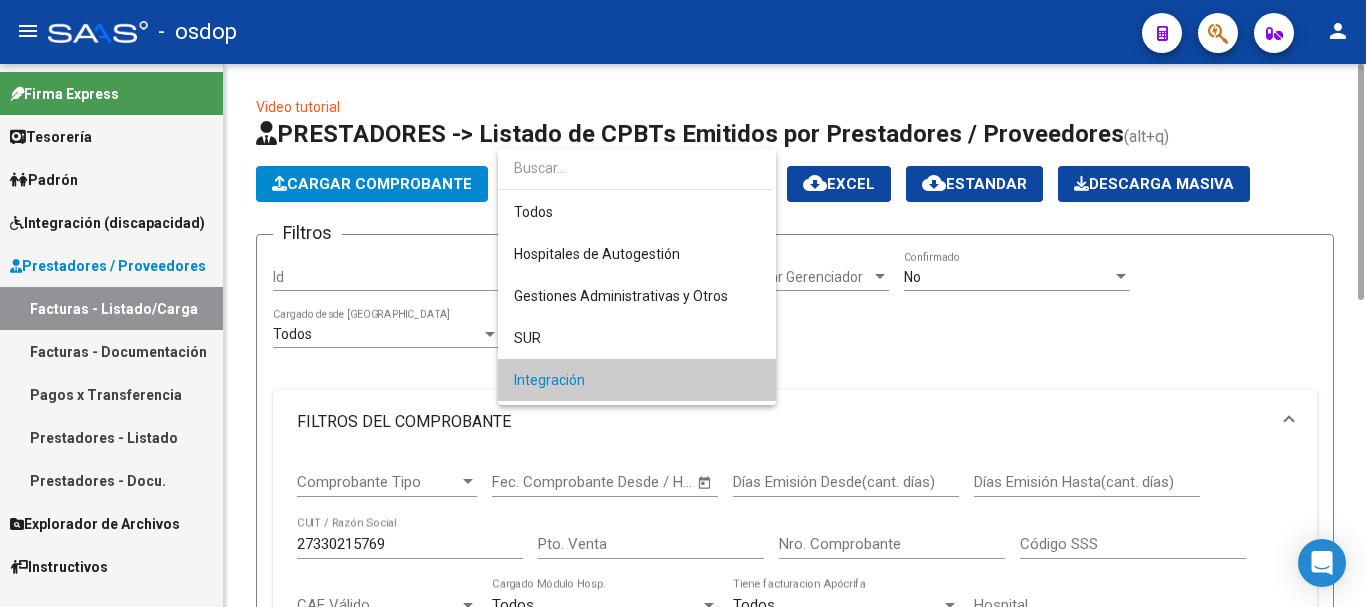 scroll, scrollTop: 103, scrollLeft: 0, axis: vertical 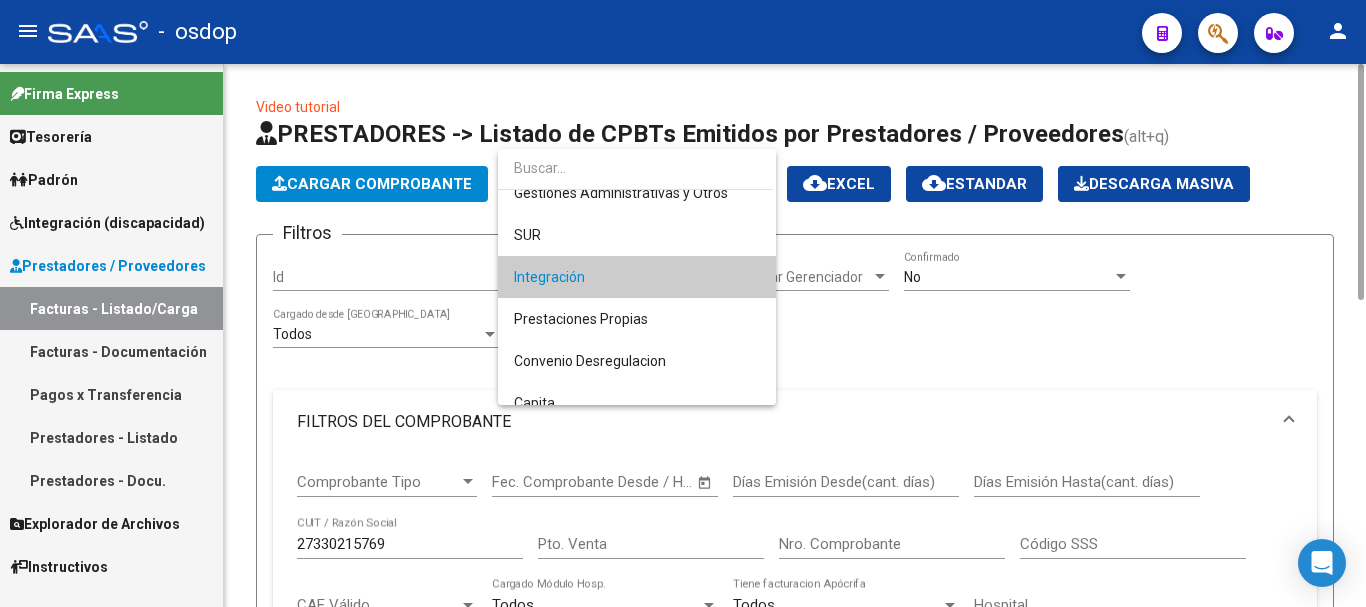 click on "Integración" at bounding box center [637, 277] 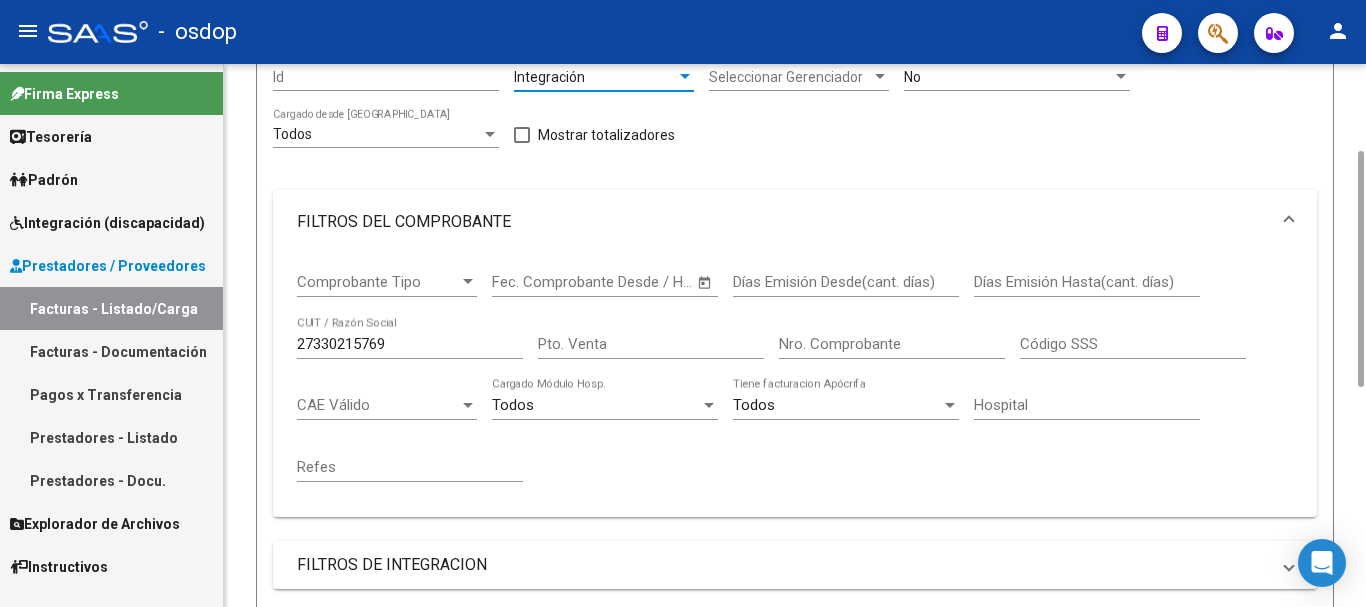 scroll, scrollTop: 703, scrollLeft: 0, axis: vertical 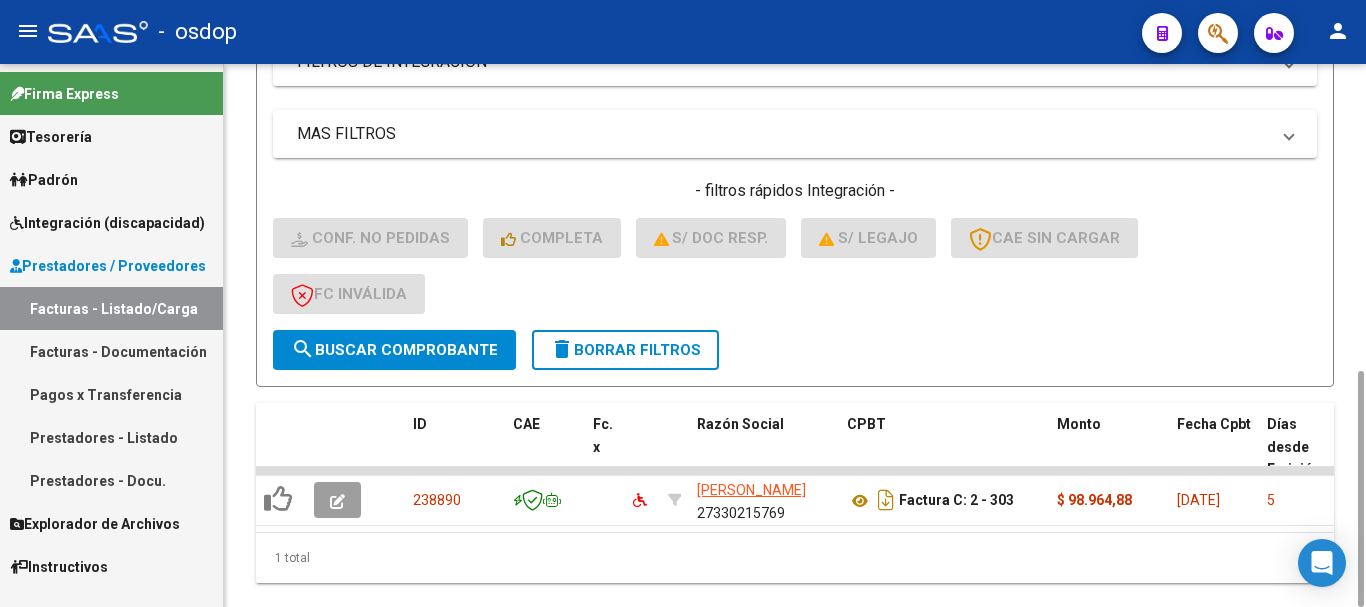 click on "delete  Borrar Filtros" 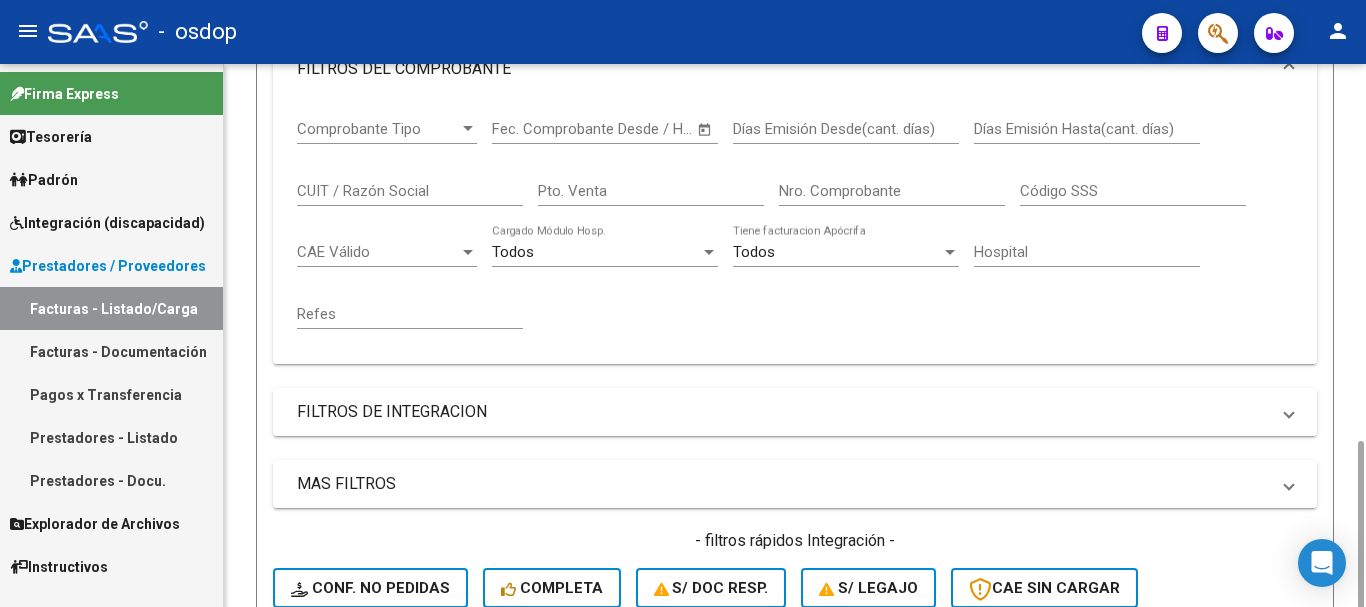 scroll, scrollTop: 553, scrollLeft: 0, axis: vertical 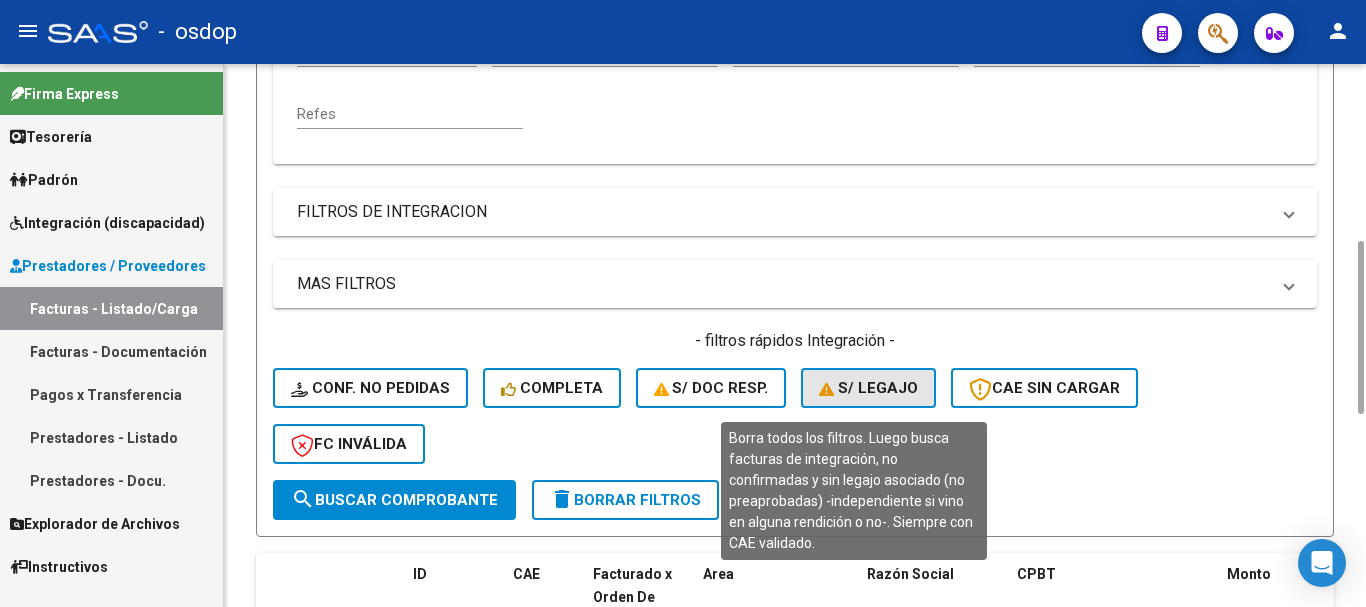 click on "S/ legajo" 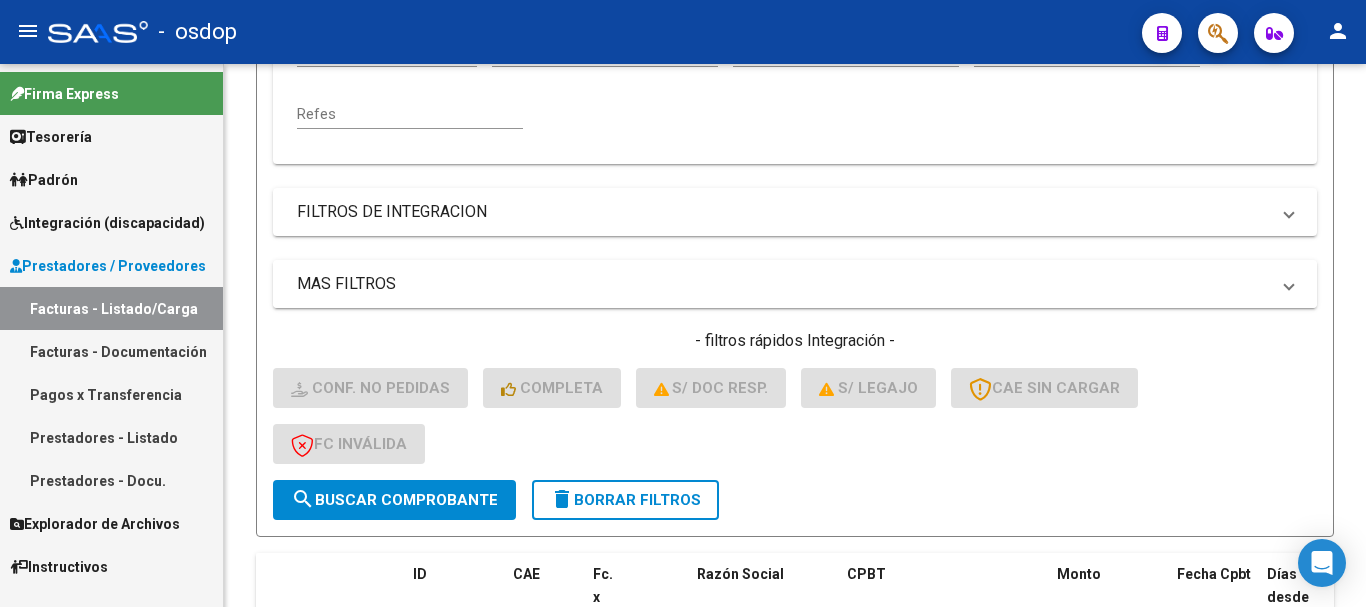 scroll, scrollTop: 953, scrollLeft: 0, axis: vertical 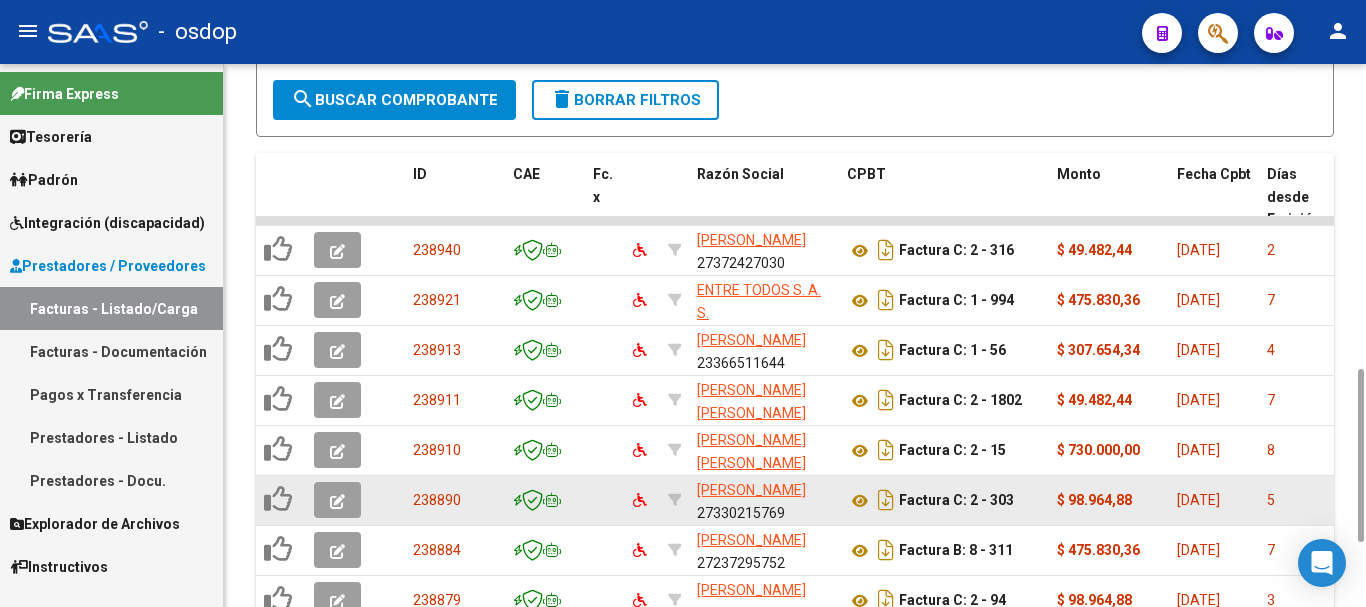 click 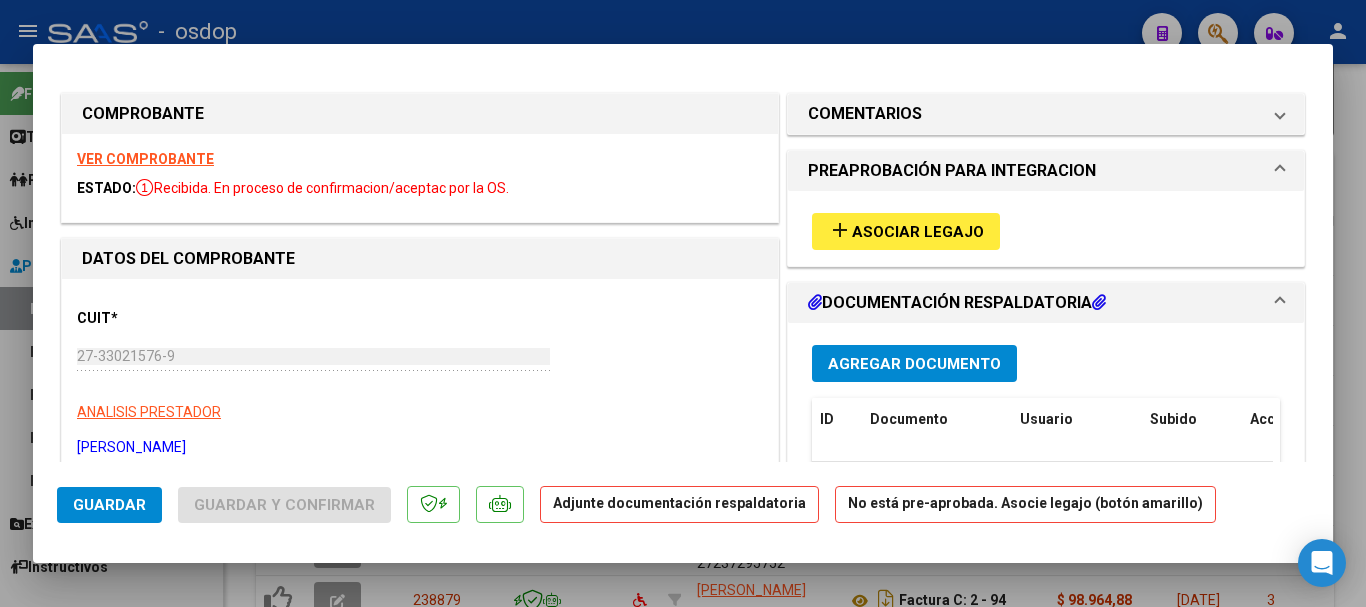 scroll, scrollTop: 300, scrollLeft: 0, axis: vertical 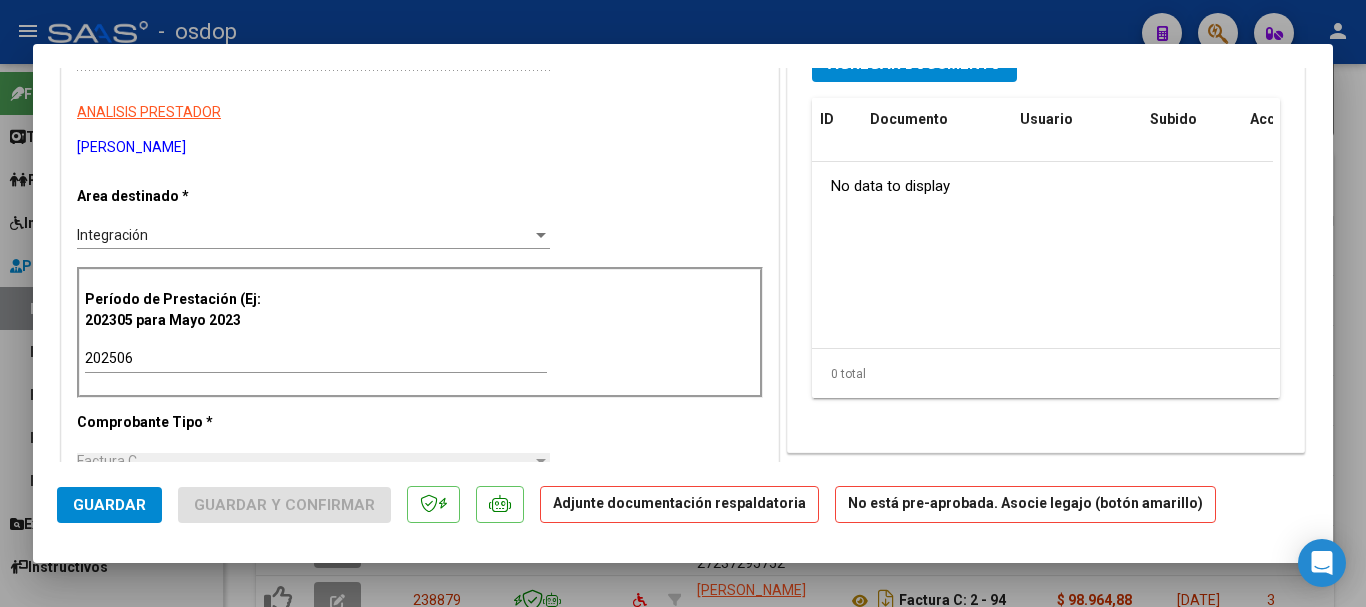 click at bounding box center (683, 303) 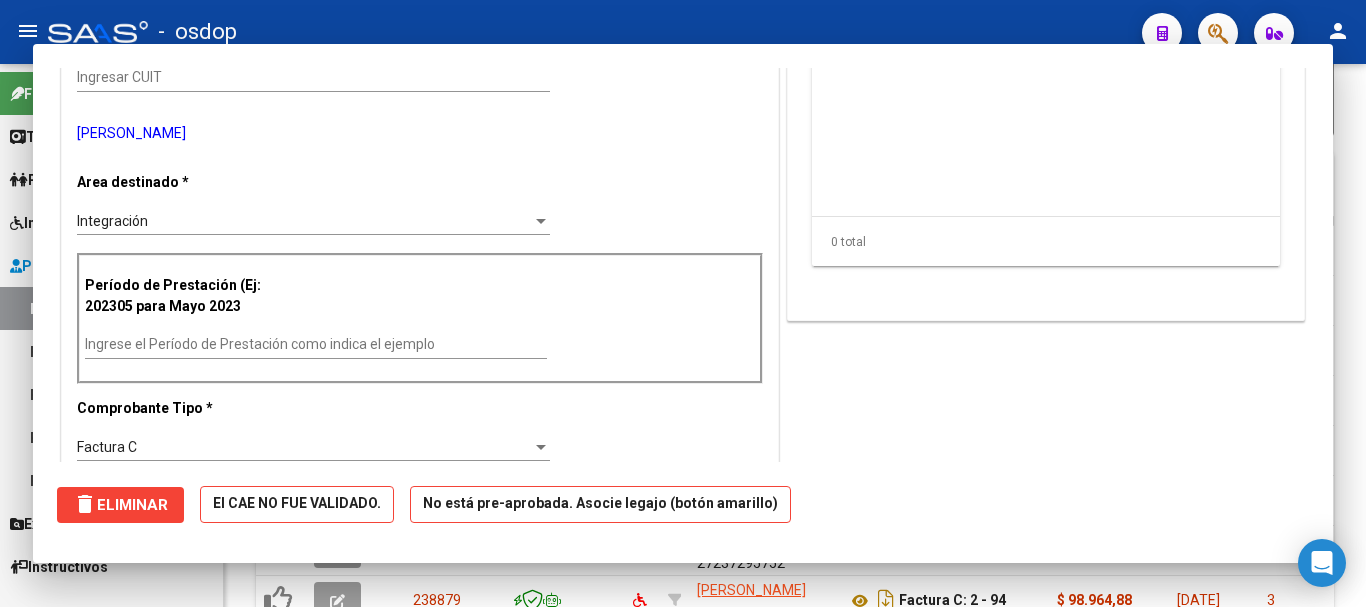 scroll, scrollTop: 0, scrollLeft: 0, axis: both 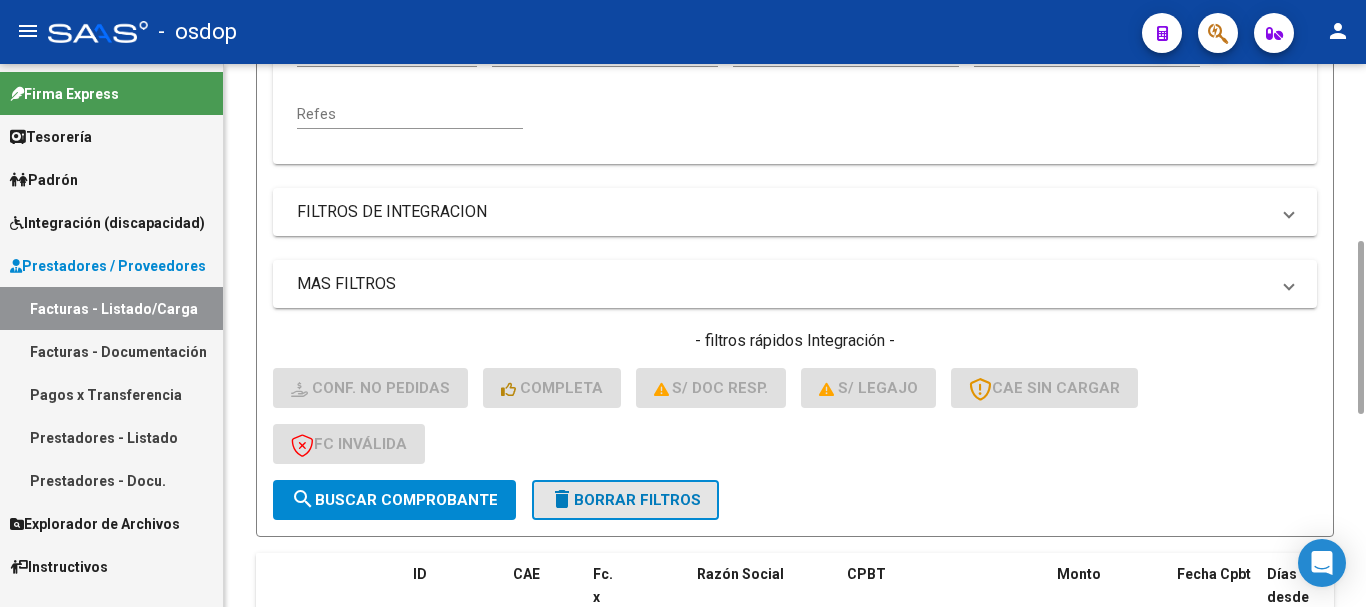 click on "delete  Borrar Filtros" 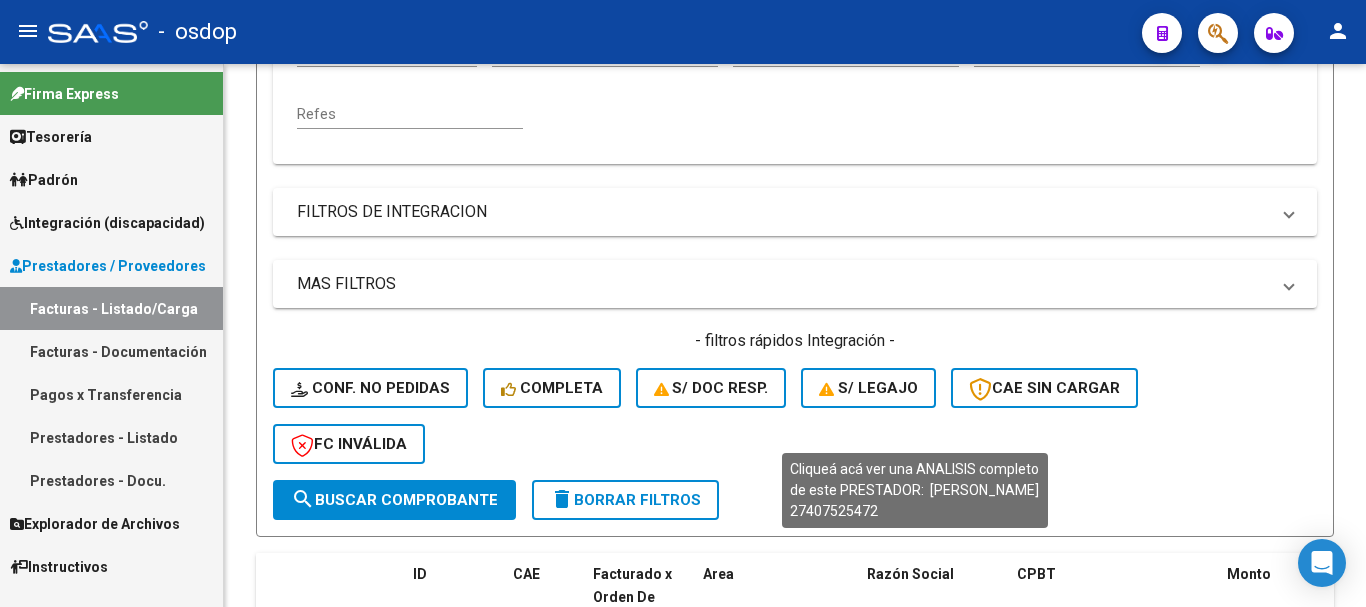 scroll, scrollTop: 1153, scrollLeft: 0, axis: vertical 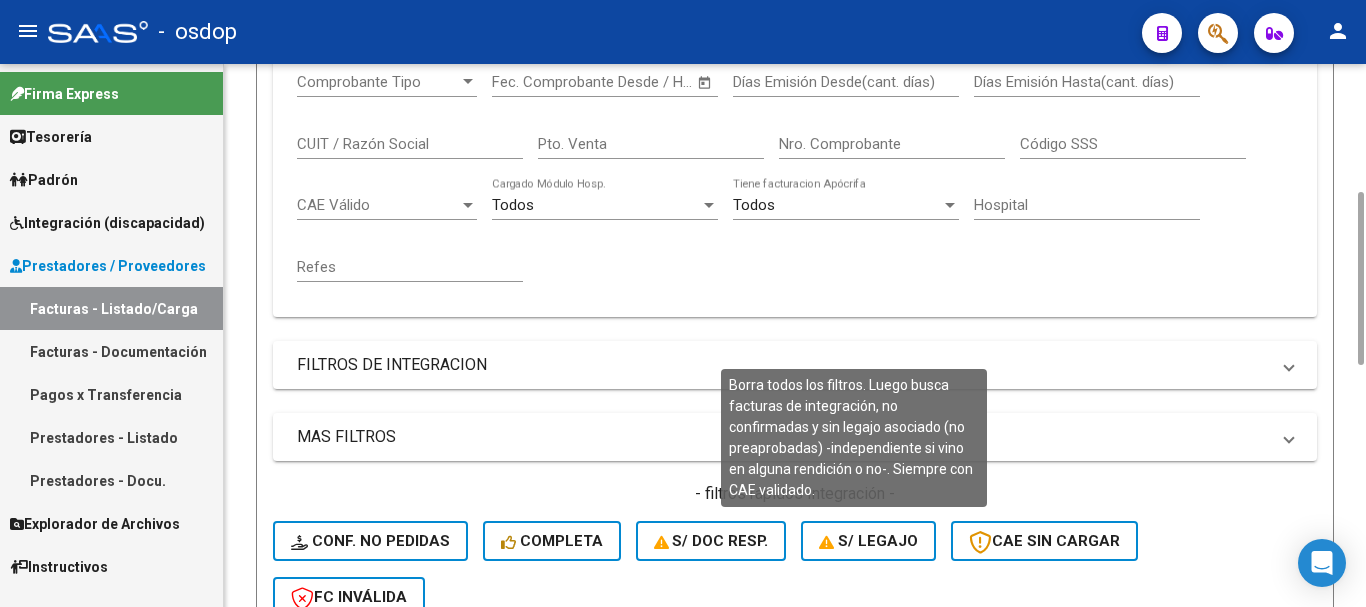 click on "S/ legajo" 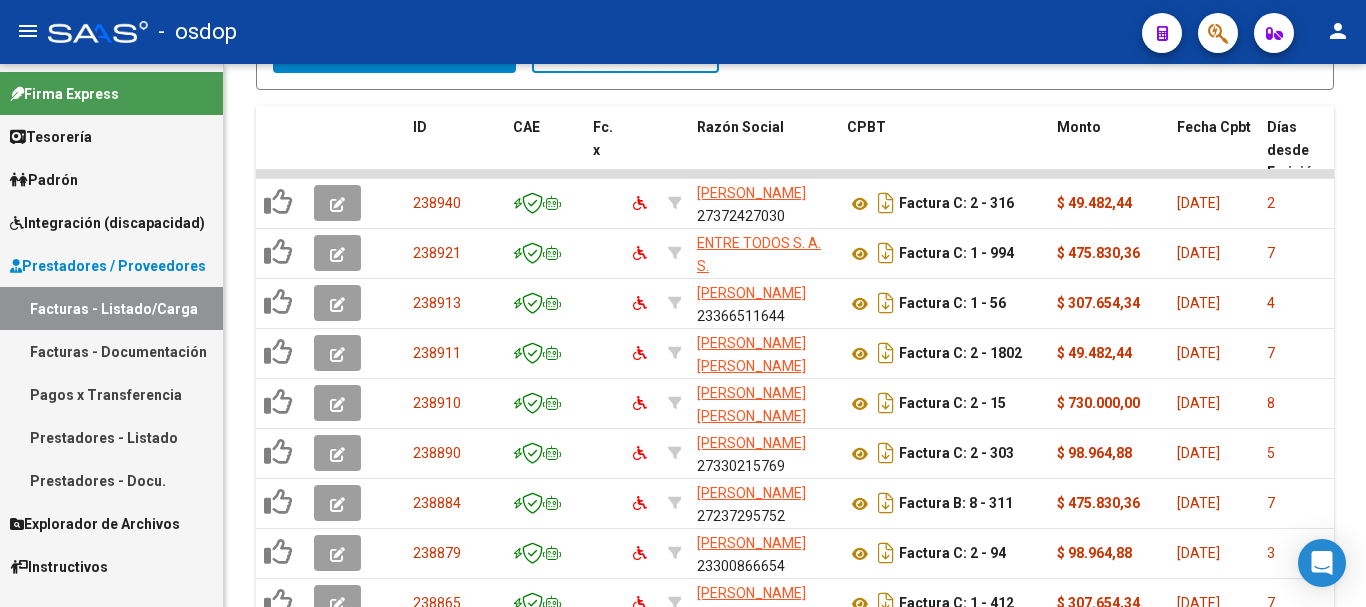 scroll, scrollTop: 0, scrollLeft: 0, axis: both 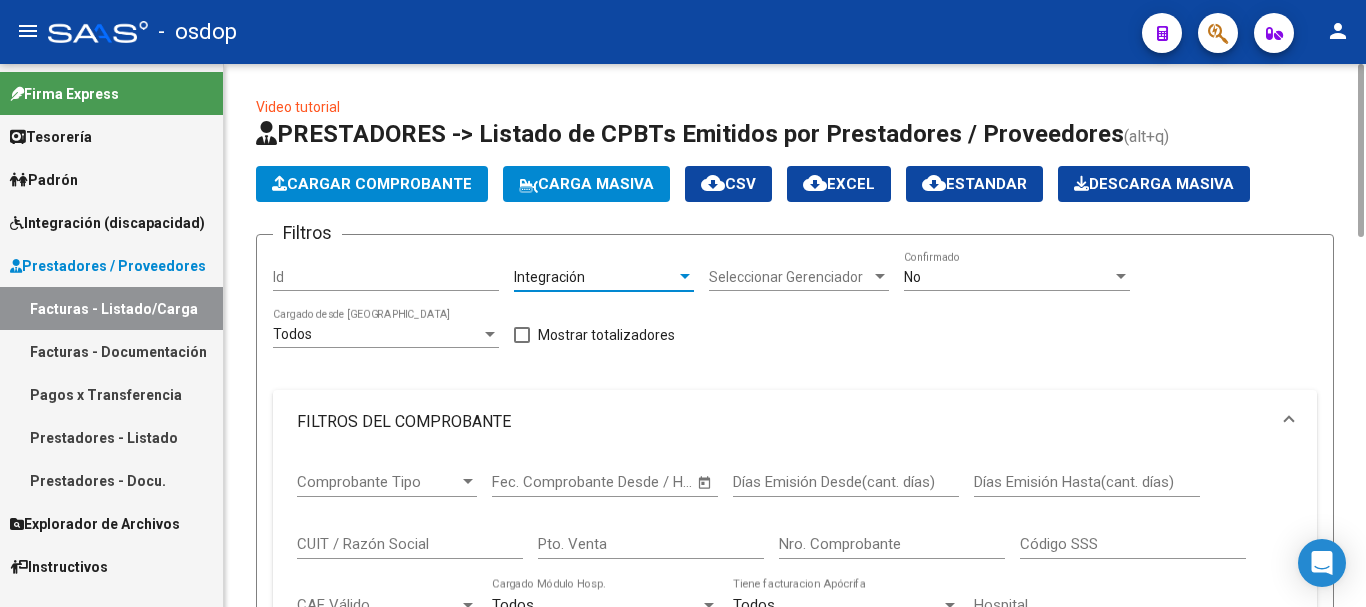 click on "Integración" at bounding box center [595, 277] 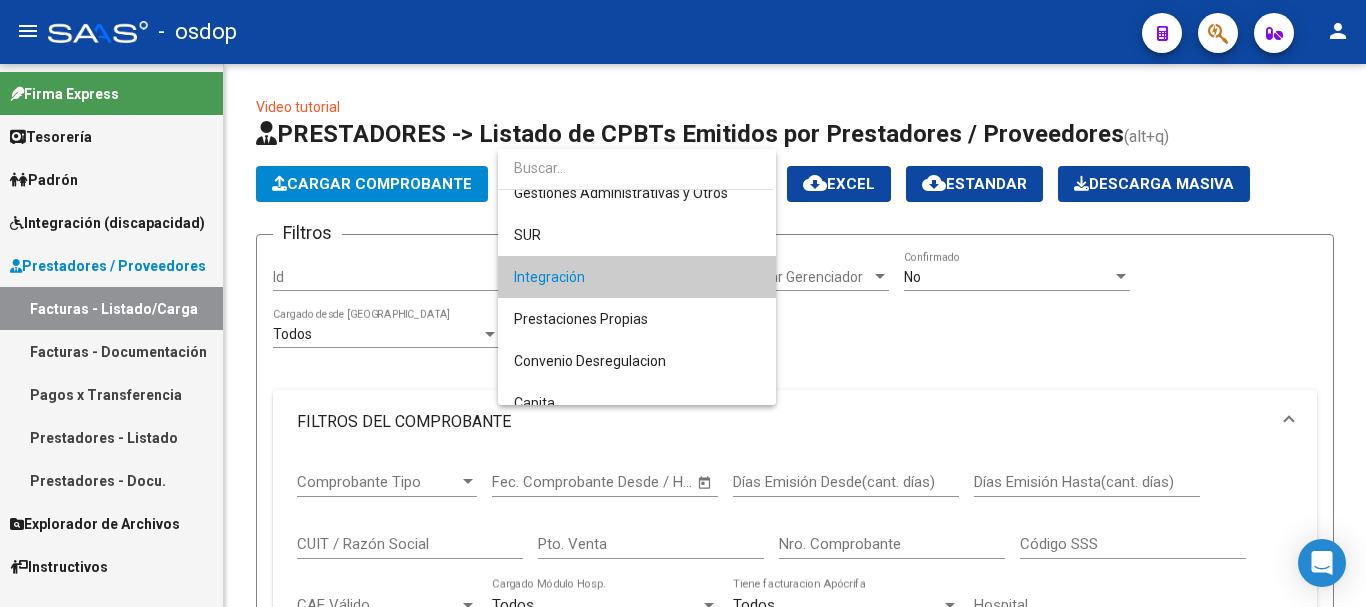 scroll, scrollTop: 0, scrollLeft: 0, axis: both 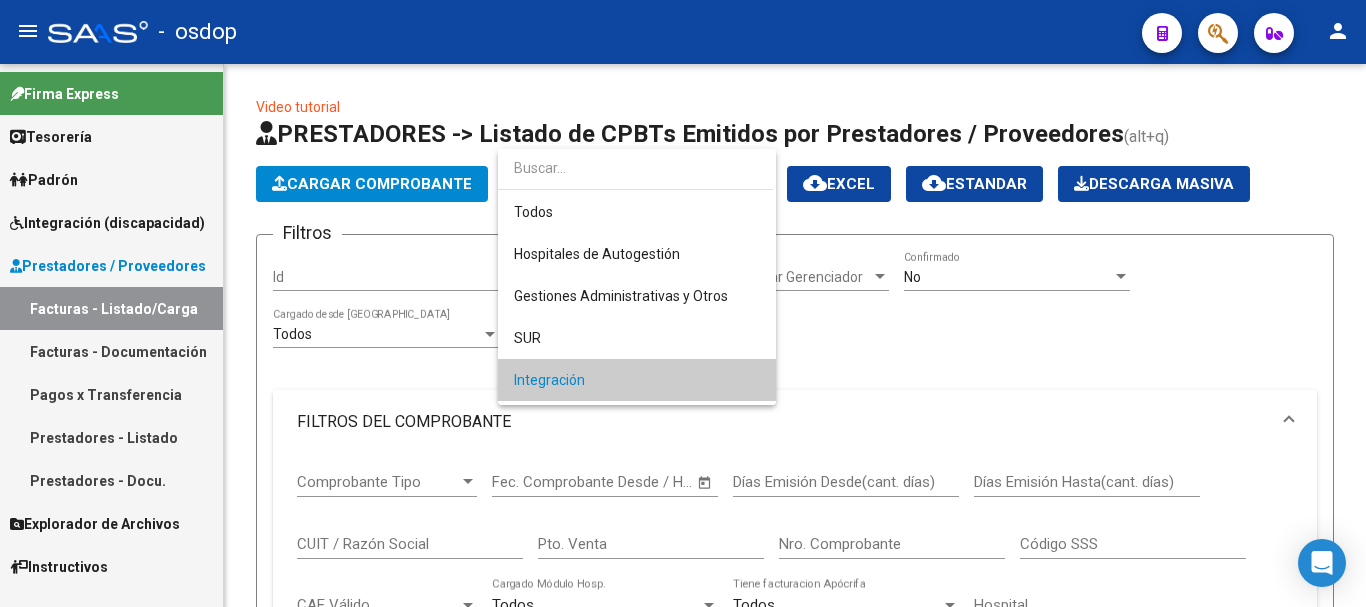 click at bounding box center (683, 303) 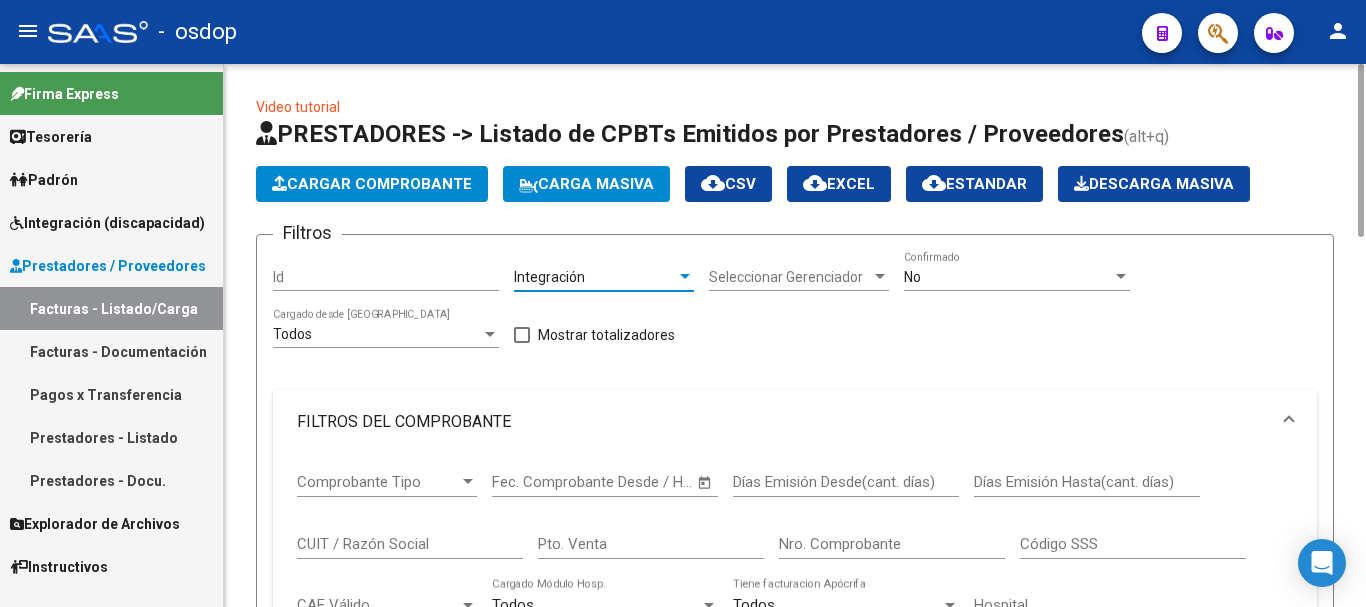 click on "Integración" at bounding box center [595, 277] 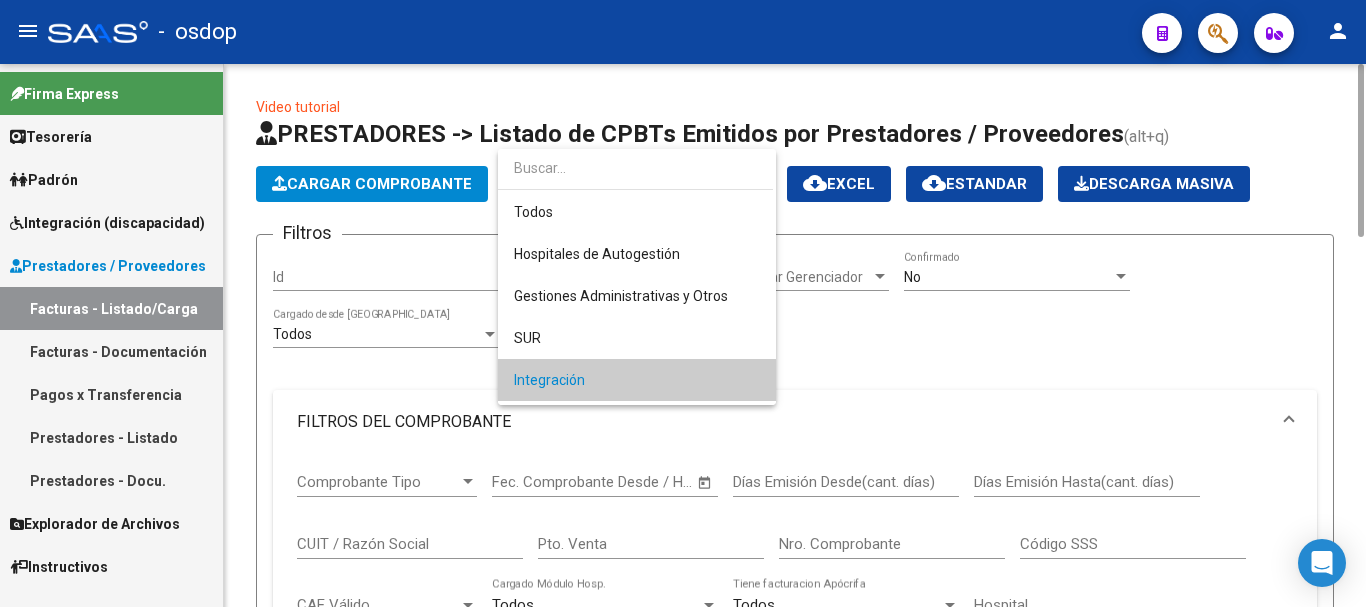 scroll, scrollTop: 103, scrollLeft: 0, axis: vertical 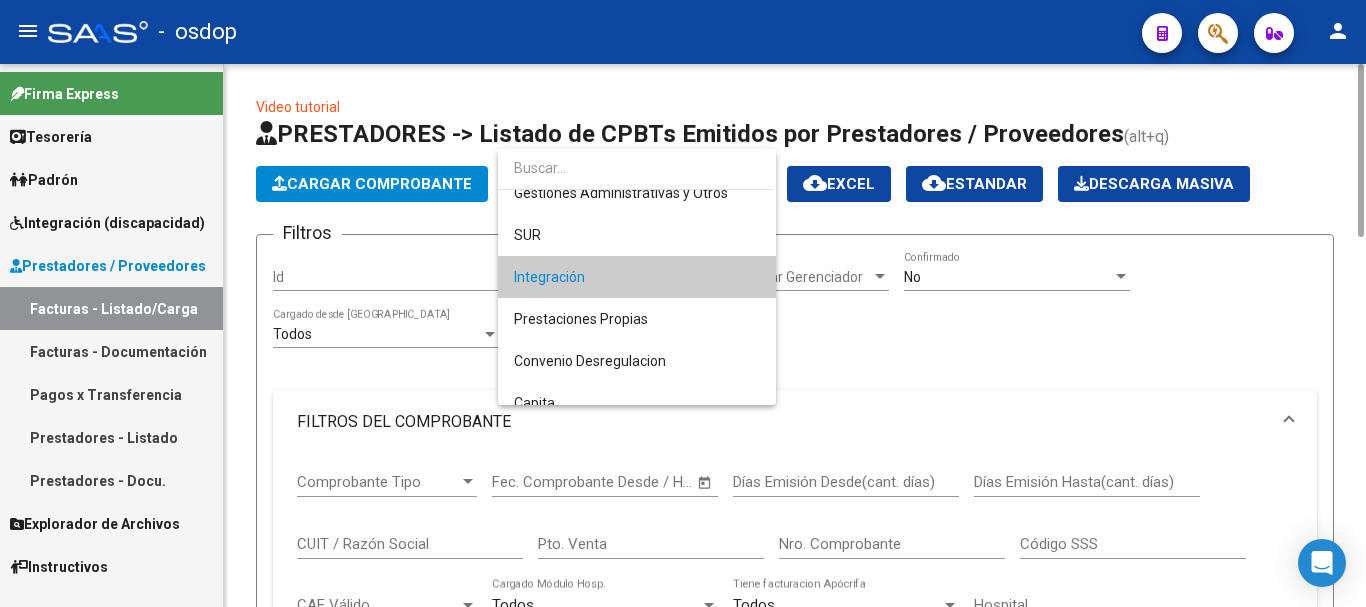 click at bounding box center (683, 303) 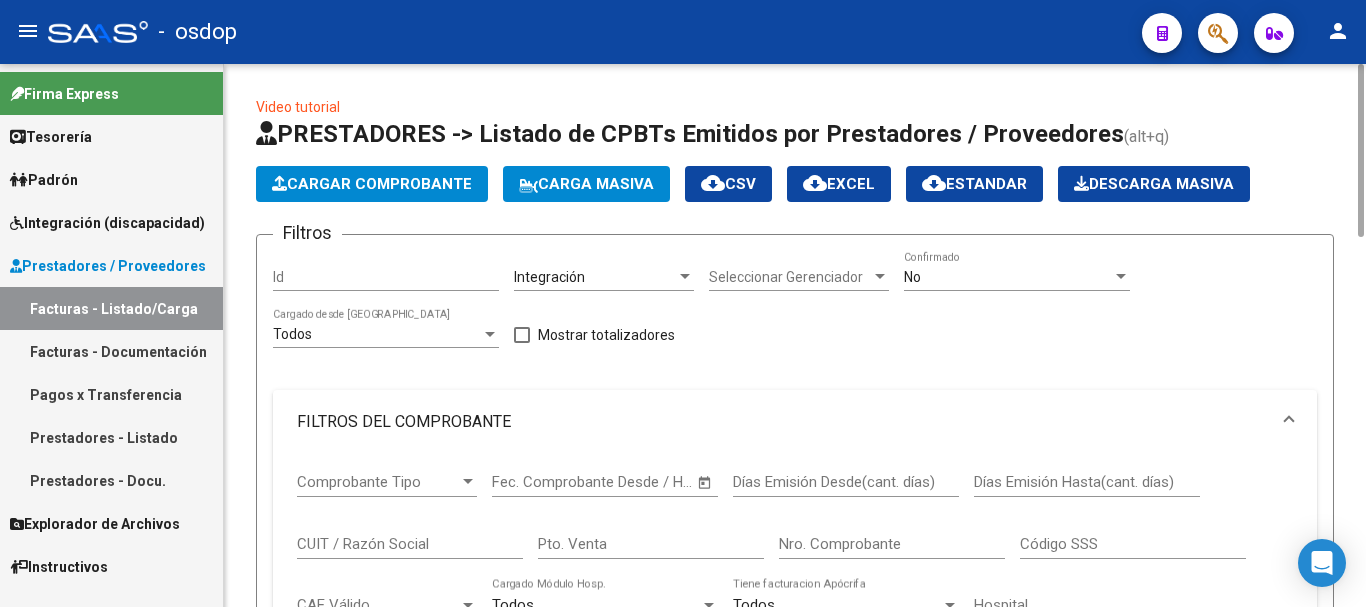 click on "CUIT / Razón Social" at bounding box center (410, 544) 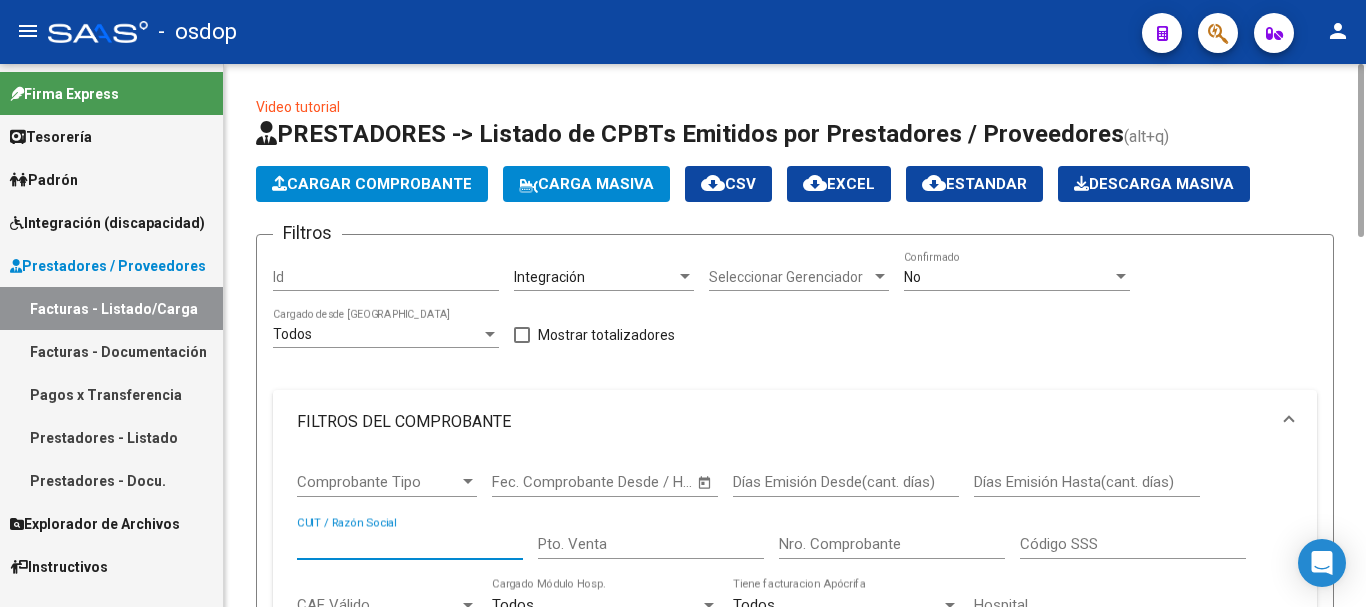 scroll, scrollTop: 600, scrollLeft: 0, axis: vertical 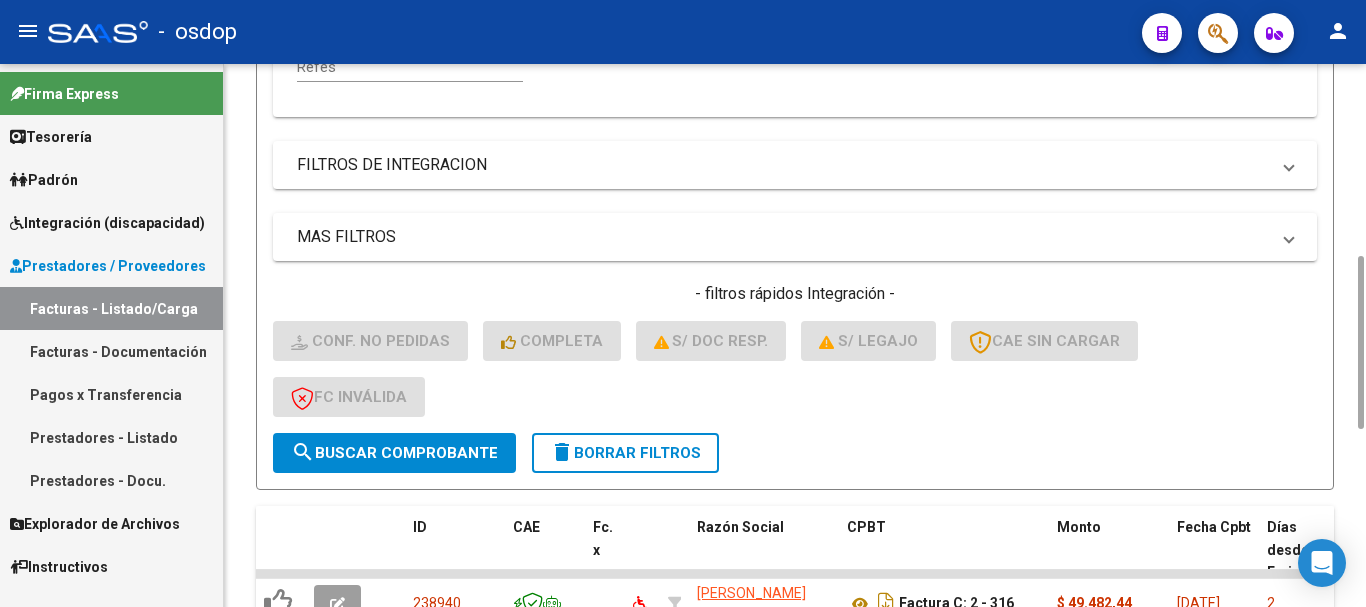 click on "delete  Borrar Filtros" 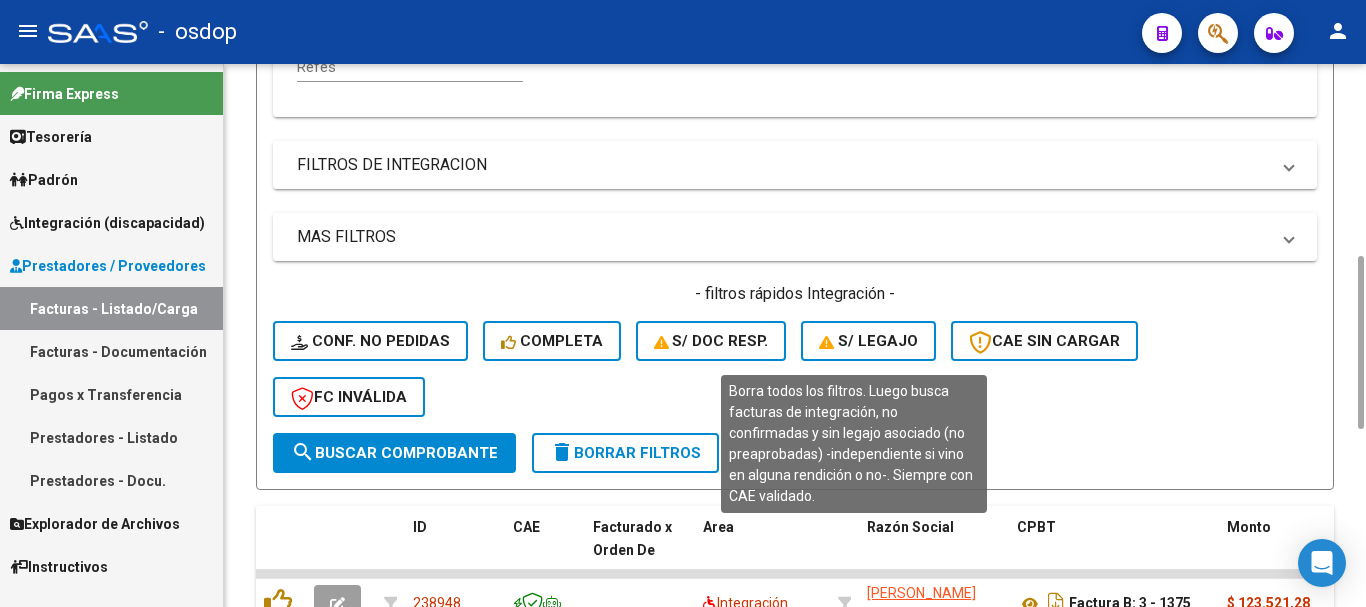 click on "S/ legajo" 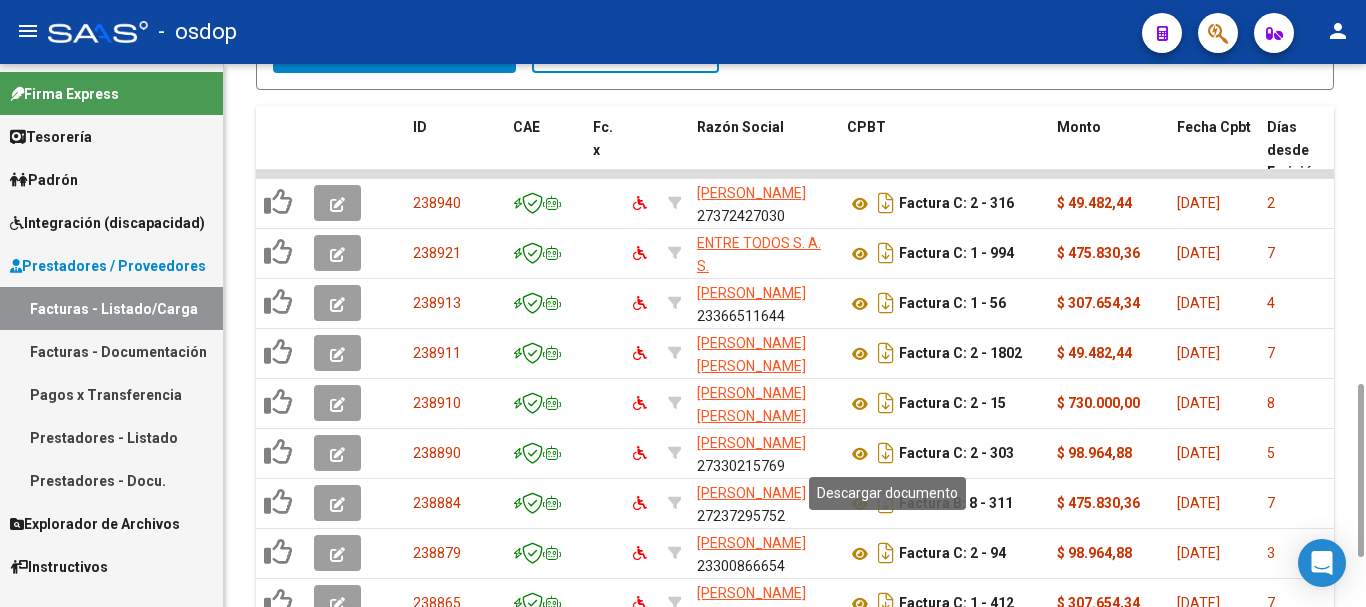 scroll, scrollTop: 1153, scrollLeft: 0, axis: vertical 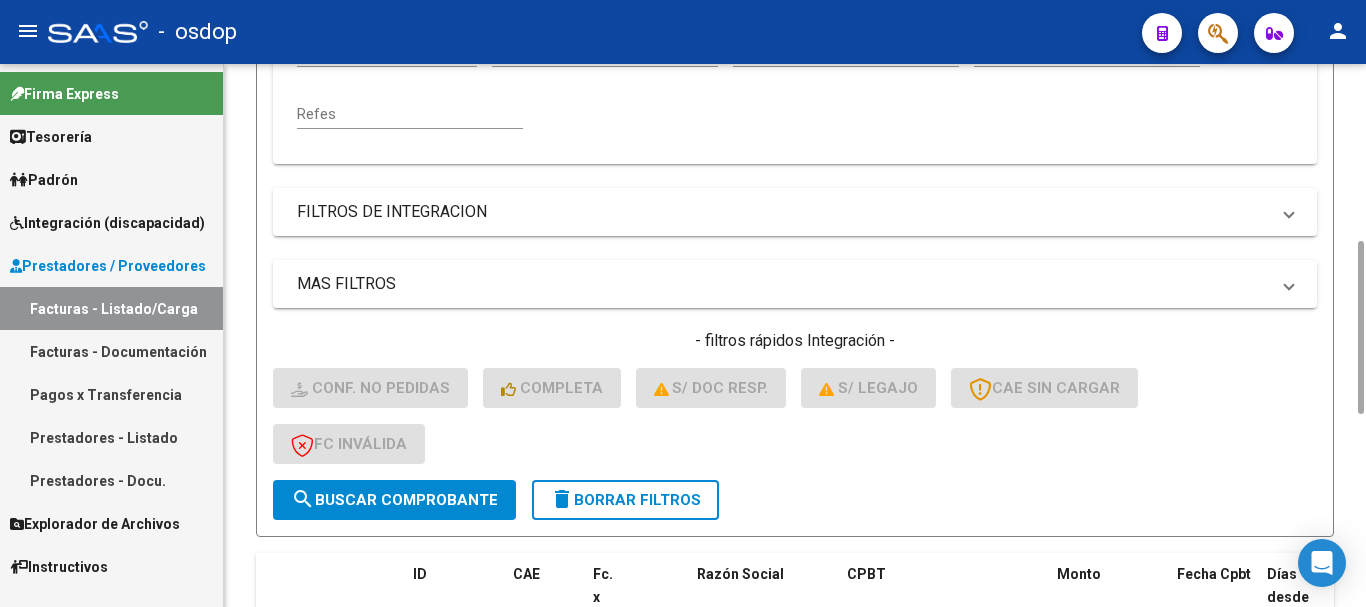 click on "delete  Borrar Filtros" 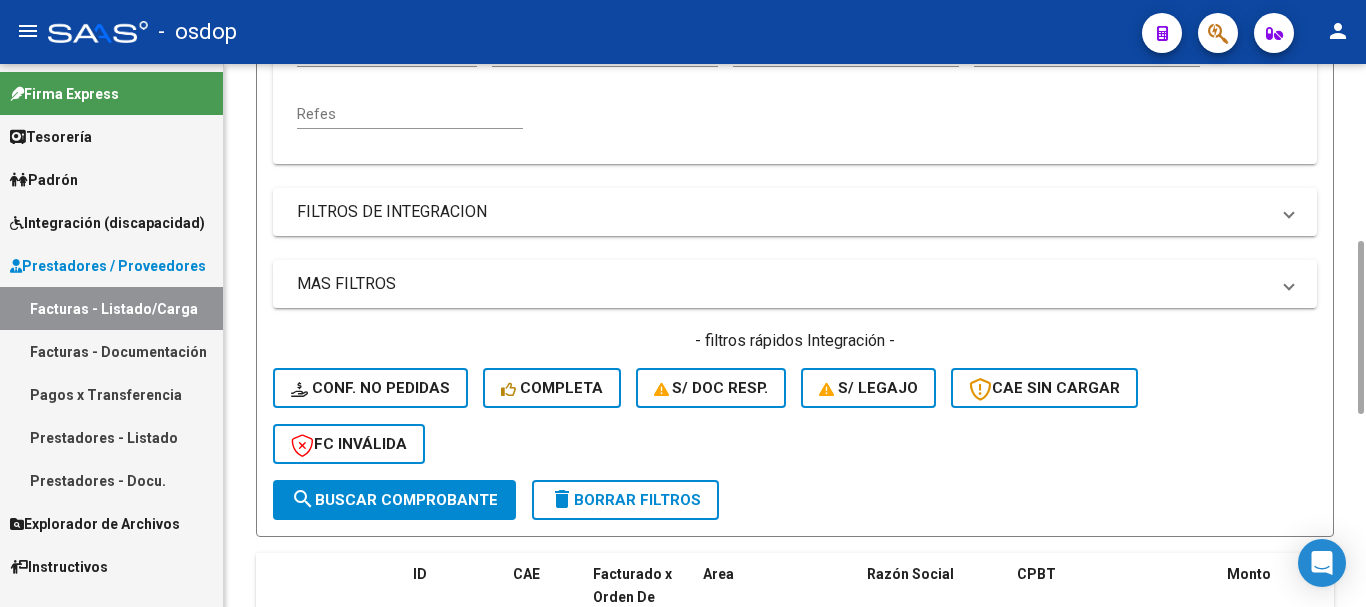 click on "delete  Borrar Filtros" 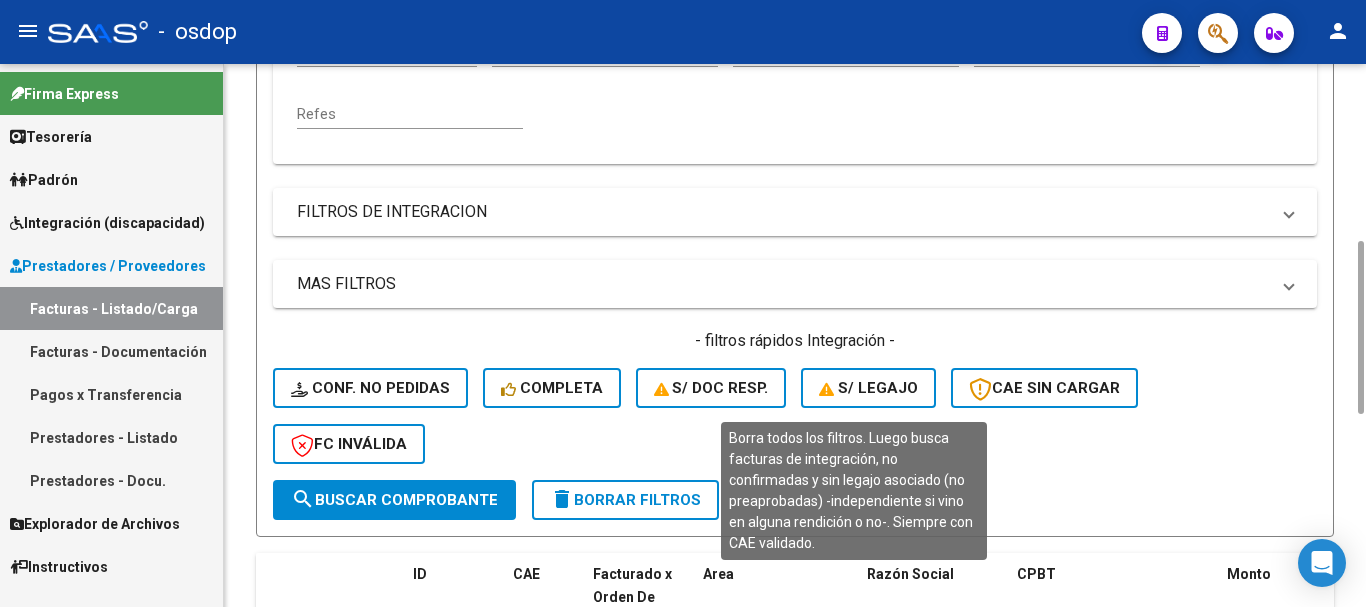 click on "S/ legajo" 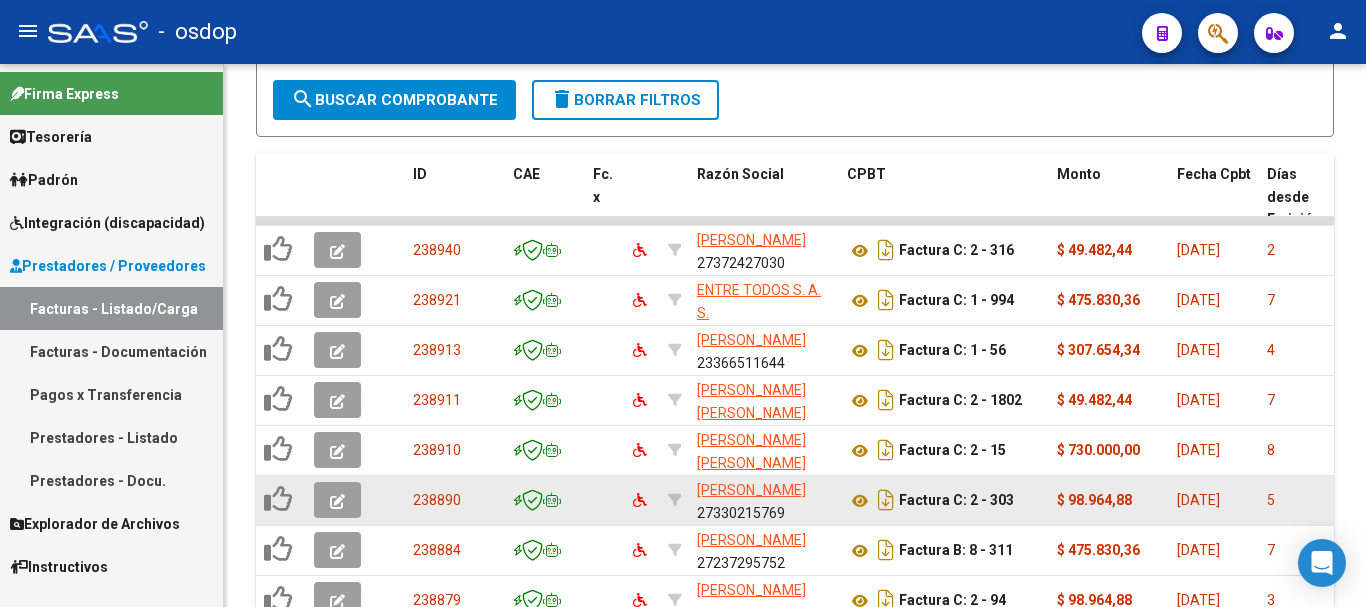 scroll, scrollTop: 1153, scrollLeft: 0, axis: vertical 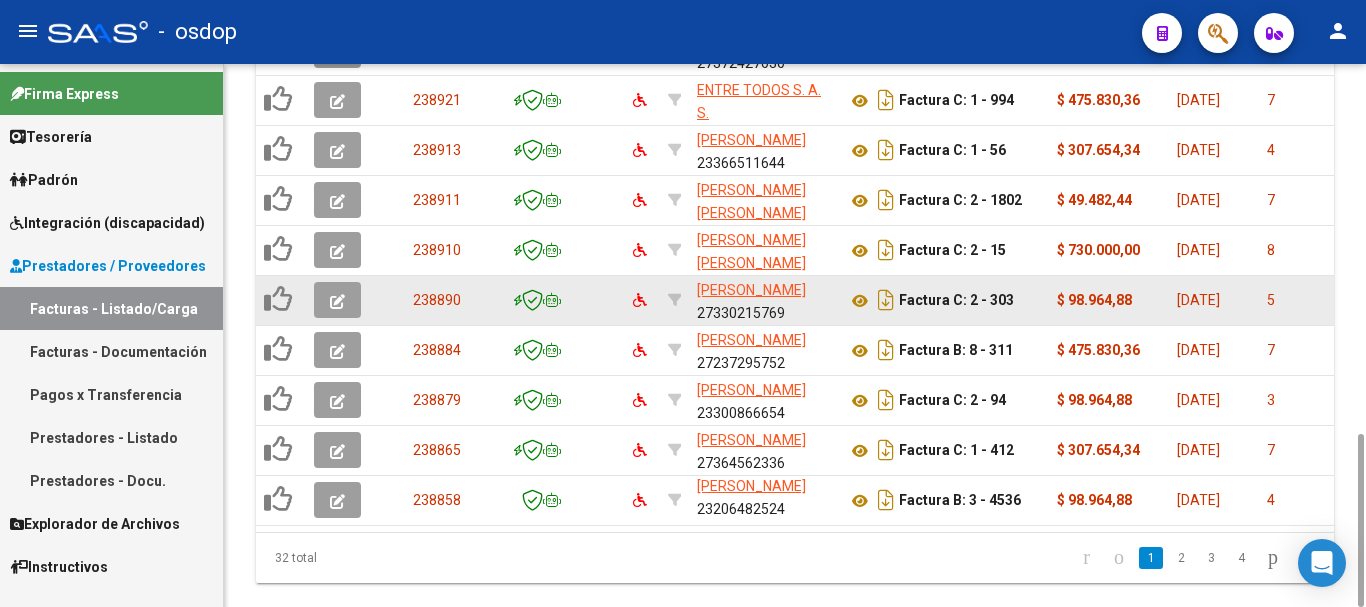 click 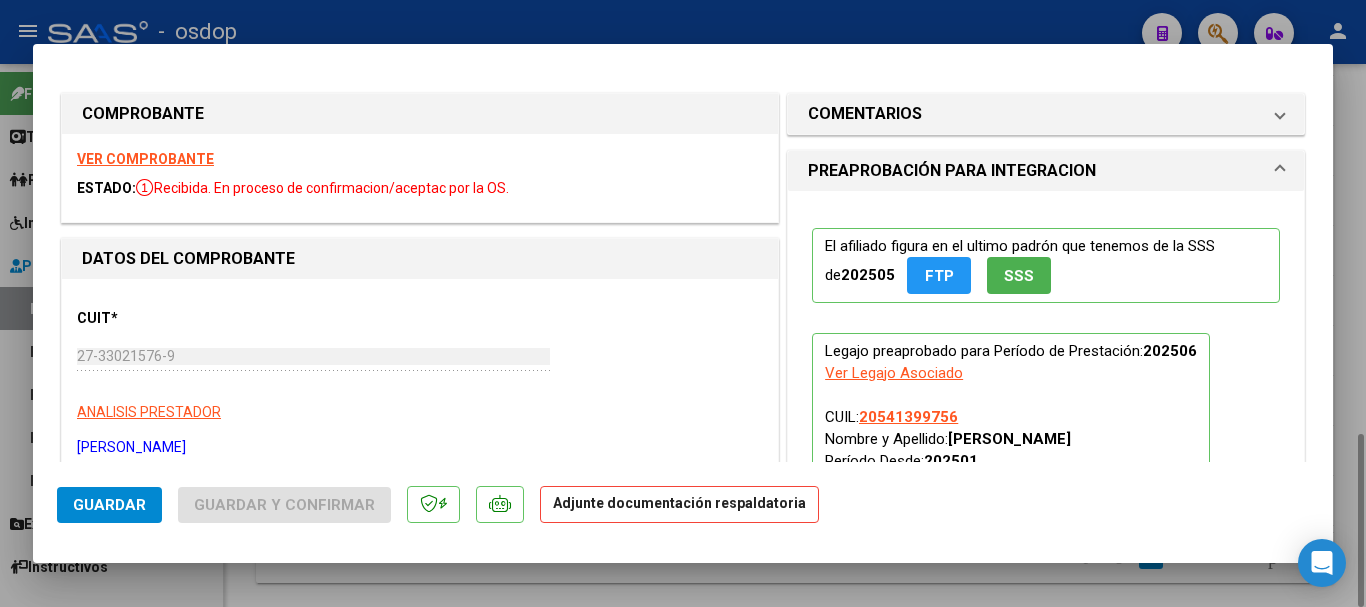 click at bounding box center [683, 303] 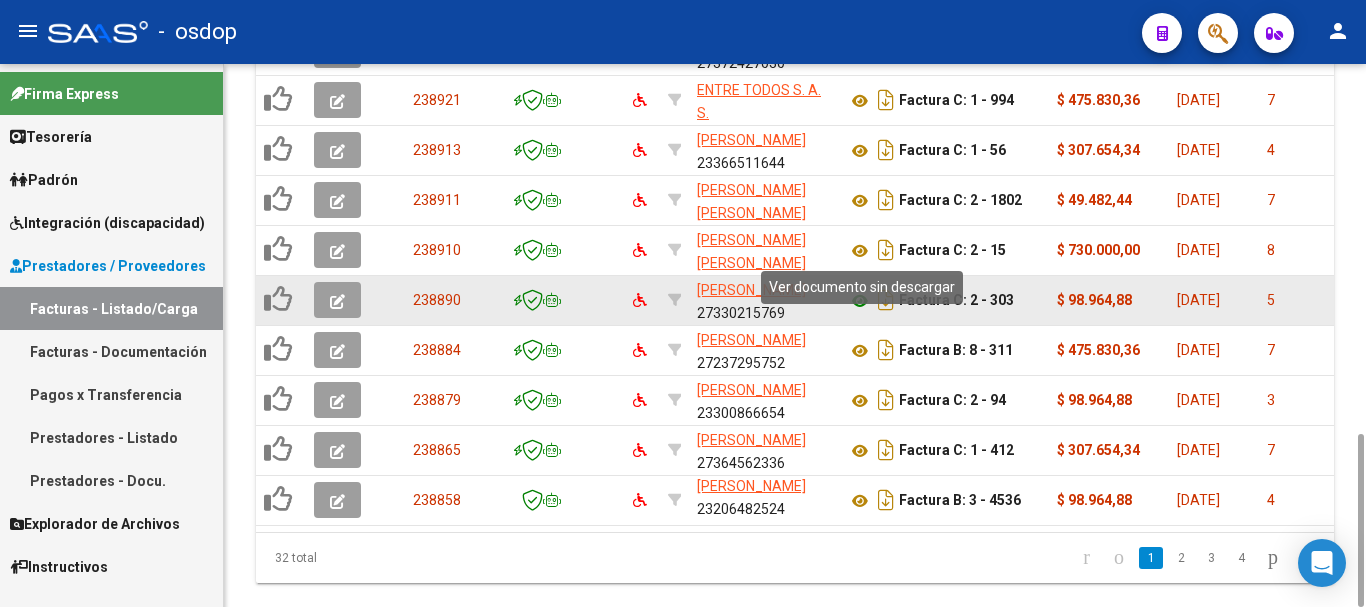click 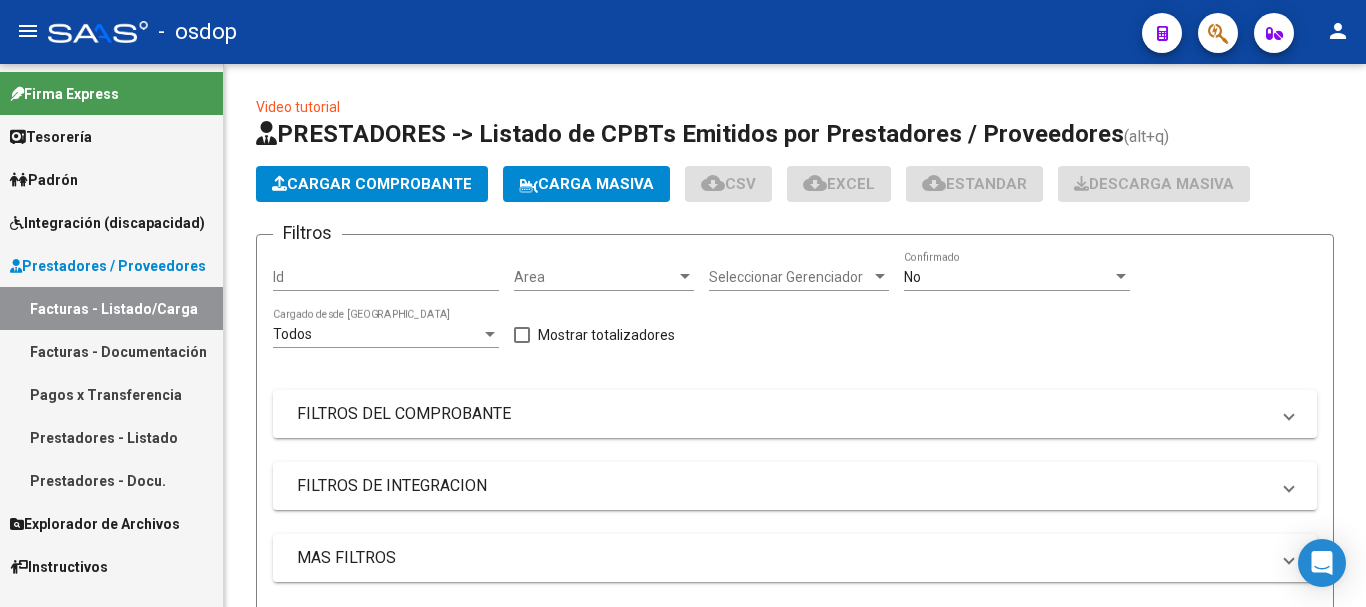 scroll, scrollTop: 0, scrollLeft: 0, axis: both 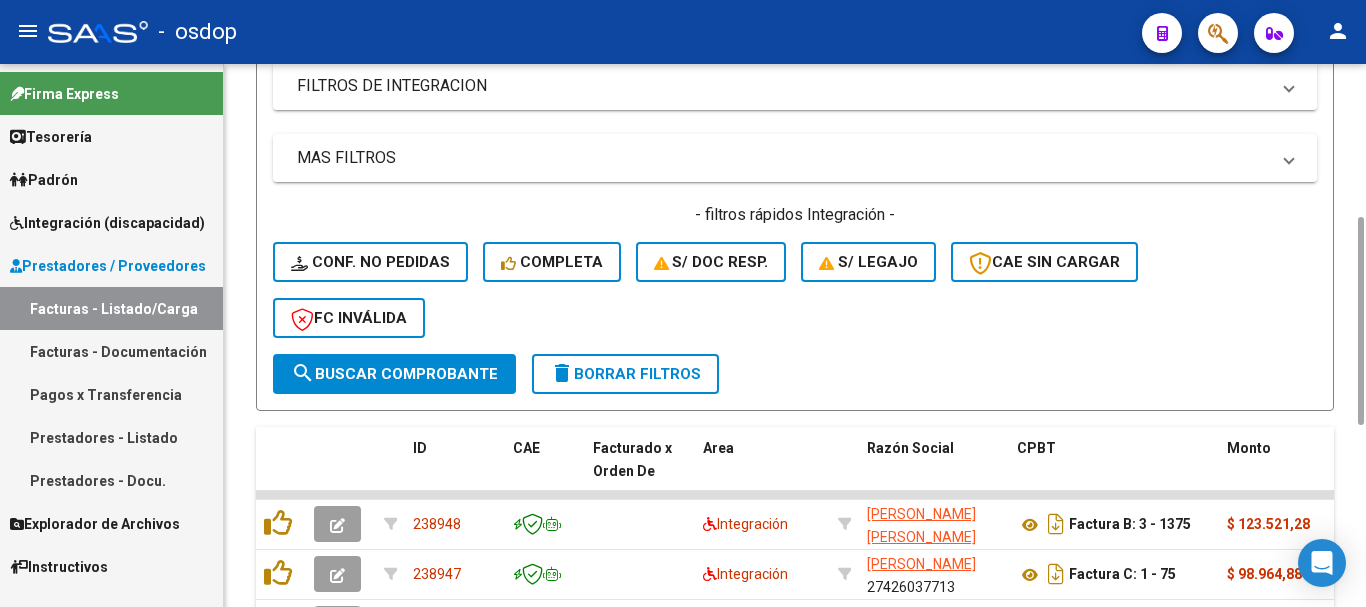 click on "delete  Borrar Filtros" 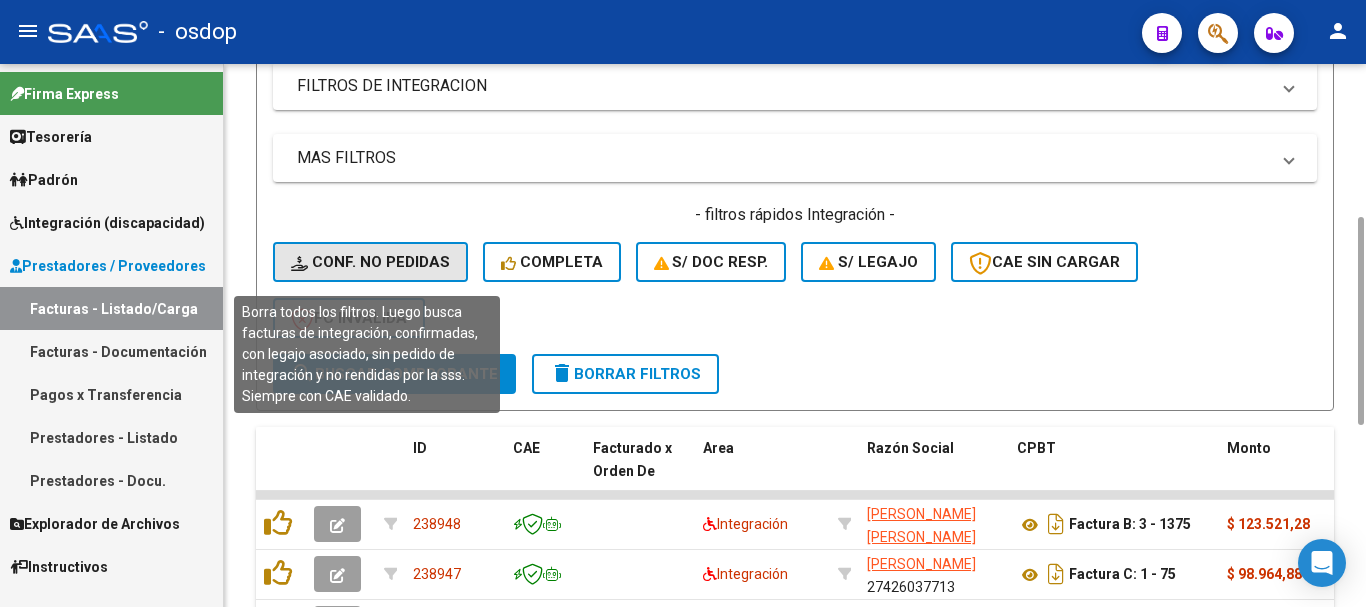 click on "Conf. no pedidas" 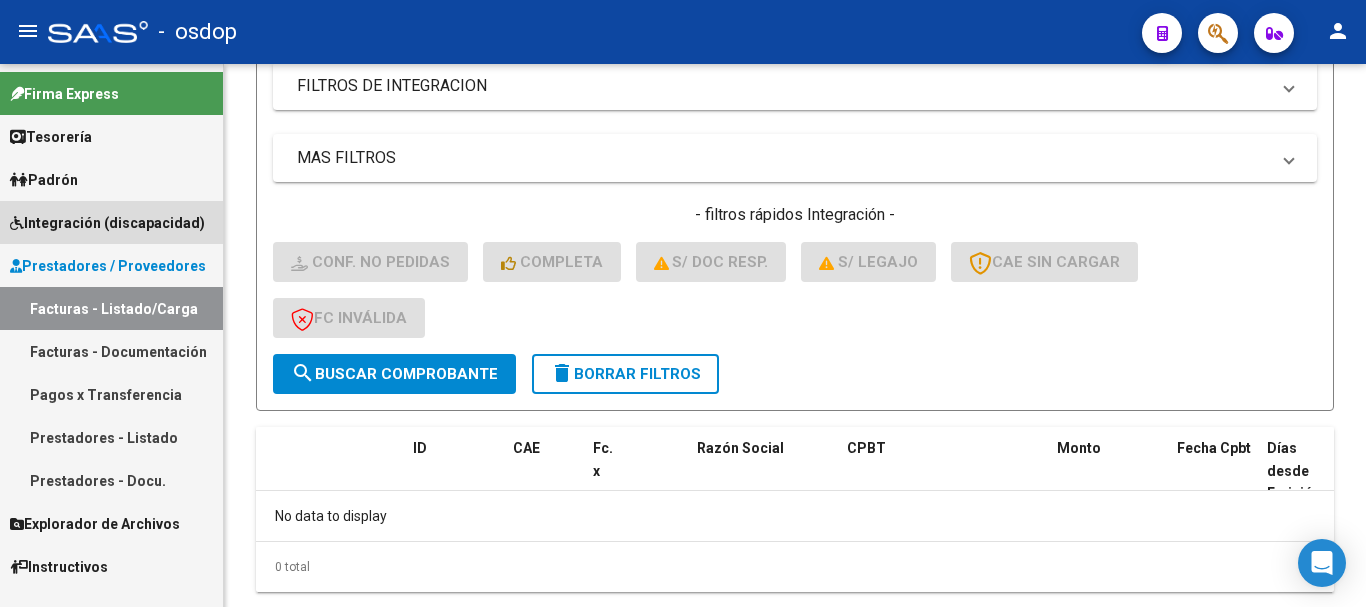 click on "Integración (discapacidad)" at bounding box center [107, 223] 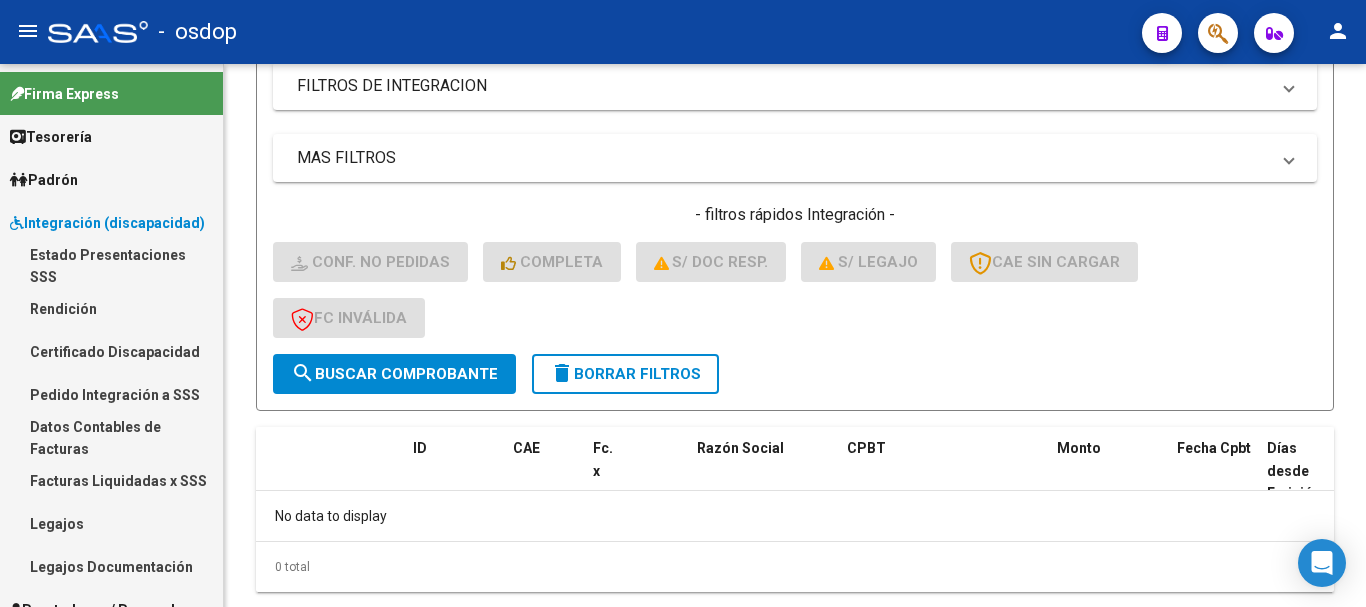 click on "Pedido Integración a SSS" at bounding box center (111, 394) 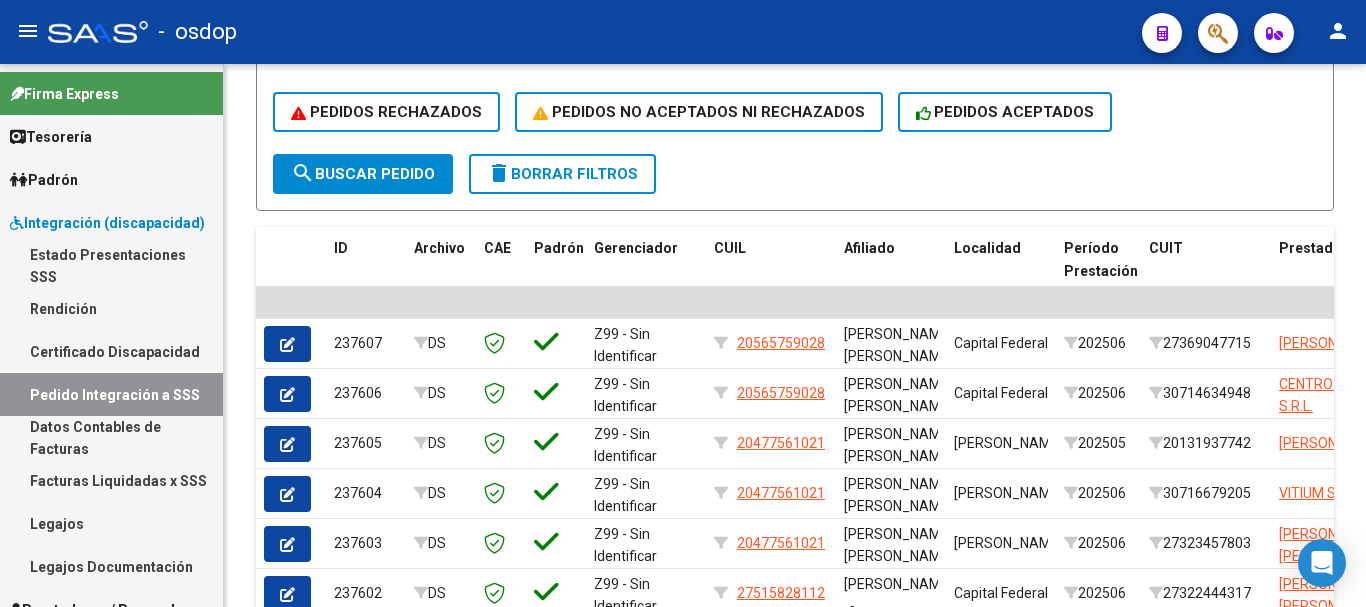 scroll, scrollTop: 850, scrollLeft: 0, axis: vertical 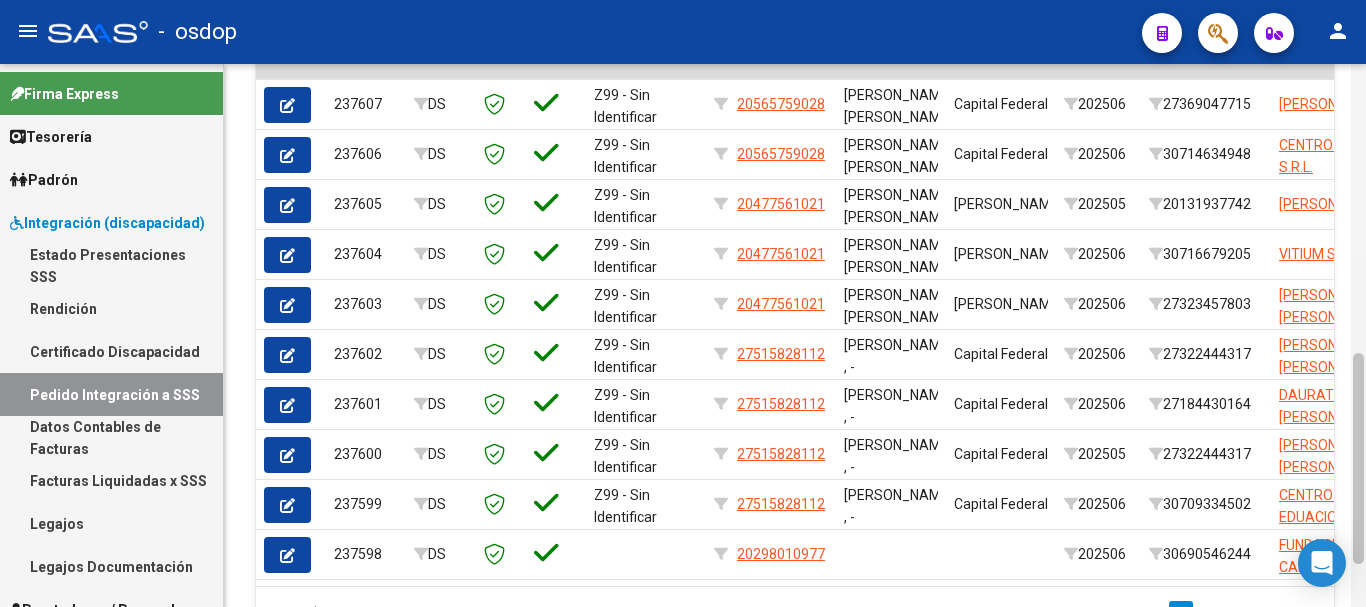 drag, startPoint x: 1360, startPoint y: 417, endPoint x: 1363, endPoint y: 374, distance: 43.104523 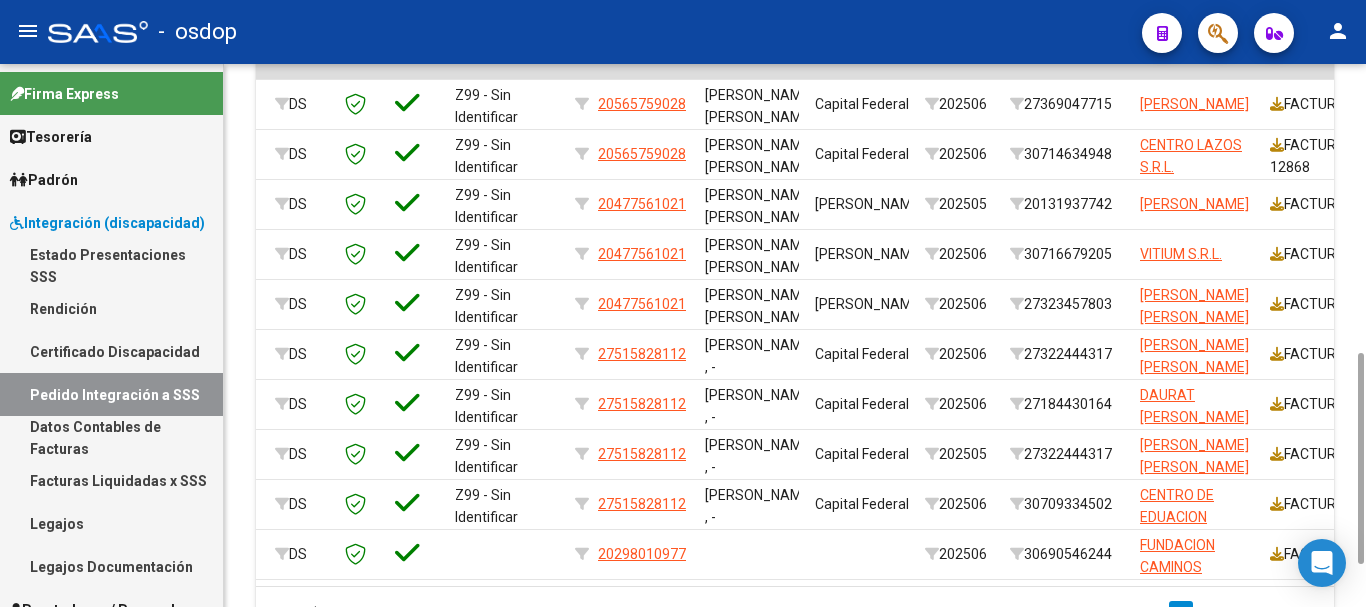 scroll, scrollTop: 0, scrollLeft: 160, axis: horizontal 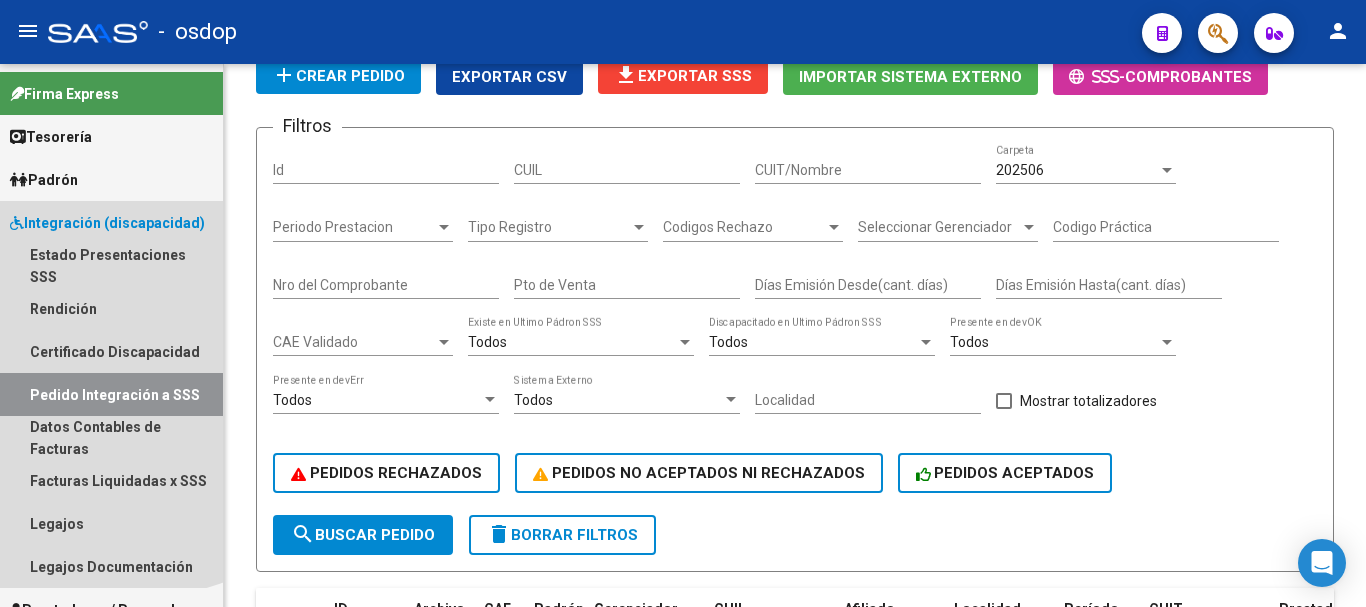 click on "Integración (discapacidad)" at bounding box center [107, 223] 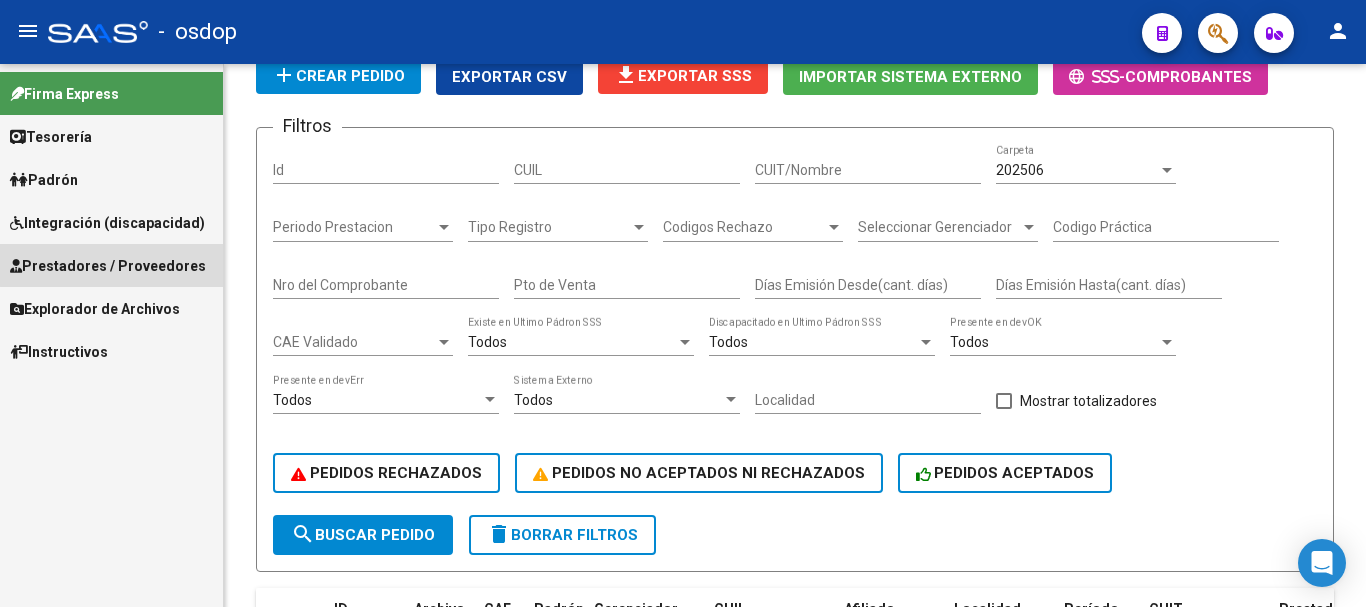 click on "Prestadores / Proveedores" at bounding box center [108, 266] 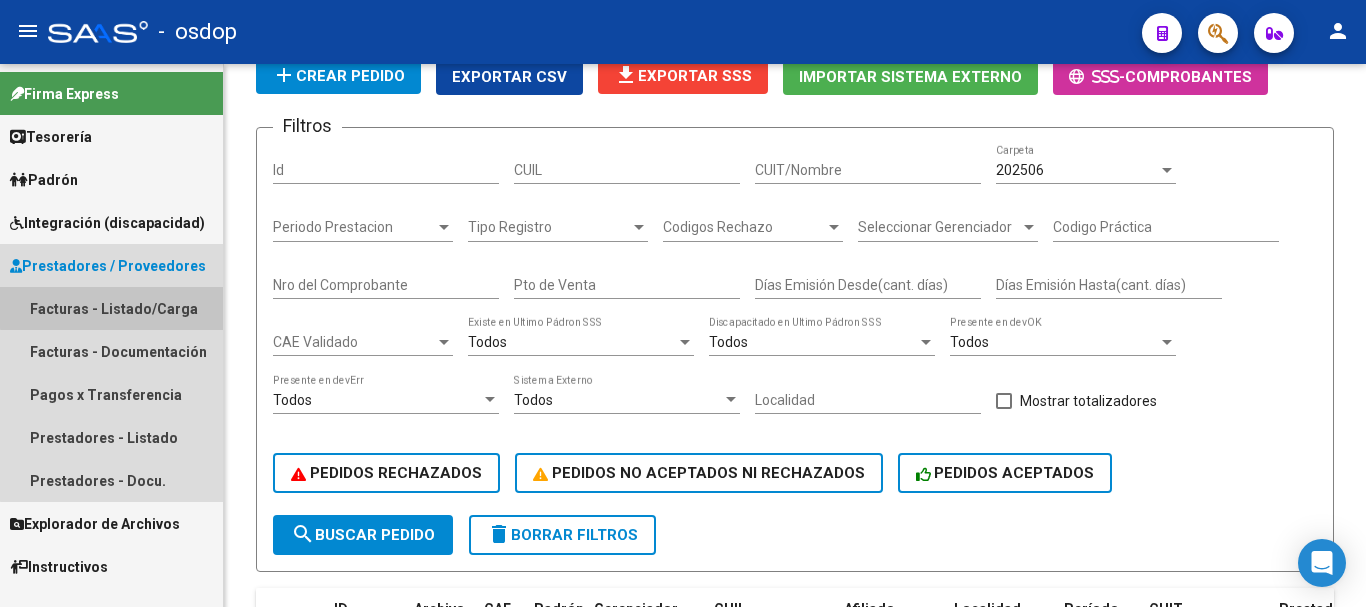 click on "Facturas - Listado/Carga" at bounding box center (111, 308) 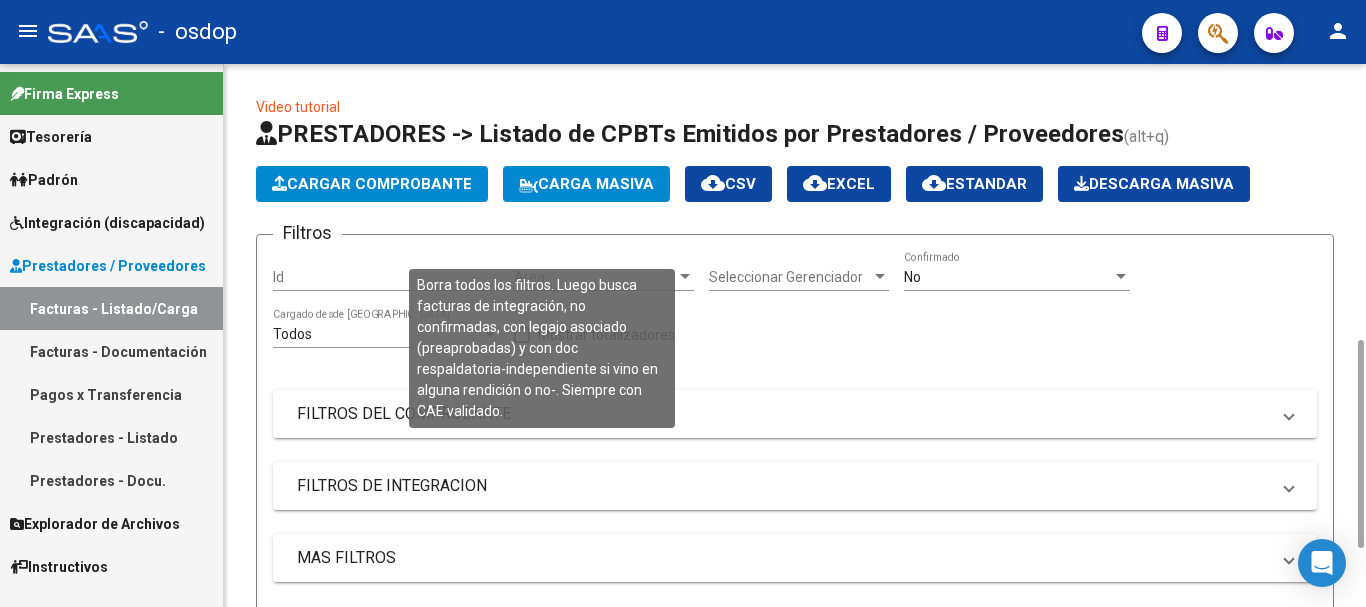 scroll, scrollTop: 200, scrollLeft: 0, axis: vertical 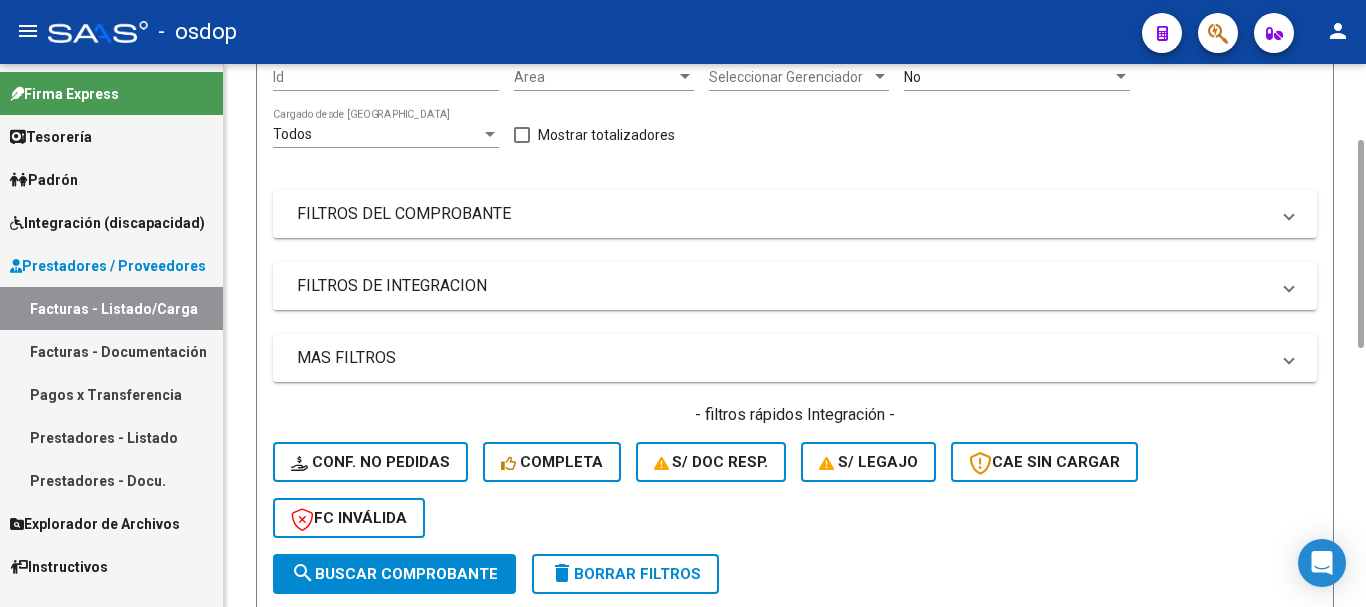 click on "FILTROS DE INTEGRACION" at bounding box center (783, 286) 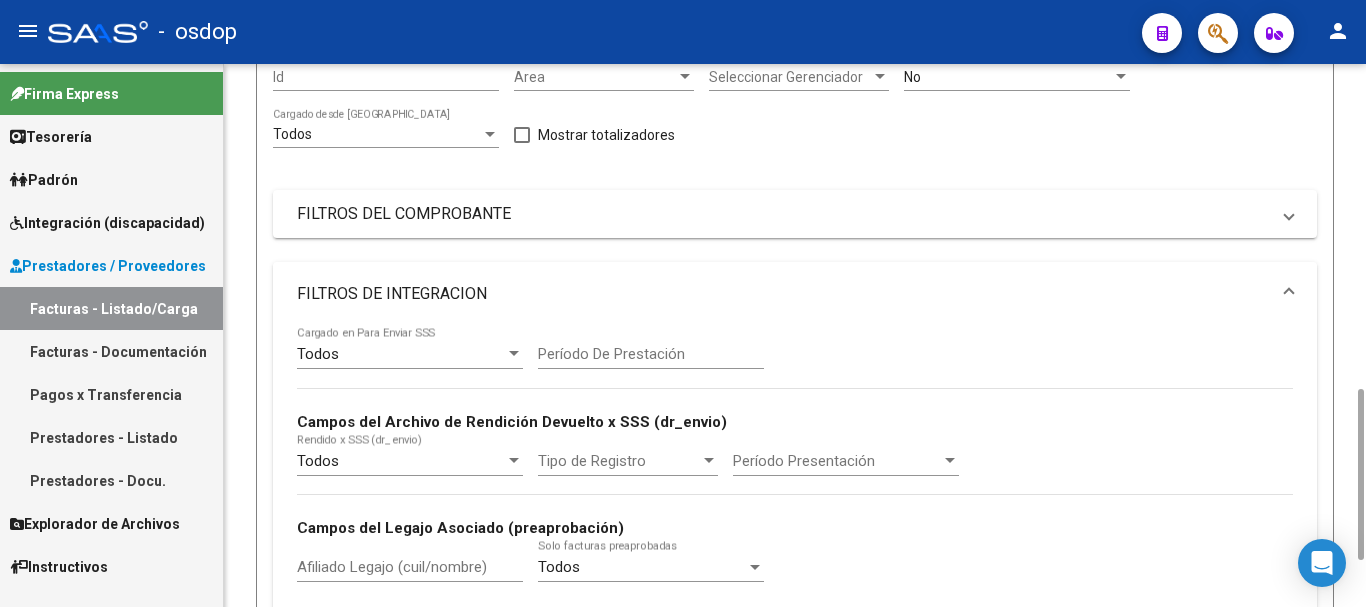 scroll, scrollTop: 400, scrollLeft: 0, axis: vertical 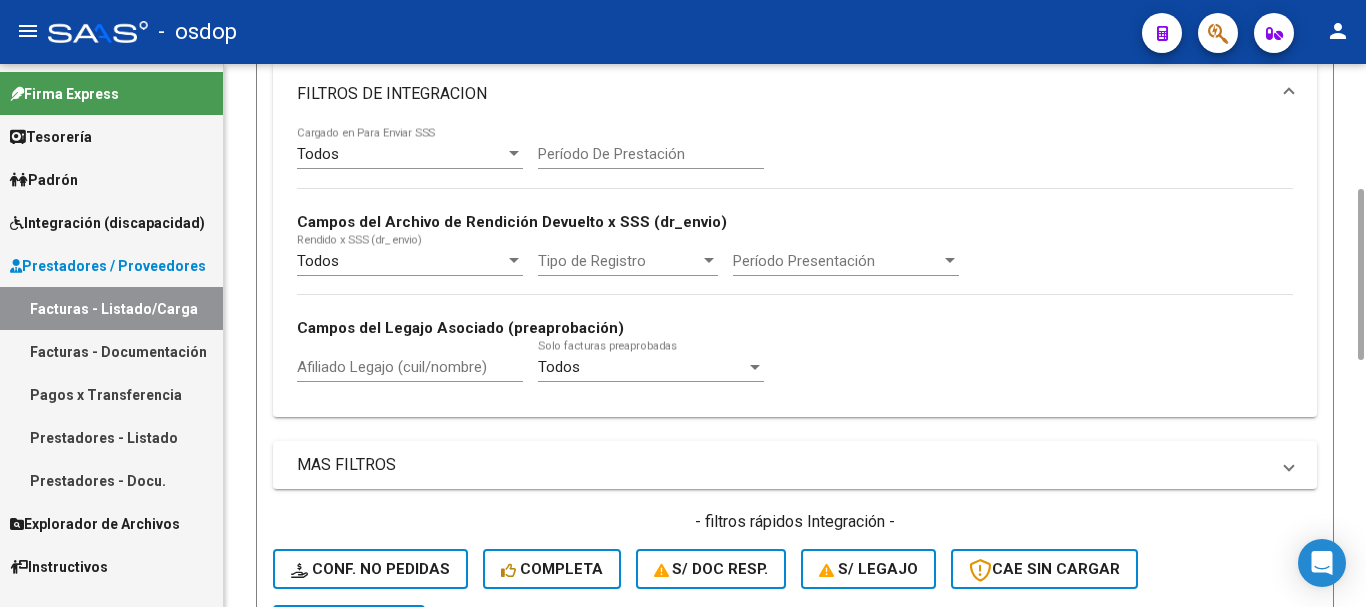 click on "Afiliado Legajo (cuil/nombre)" at bounding box center [410, 367] 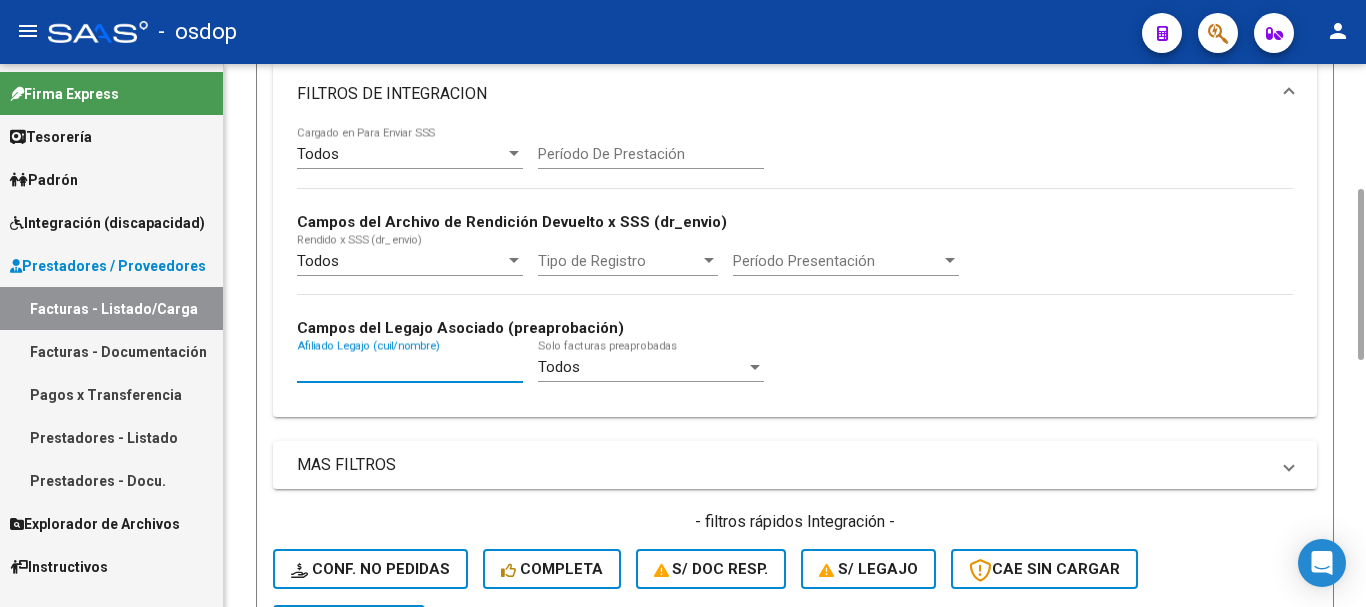 paste on "23558980079" 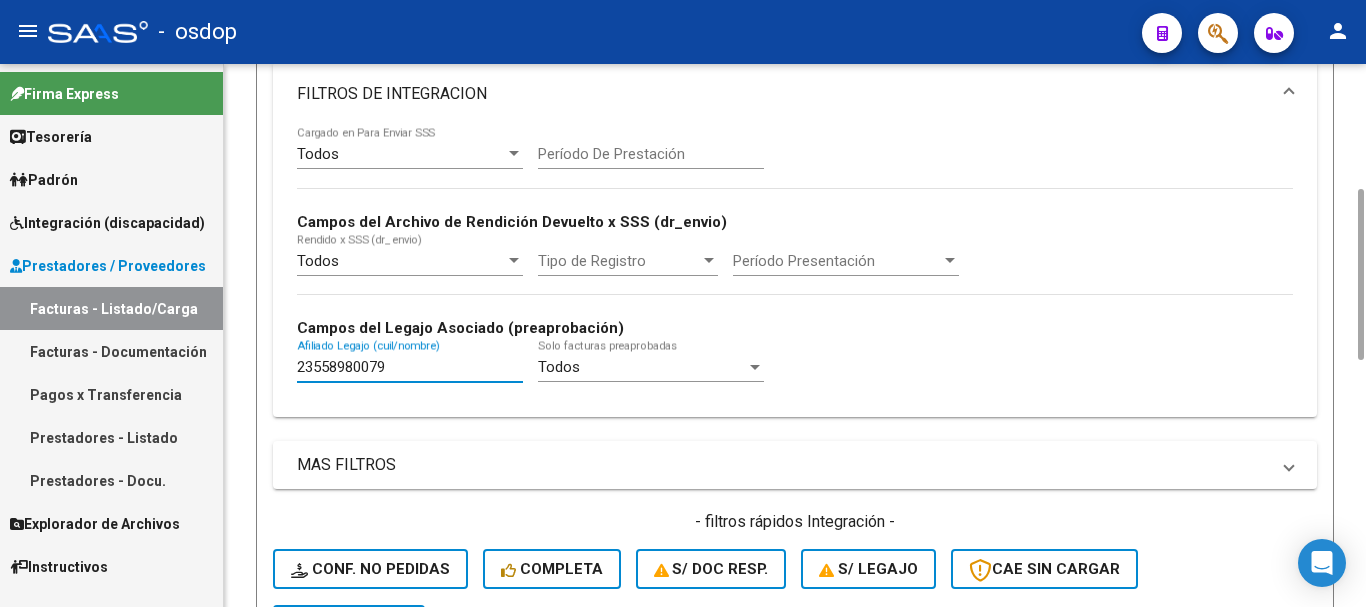 scroll, scrollTop: 800, scrollLeft: 0, axis: vertical 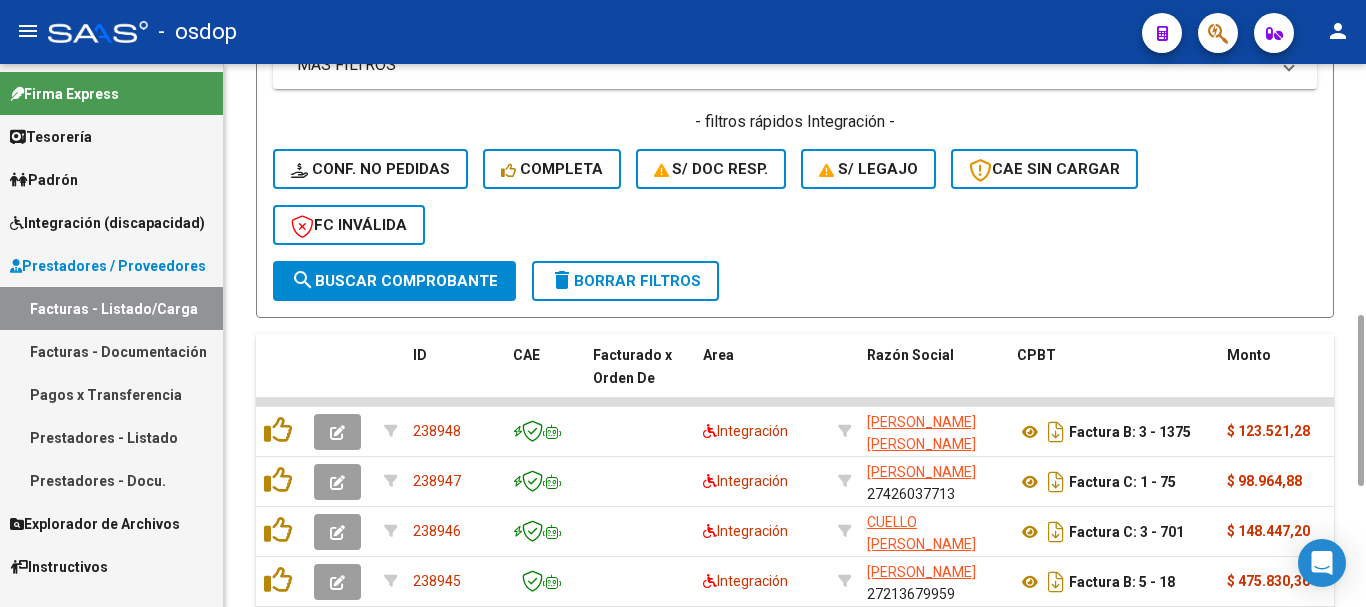 type on "23558980079" 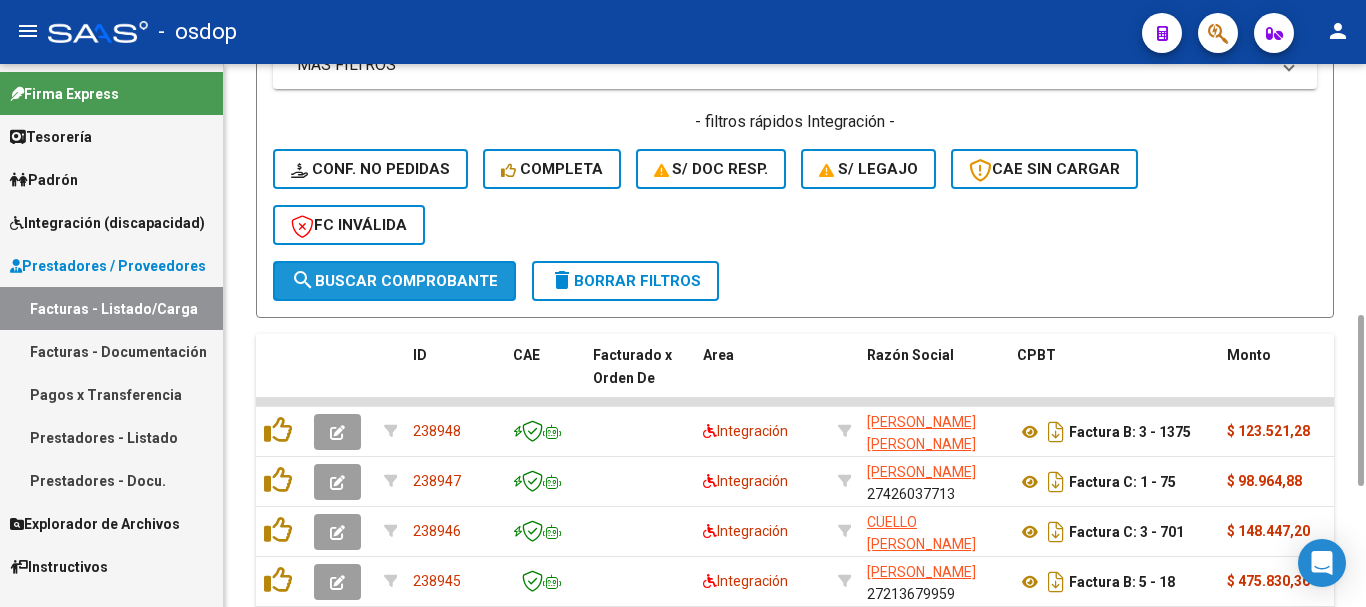 click on "search  Buscar Comprobante" 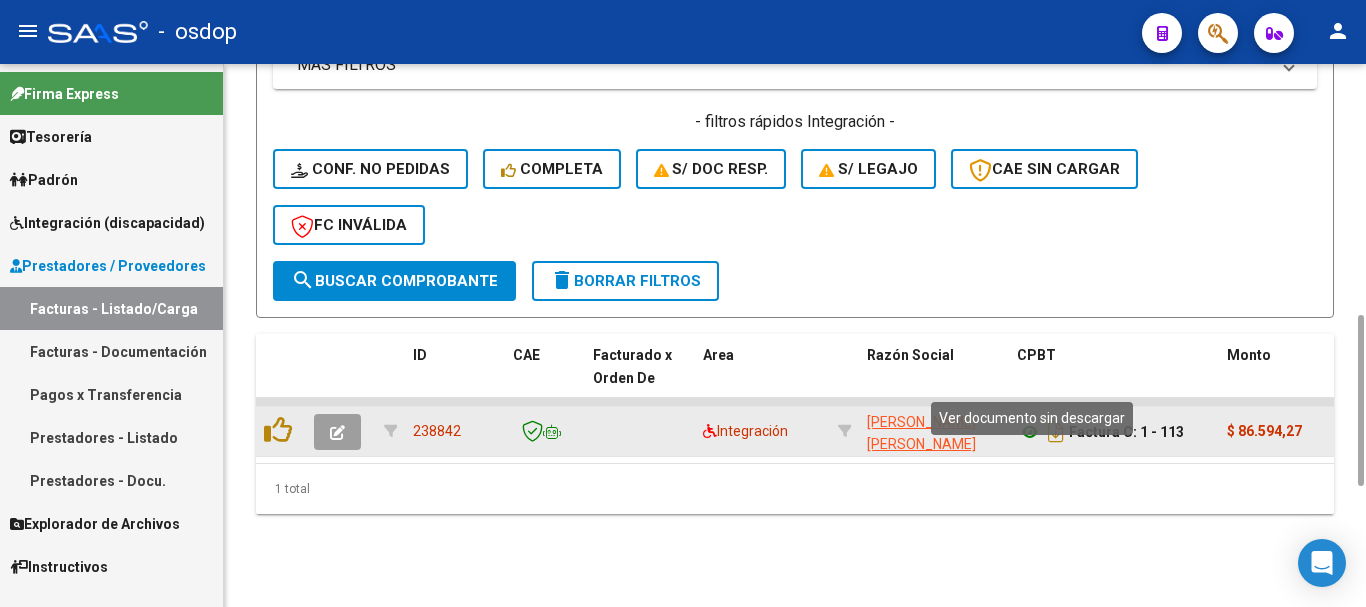 click 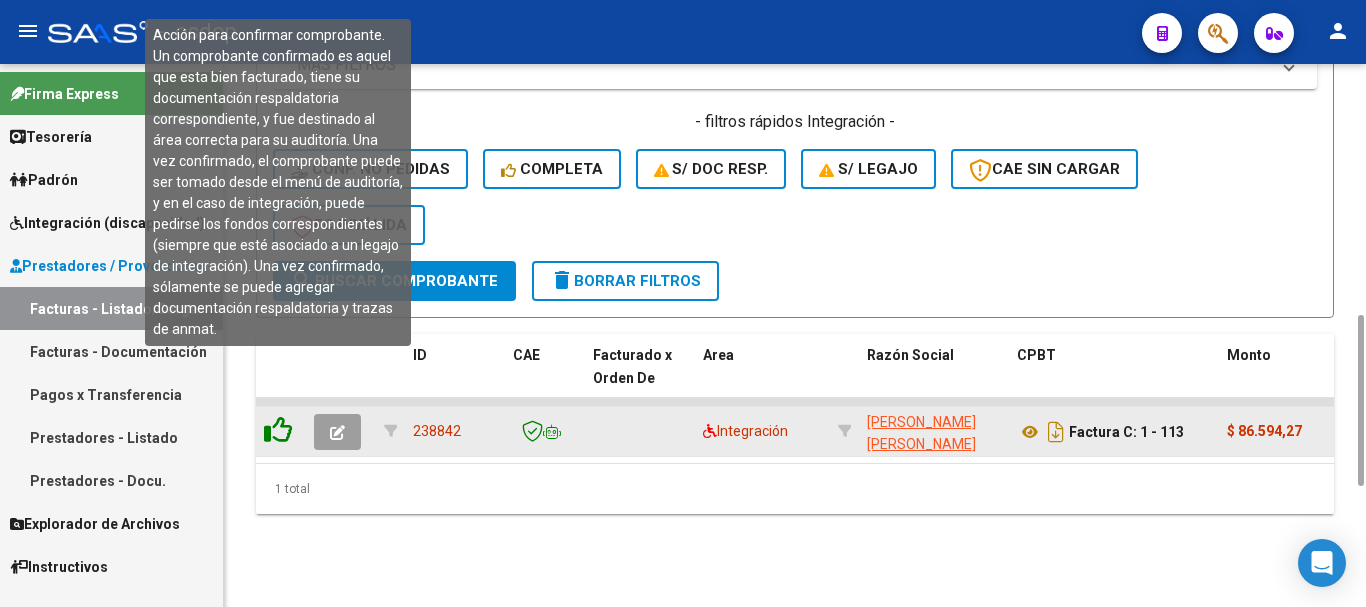 click 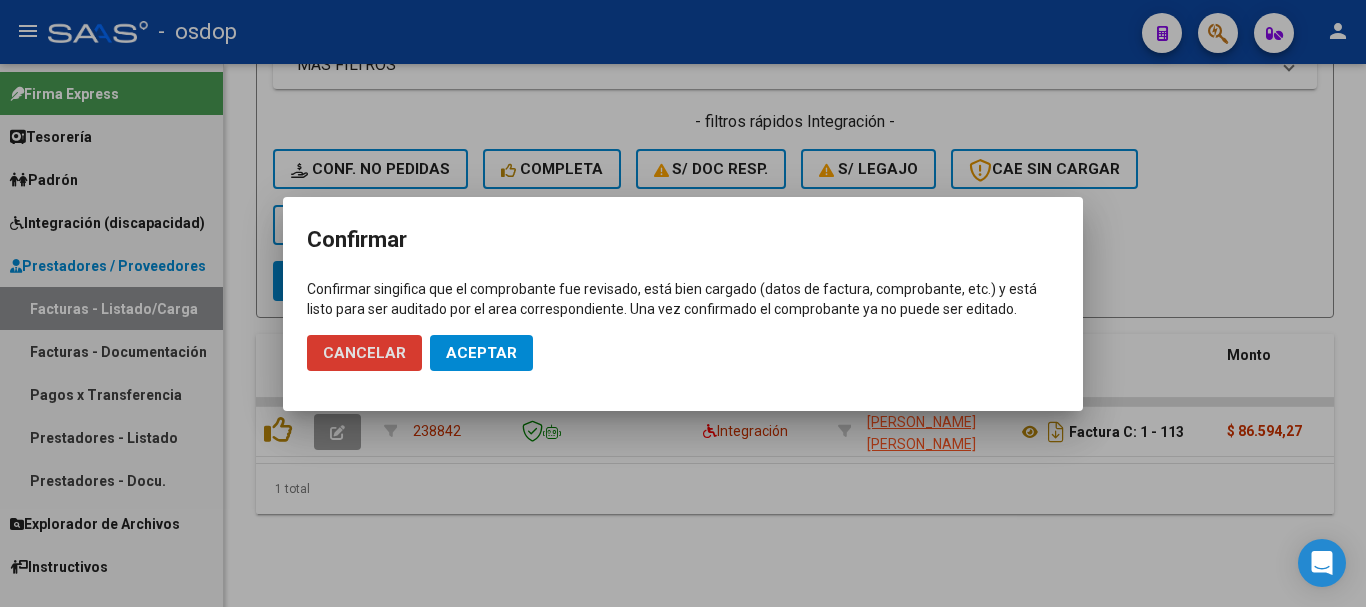 click on "Aceptar" 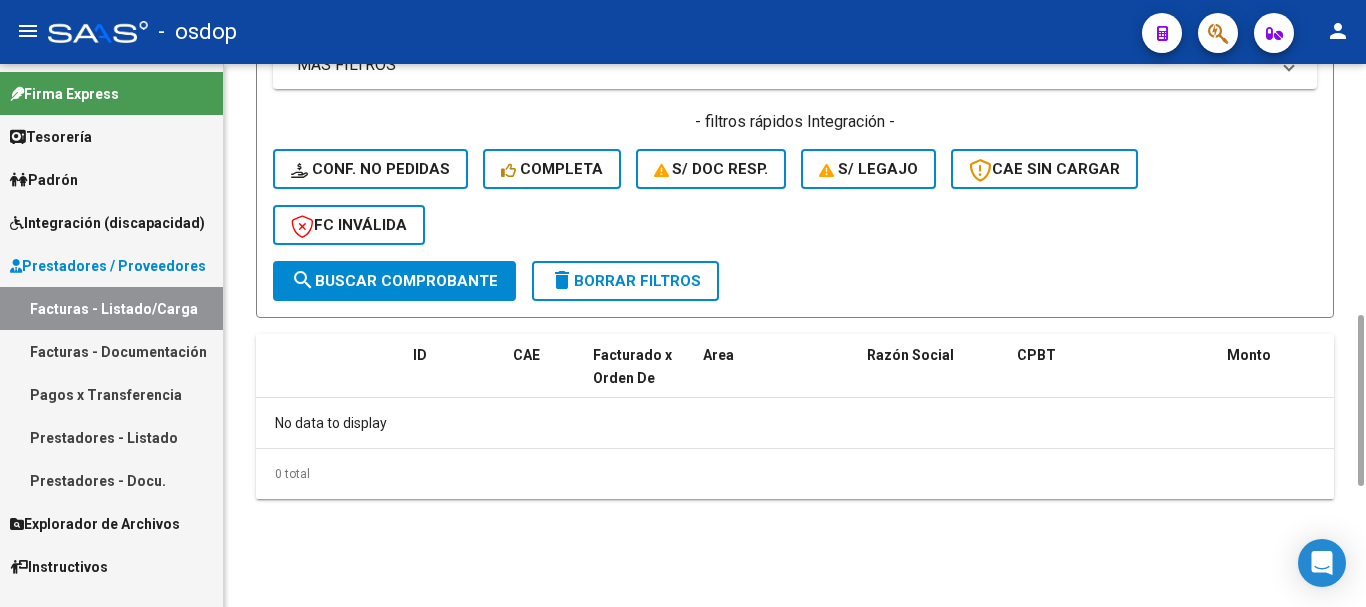 click on "delete  Borrar Filtros" 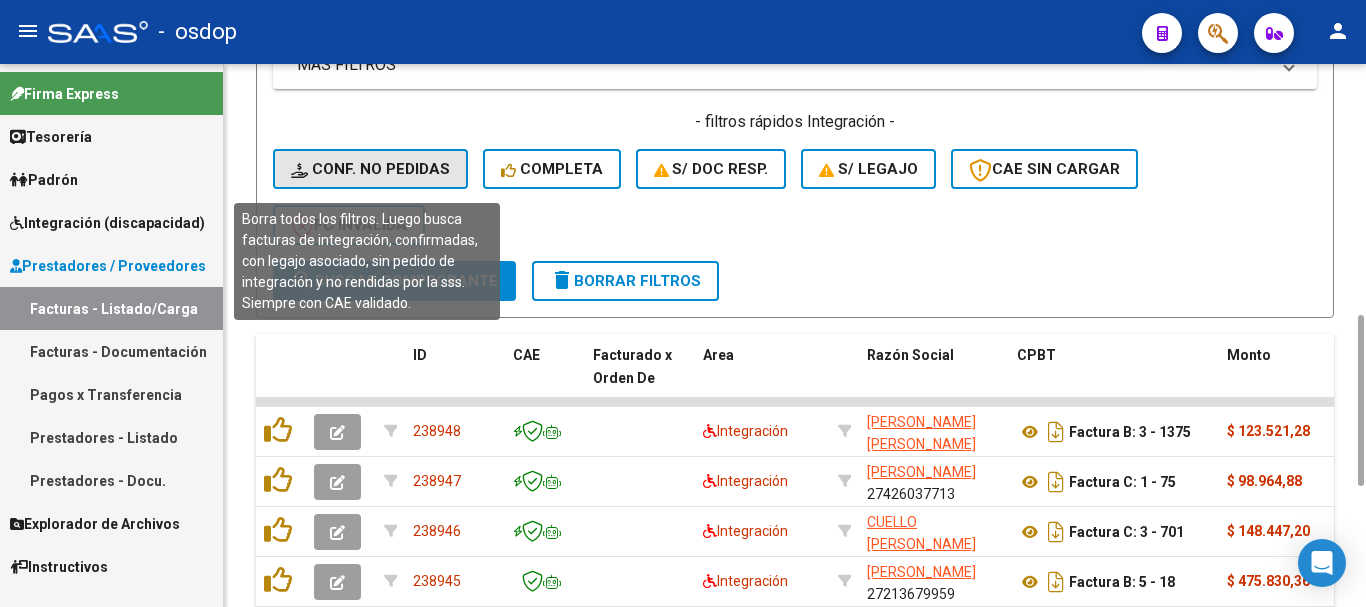 click on "Conf. no pedidas" 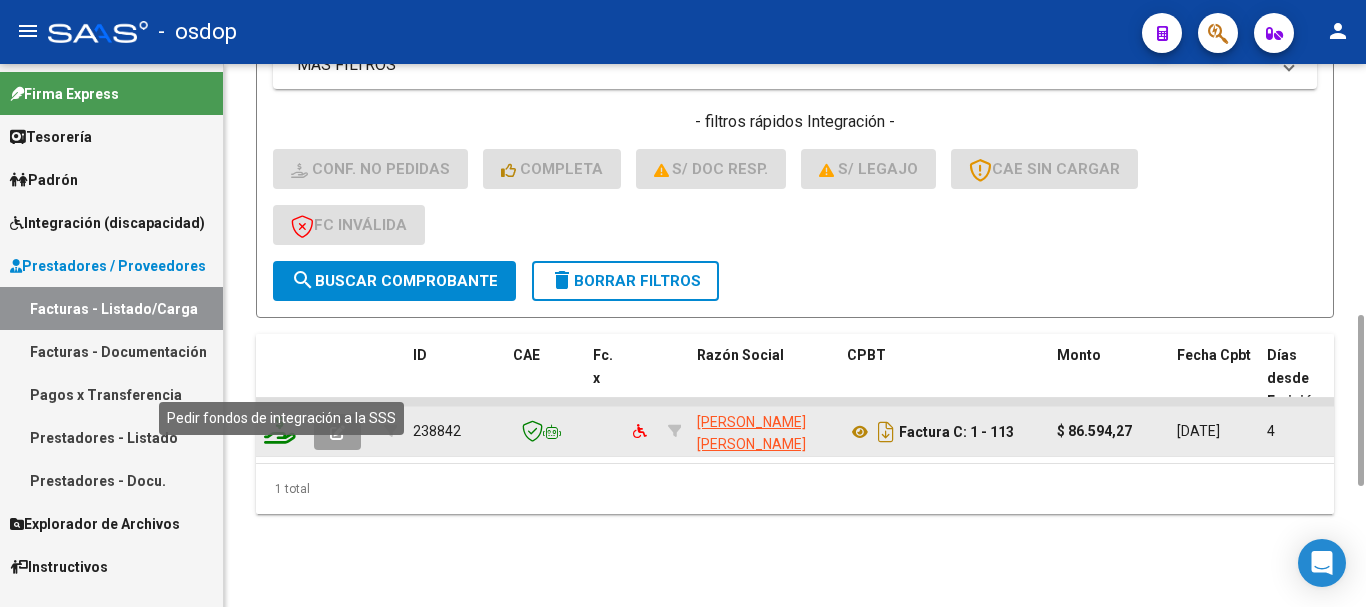 click 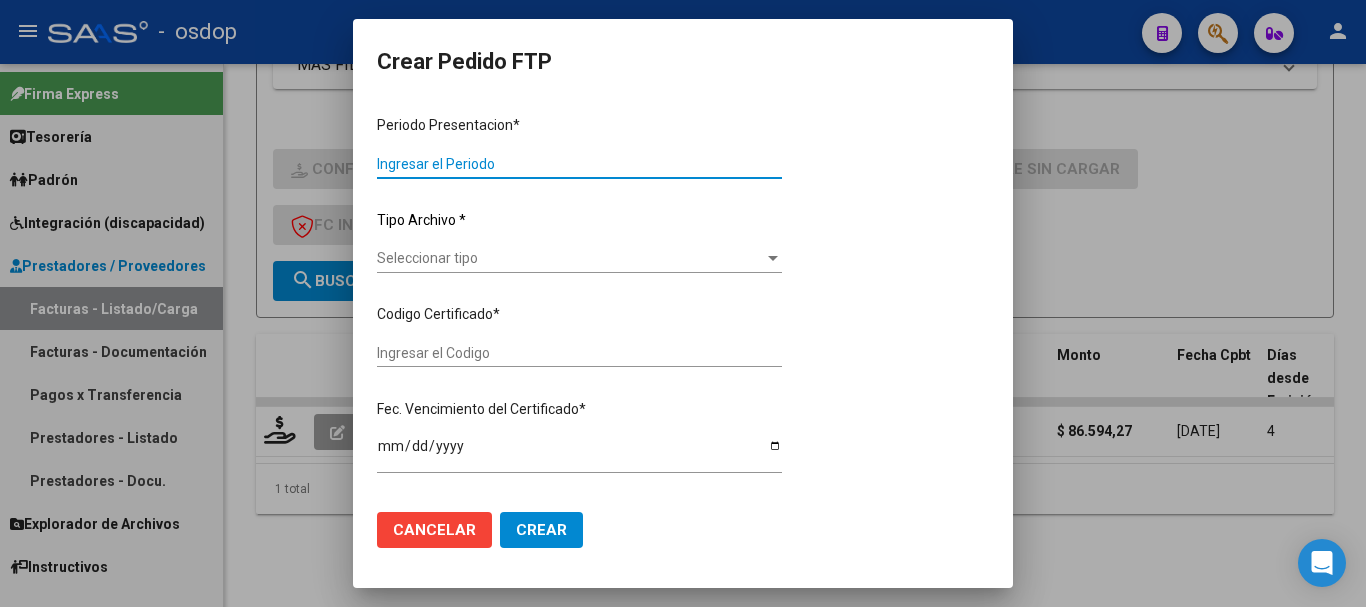 type on "202506" 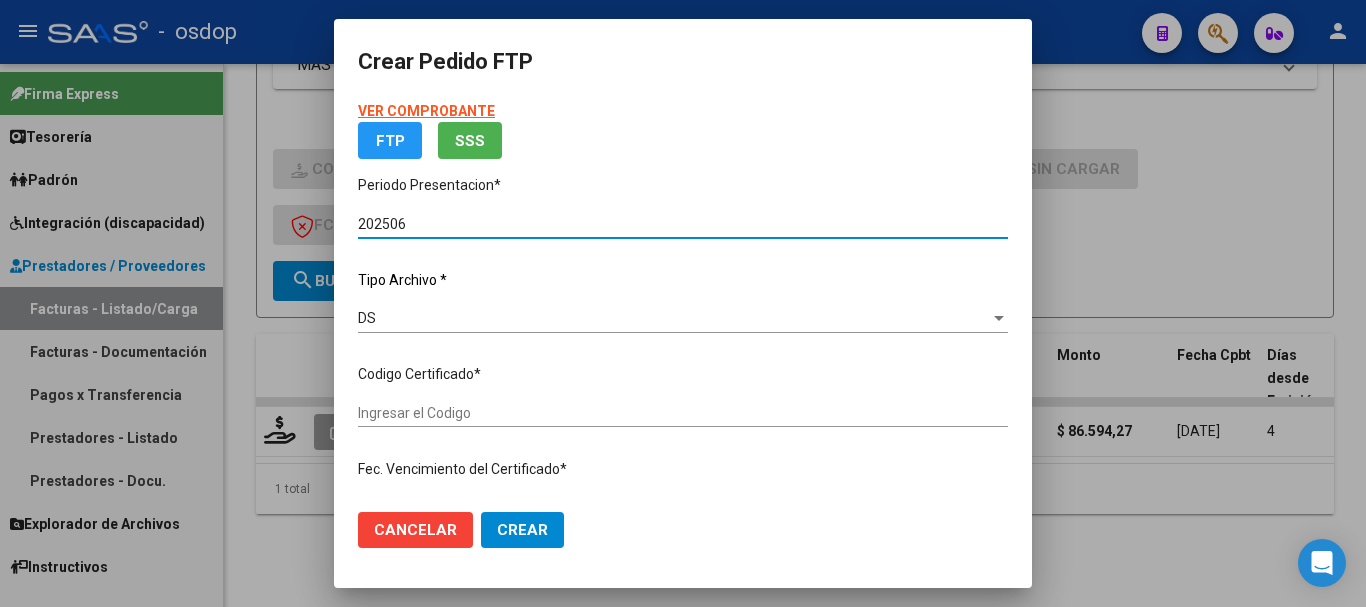 type on "1973072317" 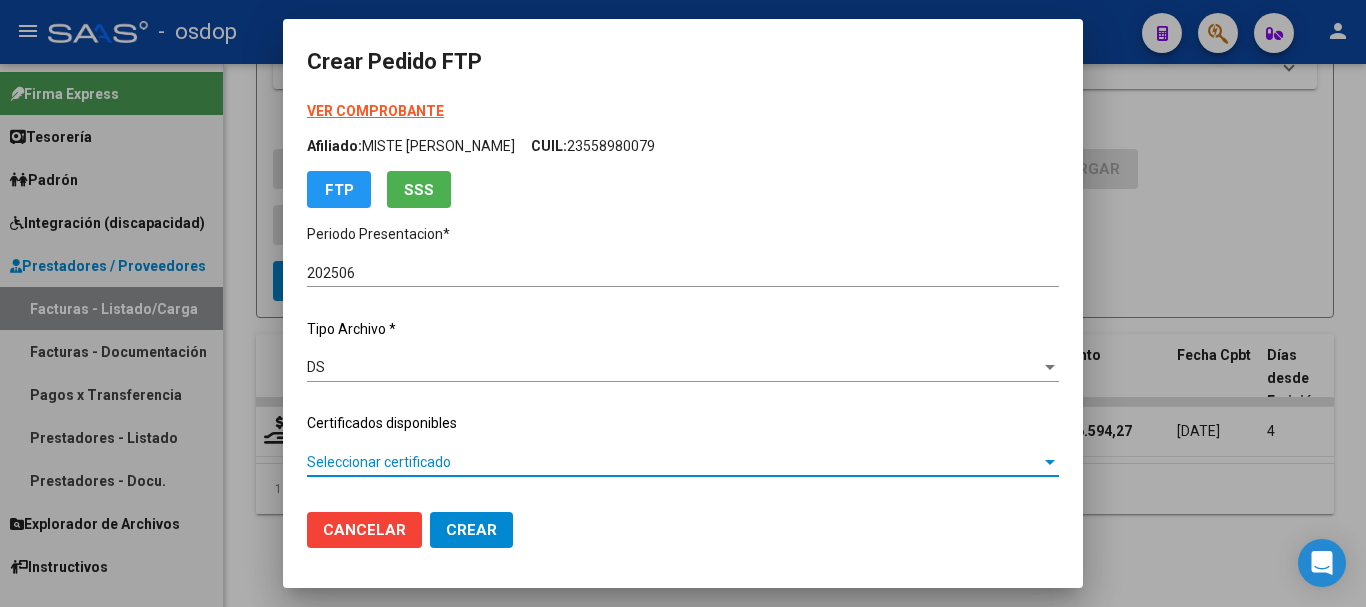 click on "Seleccionar certificado" at bounding box center [674, 462] 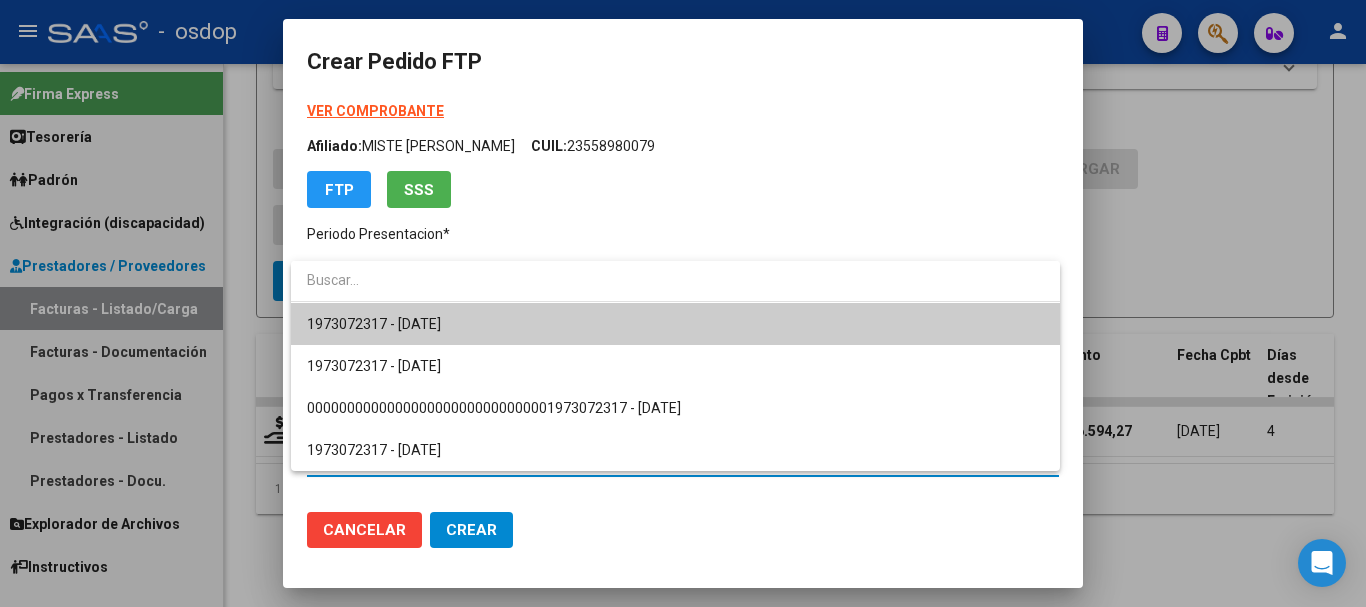 click on "1973072317 - 2025-09-21" at bounding box center (675, 324) 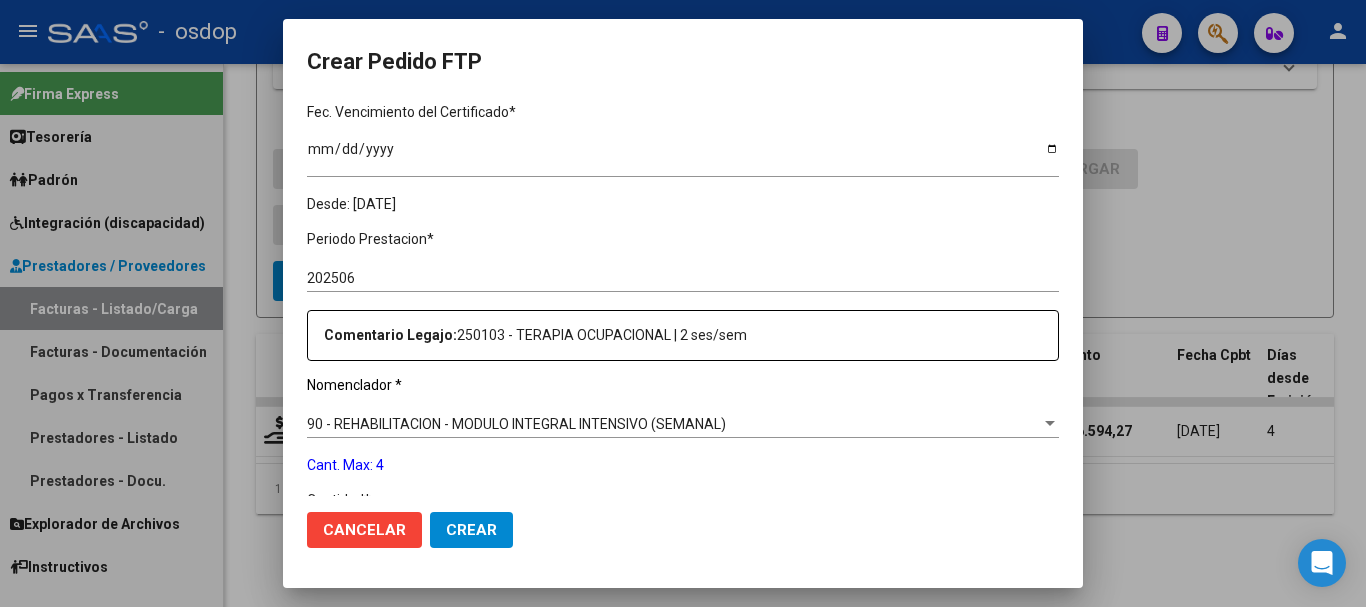 scroll, scrollTop: 600, scrollLeft: 0, axis: vertical 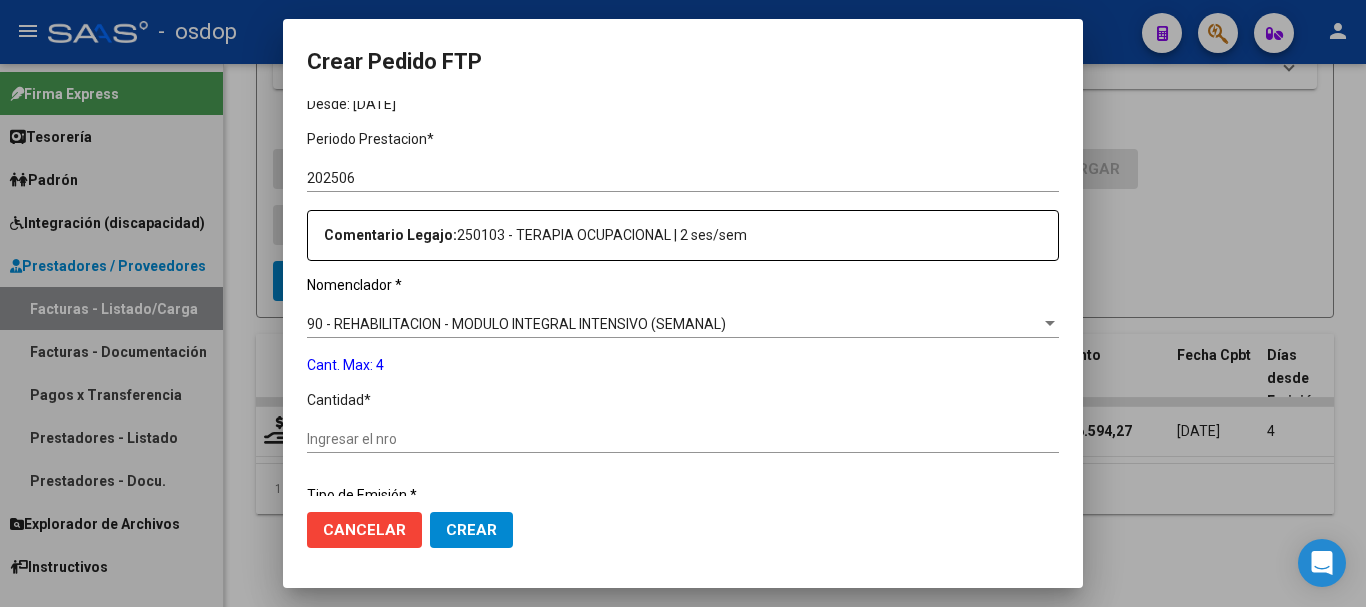 click on "Ingresar el nro" at bounding box center [683, 439] 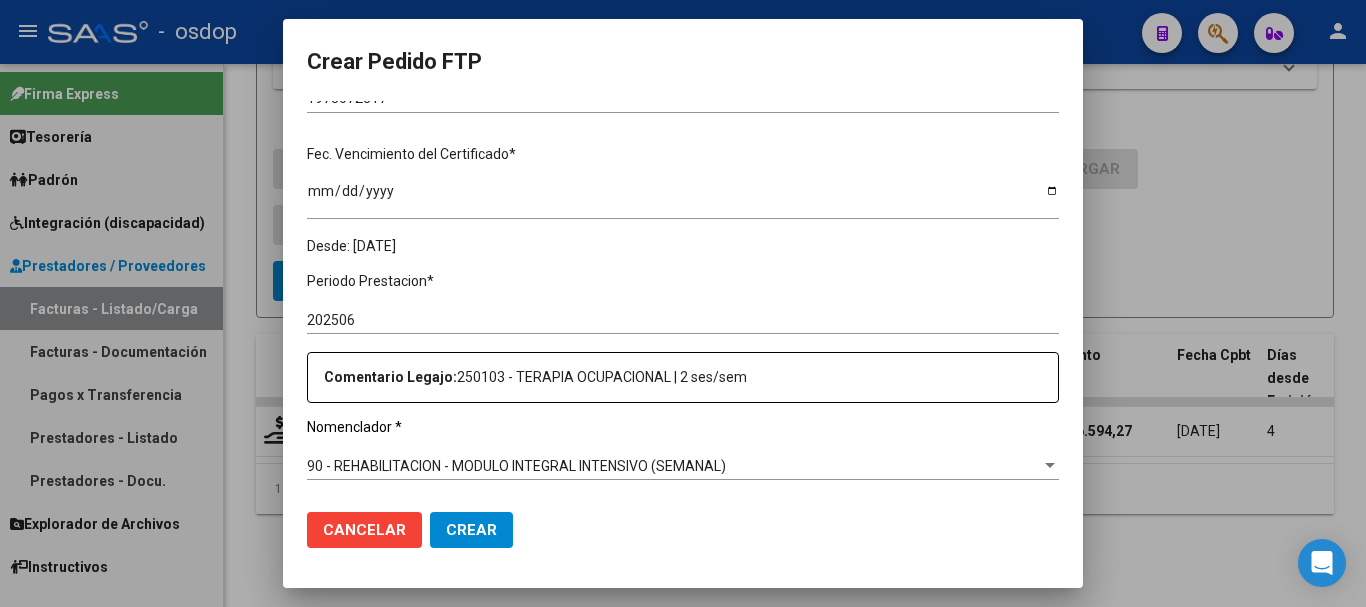 scroll, scrollTop: 558, scrollLeft: 0, axis: vertical 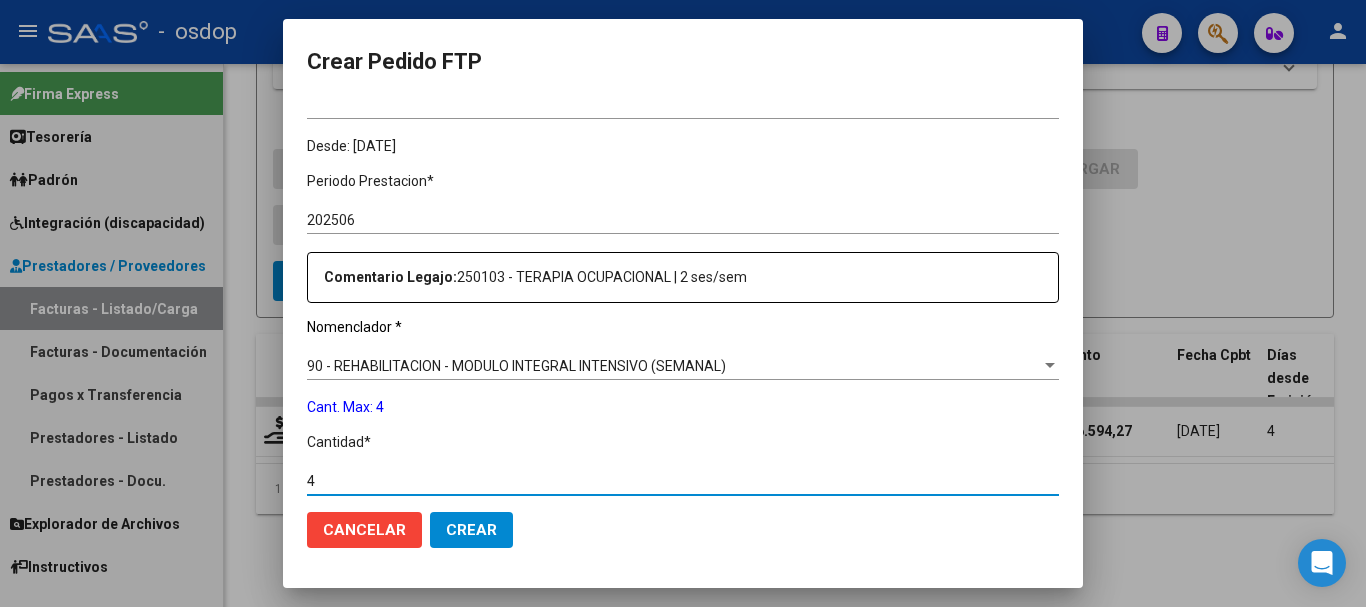 type on "4" 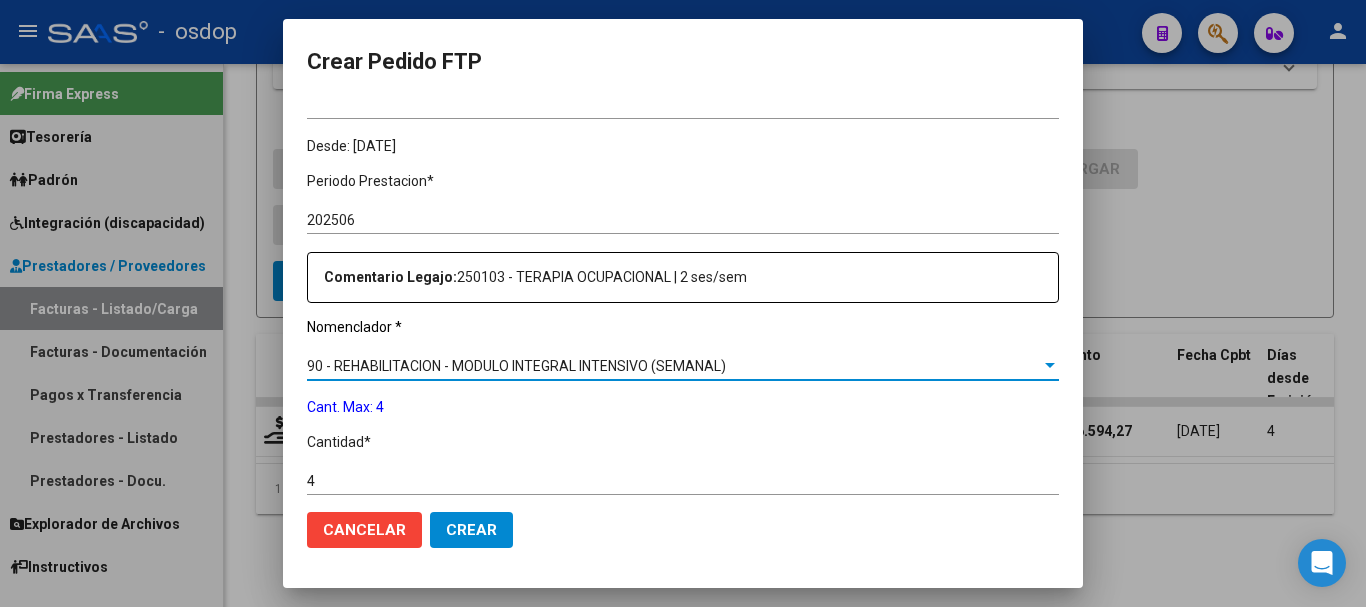 click on "90 - REHABILITACION - MODULO INTEGRAL INTENSIVO (SEMANAL)" at bounding box center [516, 366] 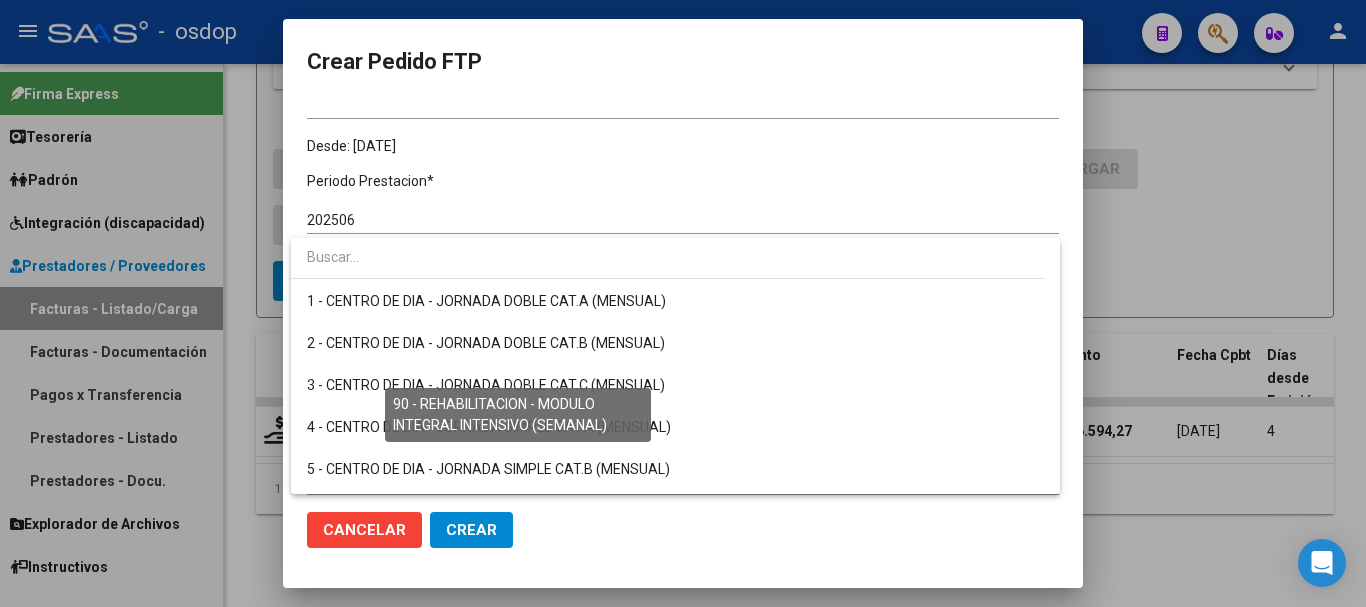scroll, scrollTop: 3673, scrollLeft: 0, axis: vertical 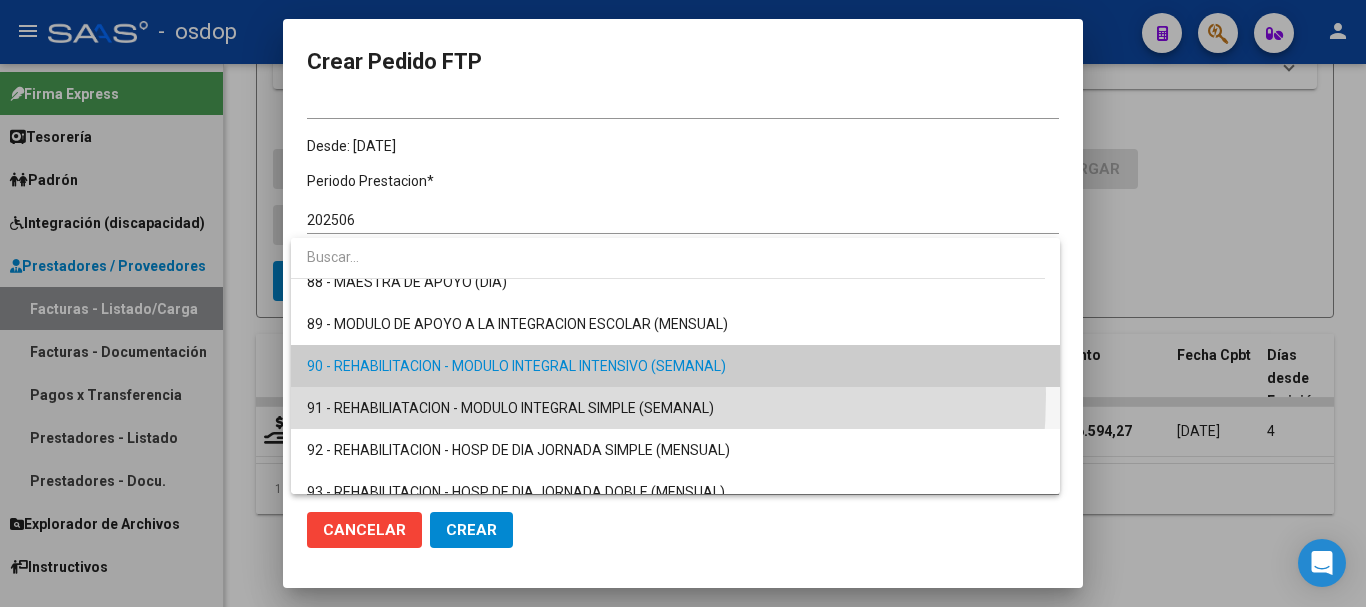 click on "91 - REHABILIATACION - MODULO INTEGRAL SIMPLE (SEMANAL)" at bounding box center (675, 408) 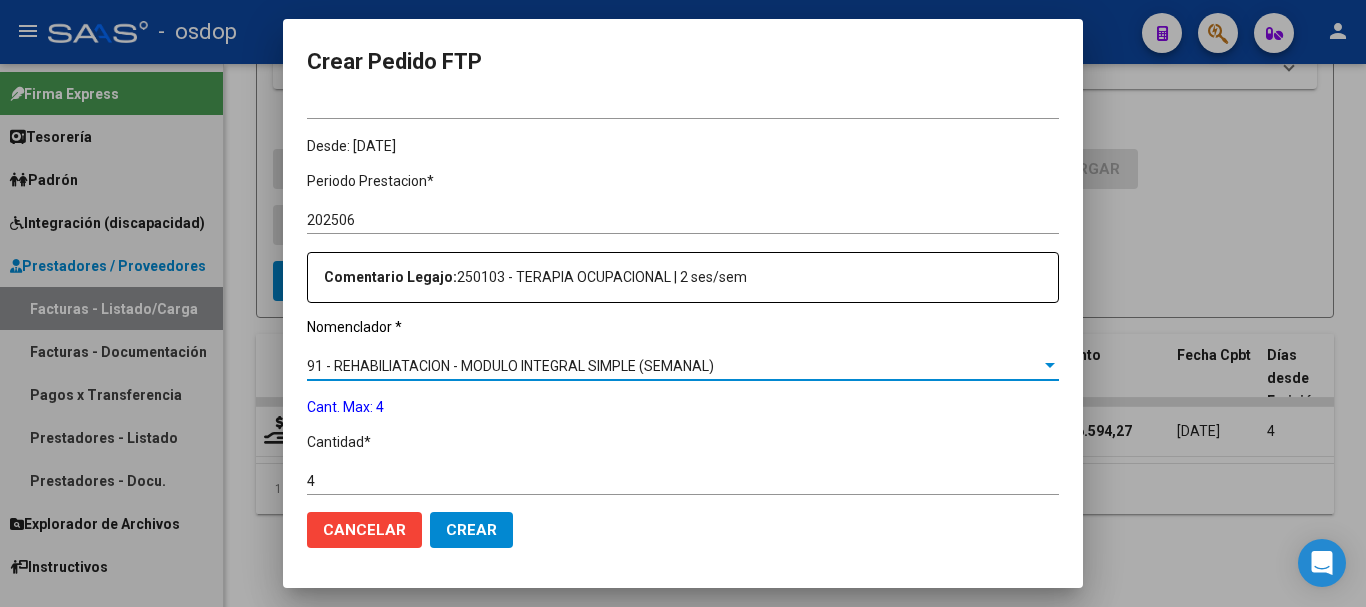 scroll, scrollTop: 758, scrollLeft: 0, axis: vertical 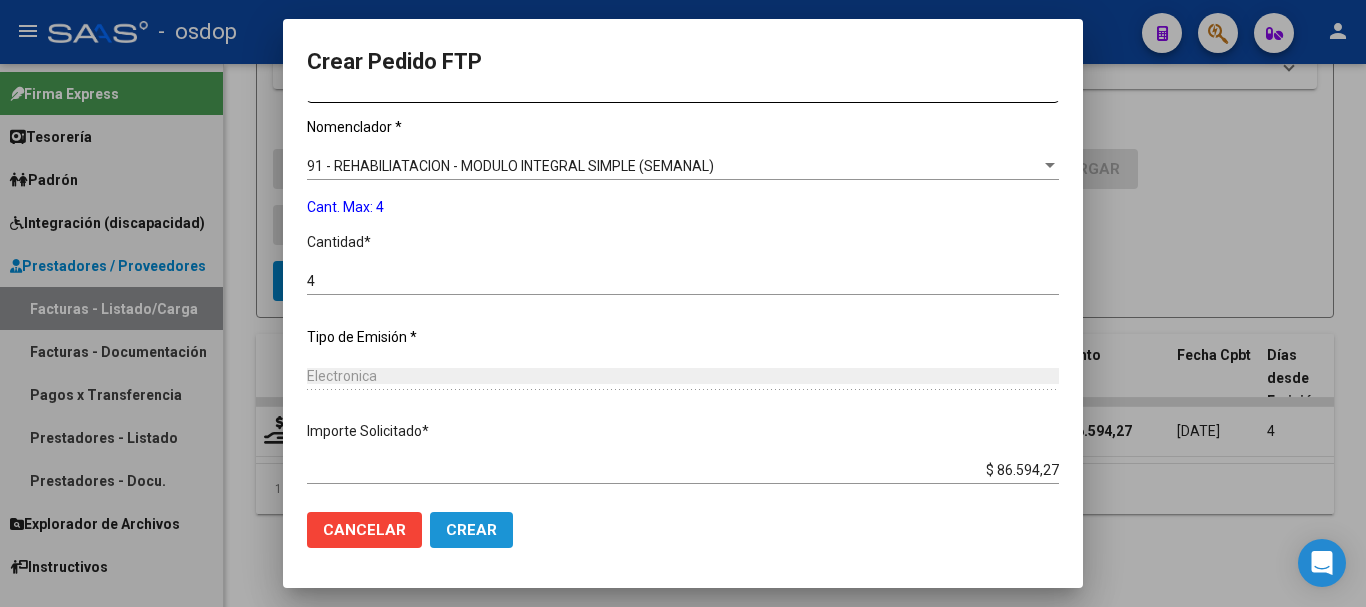click on "Crear" 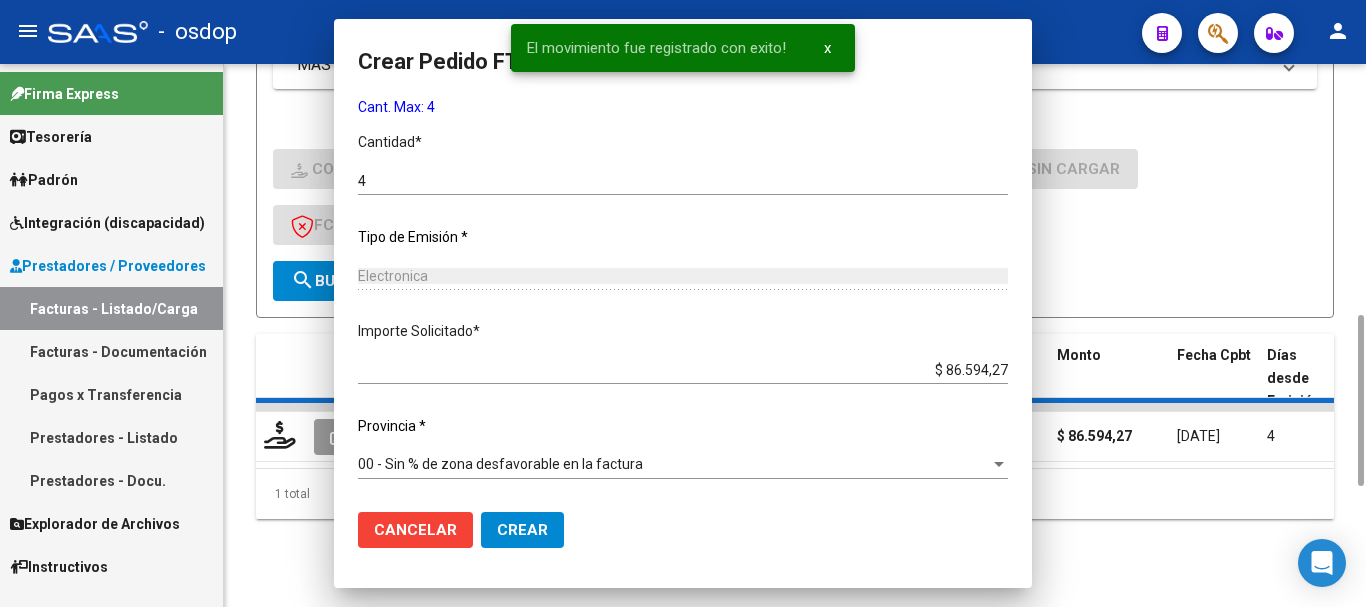 scroll, scrollTop: 0, scrollLeft: 0, axis: both 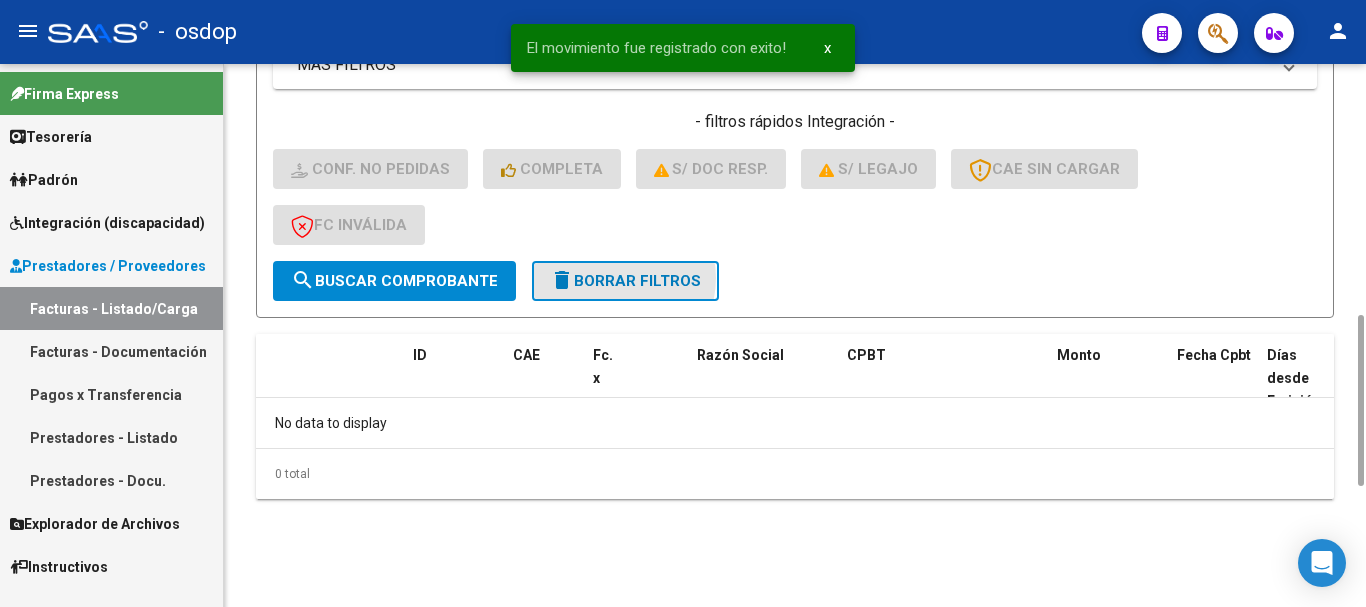 click on "delete  Borrar Filtros" 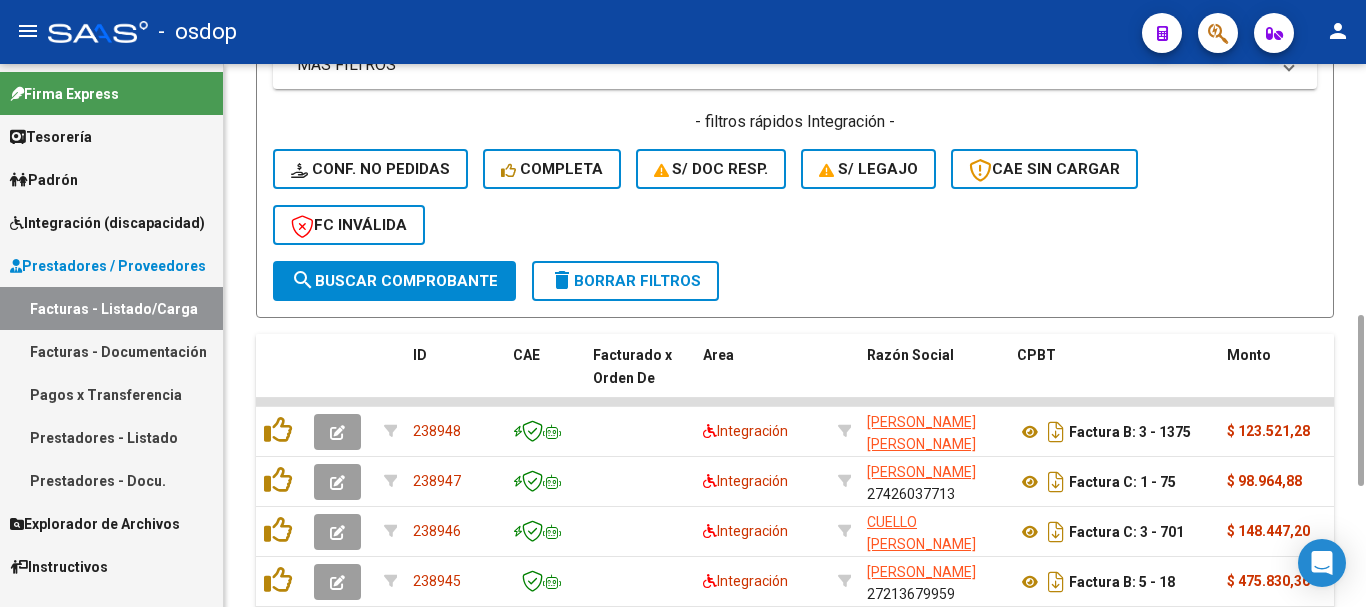 scroll, scrollTop: 400, scrollLeft: 0, axis: vertical 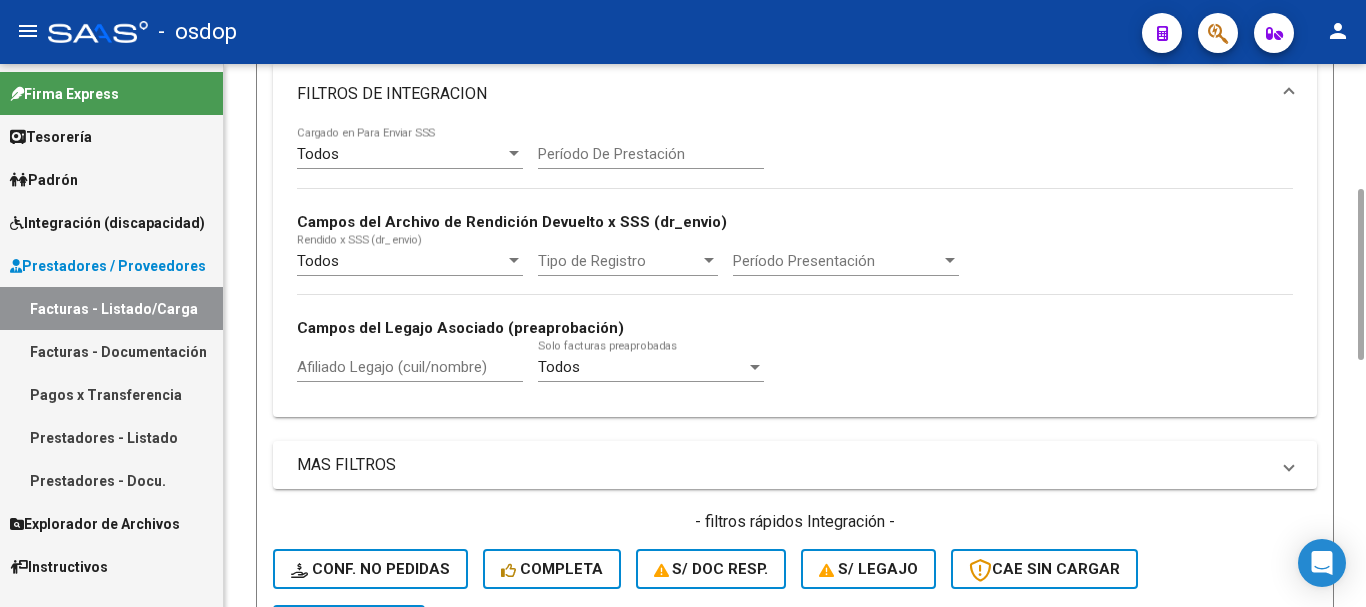 click on "Afiliado Legajo (cuil/nombre)" at bounding box center [410, 367] 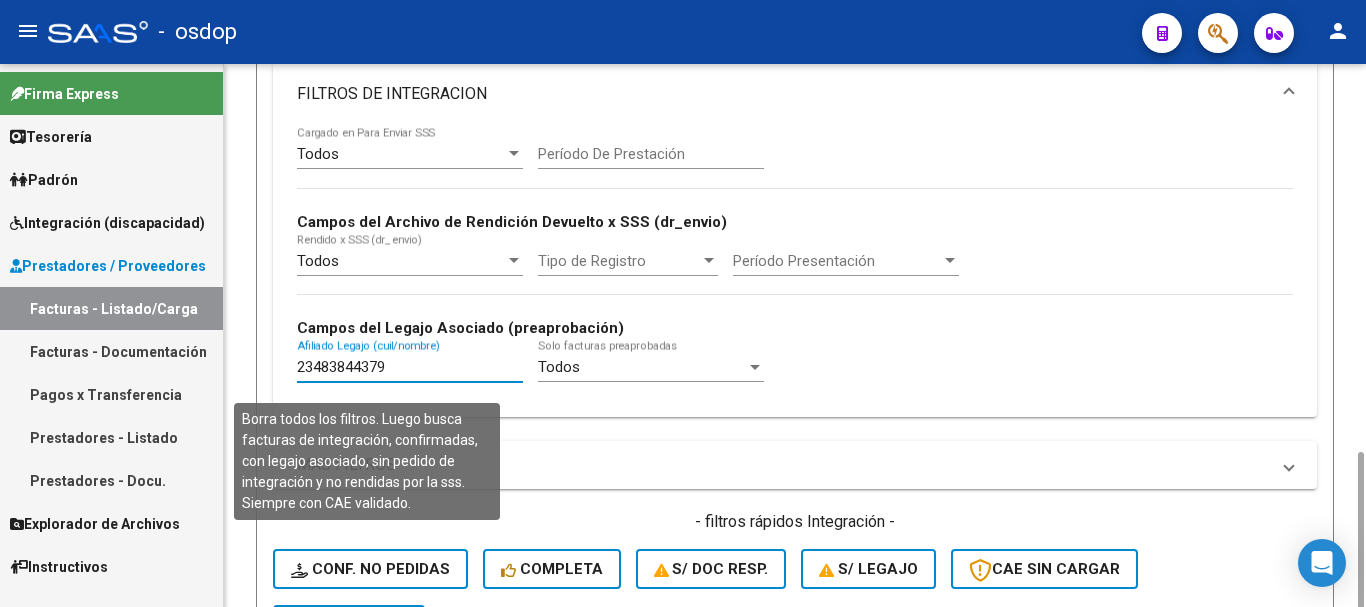 scroll, scrollTop: 600, scrollLeft: 0, axis: vertical 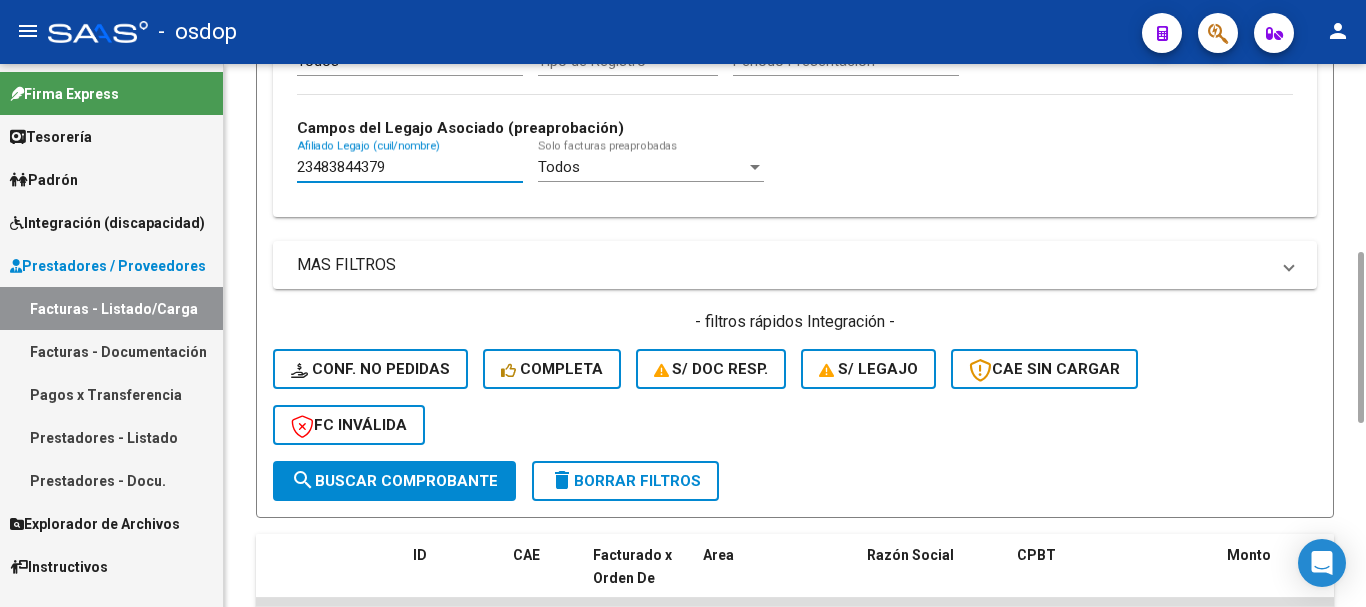 type on "23483844379" 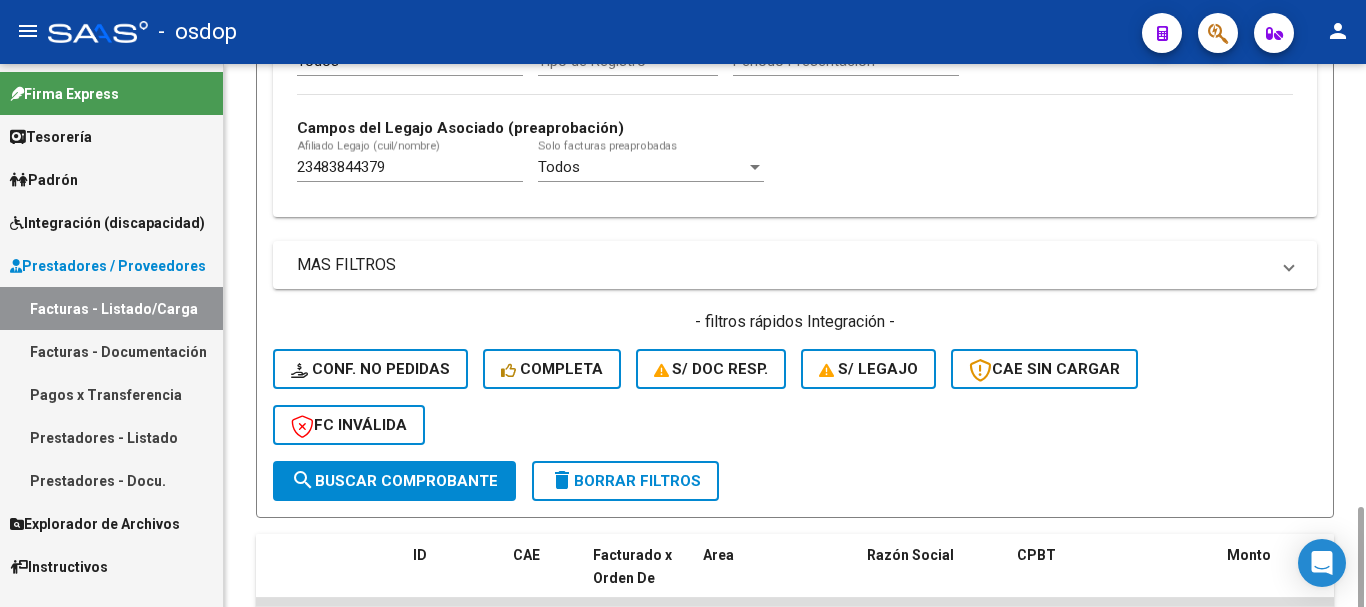 scroll, scrollTop: 731, scrollLeft: 0, axis: vertical 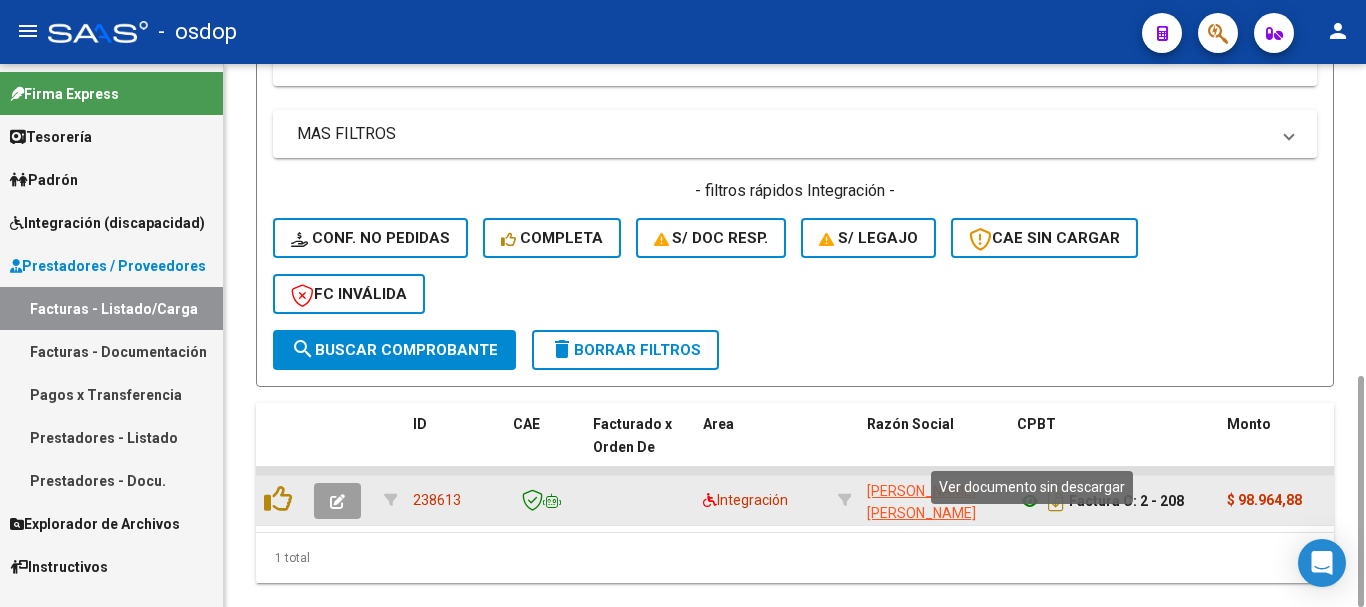 click 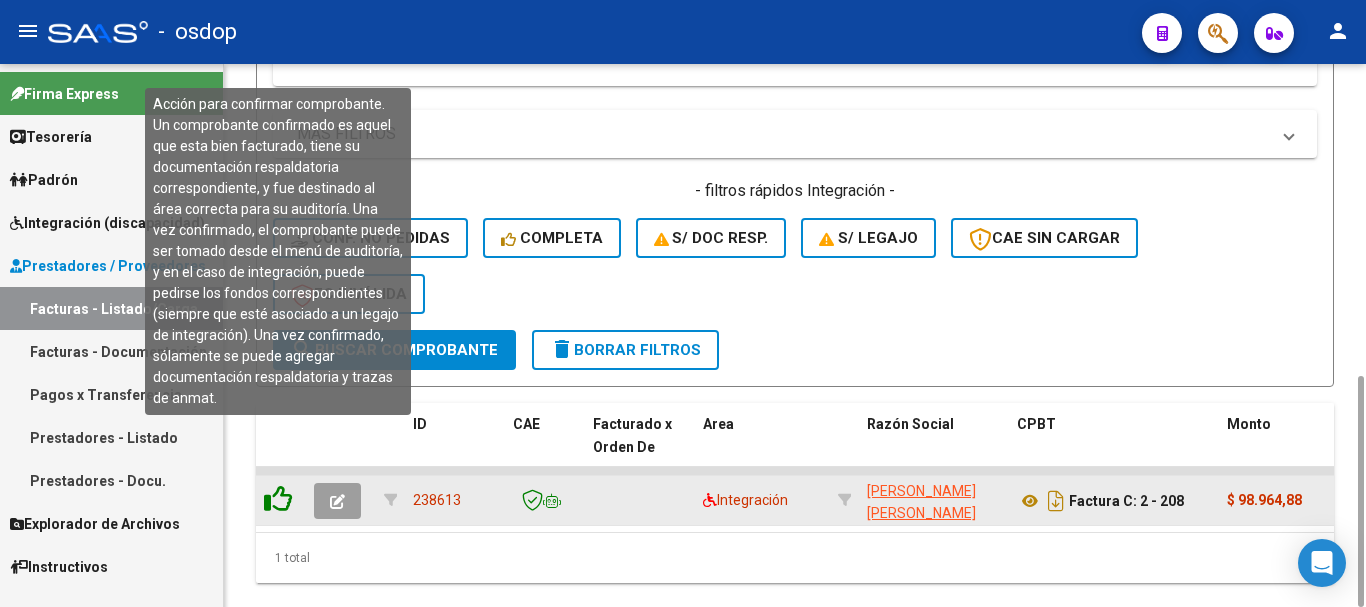 click 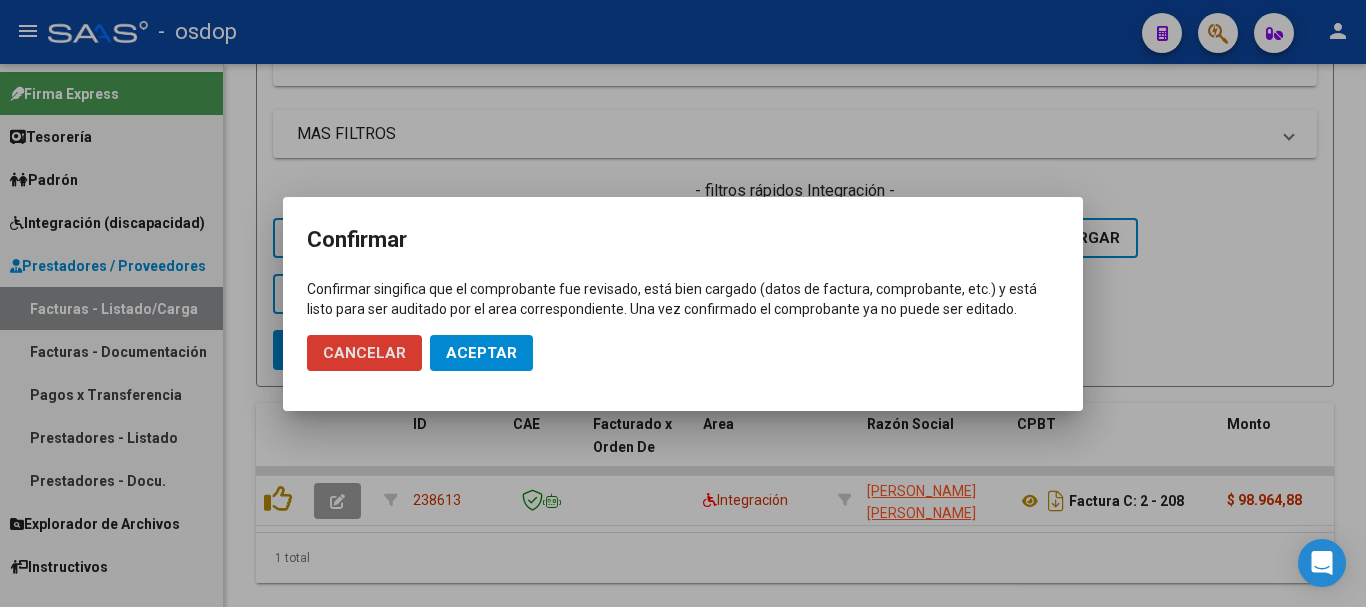 click on "Aceptar" 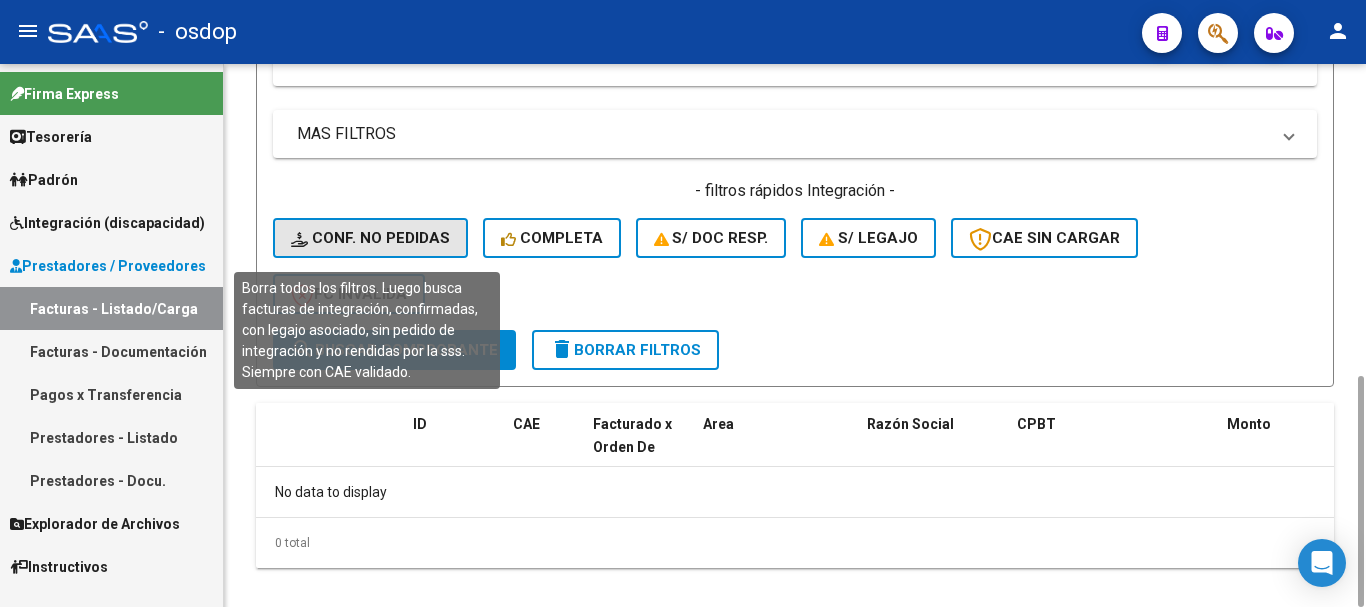 click on "Conf. no pedidas" 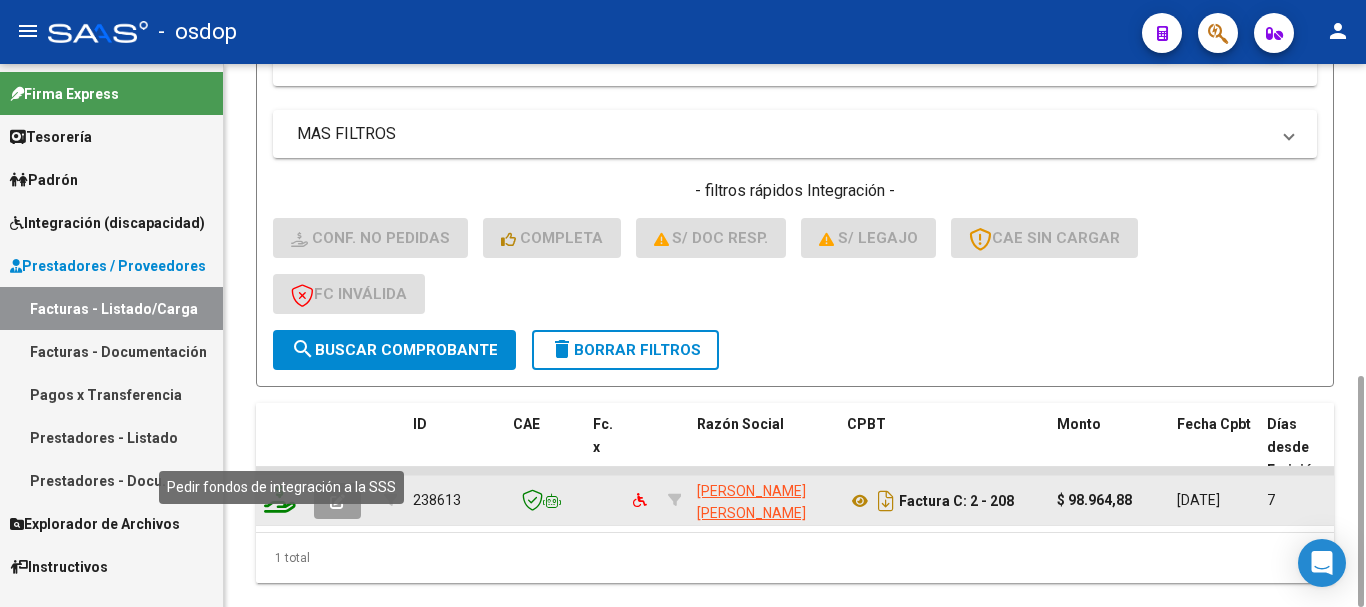 click 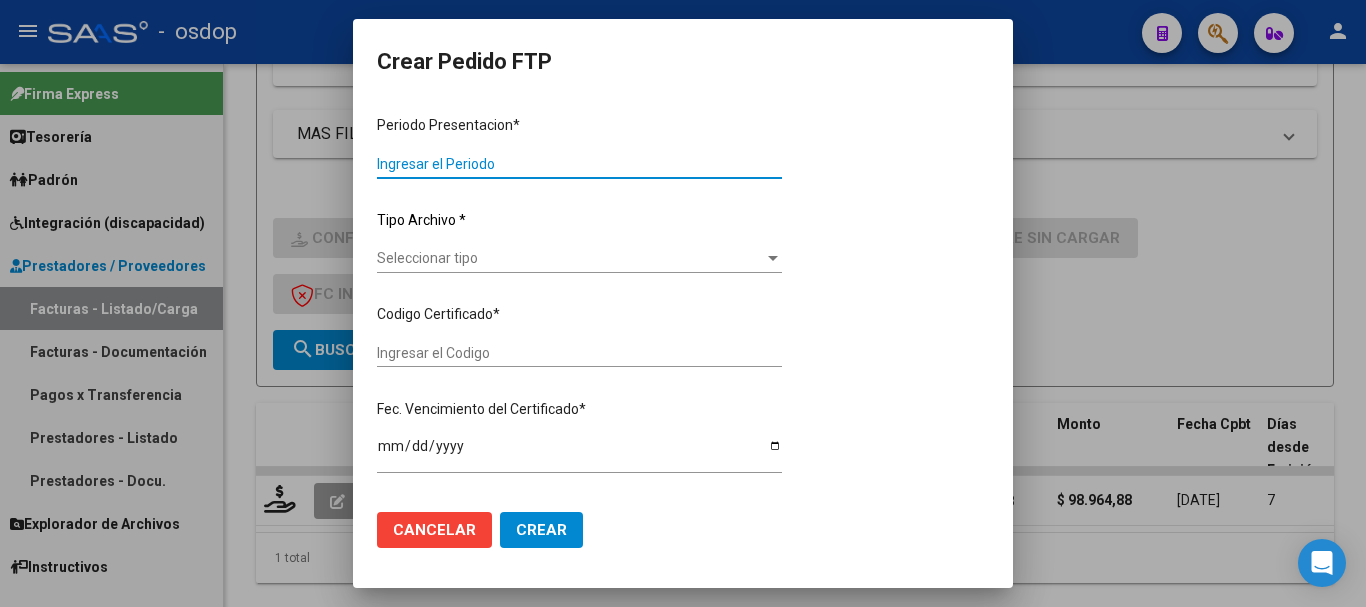 type on "202506" 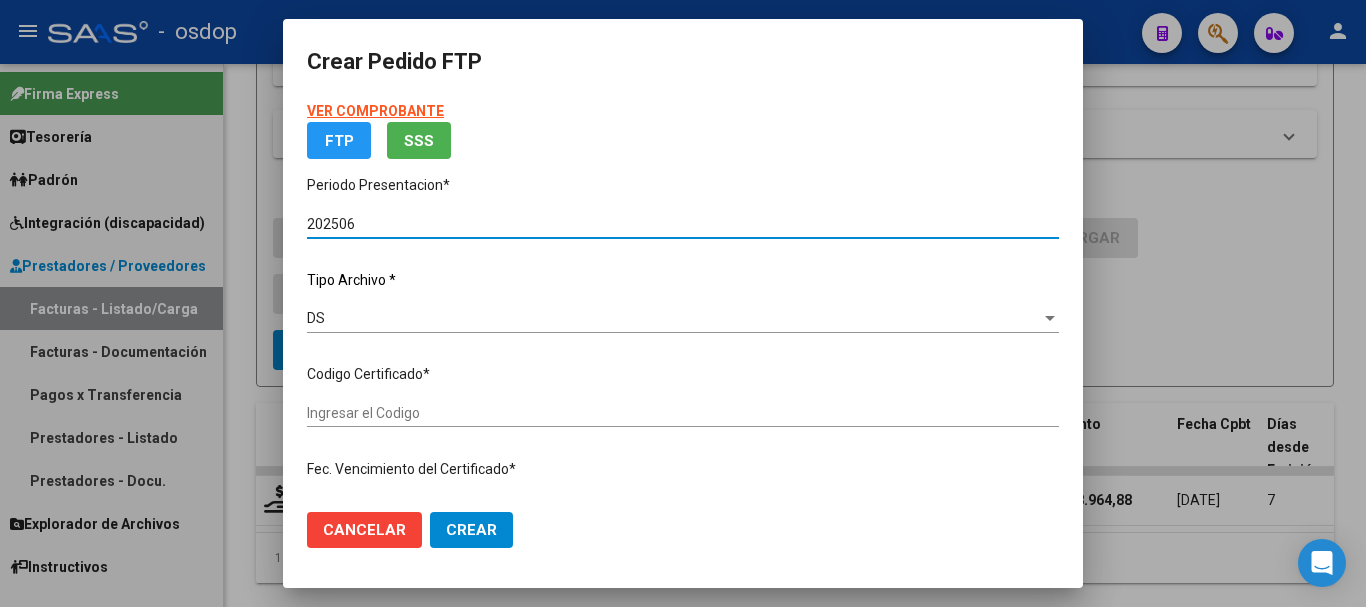 type on "7574904822" 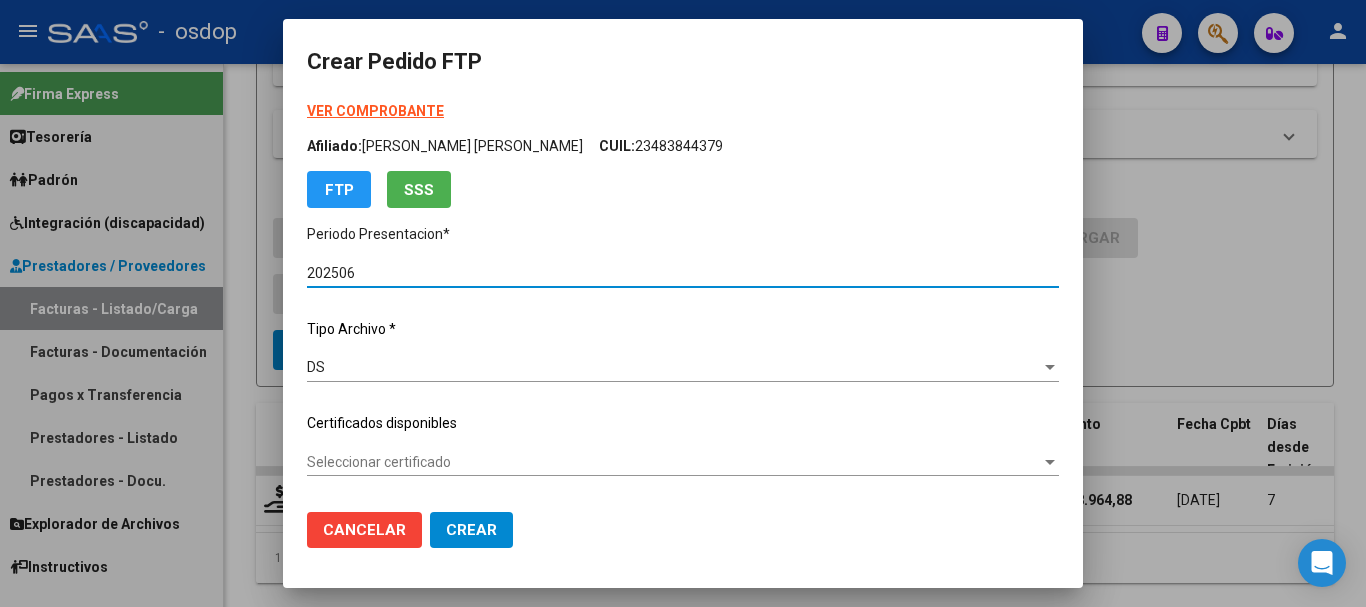 click on "Seleccionar certificado Seleccionar certificado" 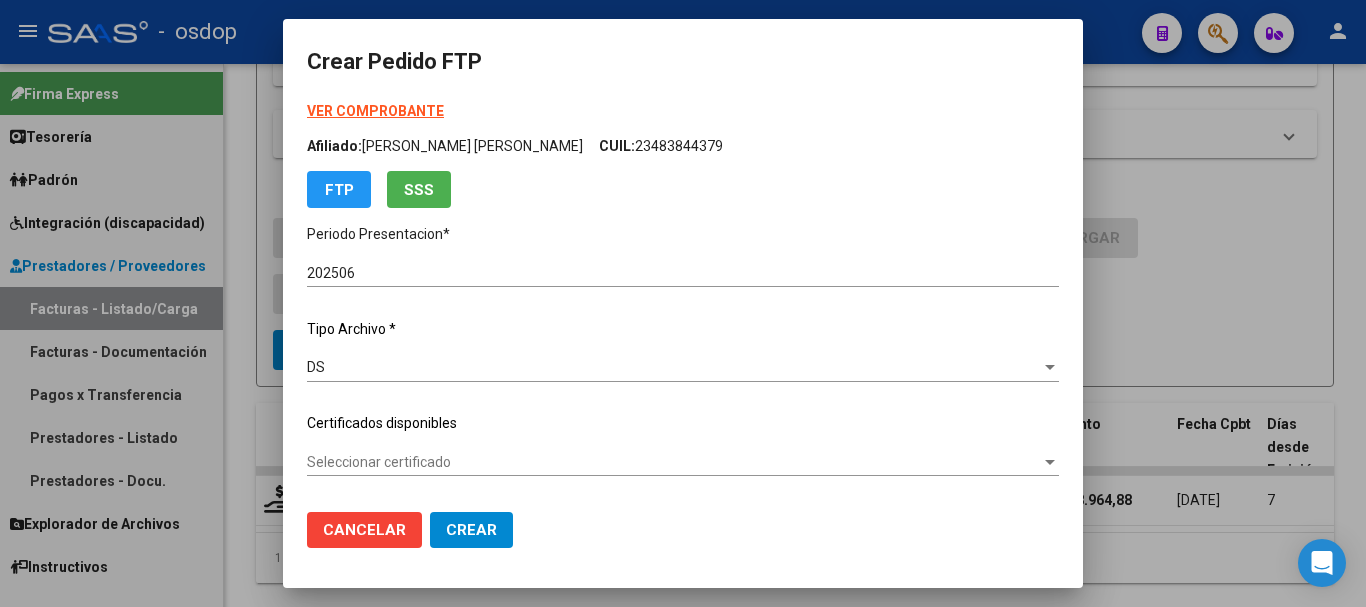 click on "Seleccionar certificado" at bounding box center [674, 462] 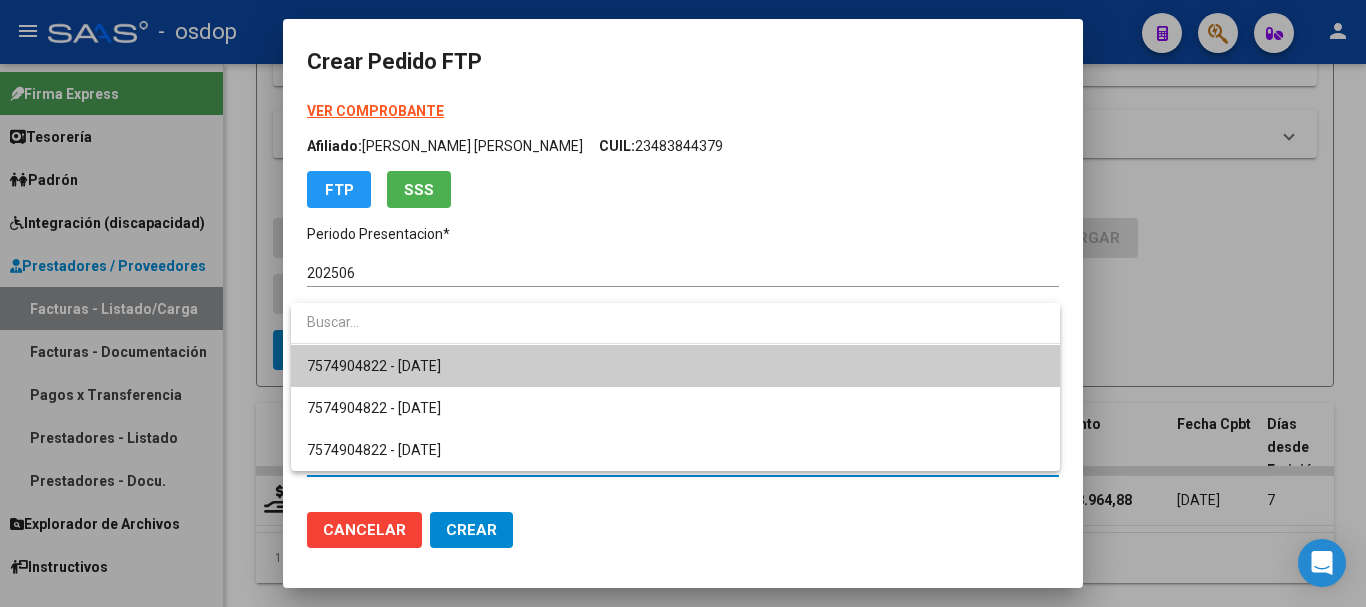 click on "7574904822 - 2025-08-06" at bounding box center (675, 366) 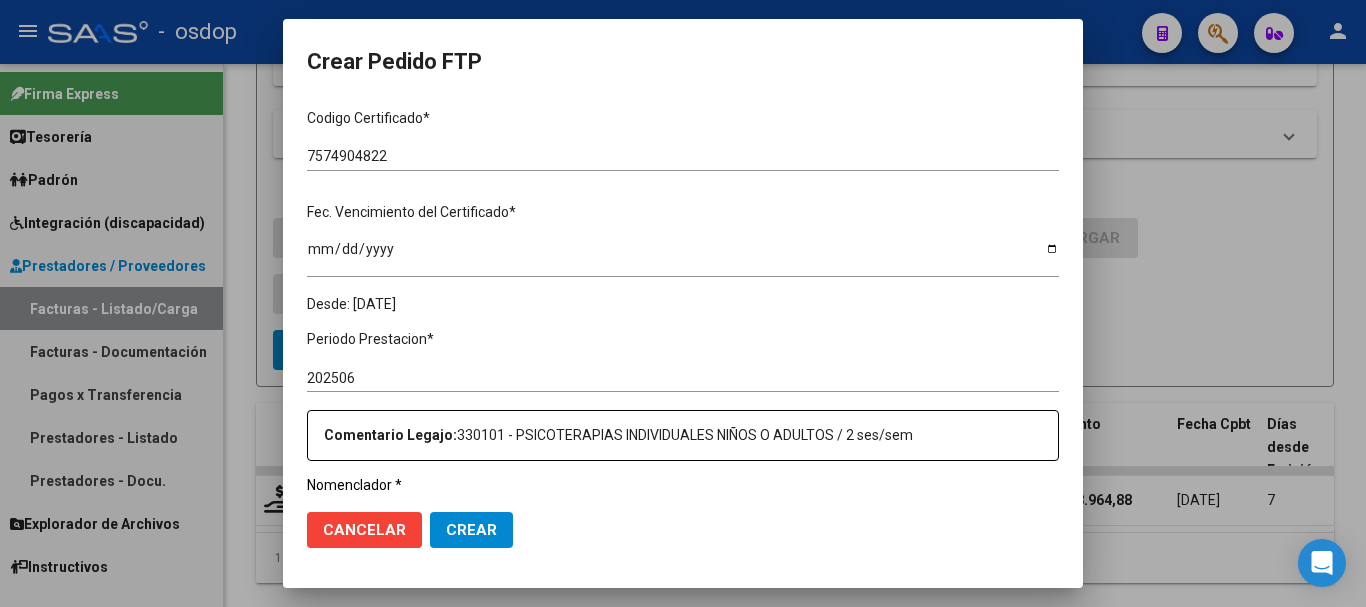 scroll, scrollTop: 700, scrollLeft: 0, axis: vertical 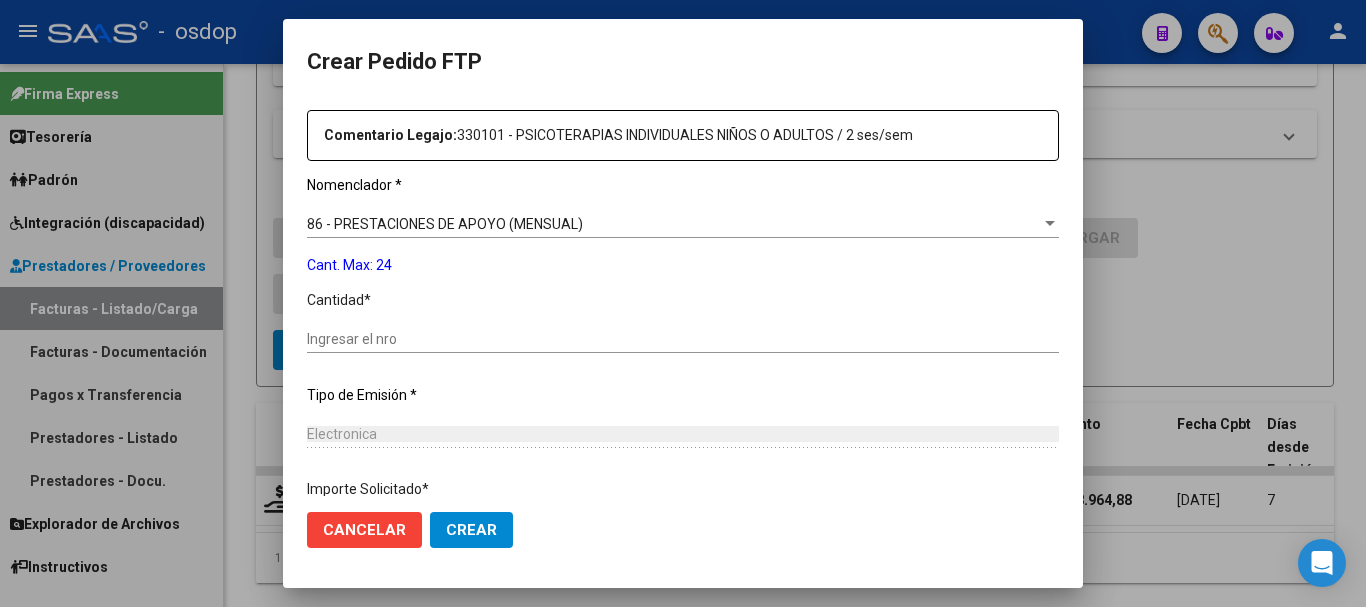 click on "Ingresar el nro" at bounding box center (683, 339) 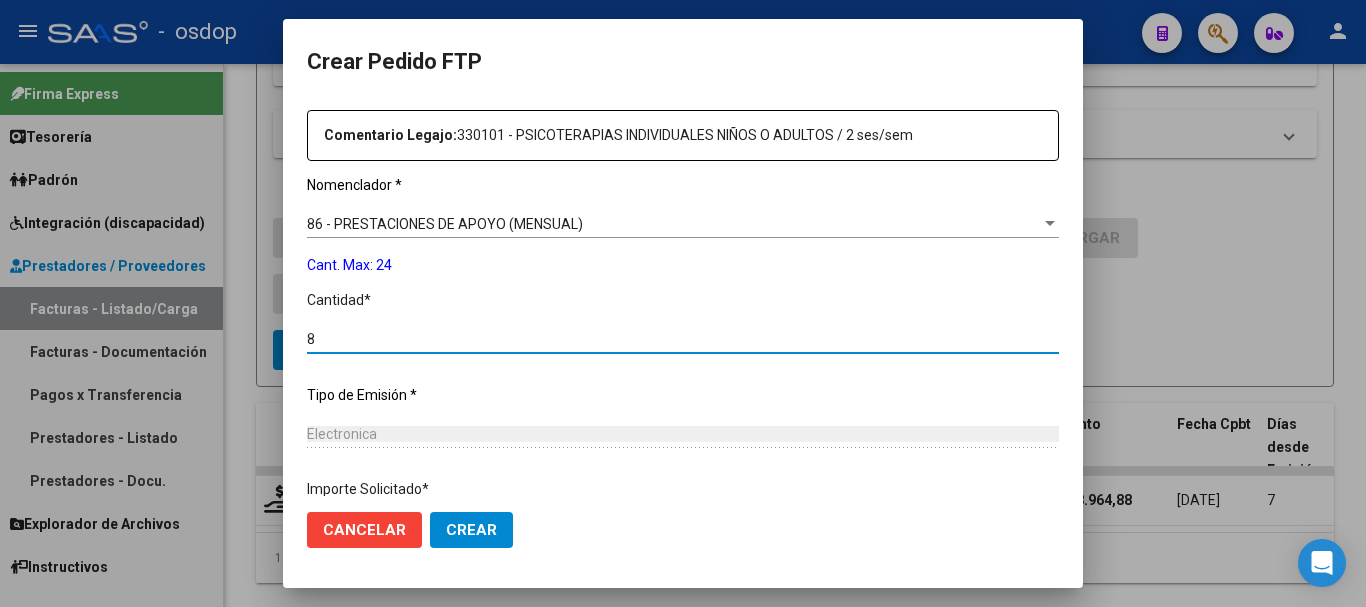 scroll, scrollTop: 1047, scrollLeft: 0, axis: vertical 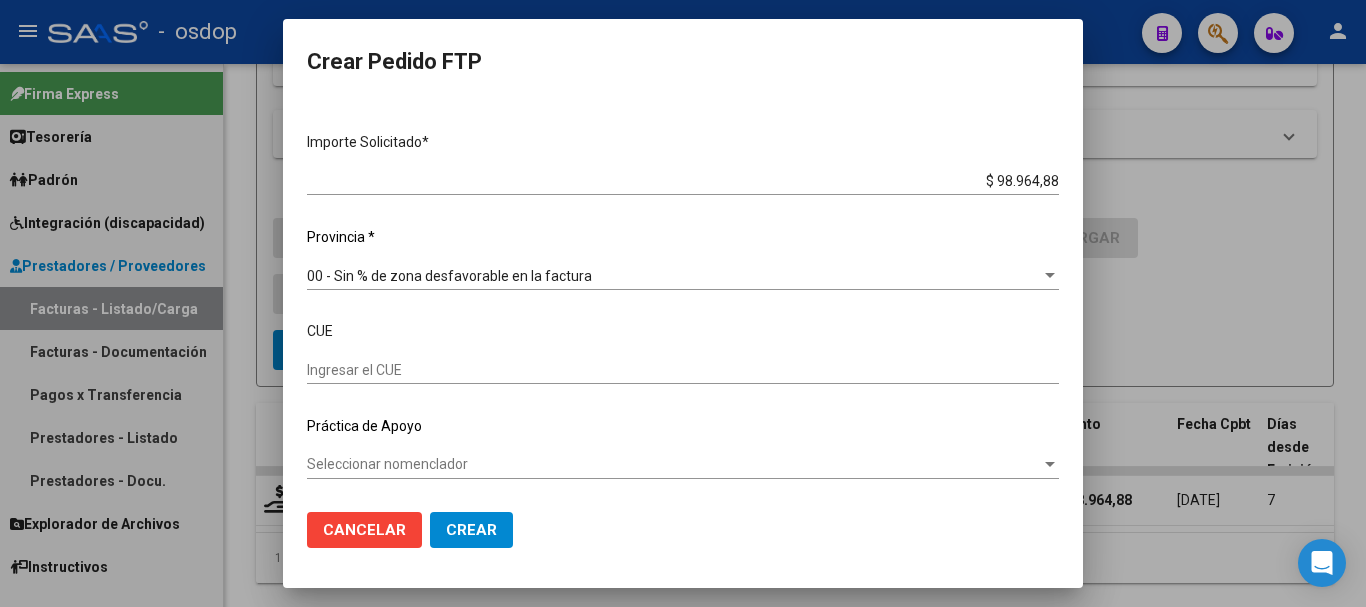 type on "8" 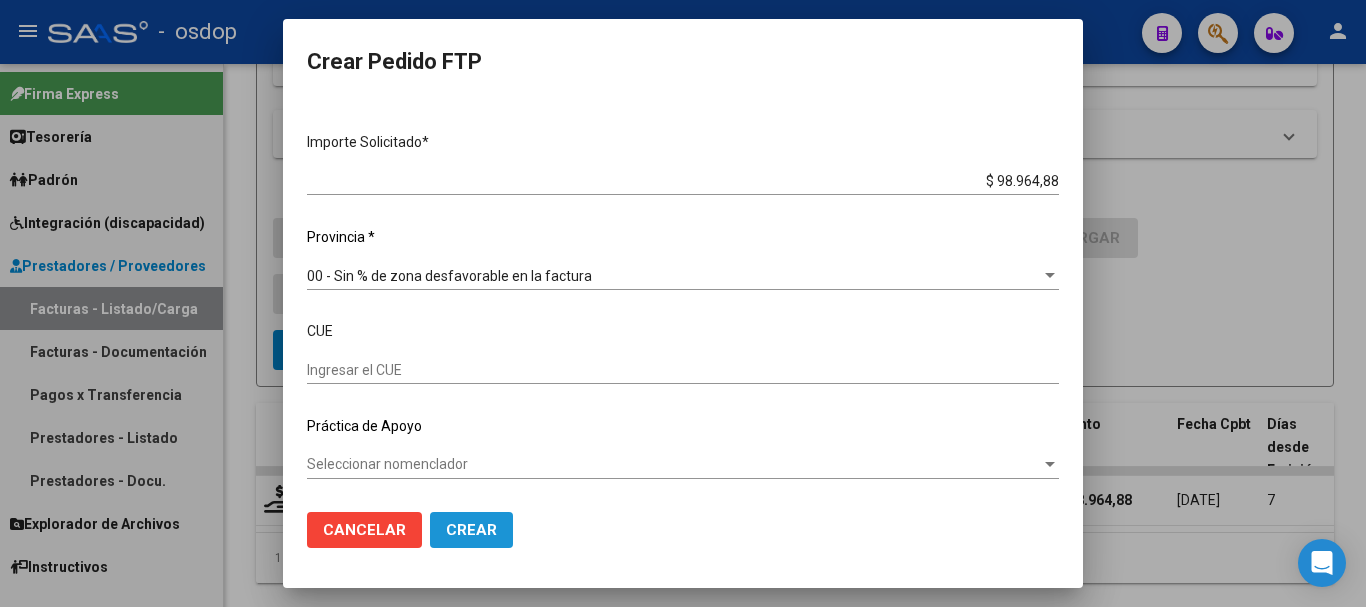 click on "Crear" 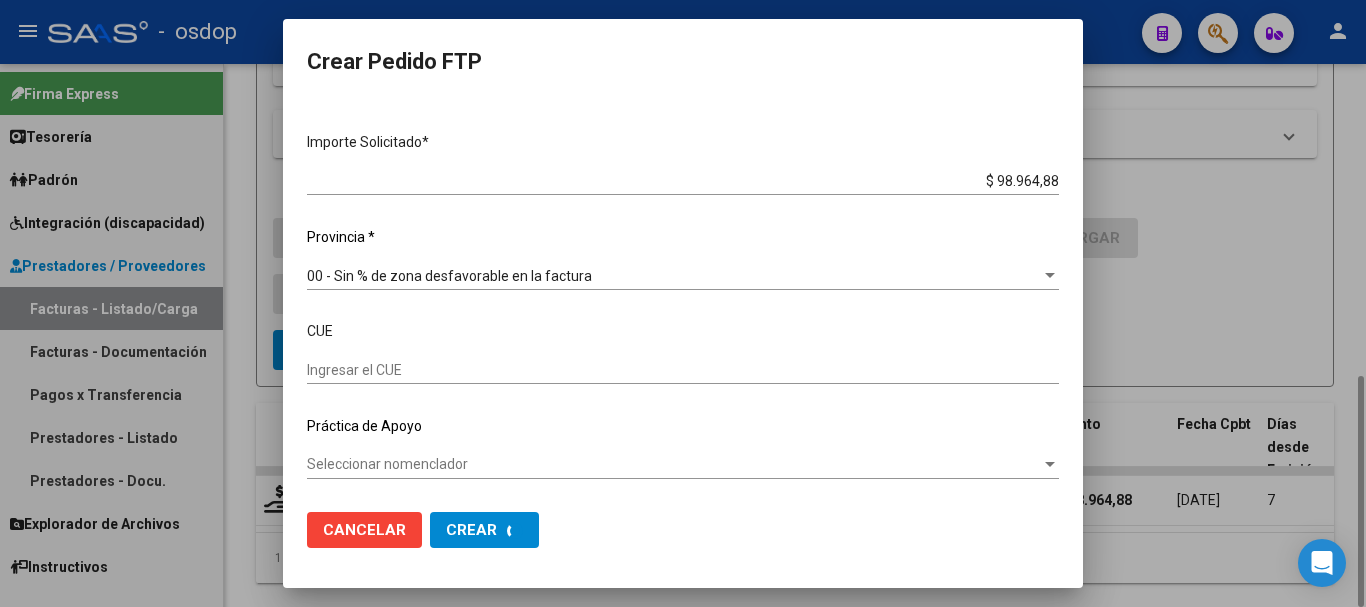 scroll, scrollTop: 0, scrollLeft: 0, axis: both 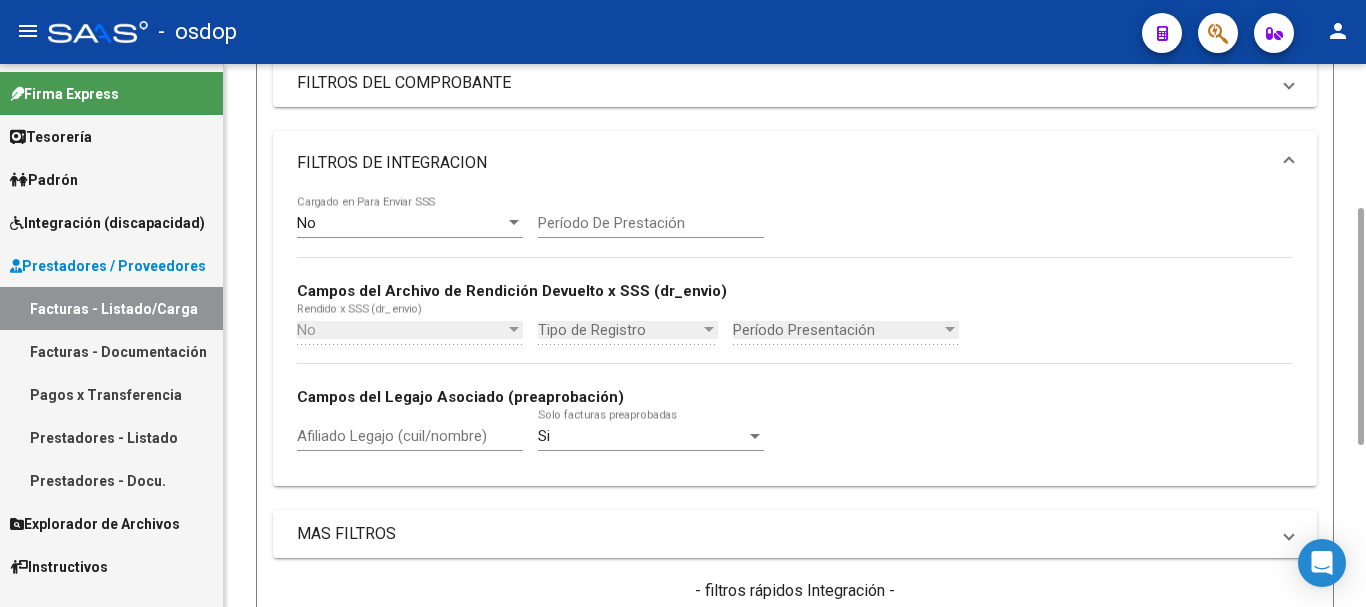 click on "Afiliado Legajo (cuil/nombre)" at bounding box center [410, 436] 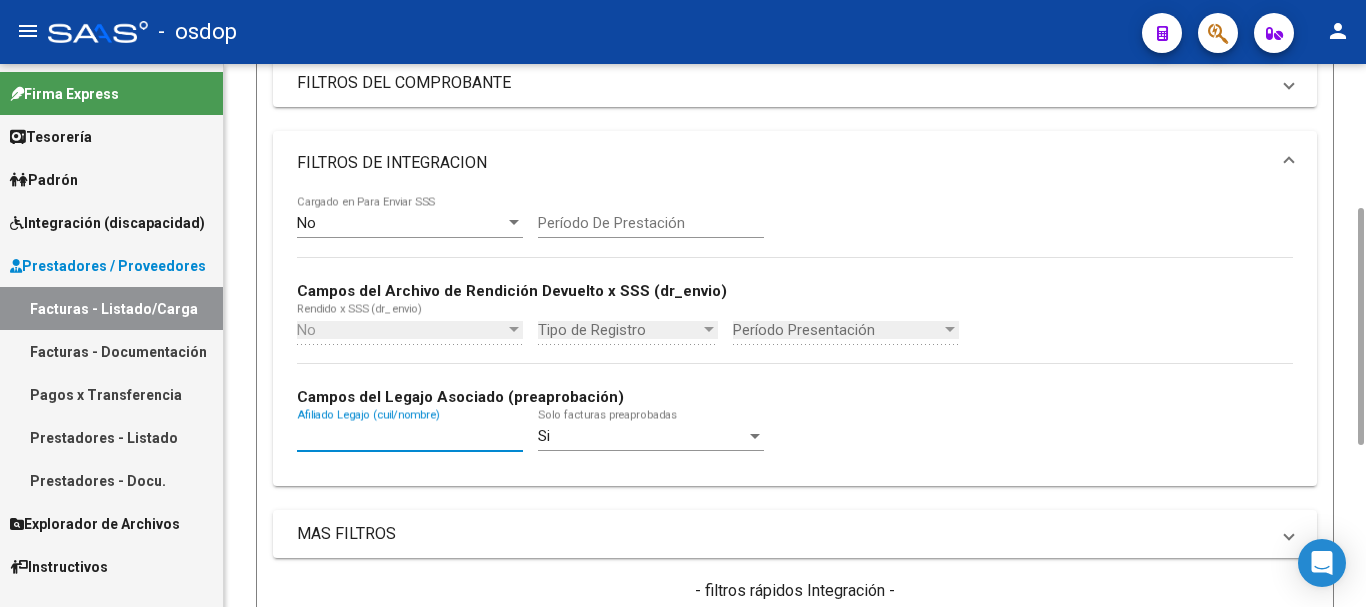 paste on "20550033780" 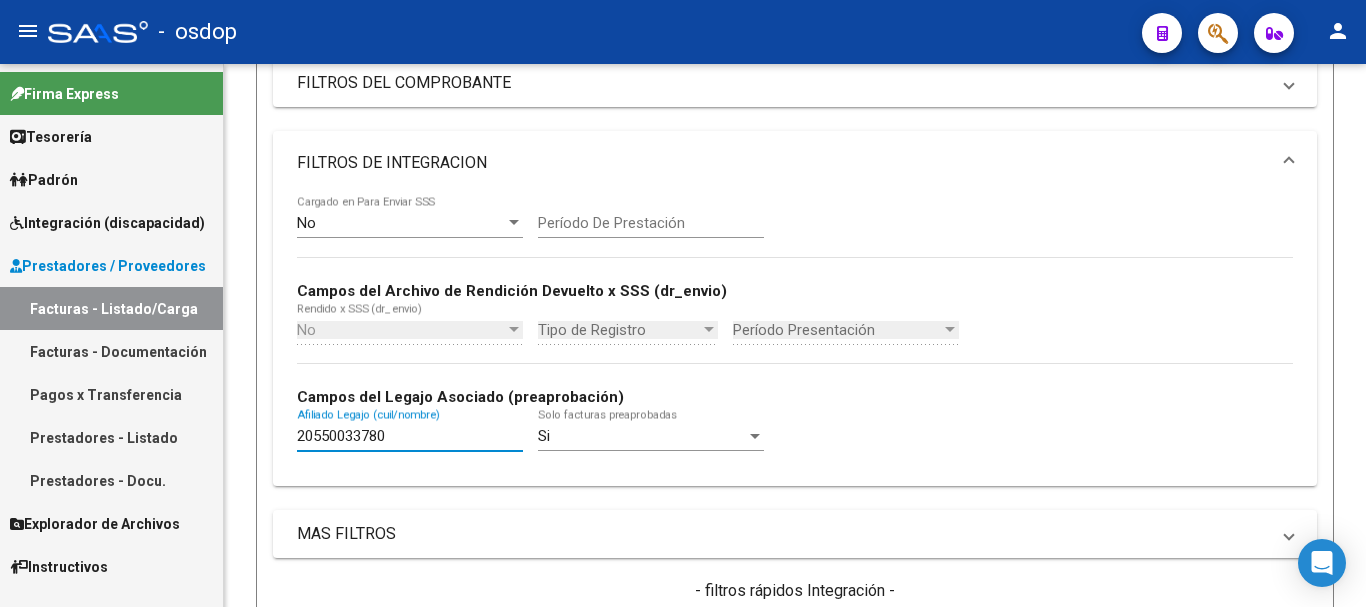 scroll, scrollTop: 700, scrollLeft: 0, axis: vertical 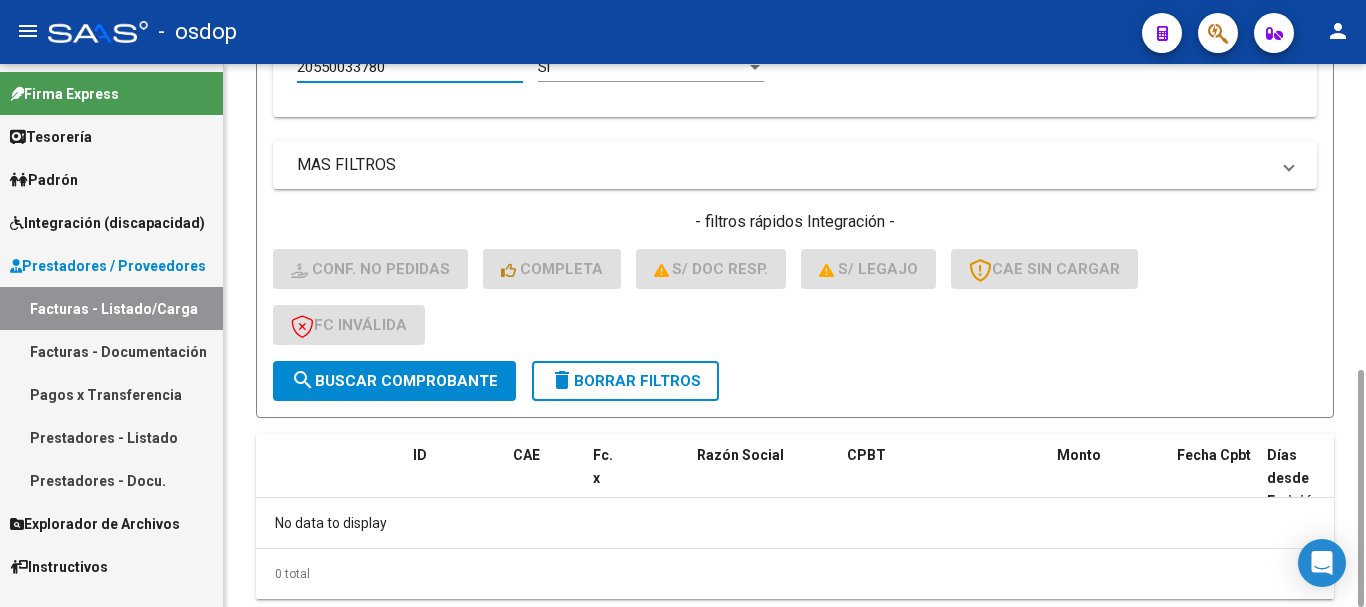 click on "search  Buscar Comprobante" 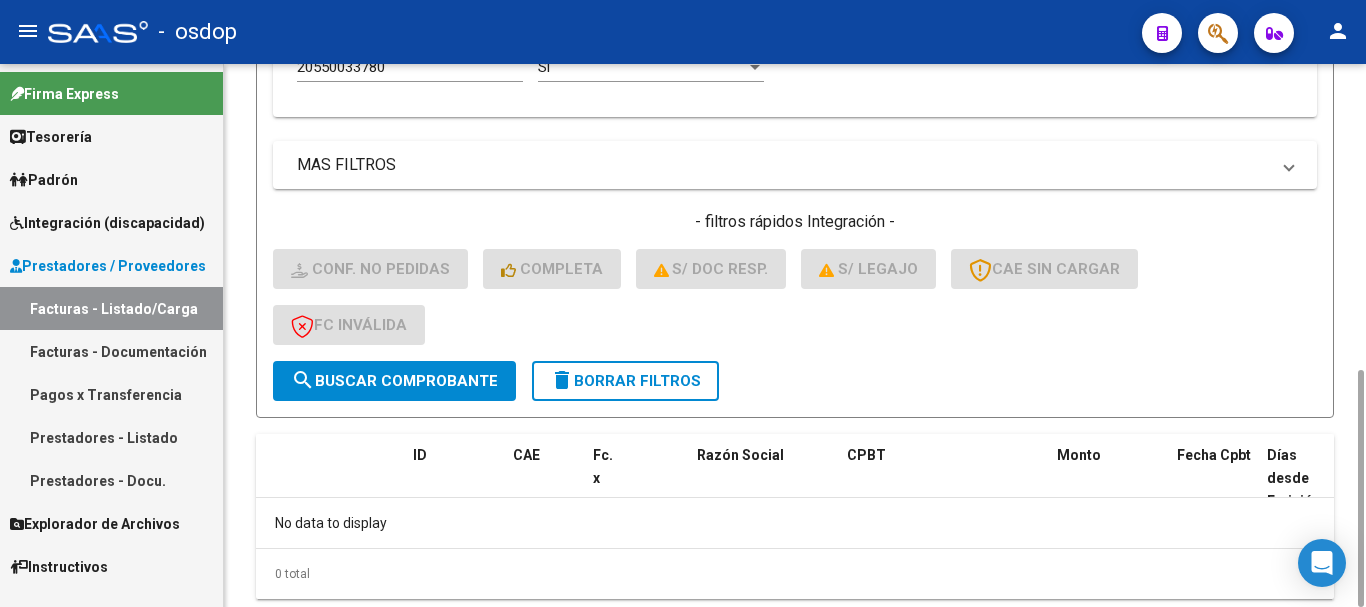click on "20550033780 Afiliado Legajo (cuil/nombre)" 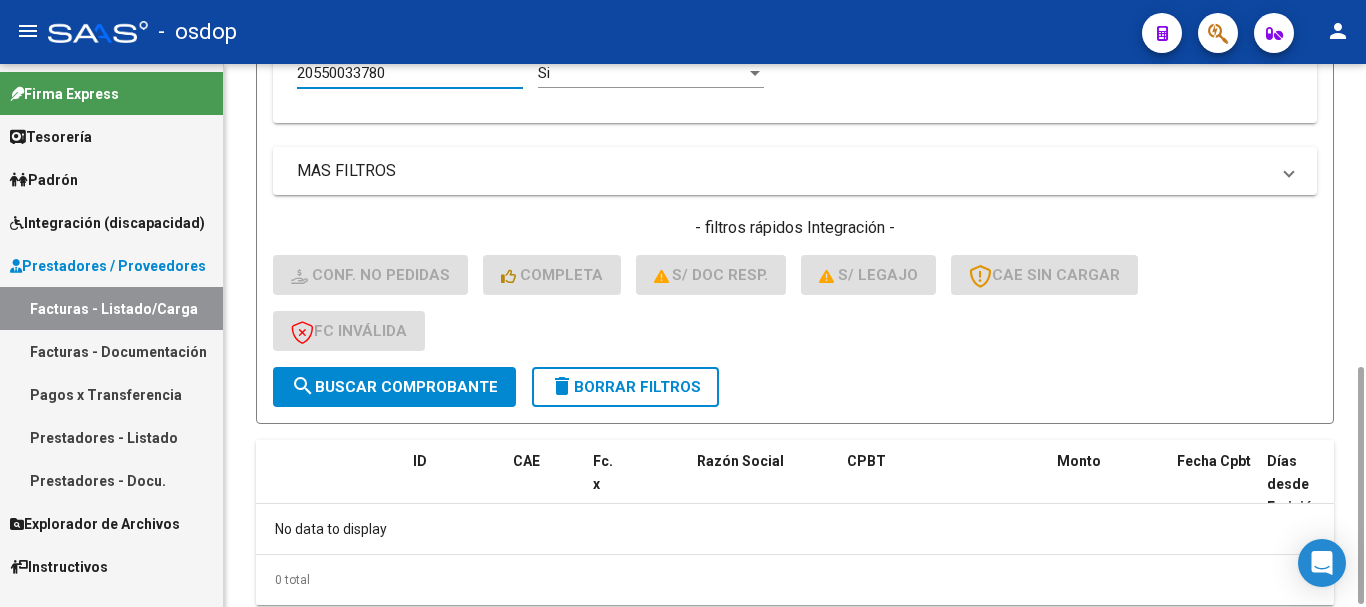 click on "20550033780 Afiliado Legajo (cuil/nombre)" 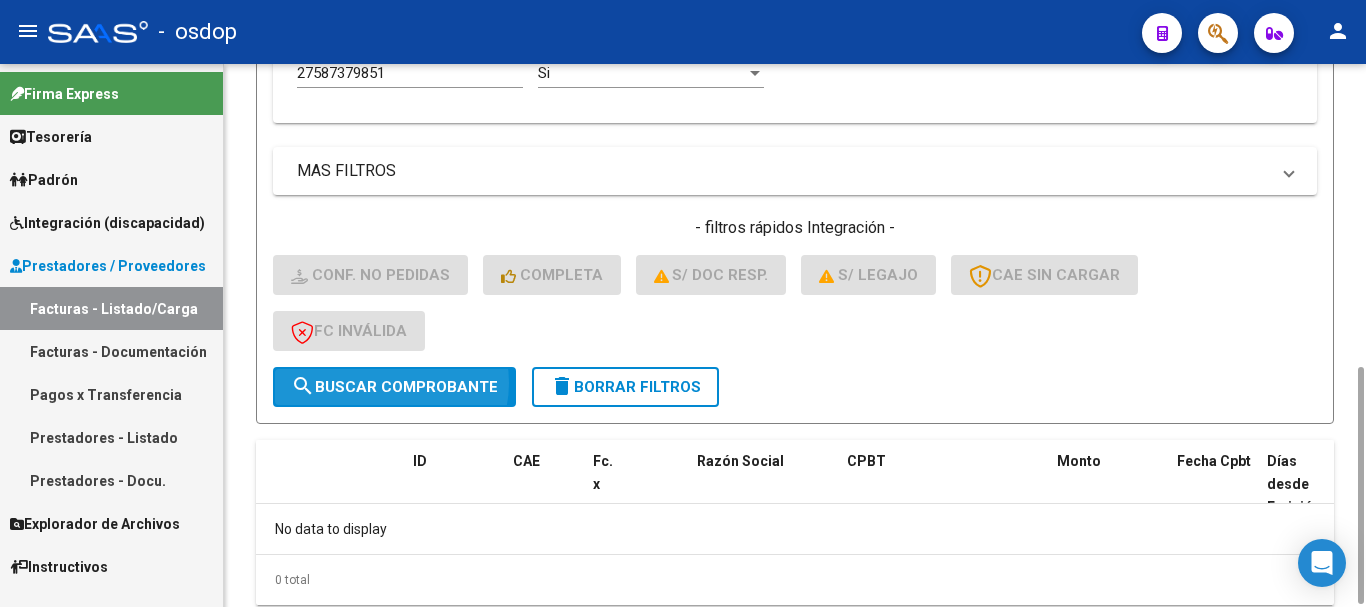 click on "search  Buscar Comprobante" 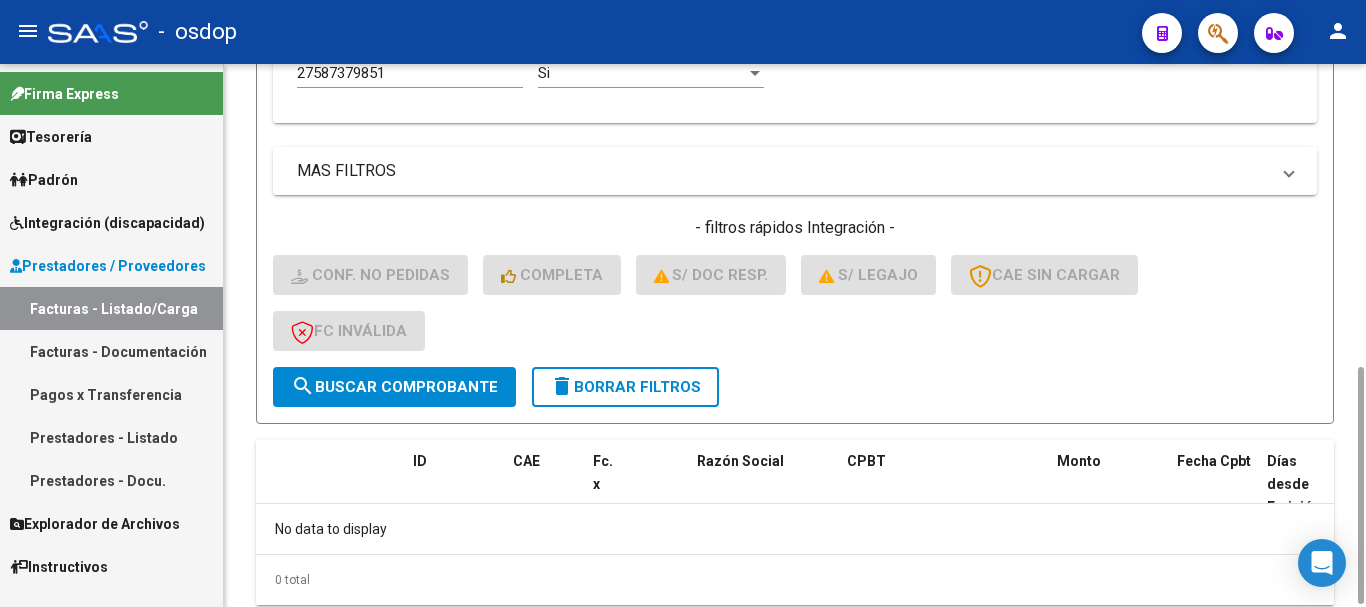 scroll, scrollTop: 294, scrollLeft: 0, axis: vertical 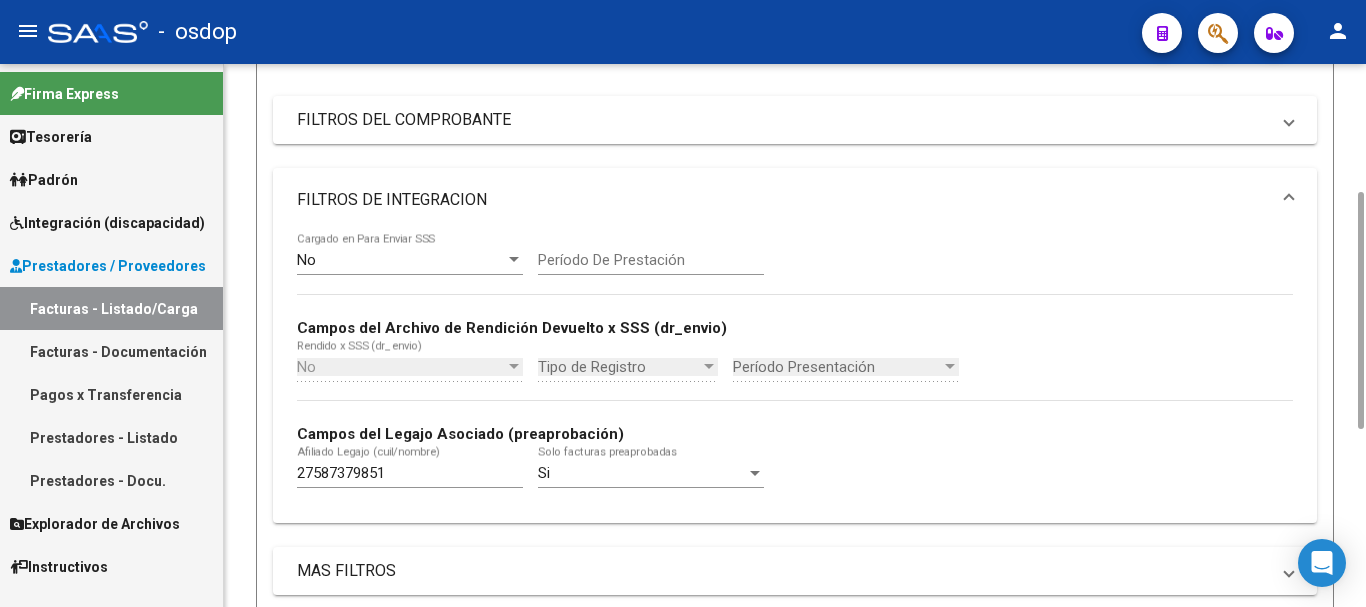 click on "27587379851" at bounding box center (410, 473) 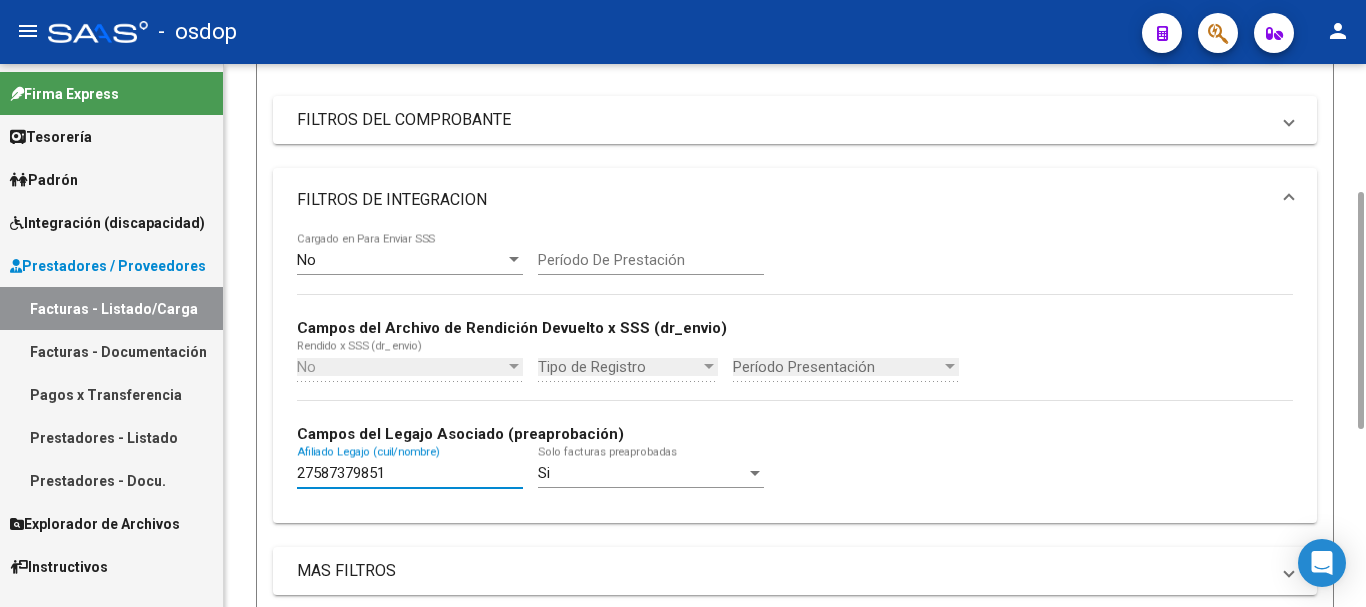 click on "27587379851" at bounding box center (410, 473) 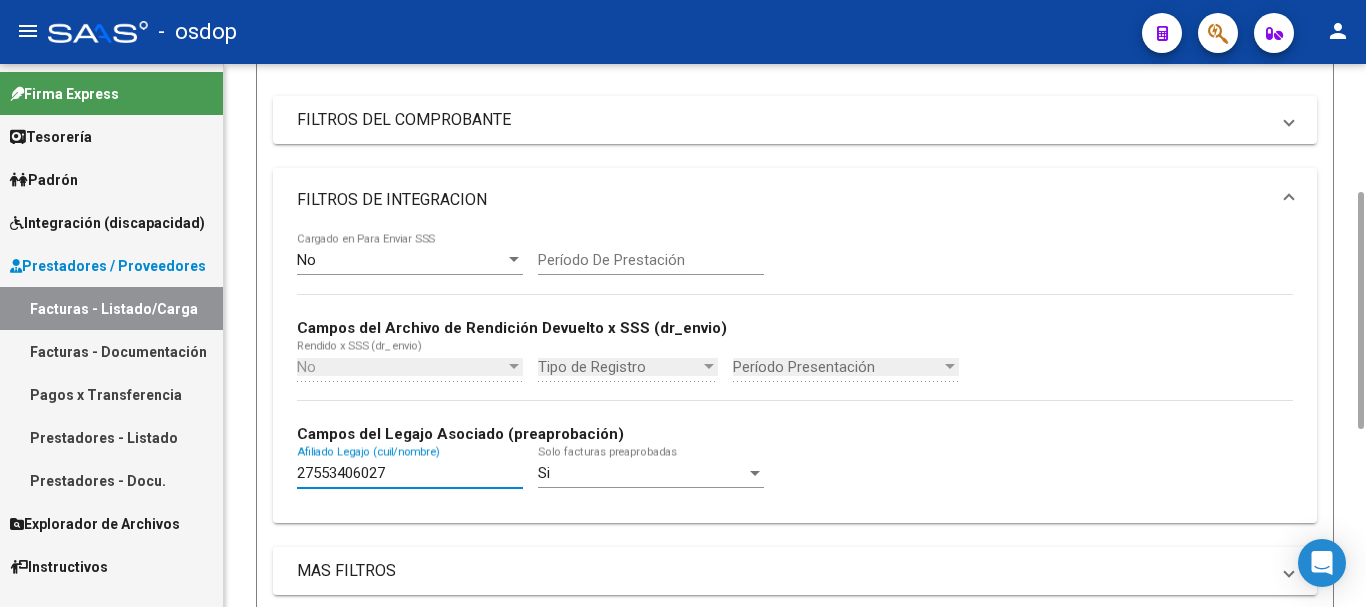 scroll, scrollTop: 694, scrollLeft: 0, axis: vertical 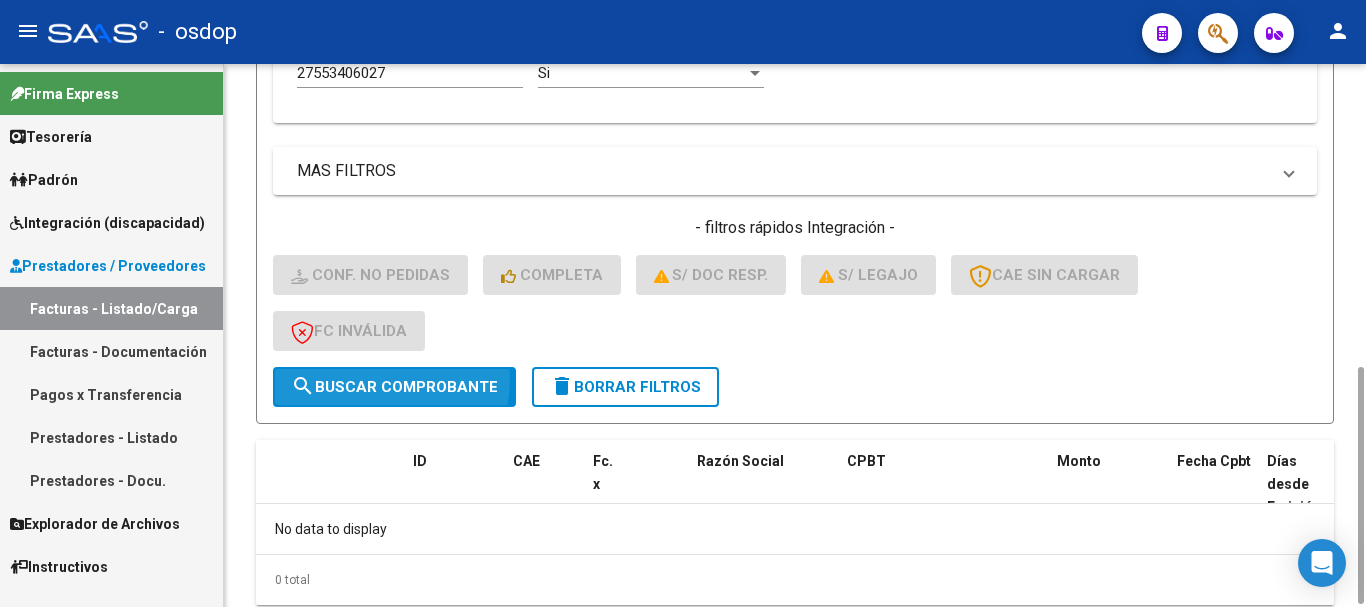 click on "search  Buscar Comprobante" 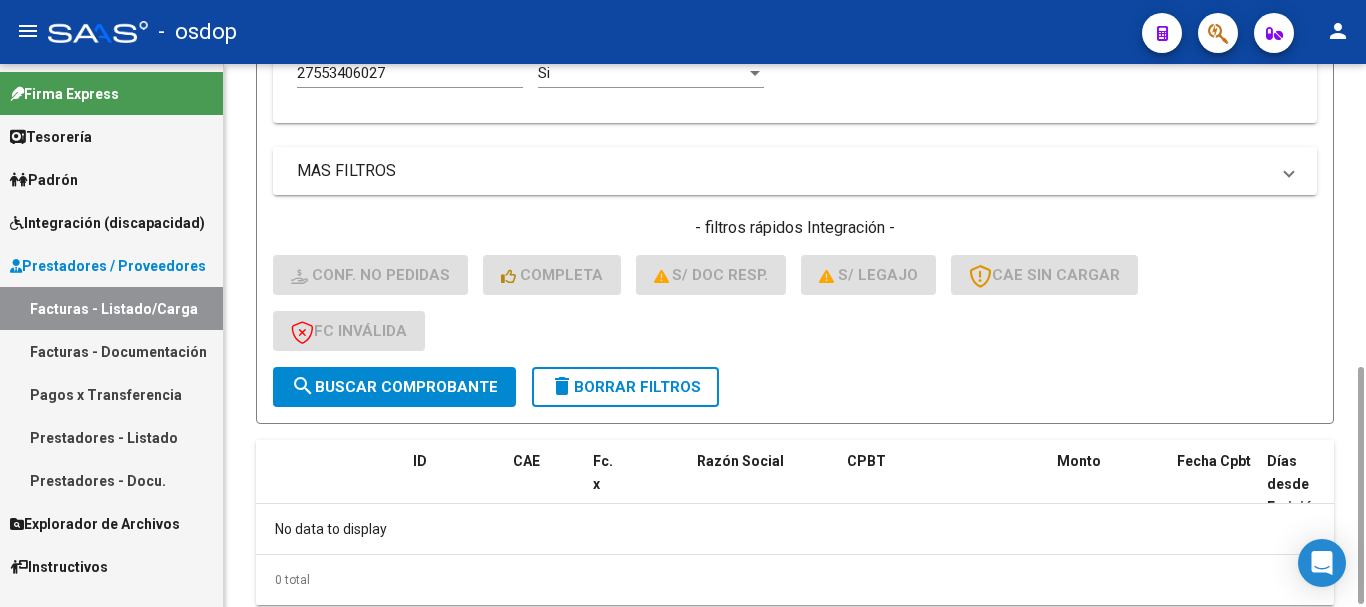 scroll, scrollTop: 494, scrollLeft: 0, axis: vertical 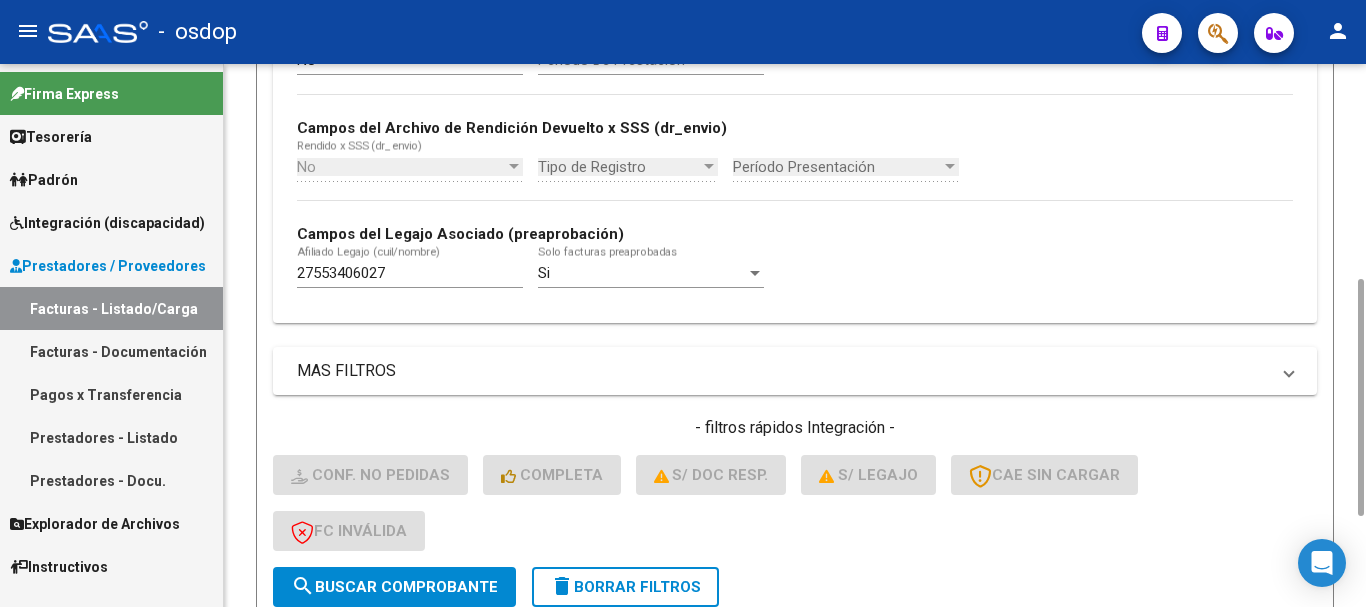 click on "27553406027" at bounding box center [410, 273] 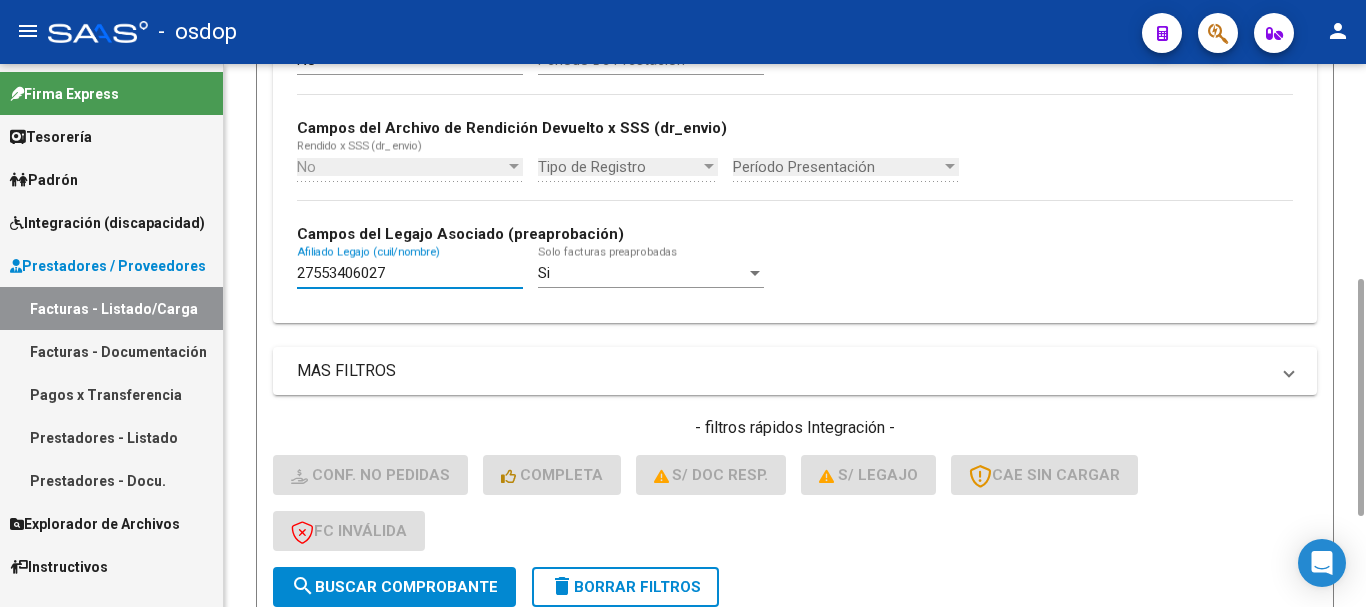 click on "27553406027" at bounding box center (410, 273) 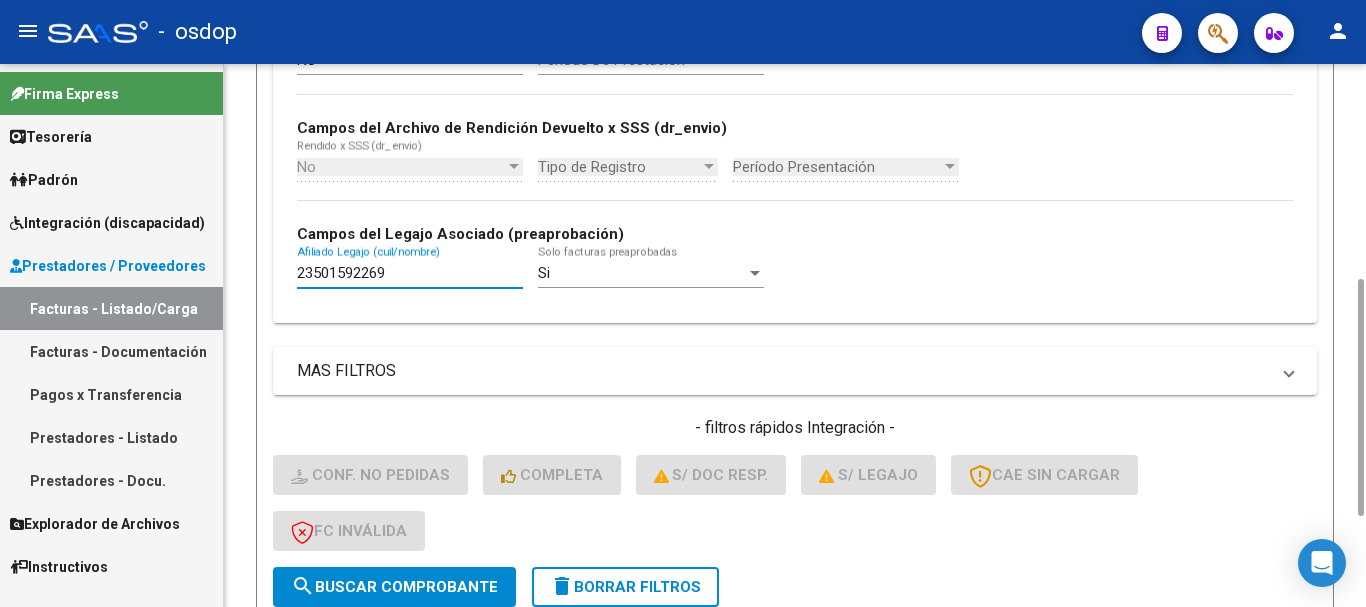 click on "search  Buscar Comprobante" 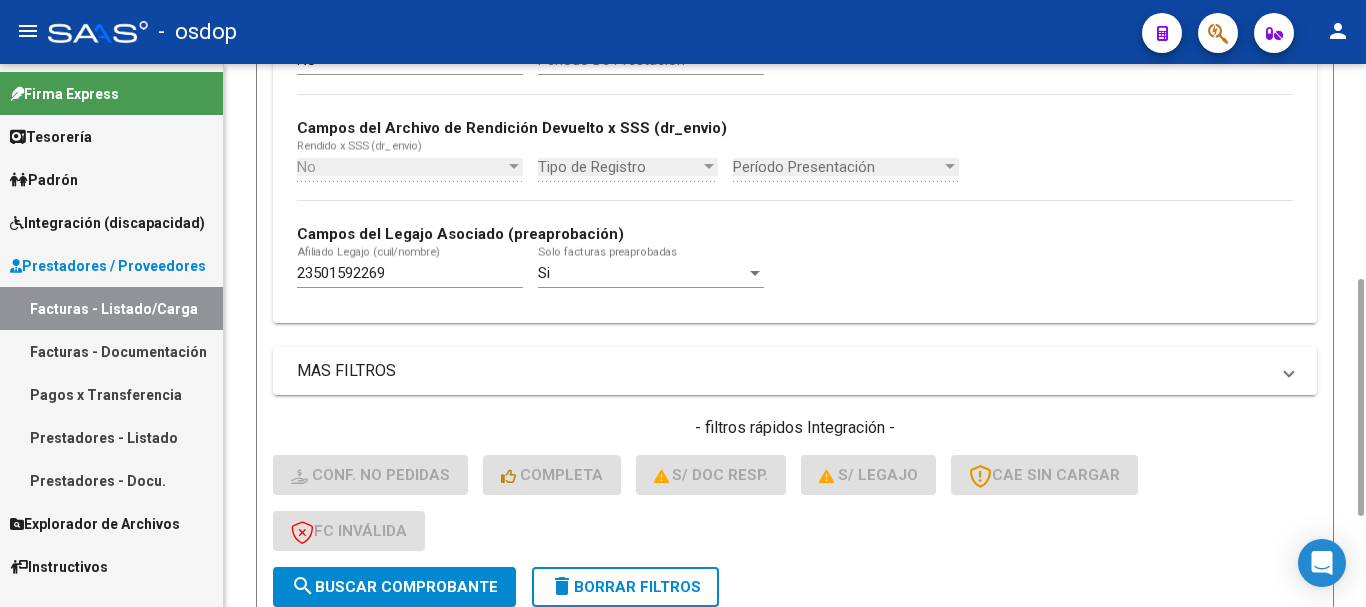 click on "search  Buscar Comprobante" 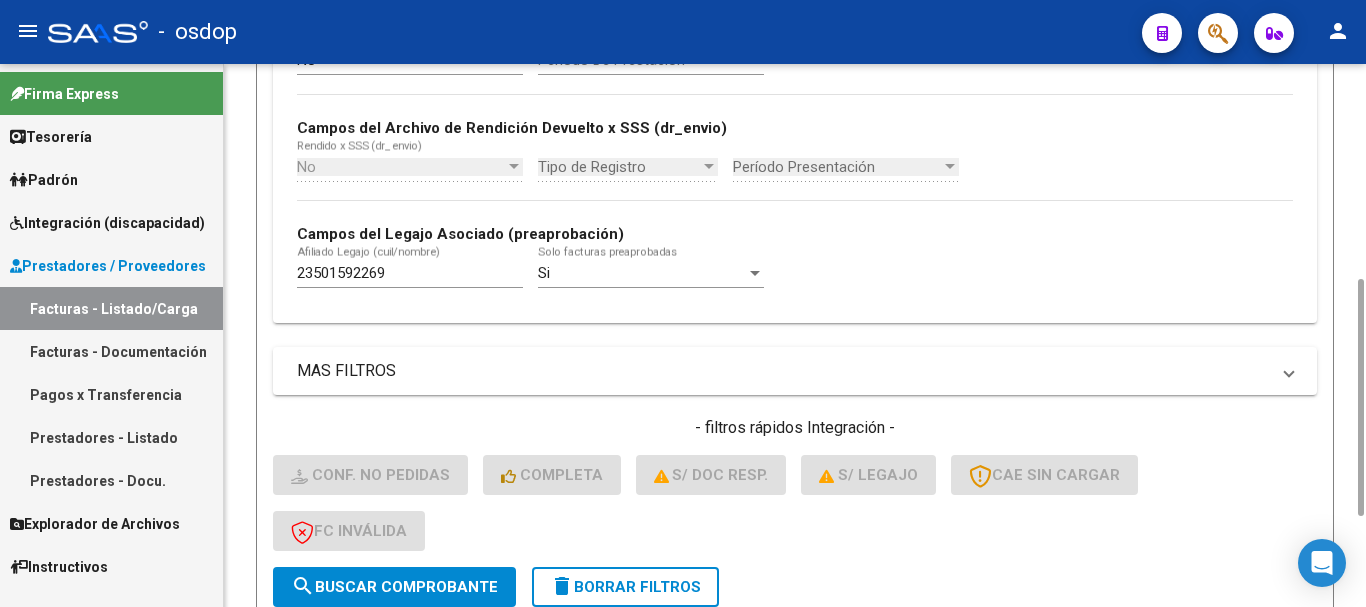 scroll, scrollTop: 700, scrollLeft: 0, axis: vertical 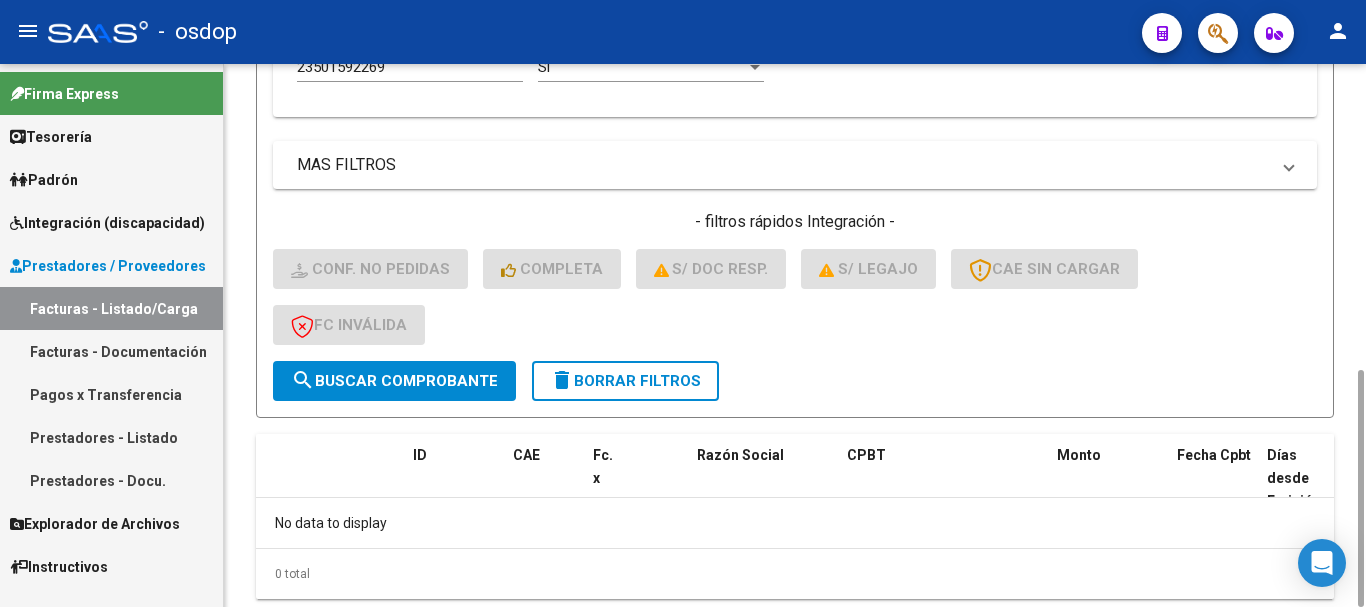 click on "23501592269" at bounding box center [410, 67] 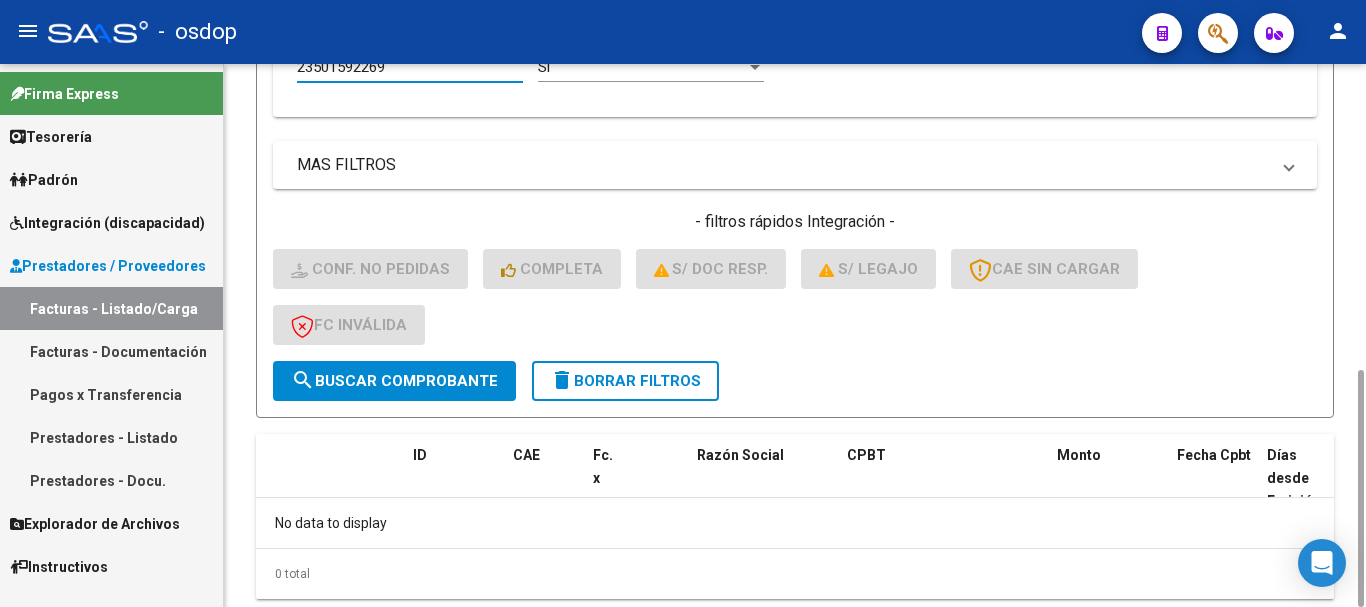 paste on "507293" 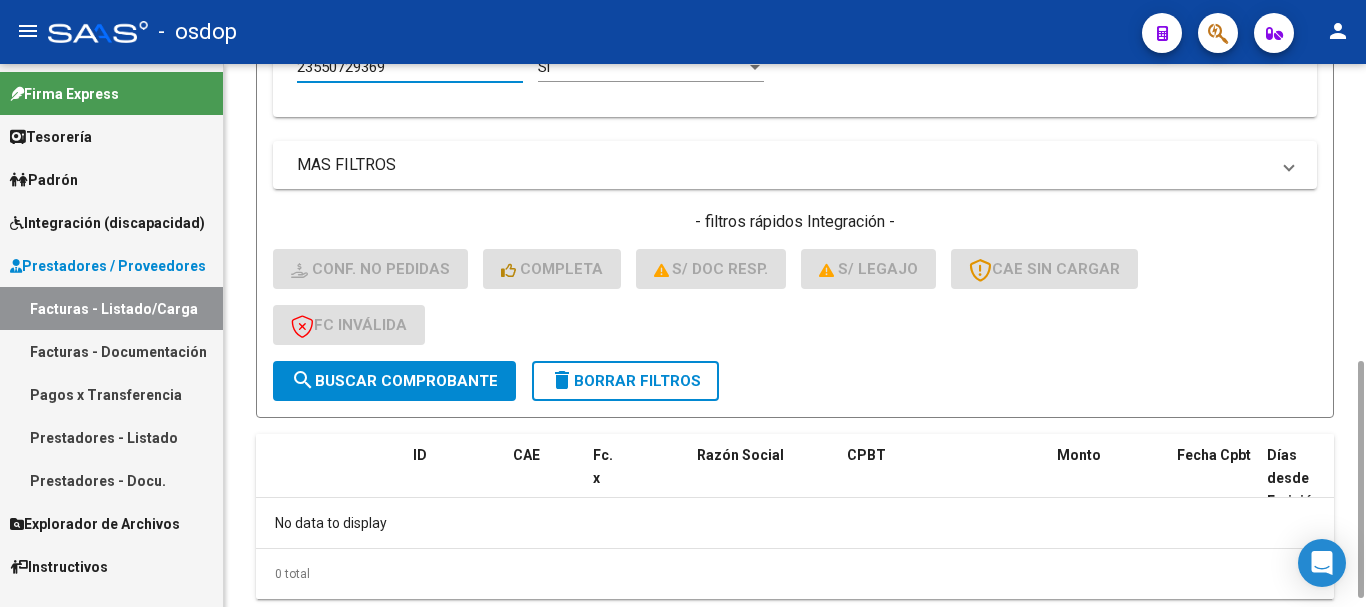 scroll, scrollTop: 694, scrollLeft: 0, axis: vertical 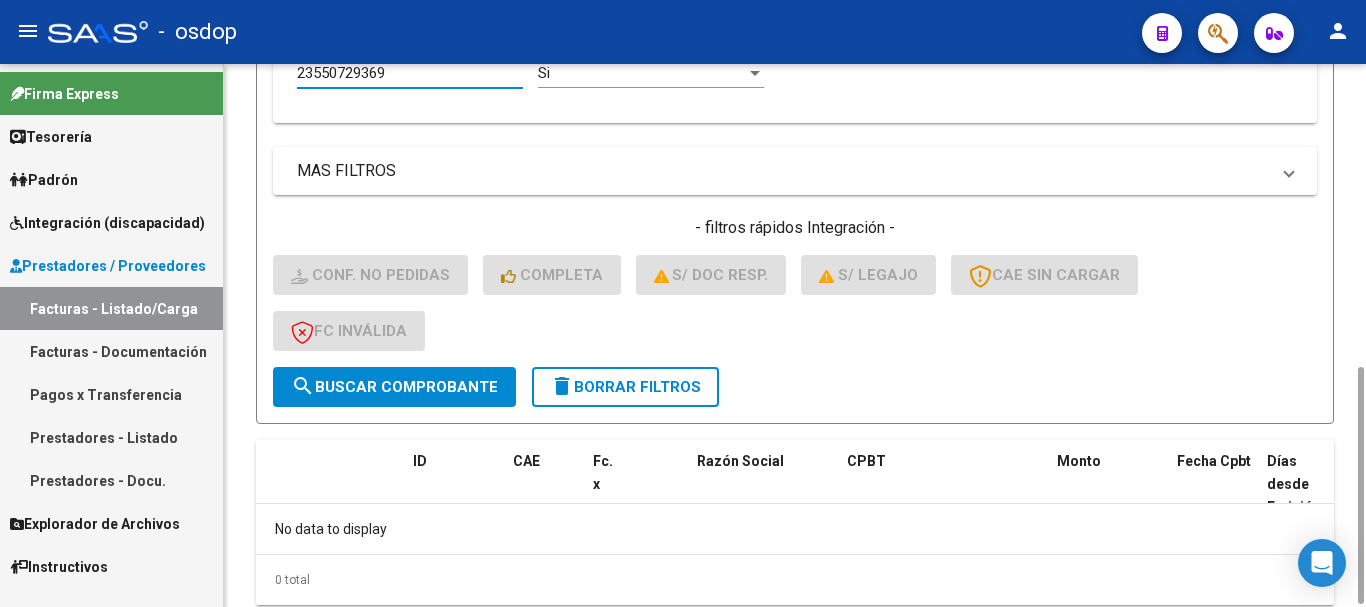 type on "23550729369" 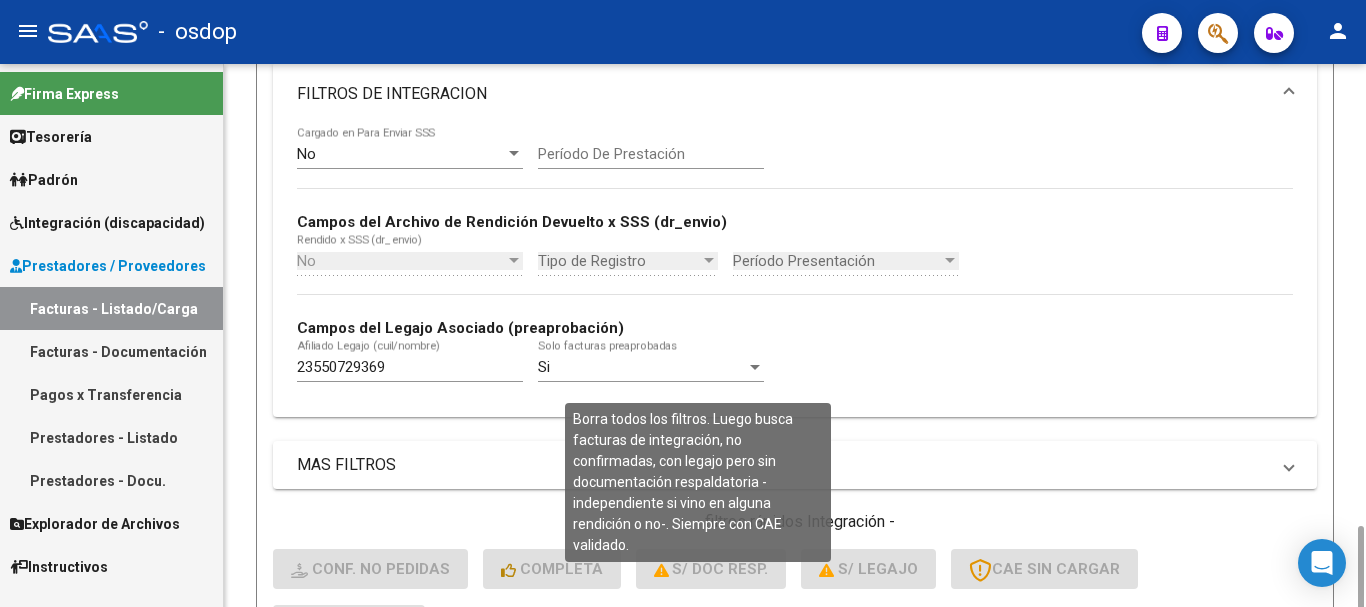 scroll, scrollTop: 700, scrollLeft: 0, axis: vertical 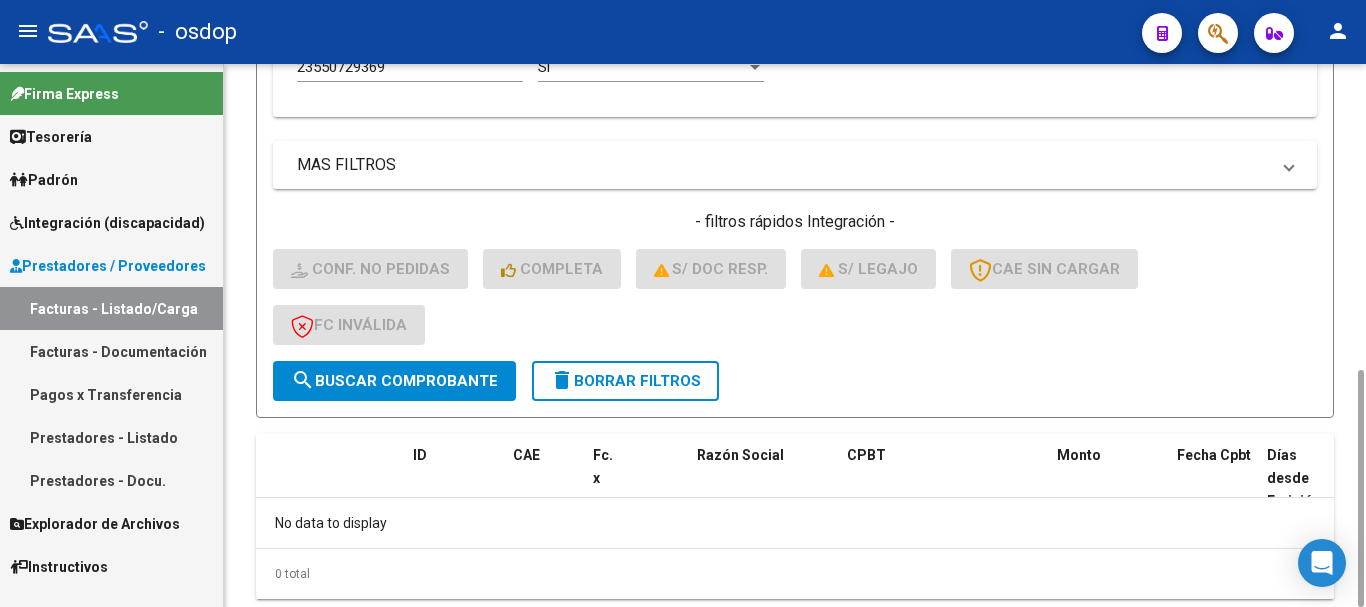click on "delete  Borrar Filtros" 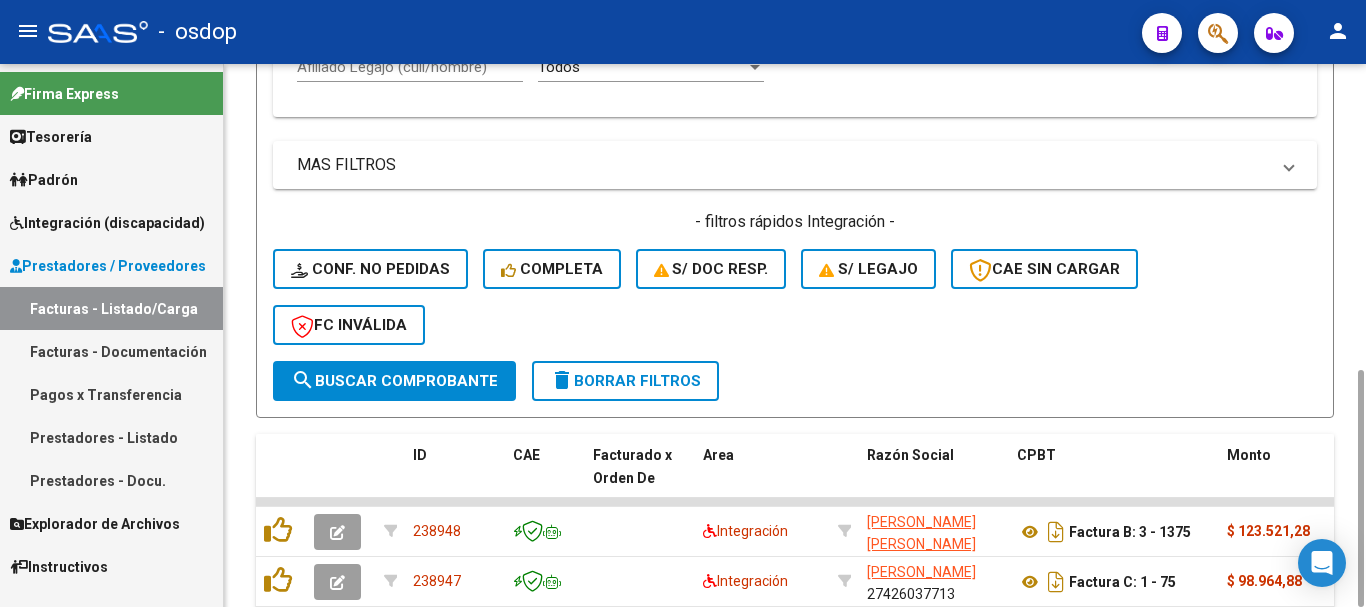 click on "Afiliado Legajo (cuil/nombre)" at bounding box center (410, 67) 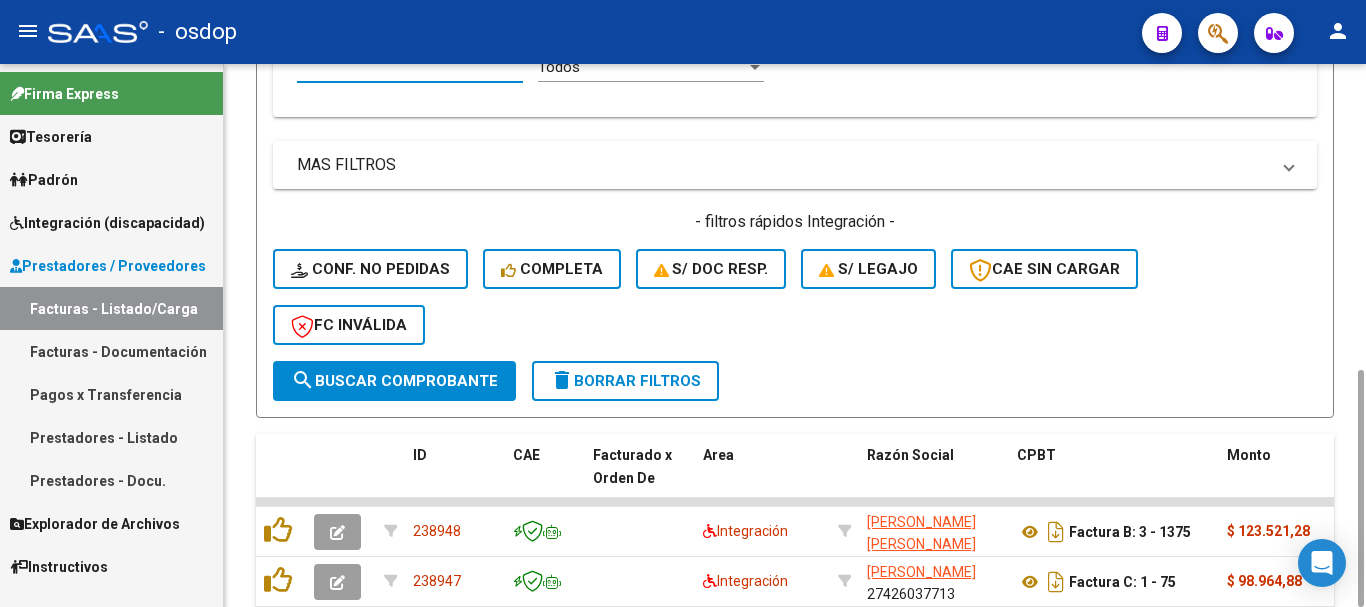 paste on "20550033780" 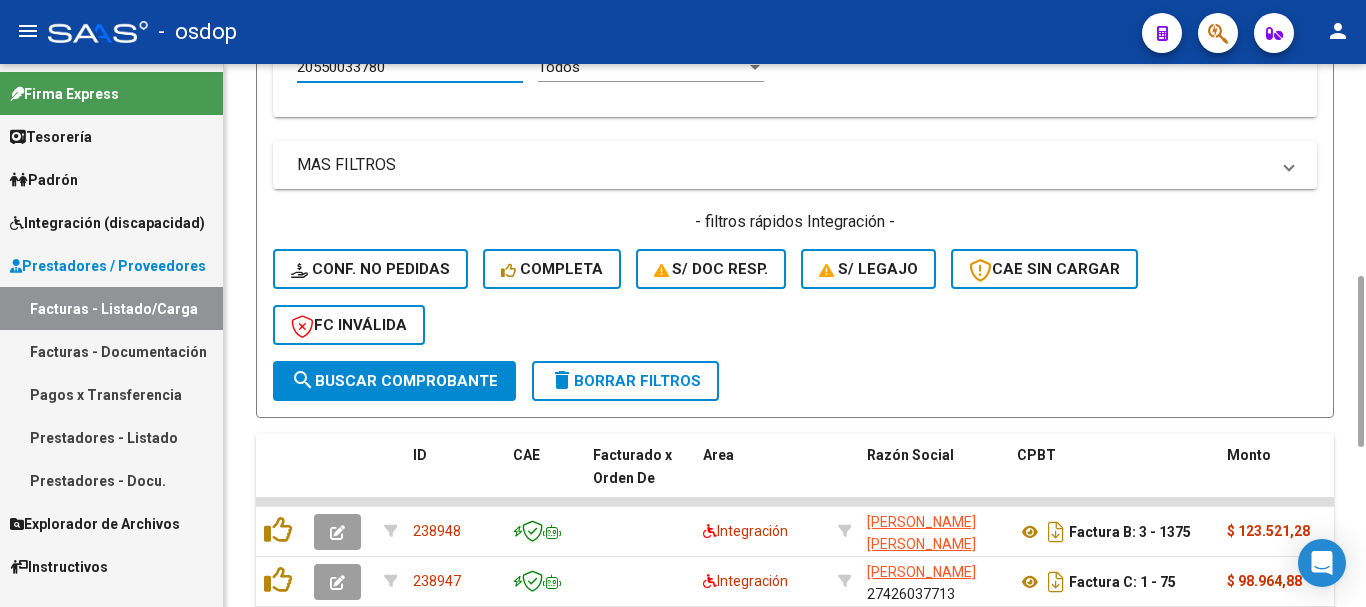 scroll, scrollTop: 694, scrollLeft: 0, axis: vertical 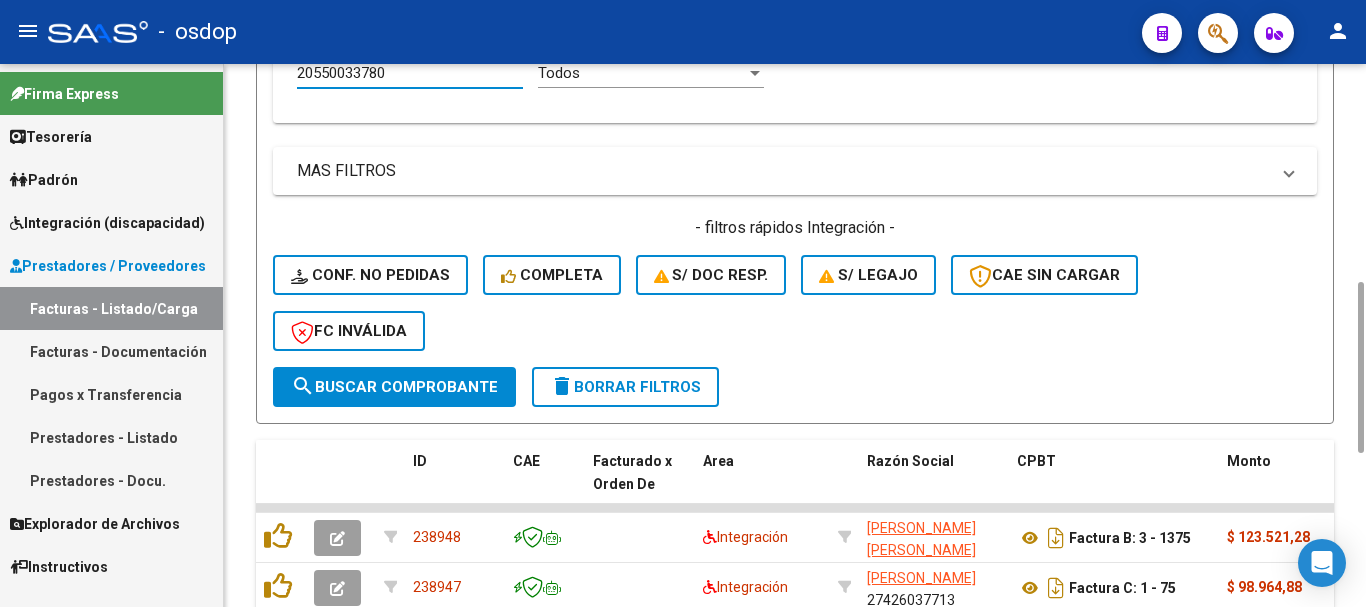 type on "20550033780" 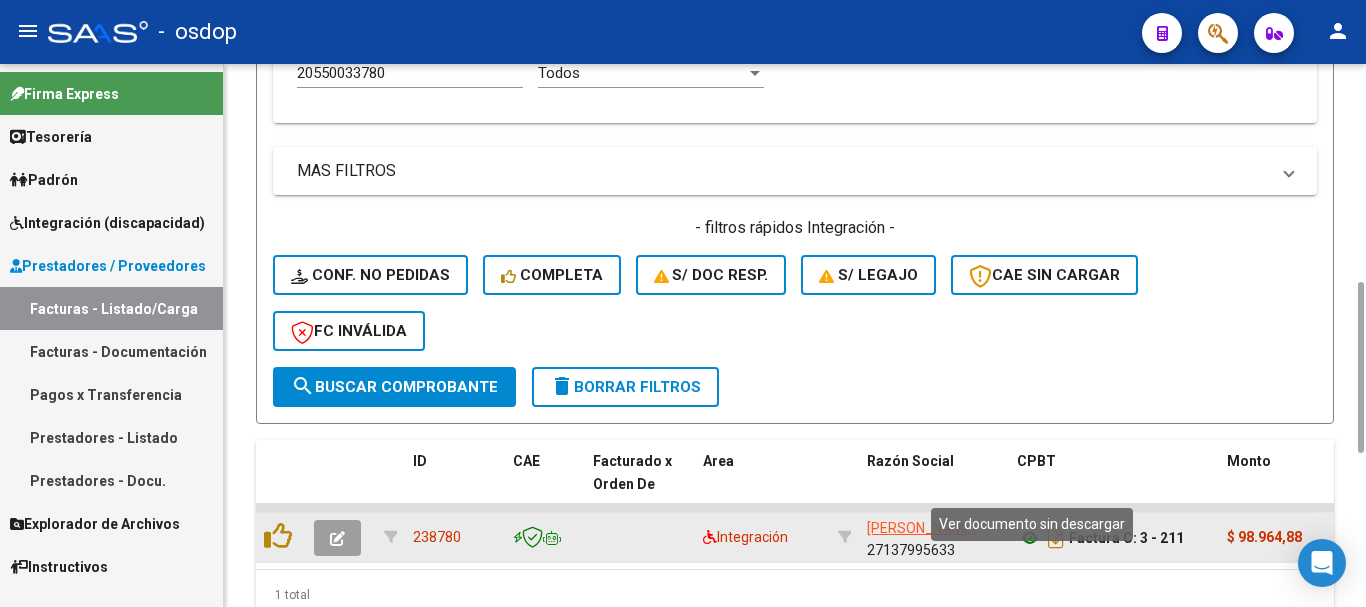 click 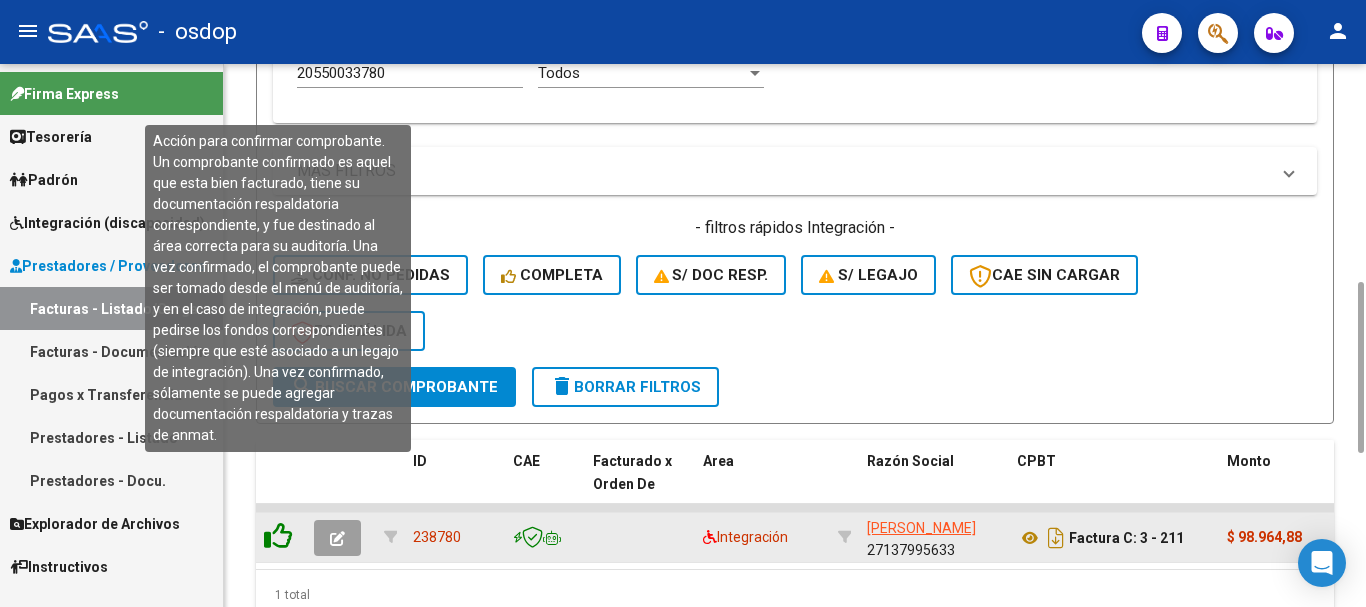click 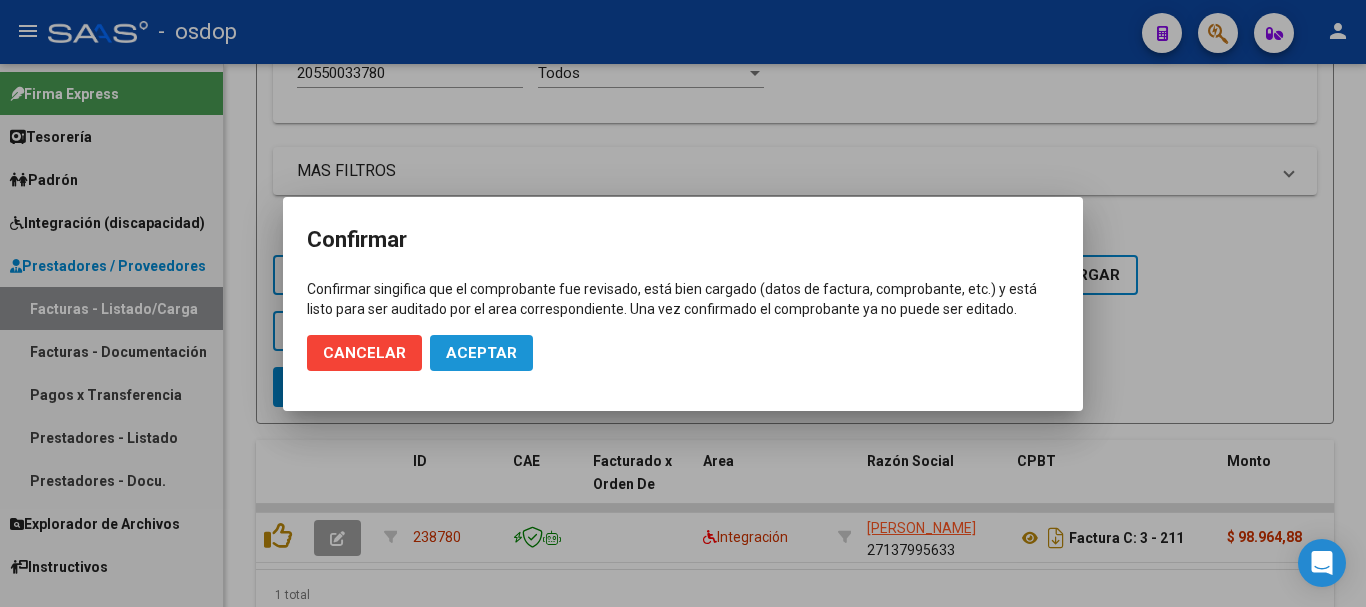 click on "Aceptar" 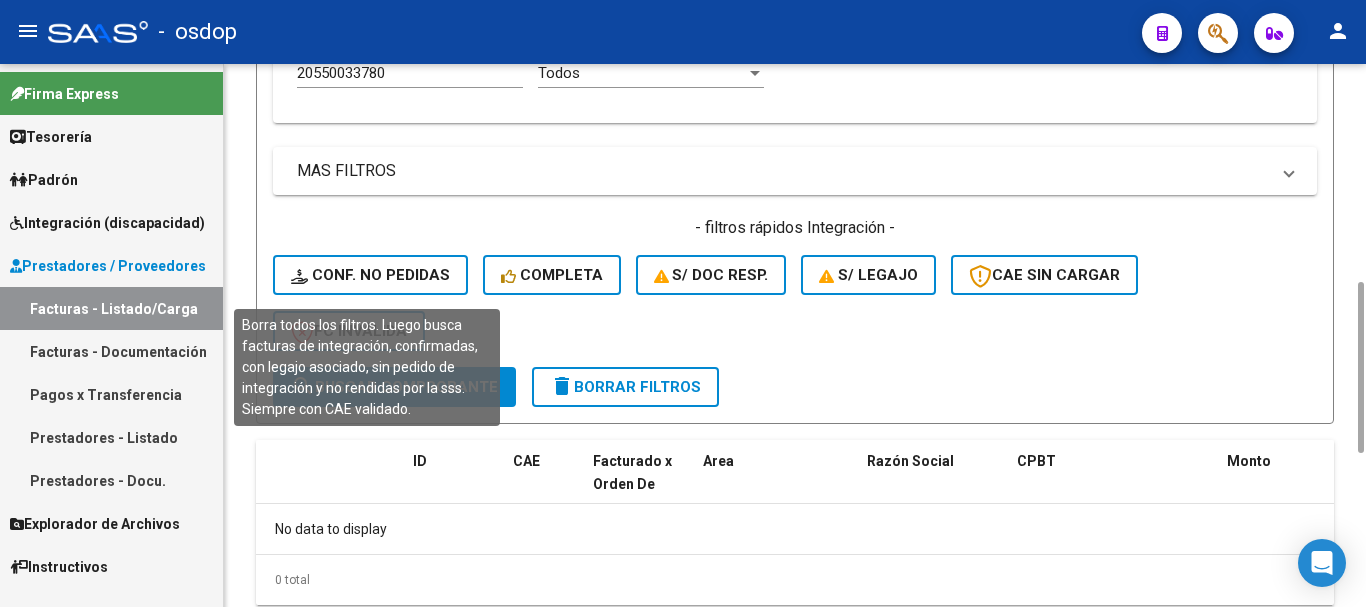 click on "Conf. no pedidas" 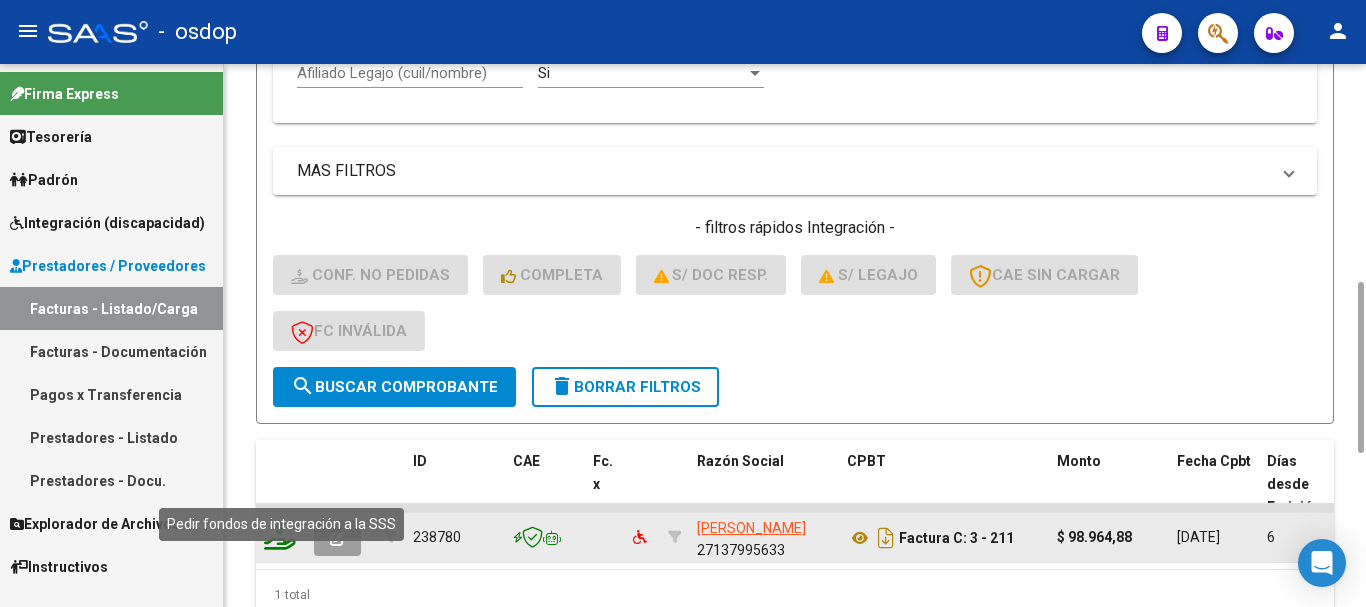click 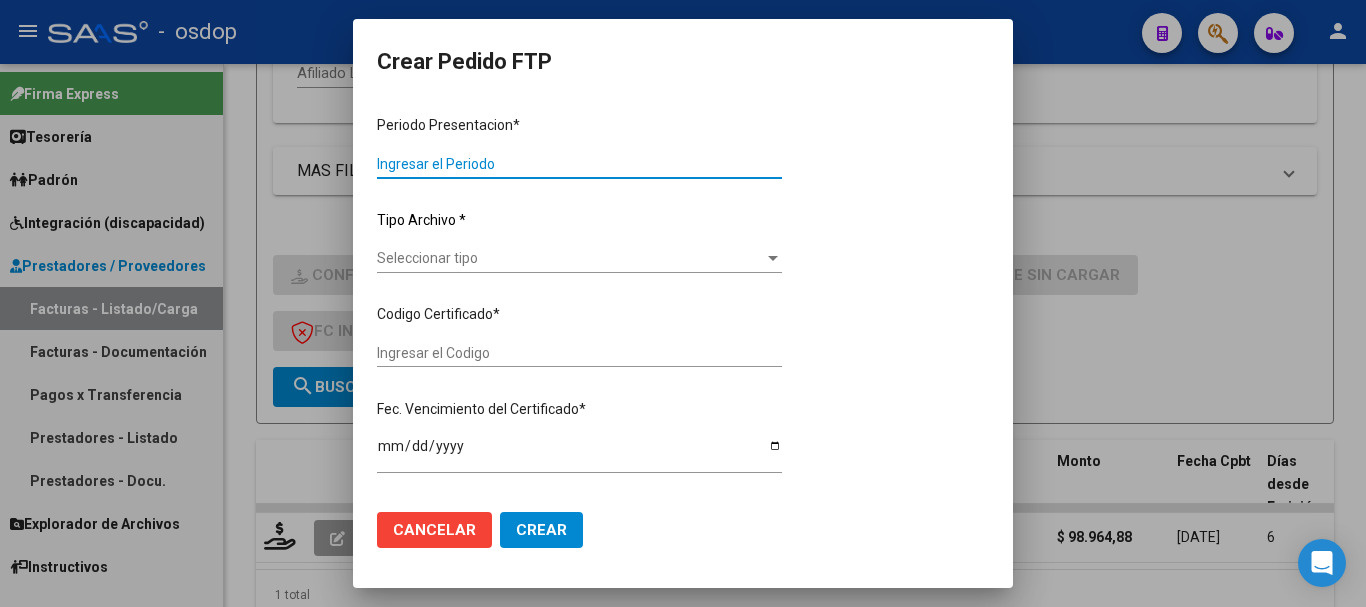 type on "202506" 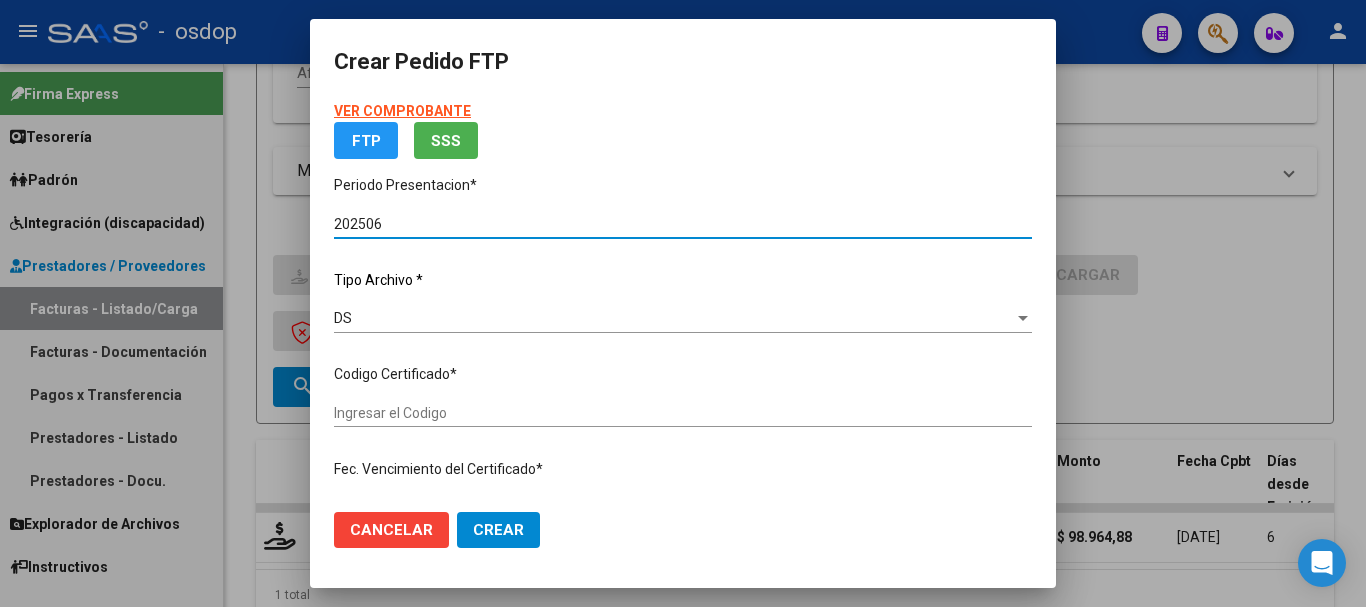 type on "890810710" 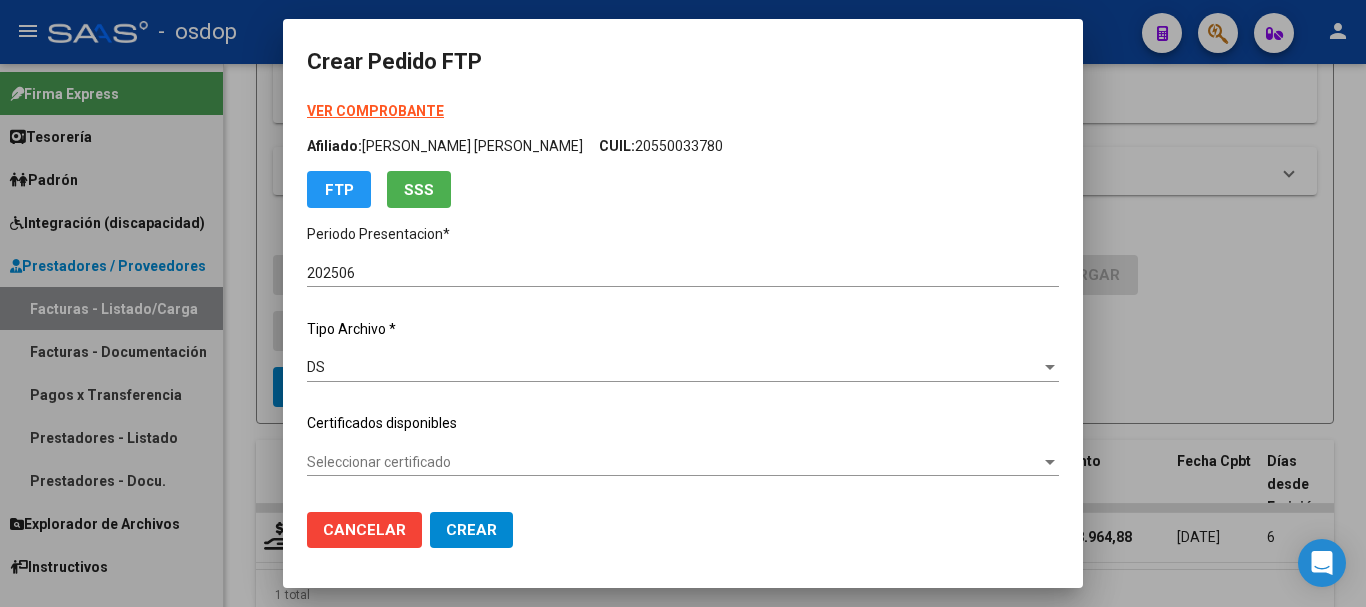 click on "Certificados disponibles" 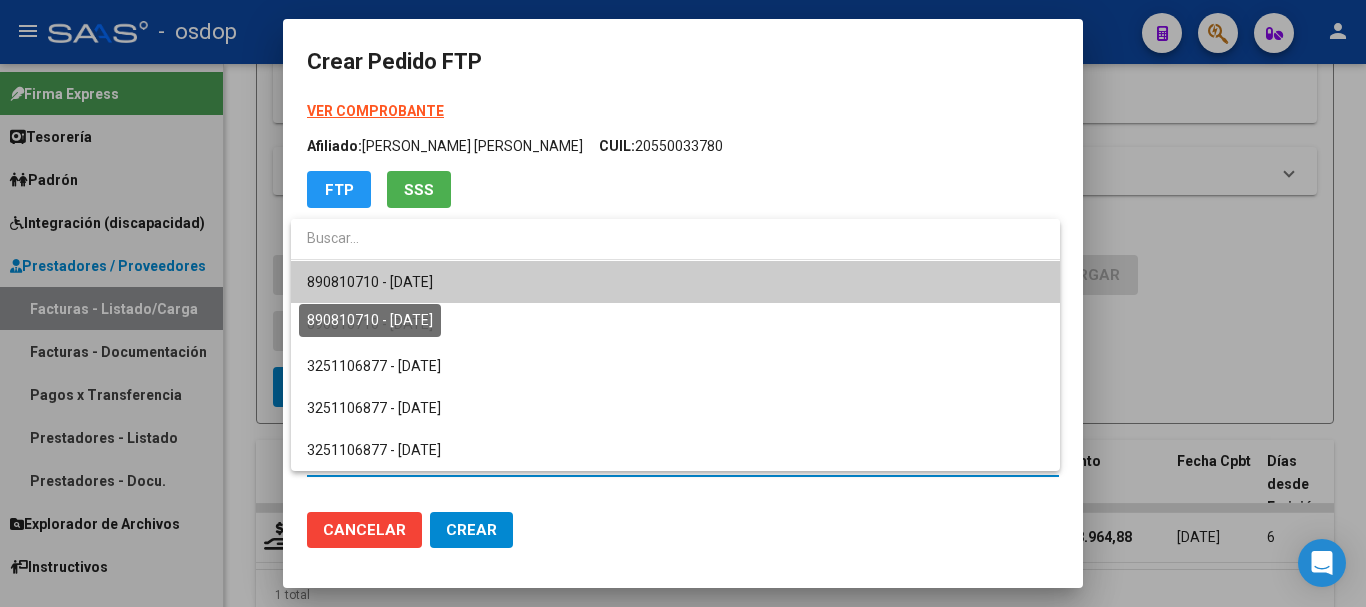 click on "890810710 - 2026-12-30" at bounding box center [370, 282] 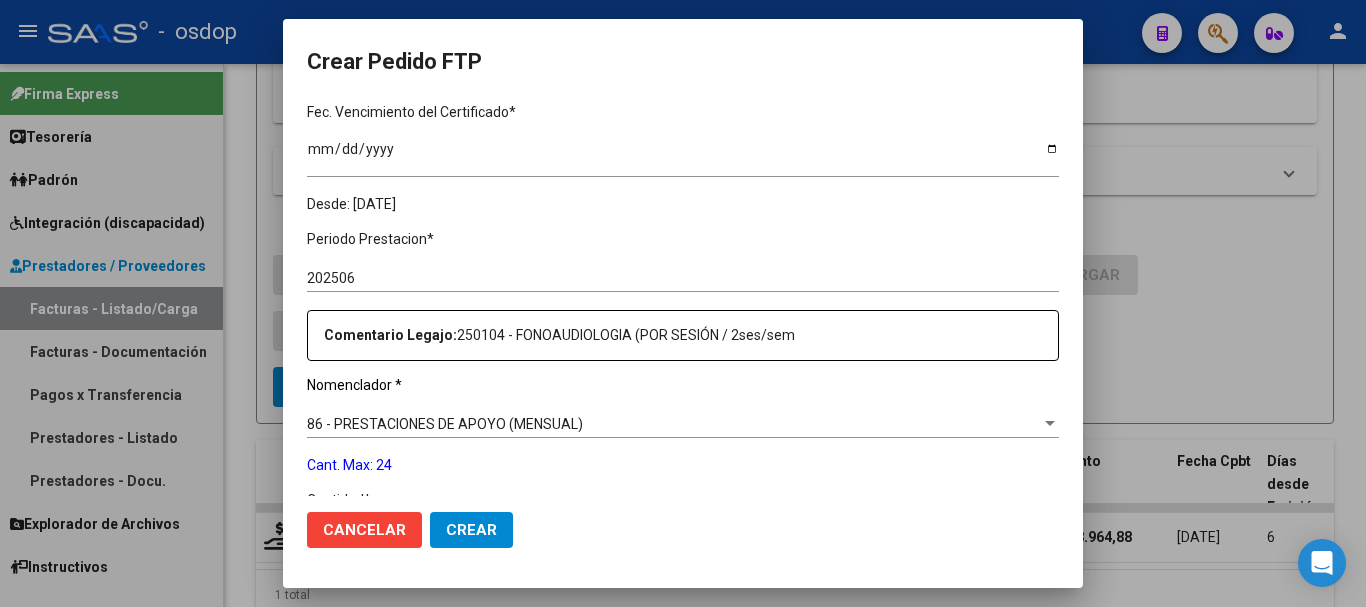 scroll, scrollTop: 600, scrollLeft: 0, axis: vertical 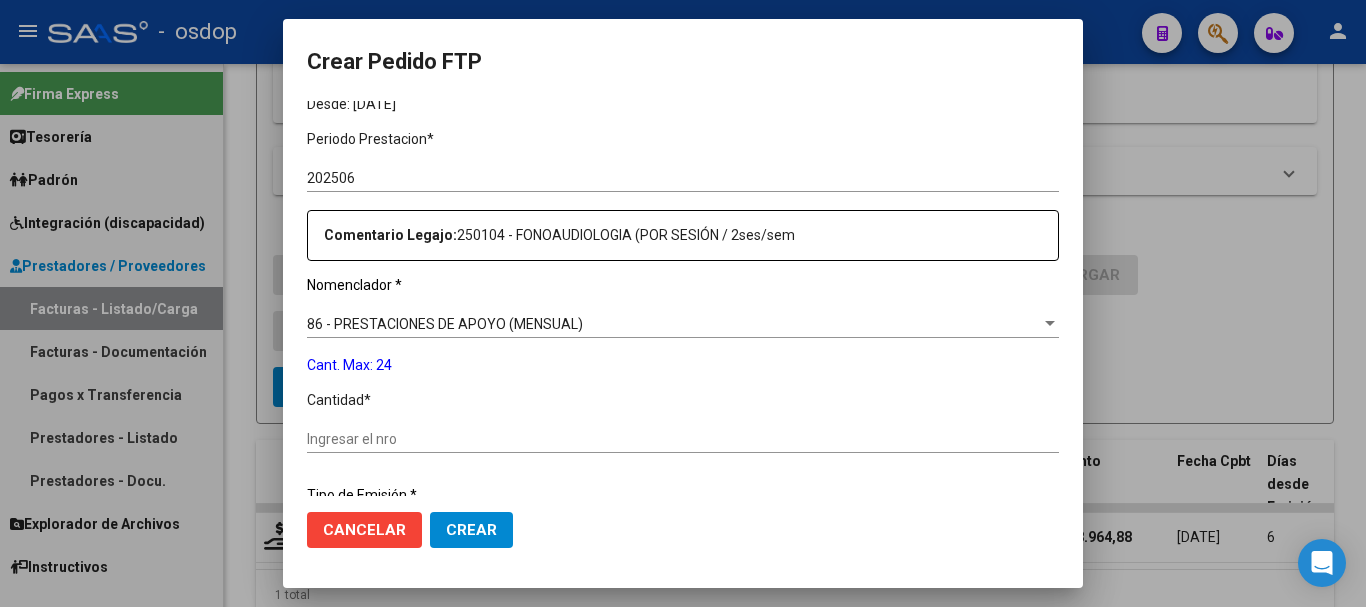 click on "Ingresar el nro" 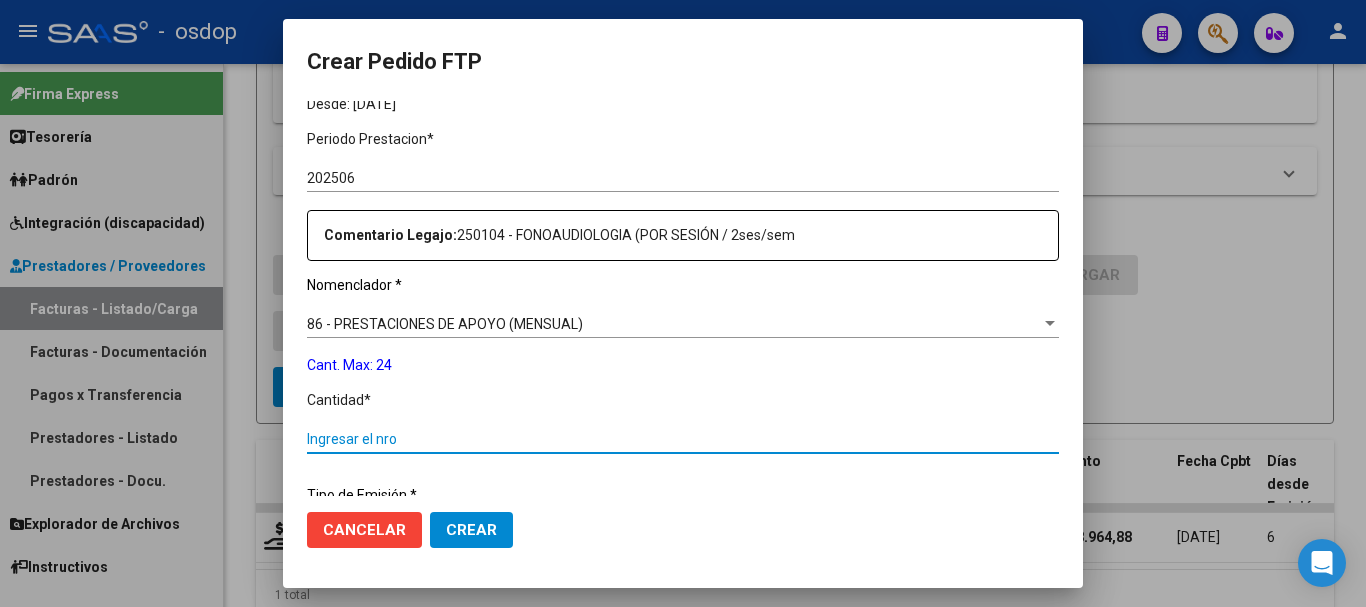 click on "Ingresar el nro" at bounding box center (683, 439) 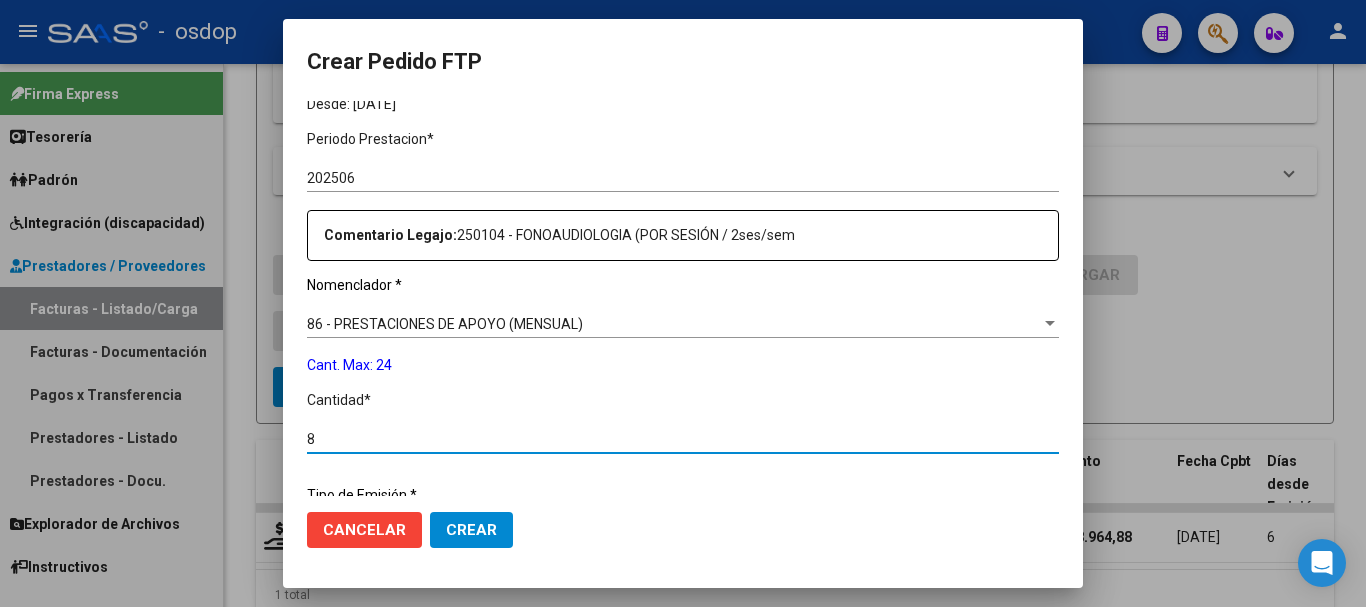 type on "8" 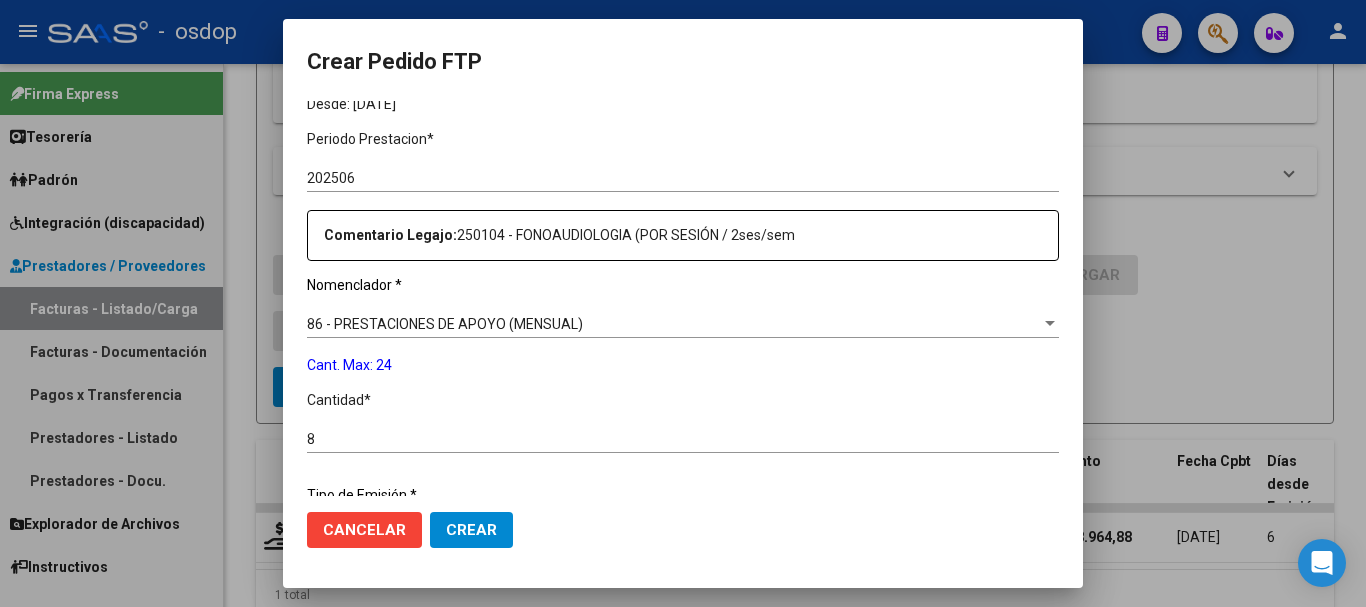 scroll, scrollTop: 1047, scrollLeft: 0, axis: vertical 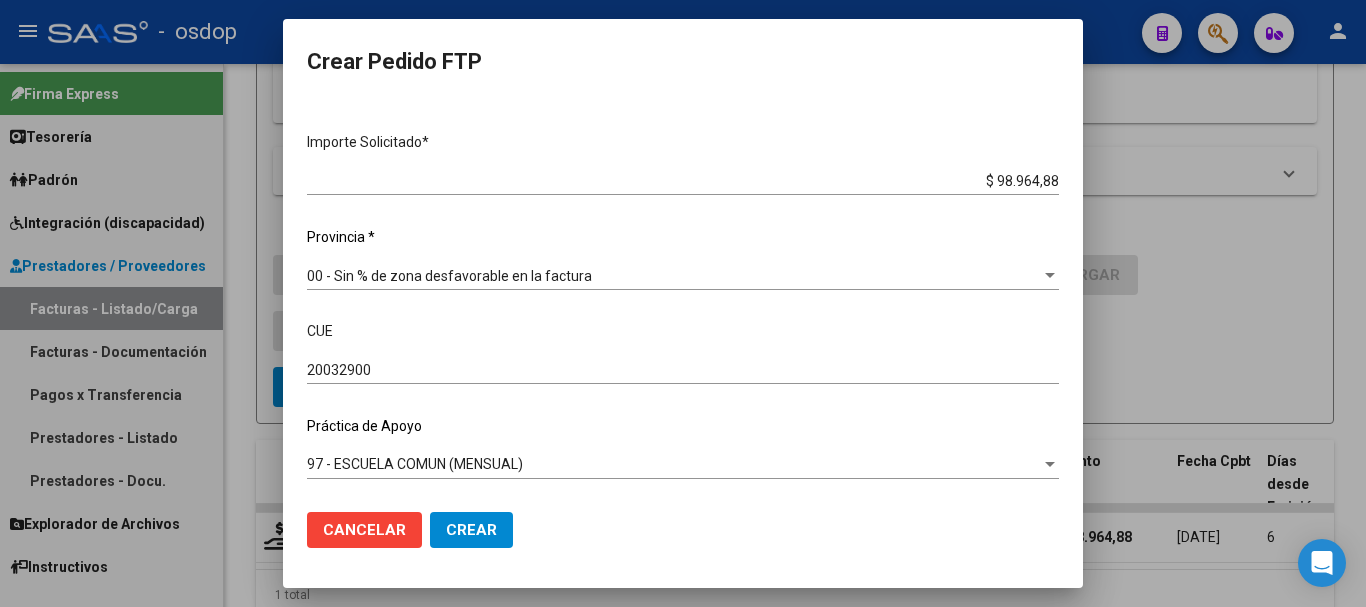 click on "Crear" 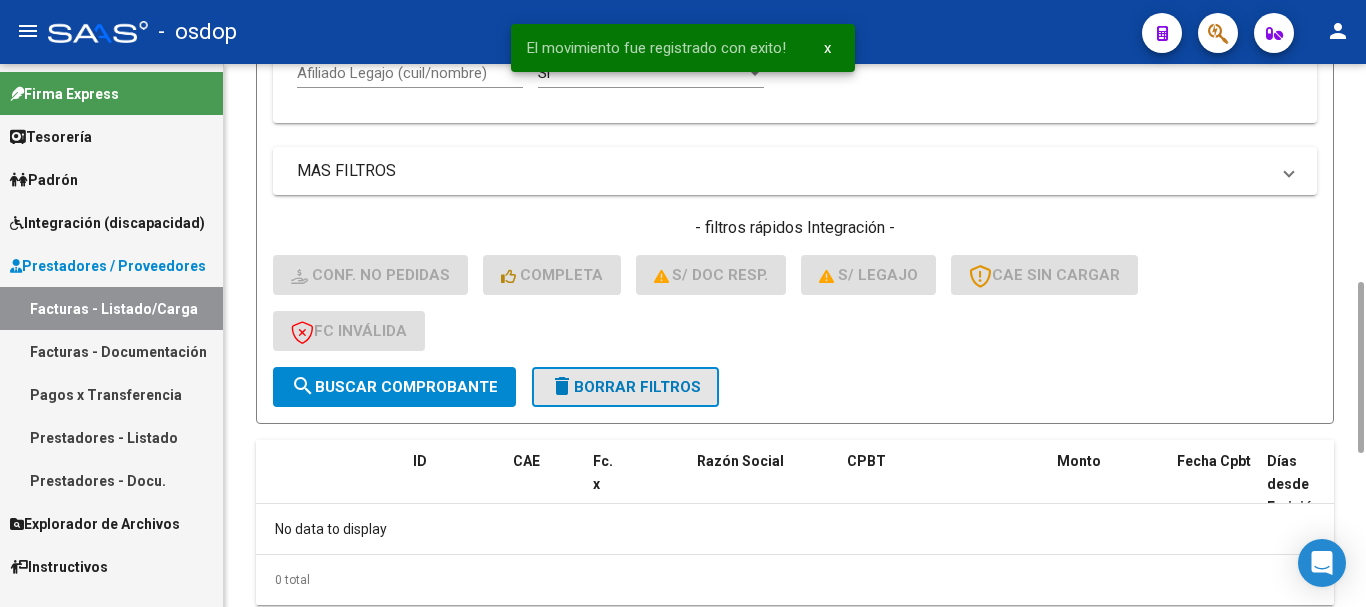 click on "delete  Borrar Filtros" 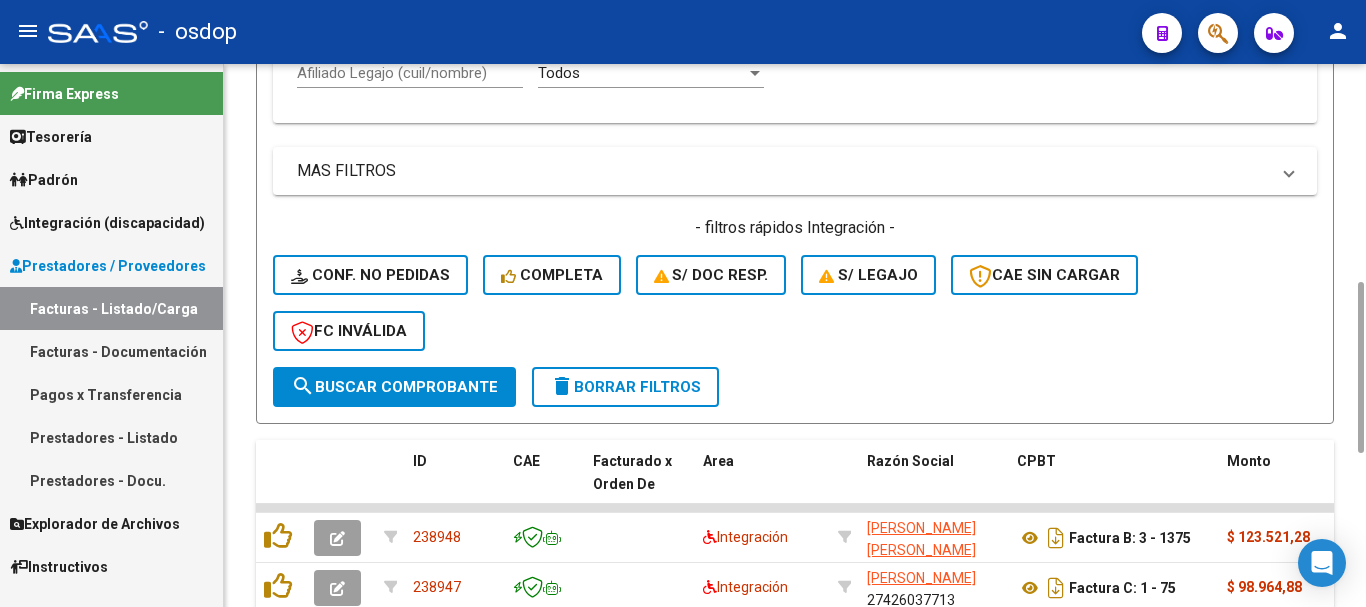 click on "delete  Borrar Filtros" 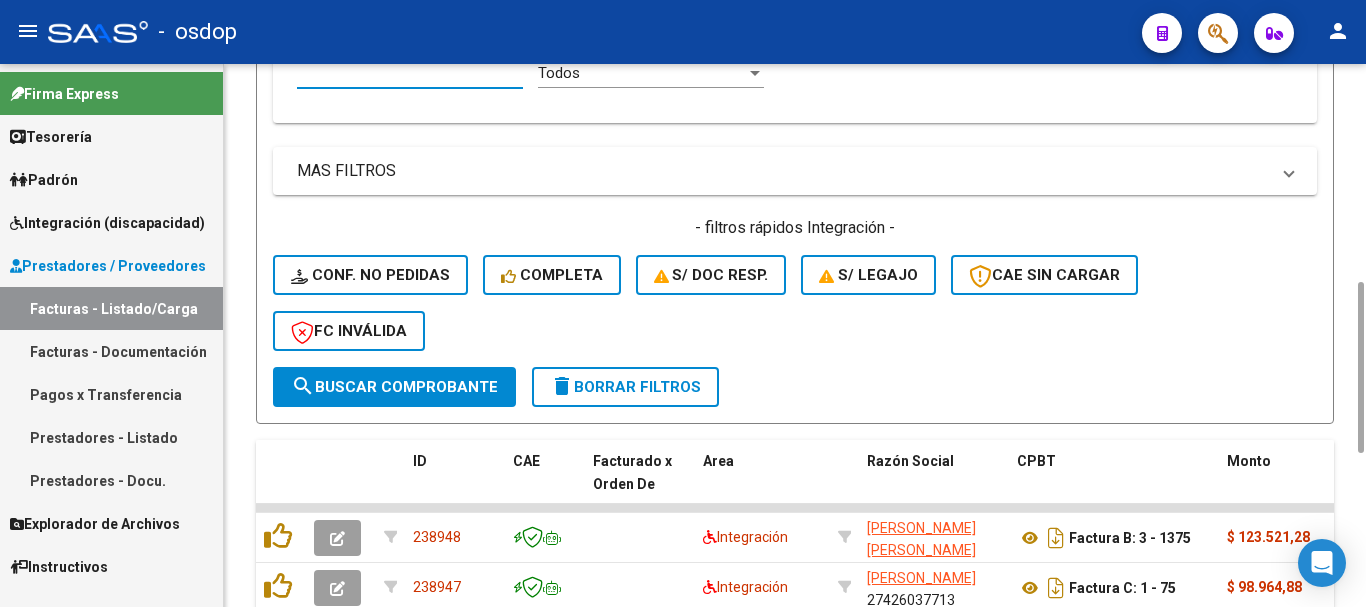 paste on "27587379851" 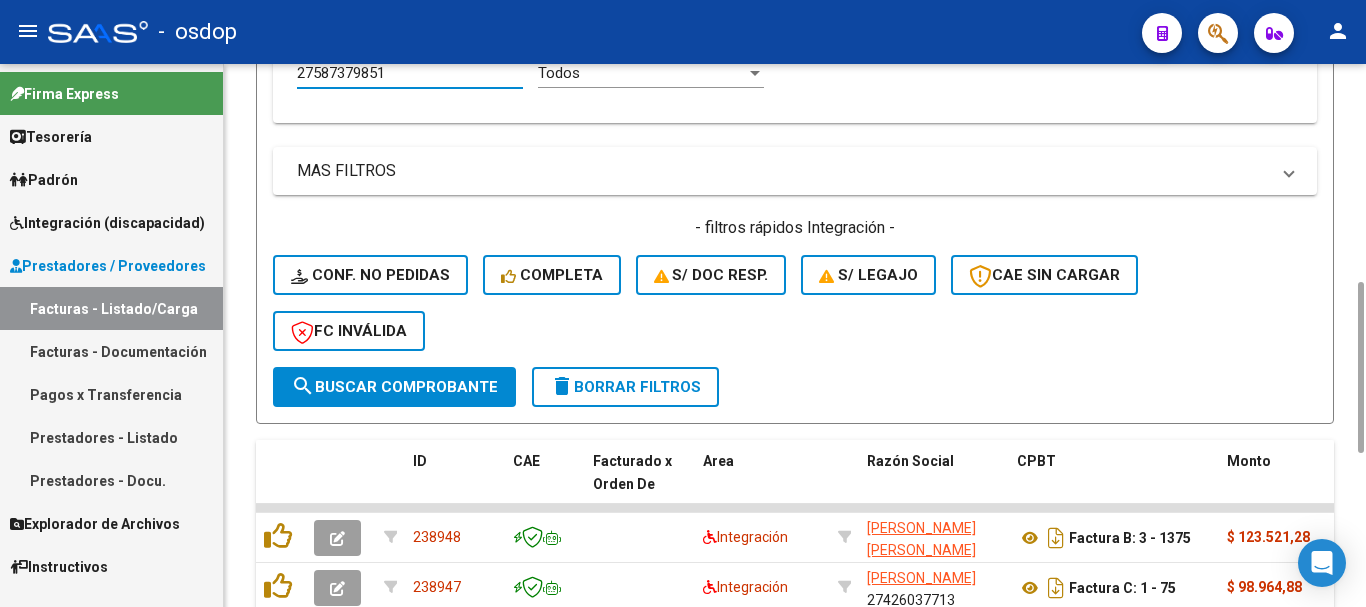 type on "27587379851" 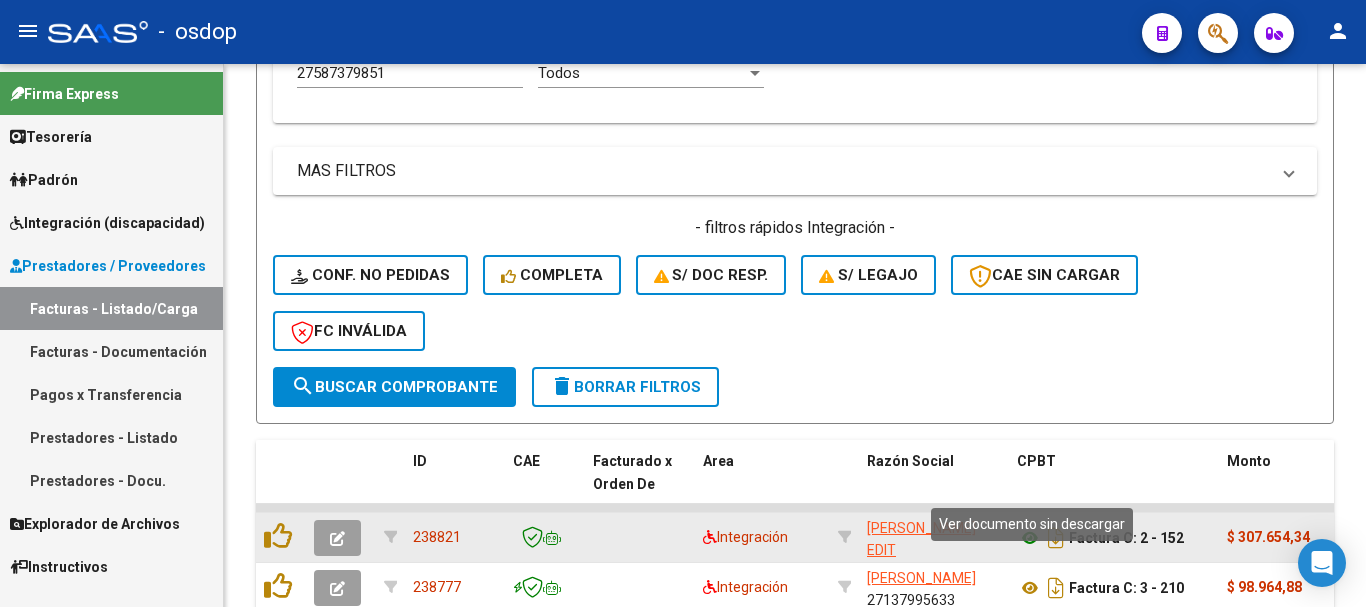 click 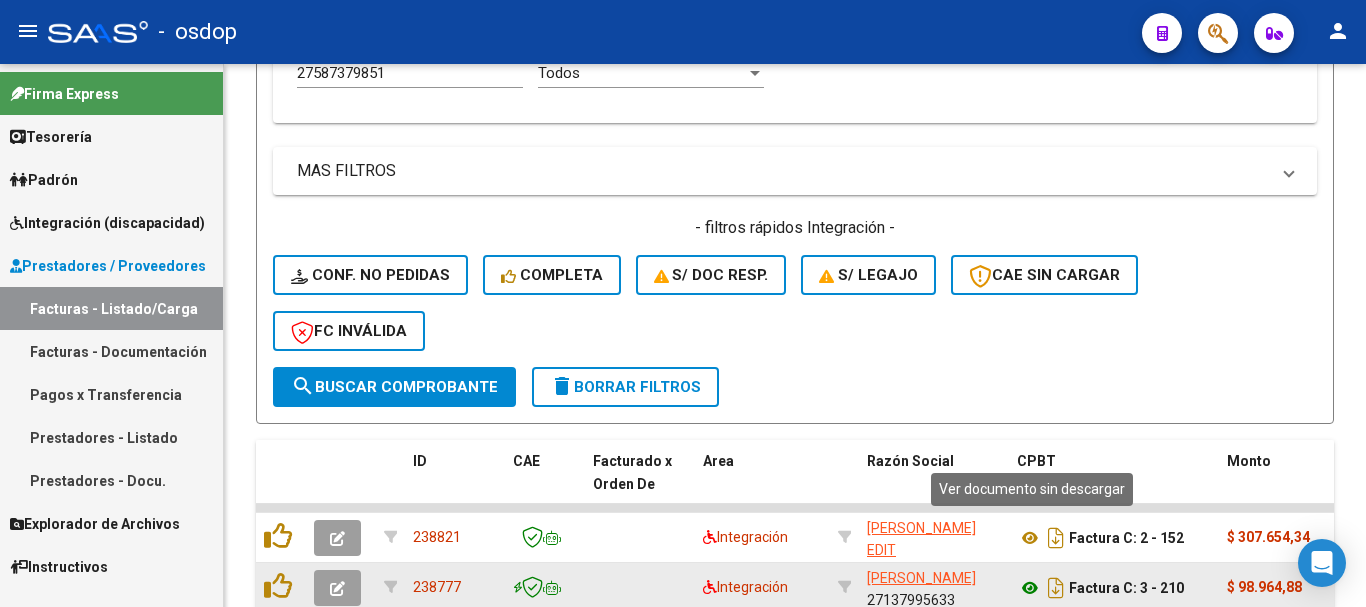 click 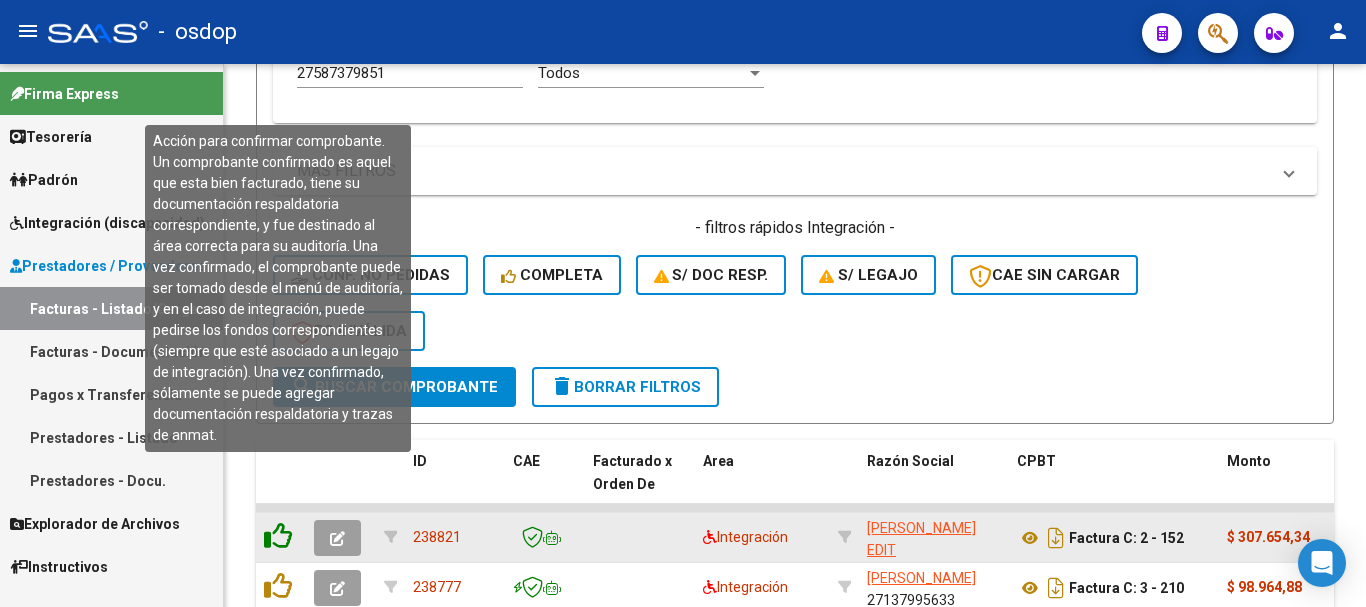 click 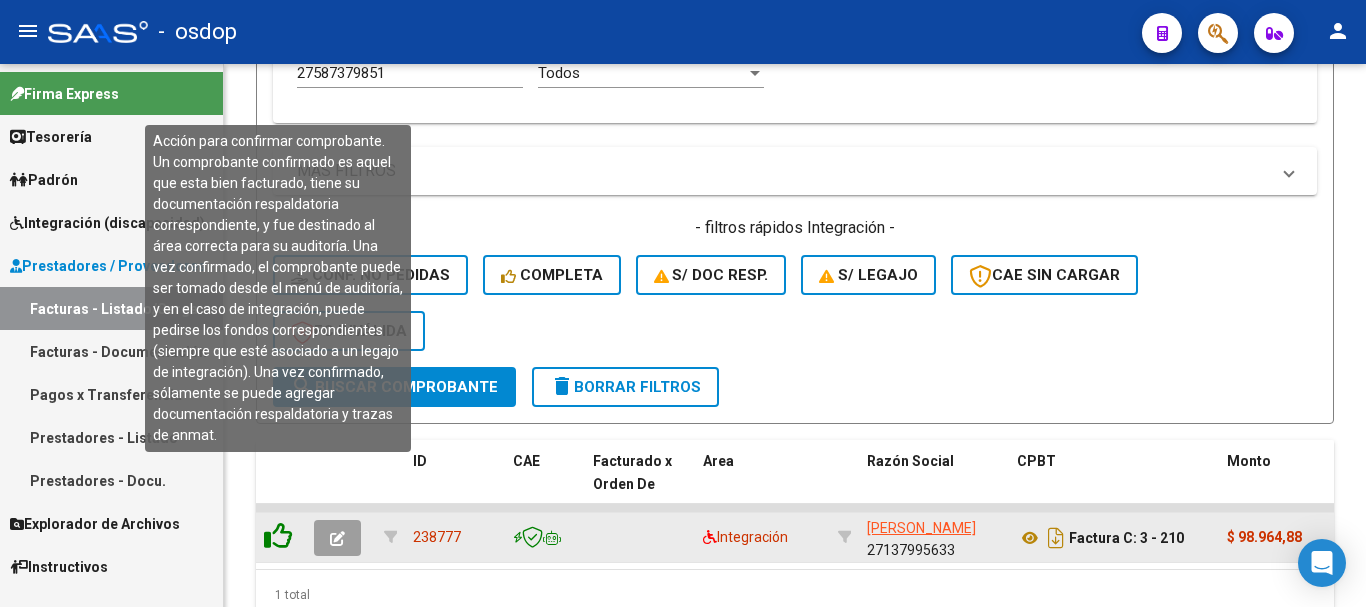 click 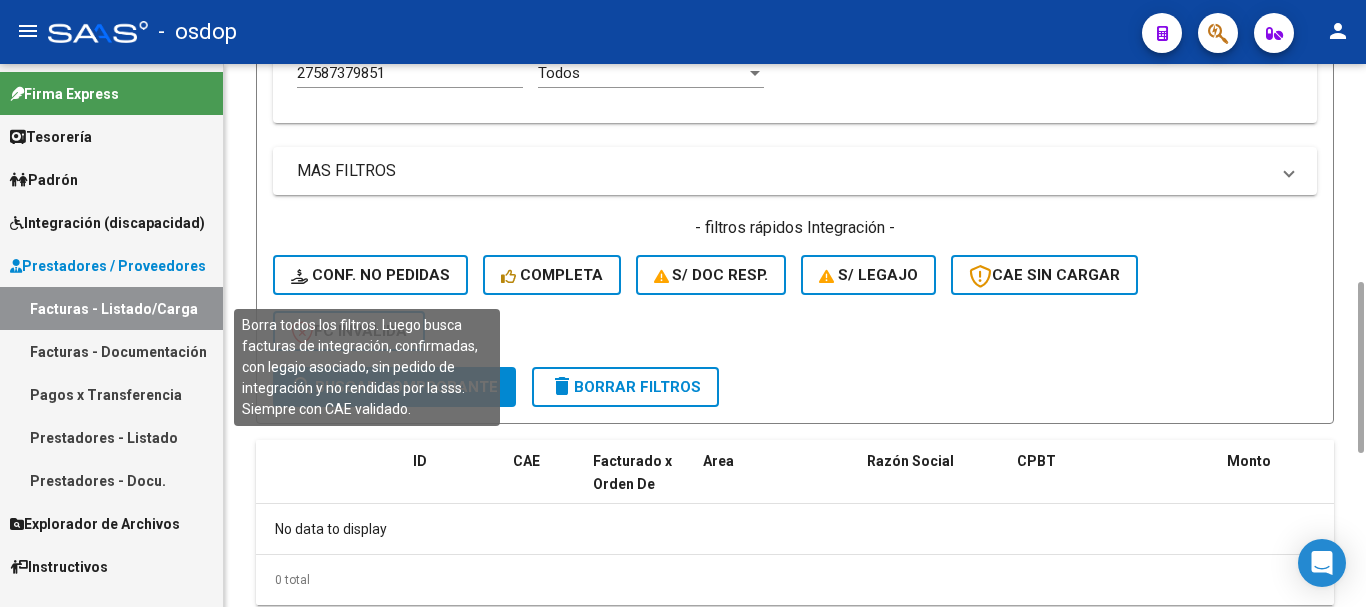 click on "Conf. no pedidas" 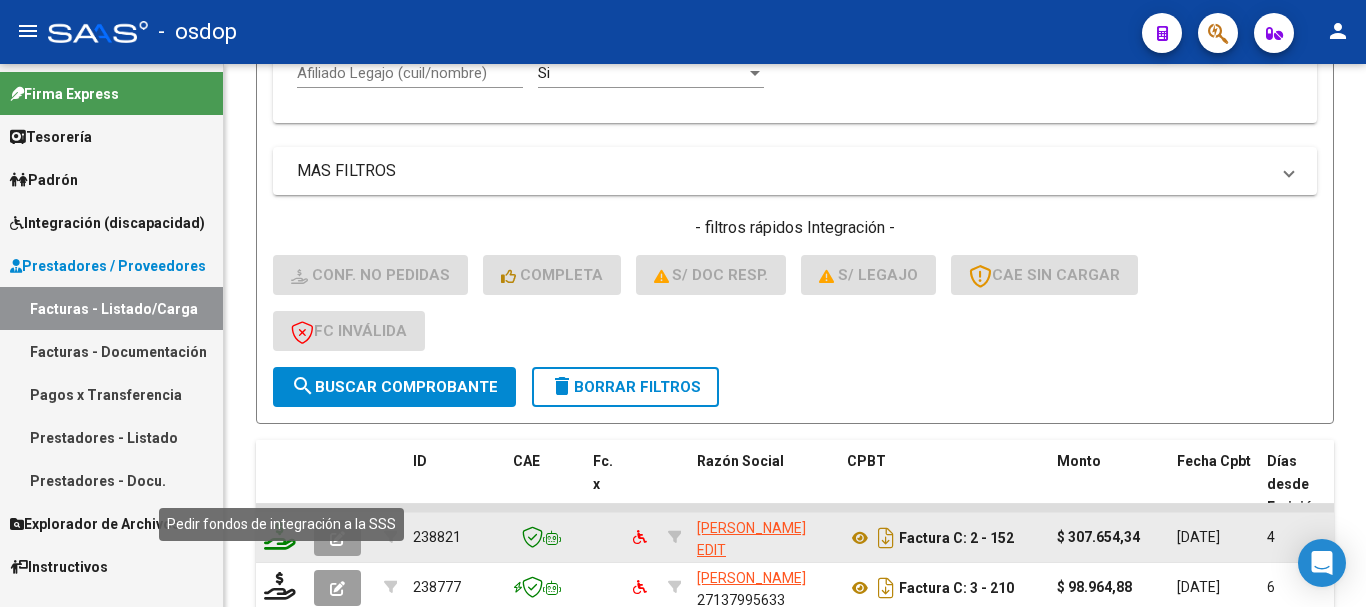 click 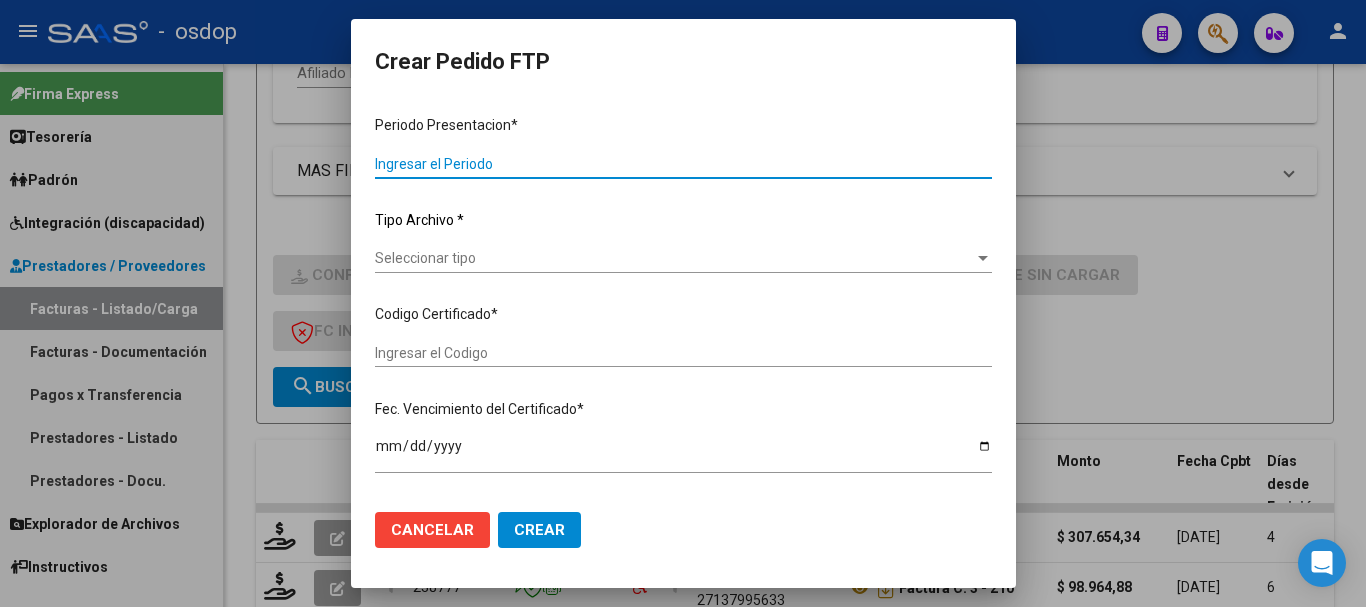 type on "202506" 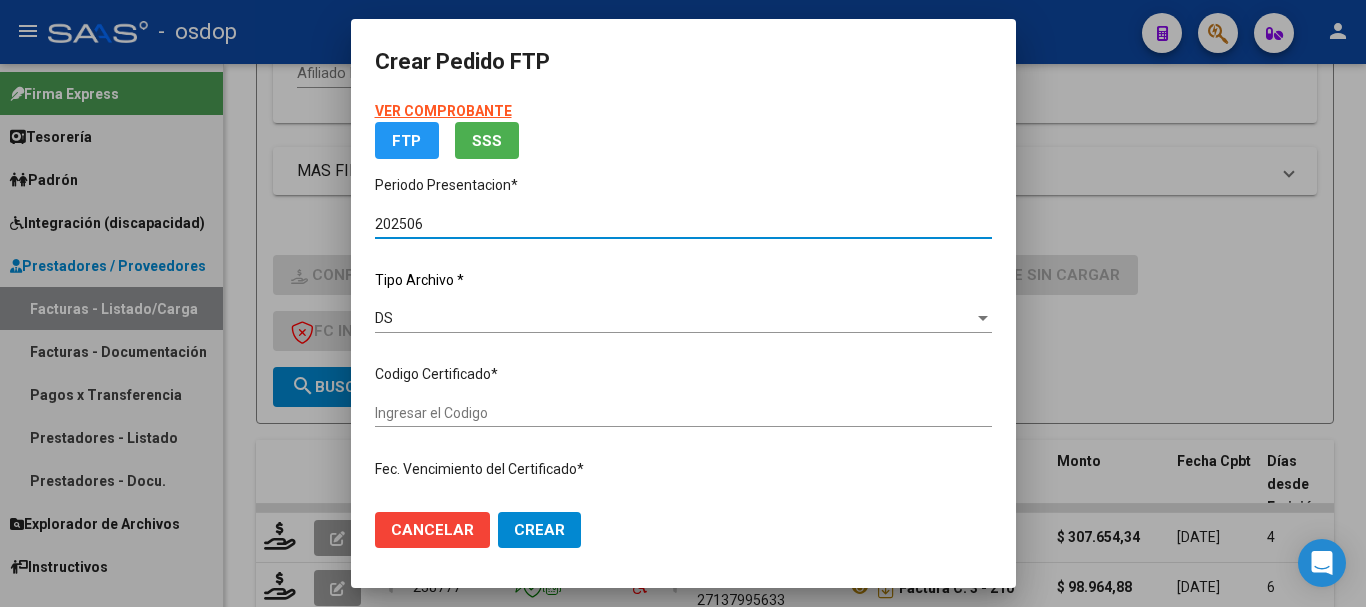 type on "2716024883" 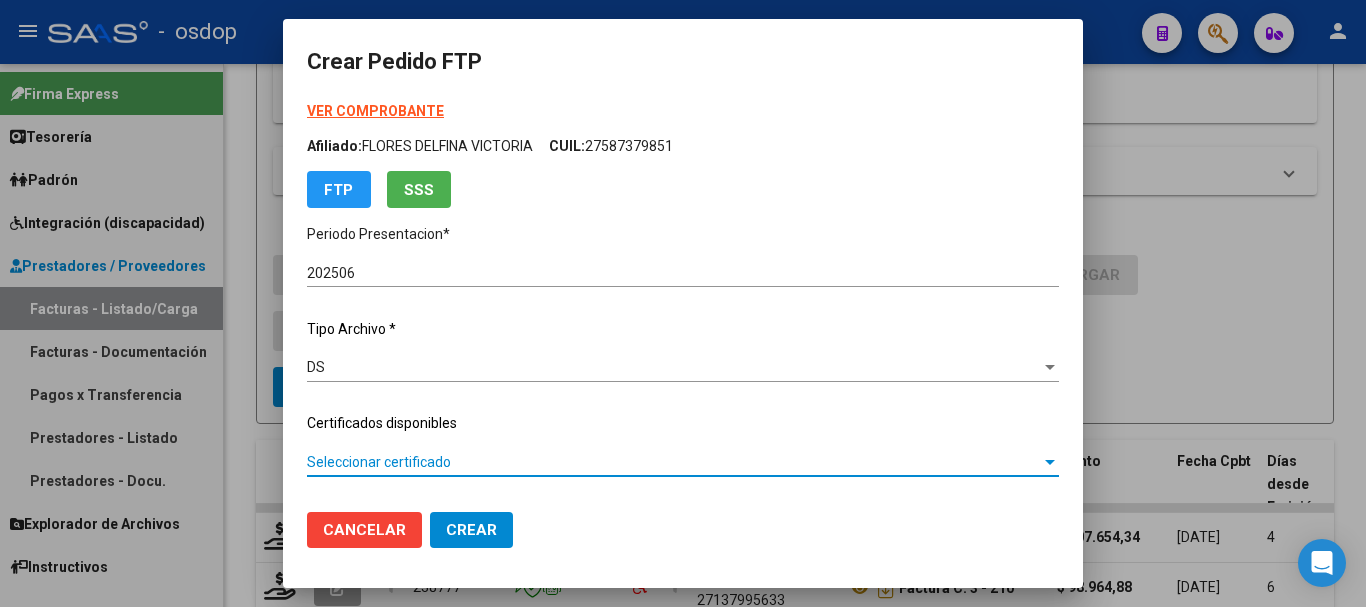 click on "Seleccionar certificado" at bounding box center [674, 462] 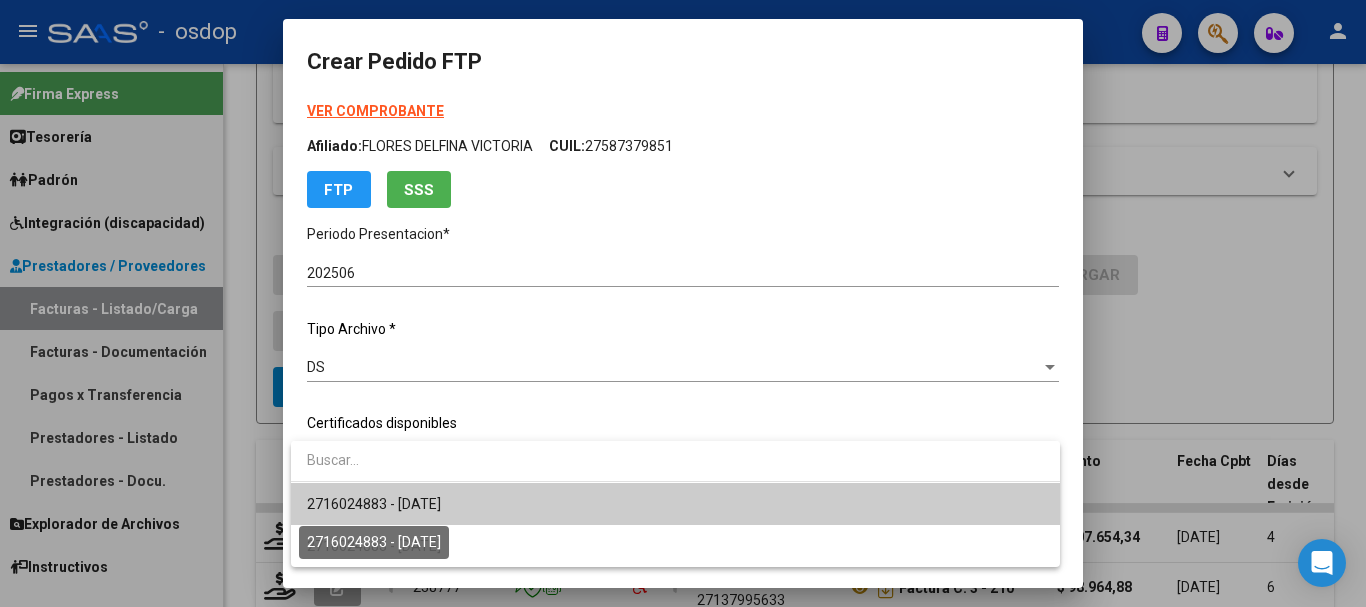 click on "2716024883 - 2026-08-18" at bounding box center [374, 504] 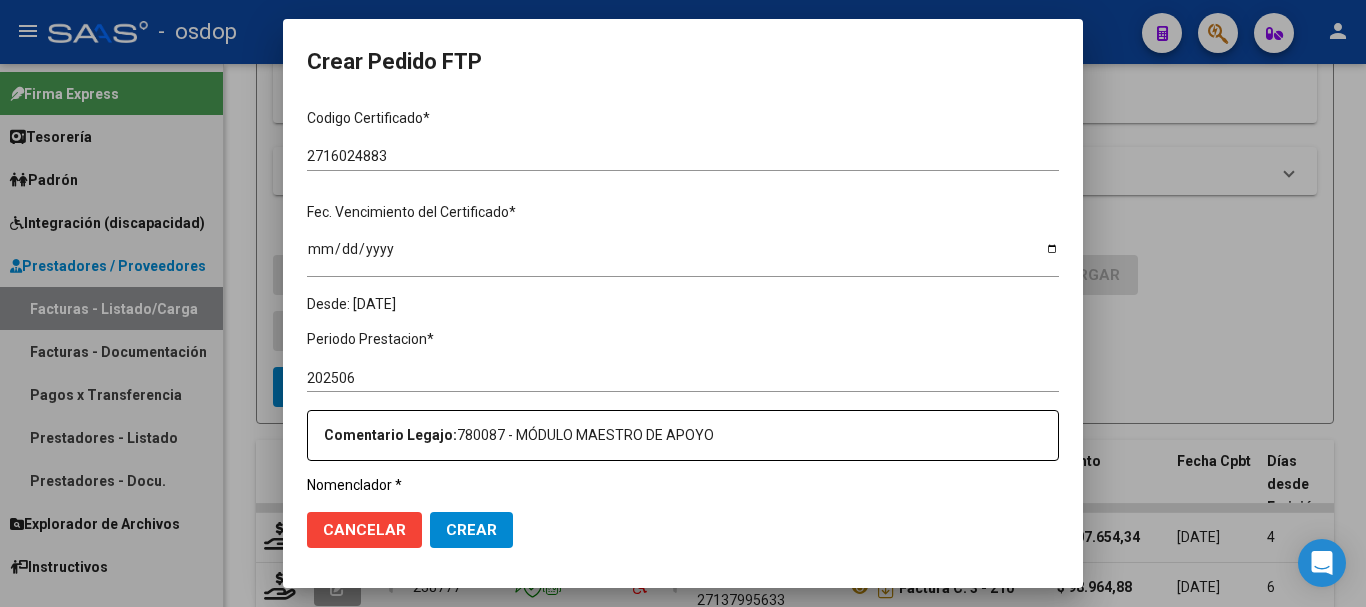 scroll, scrollTop: 700, scrollLeft: 0, axis: vertical 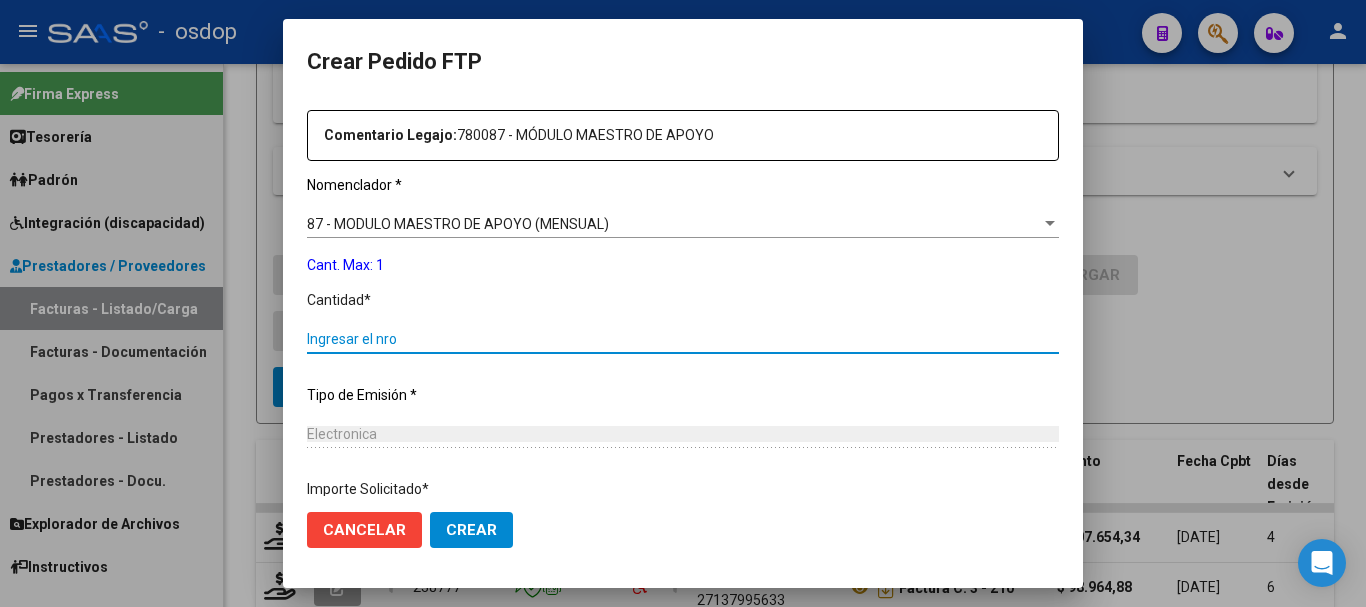 click on "Ingresar el nro" at bounding box center (683, 339) 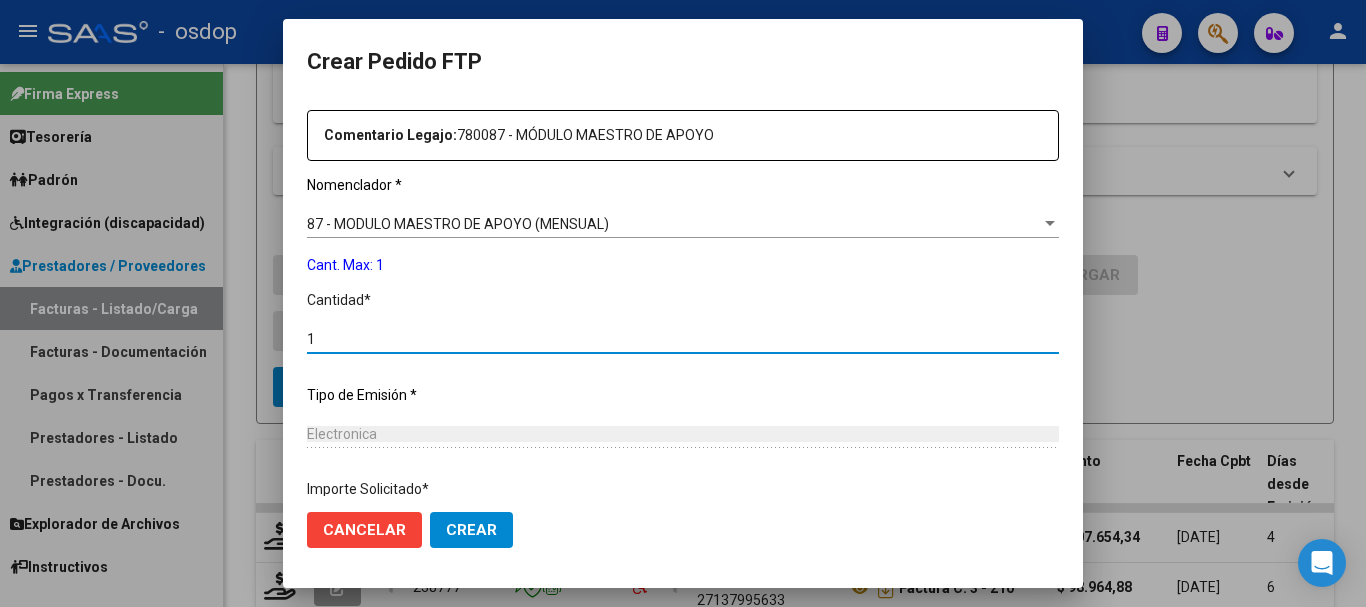 scroll, scrollTop: 858, scrollLeft: 0, axis: vertical 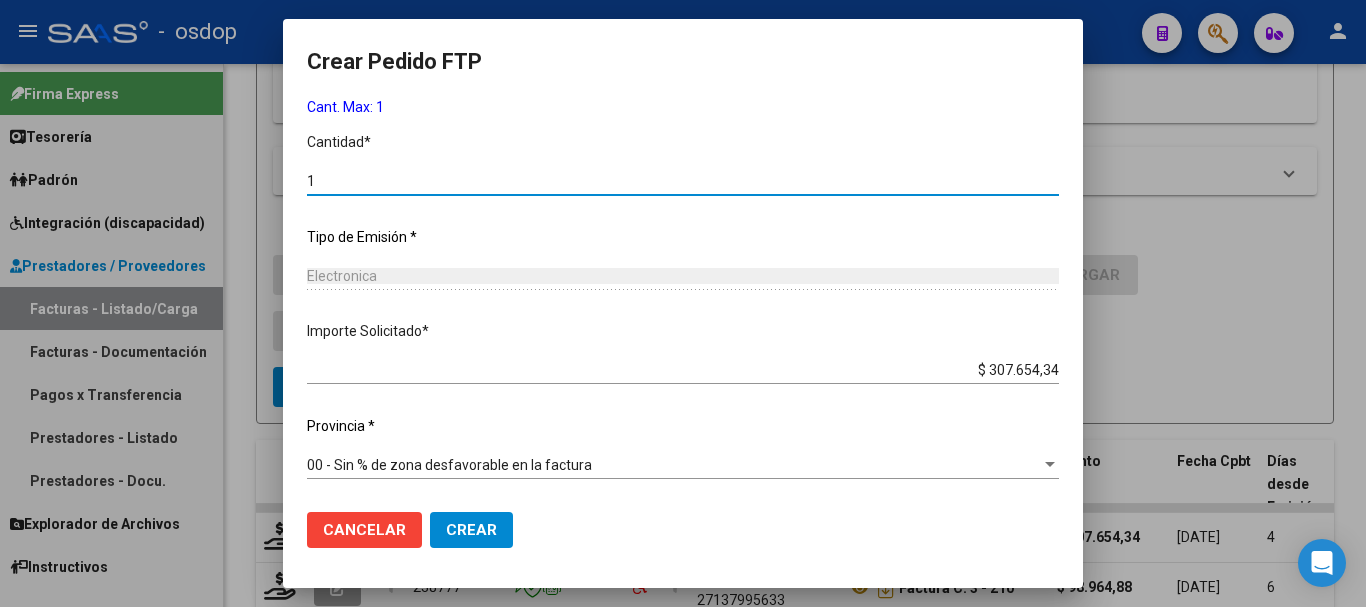 type on "1" 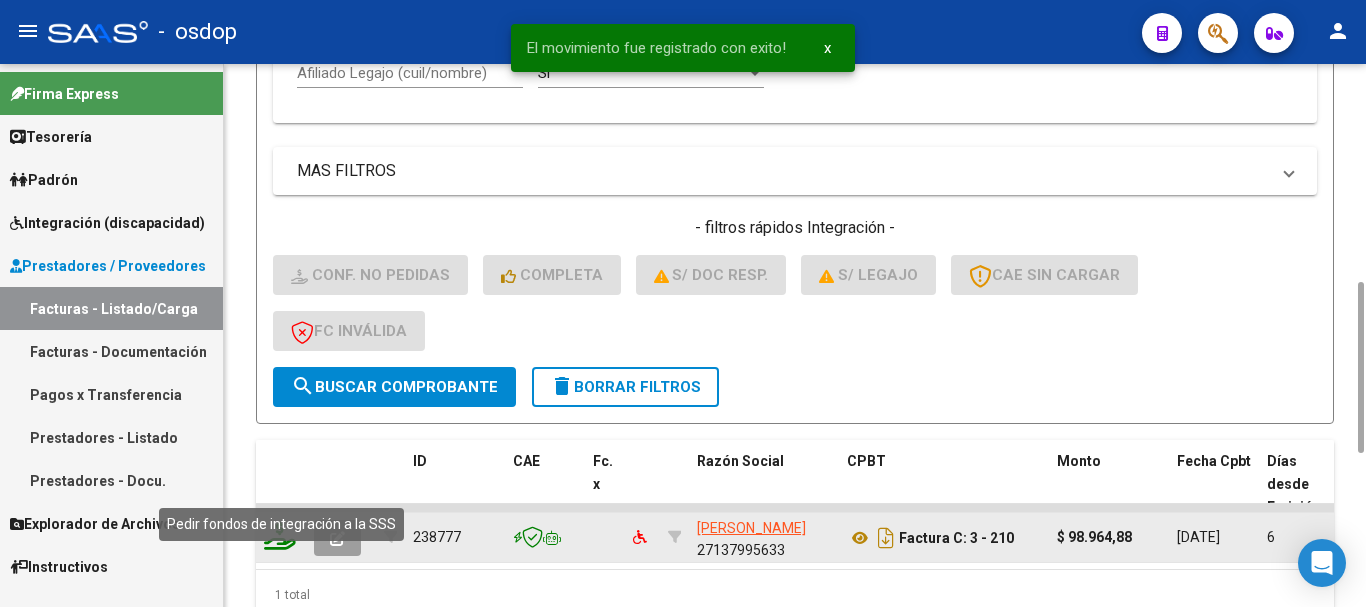 click 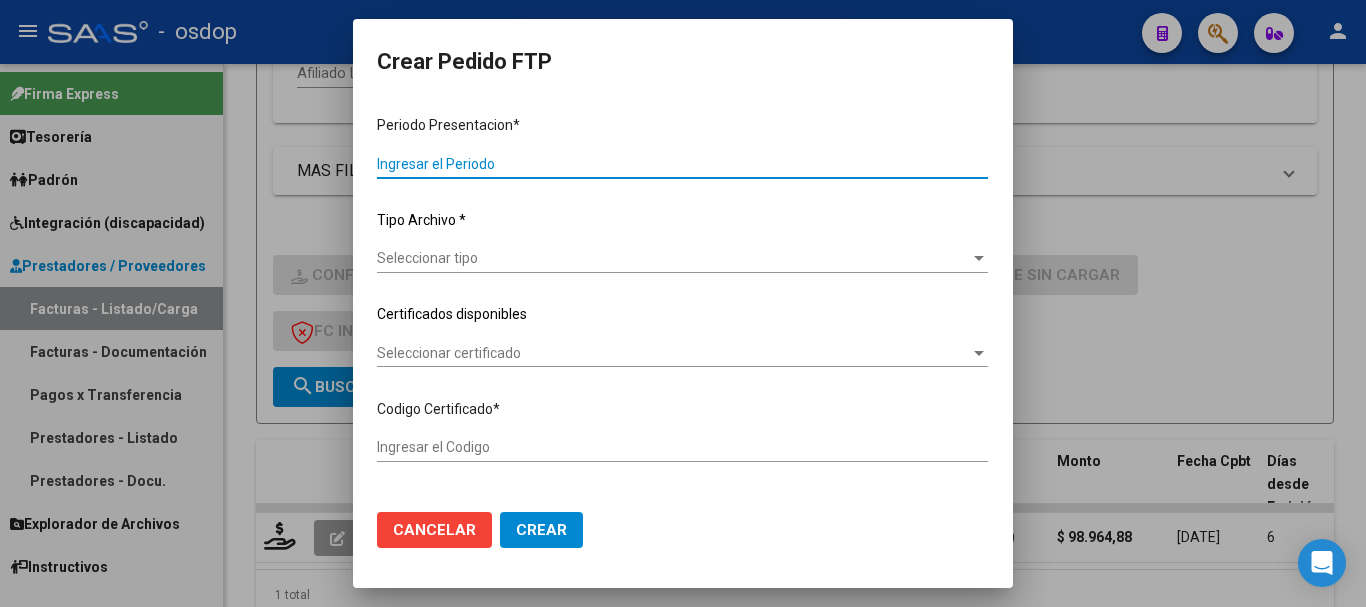 type on "202506" 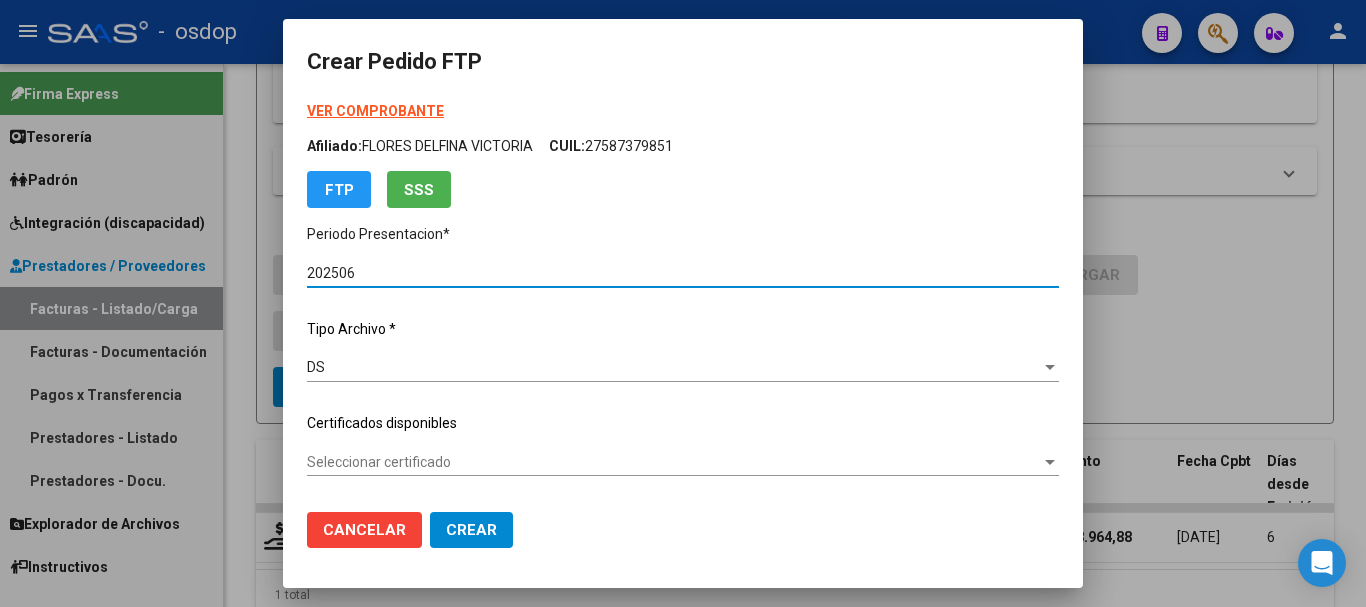 type on "2716024883" 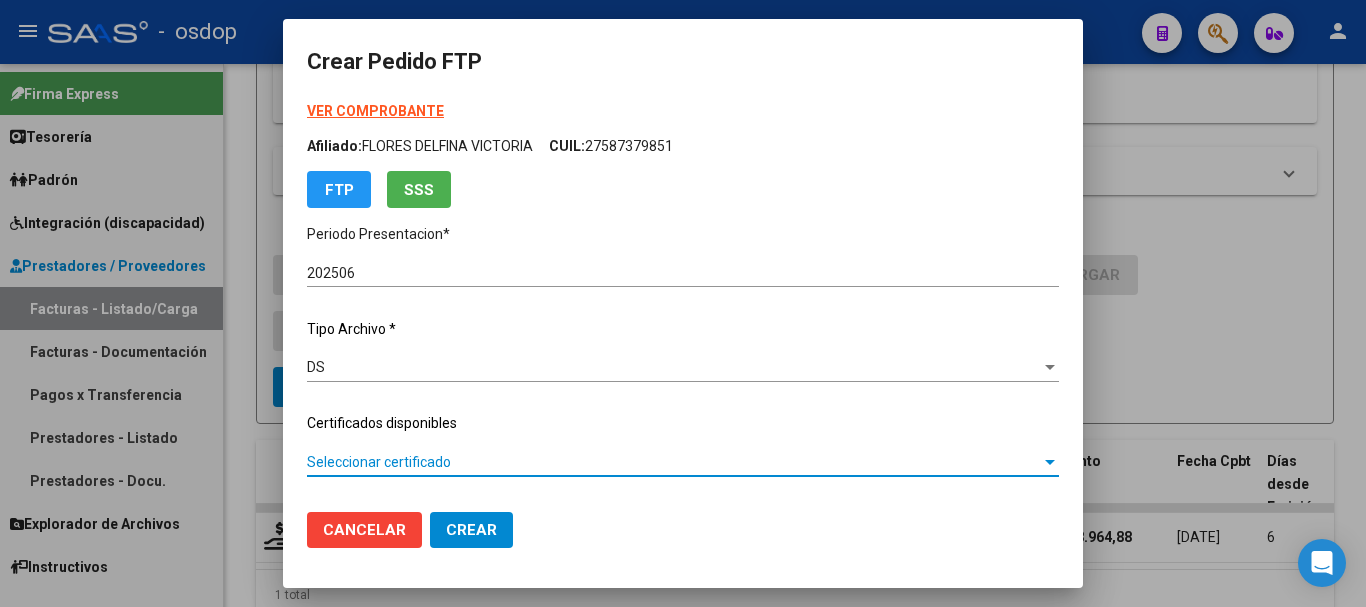 click on "Seleccionar certificado" at bounding box center [674, 462] 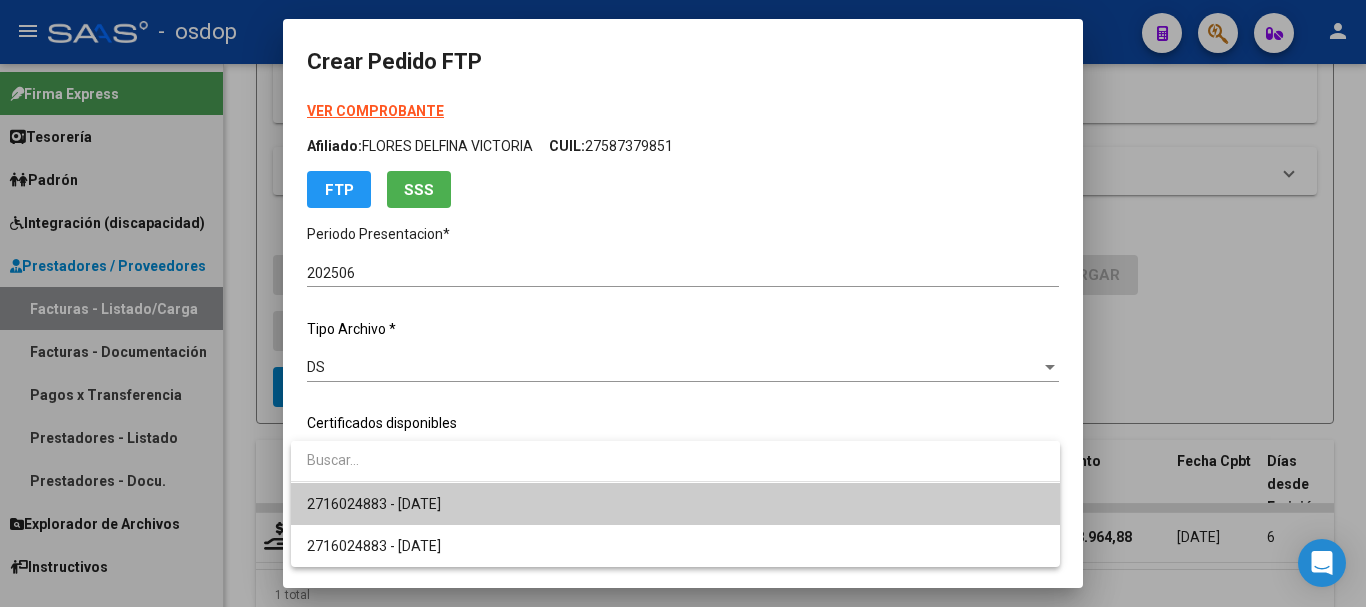 click on "2716024883 - 2026-08-18" at bounding box center [374, 504] 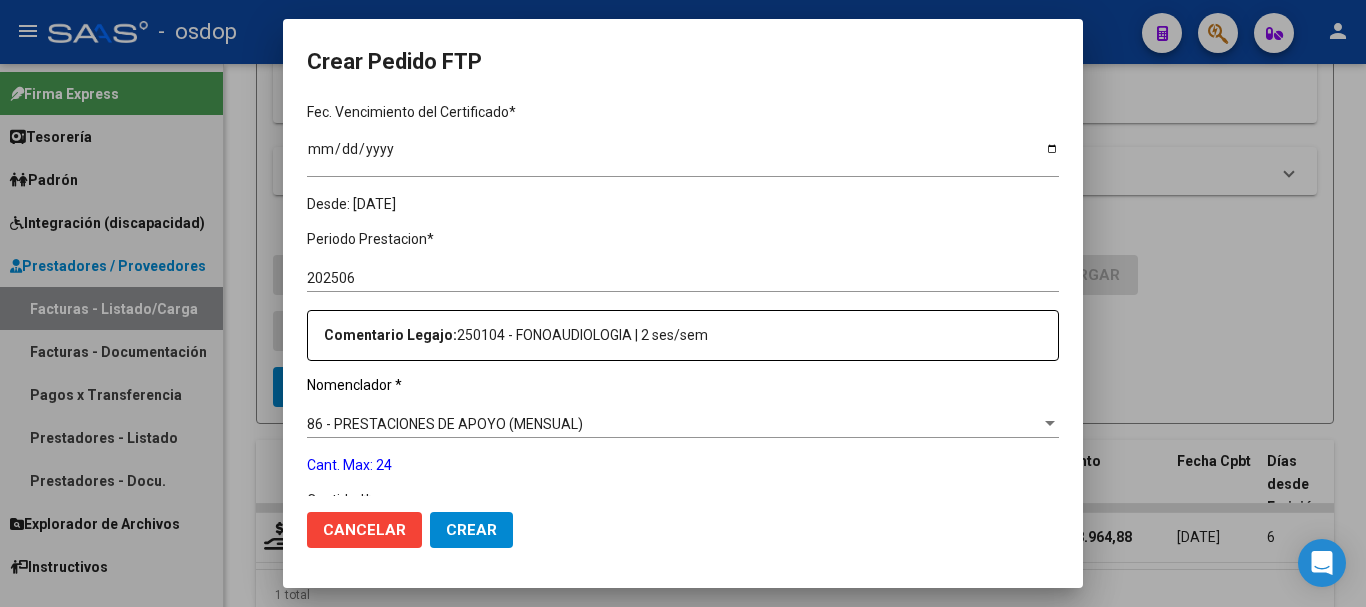 scroll, scrollTop: 700, scrollLeft: 0, axis: vertical 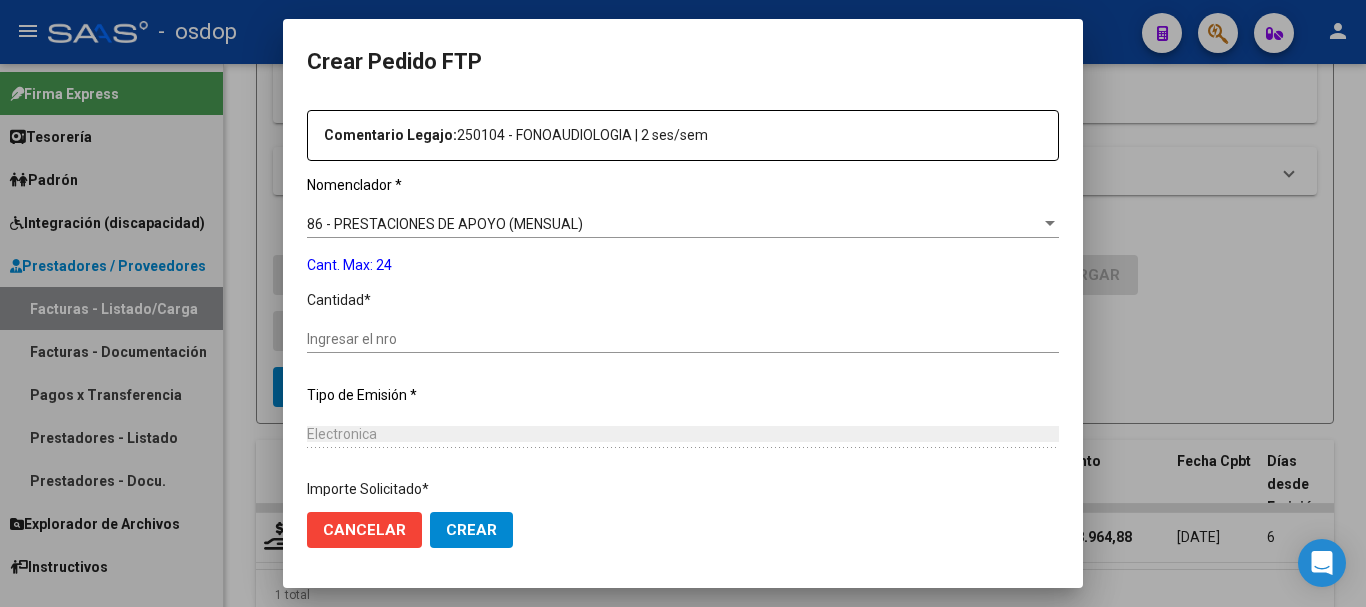 click on "Ingresar el nro" at bounding box center (683, 339) 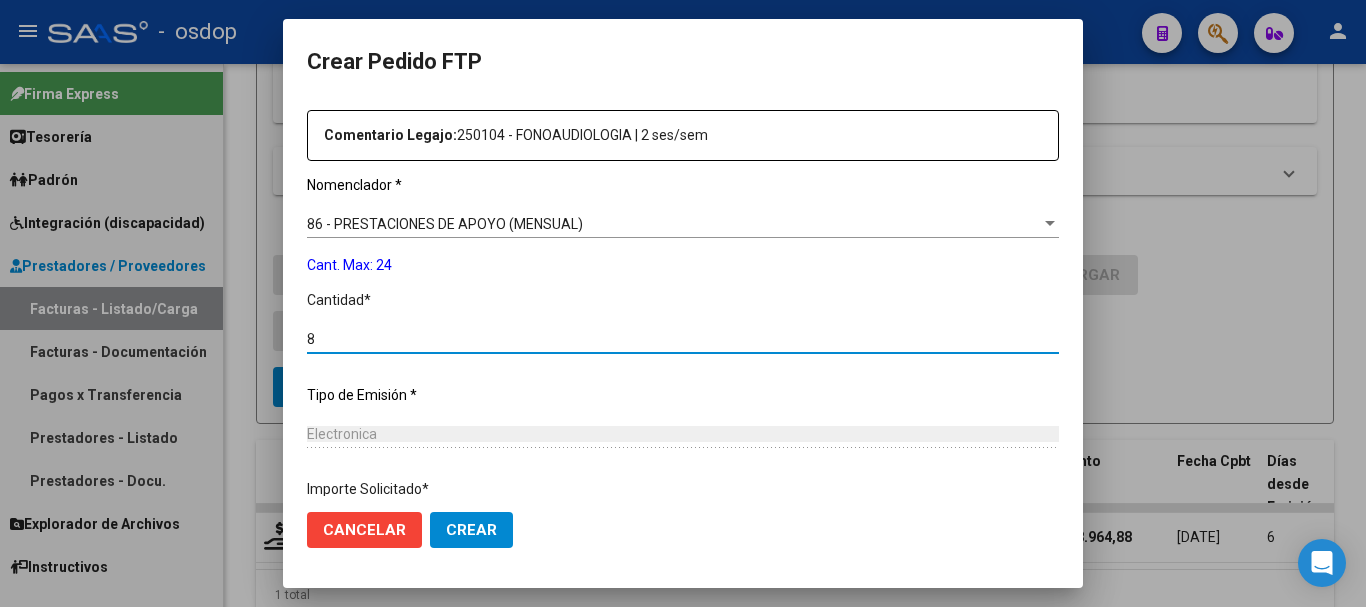 scroll, scrollTop: 1047, scrollLeft: 0, axis: vertical 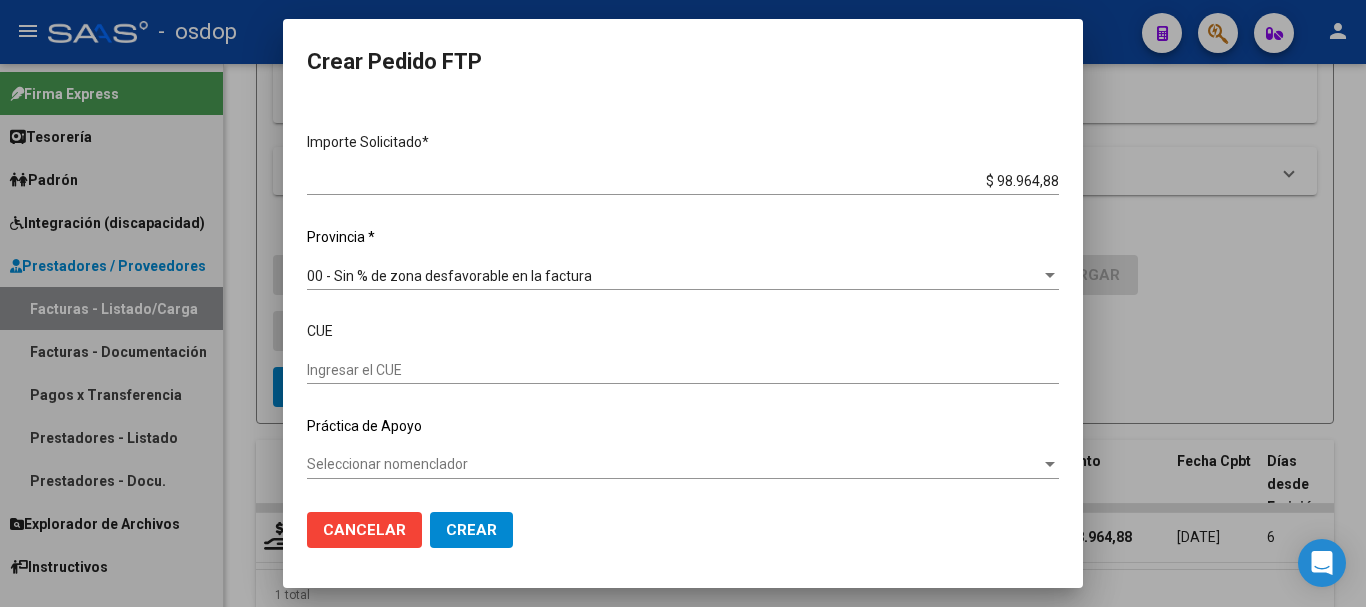 type on "8" 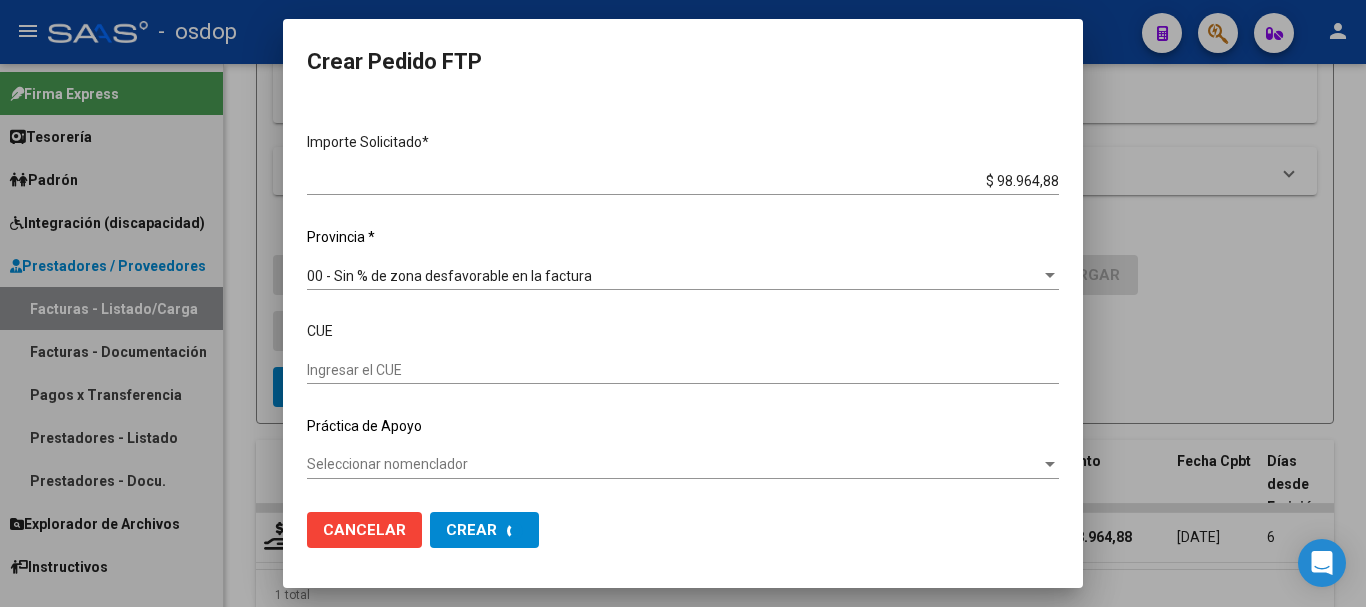 scroll, scrollTop: 0, scrollLeft: 0, axis: both 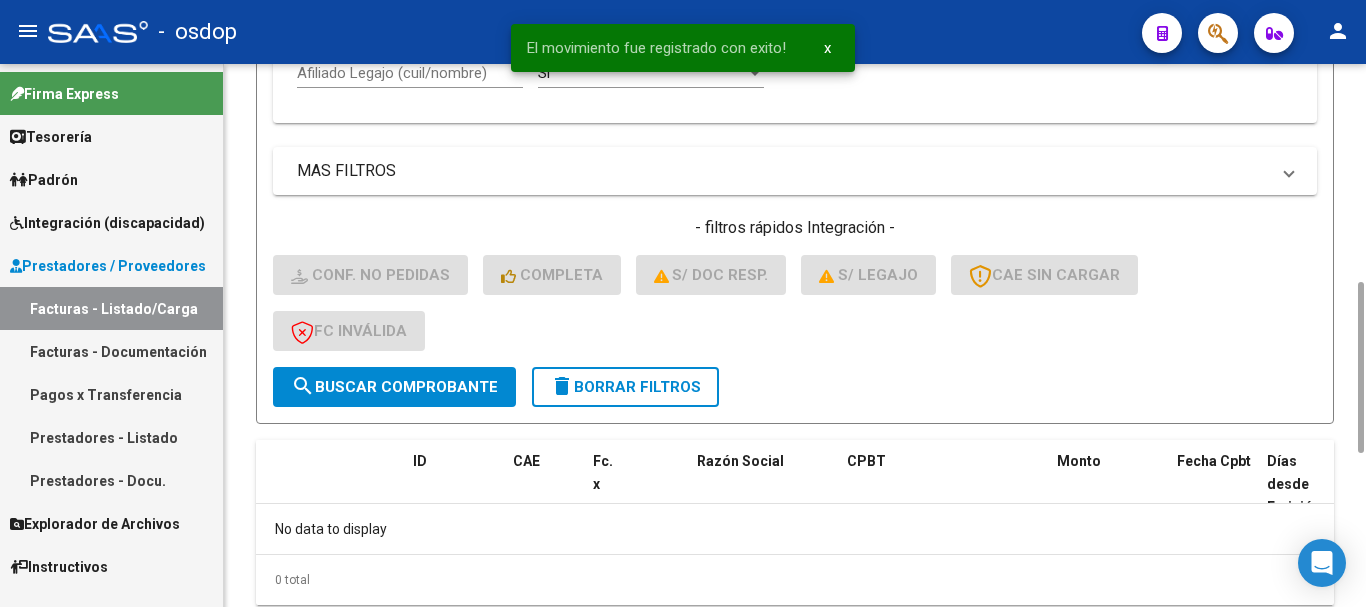 drag, startPoint x: 634, startPoint y: 335, endPoint x: 1013, endPoint y: 378, distance: 381.43152 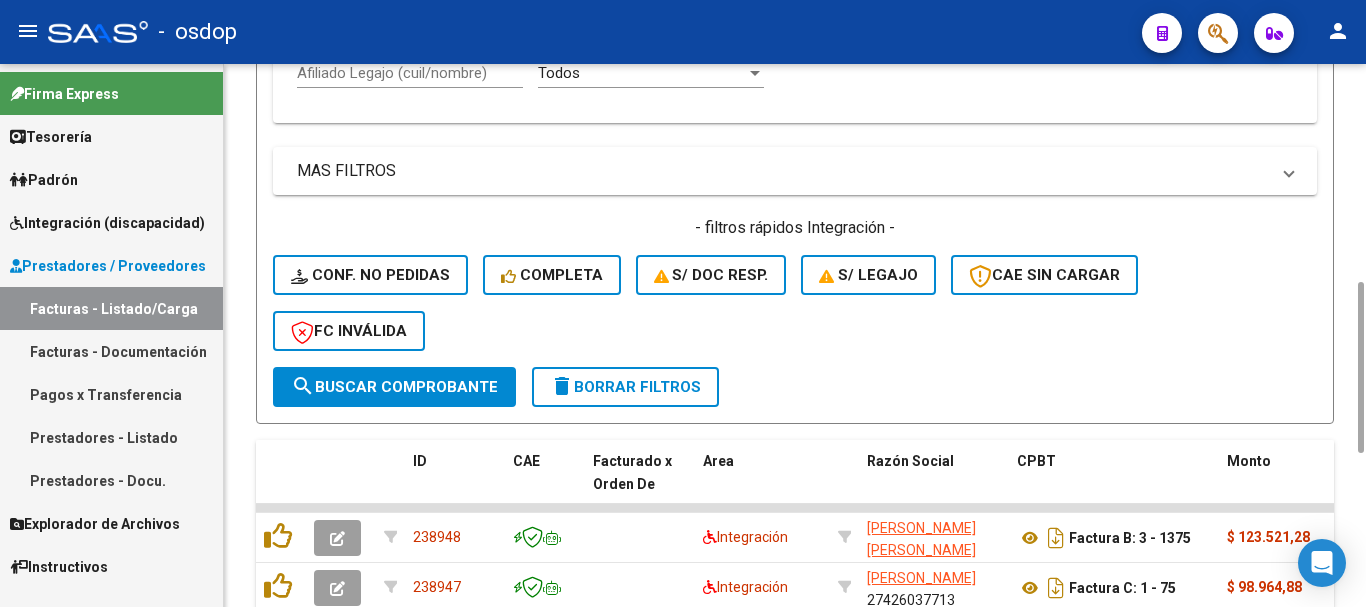 click on "delete  Borrar Filtros" 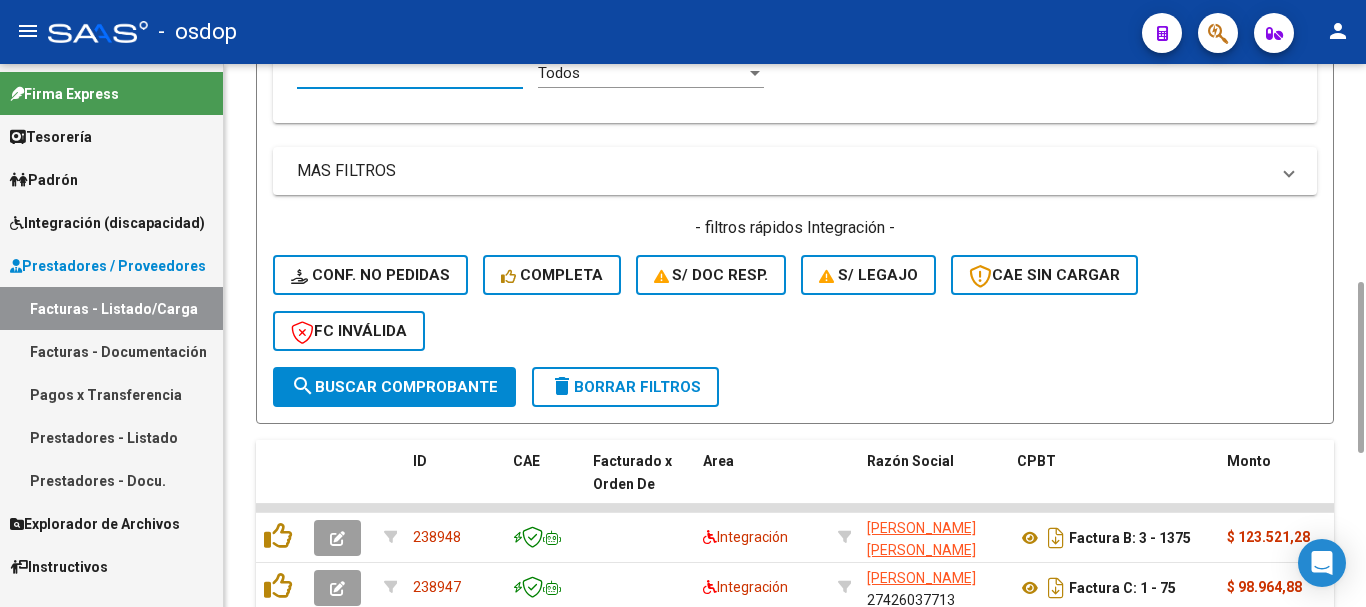 paste on "27553406027" 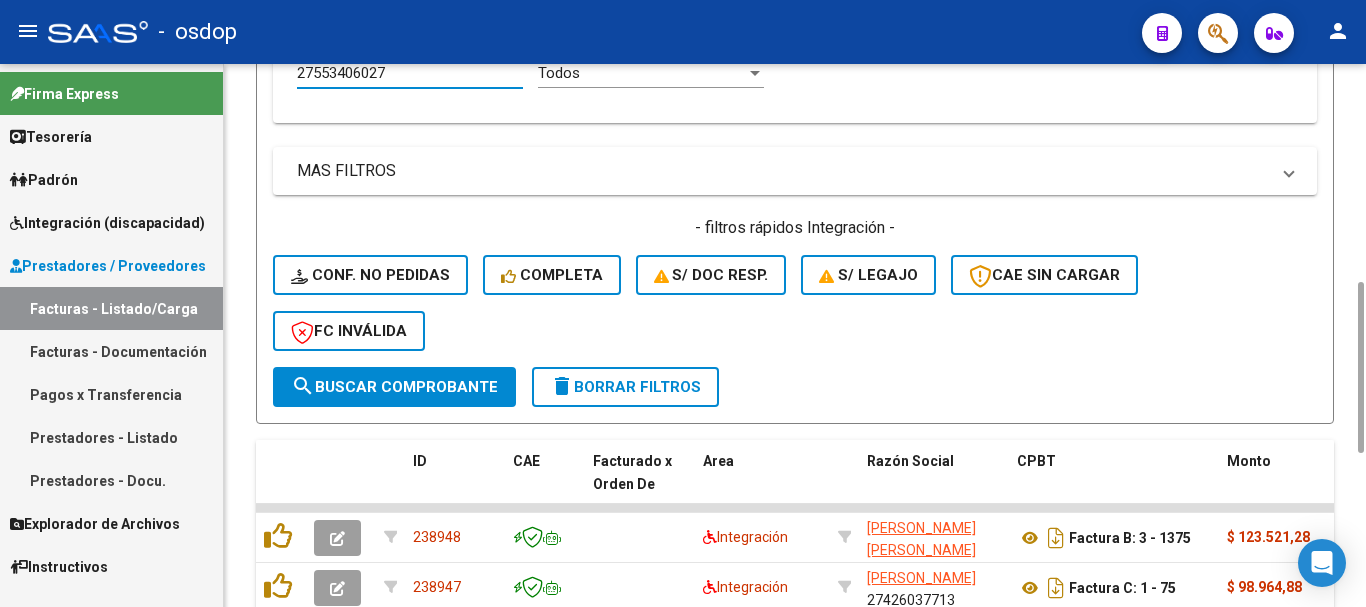 type on "27553406027" 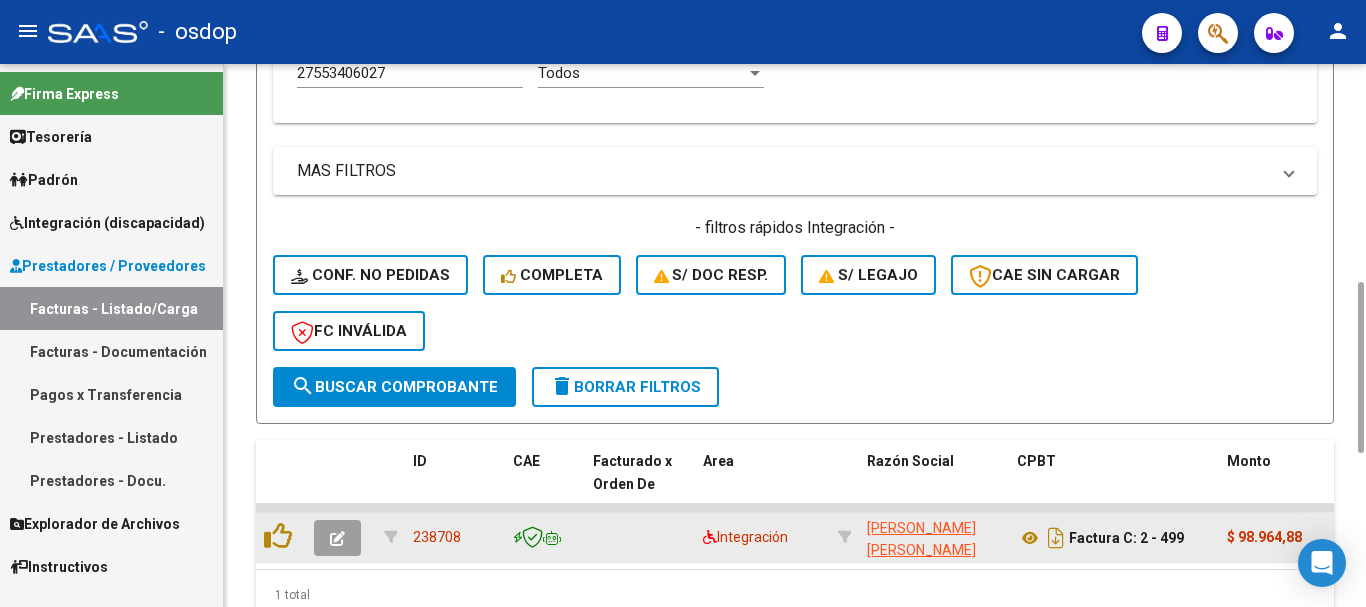 click 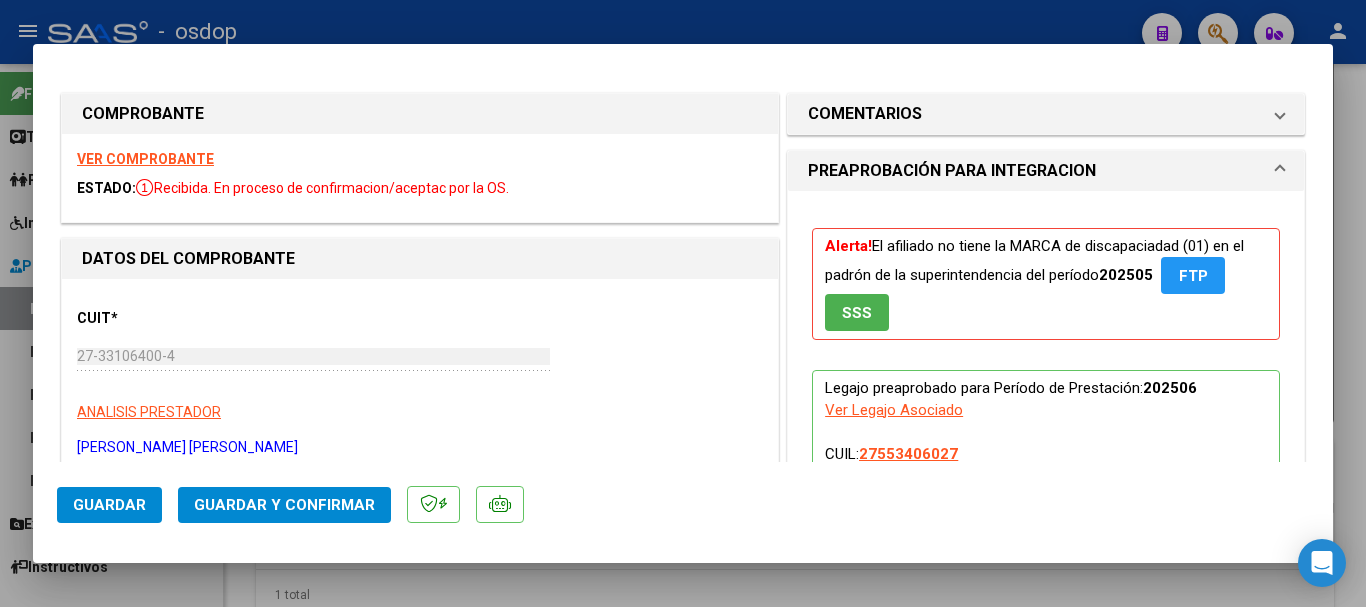 click at bounding box center [683, 303] 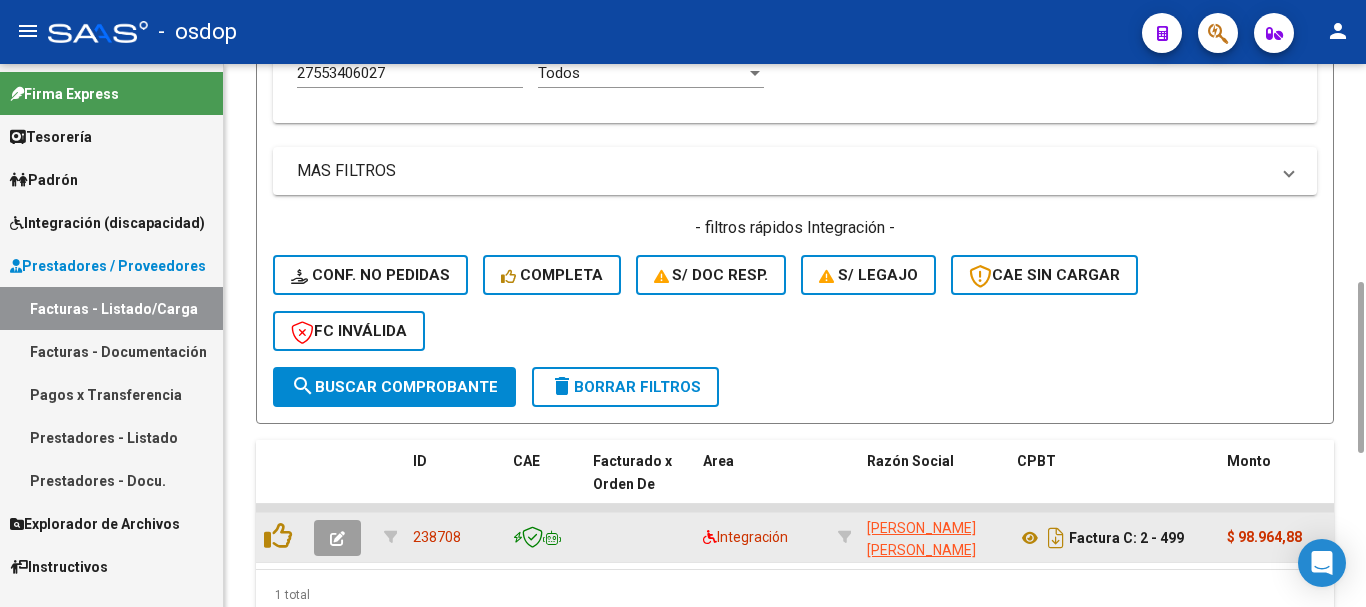click 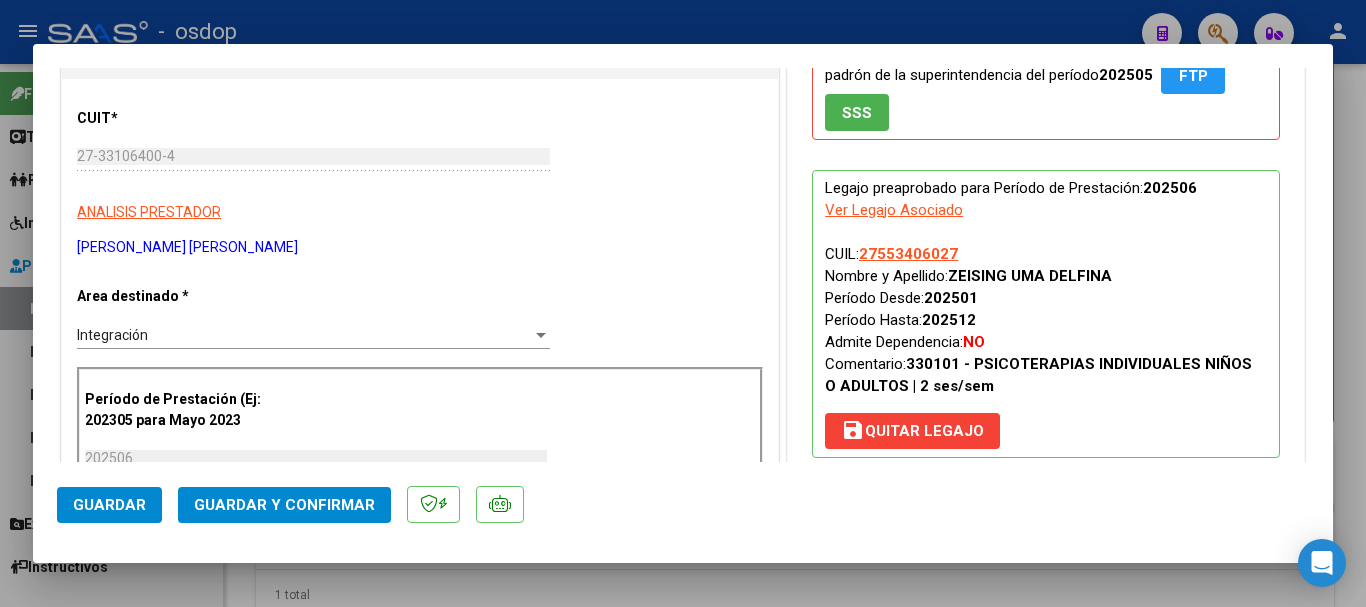 scroll, scrollTop: 0, scrollLeft: 0, axis: both 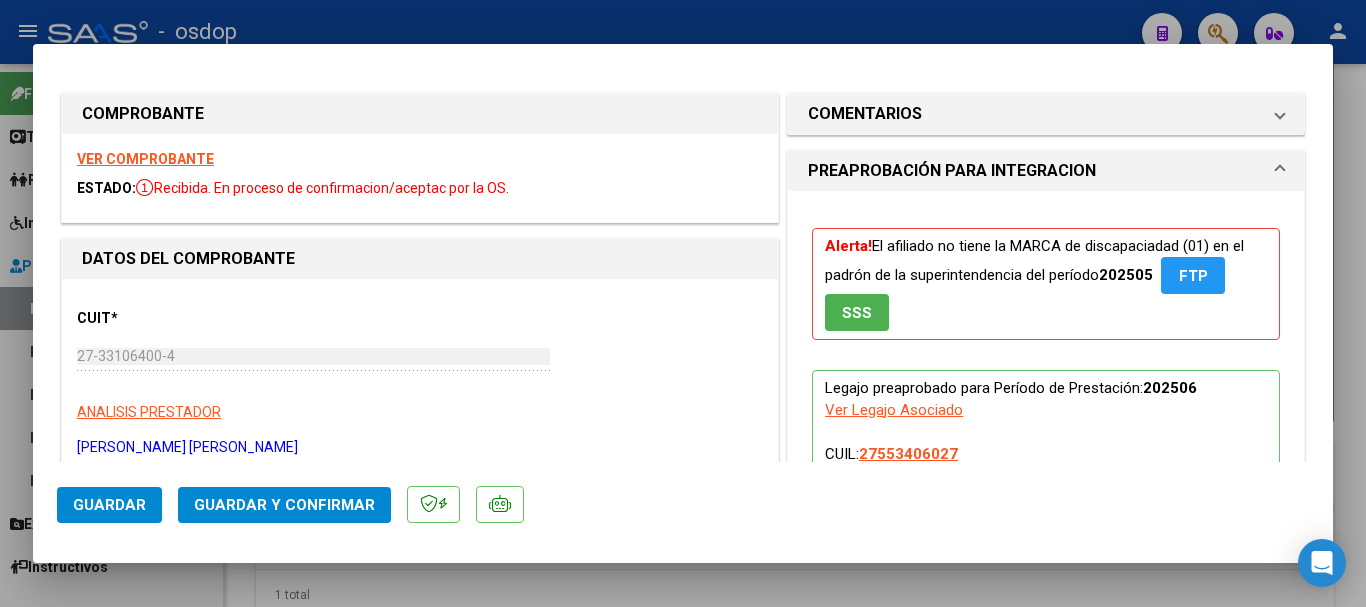 click on "VER COMPROBANTE" at bounding box center [145, 159] 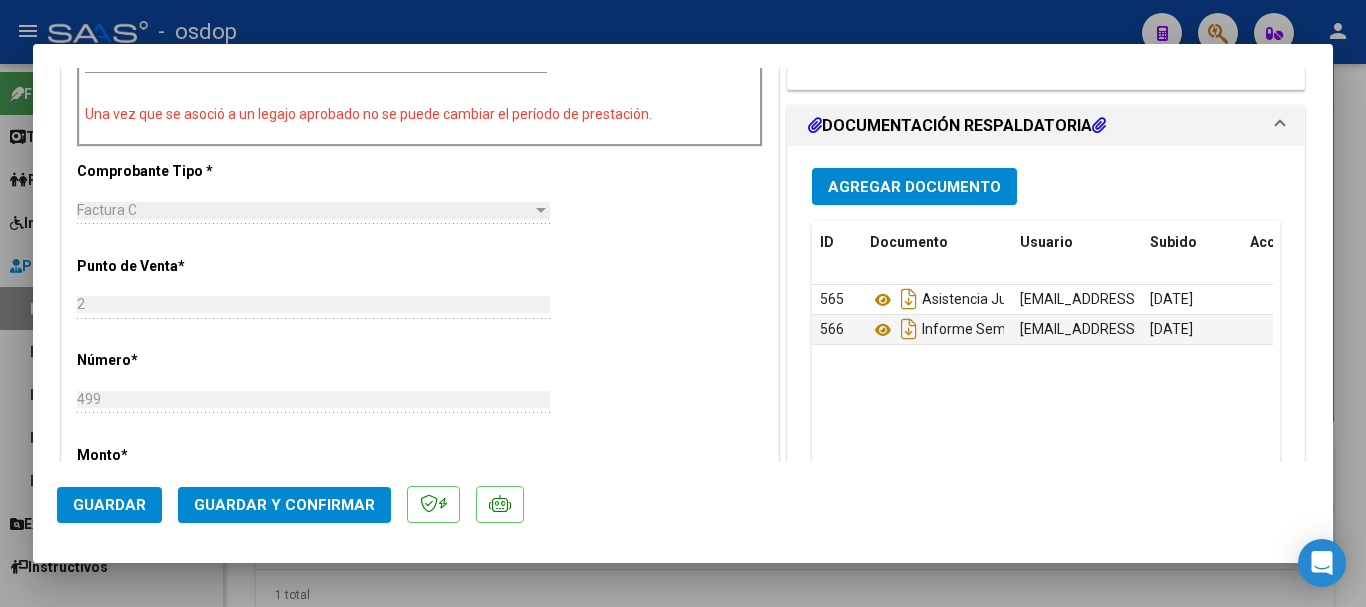 click on "Guardar y Confirmar" 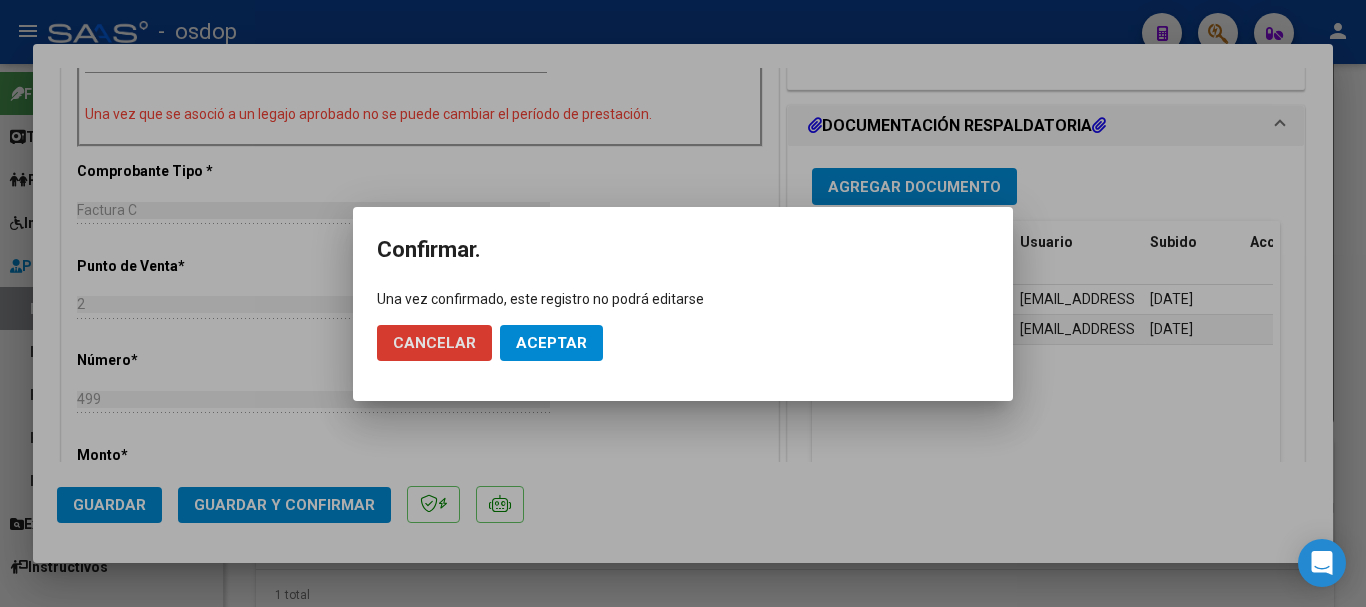 click on "Aceptar" 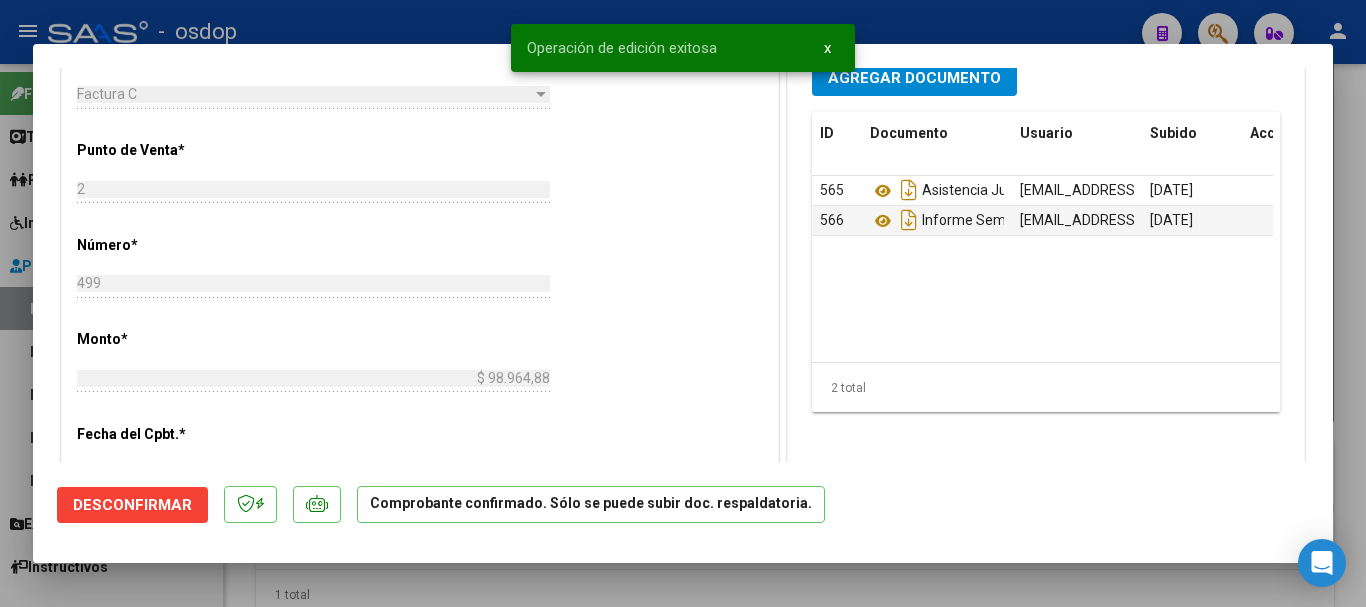 click at bounding box center [683, 303] 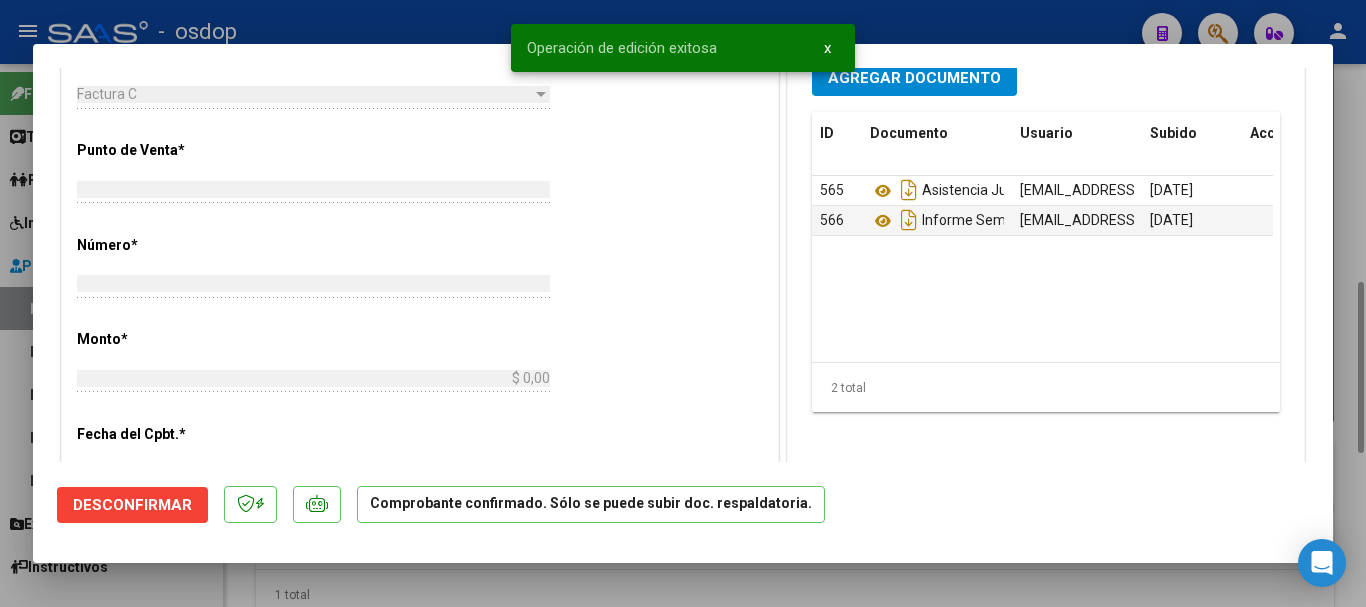 scroll, scrollTop: 0, scrollLeft: 0, axis: both 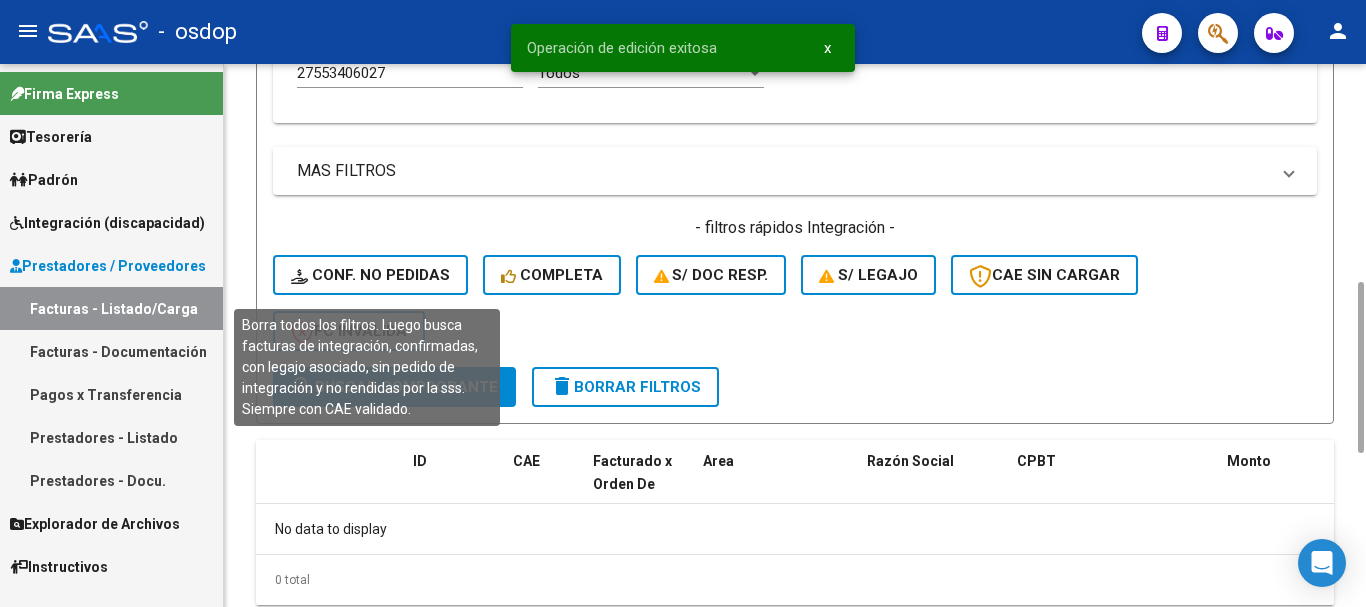 click on "Conf. no pedidas" 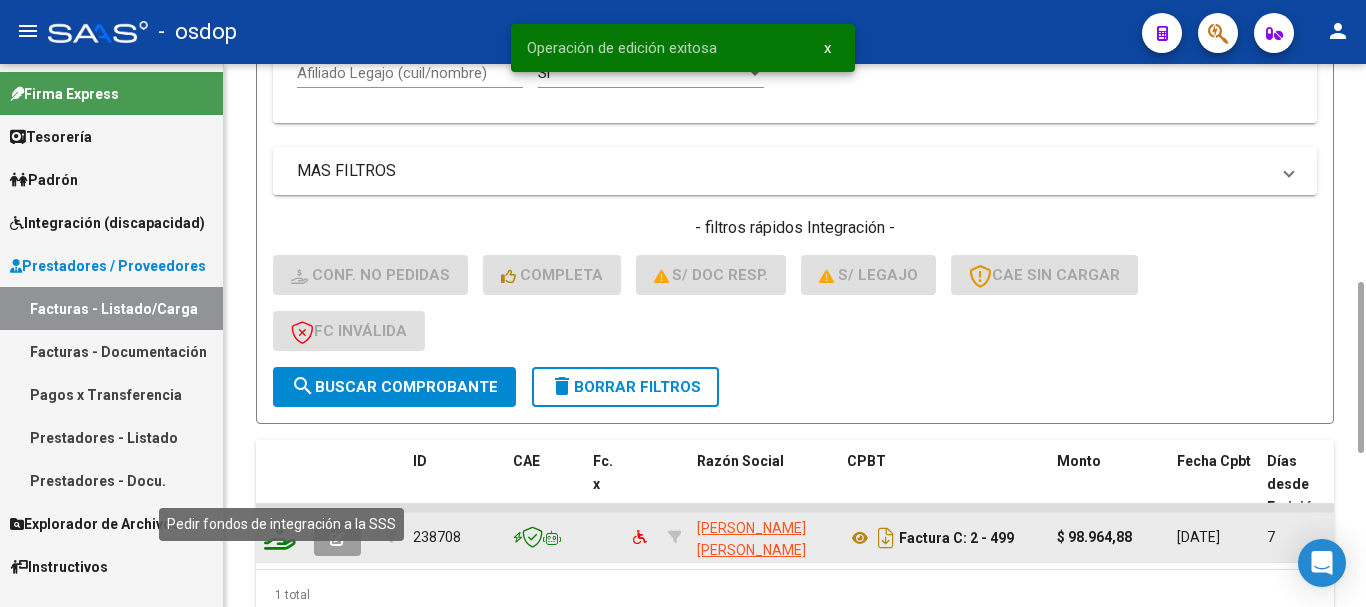 click 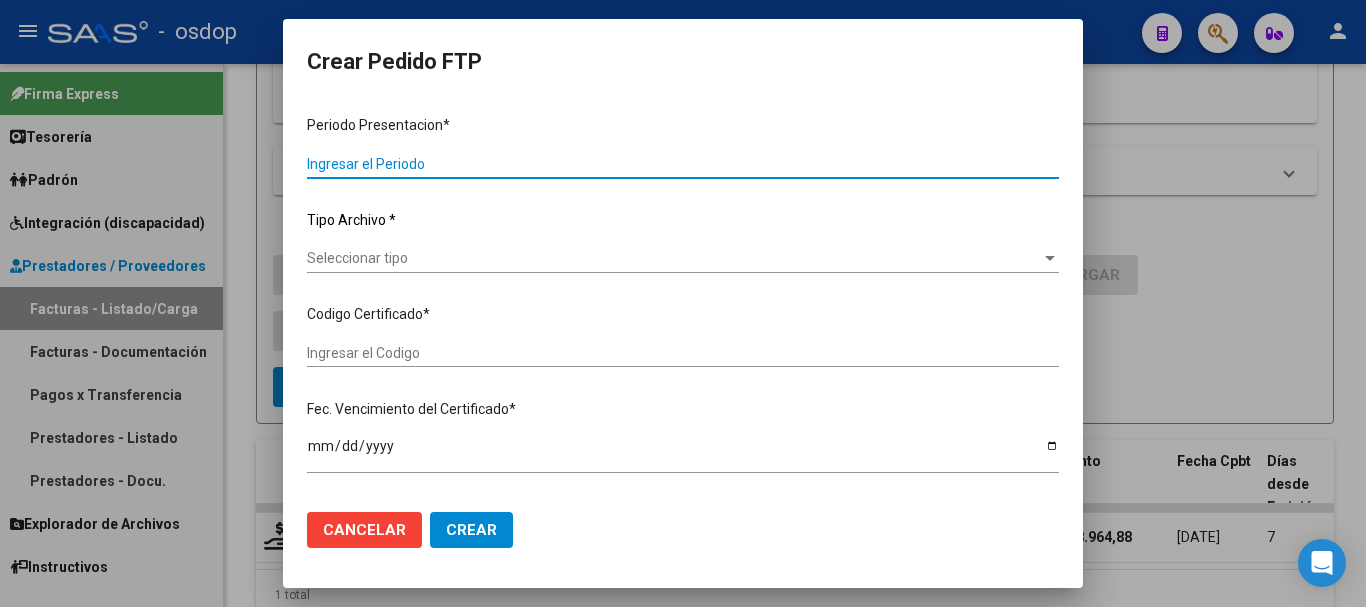 type on "202506" 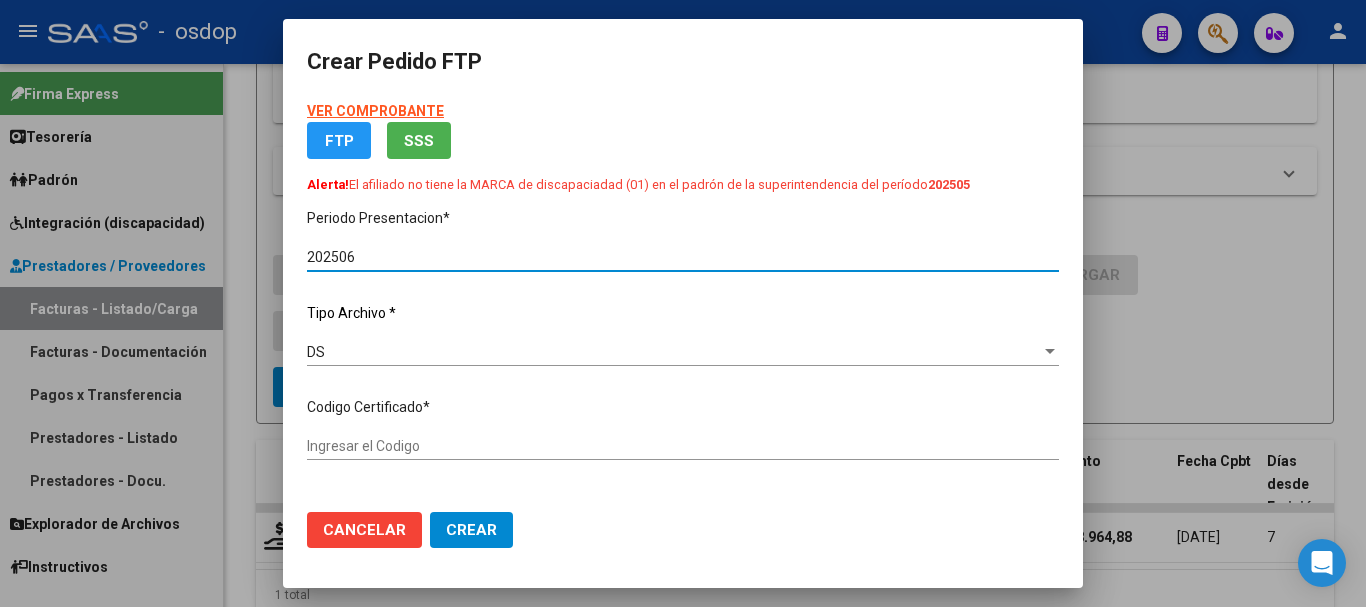 type on "3328278965" 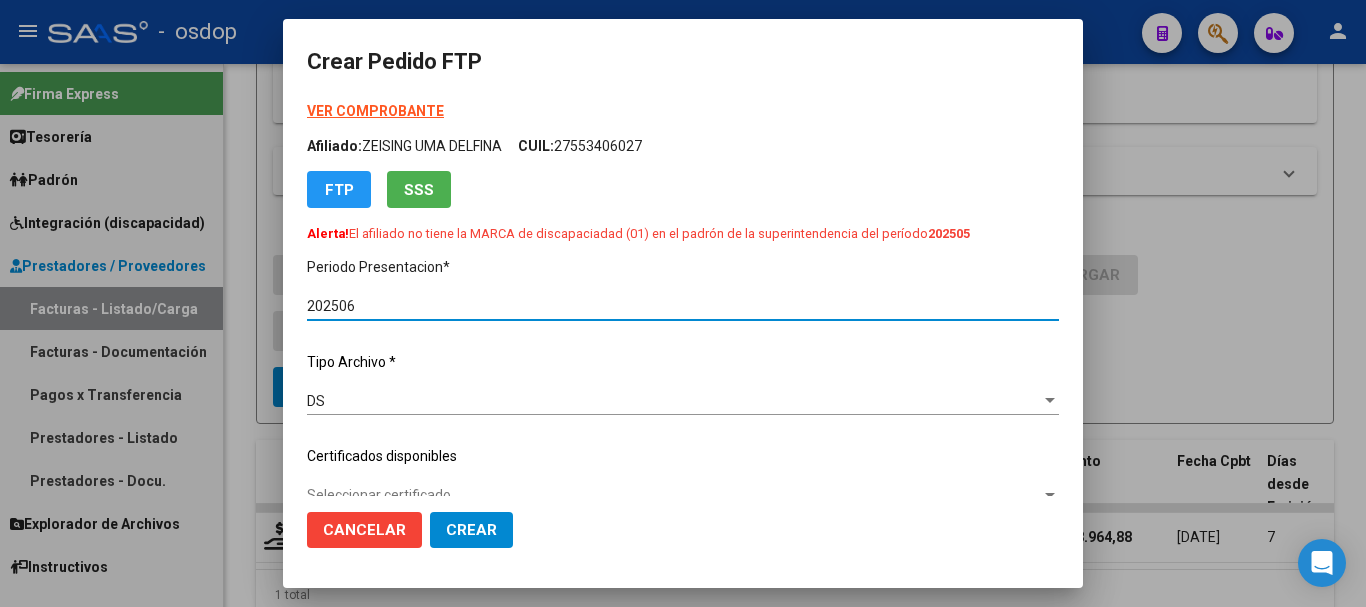 scroll, scrollTop: 200, scrollLeft: 0, axis: vertical 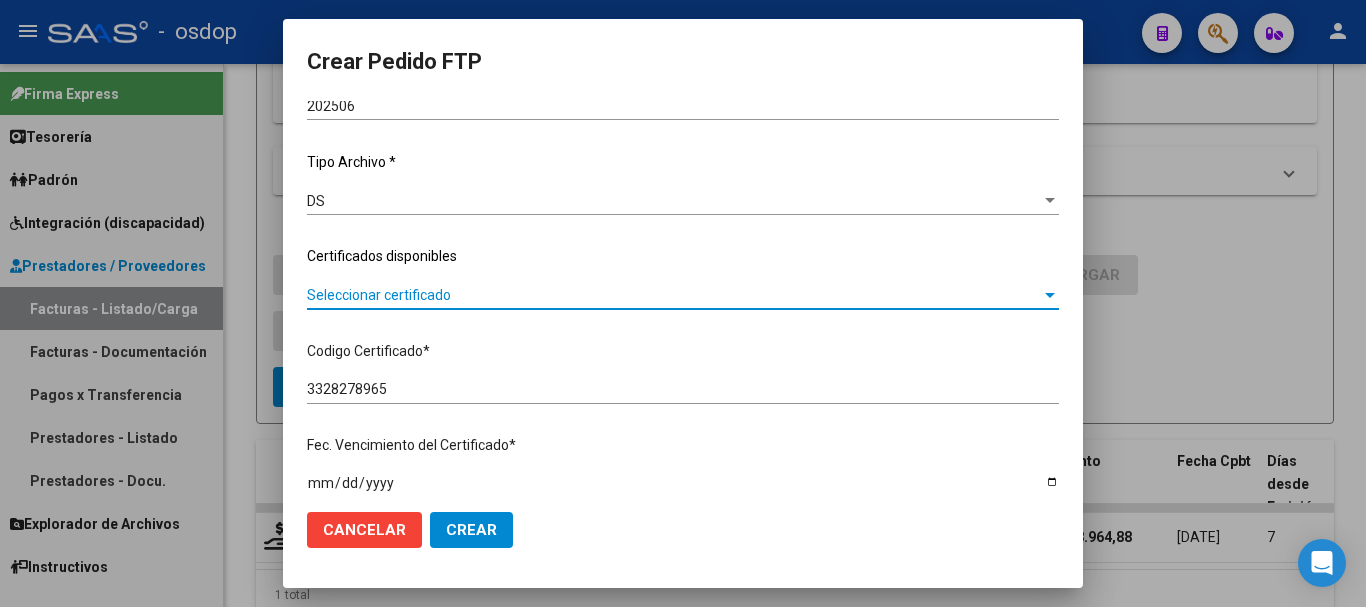 click on "Seleccionar certificado" at bounding box center (674, 295) 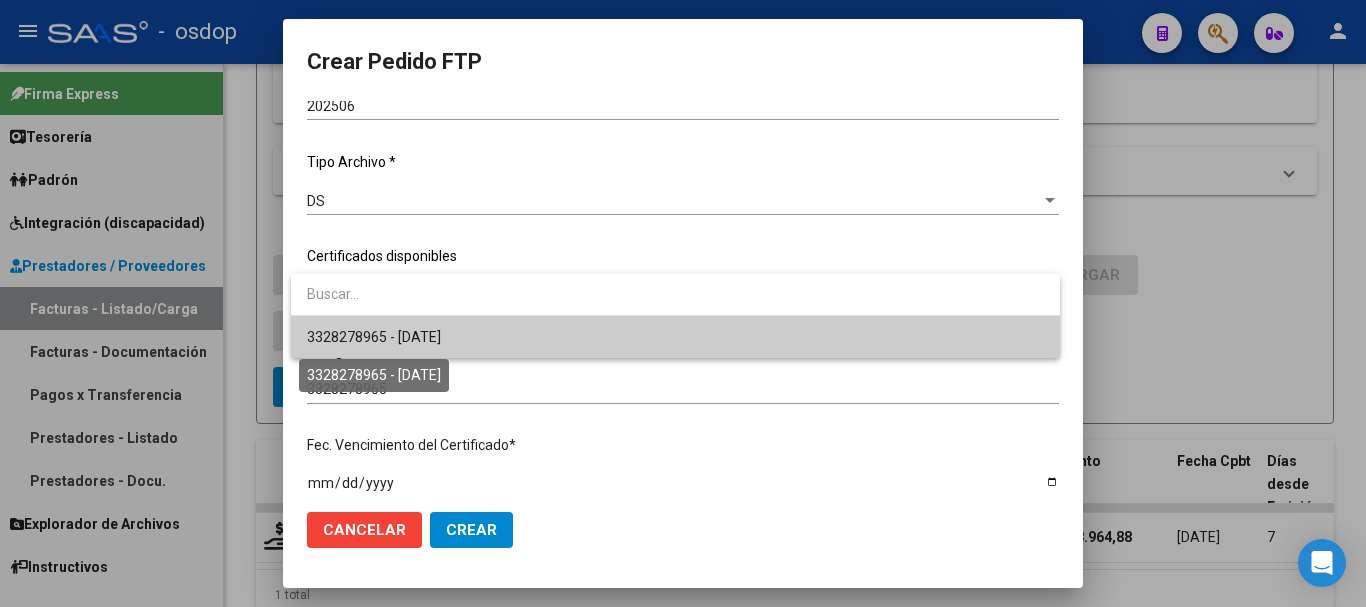 click on "3328278965 - 2027-10-23" at bounding box center (374, 337) 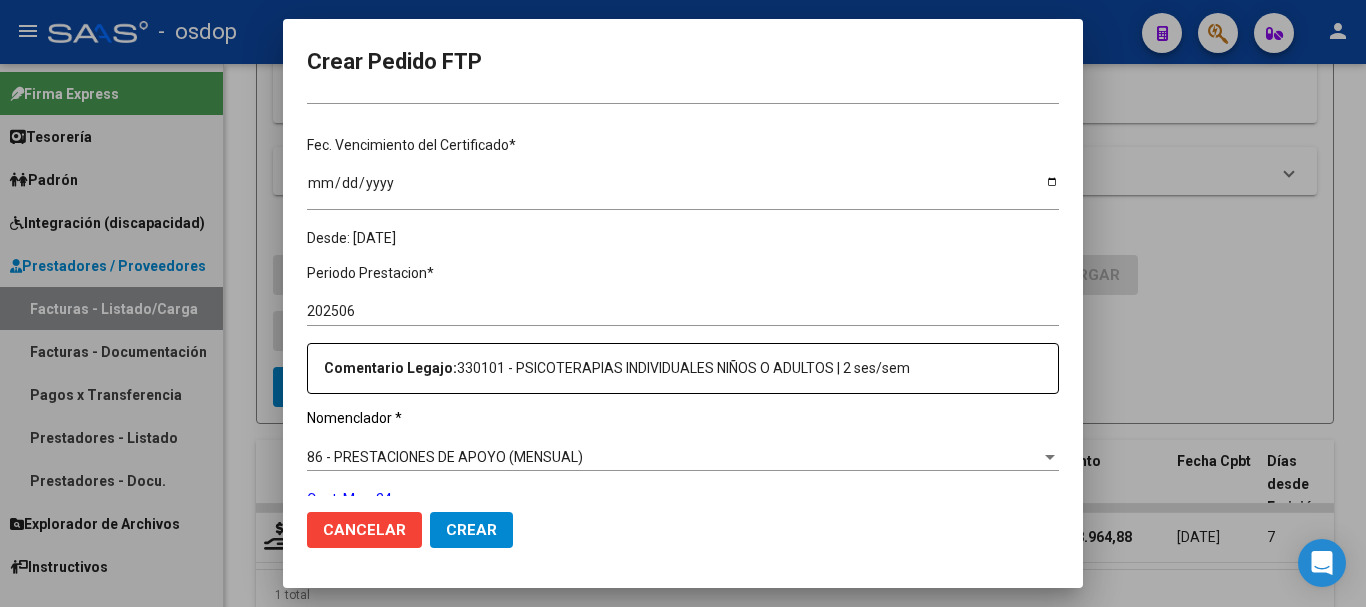 scroll, scrollTop: 600, scrollLeft: 0, axis: vertical 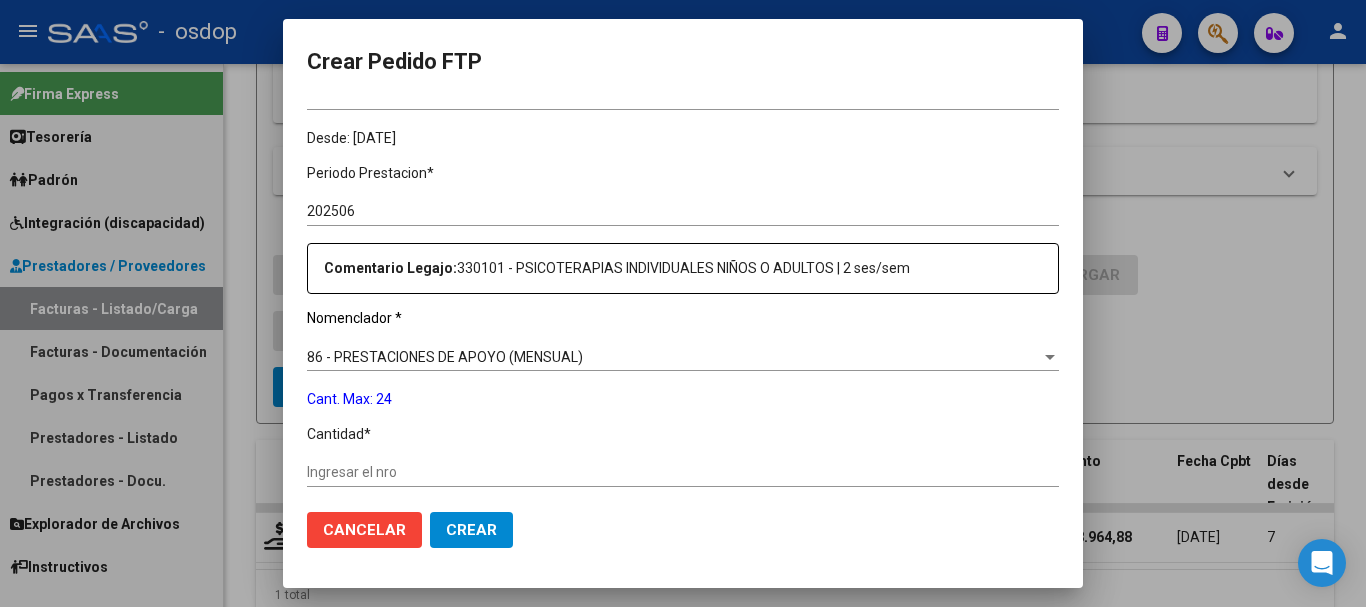 click on "Ingresar el nro" 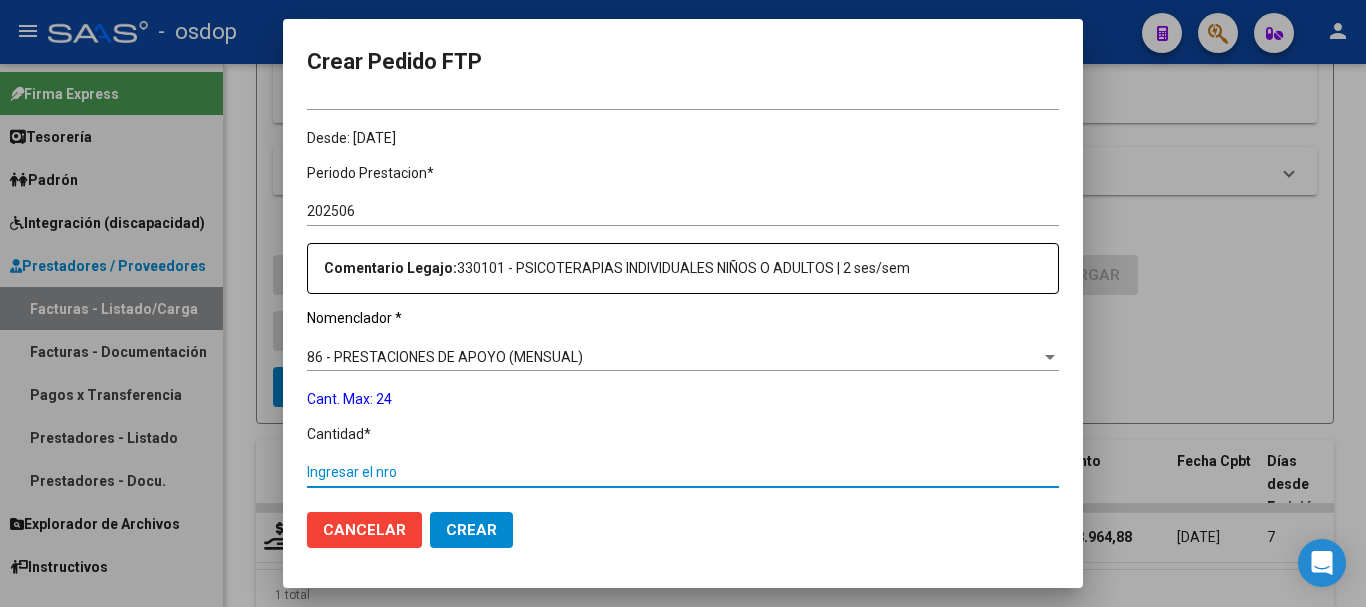 click on "Ingresar el nro" at bounding box center [683, 472] 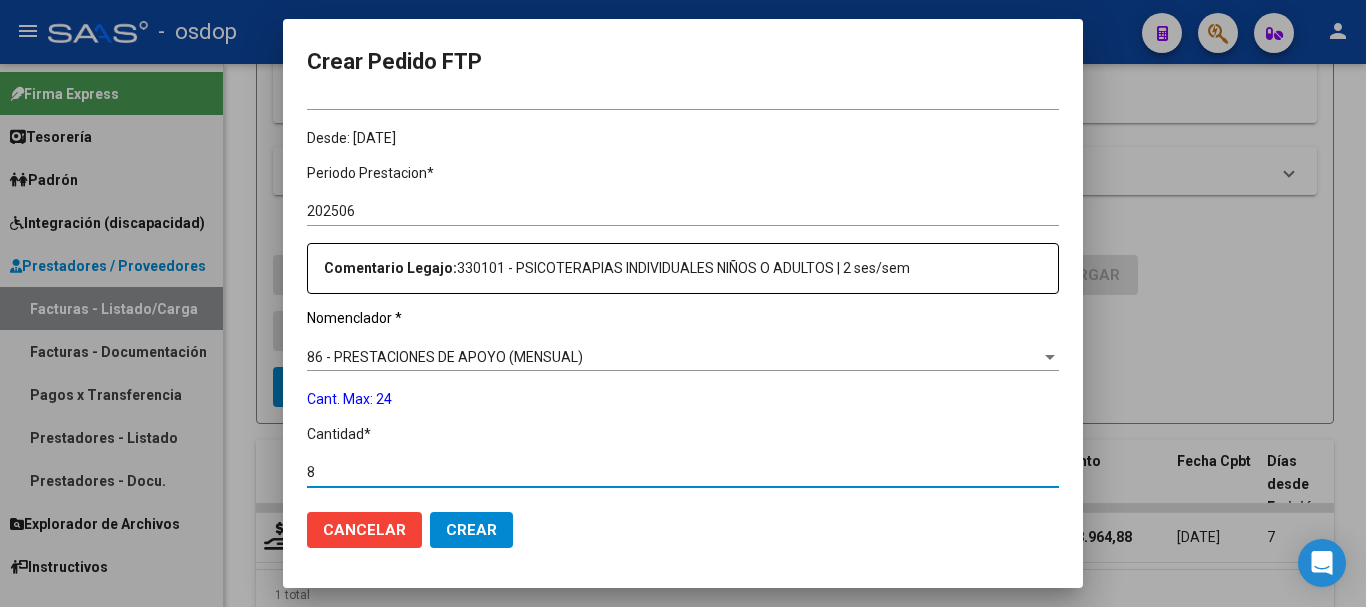 type on "8" 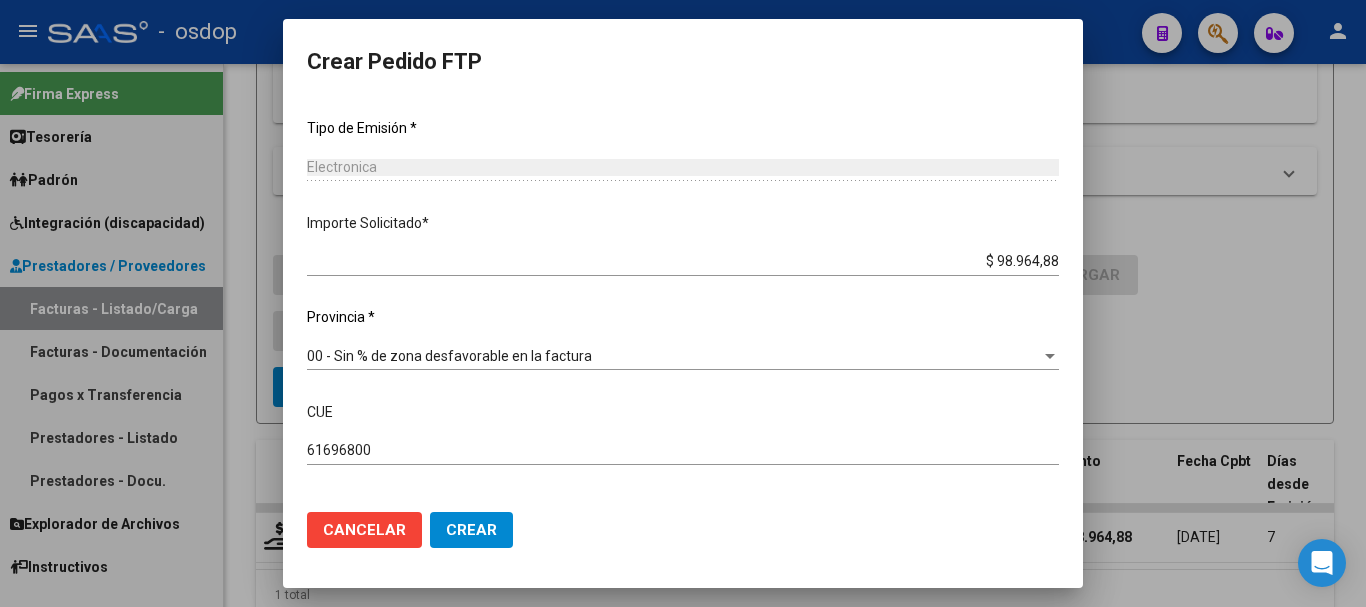 scroll, scrollTop: 1080, scrollLeft: 0, axis: vertical 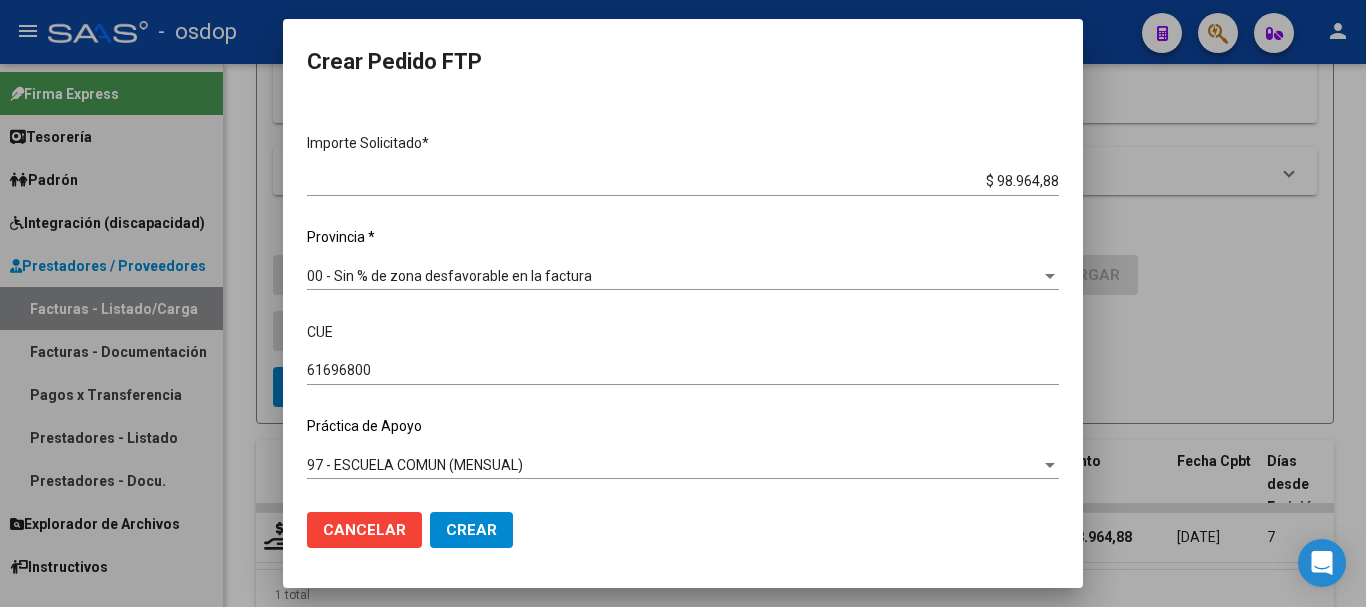 click on "Crear" 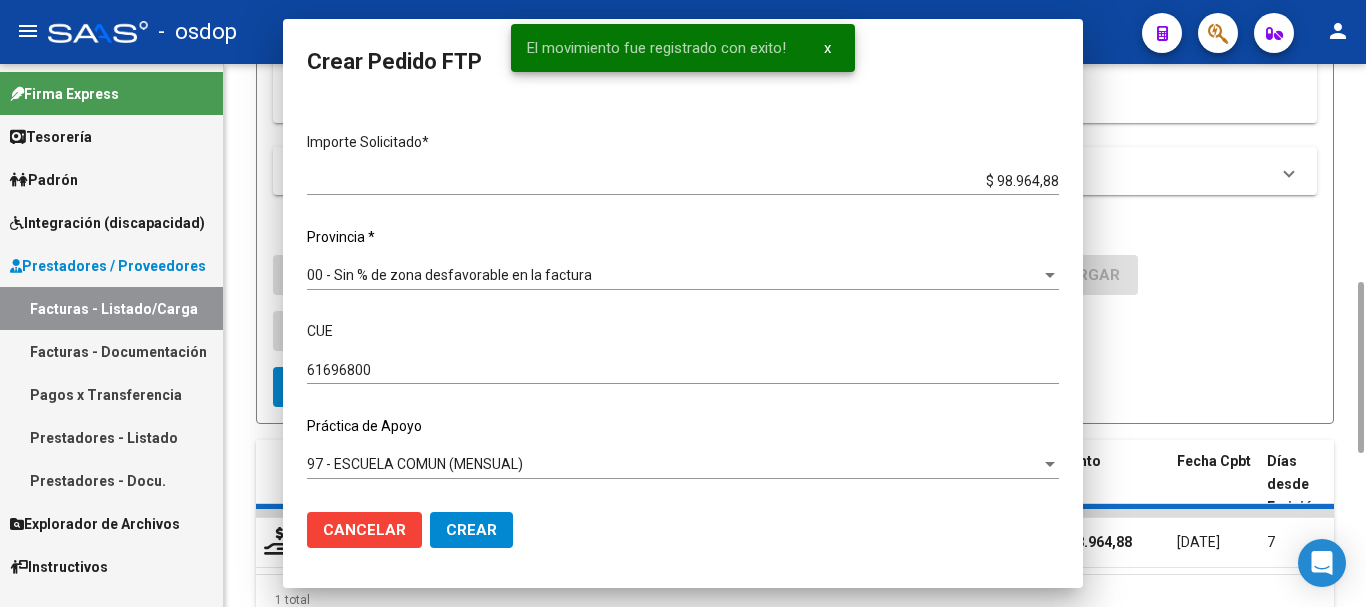 scroll, scrollTop: 0, scrollLeft: 0, axis: both 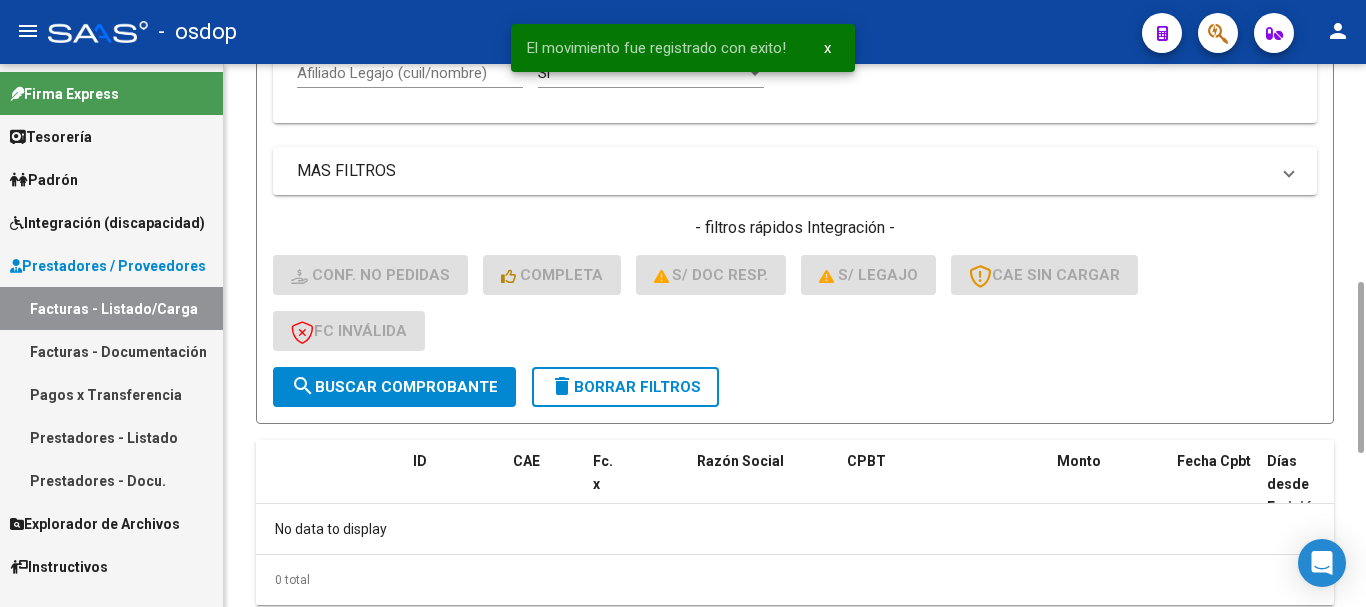 click on "delete  Borrar Filtros" 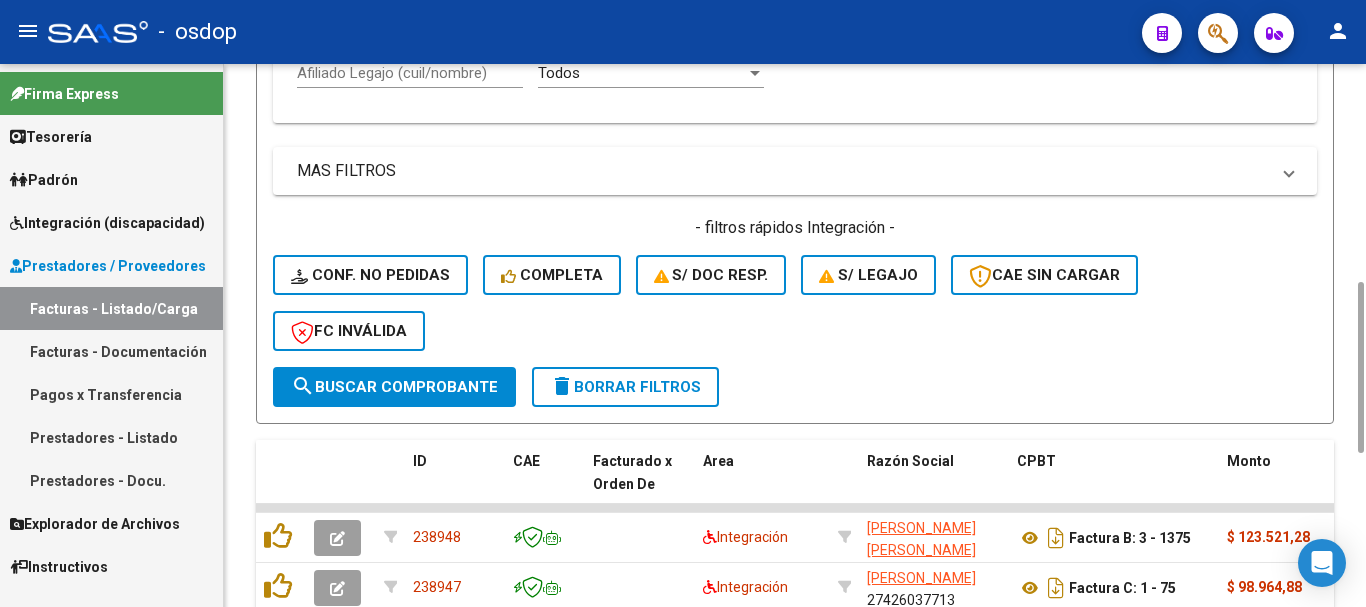 click on "Afiliado Legajo (cuil/nombre)" at bounding box center [410, 73] 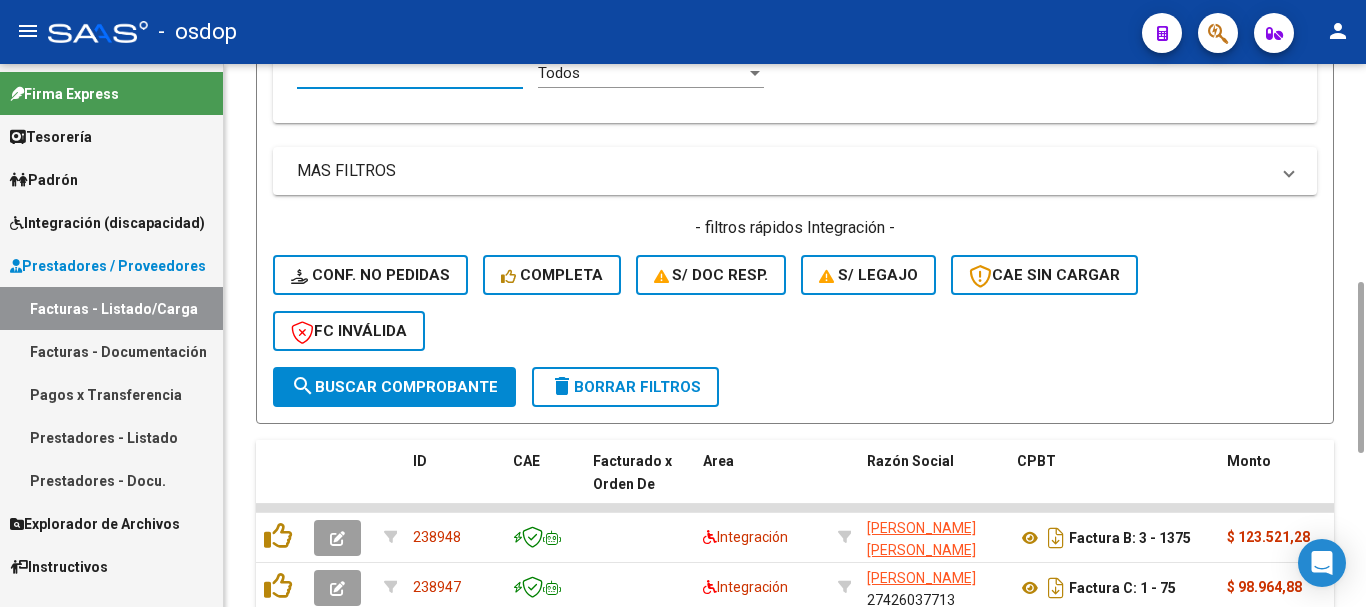 paste on "23524461064" 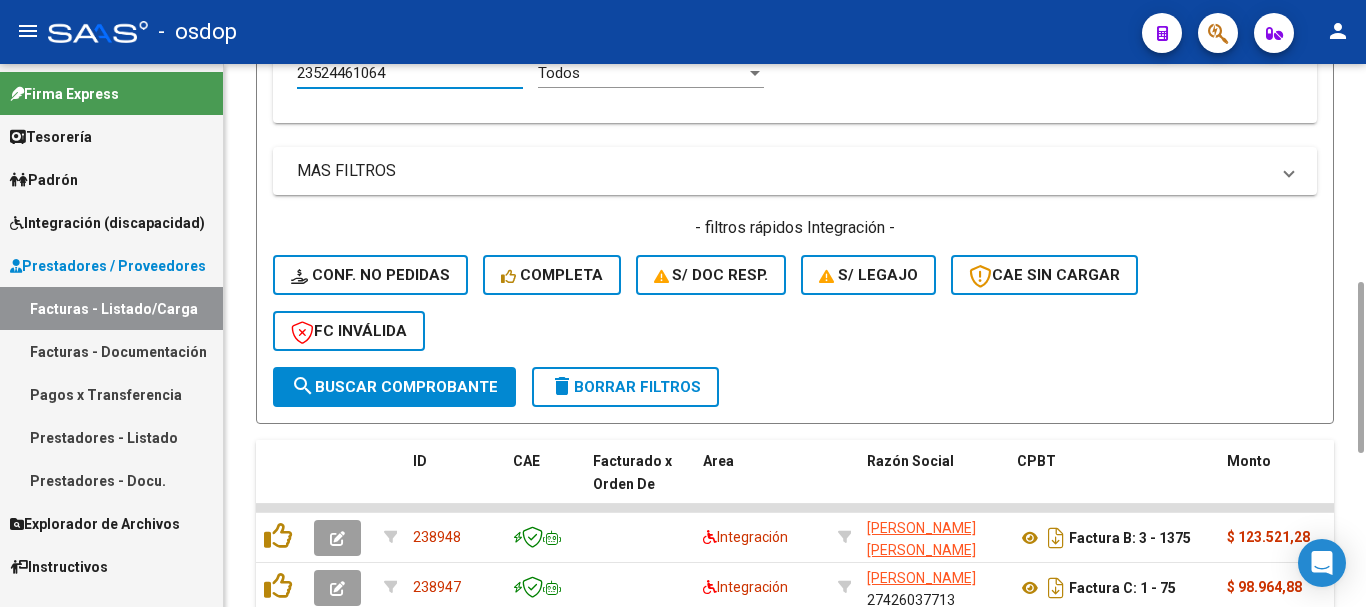 type on "23524461064" 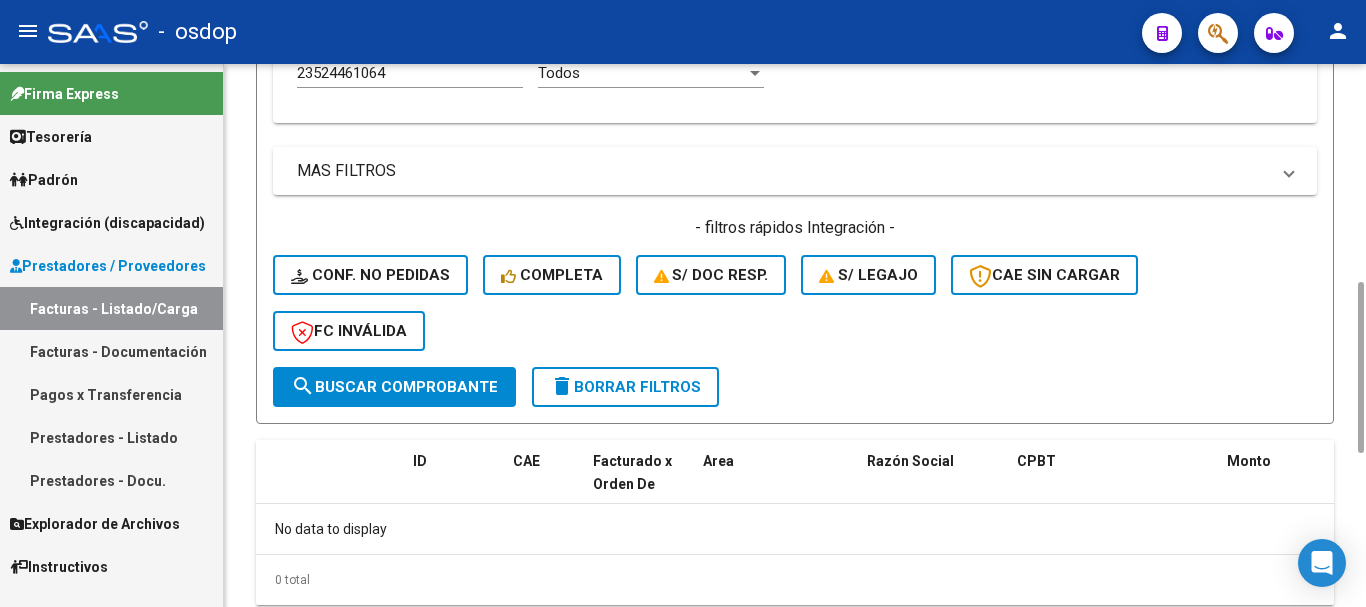 click on "delete  Borrar Filtros" 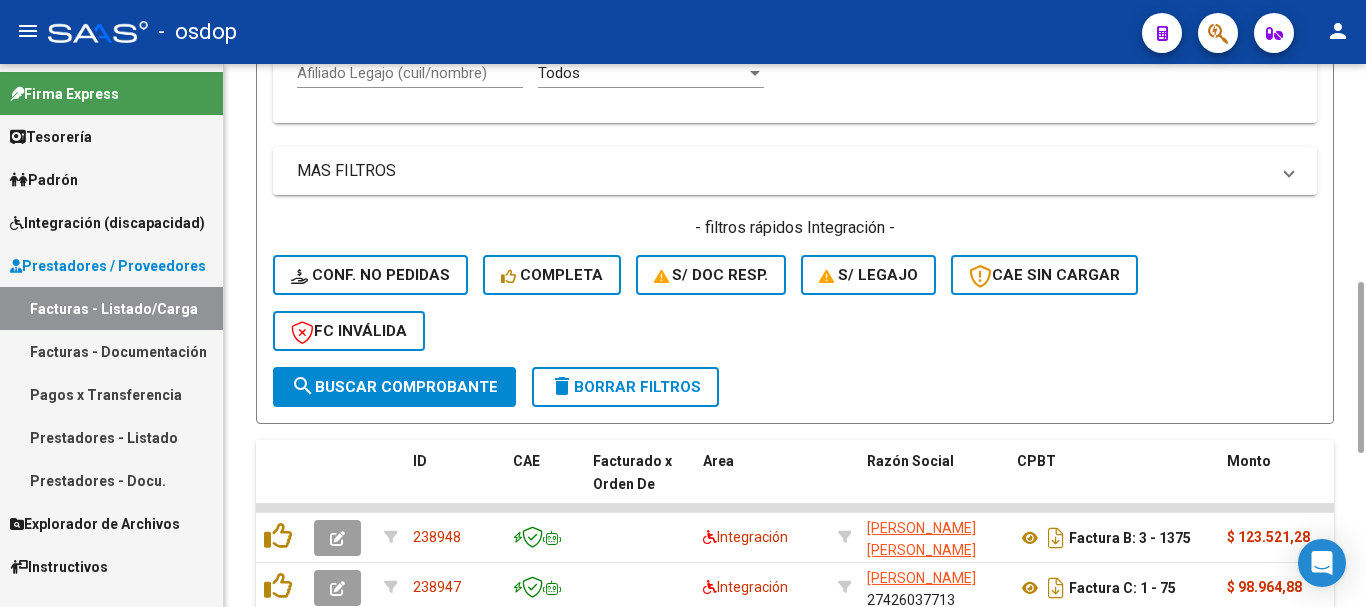 click on "Afiliado Legajo (cuil/nombre)" at bounding box center (410, 73) 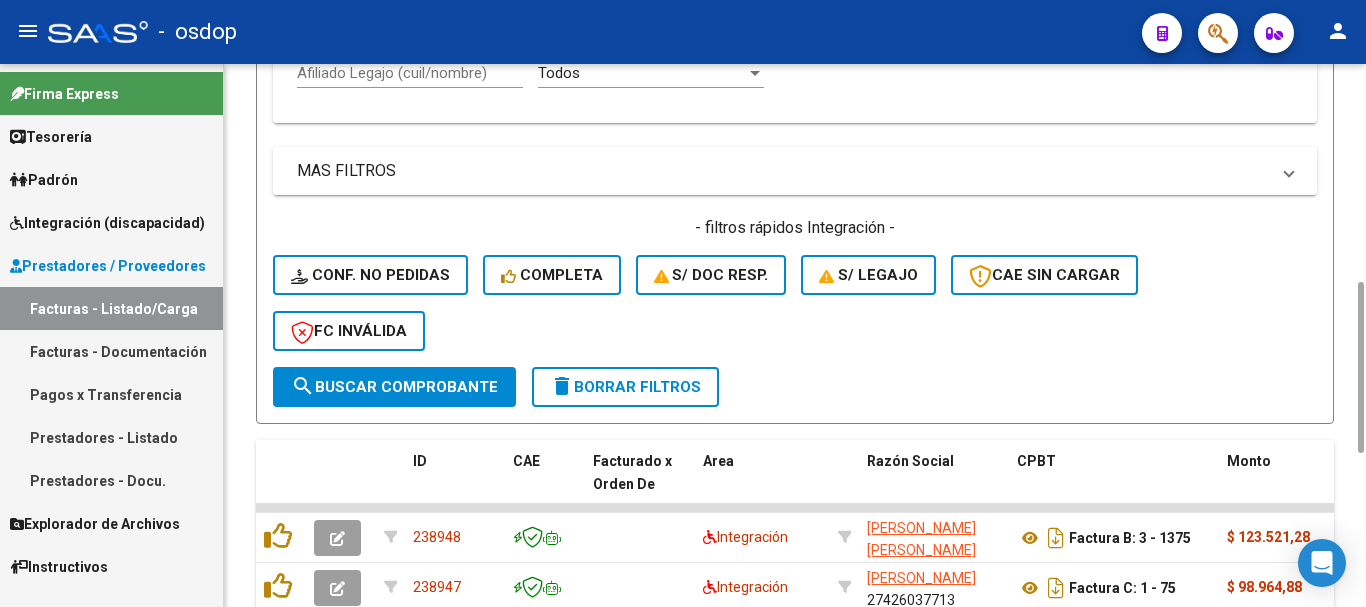 paste on "23524461064" 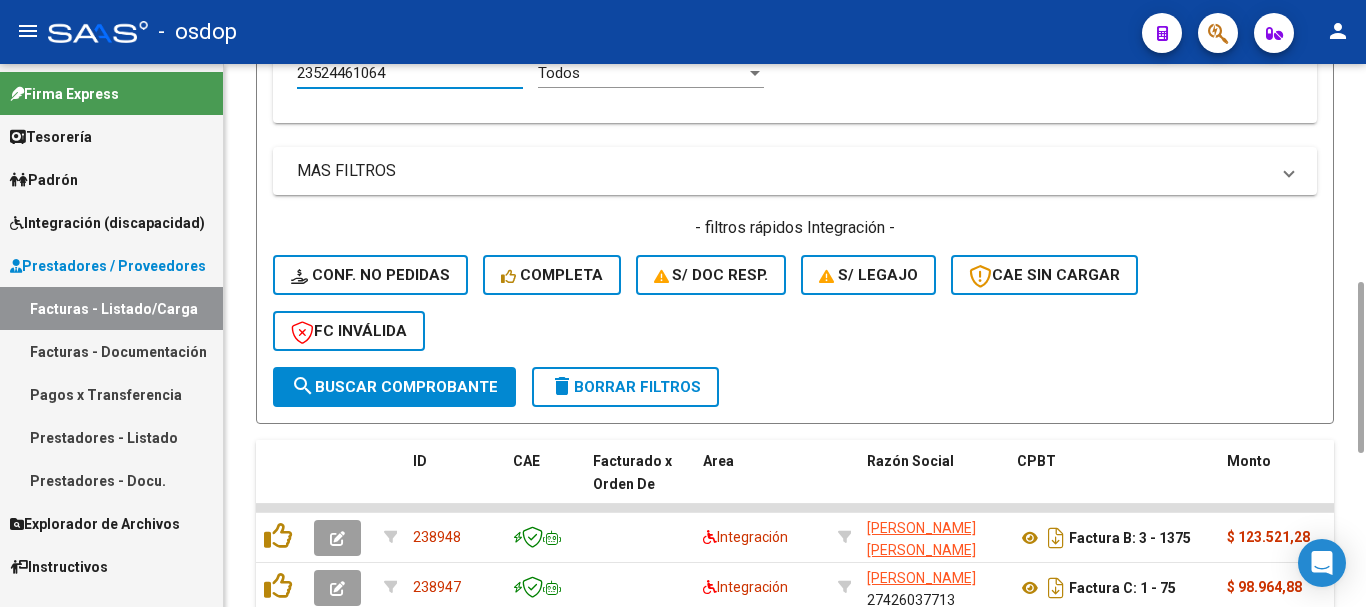 type on "23524461064" 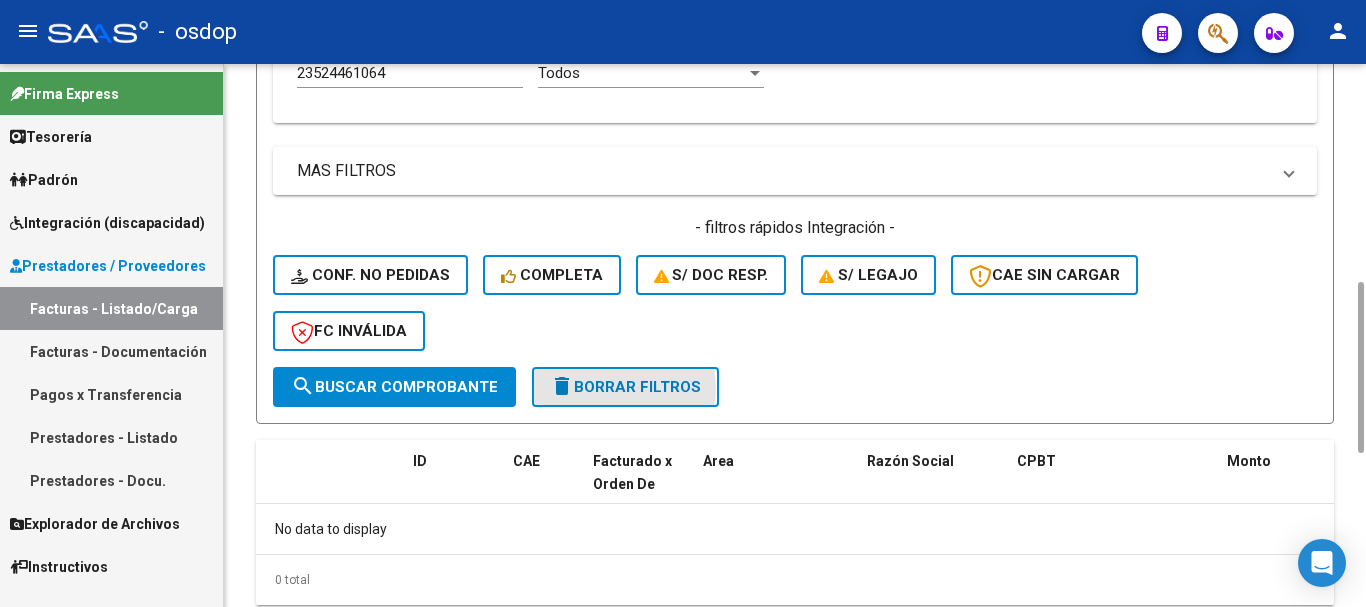 click on "delete  Borrar Filtros" 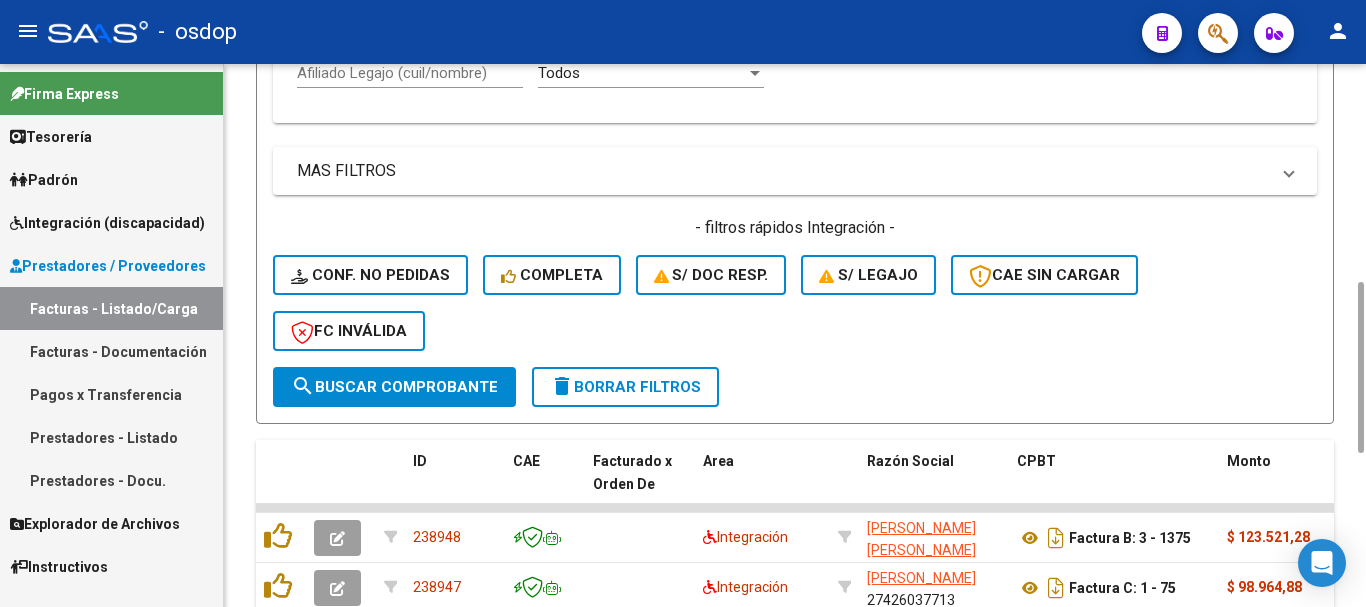click on "Afiliado Legajo (cuil/nombre)" at bounding box center (410, 73) 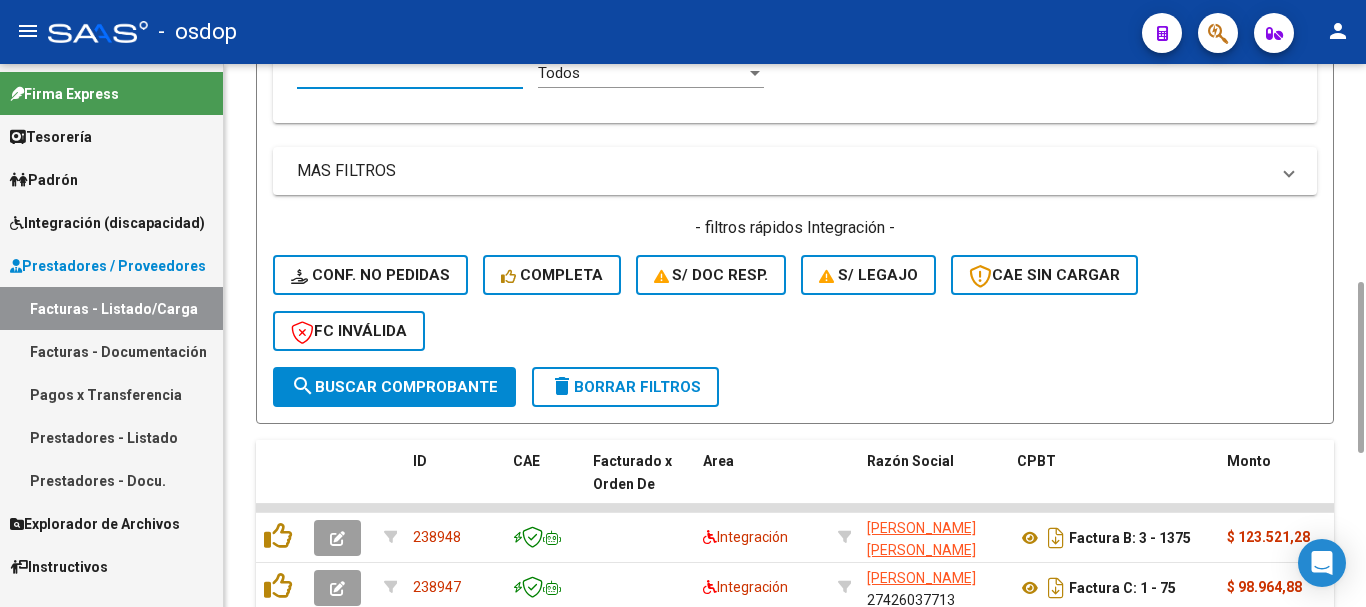 paste on "23501592269" 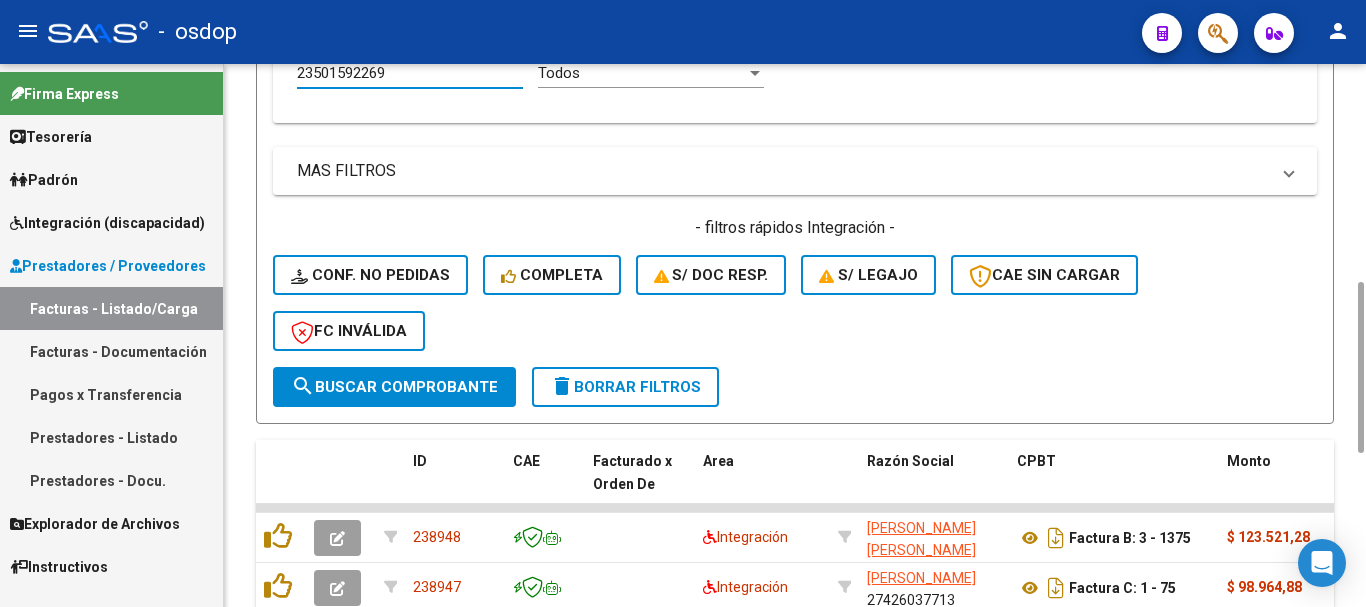 type on "23501592269" 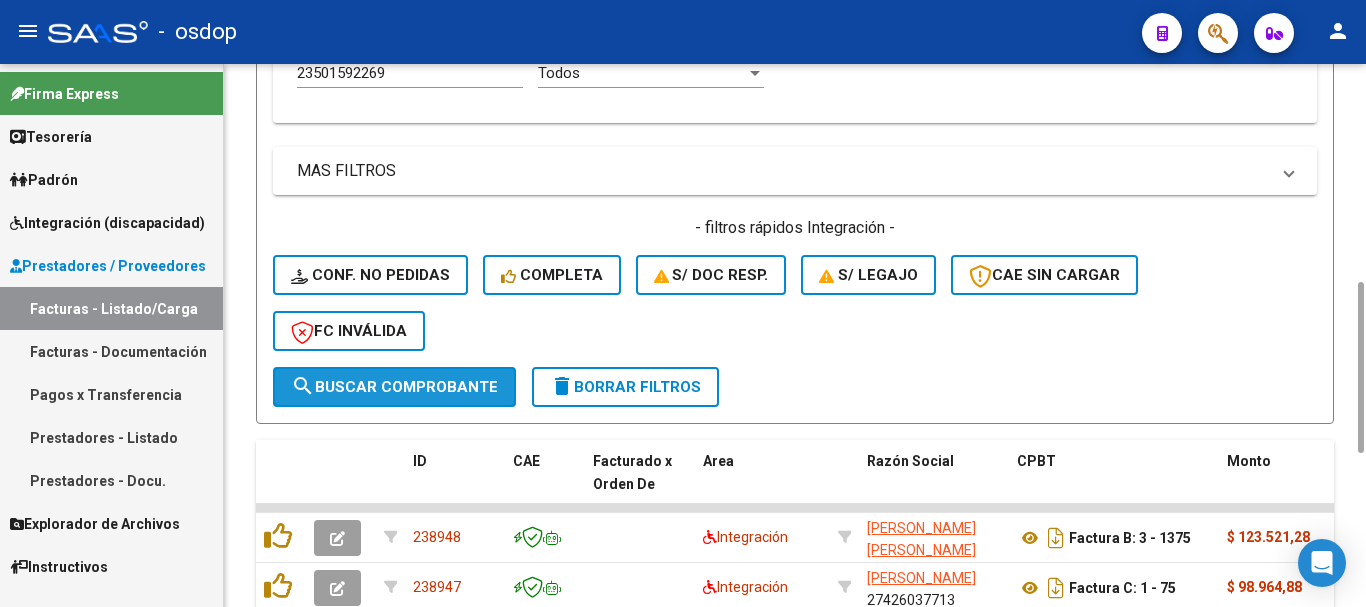 click on "search  Buscar Comprobante" 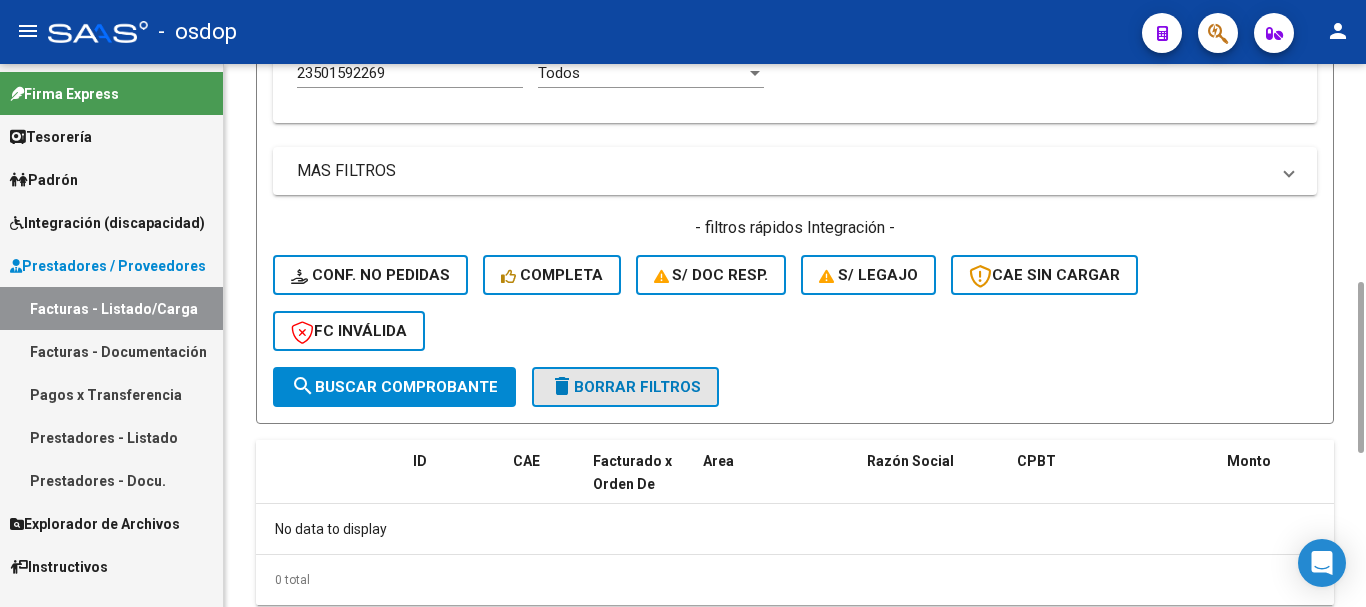 click on "delete  Borrar Filtros" 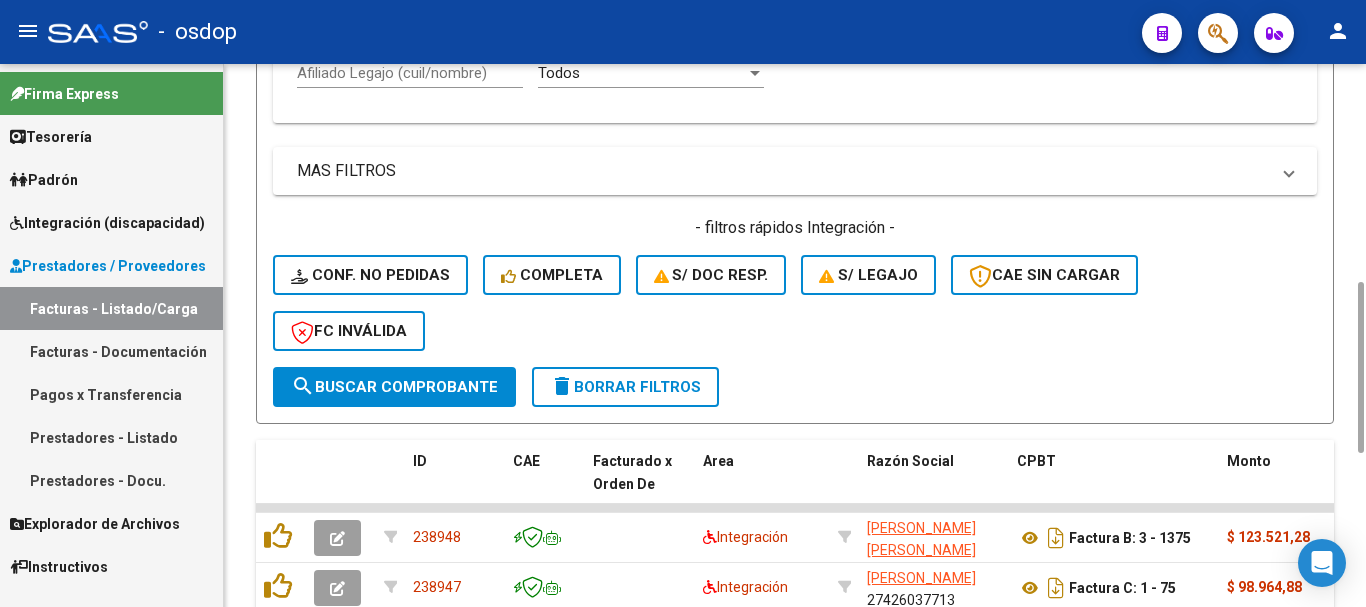 click on "delete  Borrar Filtros" 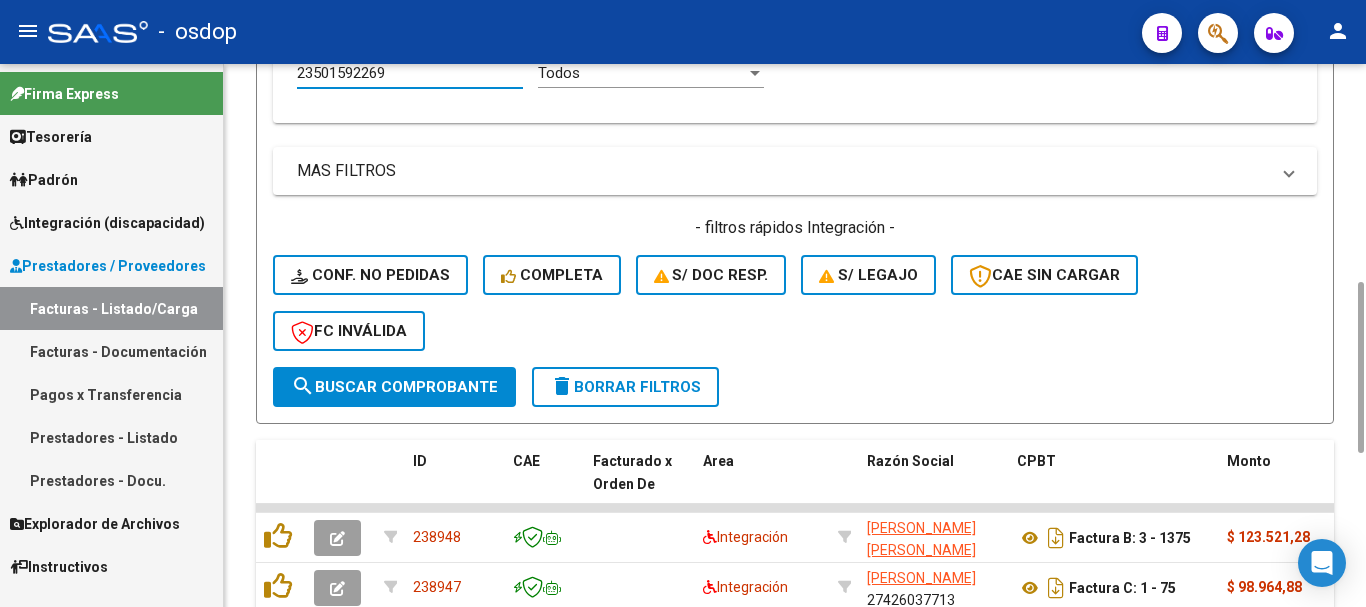 type on "23501592269" 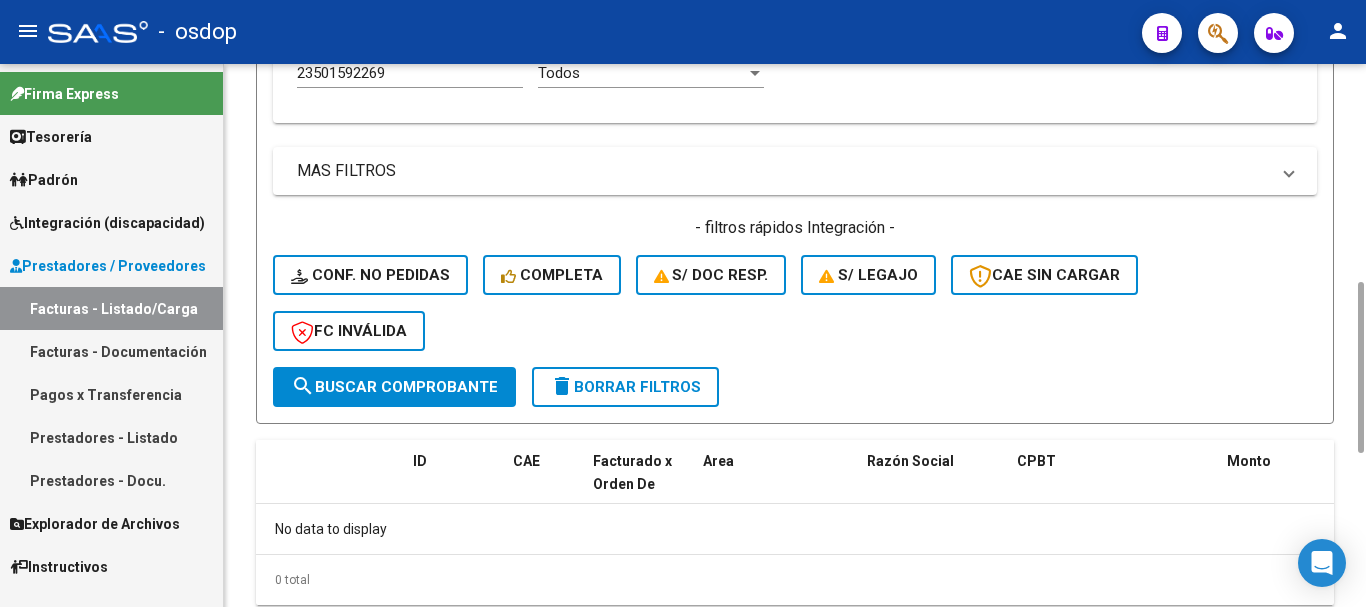 click on "delete  Borrar Filtros" 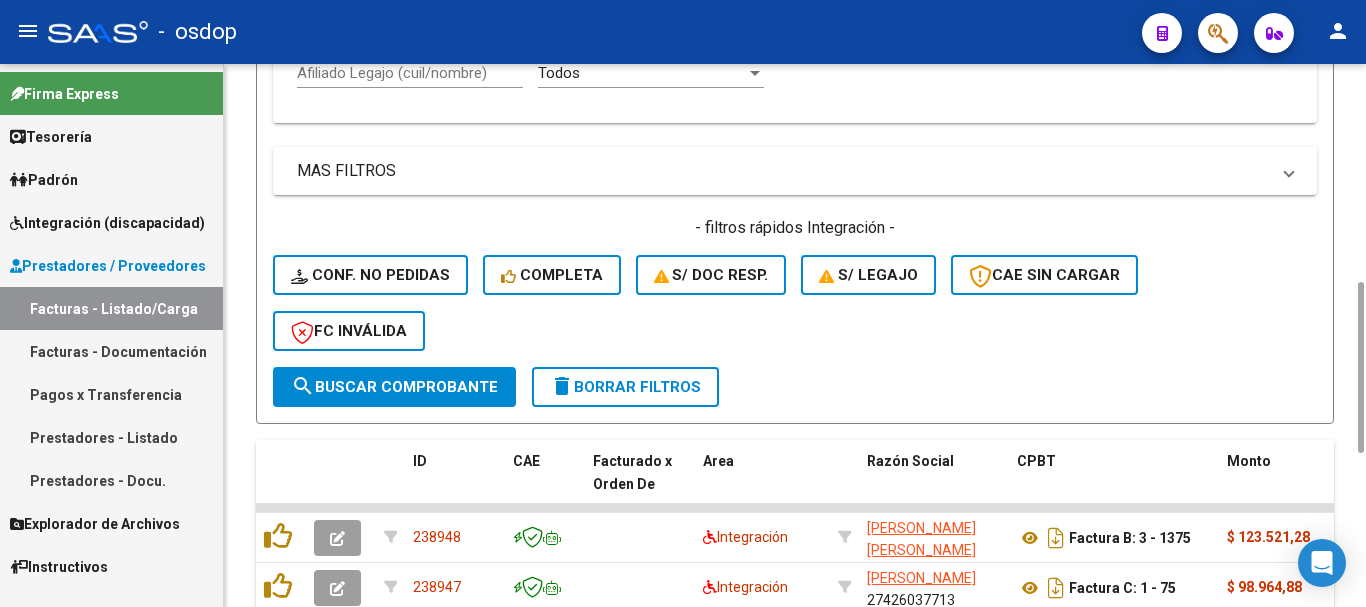 click on "delete  Borrar Filtros" 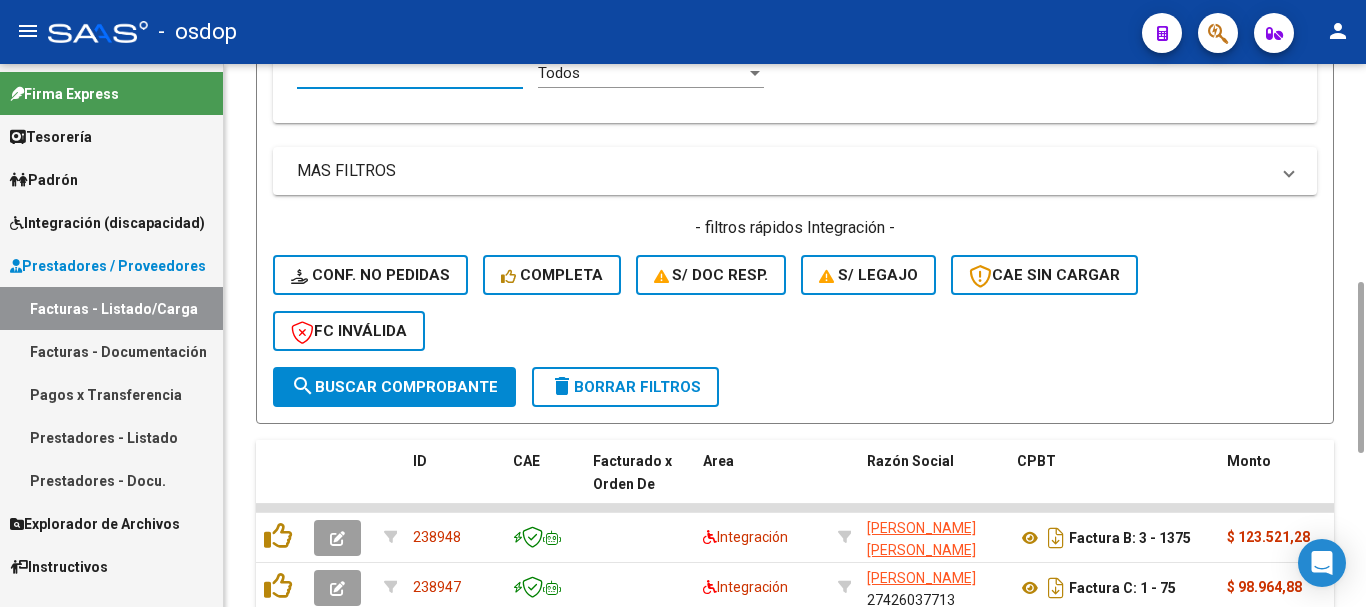 click on "Afiliado Legajo (cuil/nombre)" at bounding box center [410, 73] 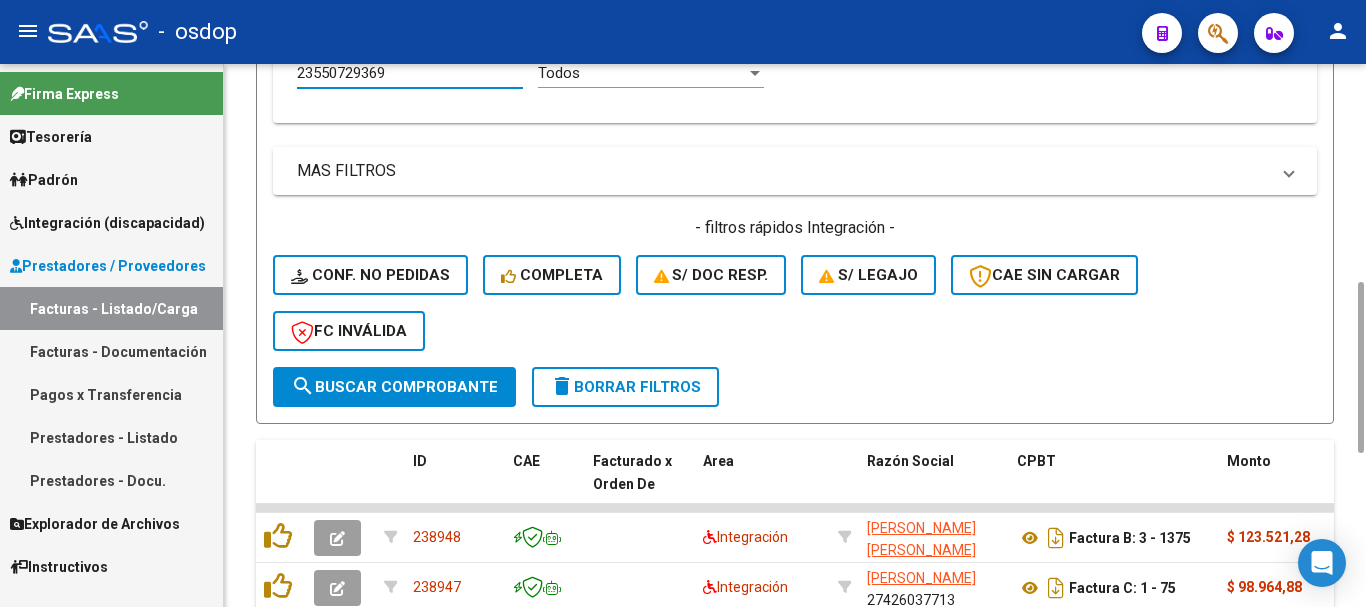 type on "23550729369" 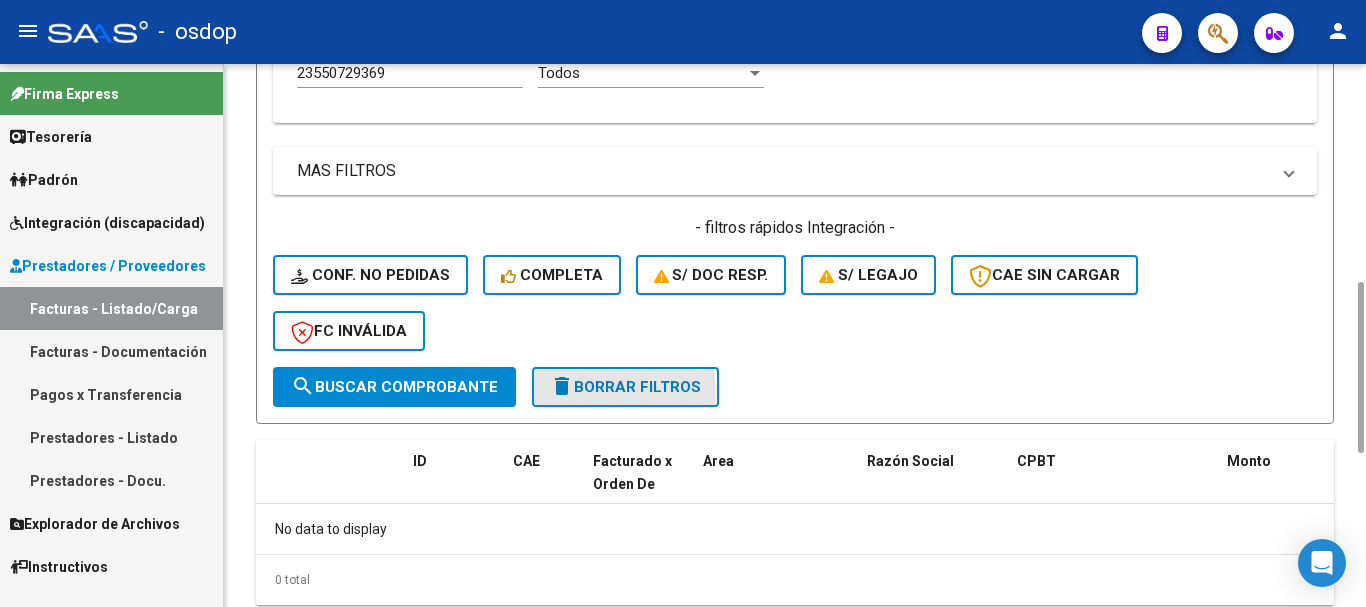 click on "delete  Borrar Filtros" 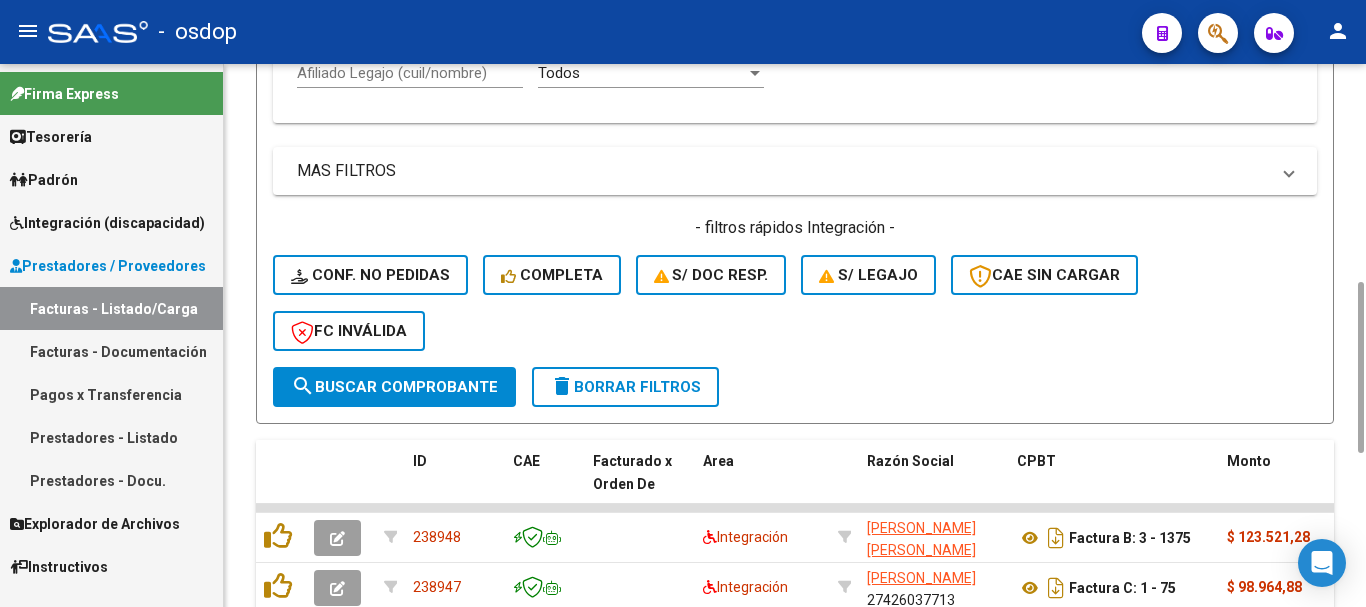 click on "Afiliado Legajo (cuil/nombre)" at bounding box center [410, 73] 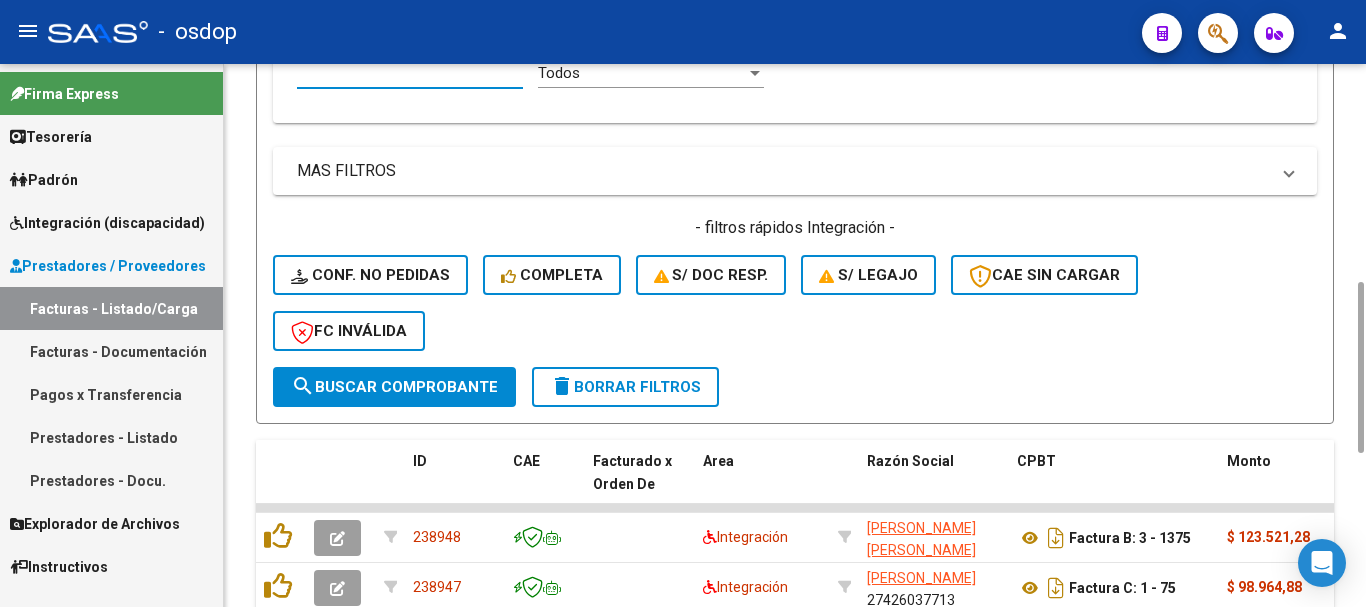 paste on "20478672714" 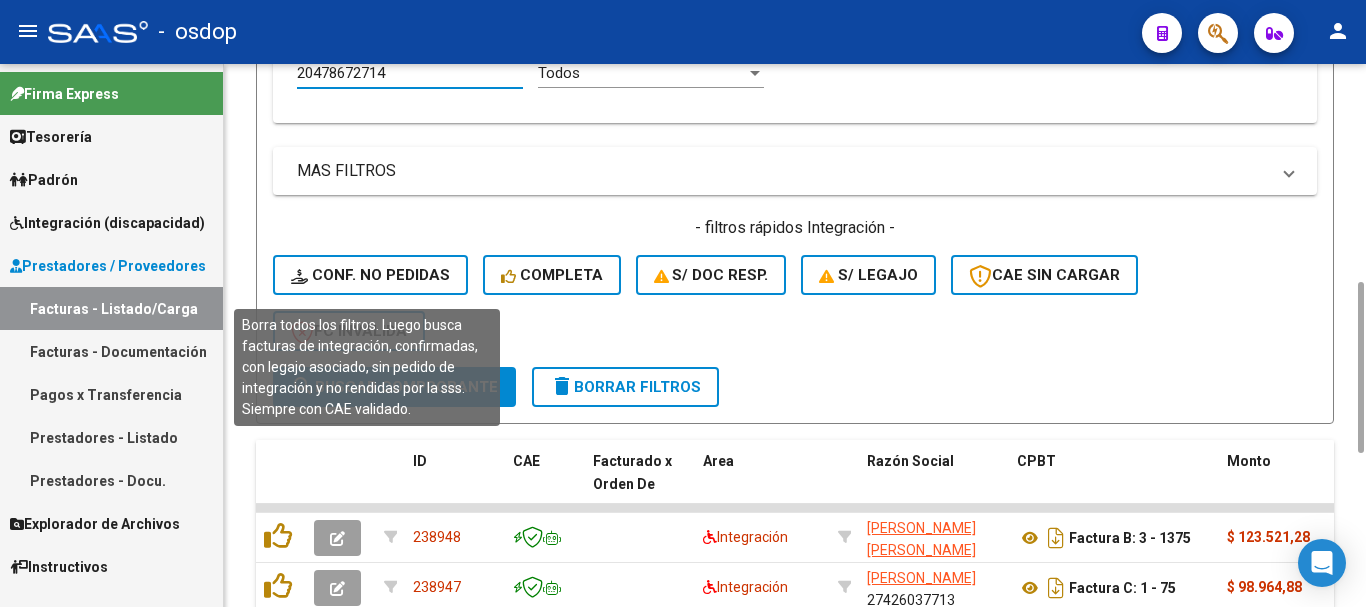 type on "20478672714" 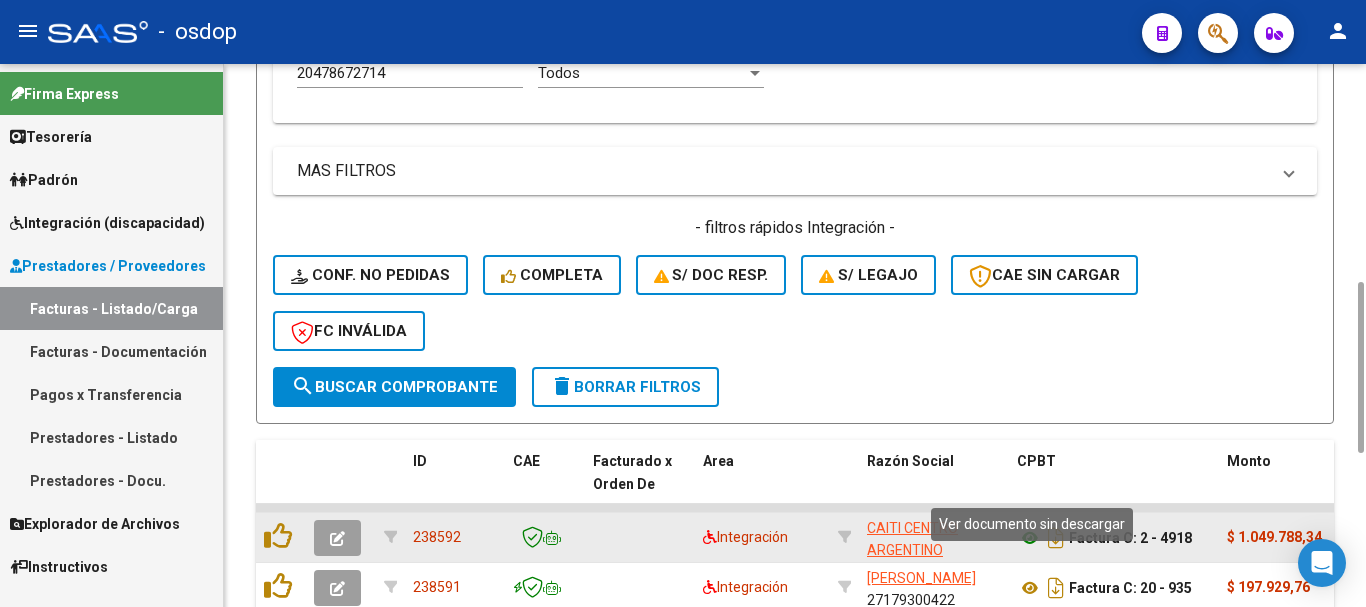 click 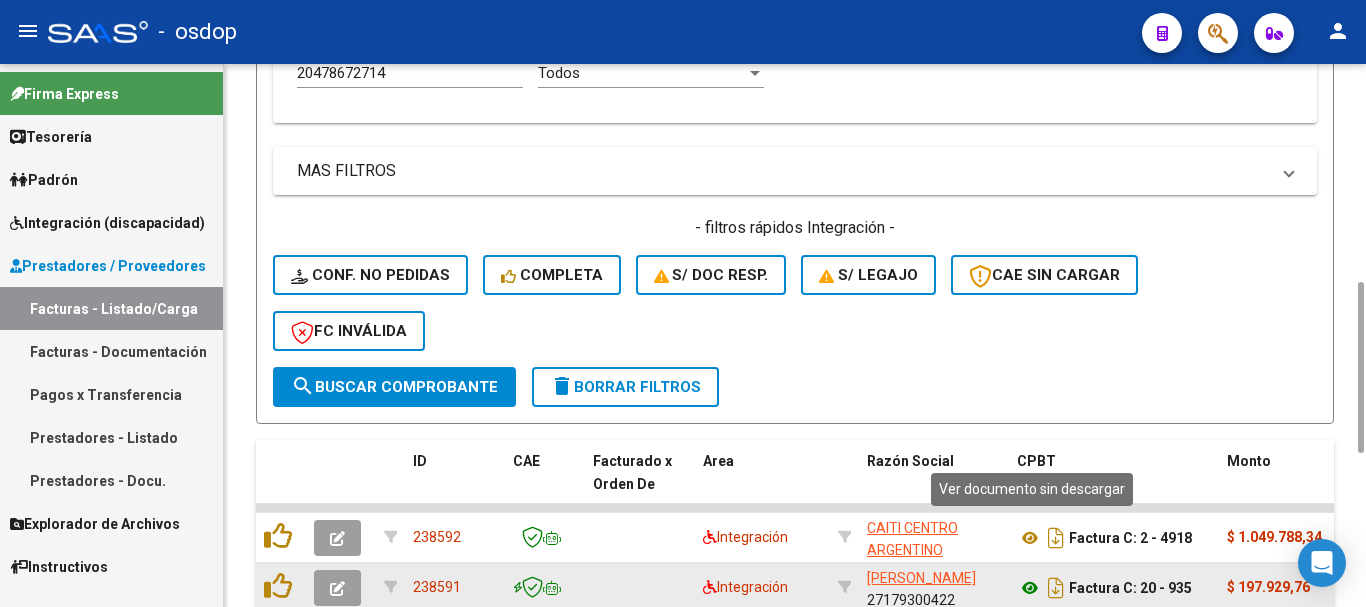click 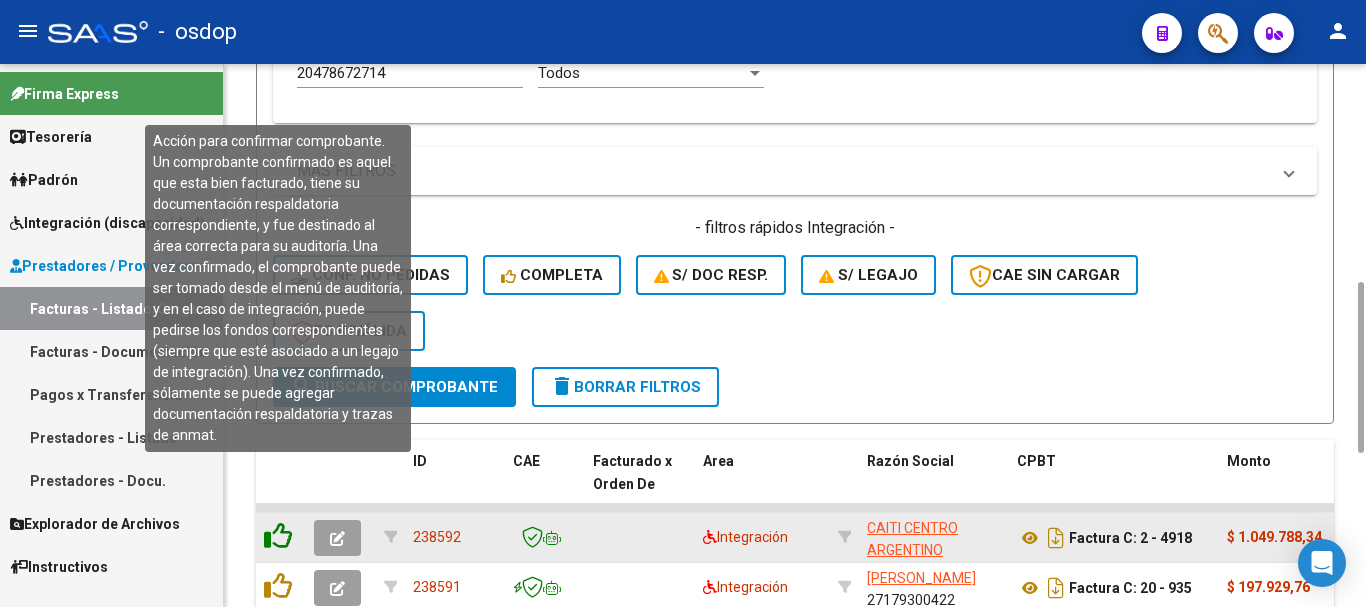 click 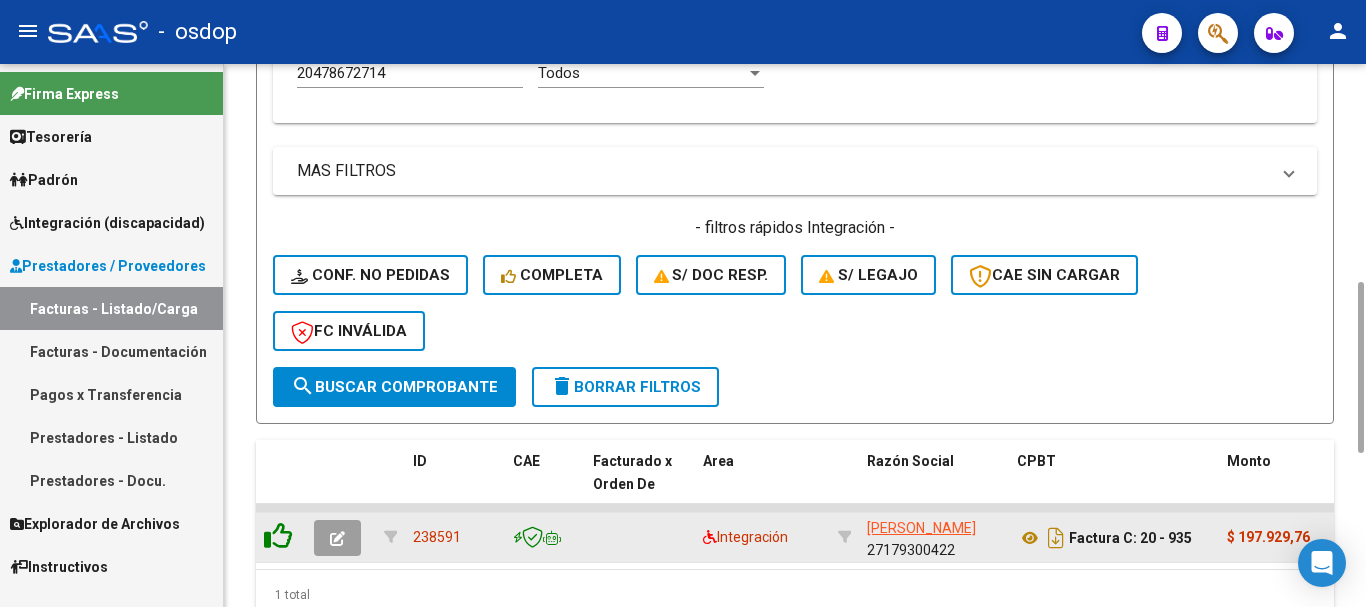 click 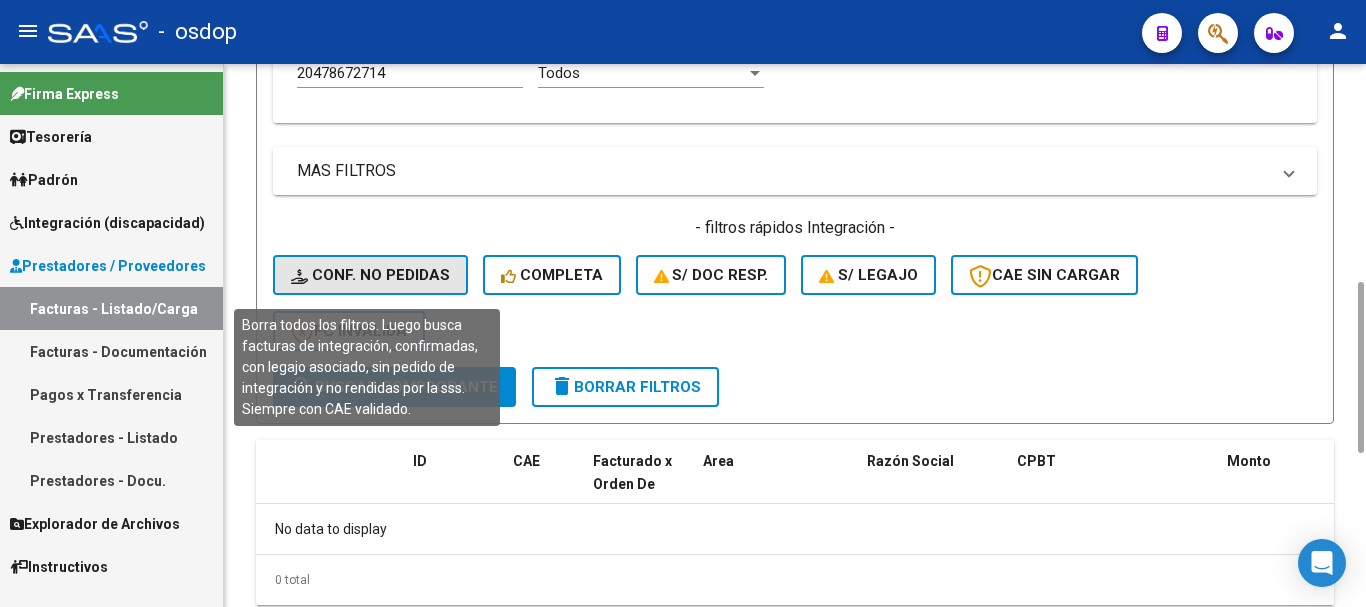 click on "Conf. no pedidas" 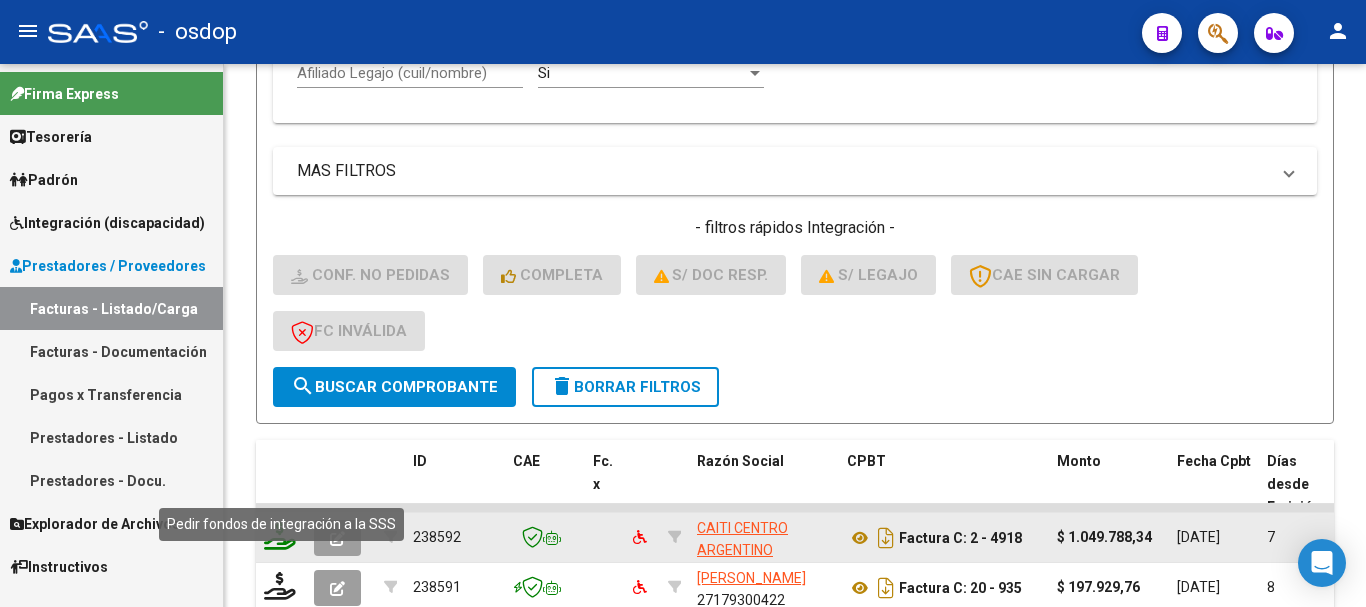 click 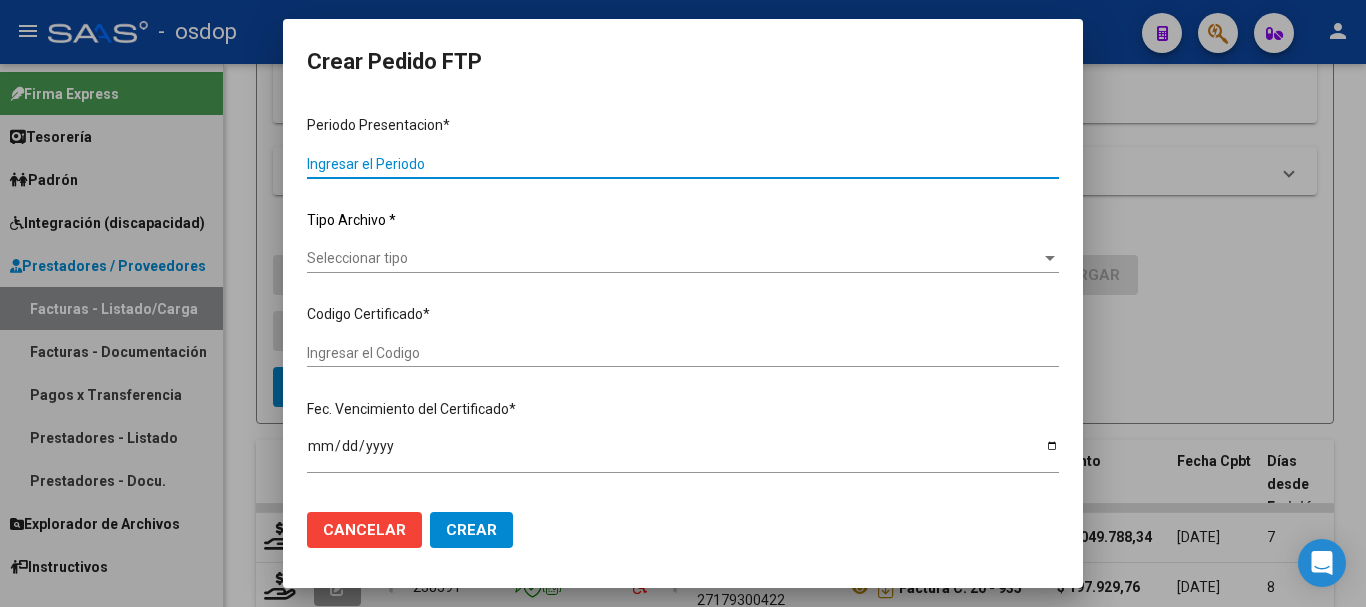 type on "202506" 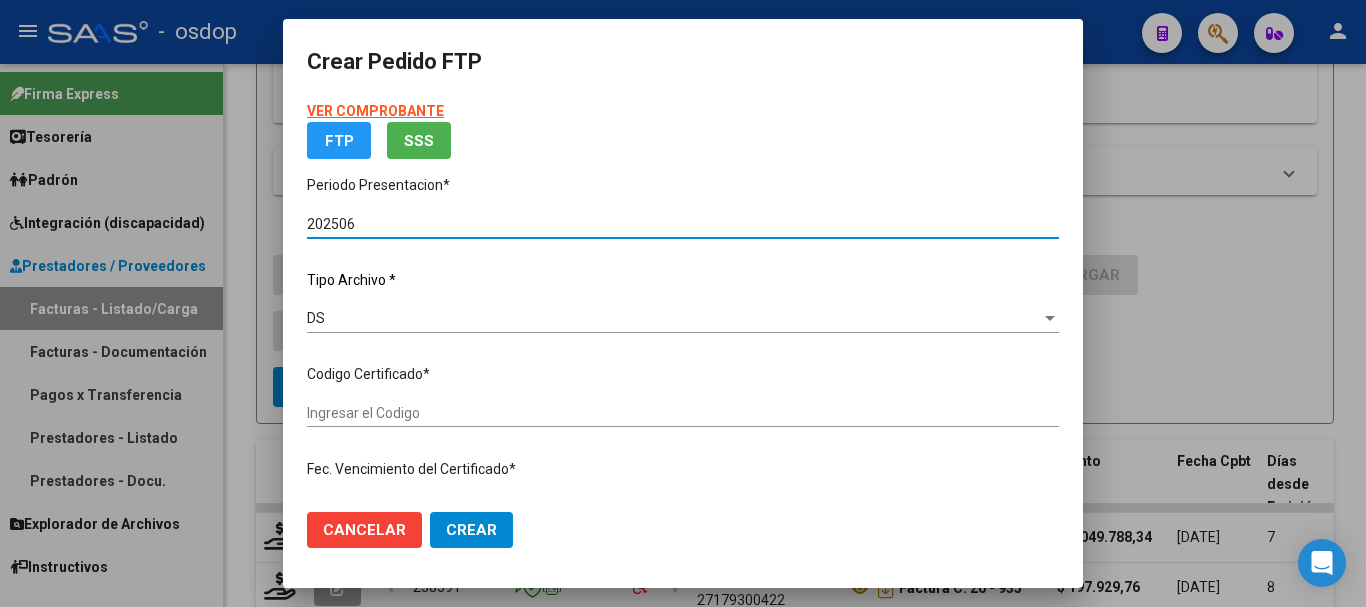 type on "7846289775" 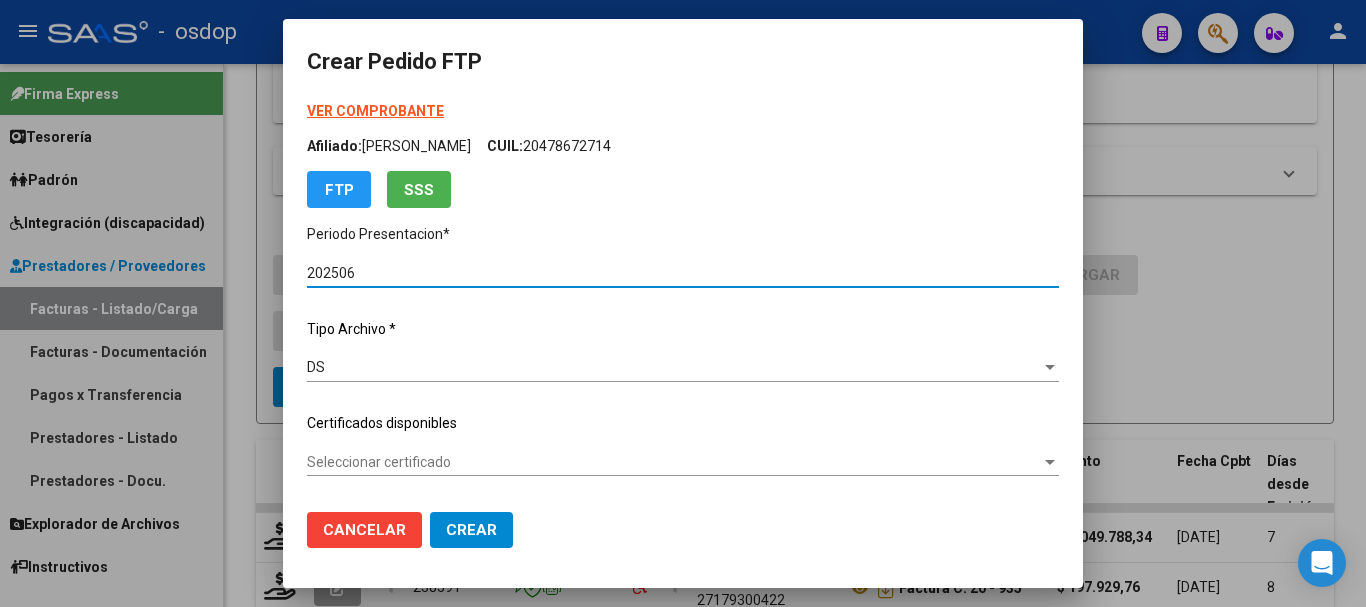 click on "Seleccionar certificado" at bounding box center (674, 462) 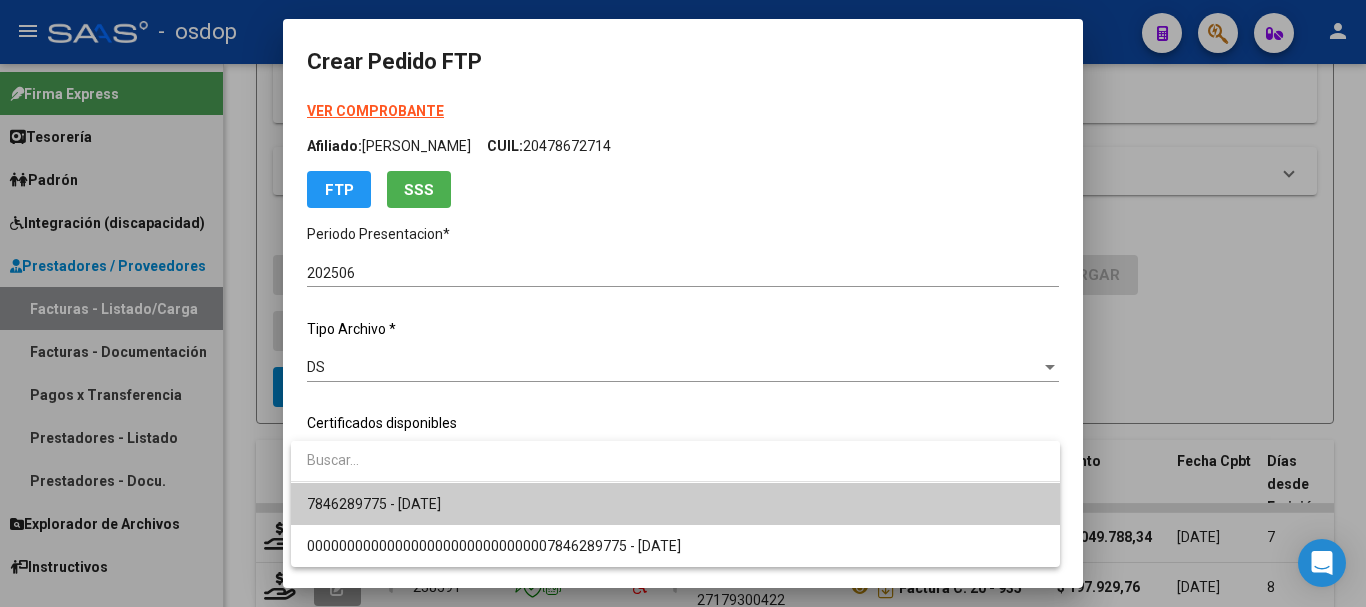 click on "7846289775 - 2026-01-19" at bounding box center (675, 504) 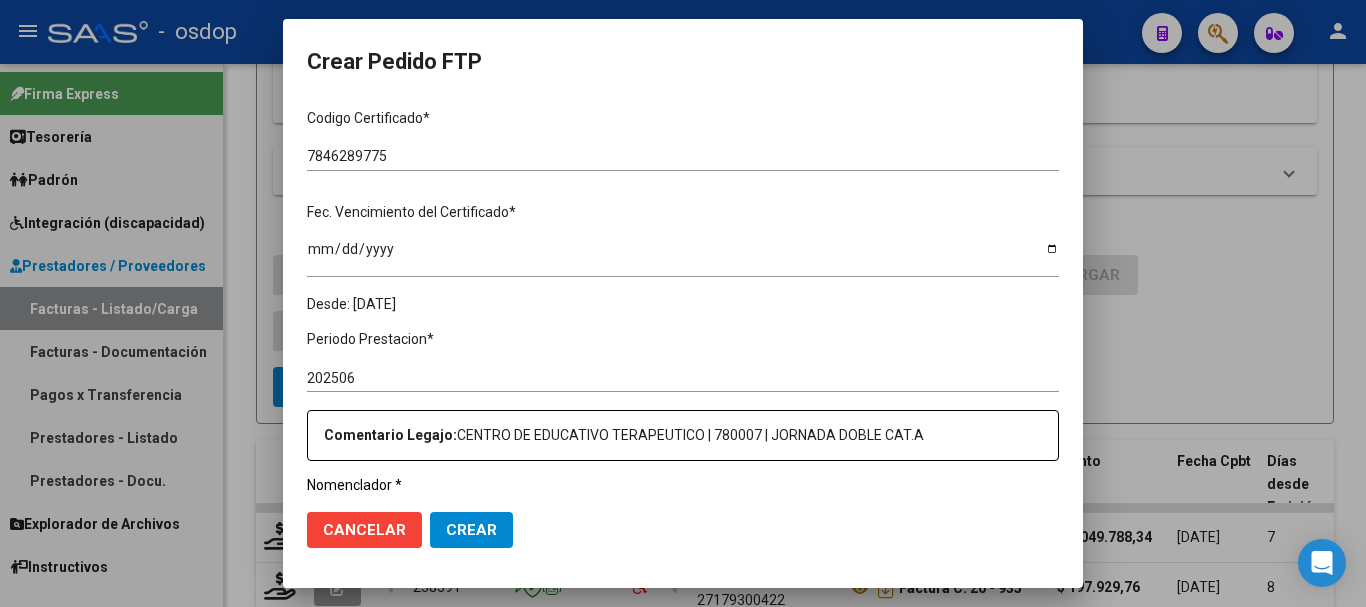 scroll, scrollTop: 600, scrollLeft: 0, axis: vertical 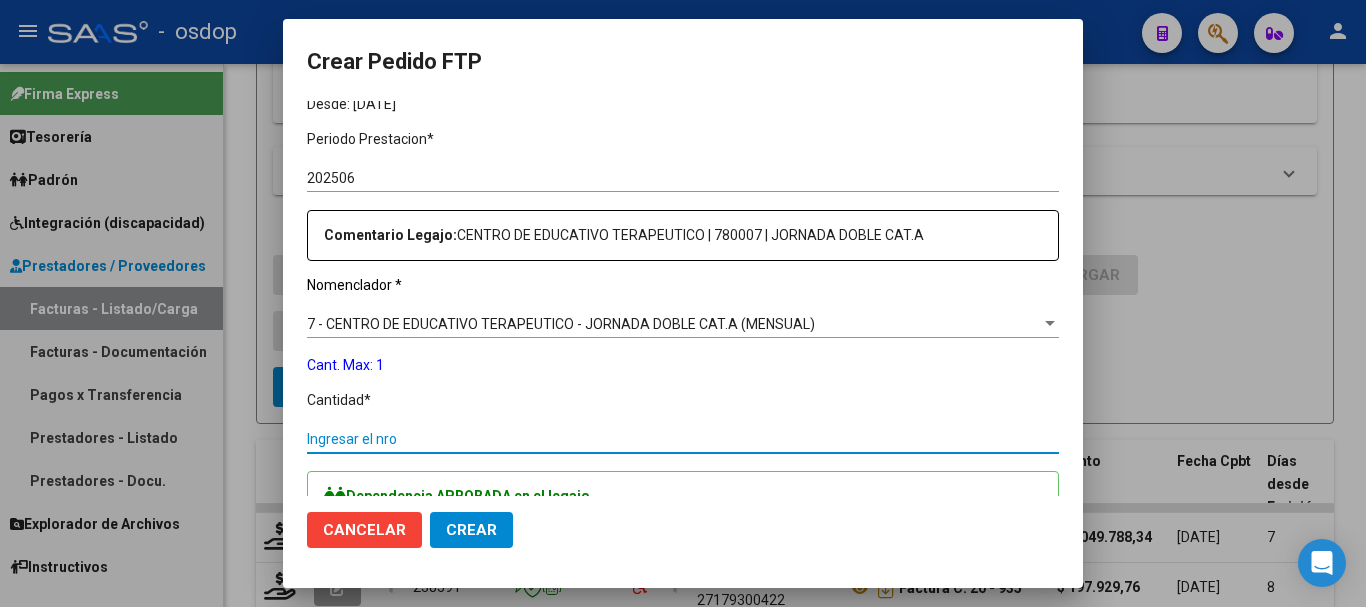 click on "Ingresar el nro" at bounding box center (683, 439) 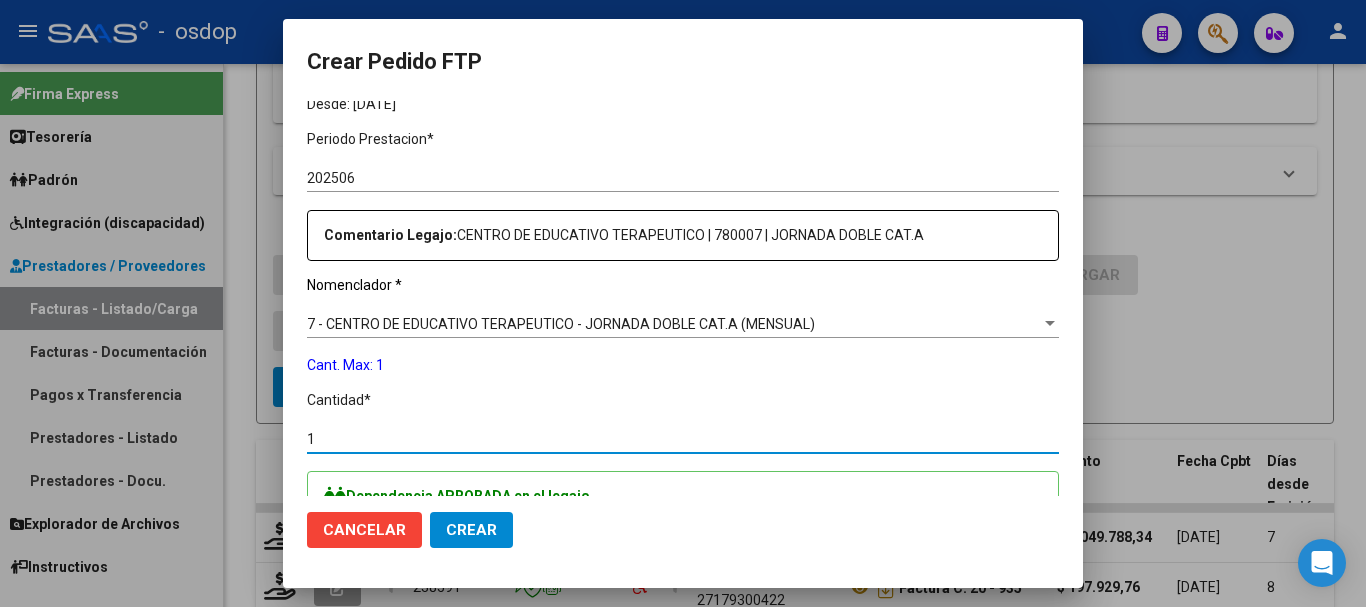 type on "1" 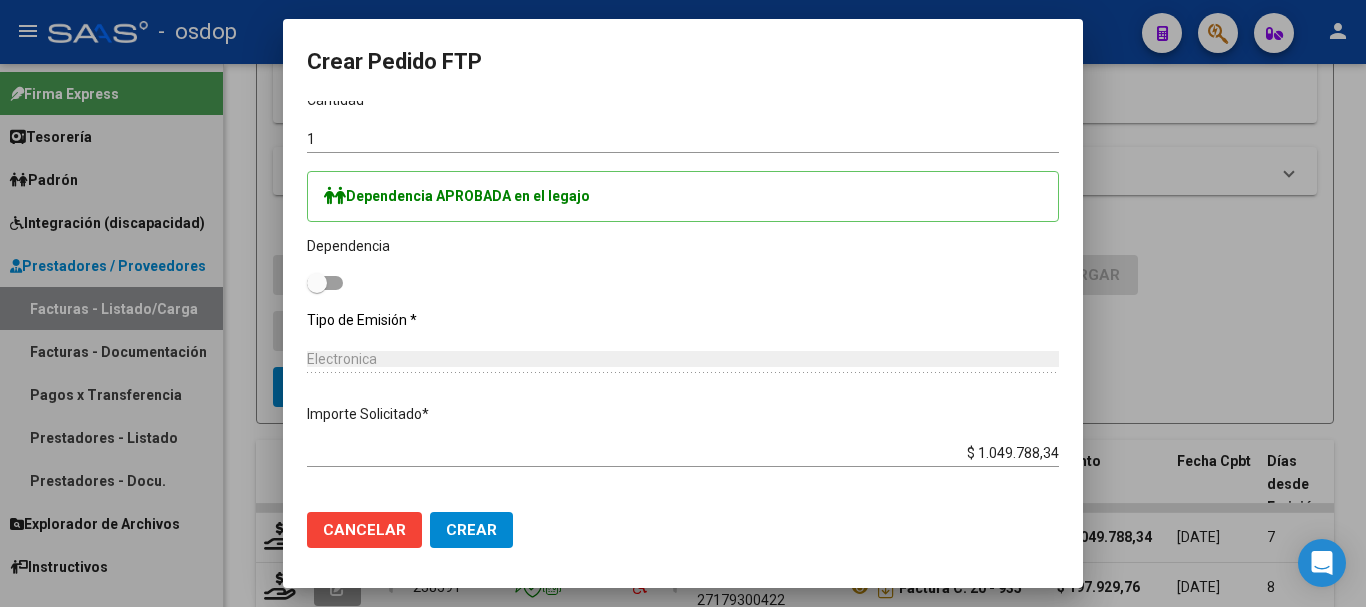 click at bounding box center [325, 283] 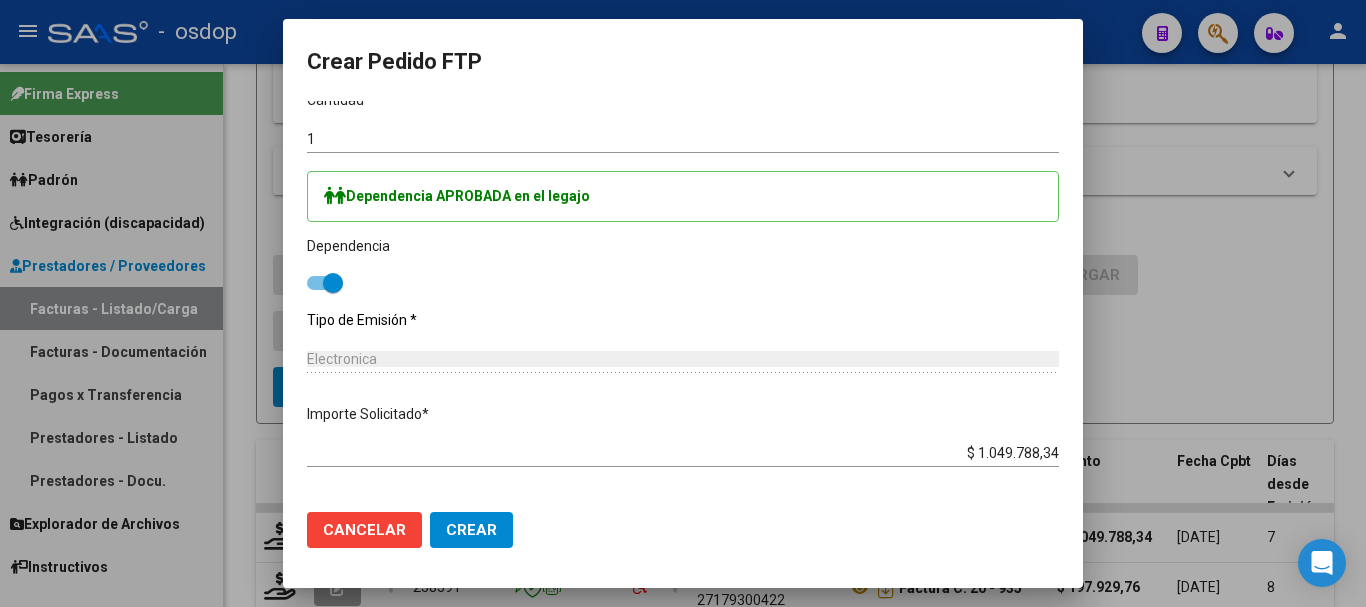 scroll, scrollTop: 983, scrollLeft: 0, axis: vertical 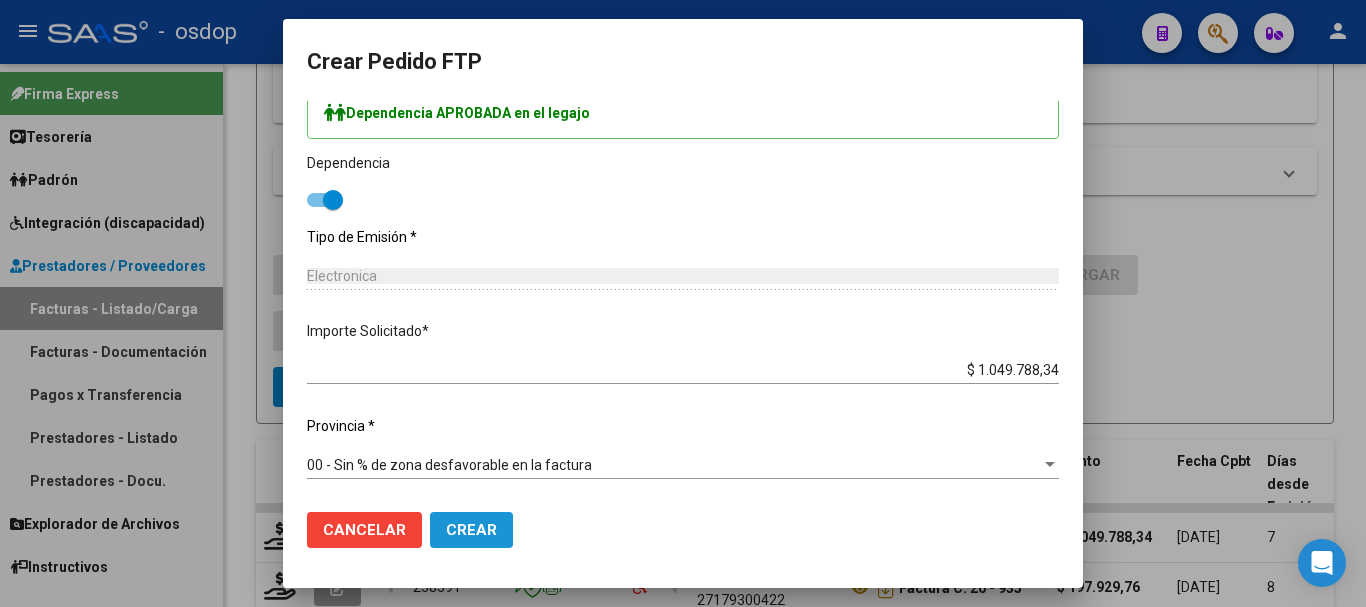 click on "Crear" 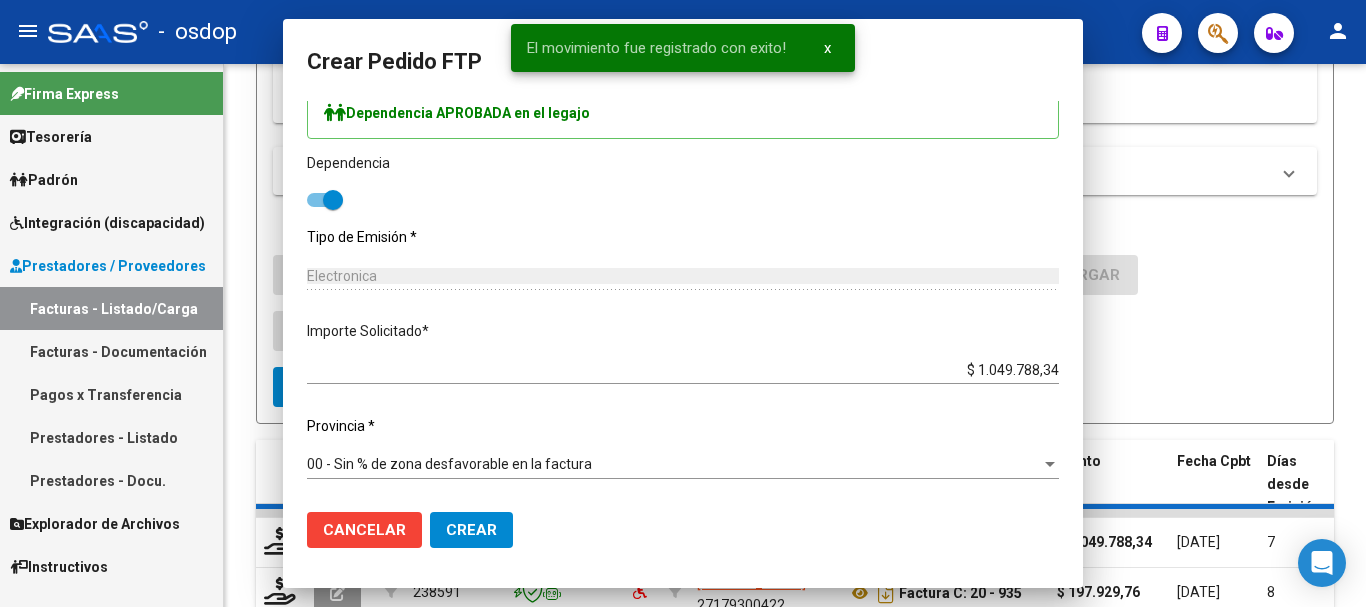 scroll, scrollTop: 874, scrollLeft: 0, axis: vertical 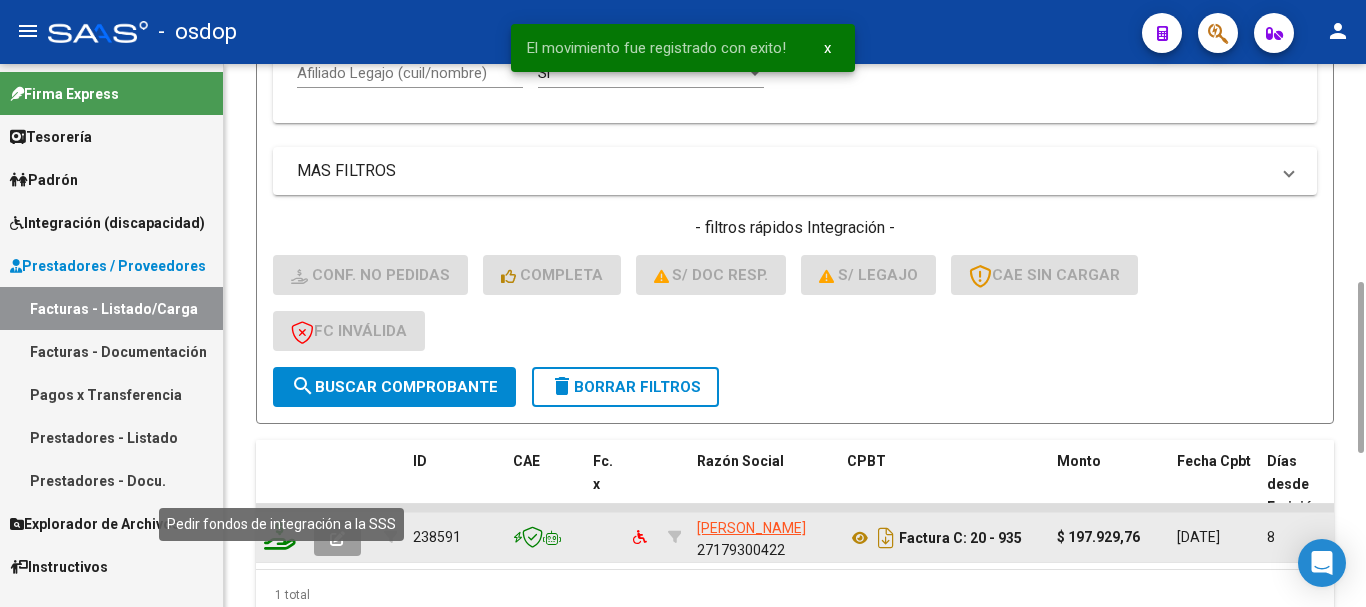 click 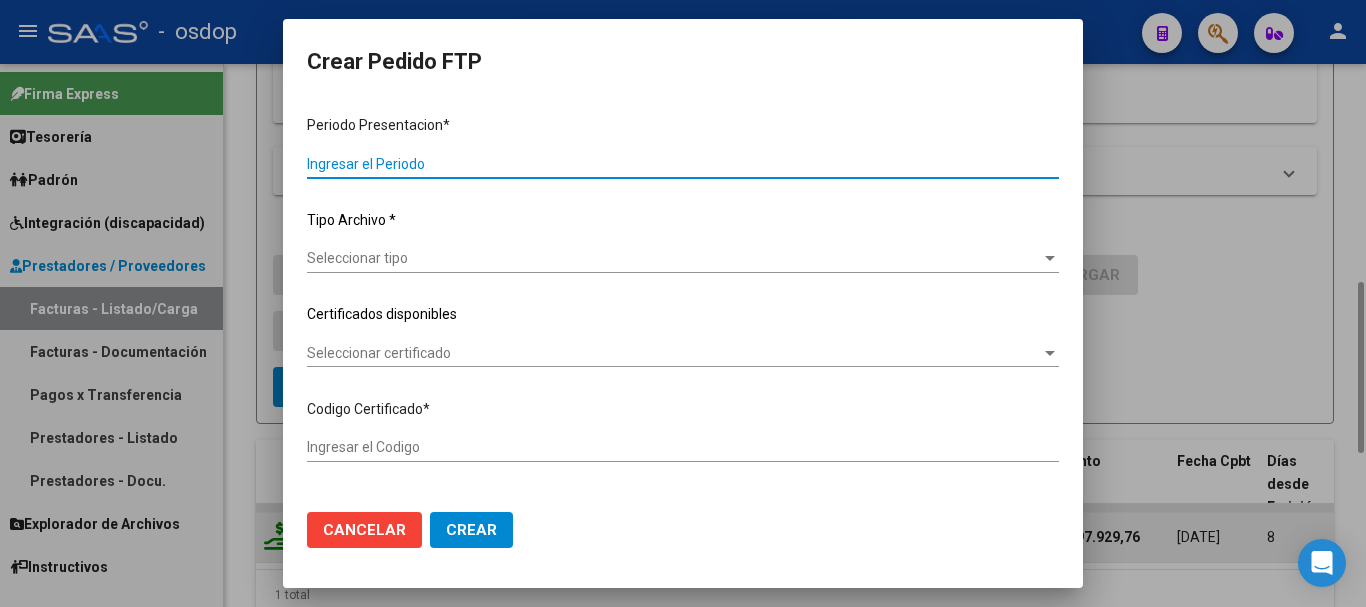 type on "202506" 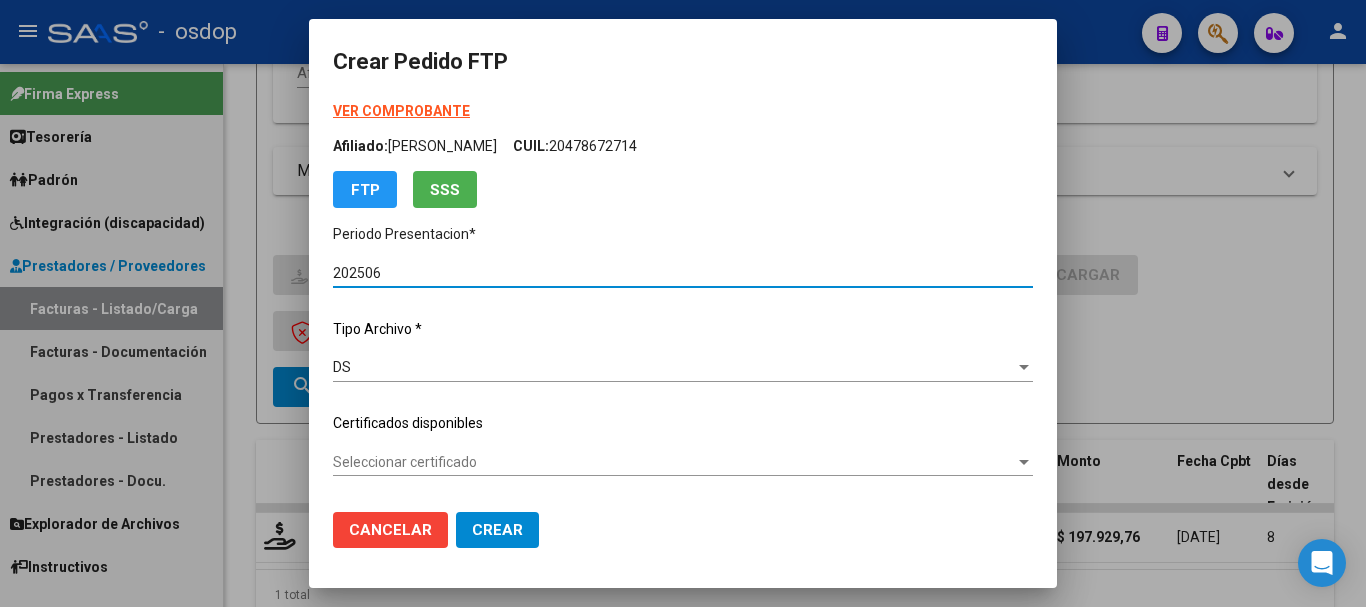 type on "7846289775" 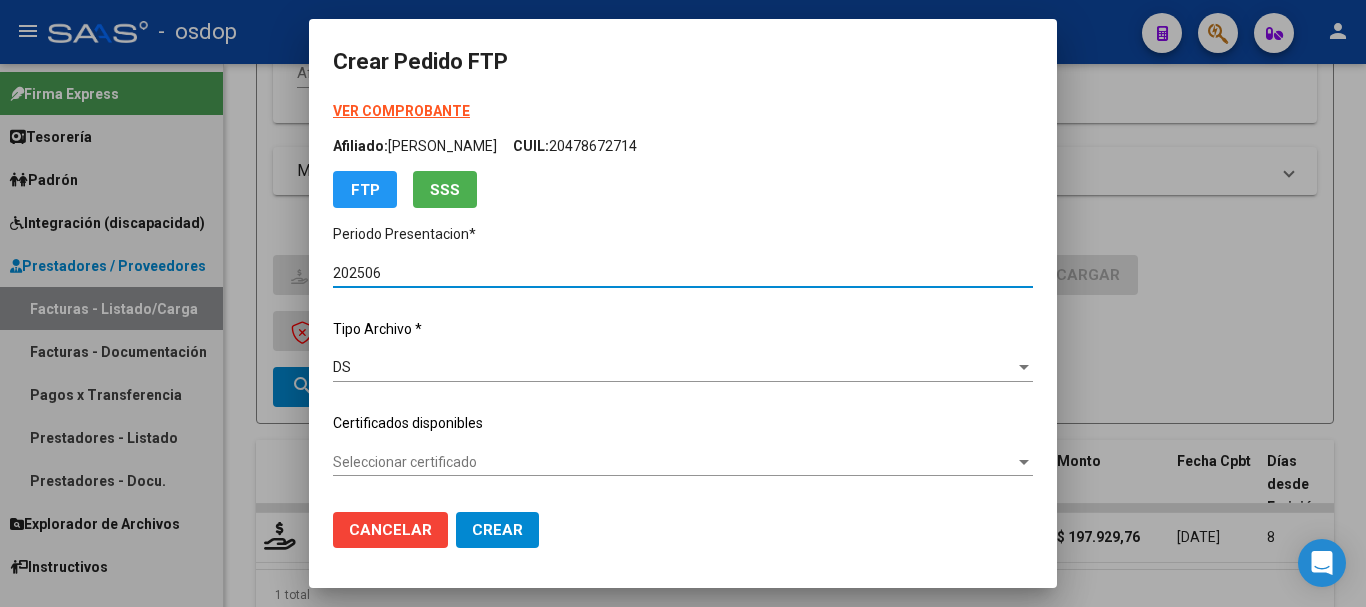 scroll, scrollTop: 200, scrollLeft: 0, axis: vertical 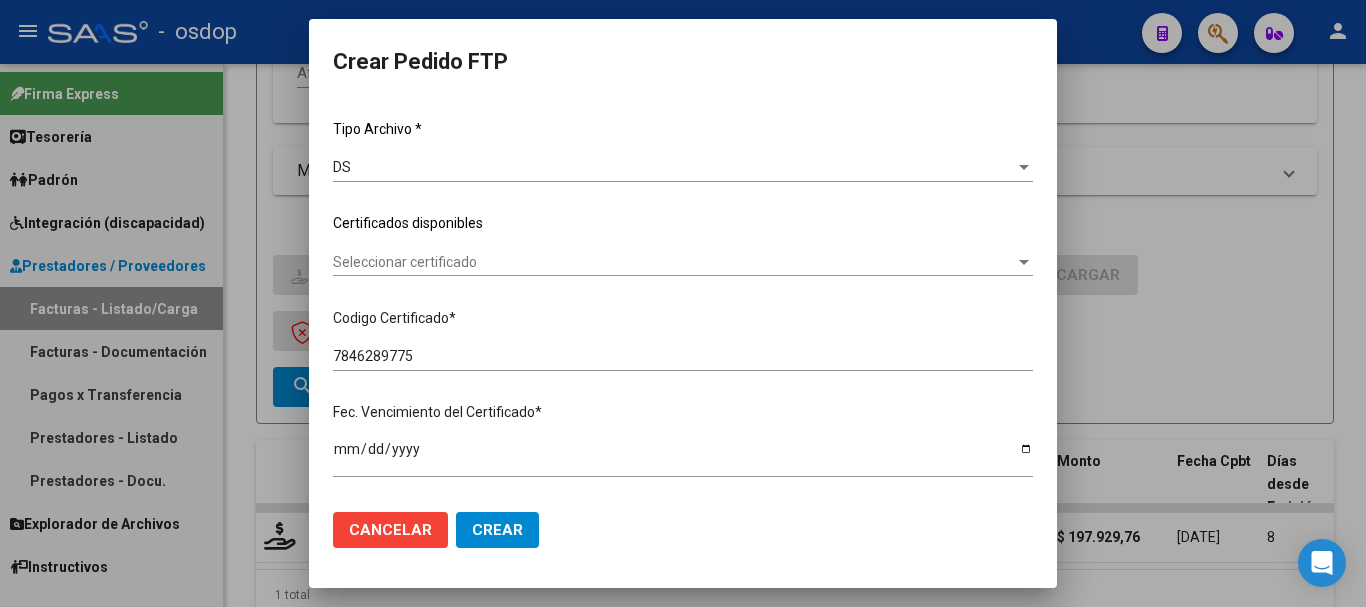 click on "Seleccionar certificado Seleccionar certificado" 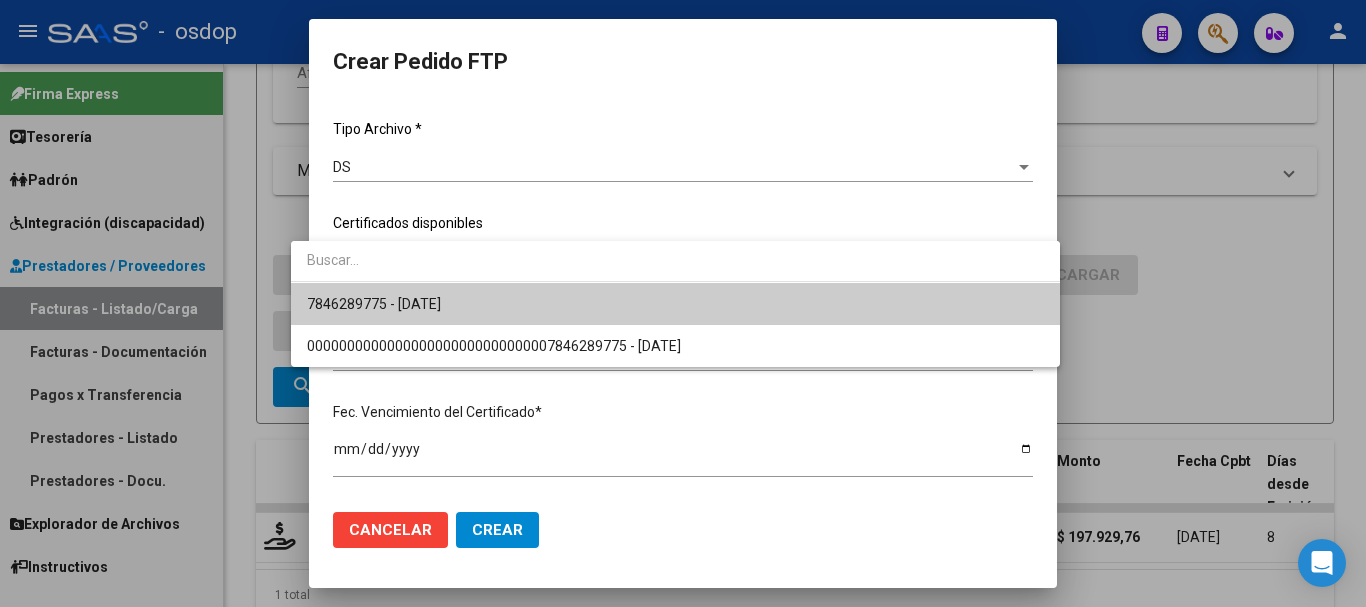 click on "7846289775 - 2026-01-19" at bounding box center (675, 304) 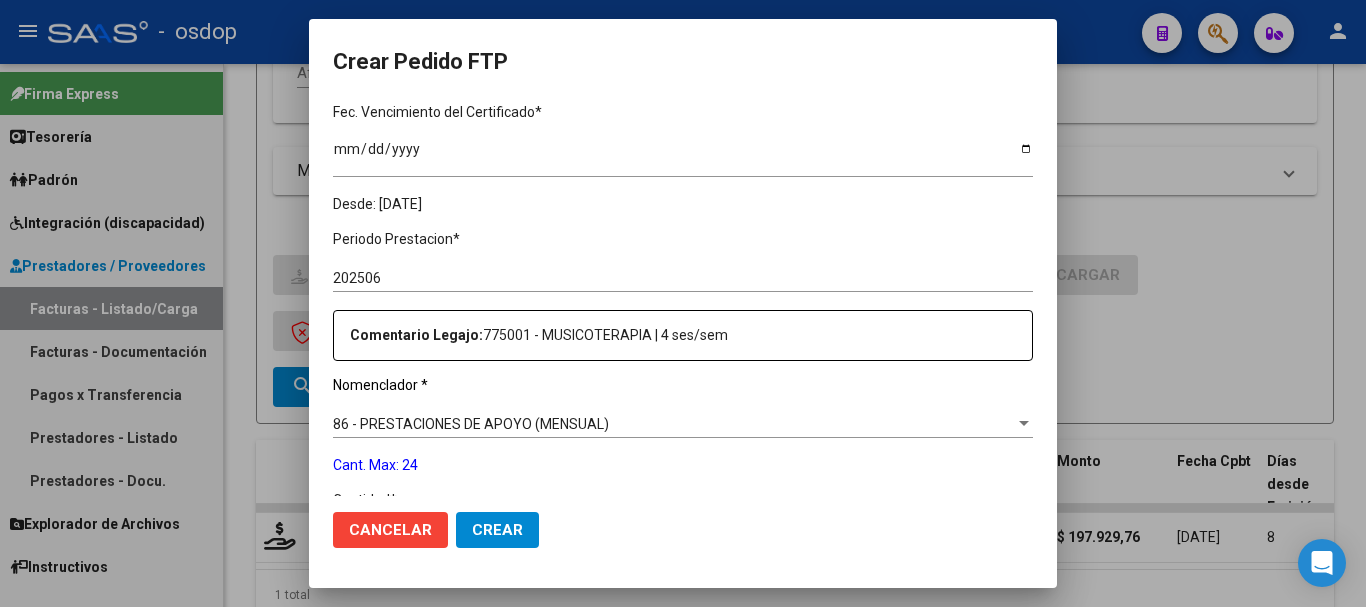 scroll, scrollTop: 600, scrollLeft: 0, axis: vertical 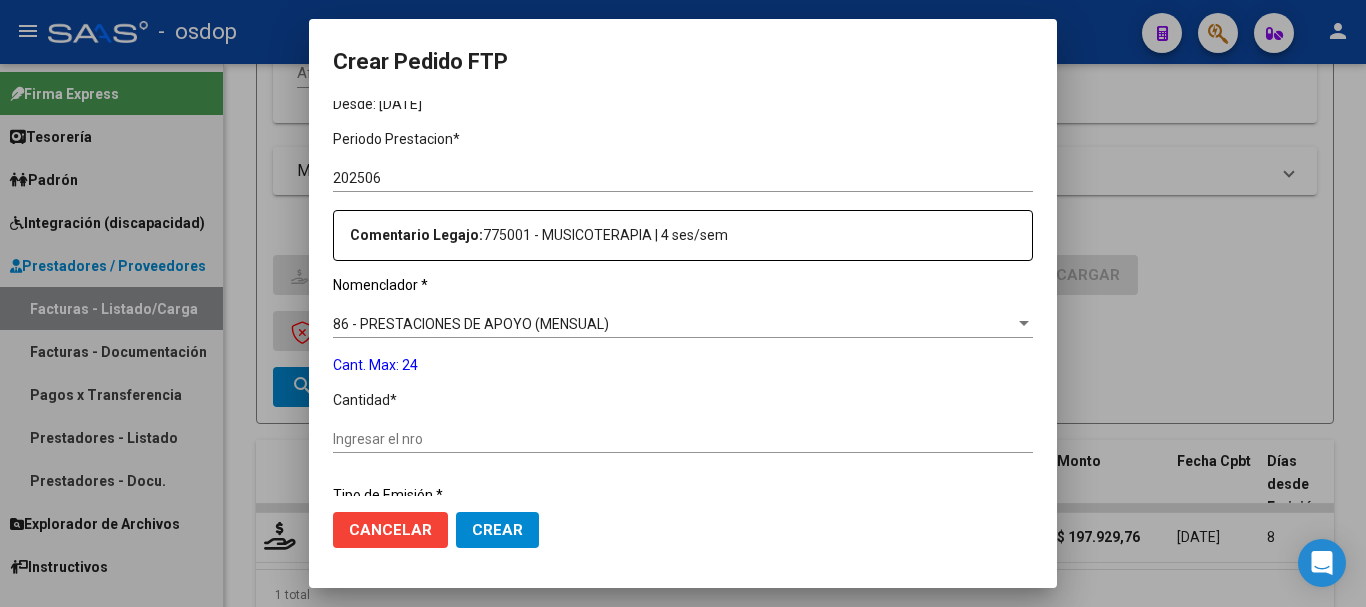 click on "Ingresar el nro" at bounding box center [683, 439] 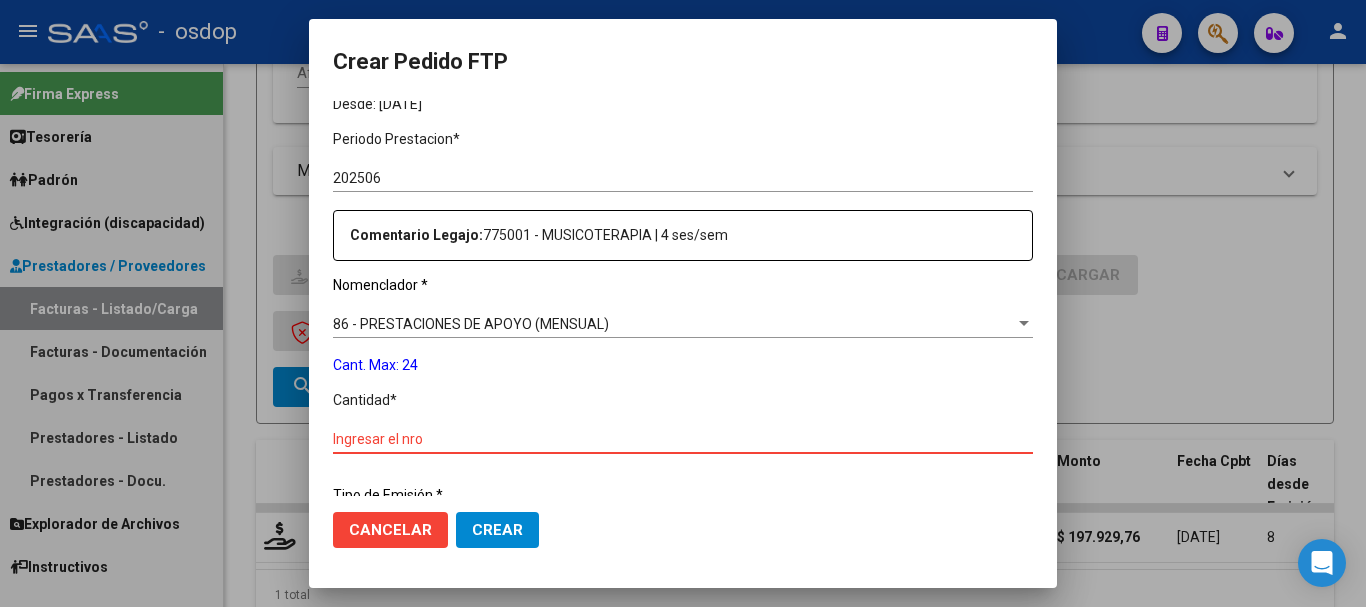 click on "Ingresar el nro" at bounding box center [683, 439] 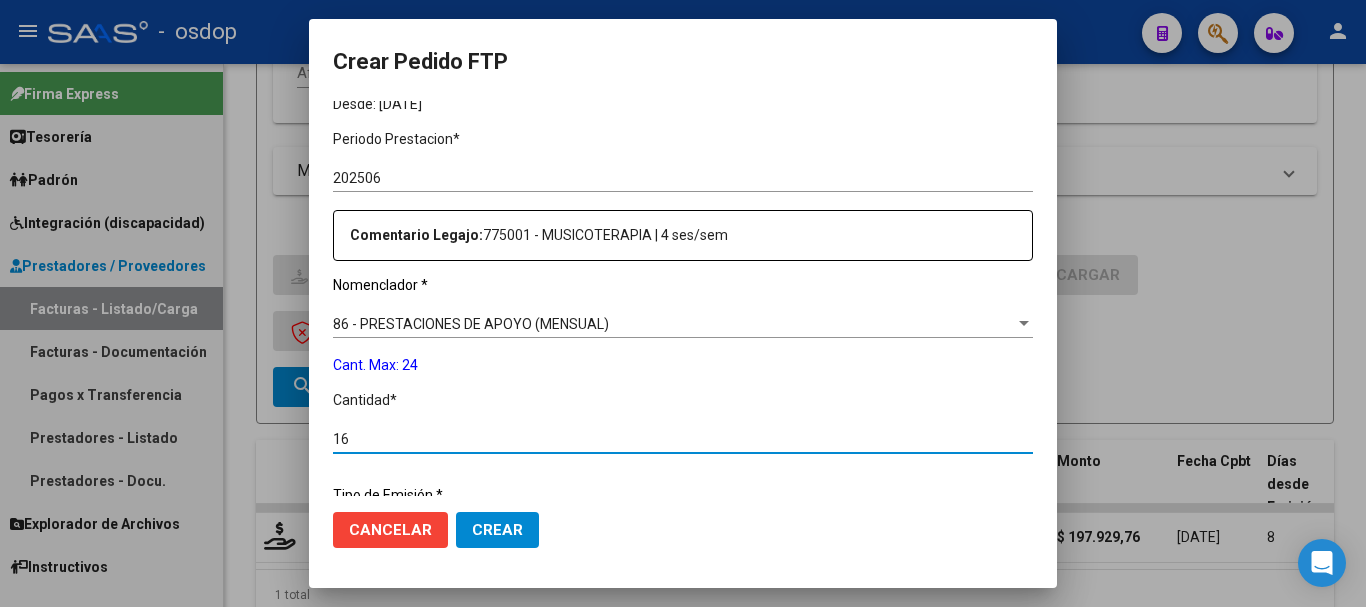 type on "16" 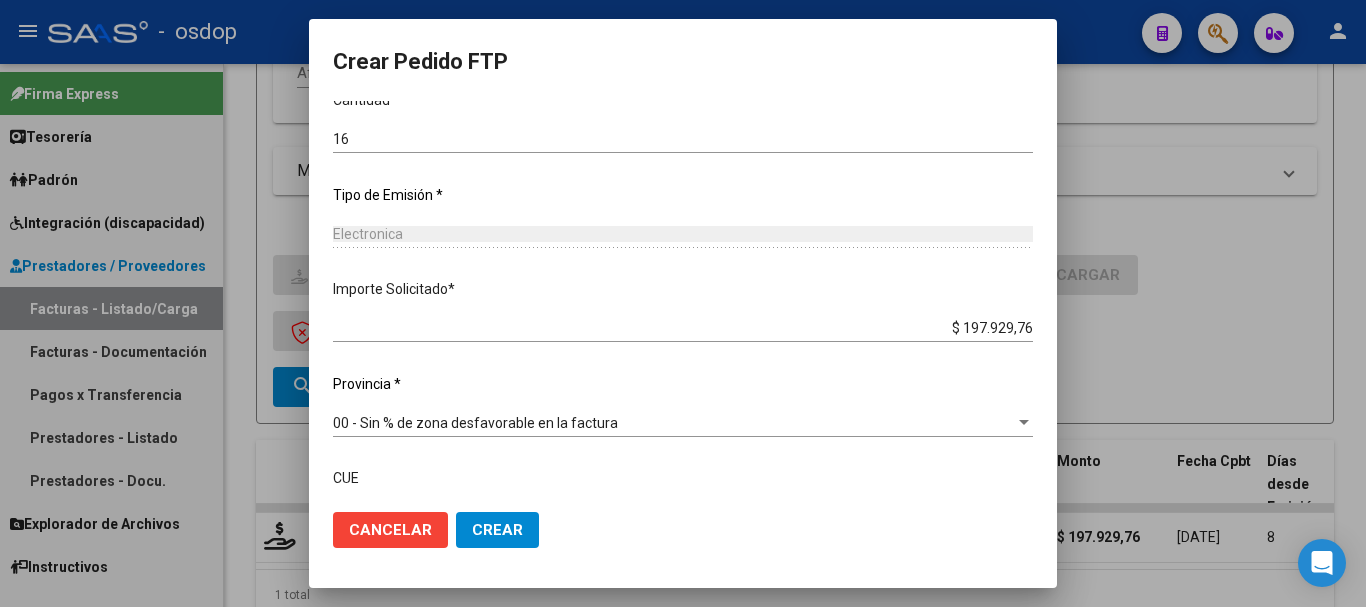 scroll, scrollTop: 1047, scrollLeft: 0, axis: vertical 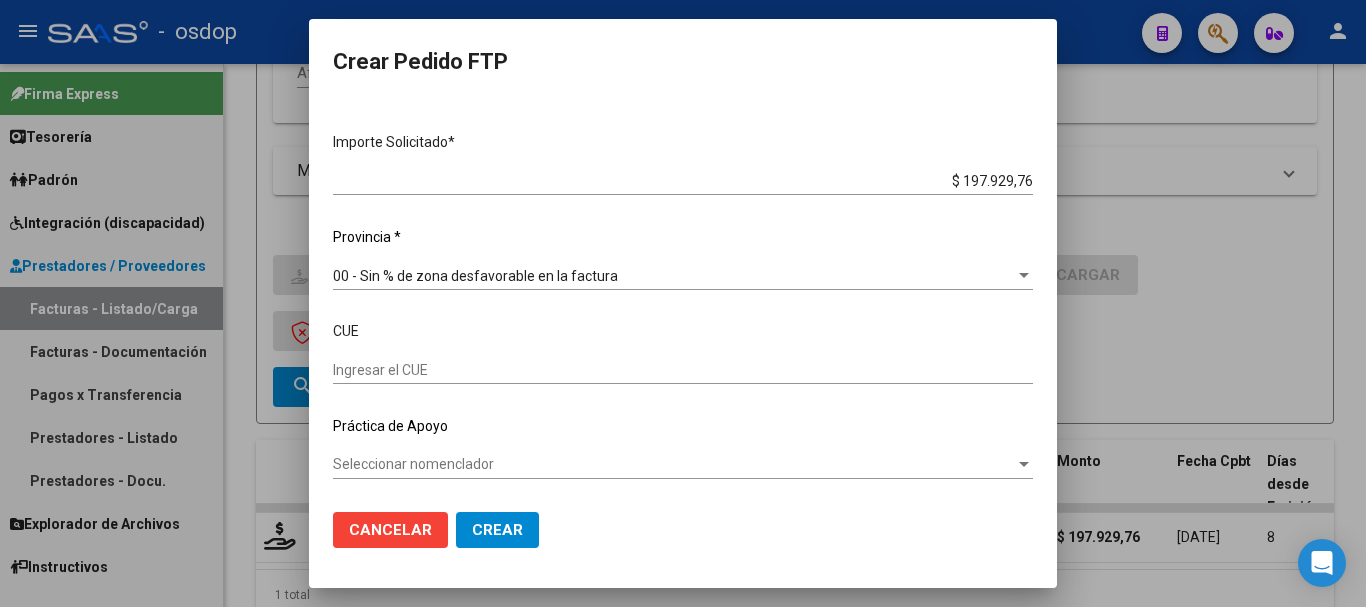 click on "Crear" 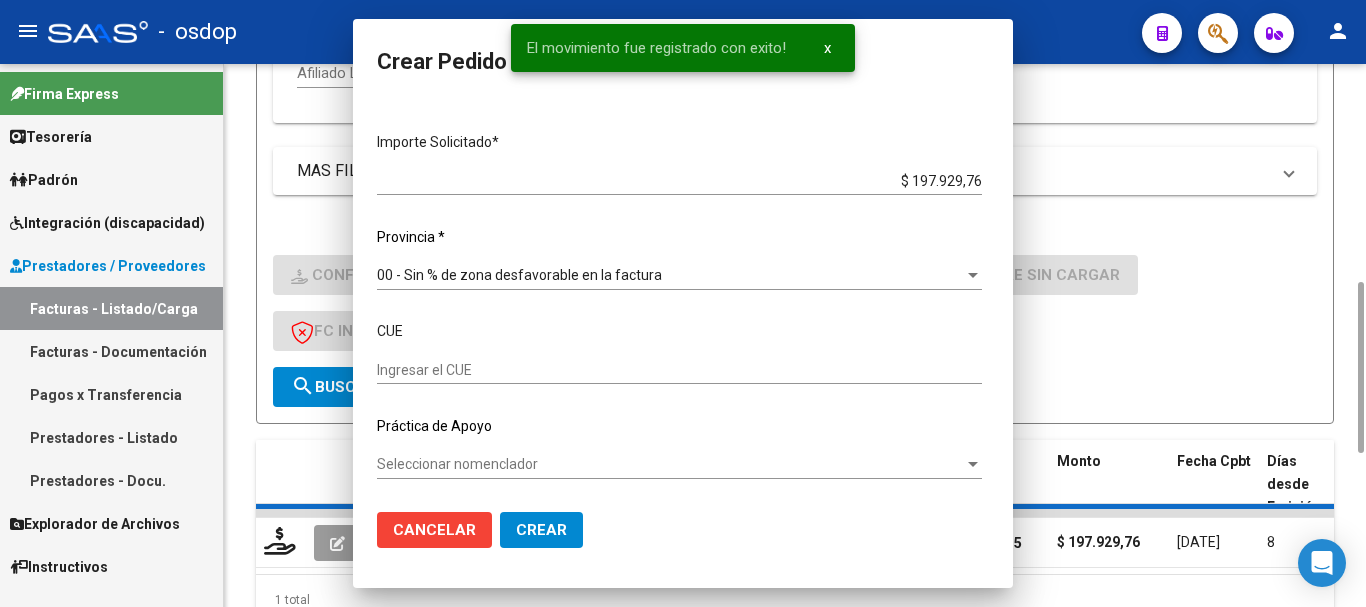 scroll, scrollTop: 938, scrollLeft: 0, axis: vertical 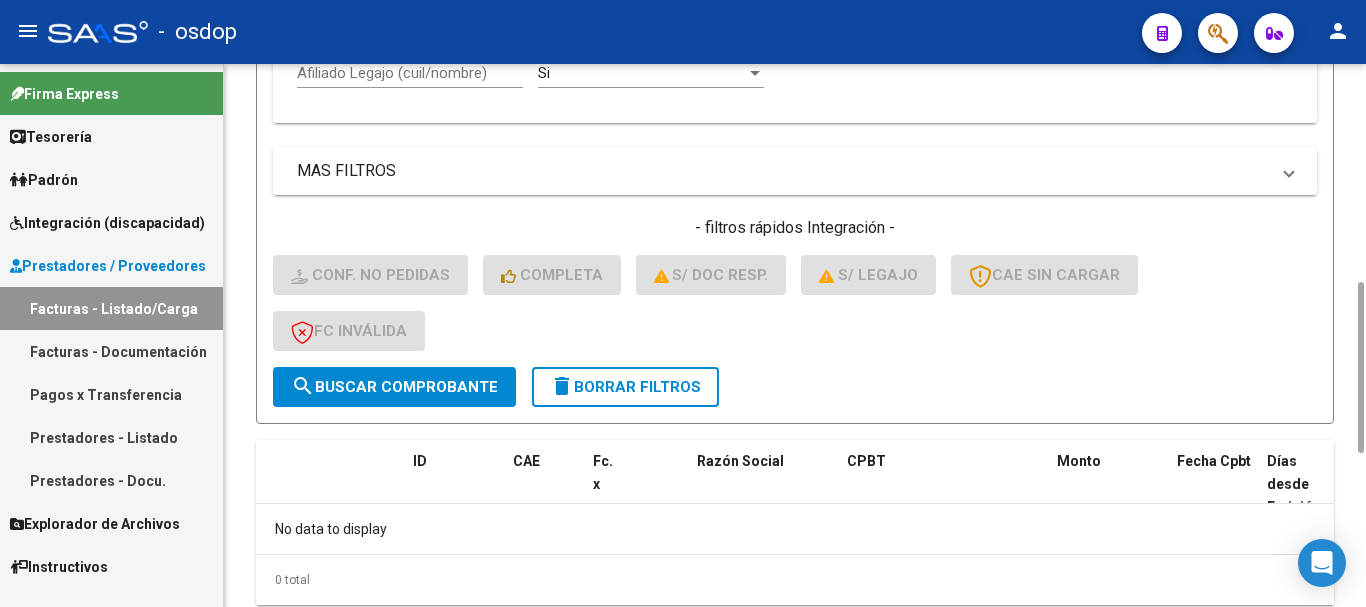 click on "Afiliado Legajo (cuil/nombre)" at bounding box center (410, 73) 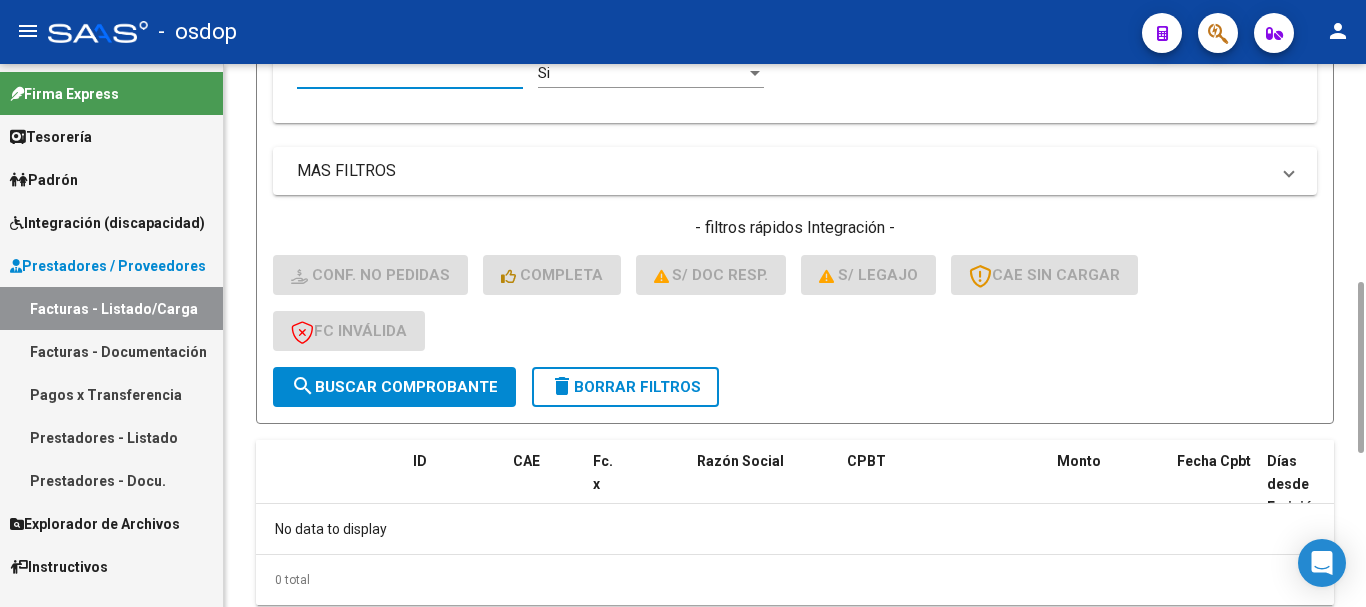 paste on "20576457929" 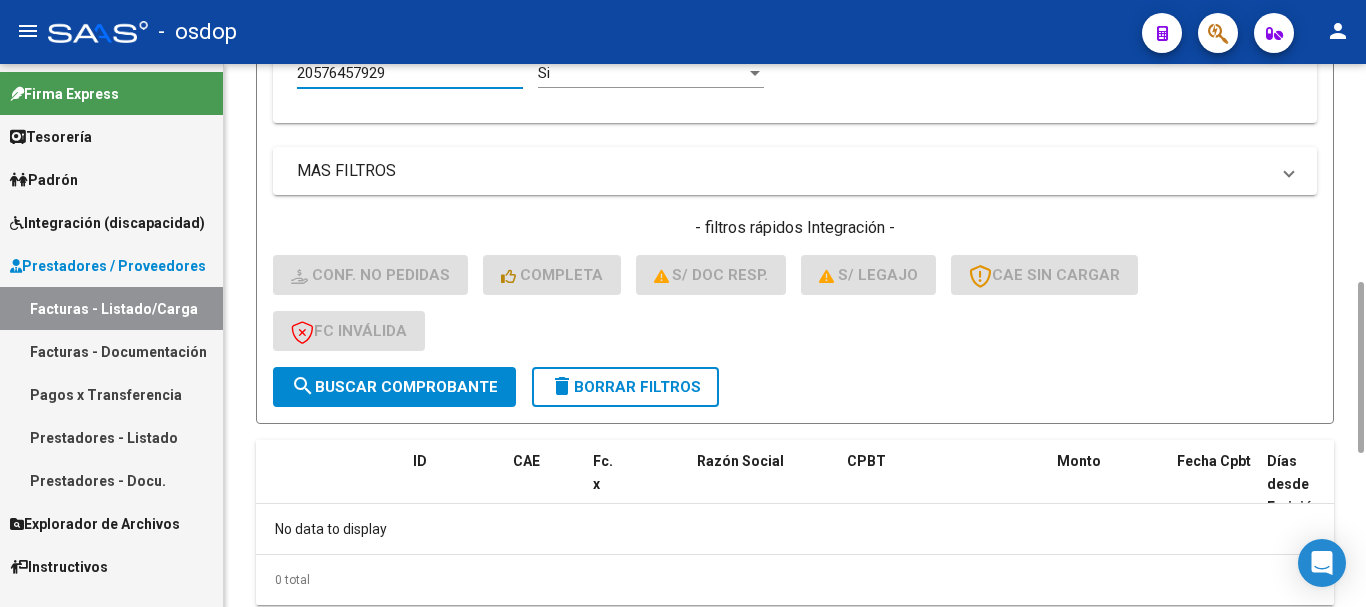 type on "20576457929" 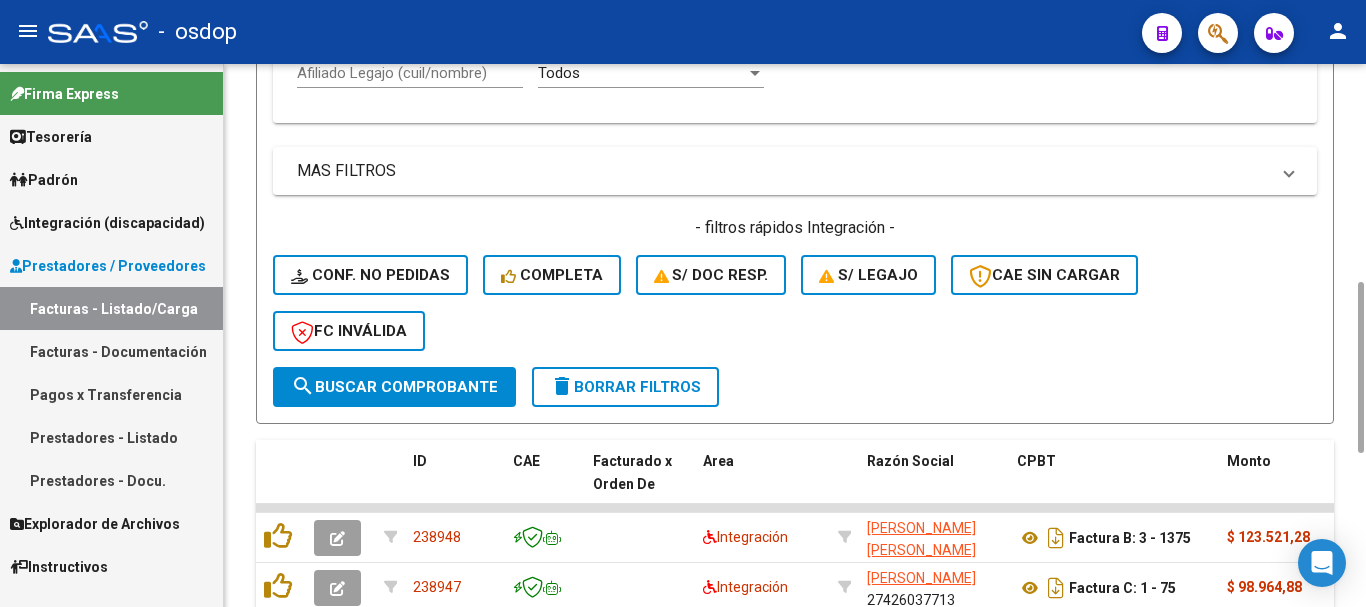 click on "Afiliado Legajo (cuil/nombre)" at bounding box center (410, 73) 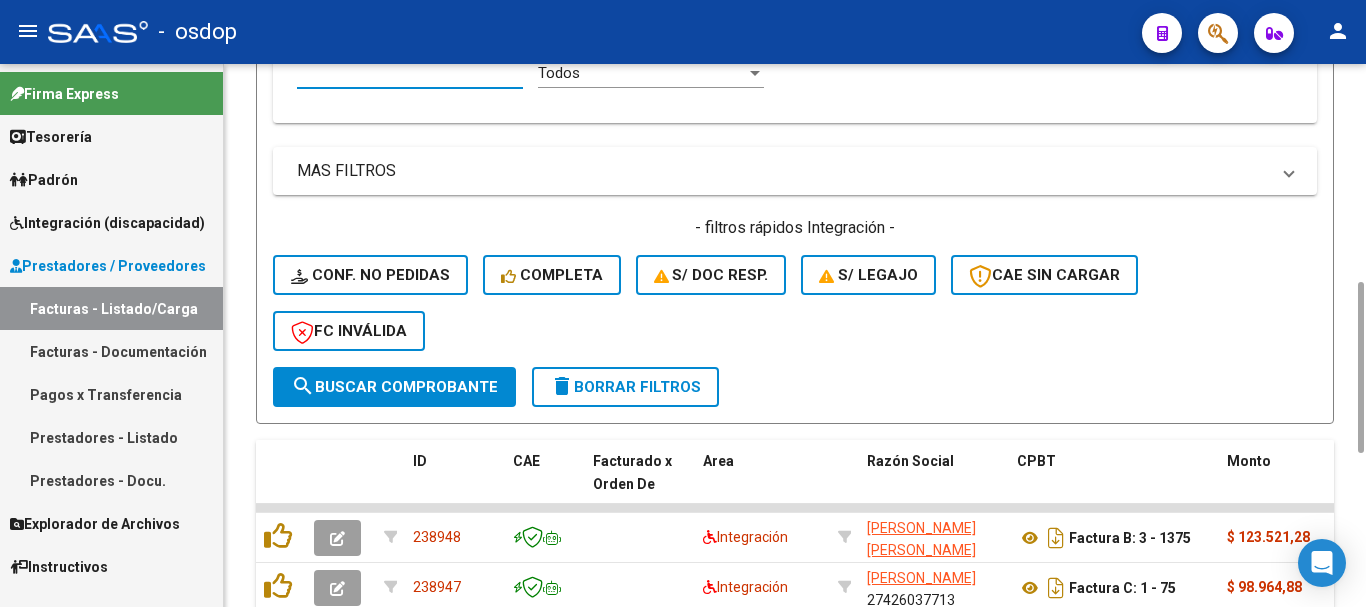 paste on "20576457929" 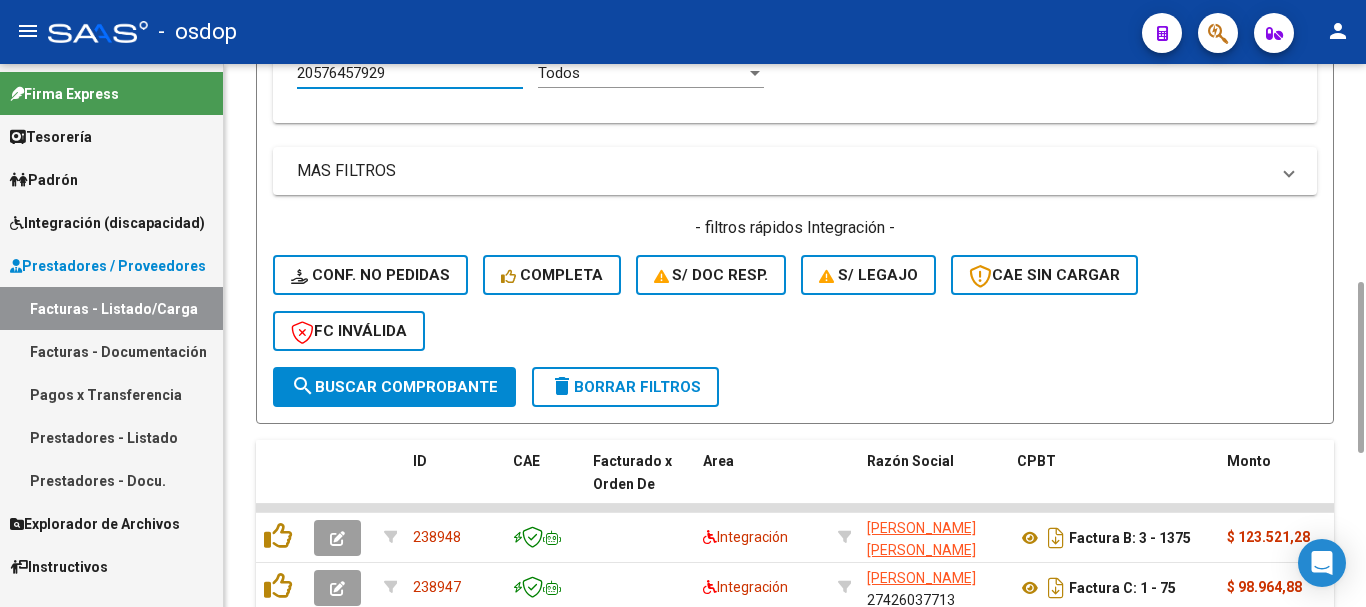 type on "20576457929" 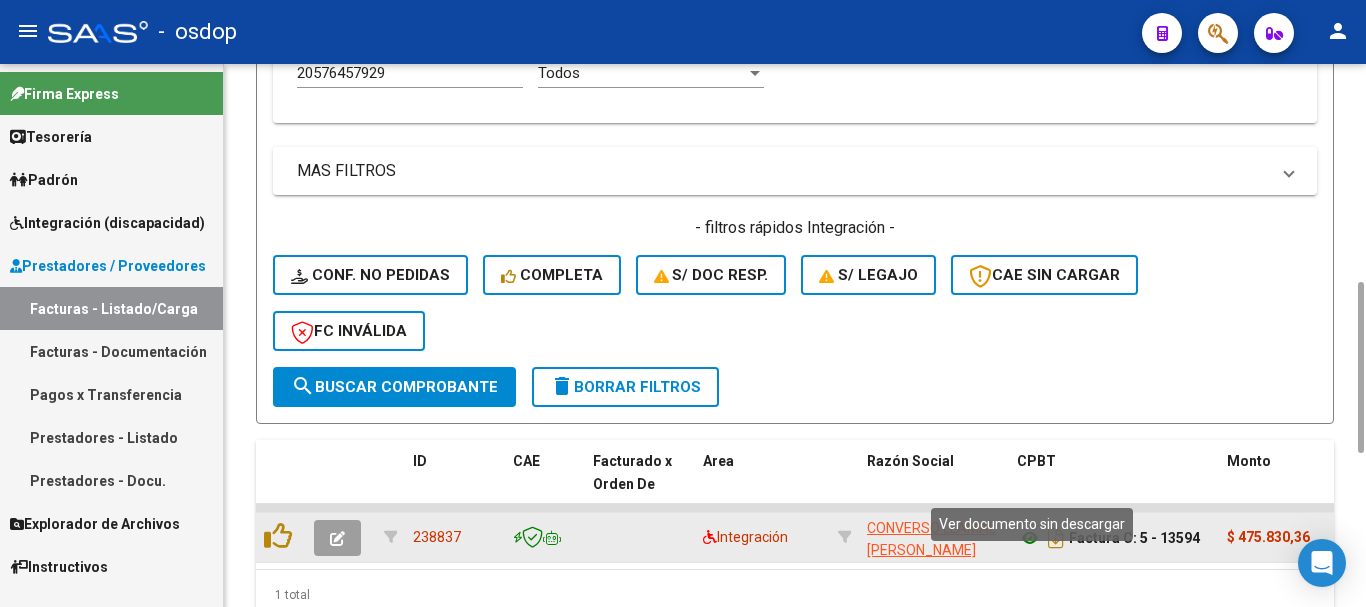 click 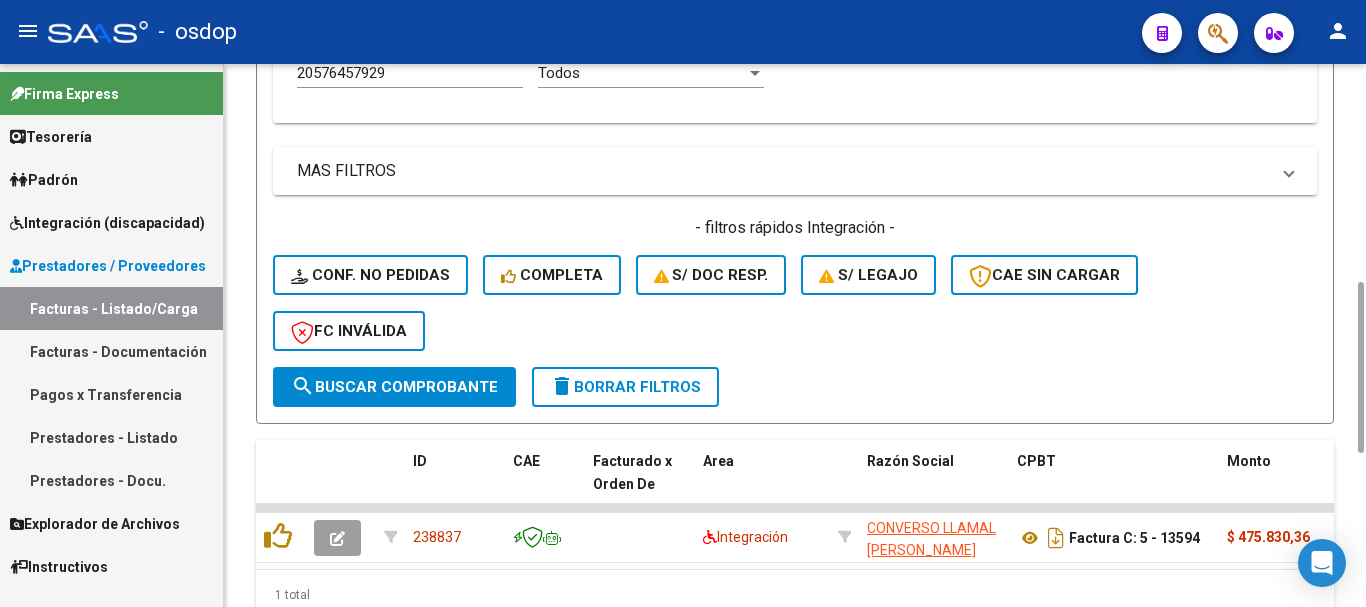 click on "delete  Borrar Filtros" 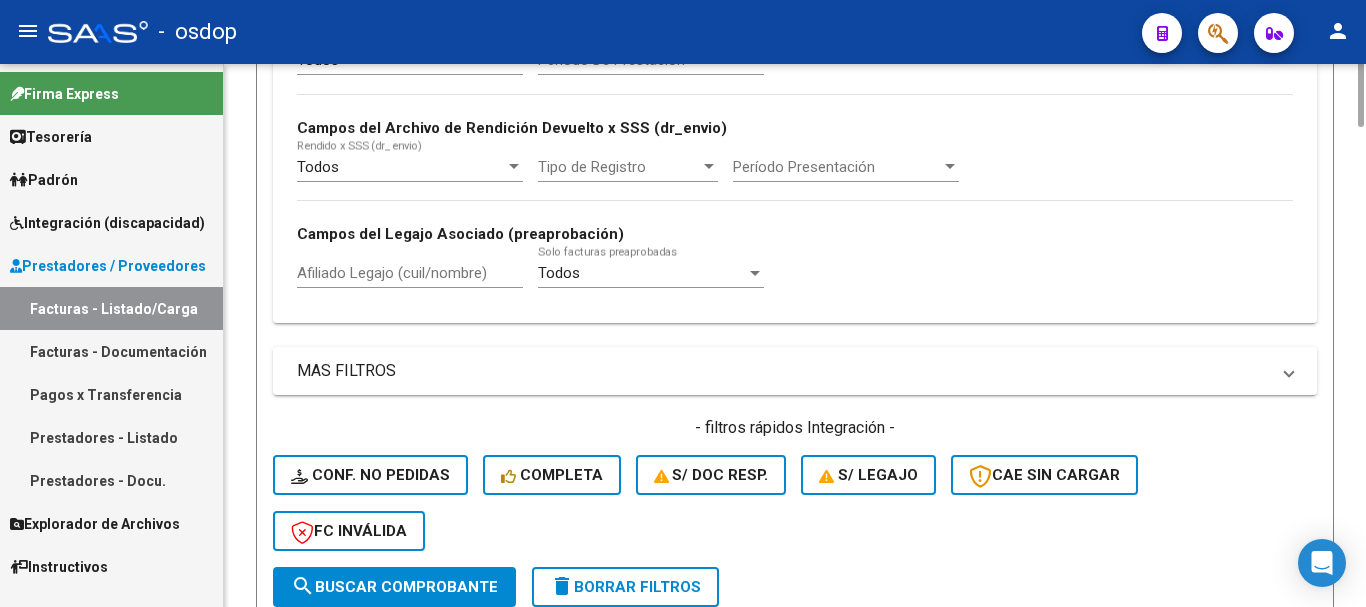 scroll, scrollTop: 0, scrollLeft: 0, axis: both 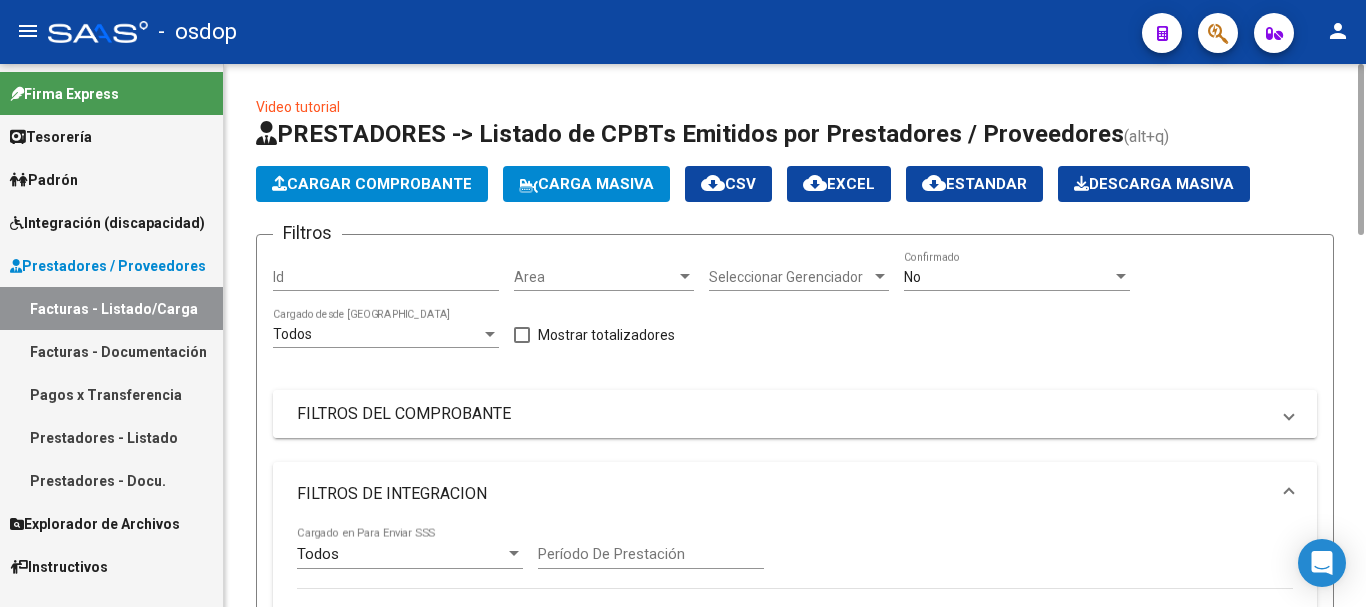 click on "FILTROS DEL COMPROBANTE" at bounding box center (795, 414) 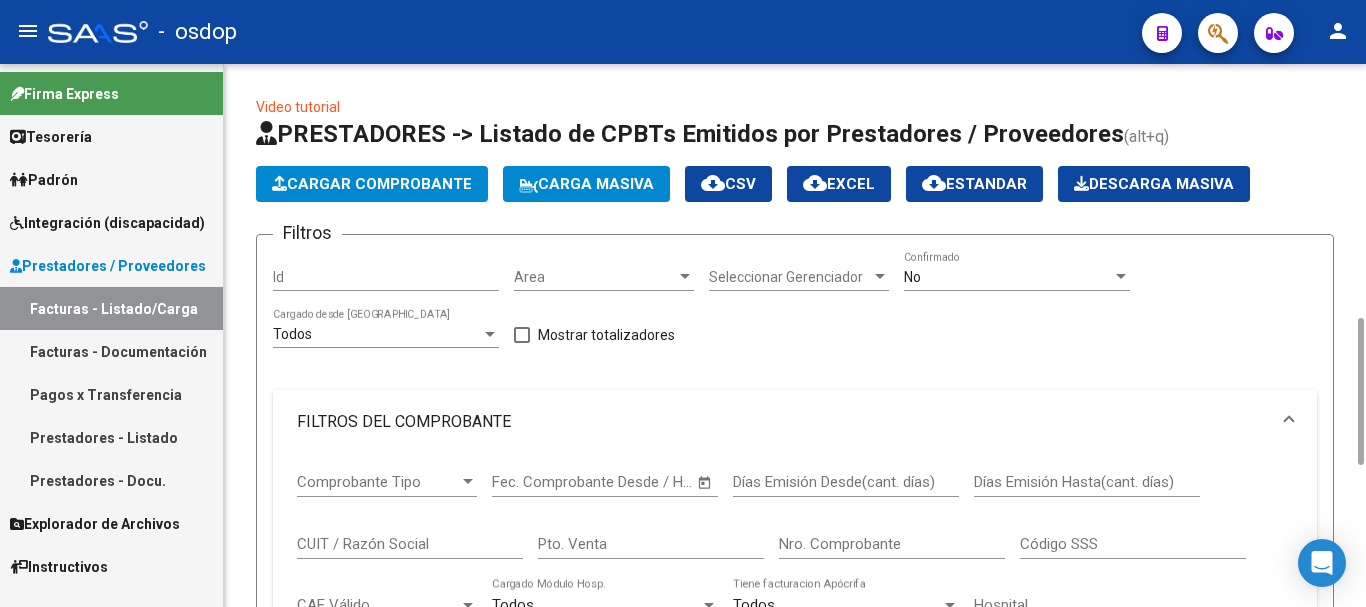 scroll, scrollTop: 400, scrollLeft: 0, axis: vertical 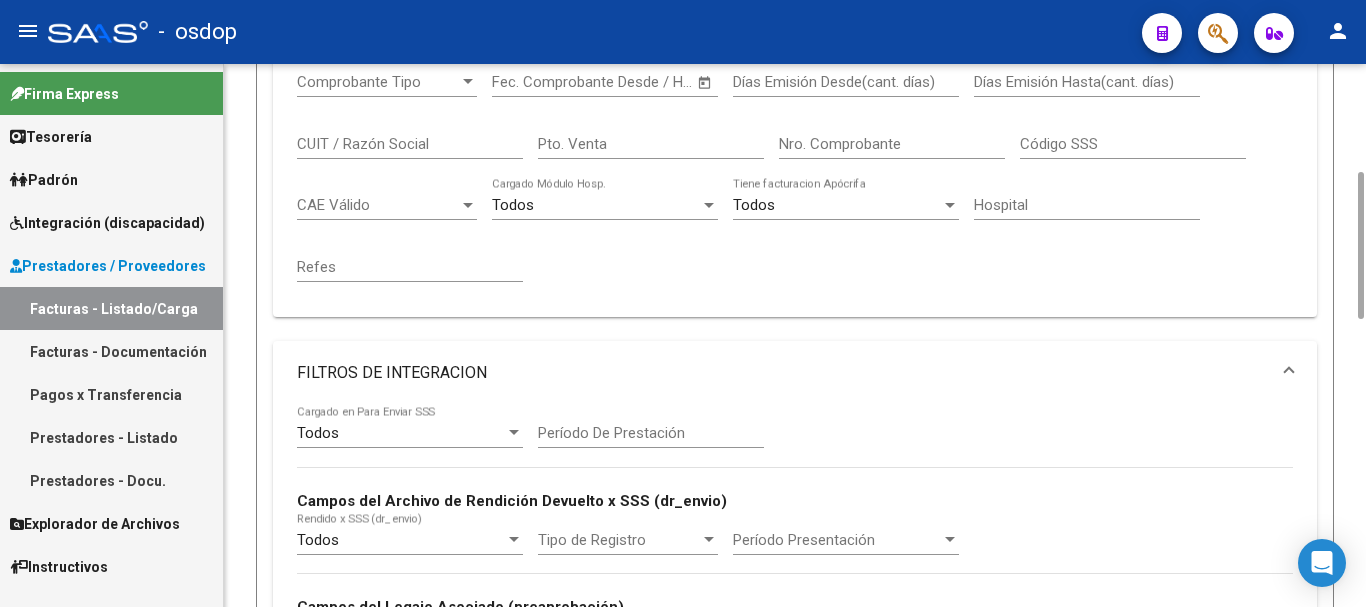 click on "CUIT / Razón Social" at bounding box center (410, 144) 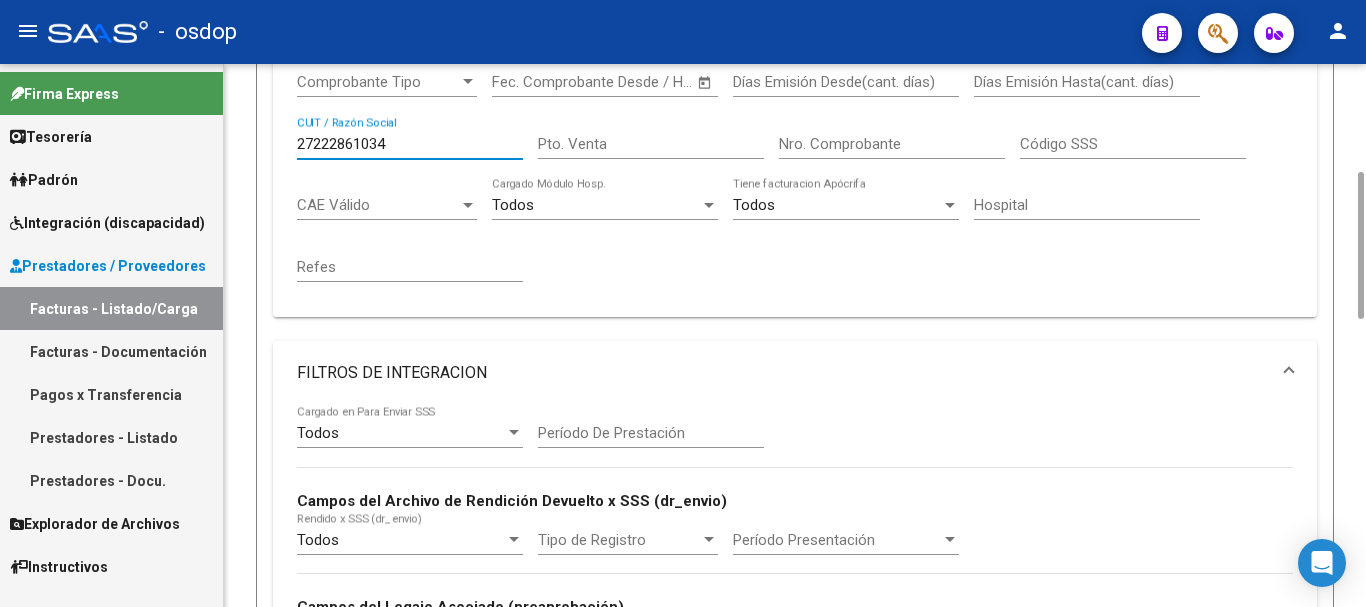 scroll, scrollTop: 1110, scrollLeft: 0, axis: vertical 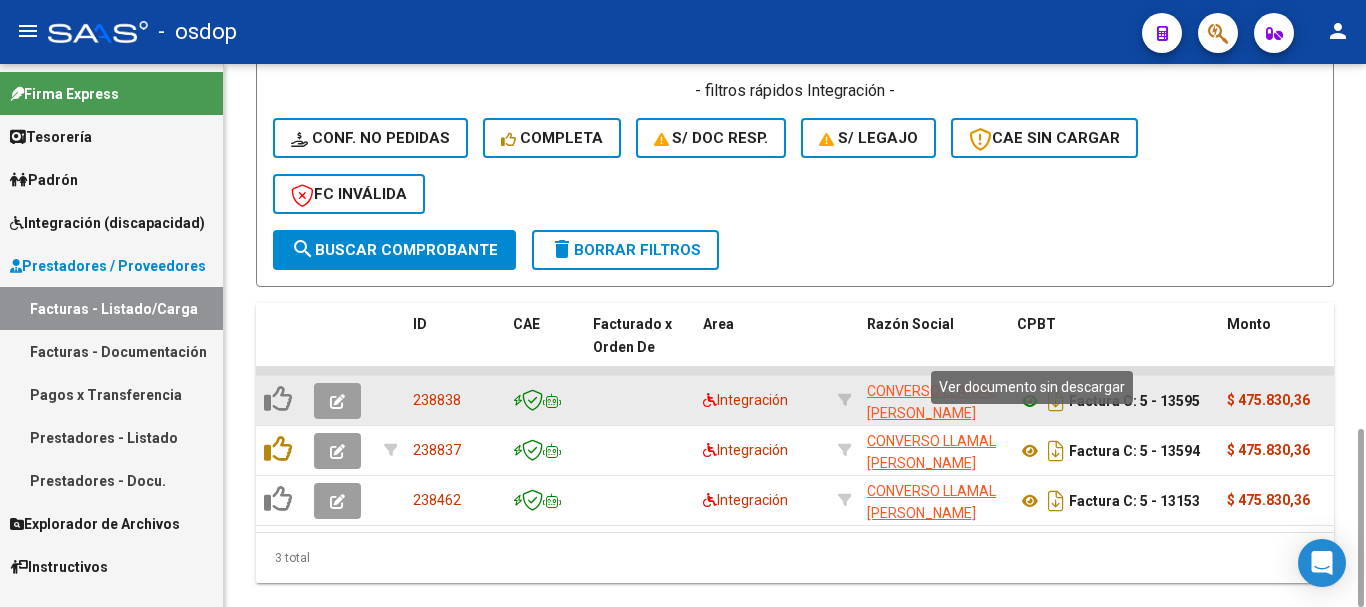 type on "27222861034" 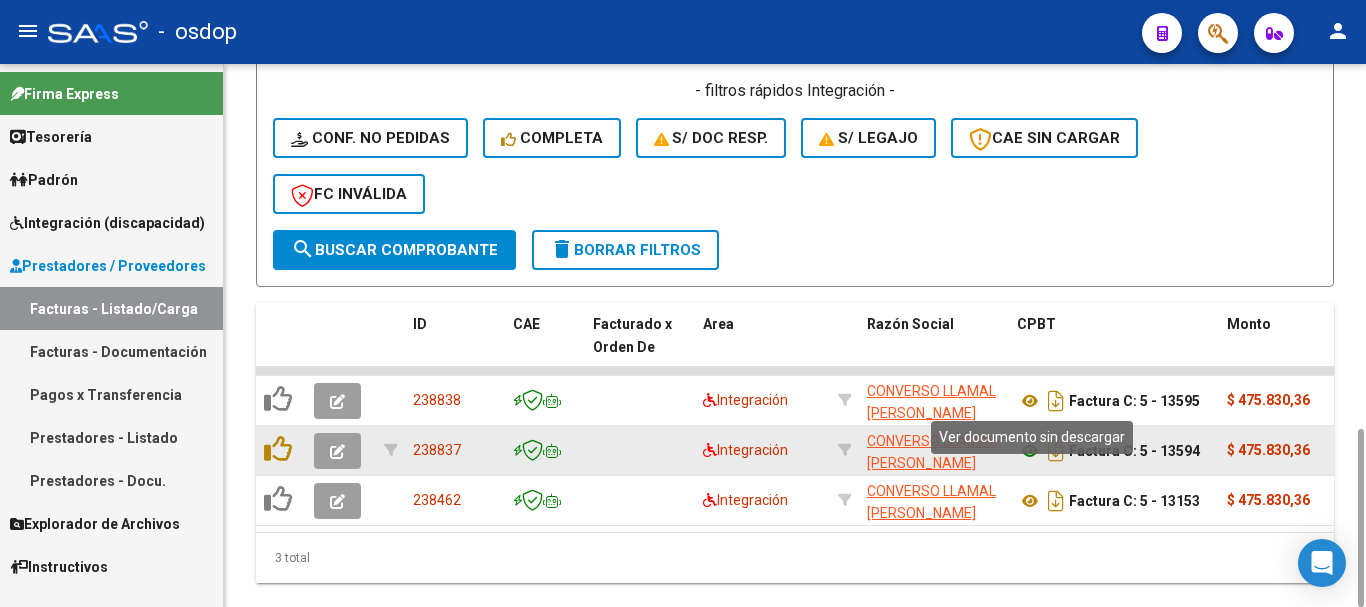 click 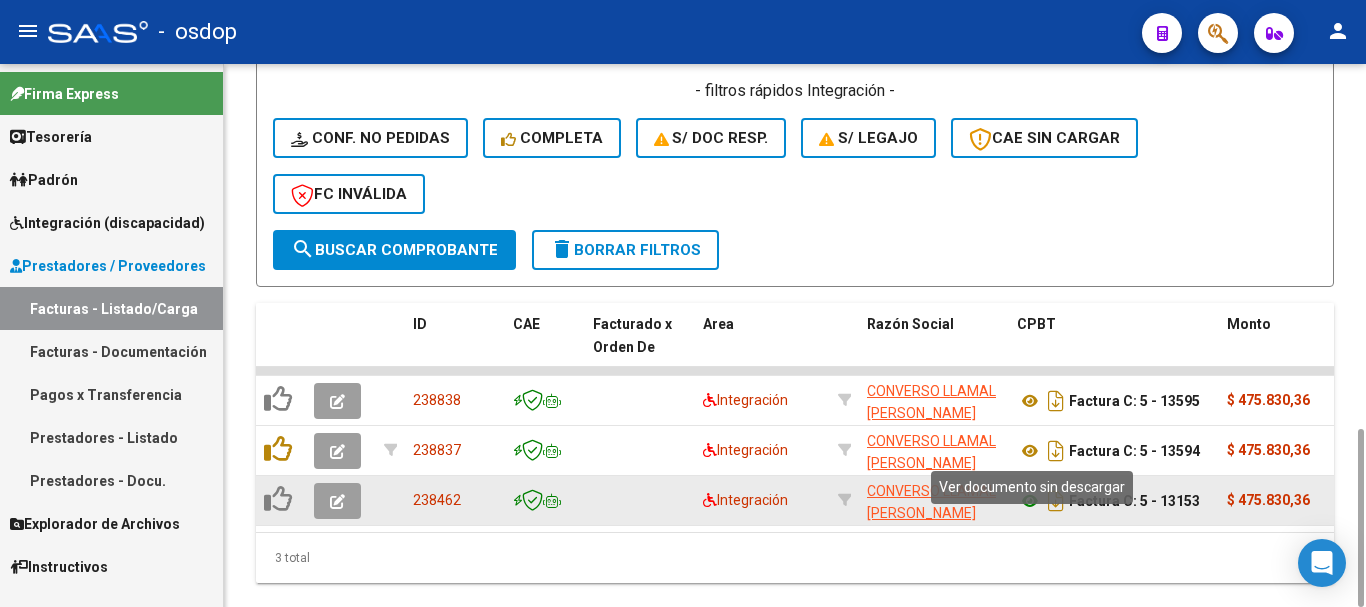 click 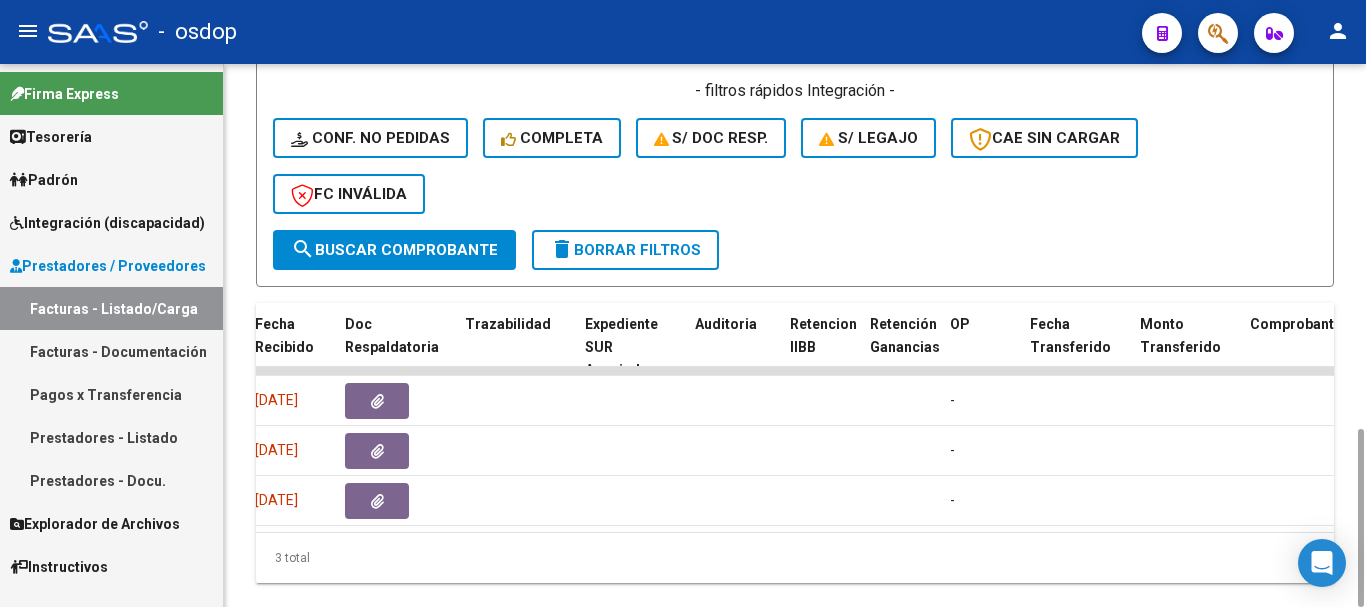 scroll, scrollTop: 0, scrollLeft: 0, axis: both 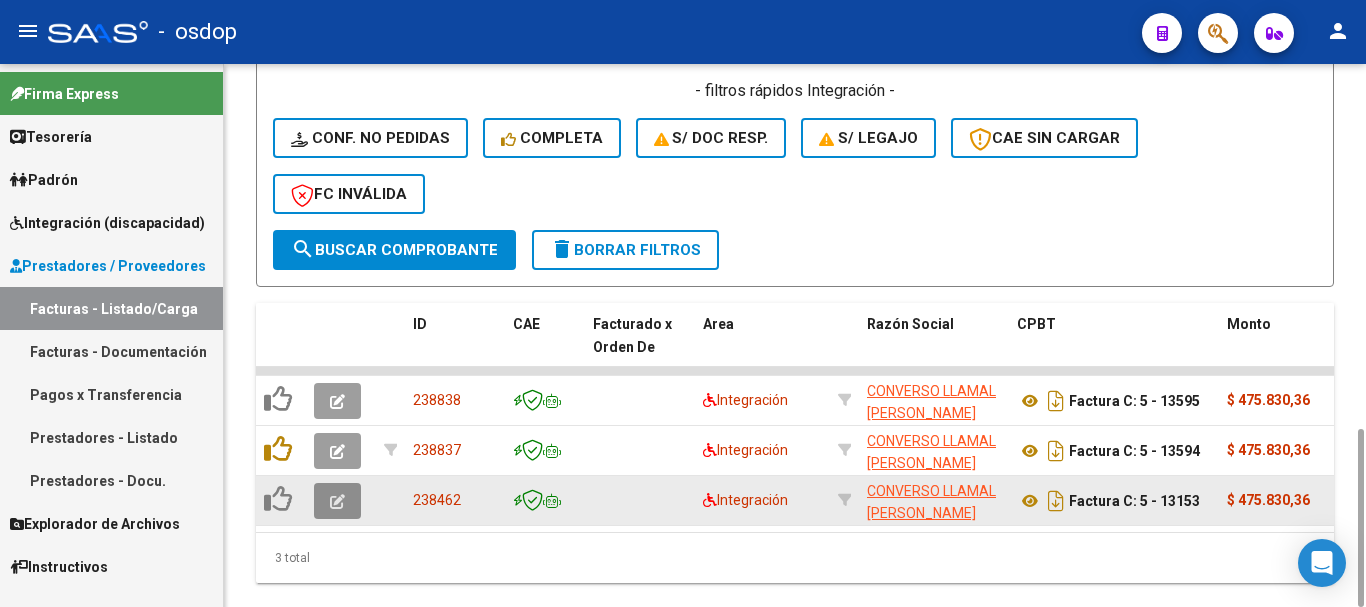 click 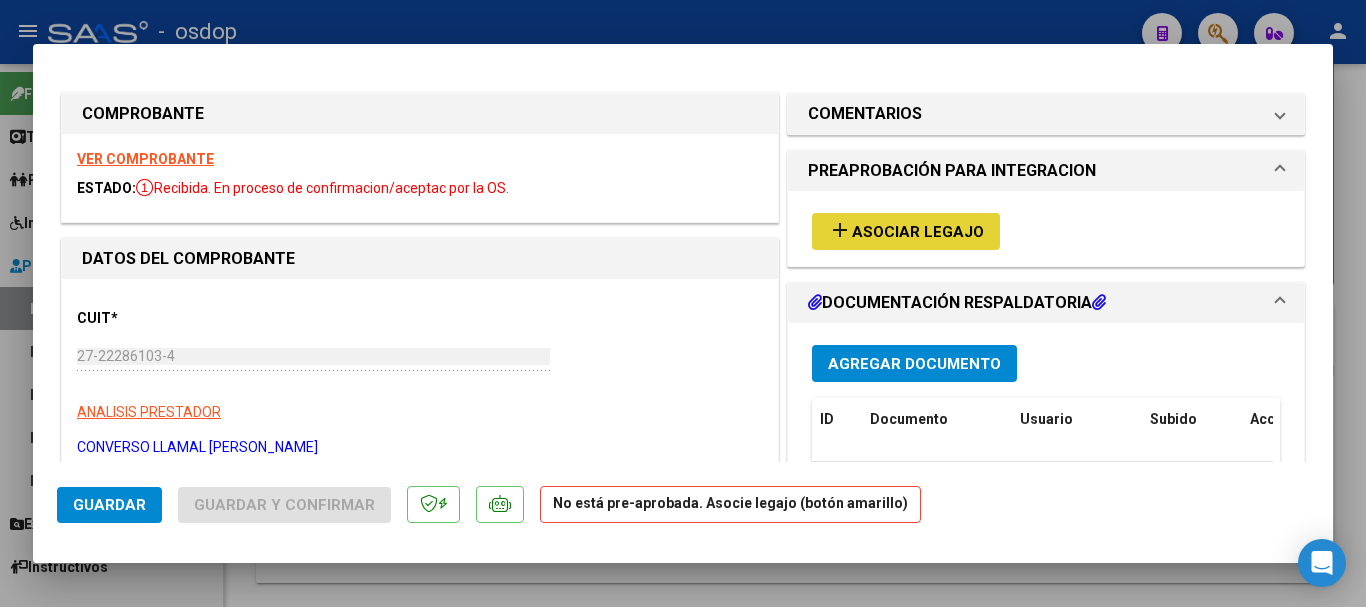 click on "Asociar Legajo" at bounding box center (918, 232) 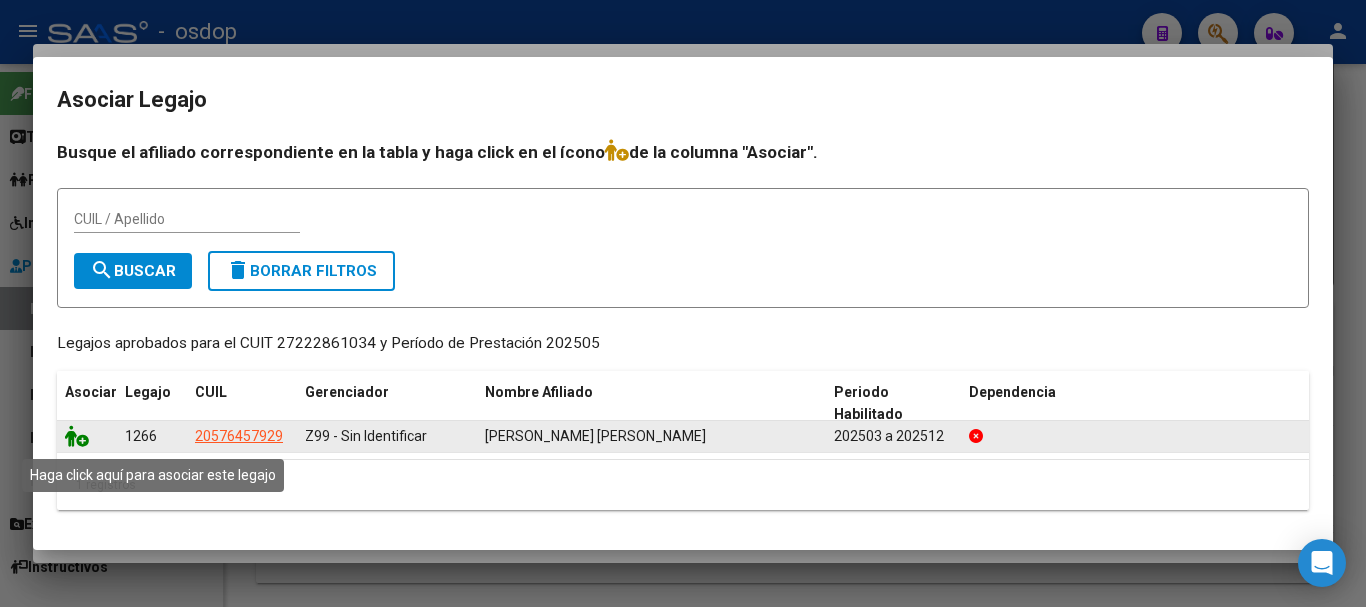 click 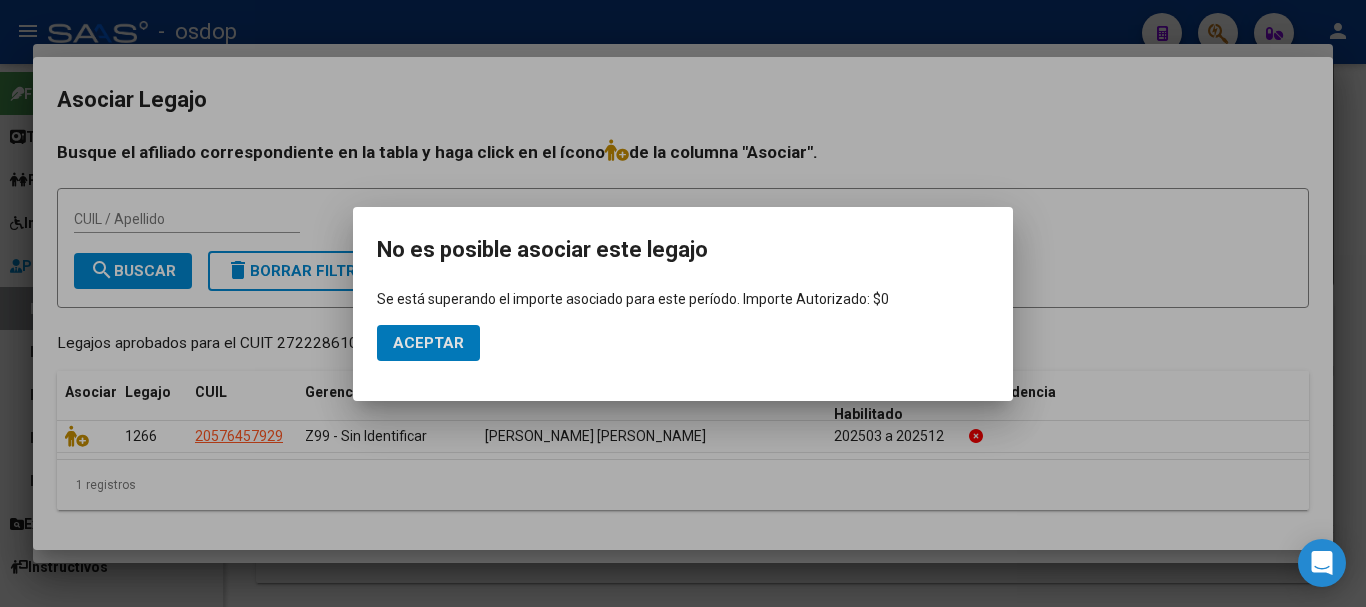 click at bounding box center (683, 303) 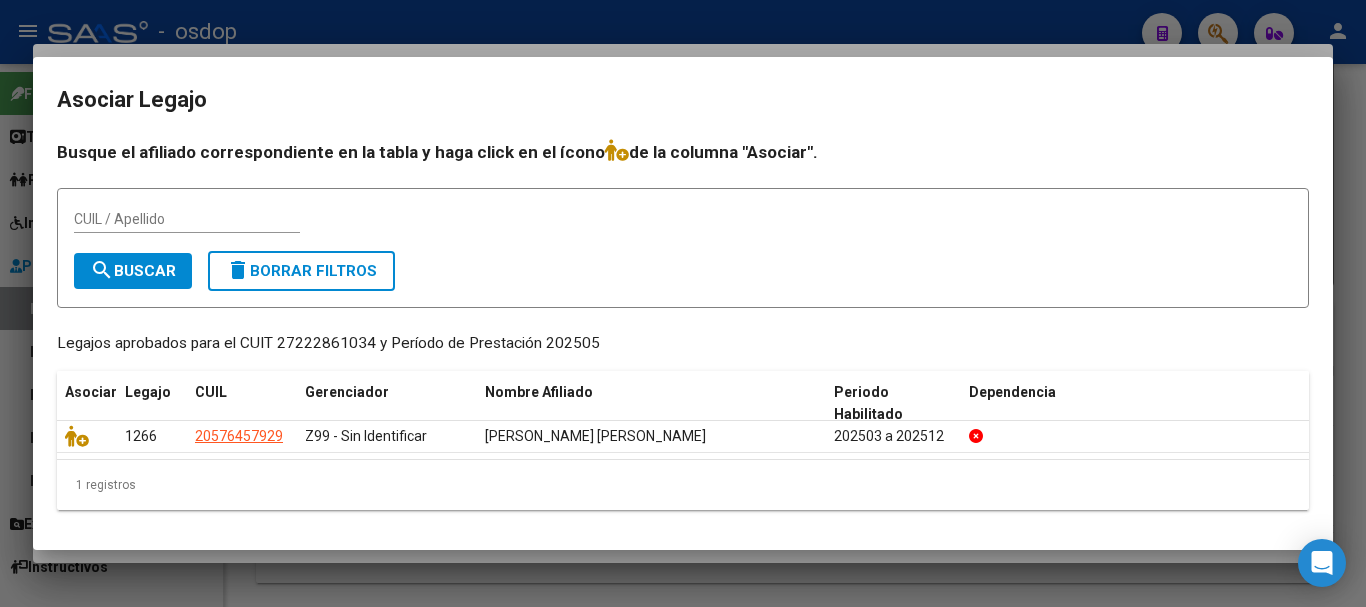 click at bounding box center (683, 303) 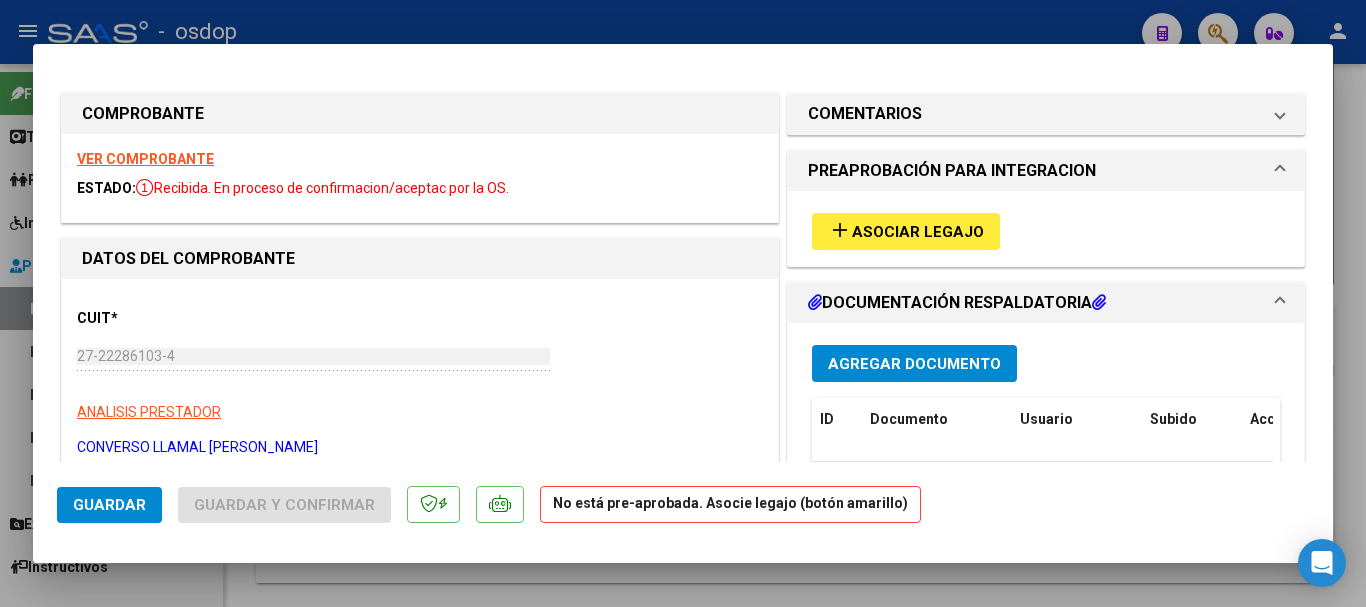 click at bounding box center [683, 303] 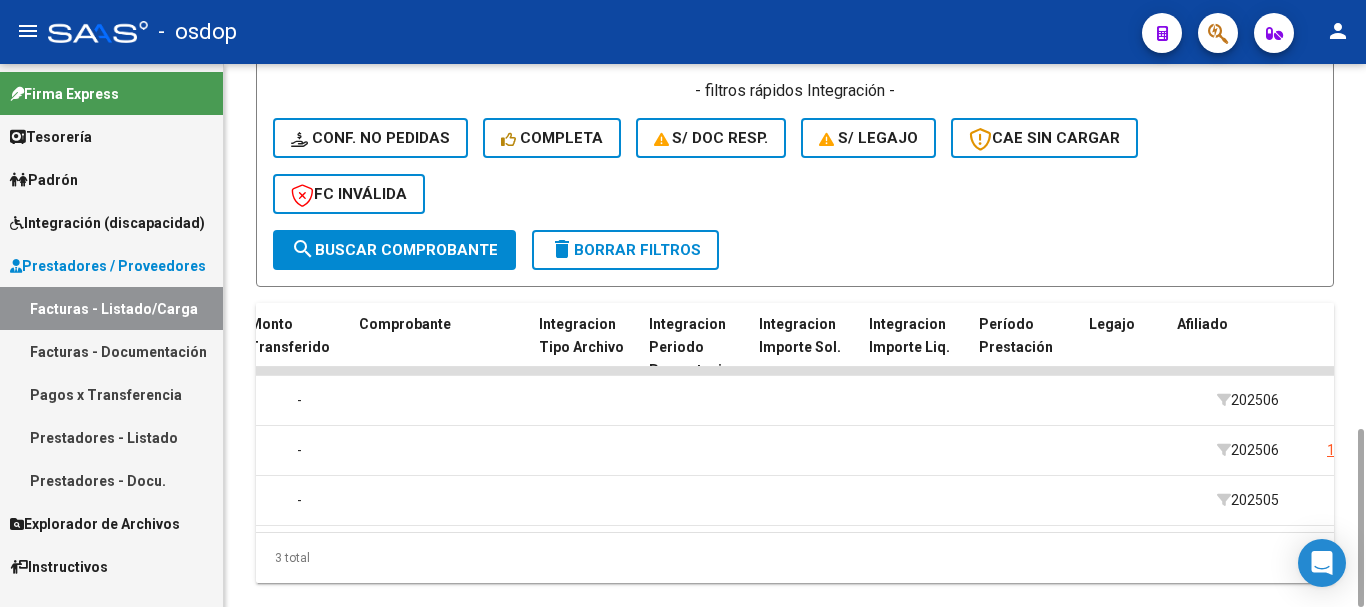 scroll, scrollTop: 0, scrollLeft: 2163, axis: horizontal 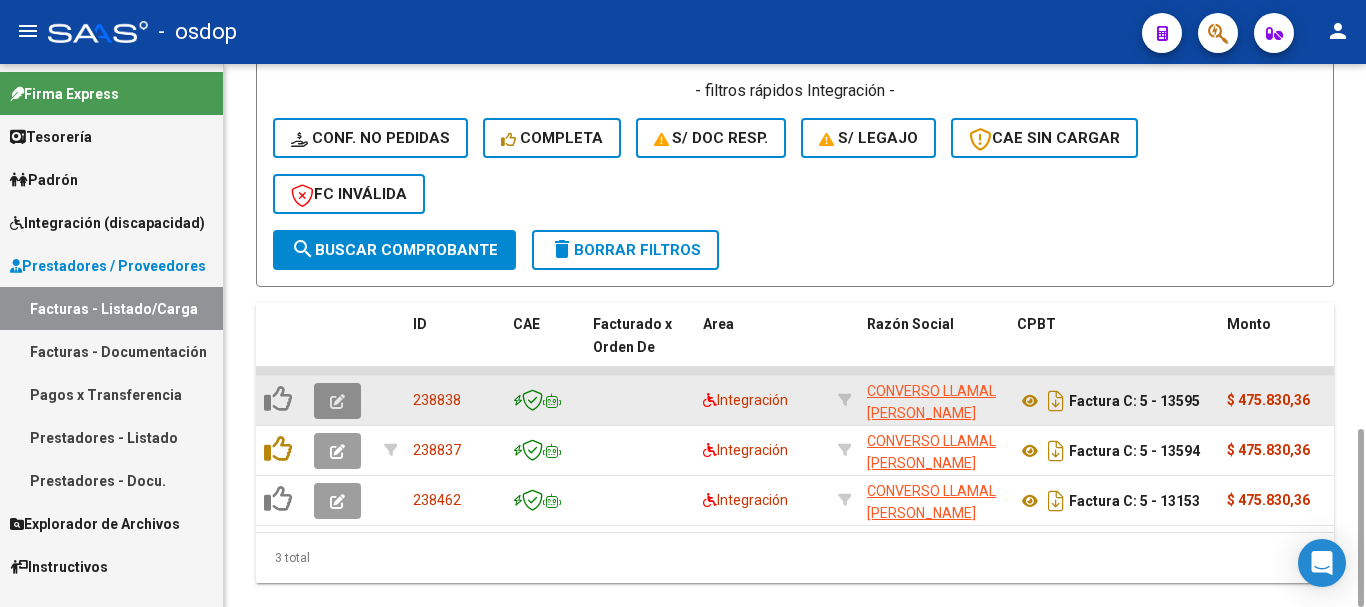 click 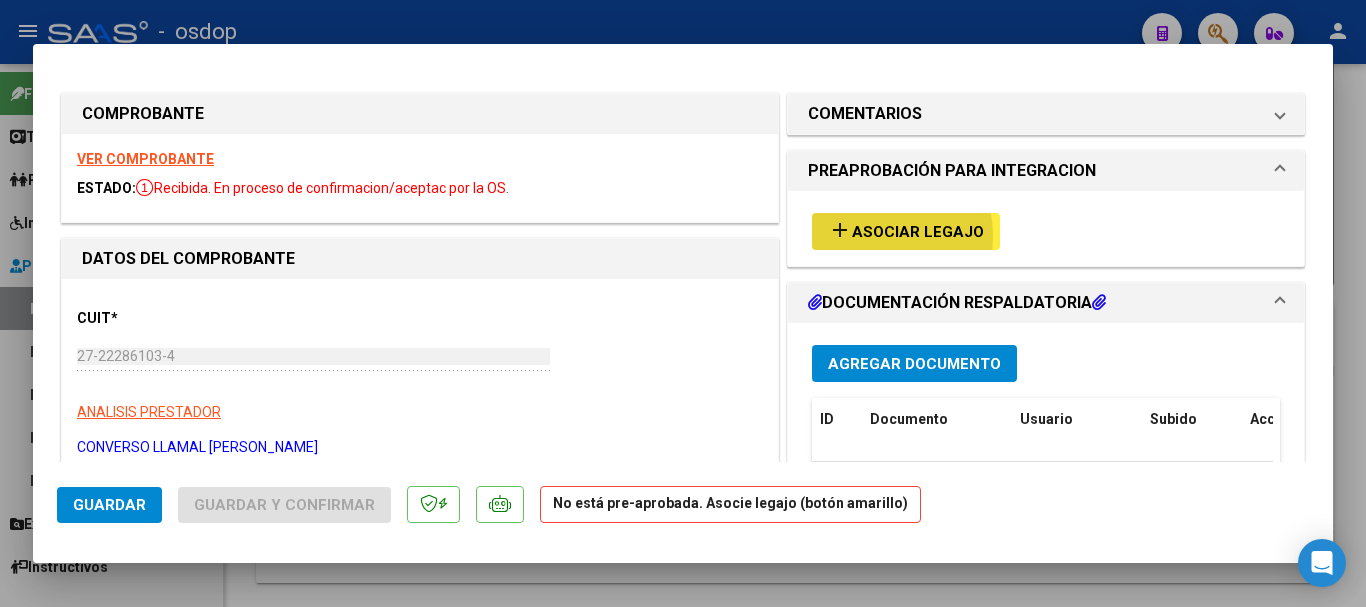 click on "Asociar Legajo" at bounding box center (918, 232) 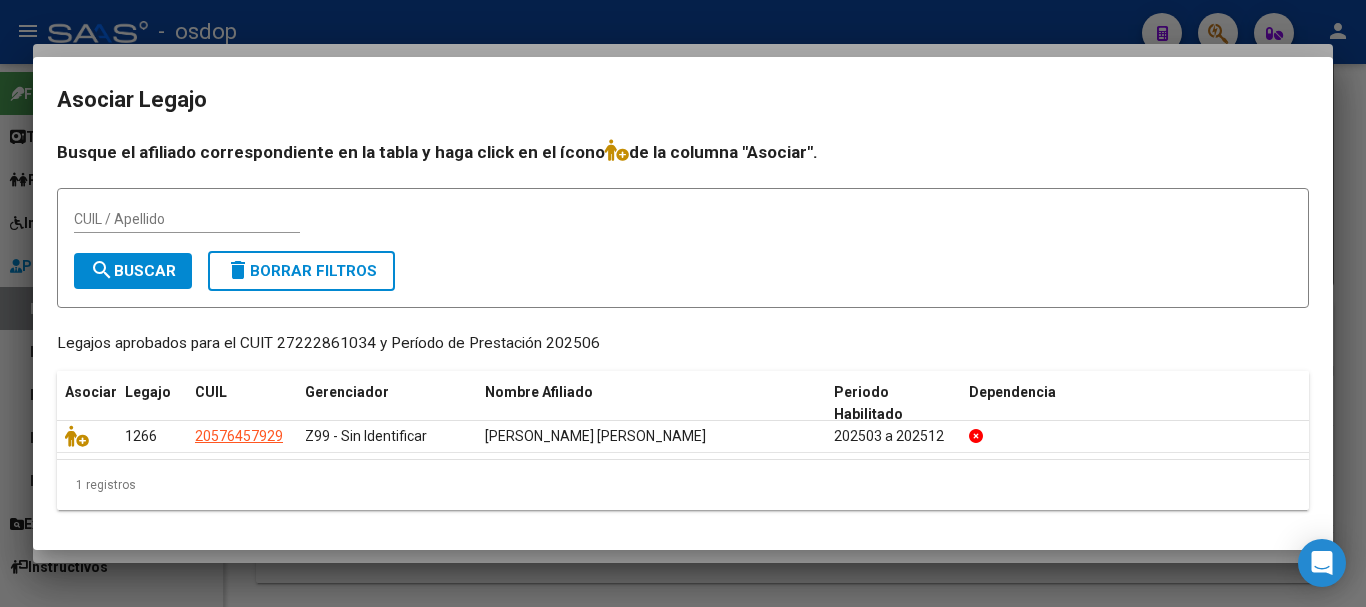 click at bounding box center (683, 303) 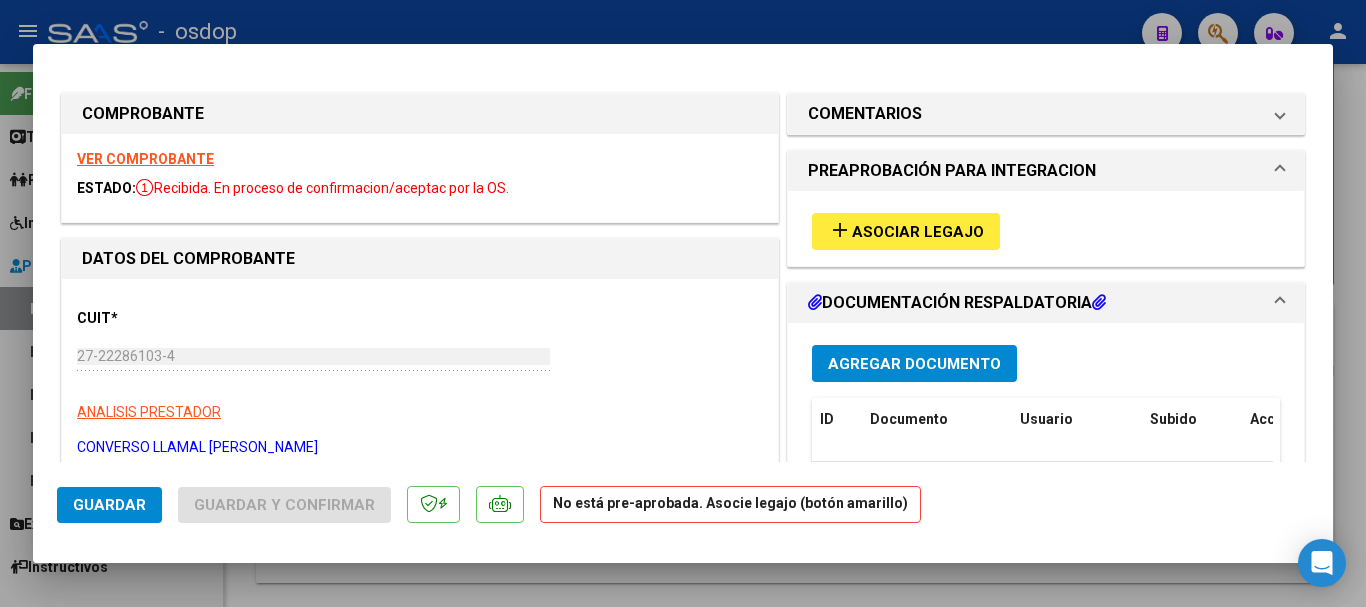 click at bounding box center (683, 303) 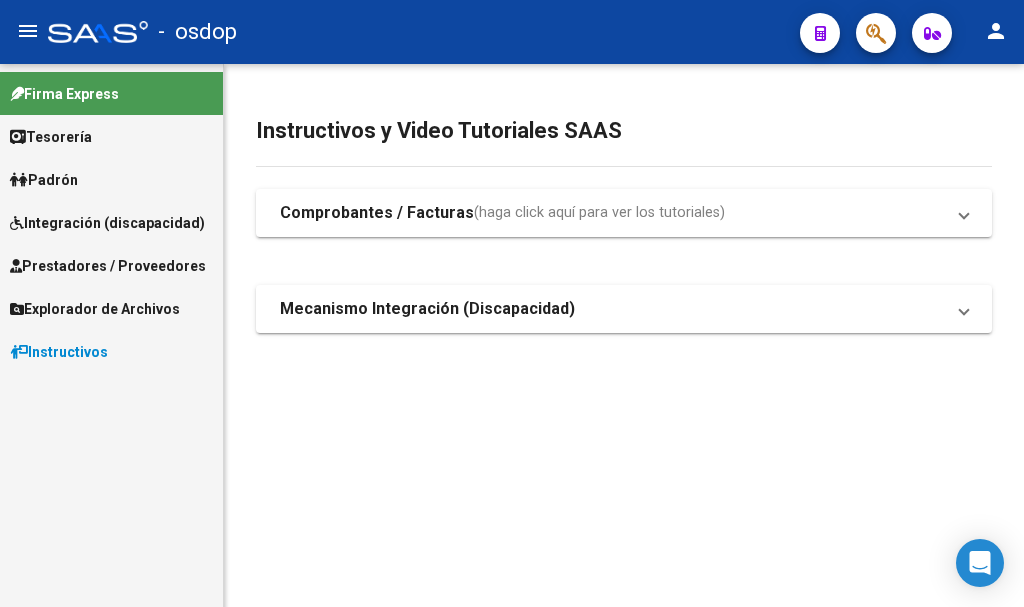 scroll, scrollTop: 0, scrollLeft: 0, axis: both 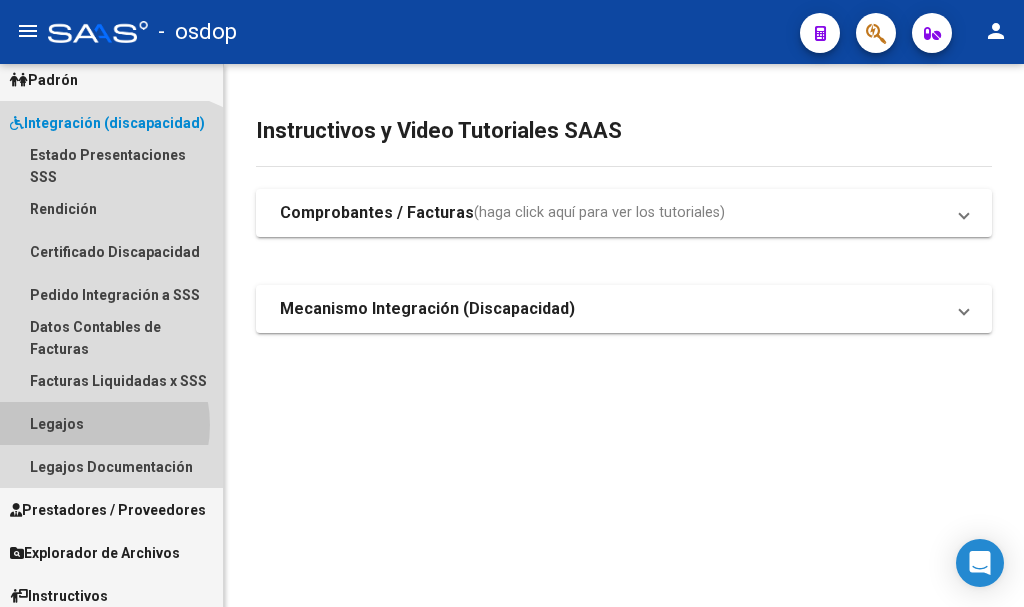 click on "Legajos" at bounding box center (111, 423) 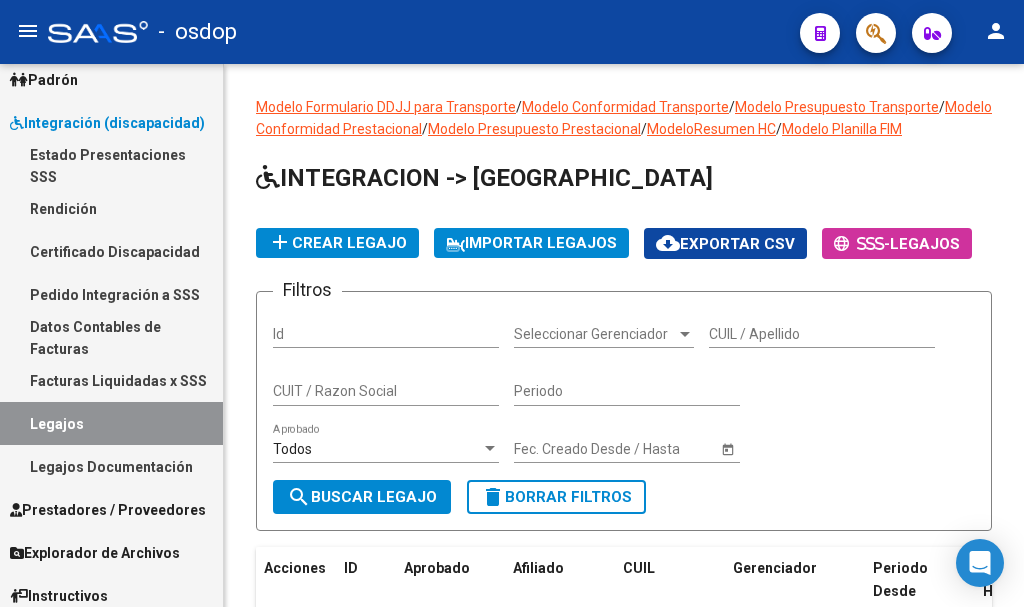 click on "CUIL / Apellido" at bounding box center (822, 334) 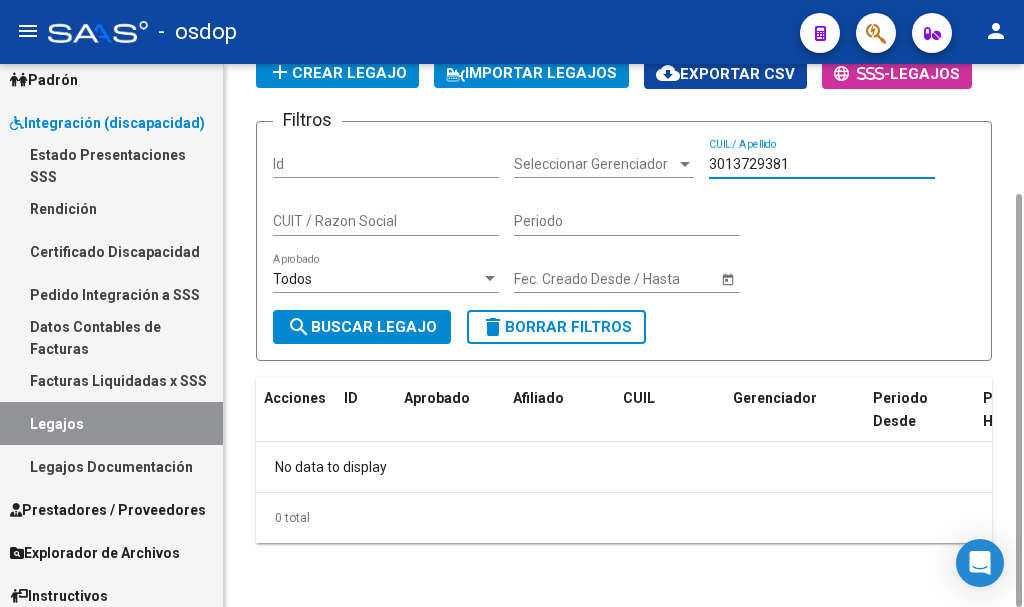 scroll, scrollTop: 0, scrollLeft: 0, axis: both 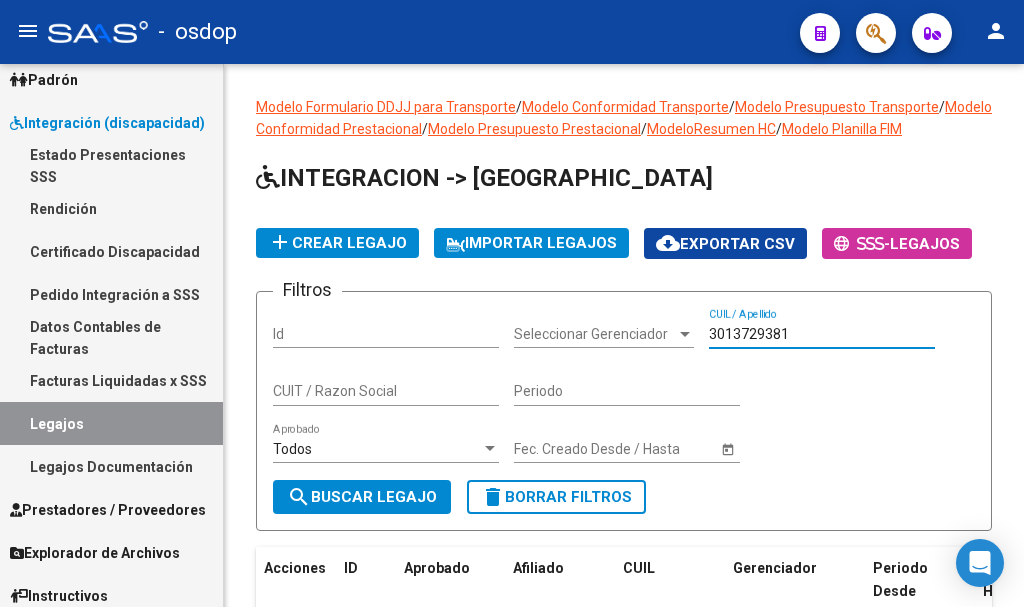 type on "3013729381" 